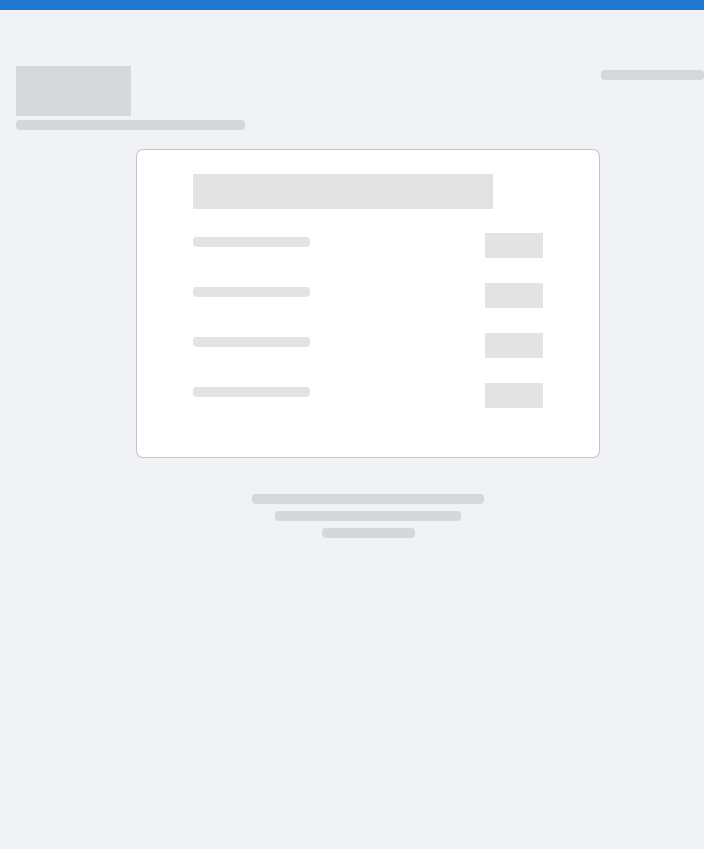 scroll, scrollTop: 0, scrollLeft: 0, axis: both 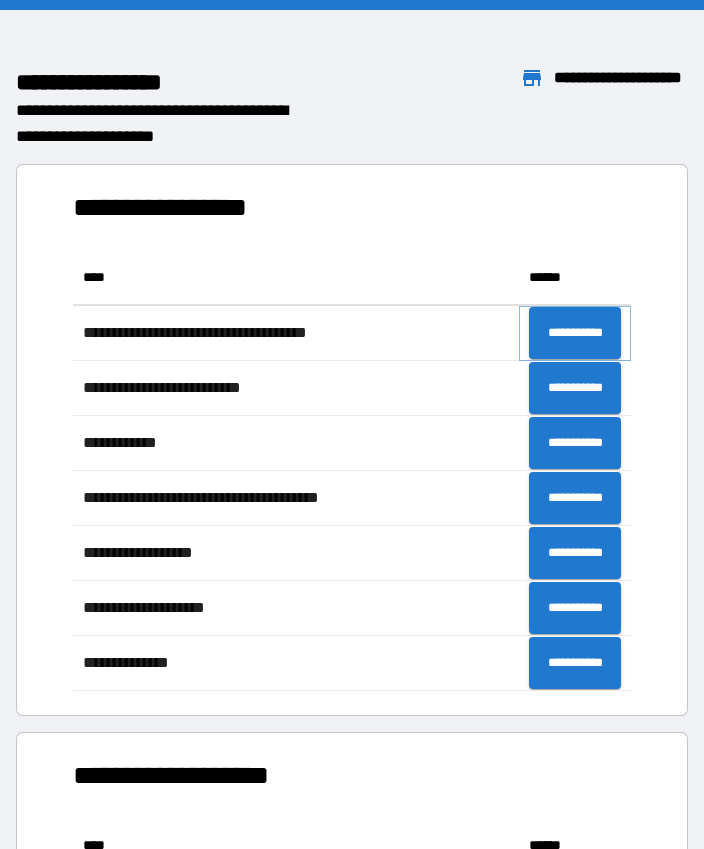 click on "**********" at bounding box center (575, 333) 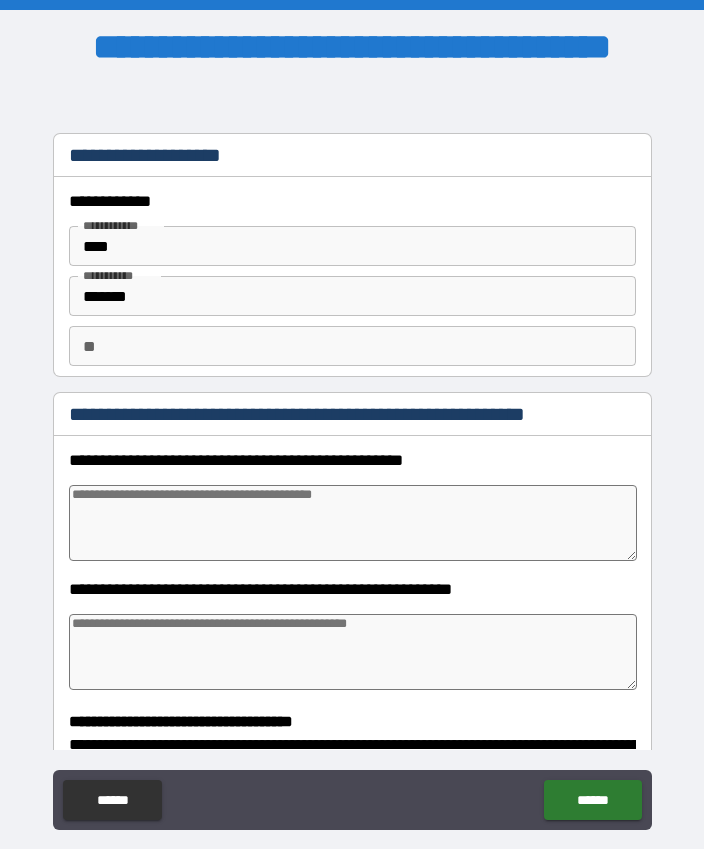 type on "*" 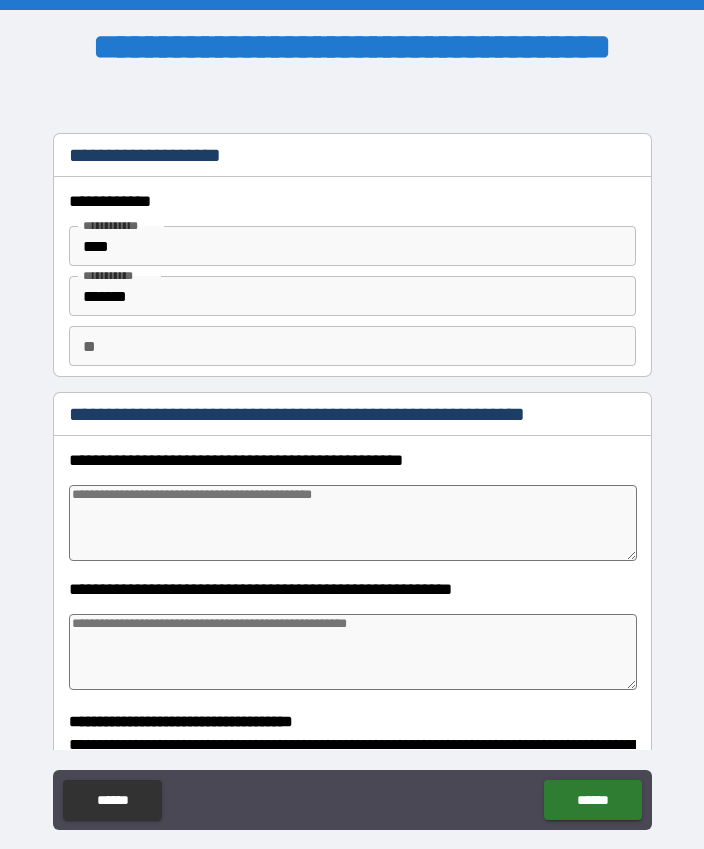 type on "*" 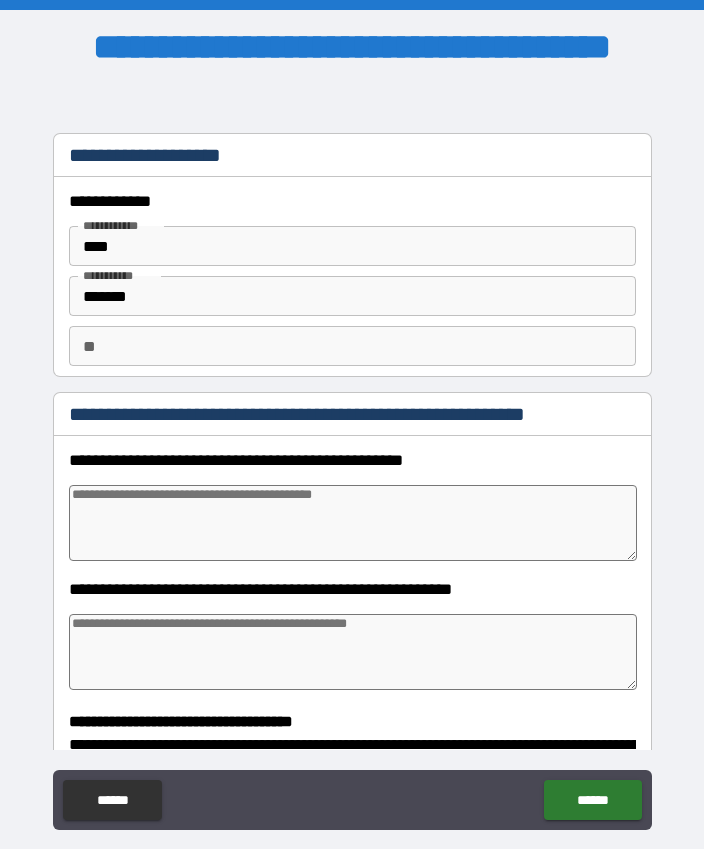 scroll, scrollTop: 0, scrollLeft: 0, axis: both 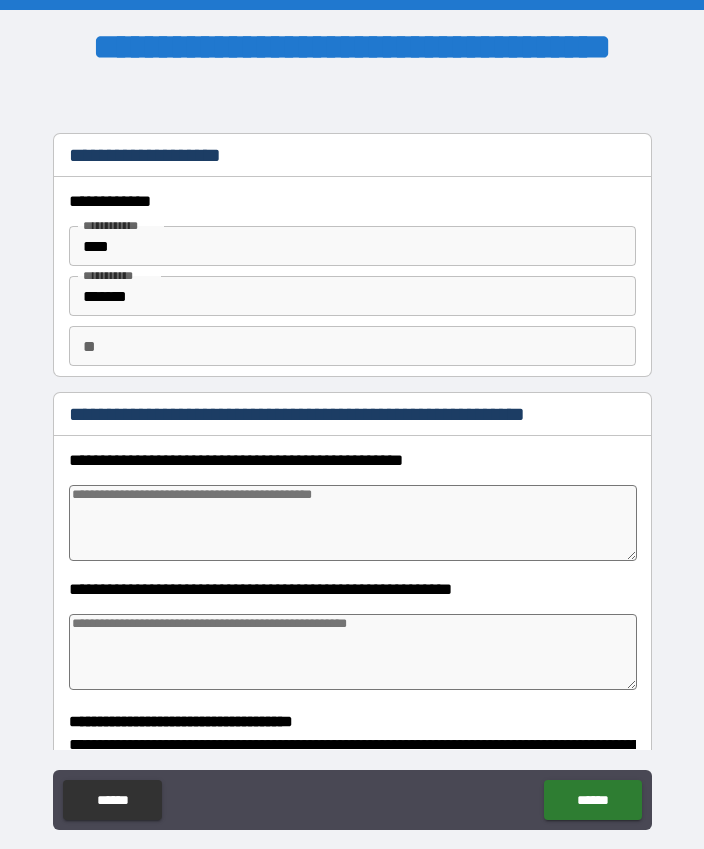 click on "** **" at bounding box center (352, 346) 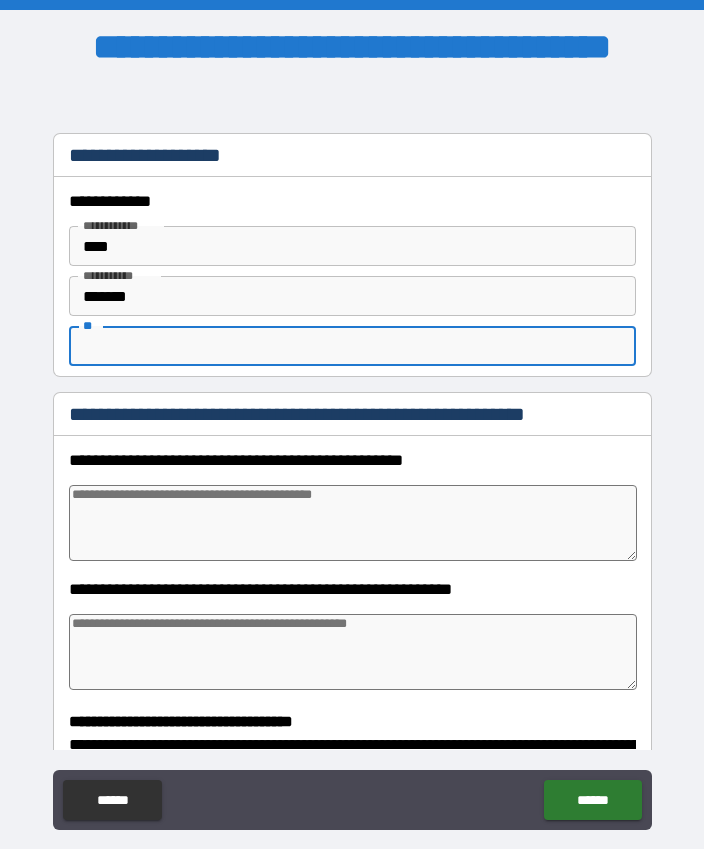 type on "*" 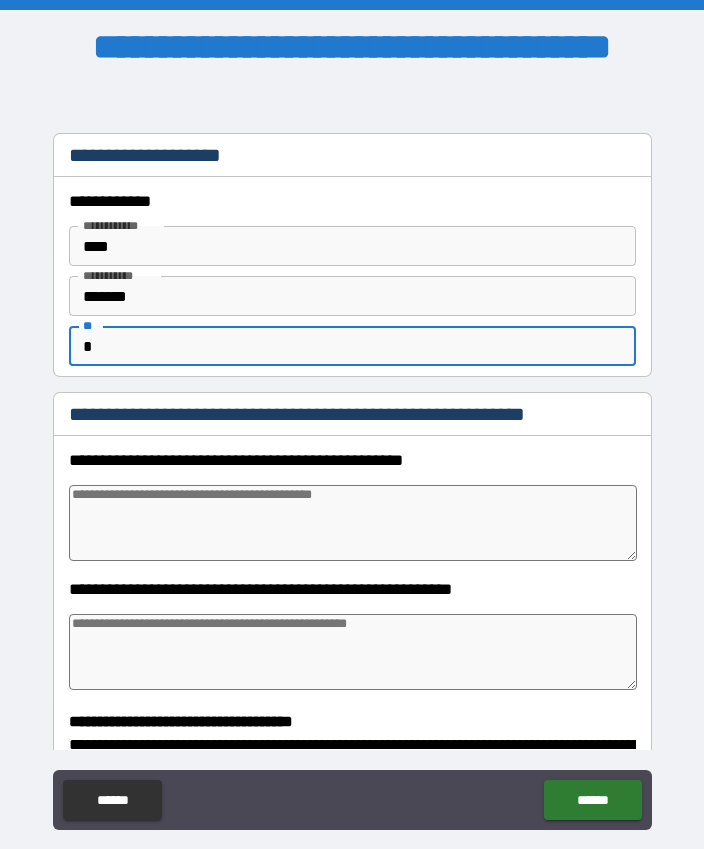 type on "*" 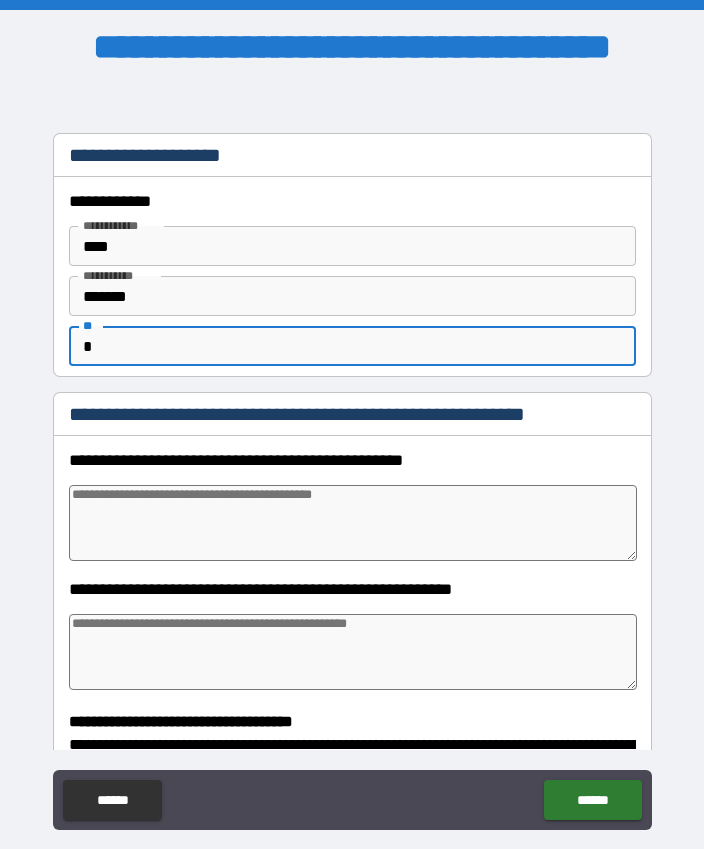 type on "*" 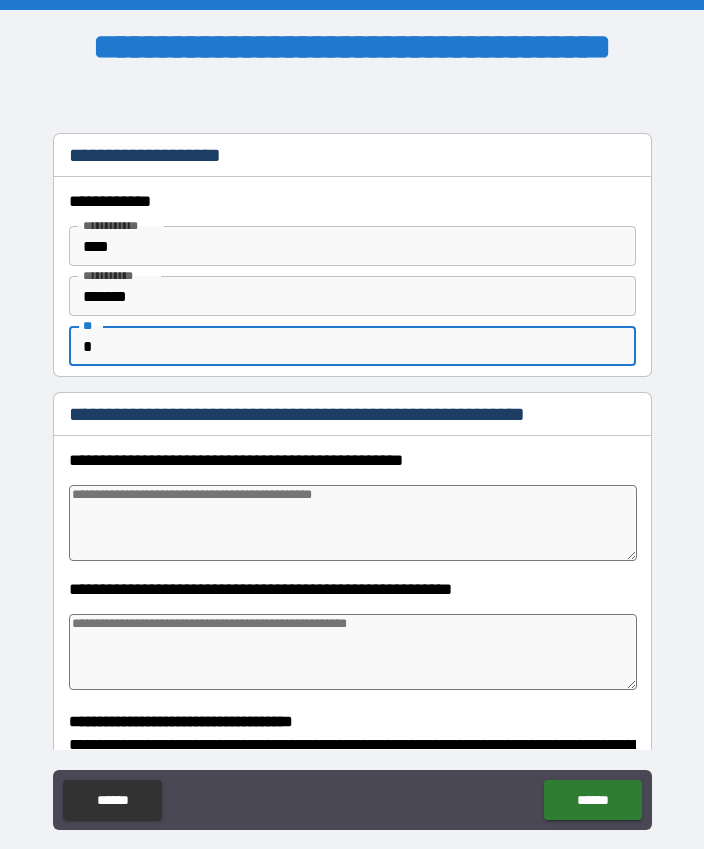 type on "*" 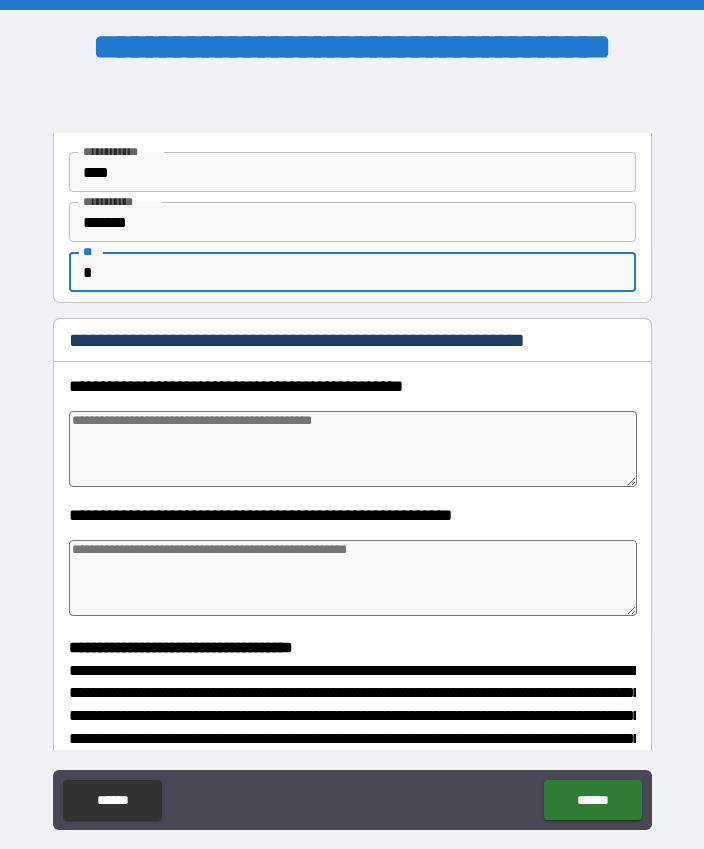 type on "*" 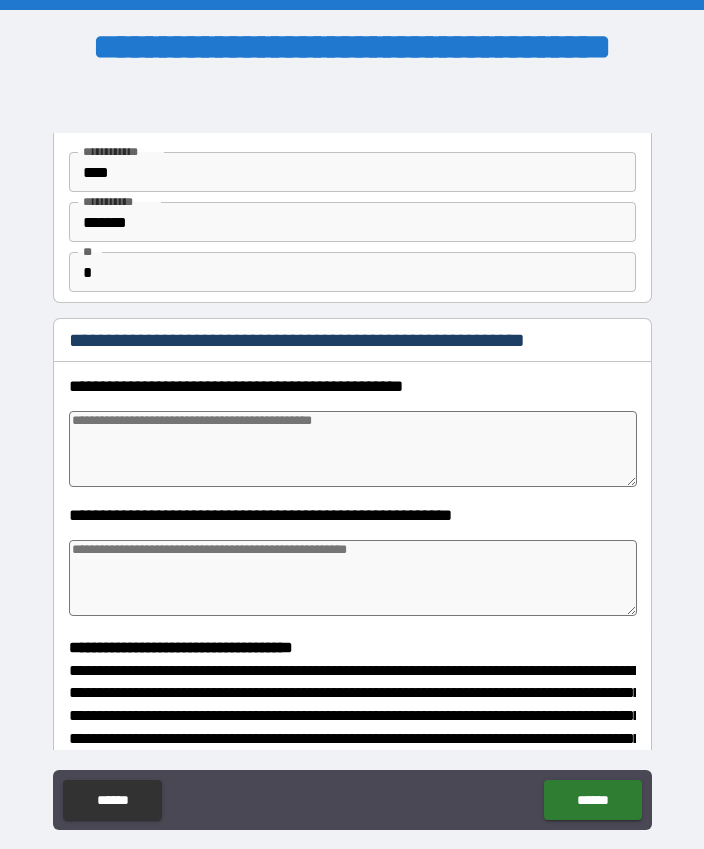 click at bounding box center (353, 449) 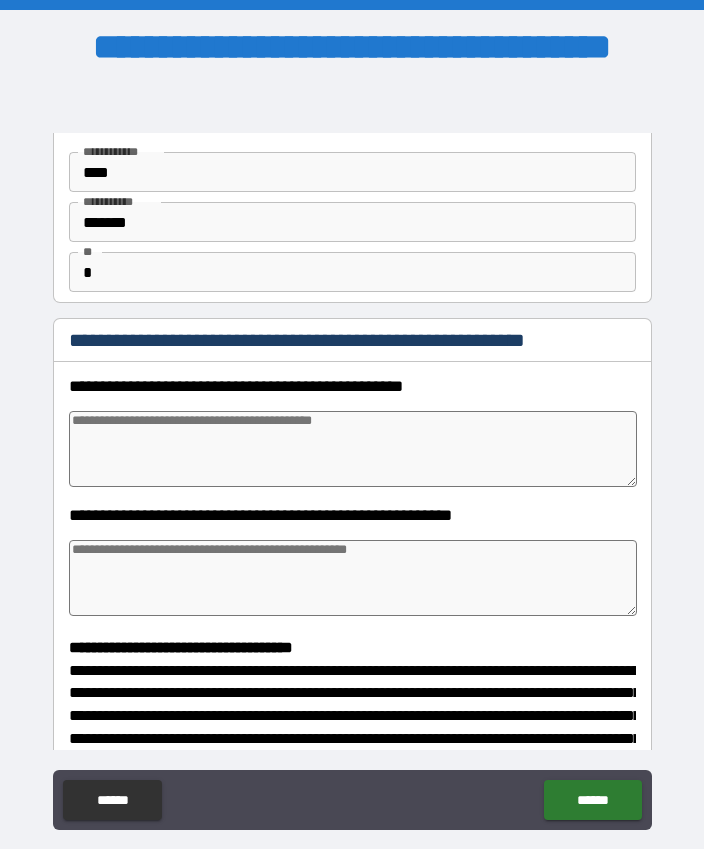 type on "*" 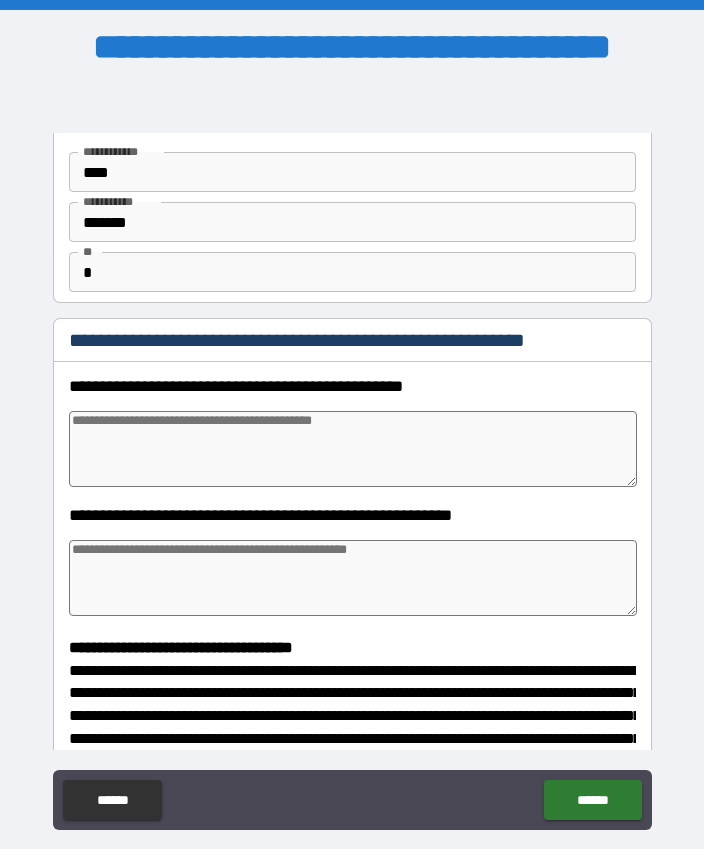 type on "*" 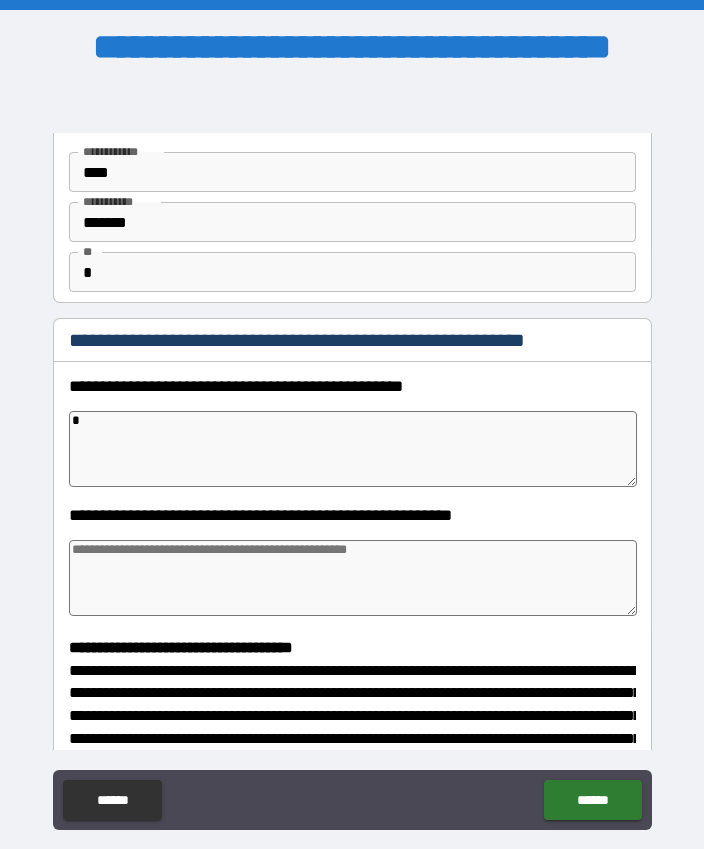 type on "*" 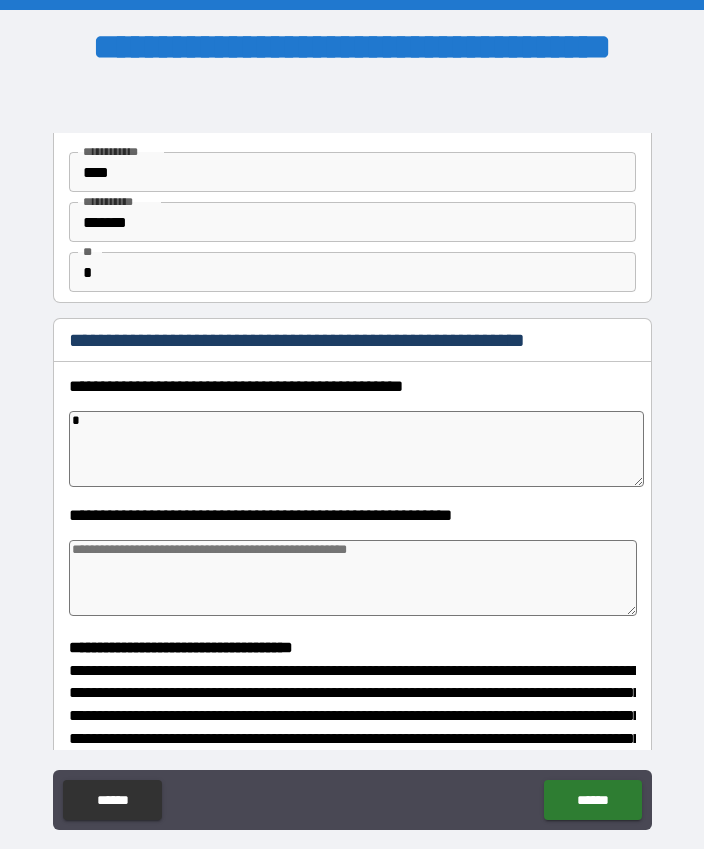 type on "*" 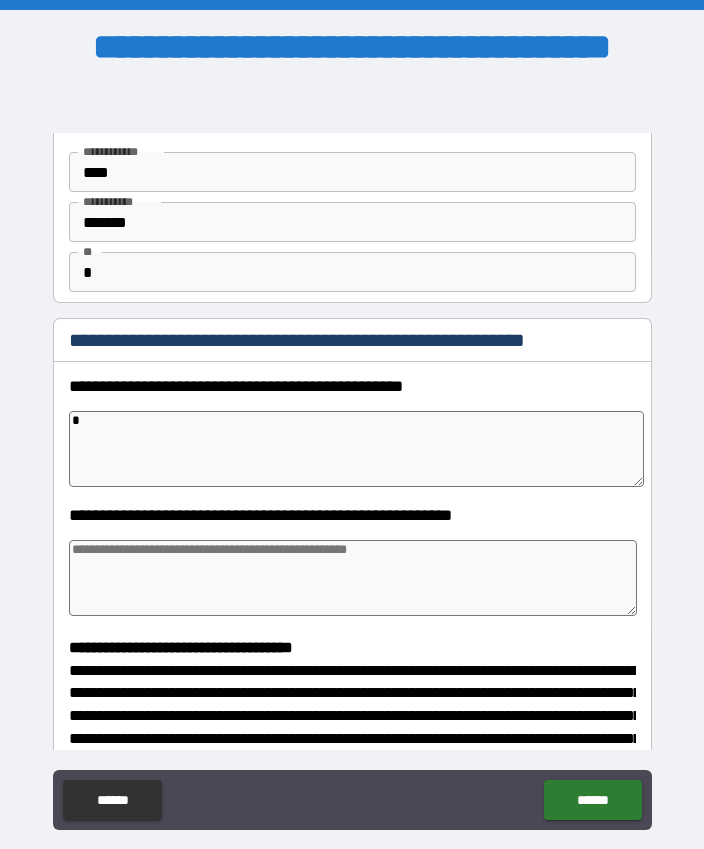 type on "*" 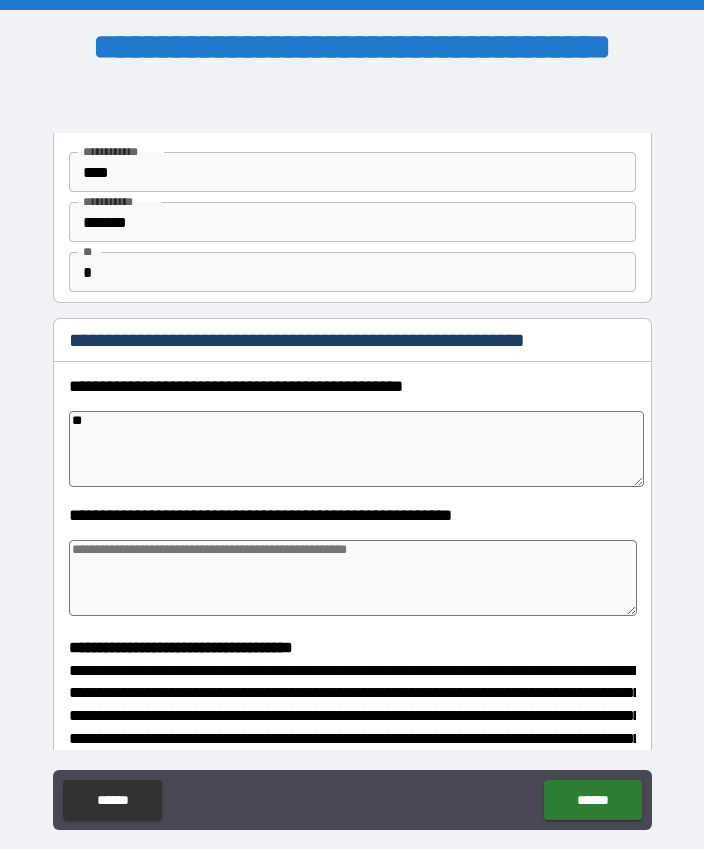 type on "*" 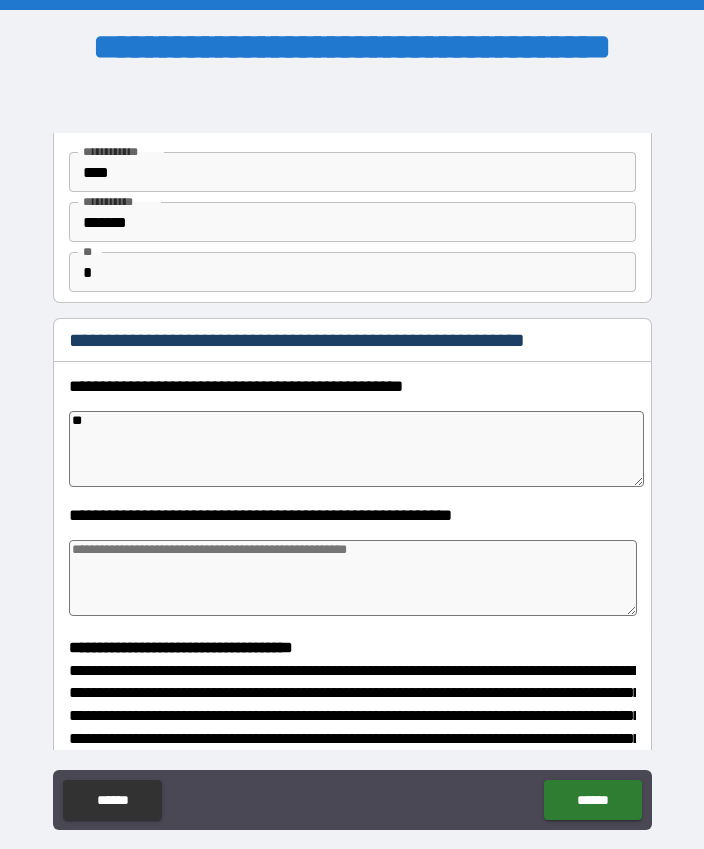type on "***" 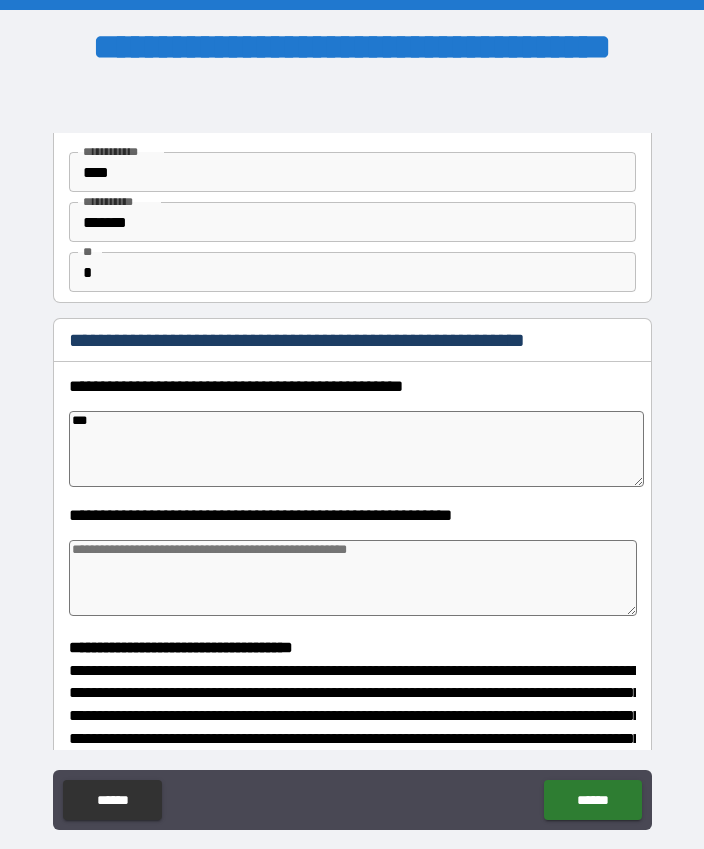 type on "*" 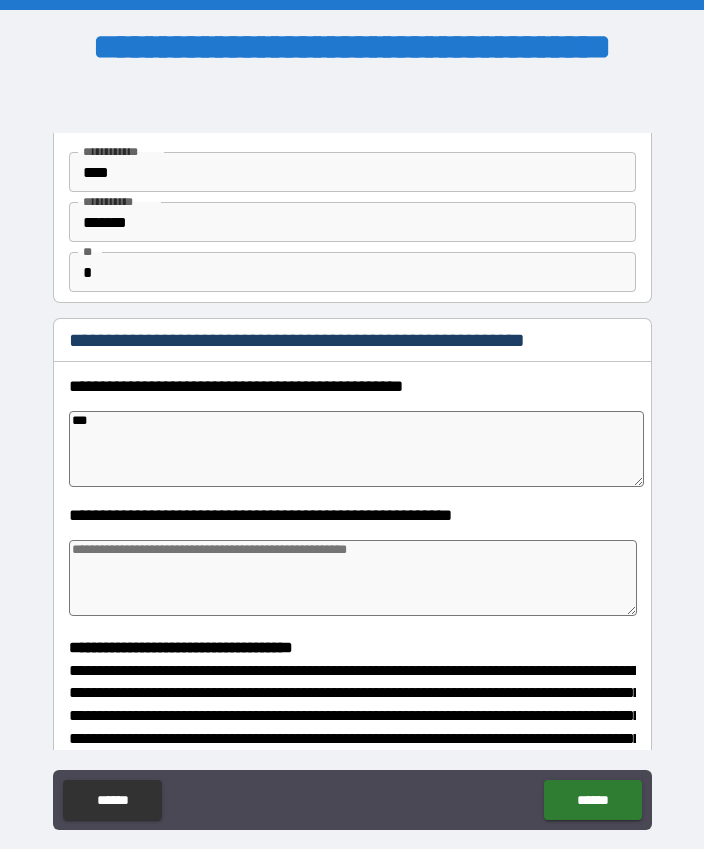 type on "*" 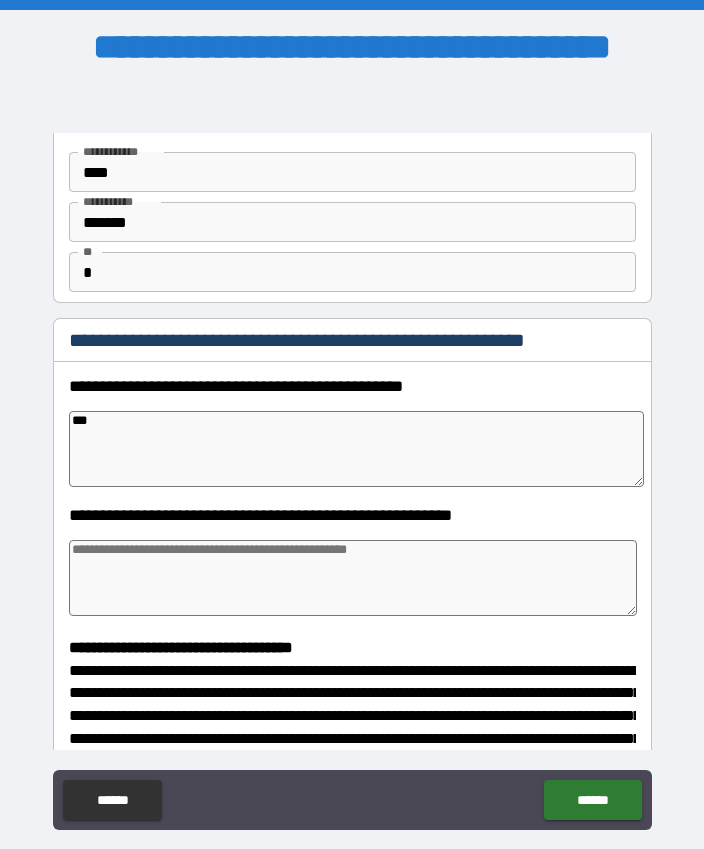 type on "*" 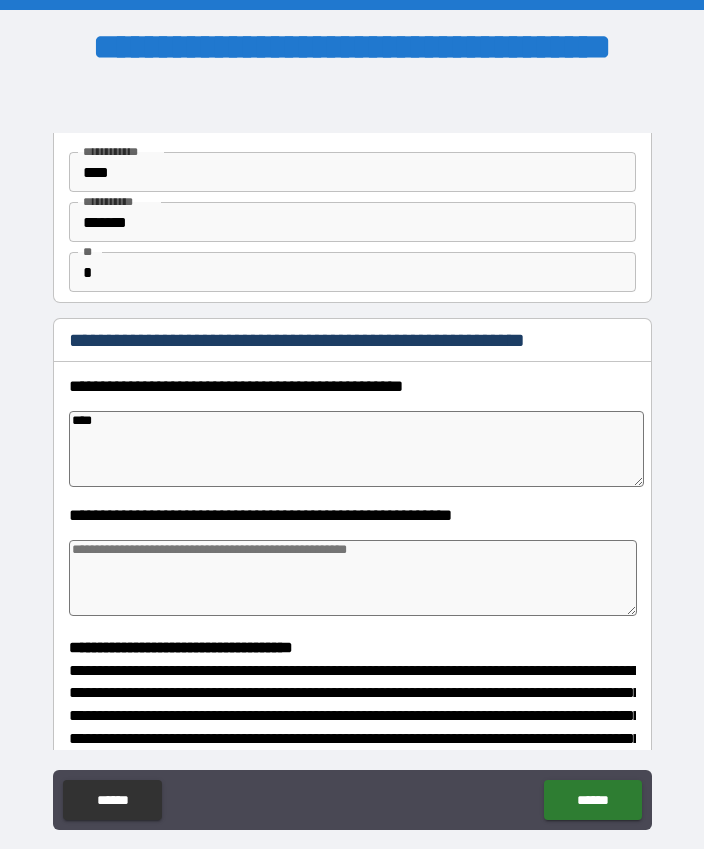 type on "*" 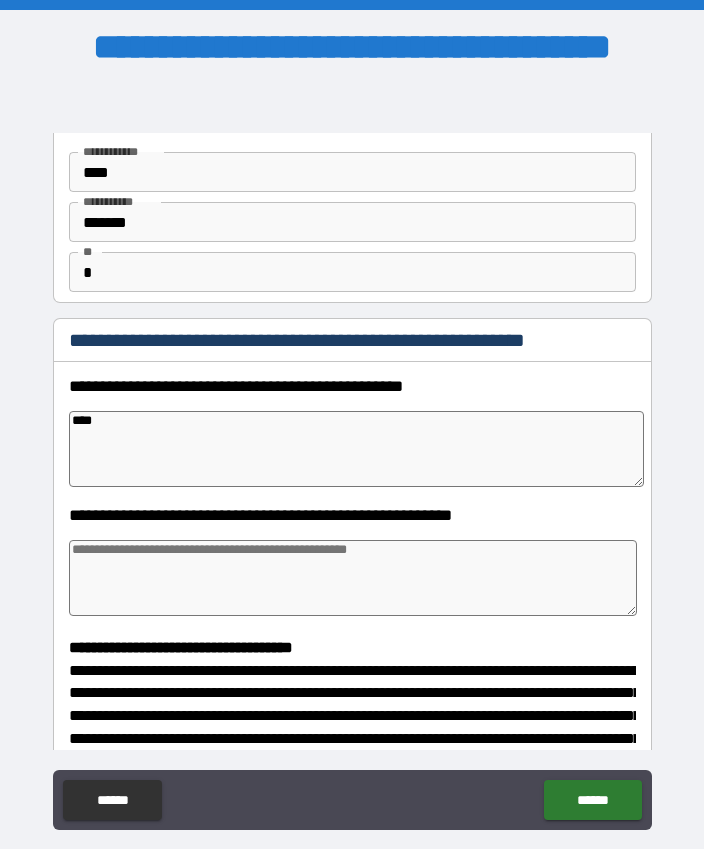type on "*" 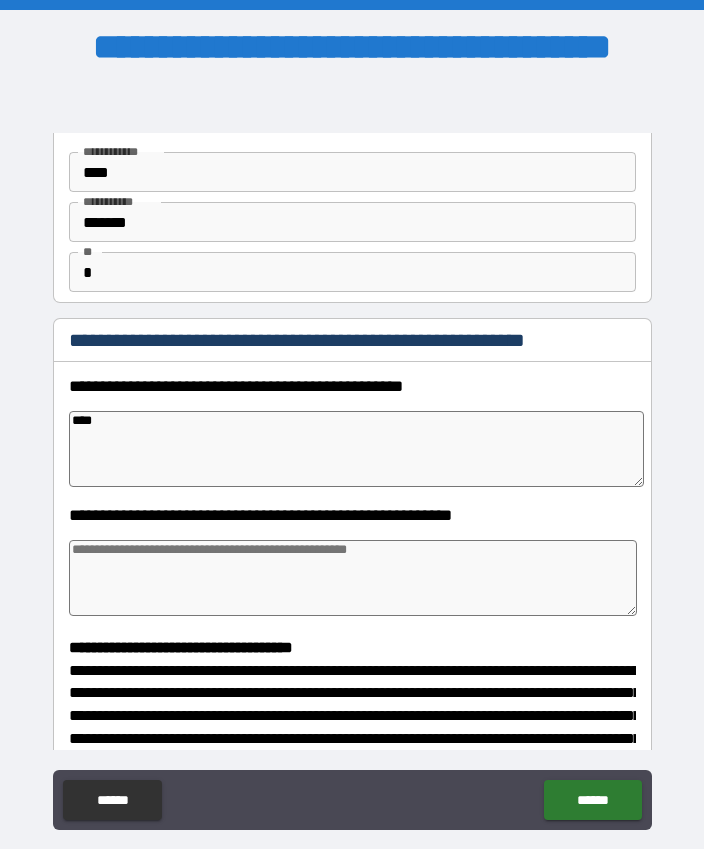 type on "*" 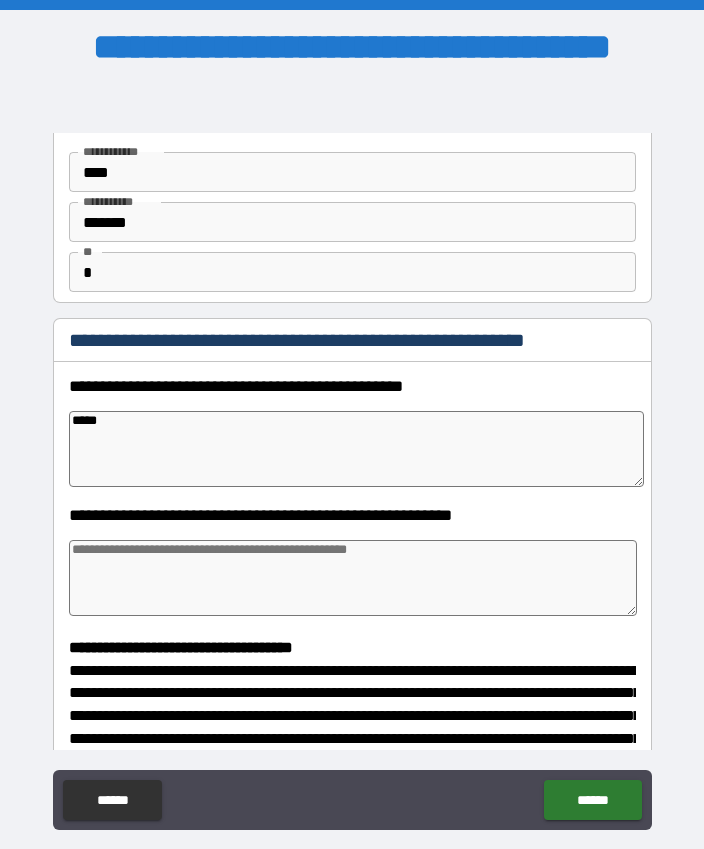 type on "*" 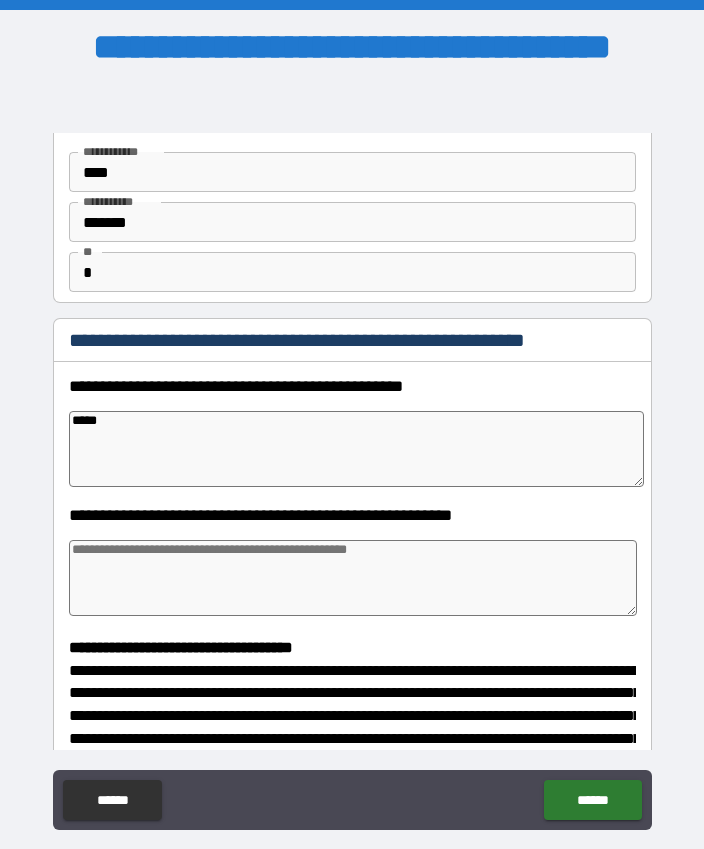 type on "*" 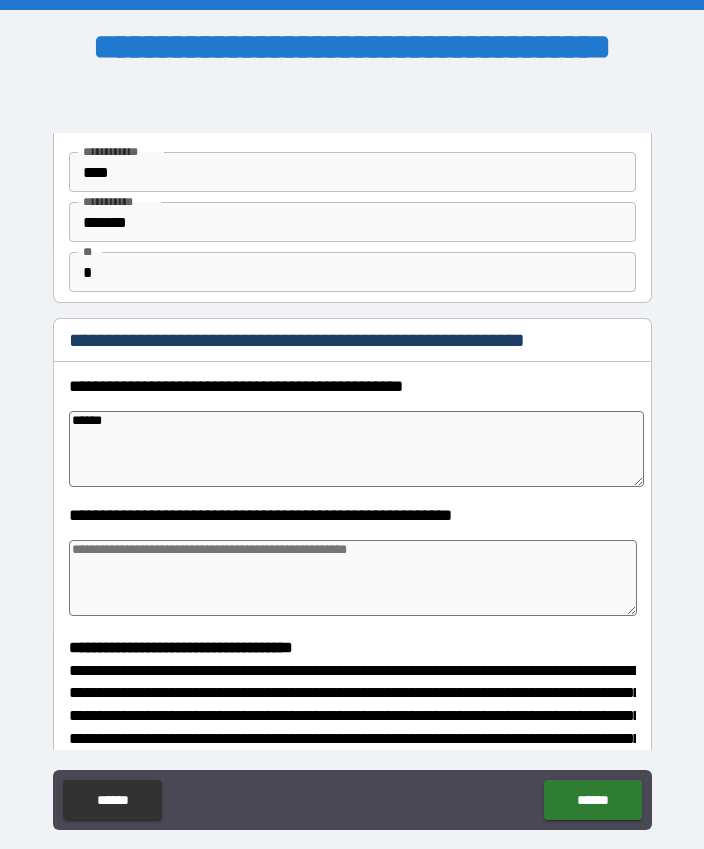 type on "*" 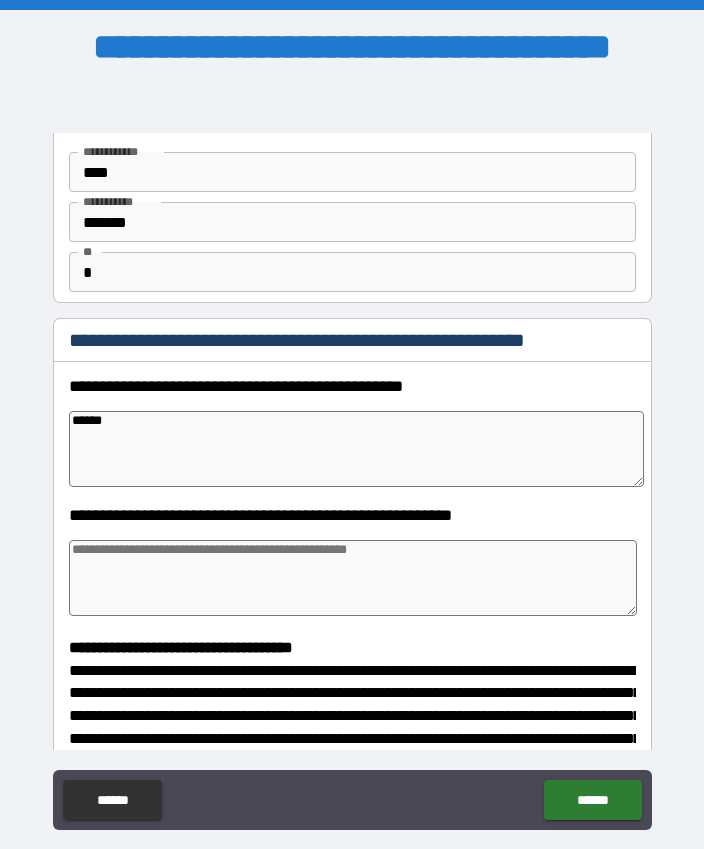 type on "*" 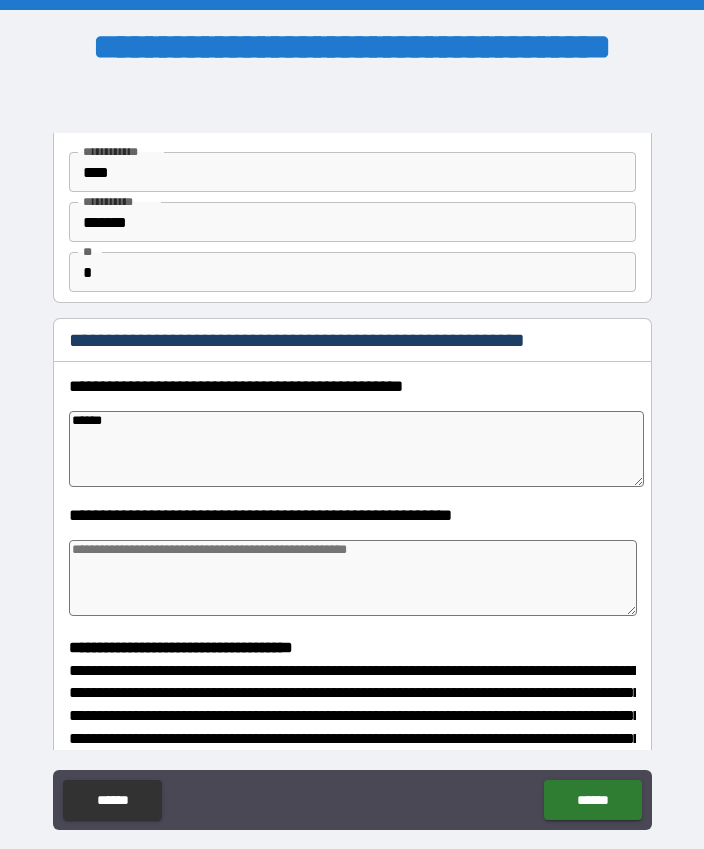 type on "*" 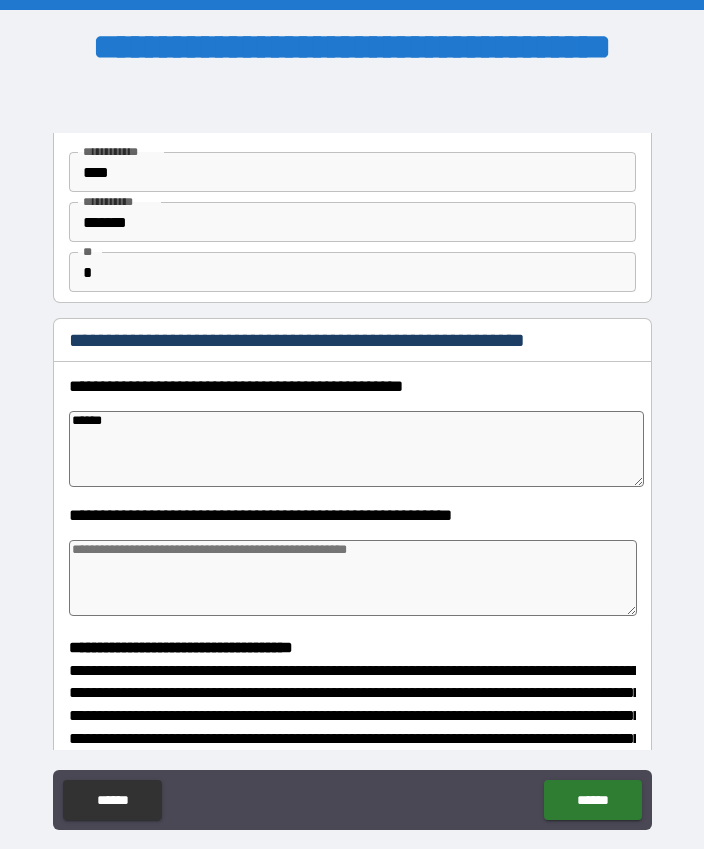 type on "*******" 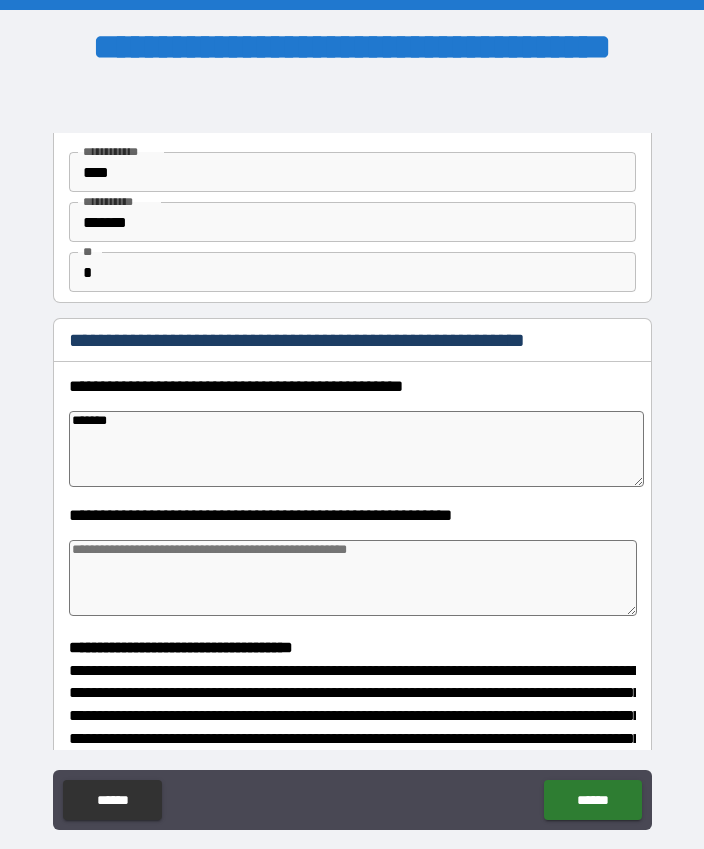 type on "*" 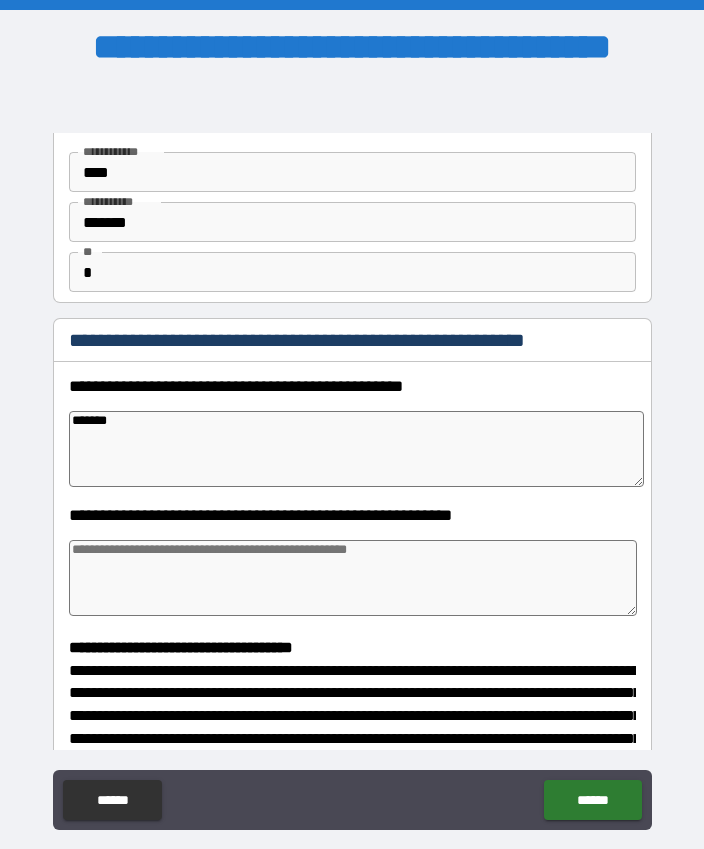 type on "*" 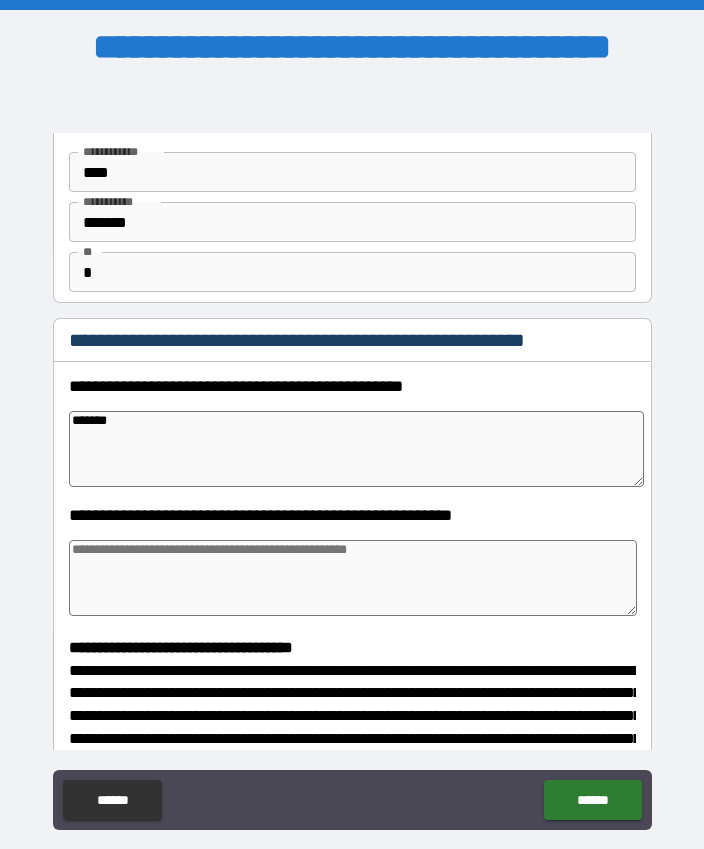 type on "*" 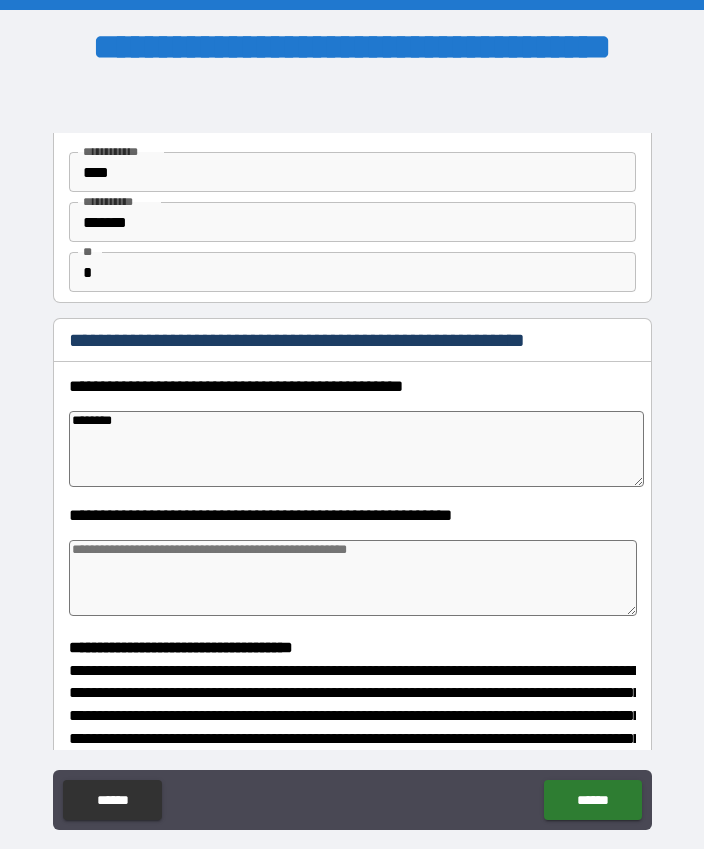 type on "*" 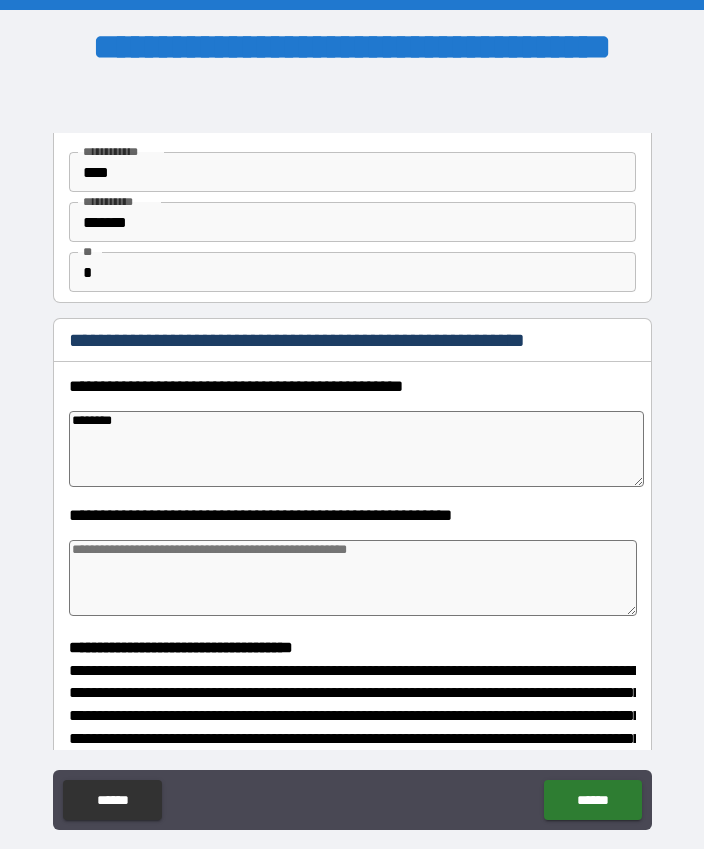 type on "*" 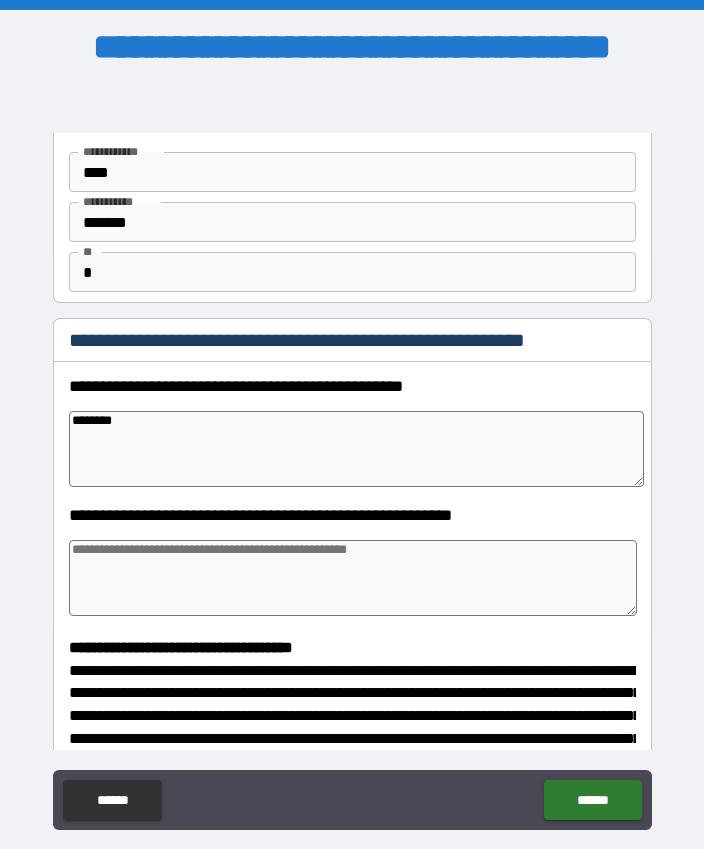type on "*" 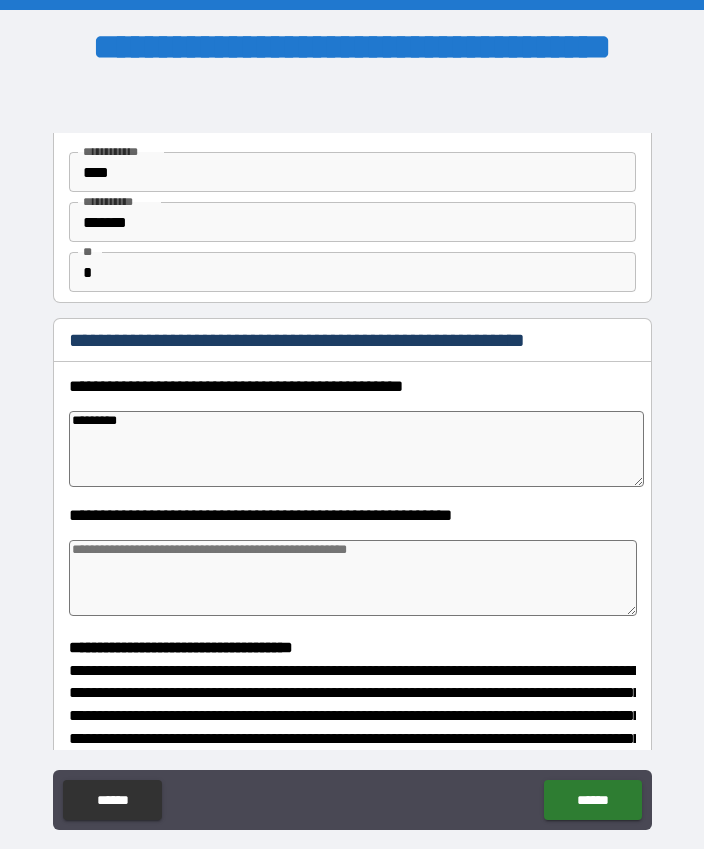type on "*" 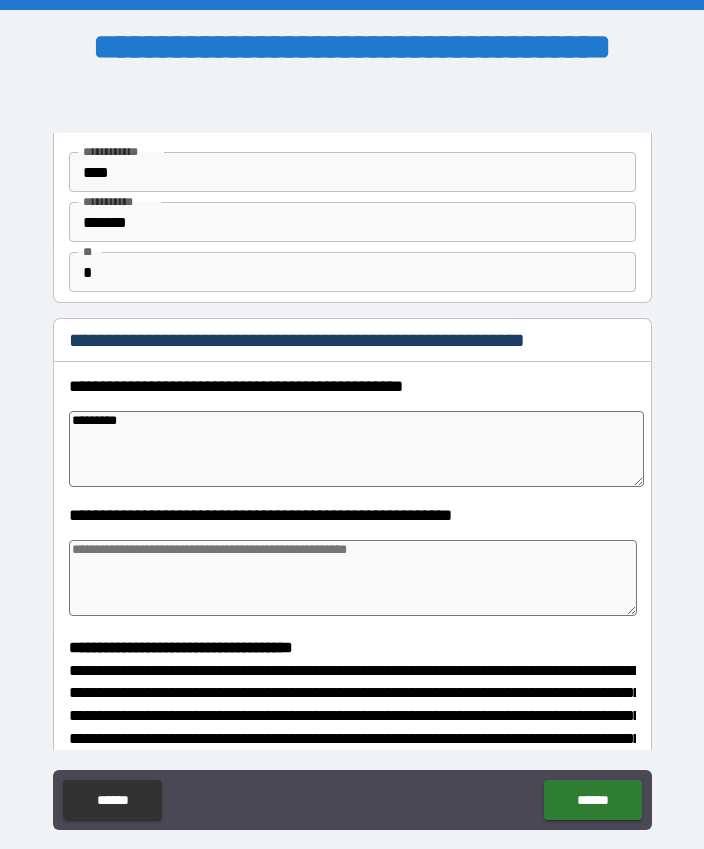 type on "*" 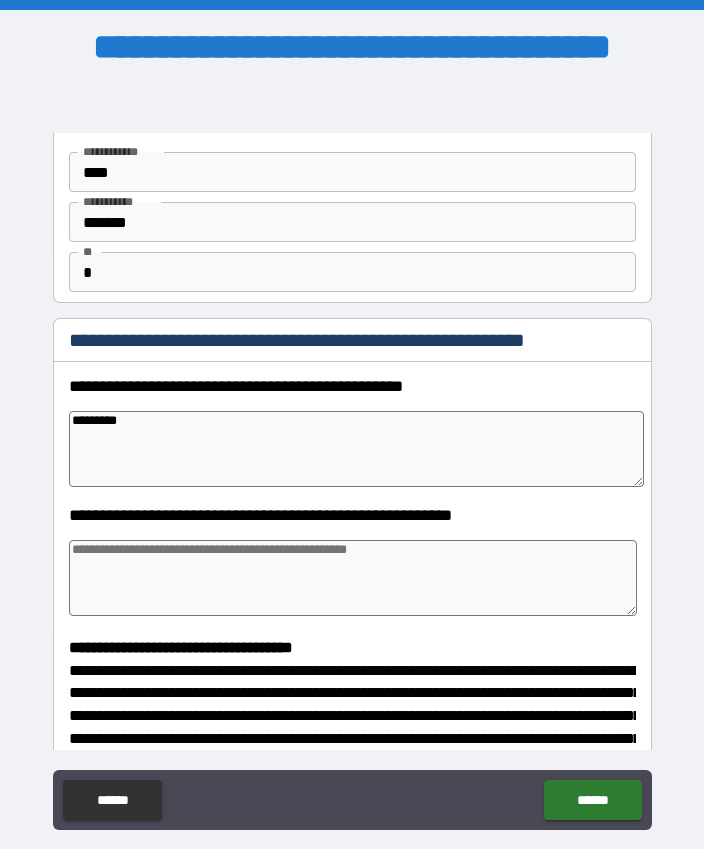 type on "*" 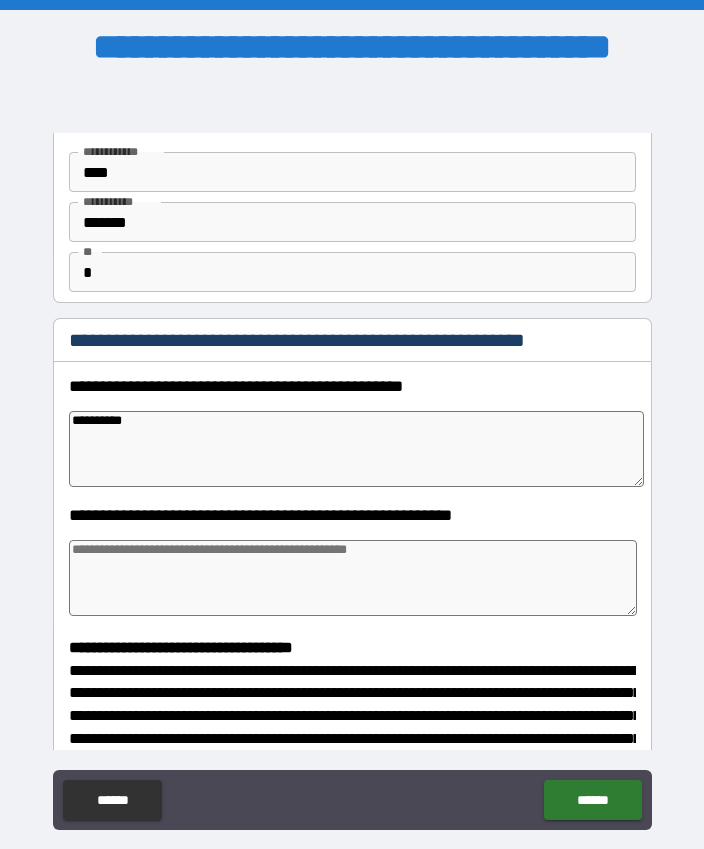 type on "*" 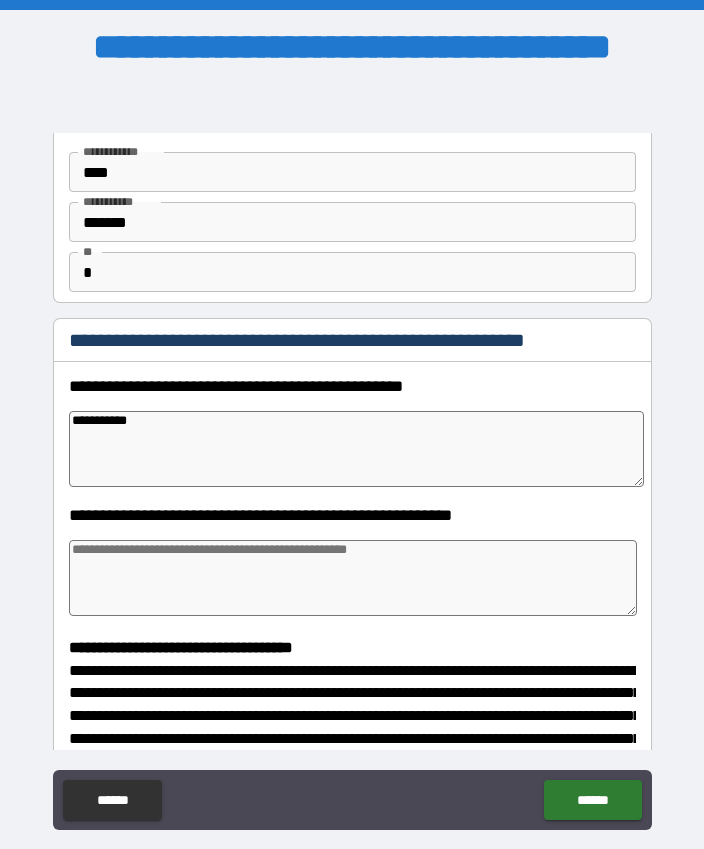 type on "*" 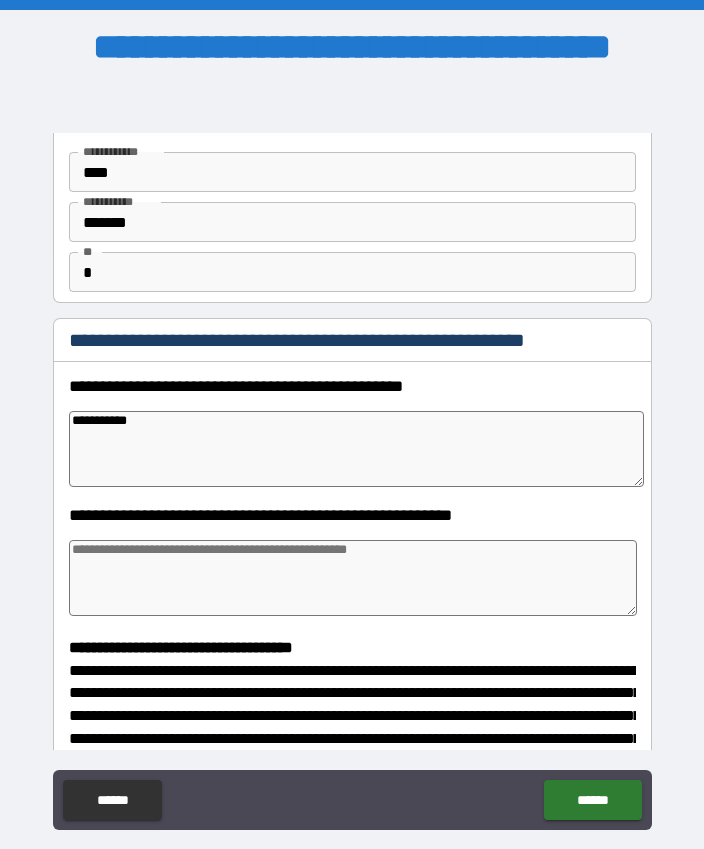 type on "*" 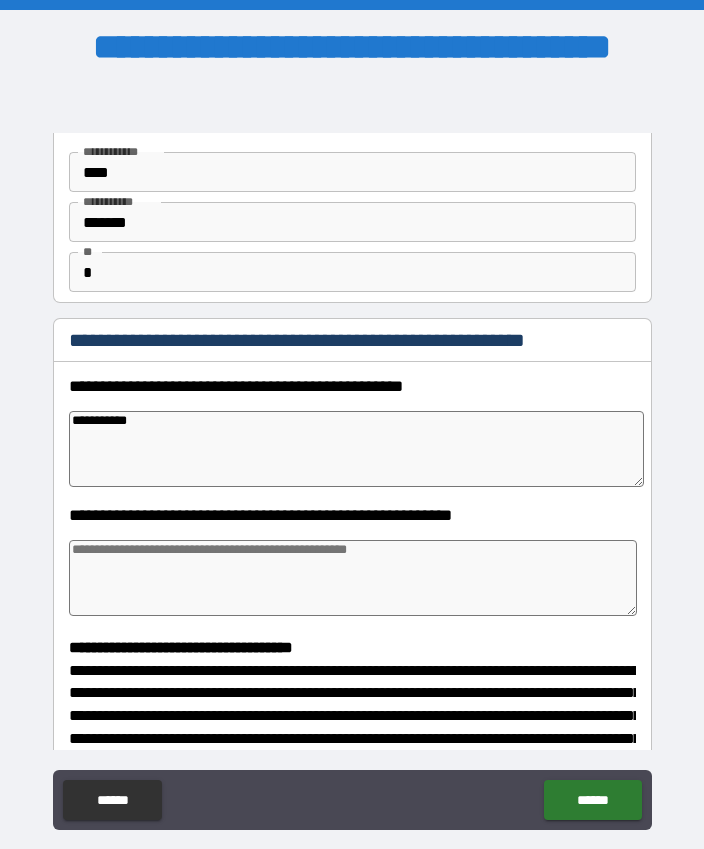 type on "*" 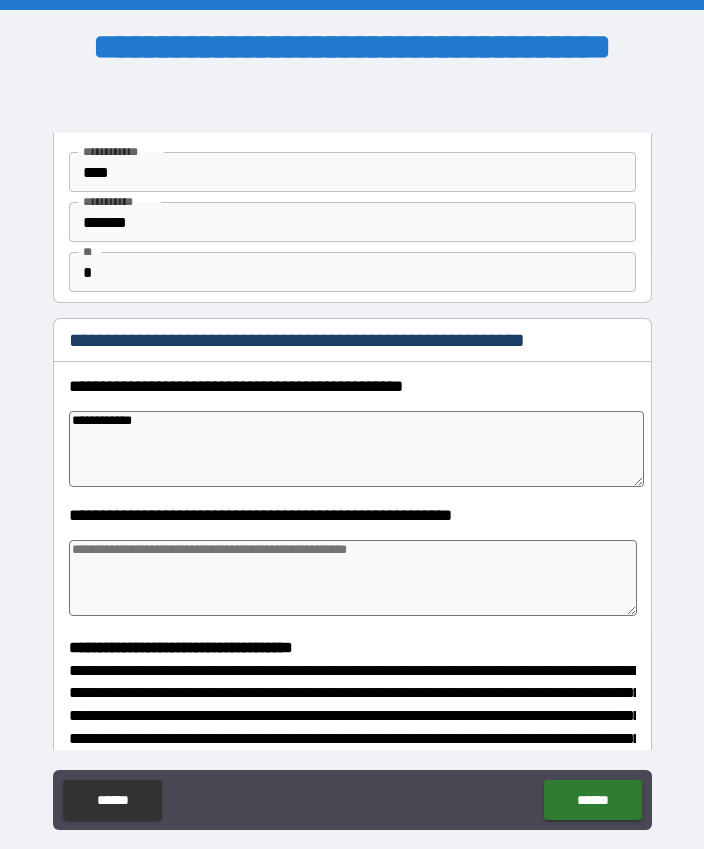 type on "*" 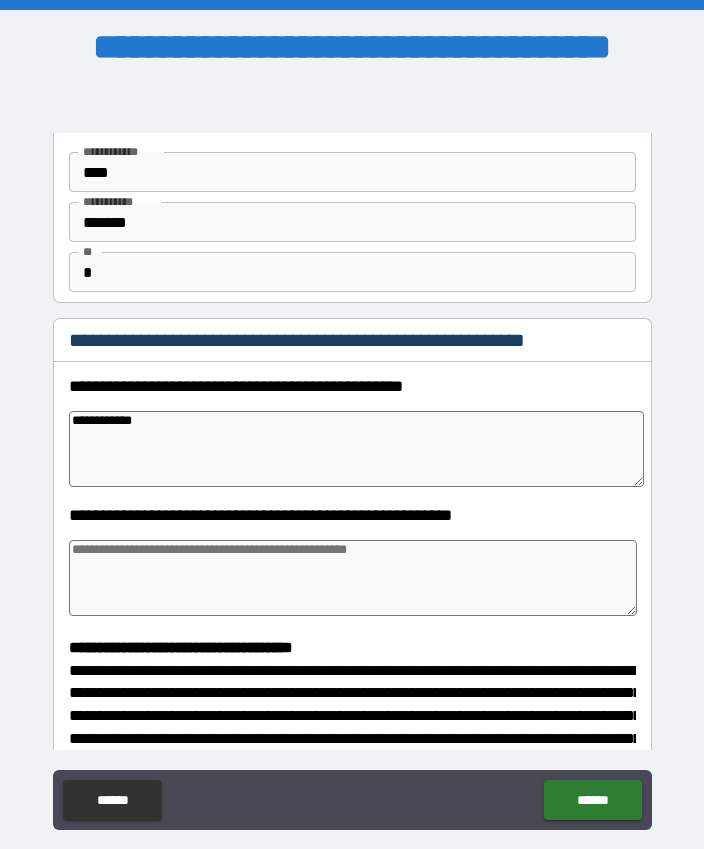 type on "*" 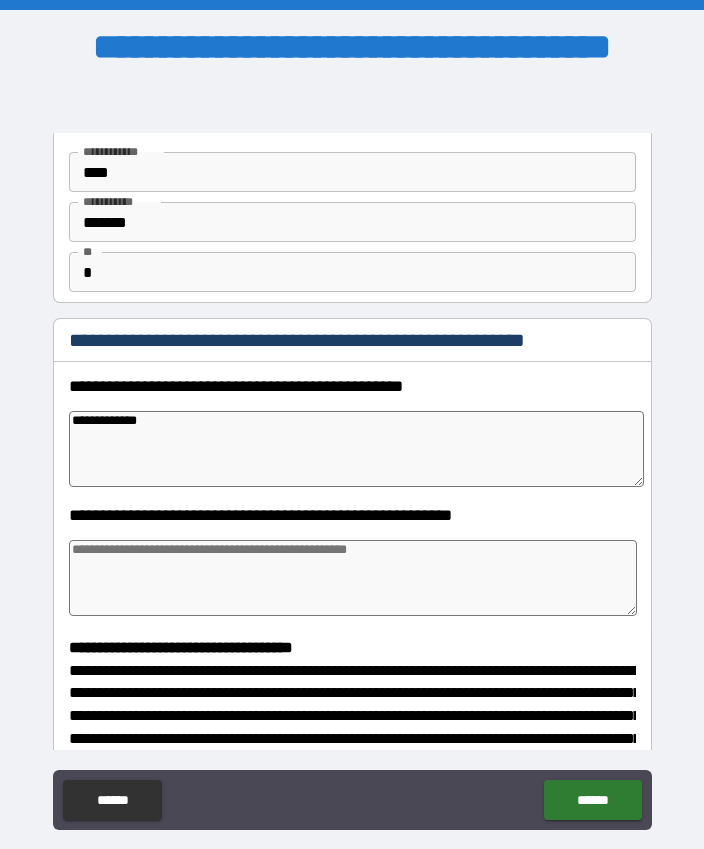 type on "*" 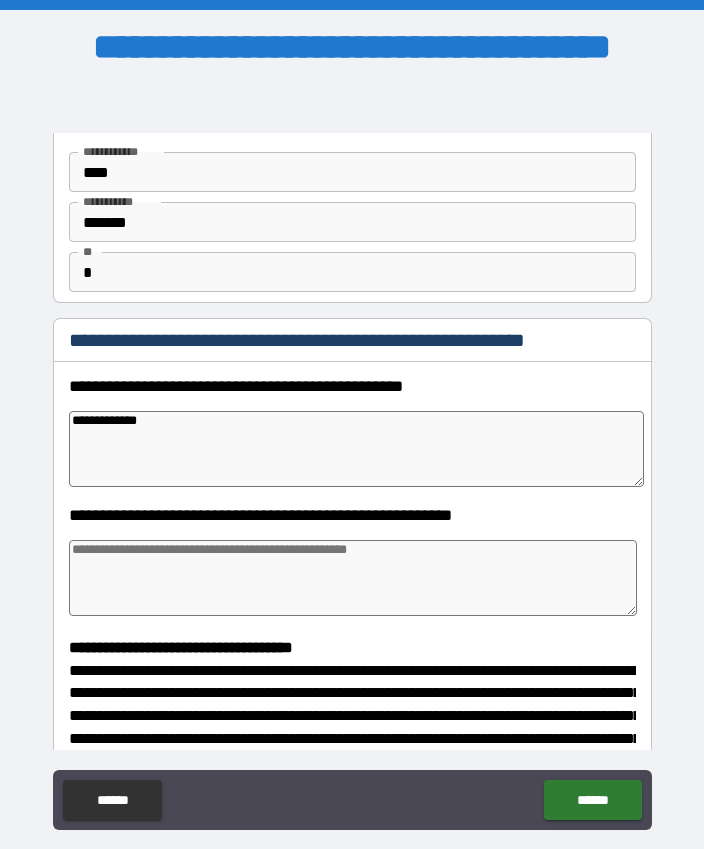 type on "*" 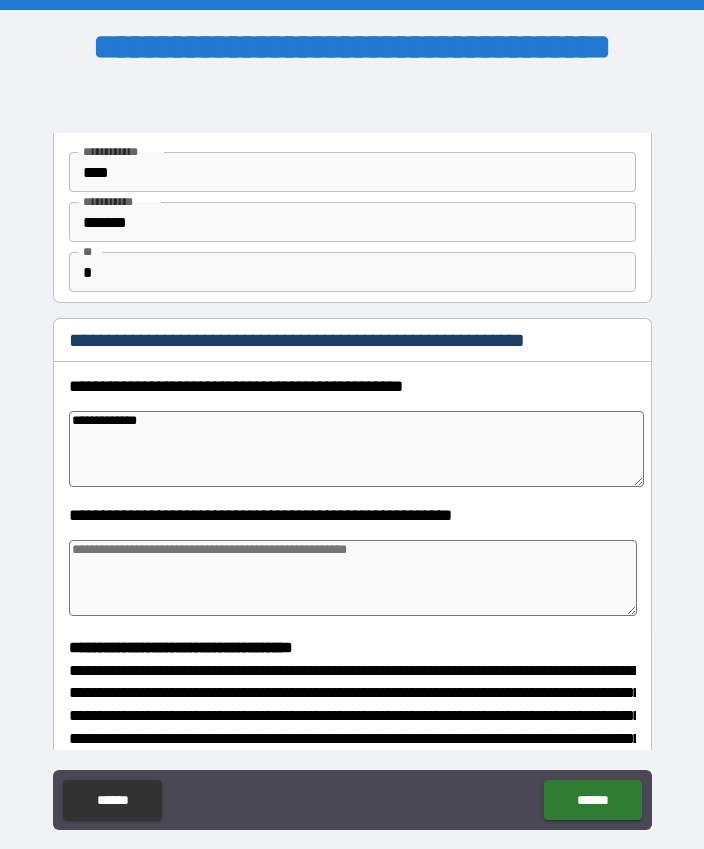 type on "*" 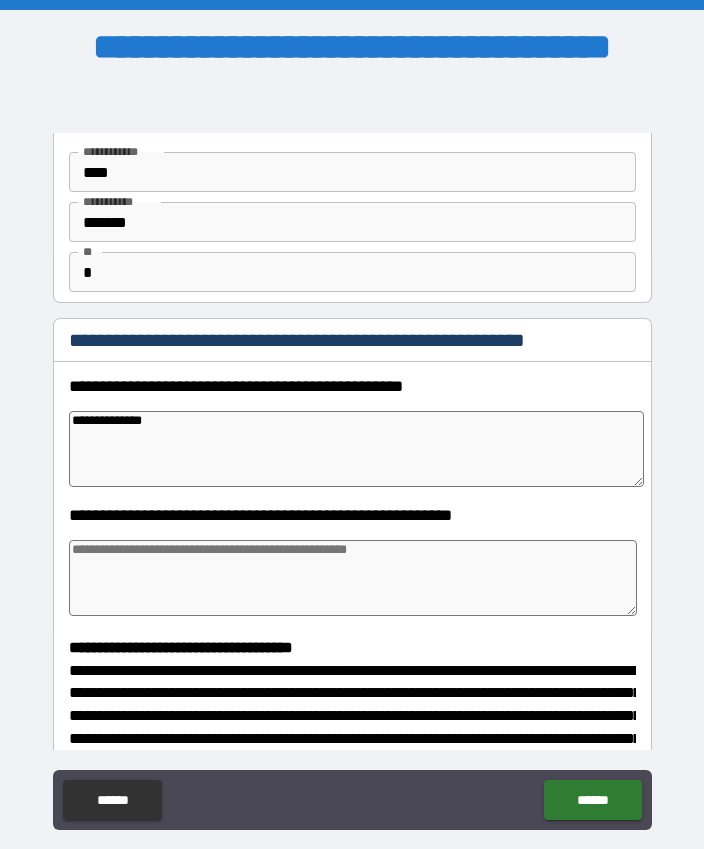 type on "*" 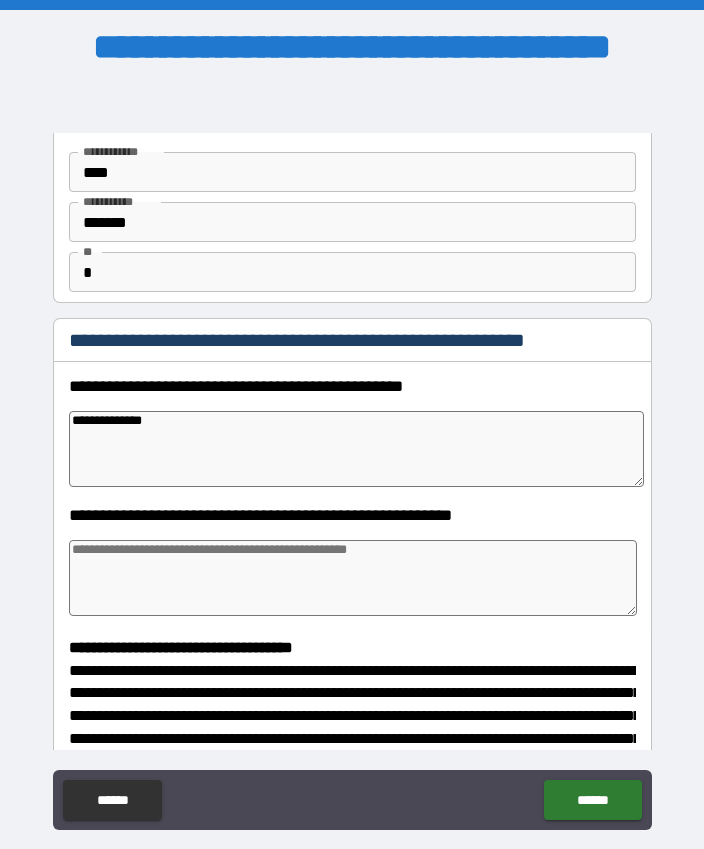 type on "*" 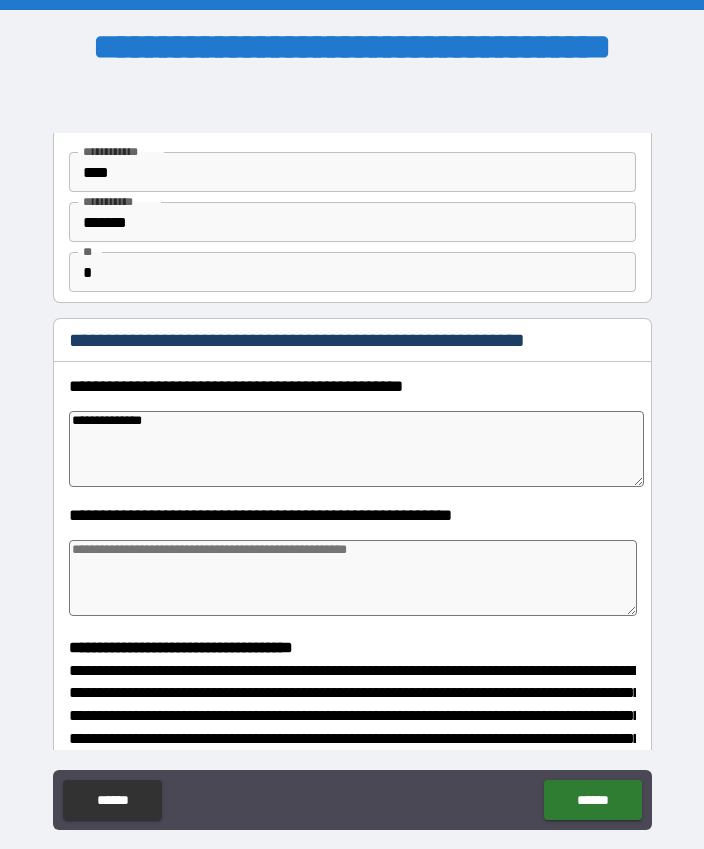 type on "*" 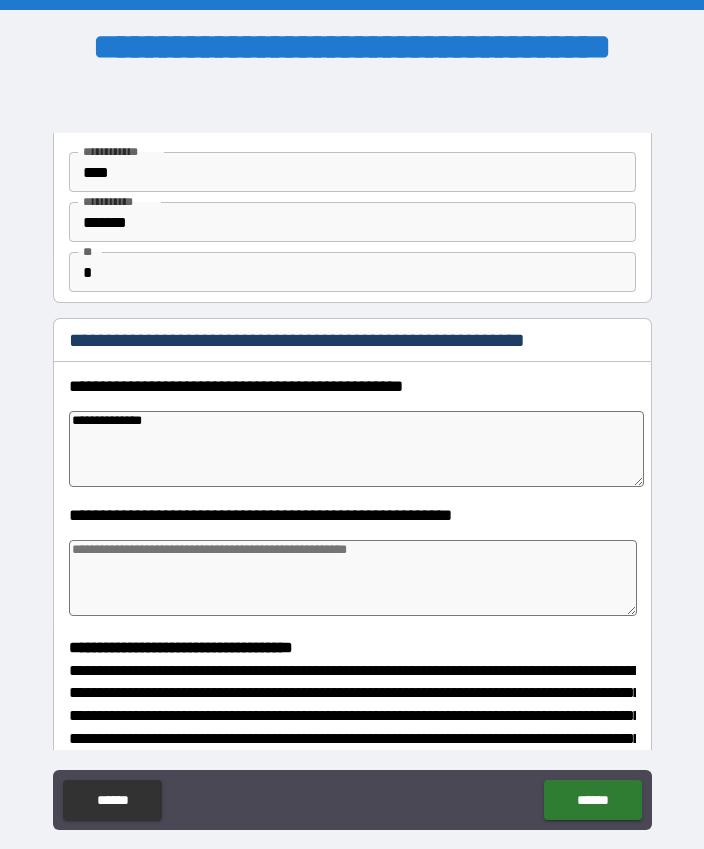 type on "**********" 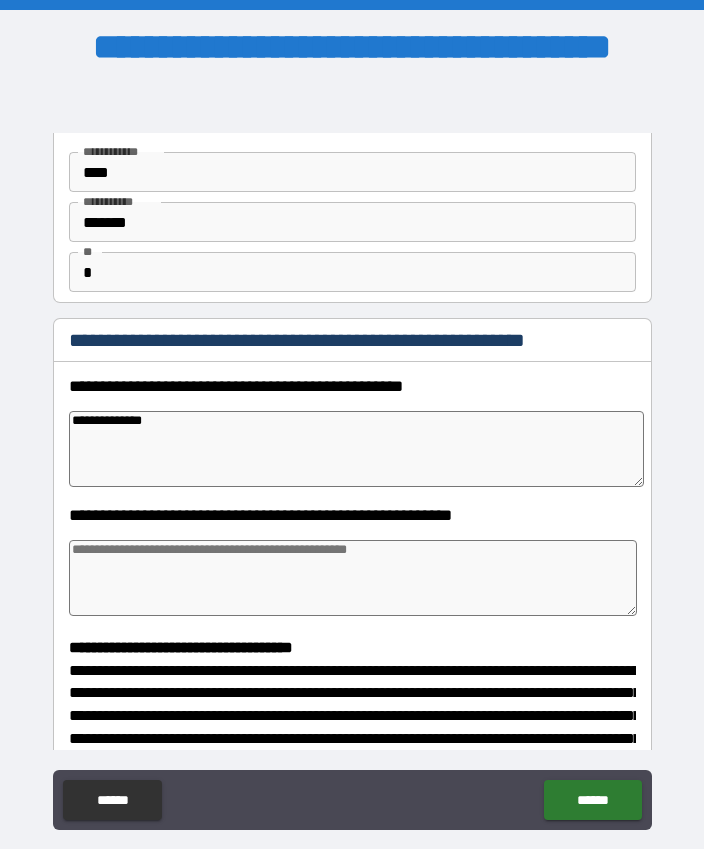 type on "*" 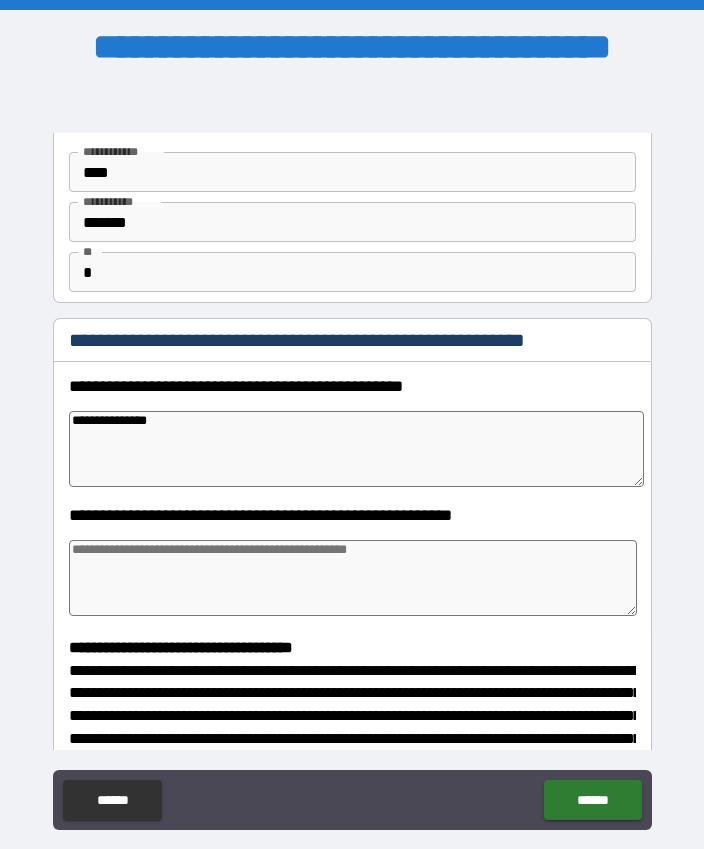 type on "*" 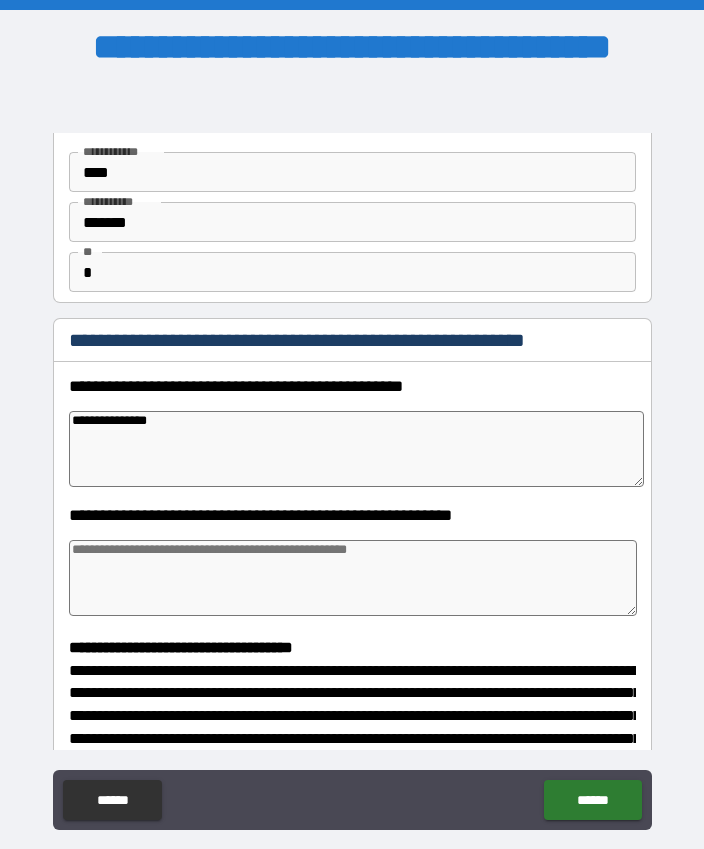 type on "**********" 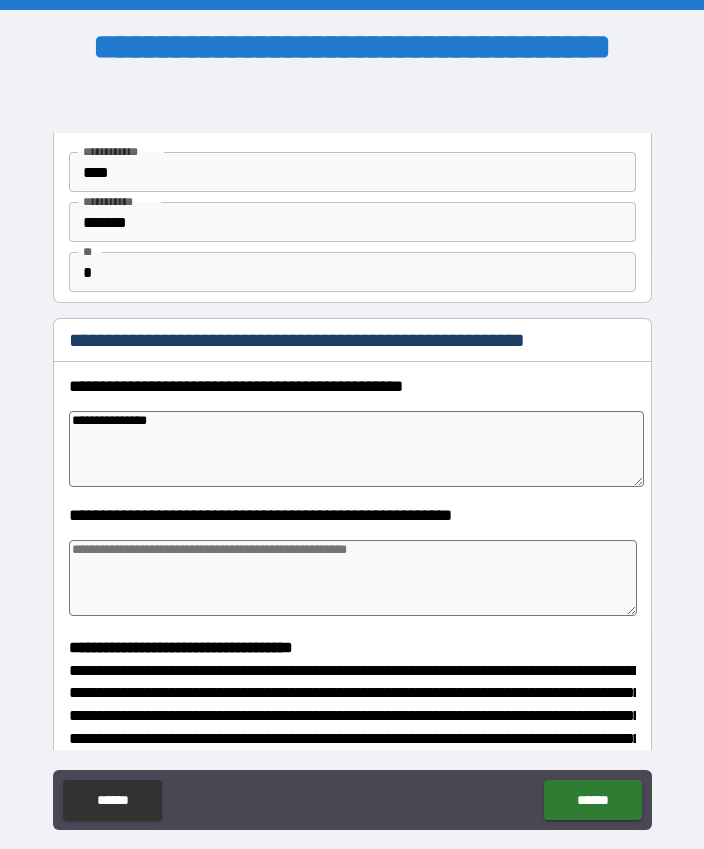 type on "*" 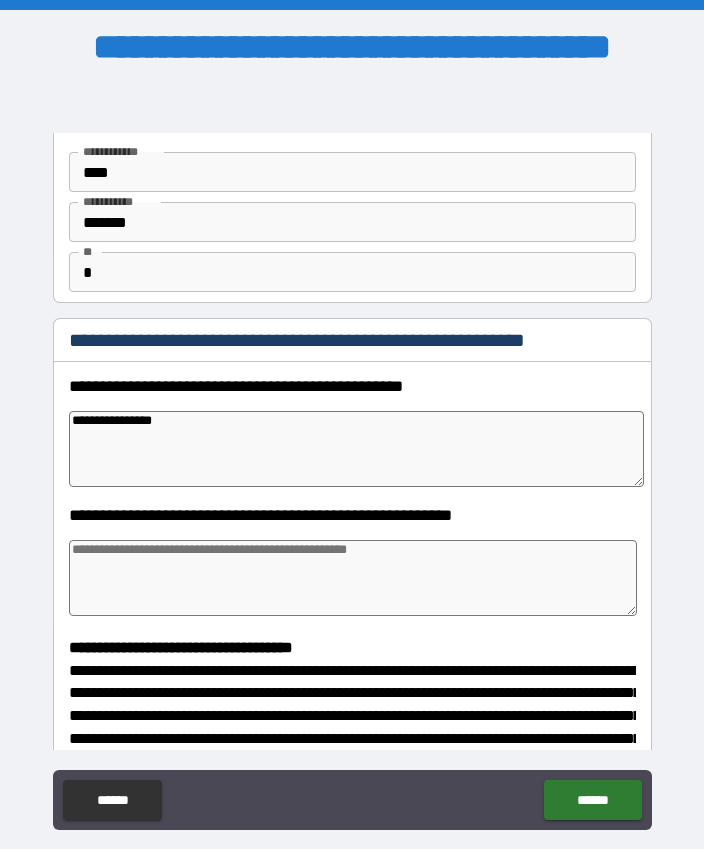 type on "*" 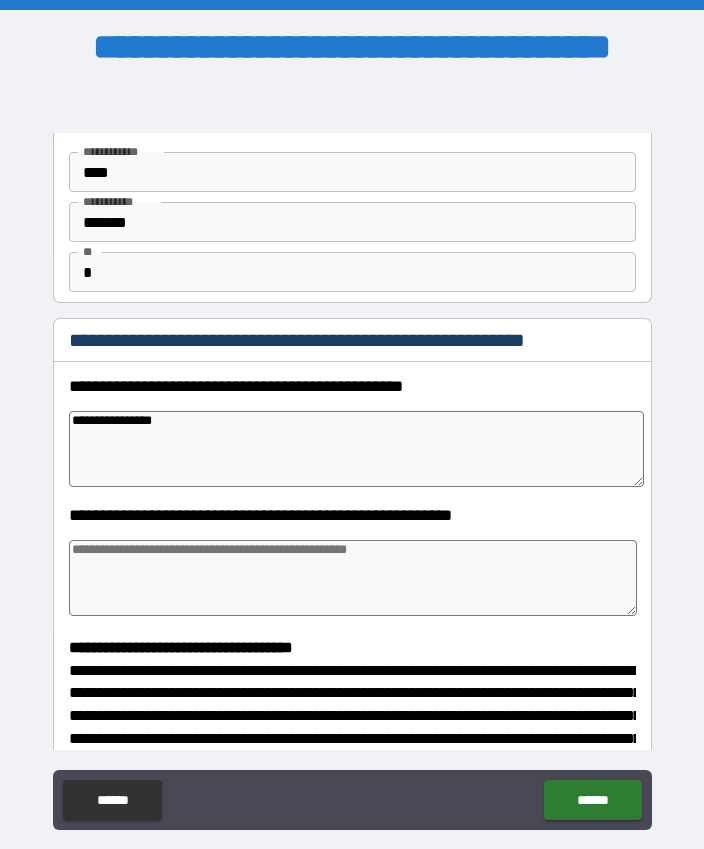 type on "**********" 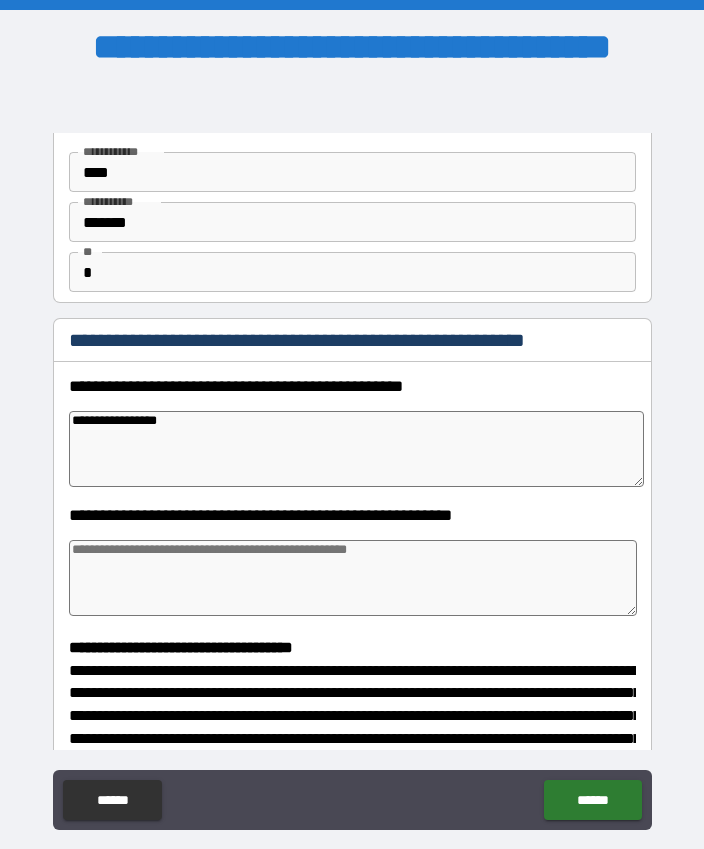 type on "*" 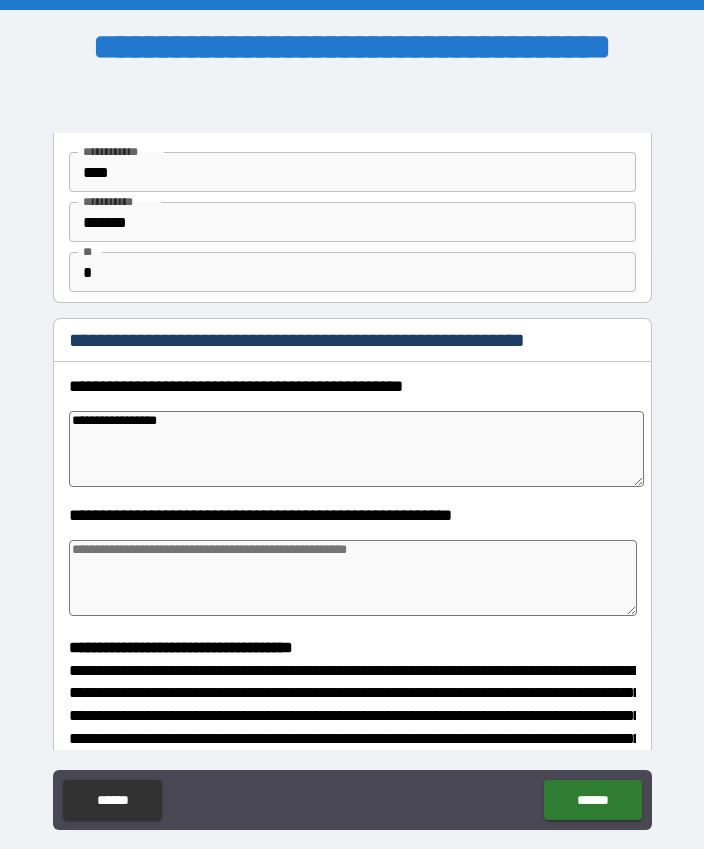 type on "*" 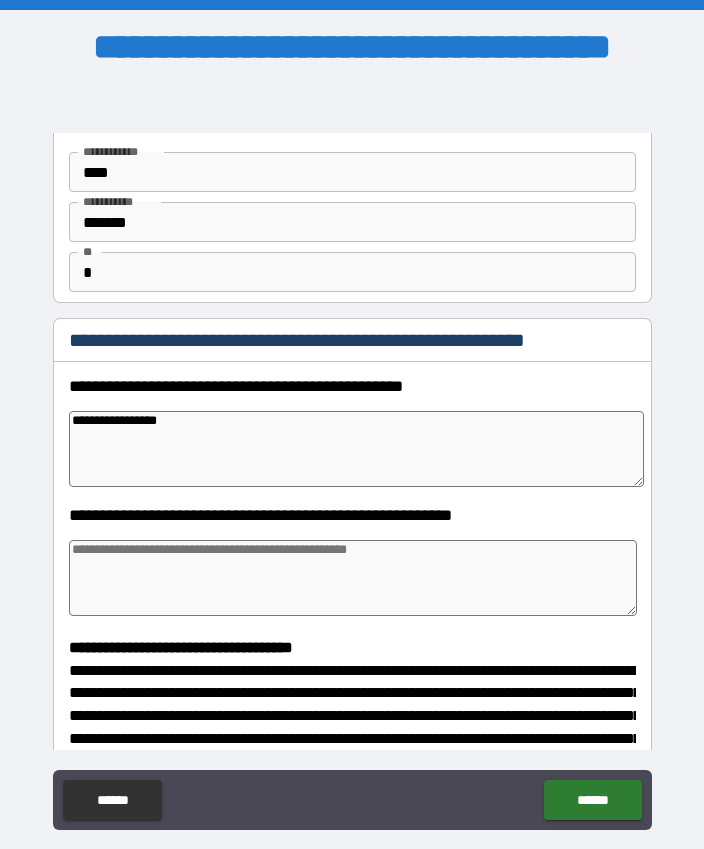type on "*" 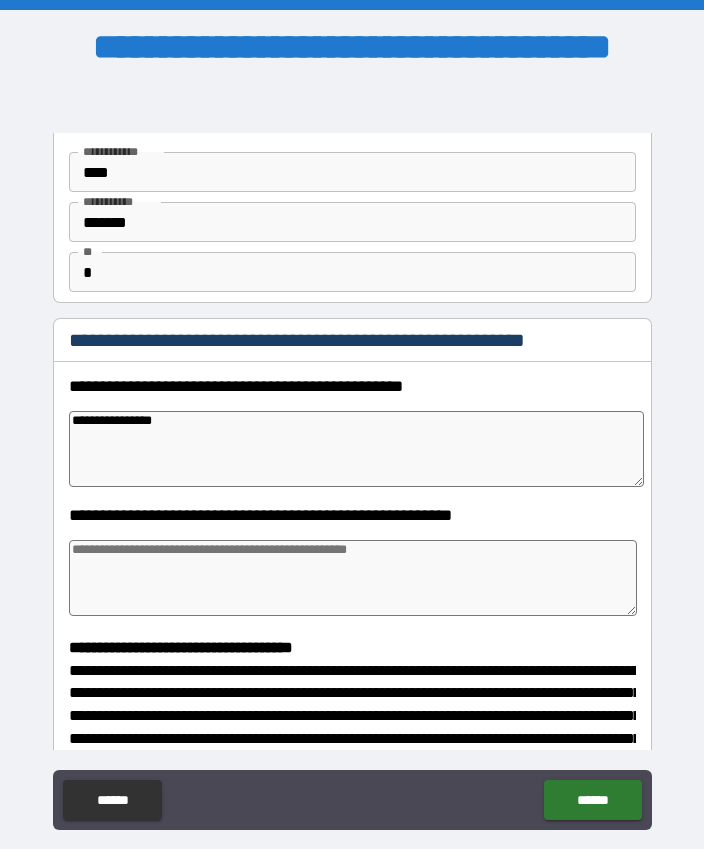 type on "*" 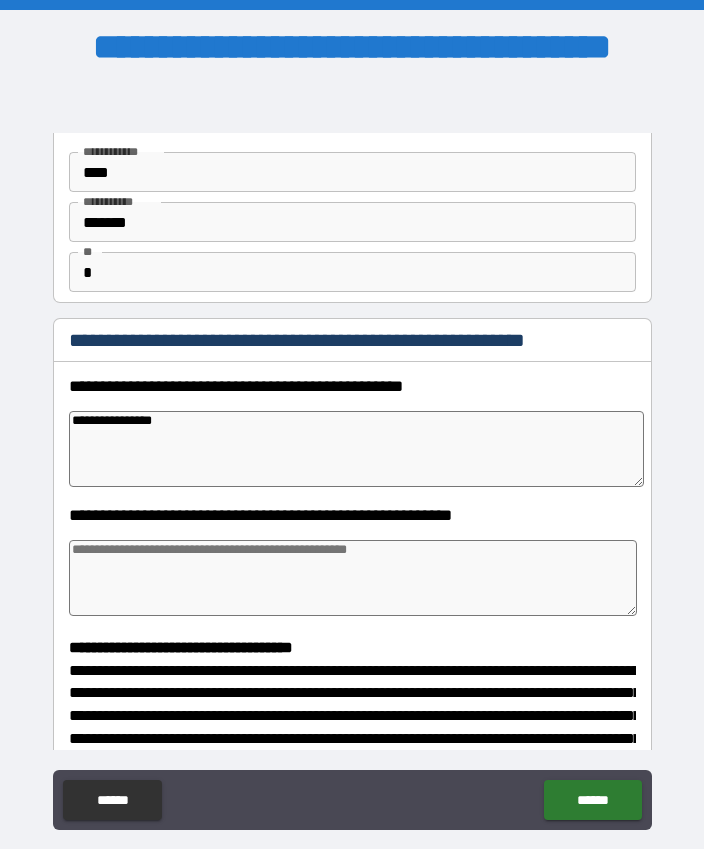 type on "**********" 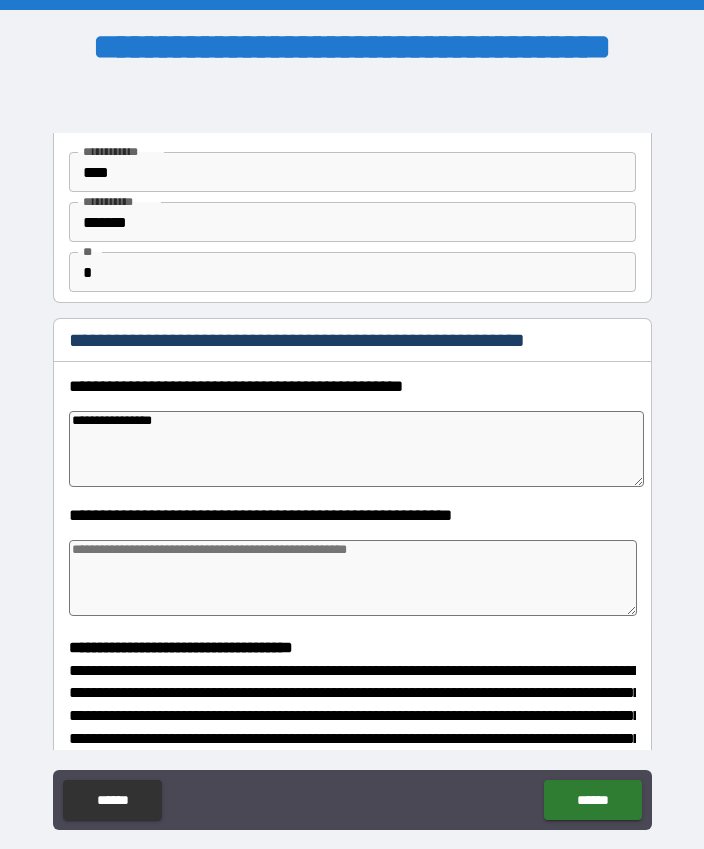 type on "*" 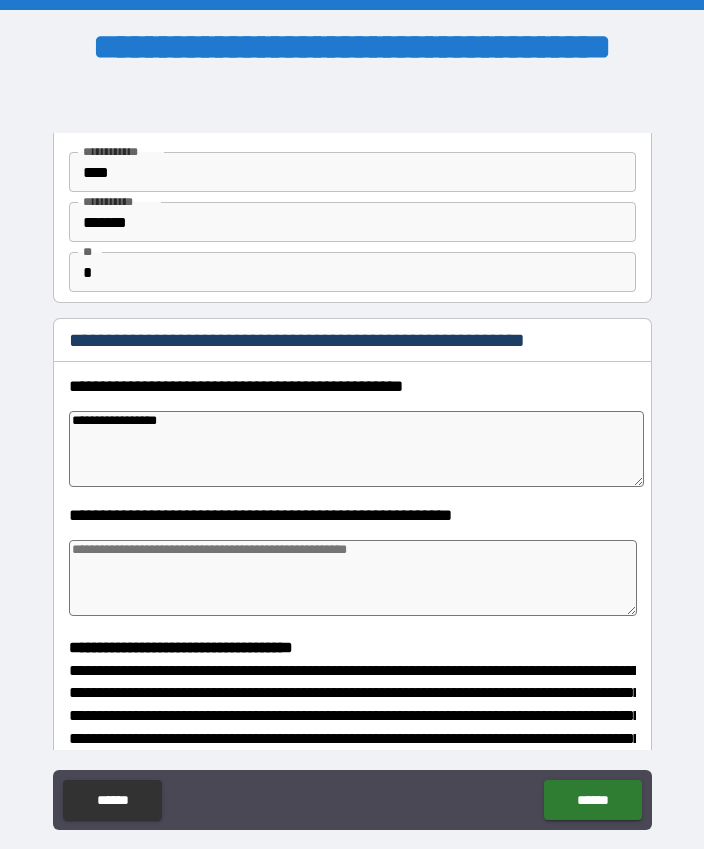 type on "*" 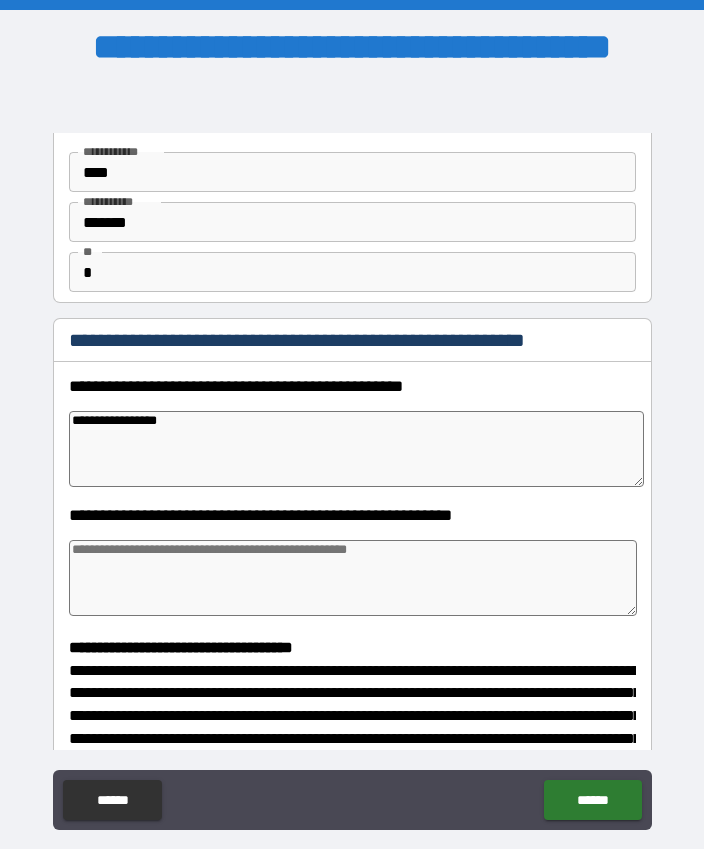 type on "**********" 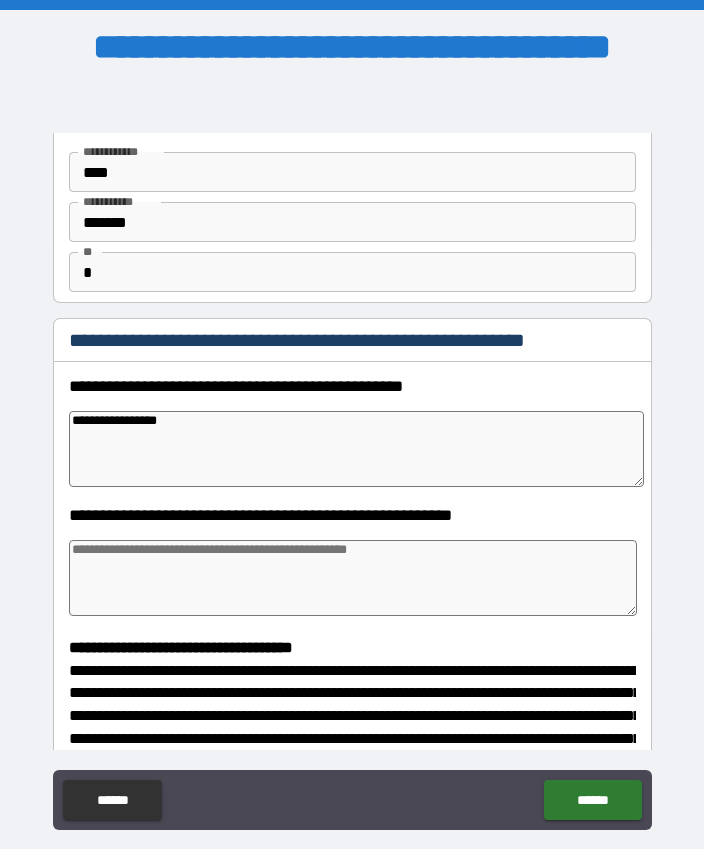 type on "*" 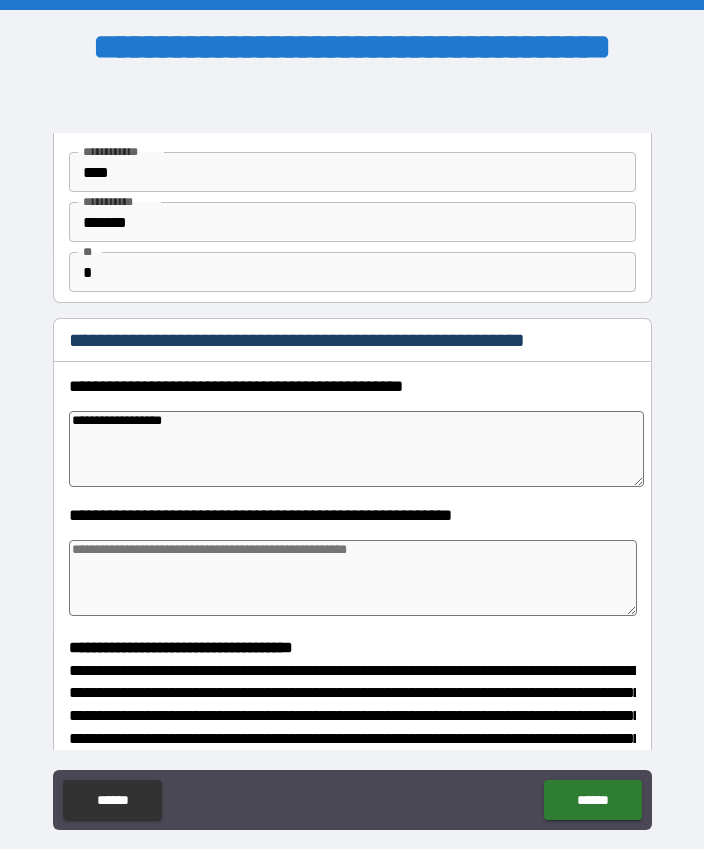 type on "*" 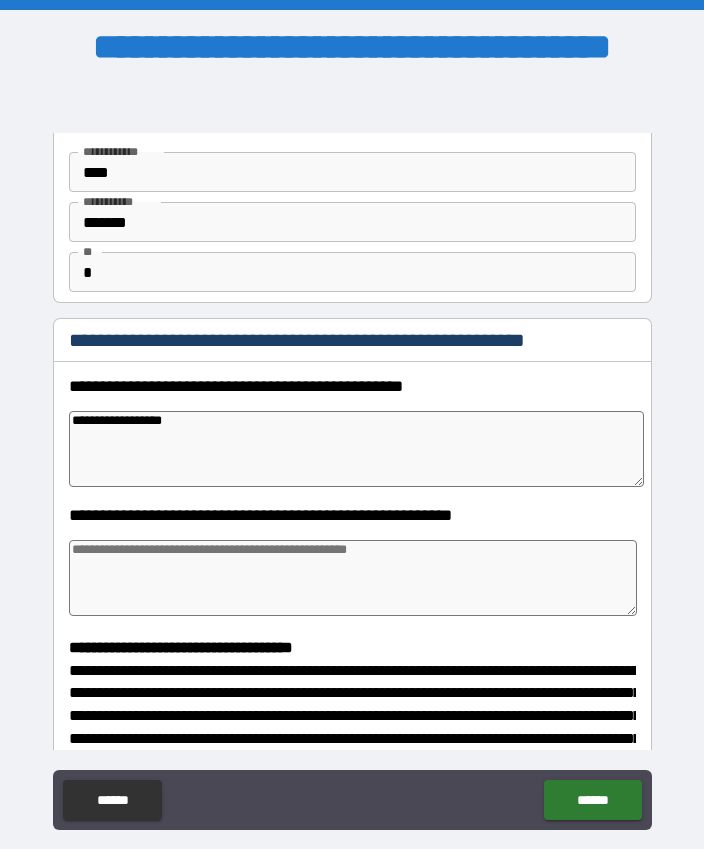 type on "**********" 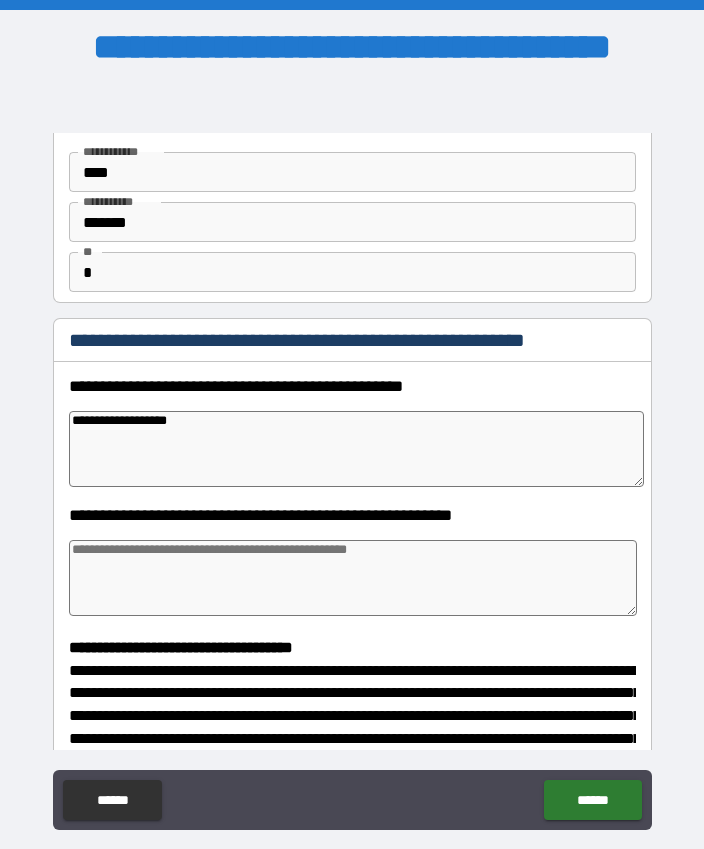 type on "*" 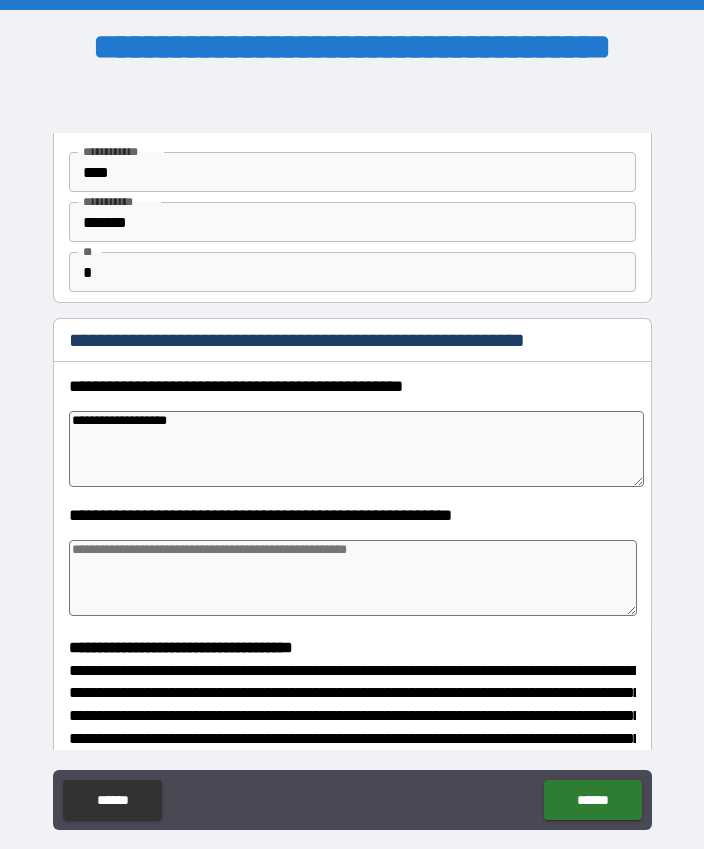 type on "*" 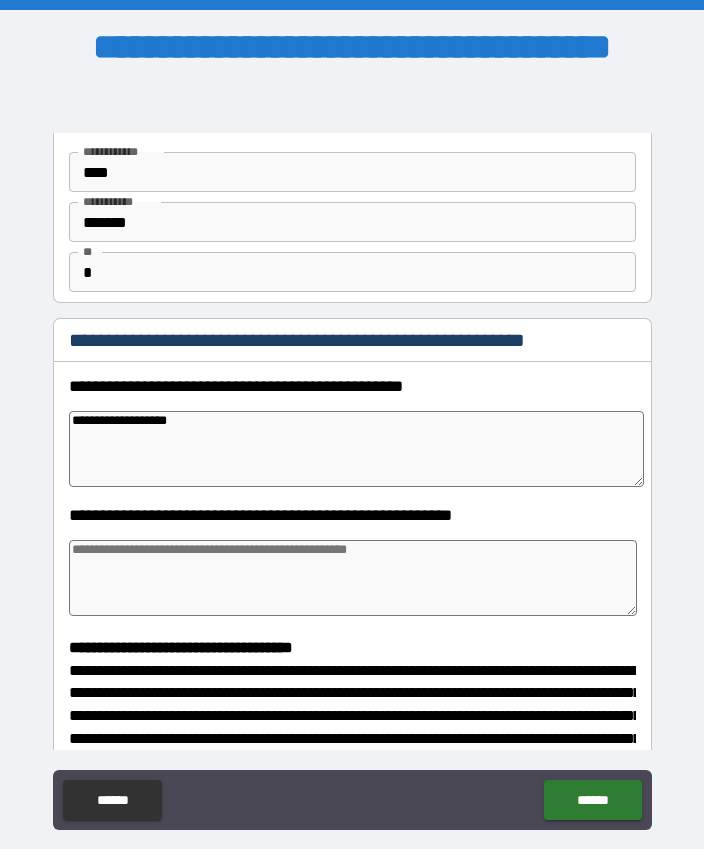 type on "*" 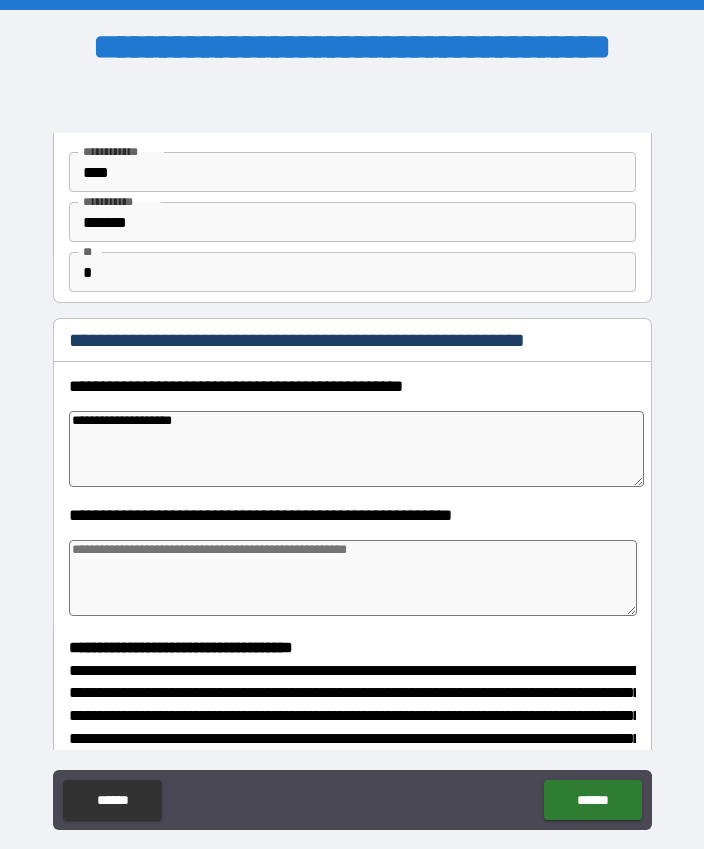 type on "*" 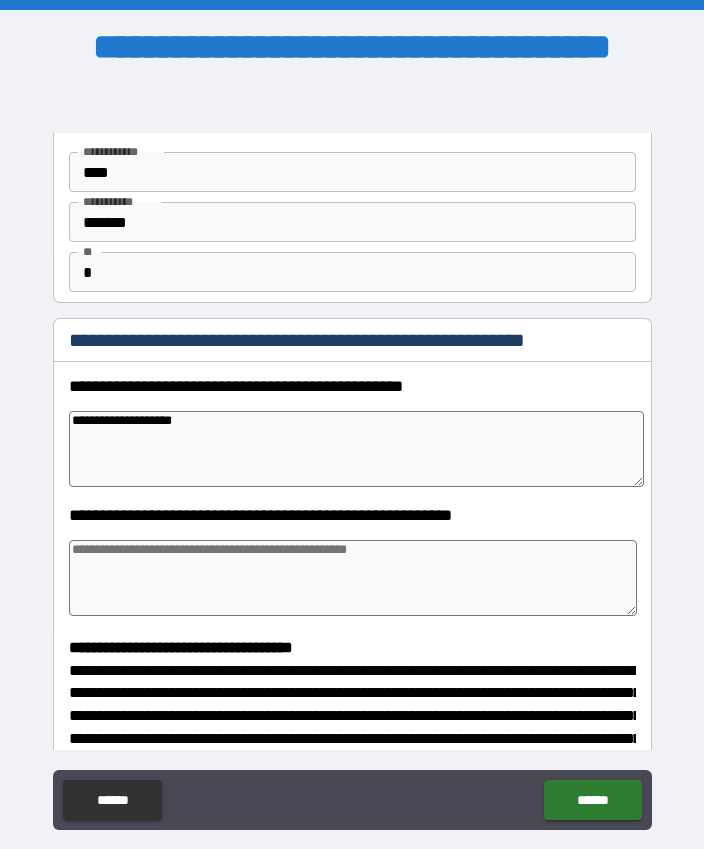 type on "*" 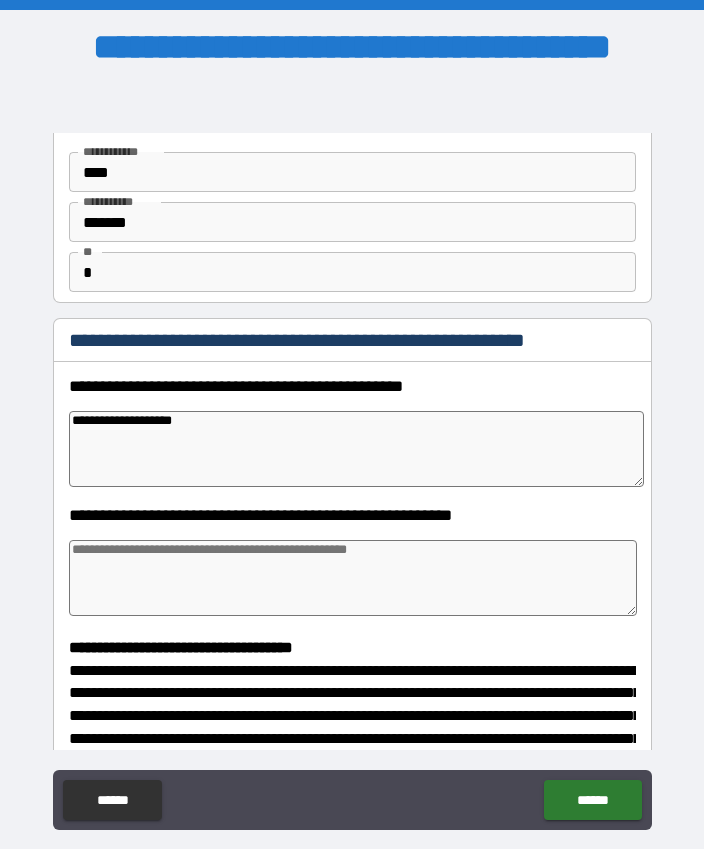 type on "**********" 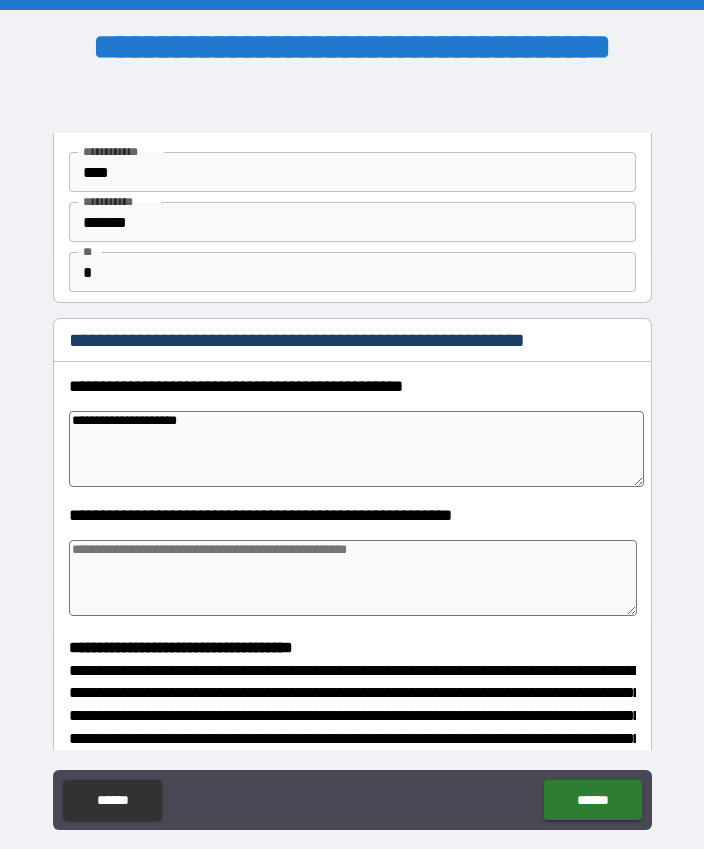type on "*" 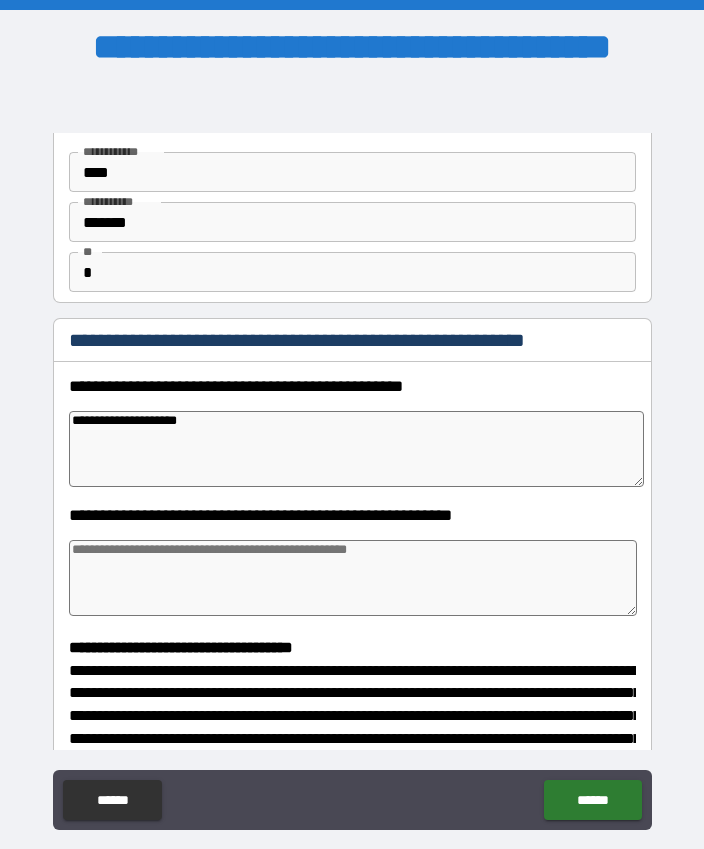 type on "*" 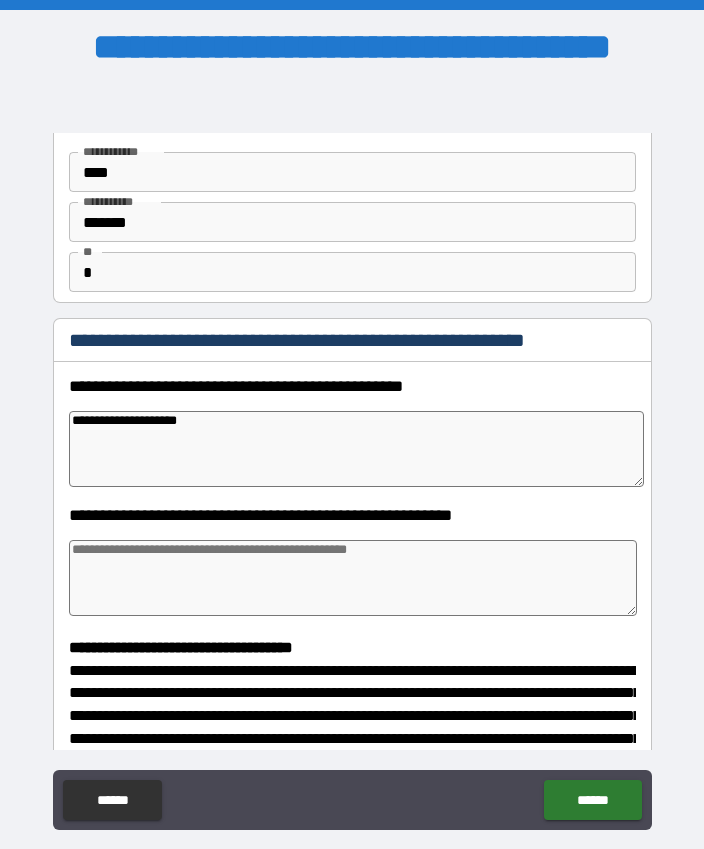 type on "*" 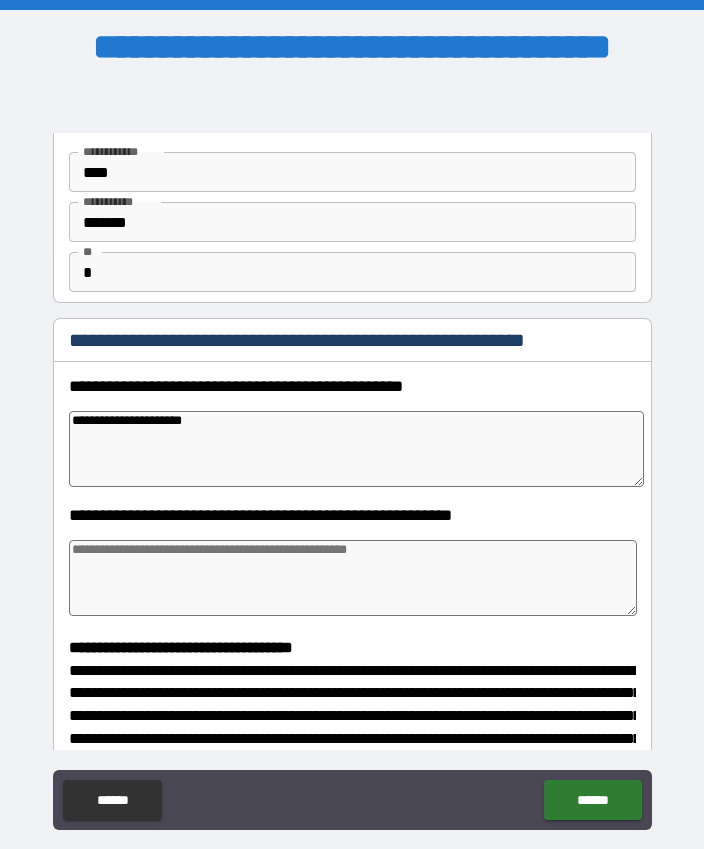 type on "*" 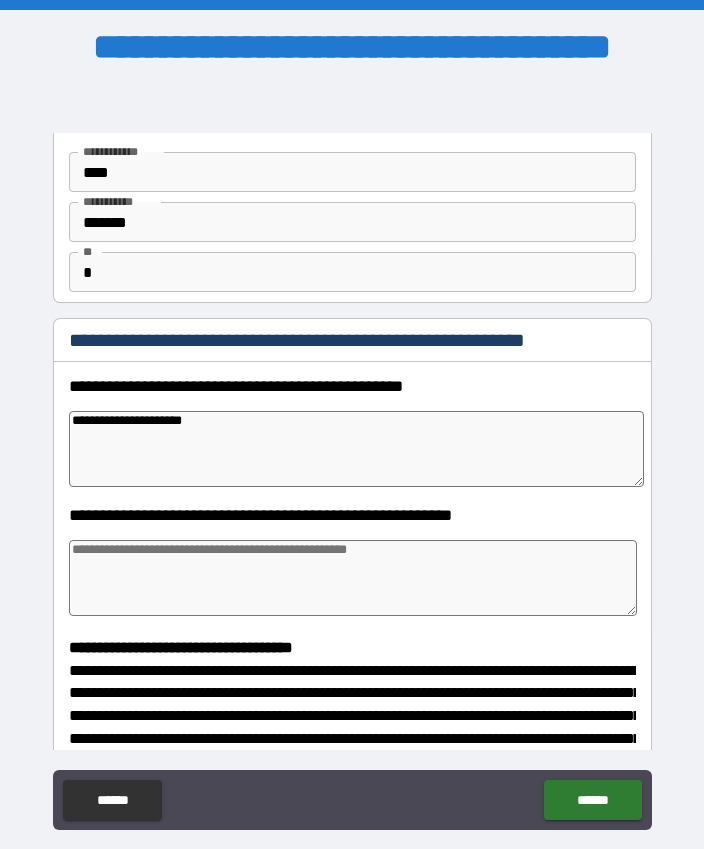 type on "*" 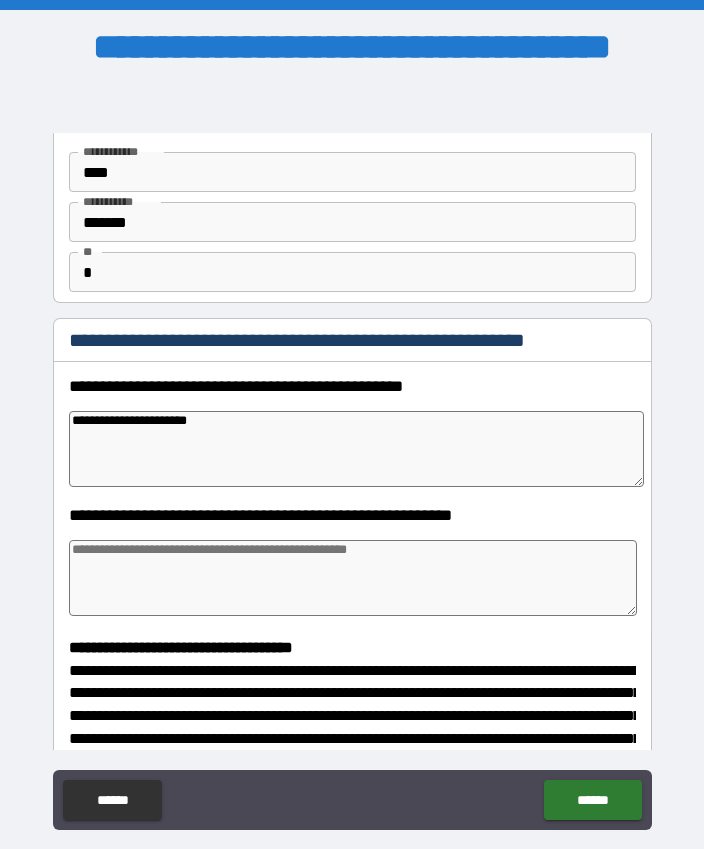 type on "*" 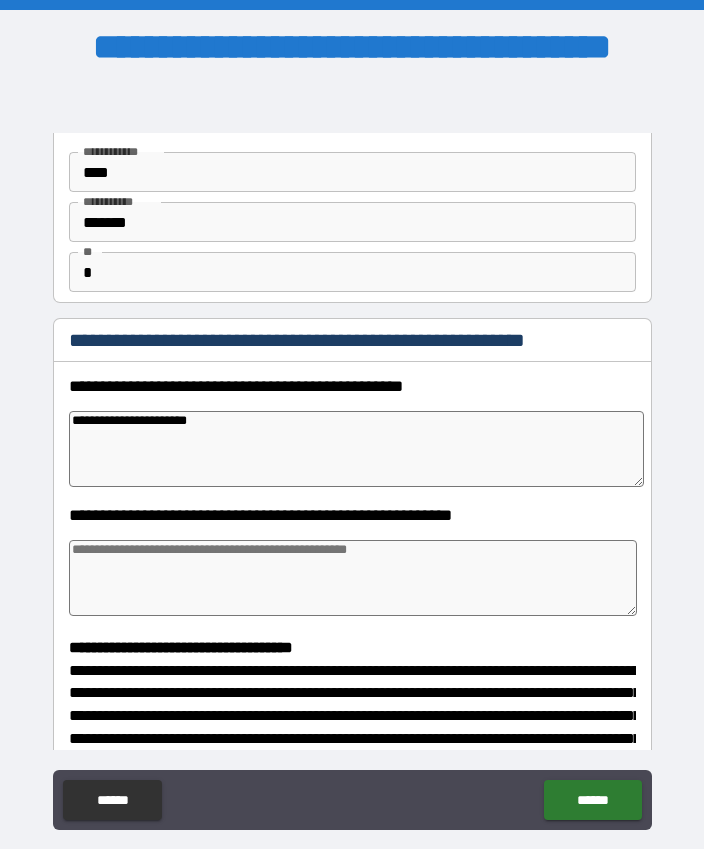 type on "*" 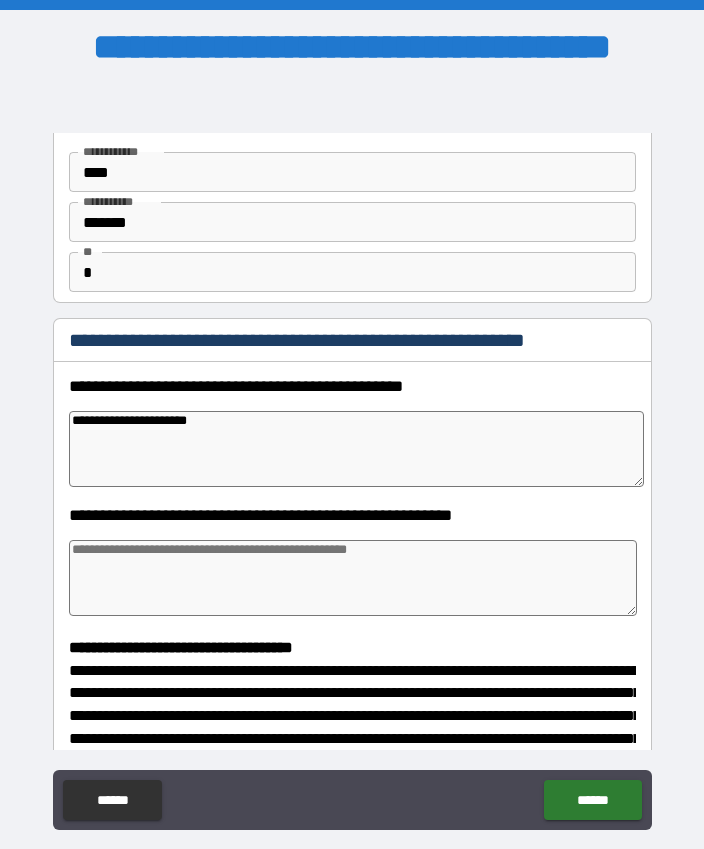 type on "*" 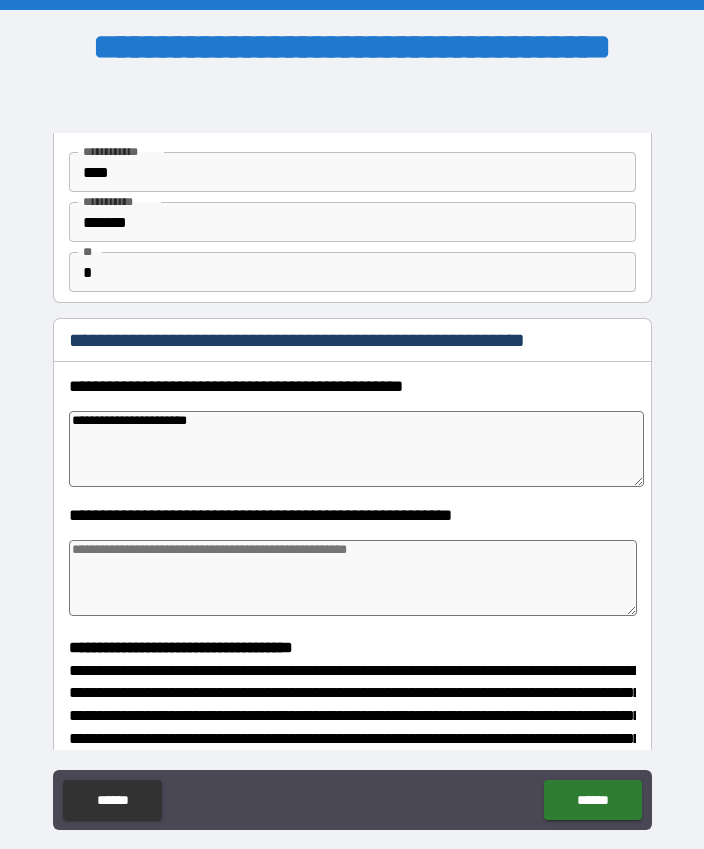 type on "**********" 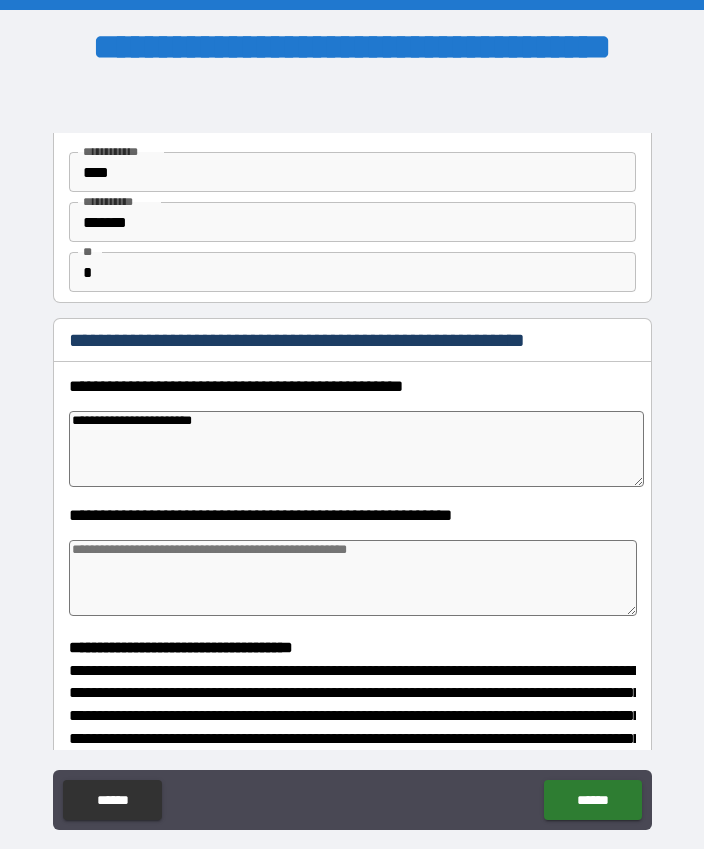 type on "*" 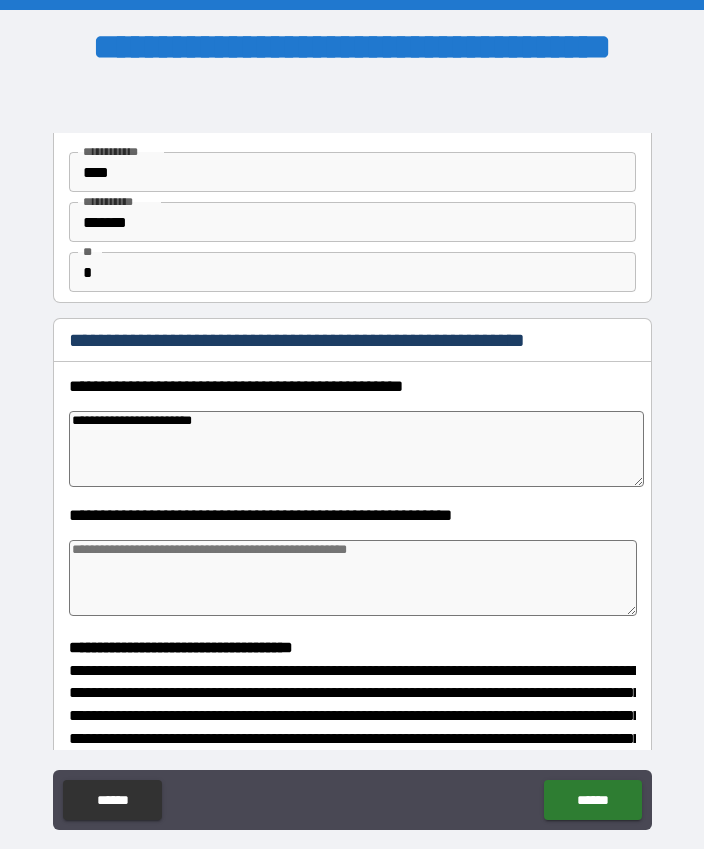 type on "*" 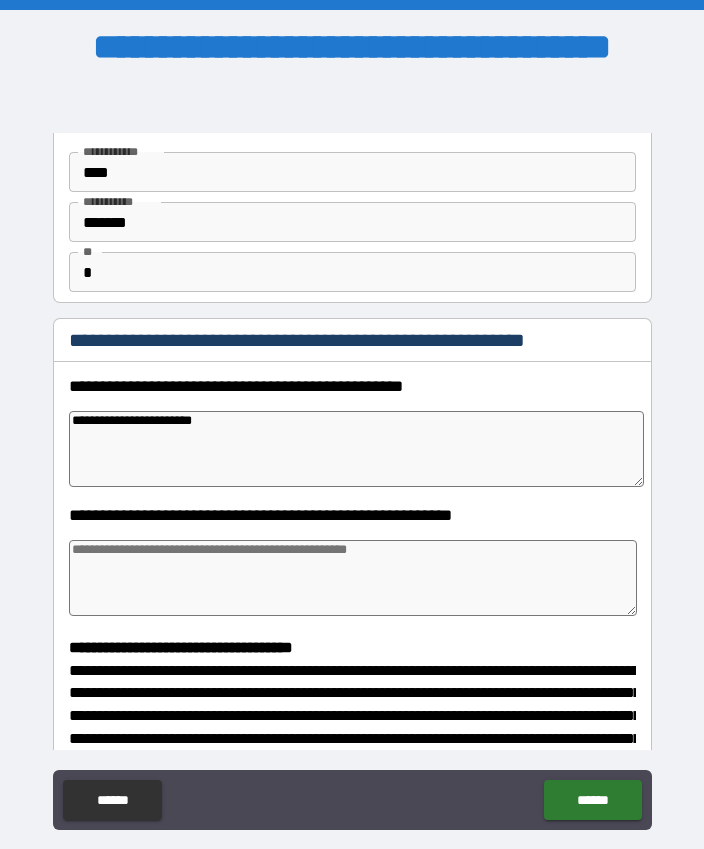 type on "*" 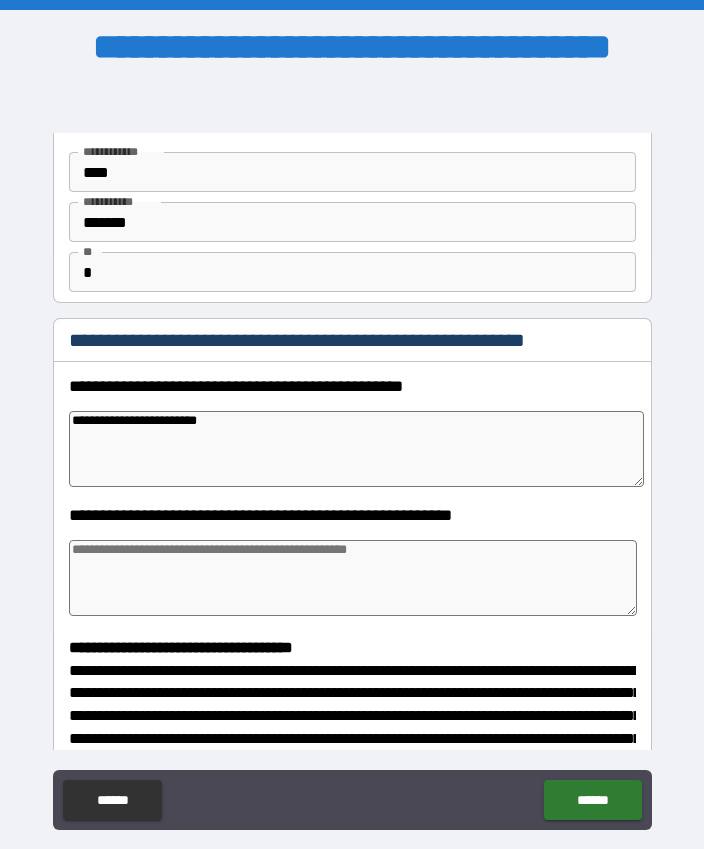 type on "*" 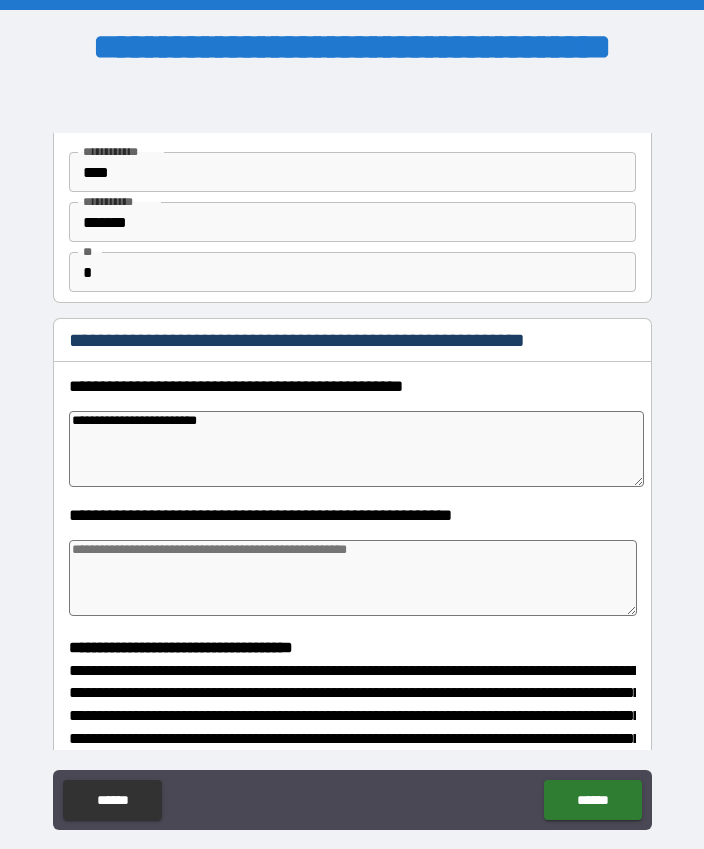 type on "*" 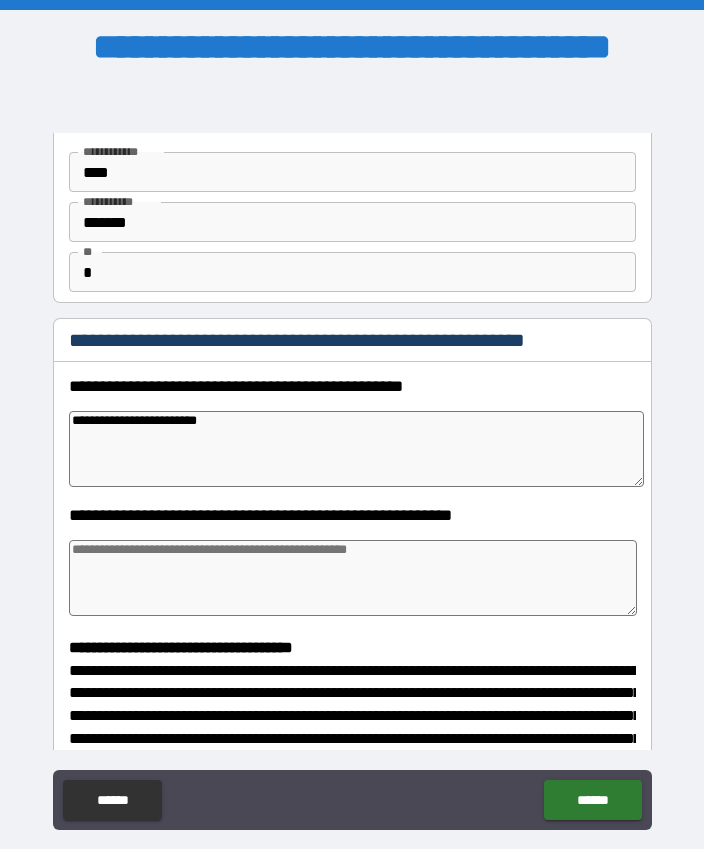 type on "*" 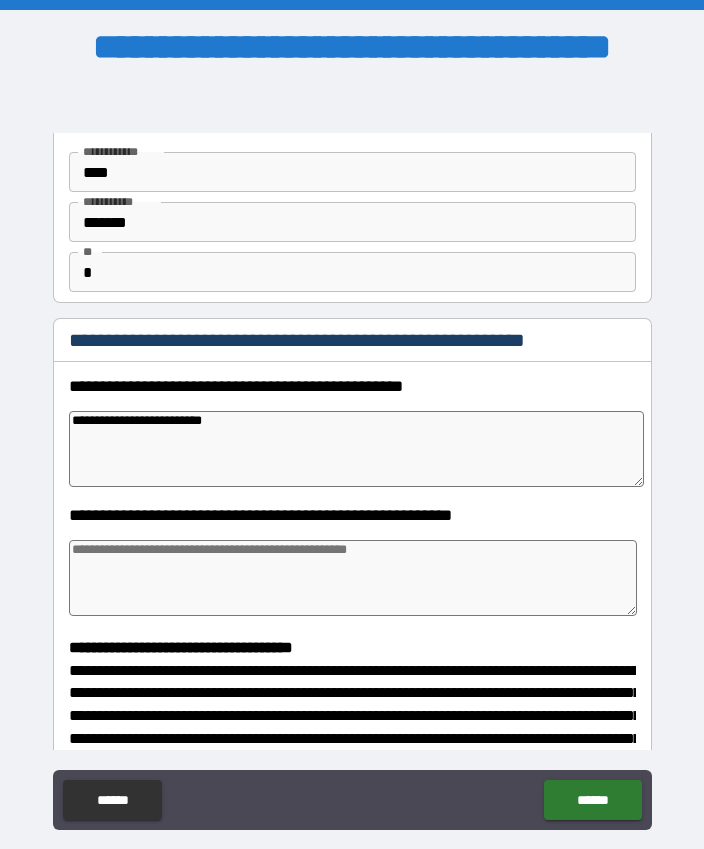 type on "*" 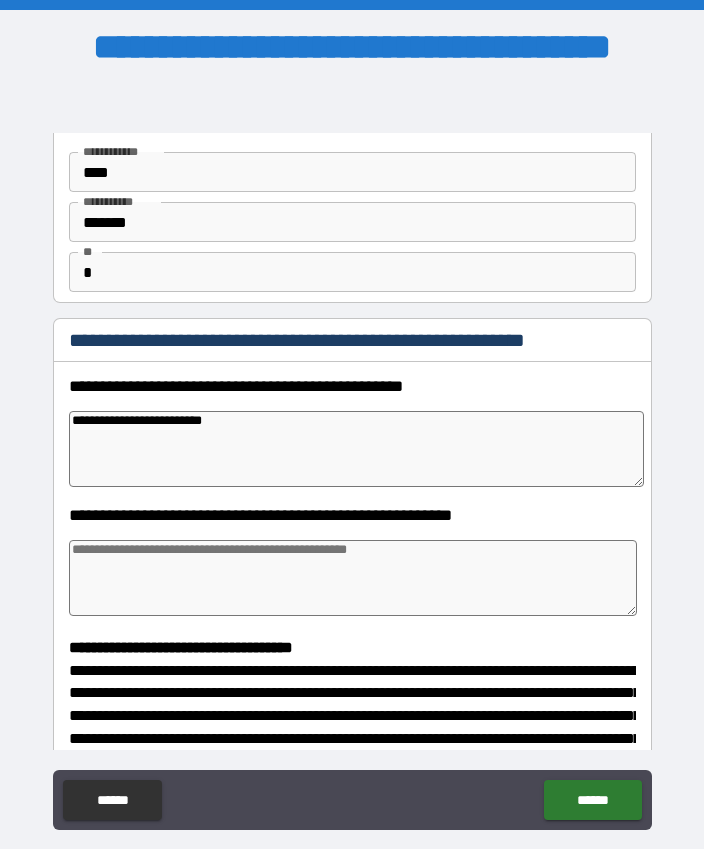 type on "*" 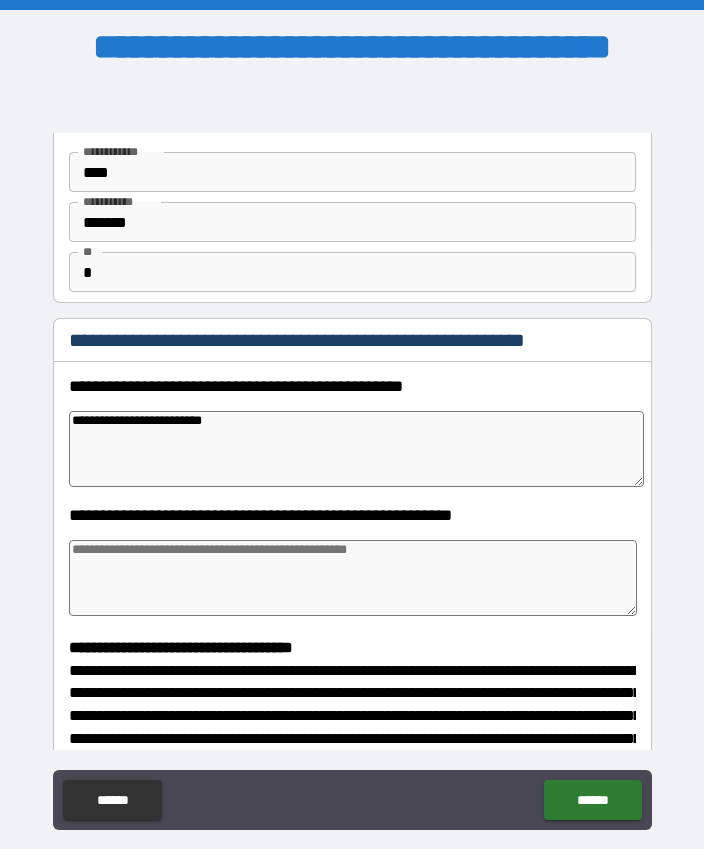 type on "*" 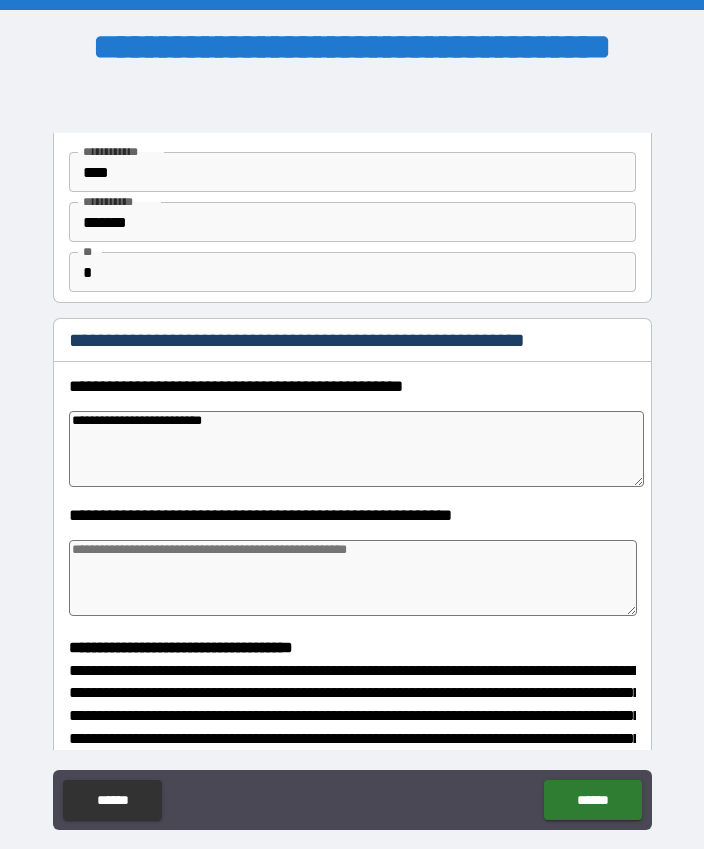 type on "**********" 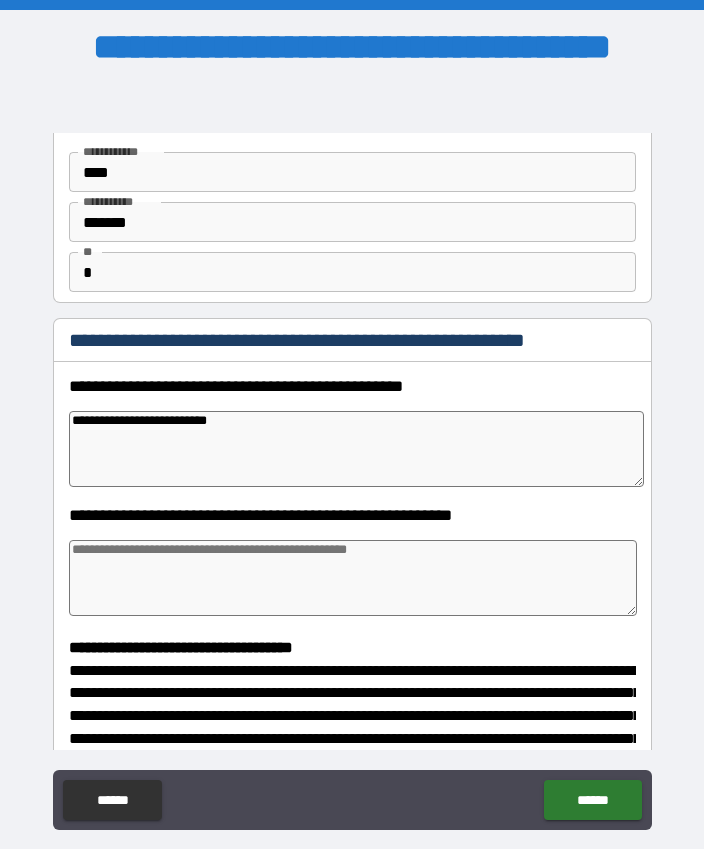 type on "*" 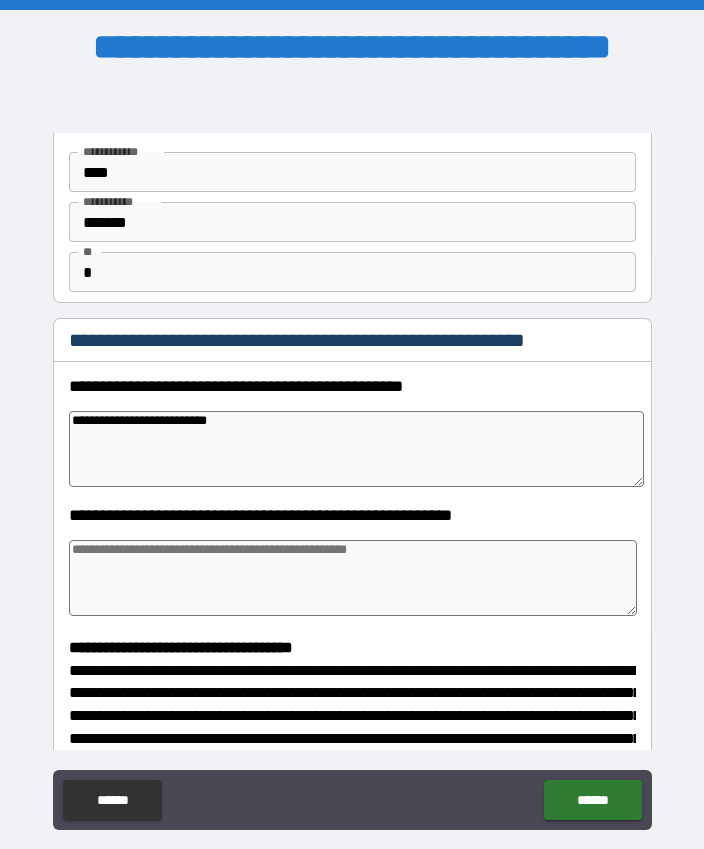 type on "*" 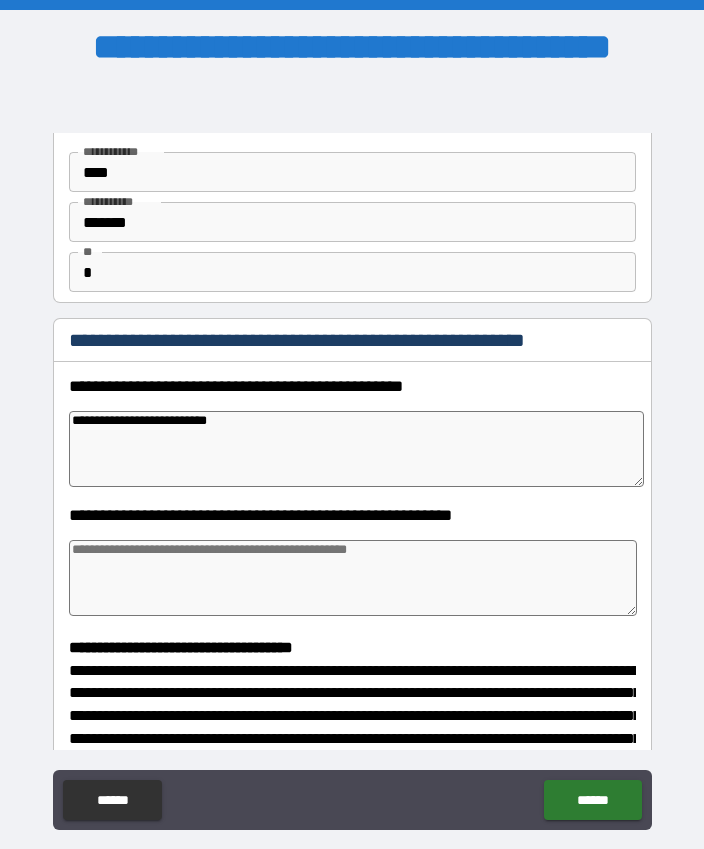 type on "*" 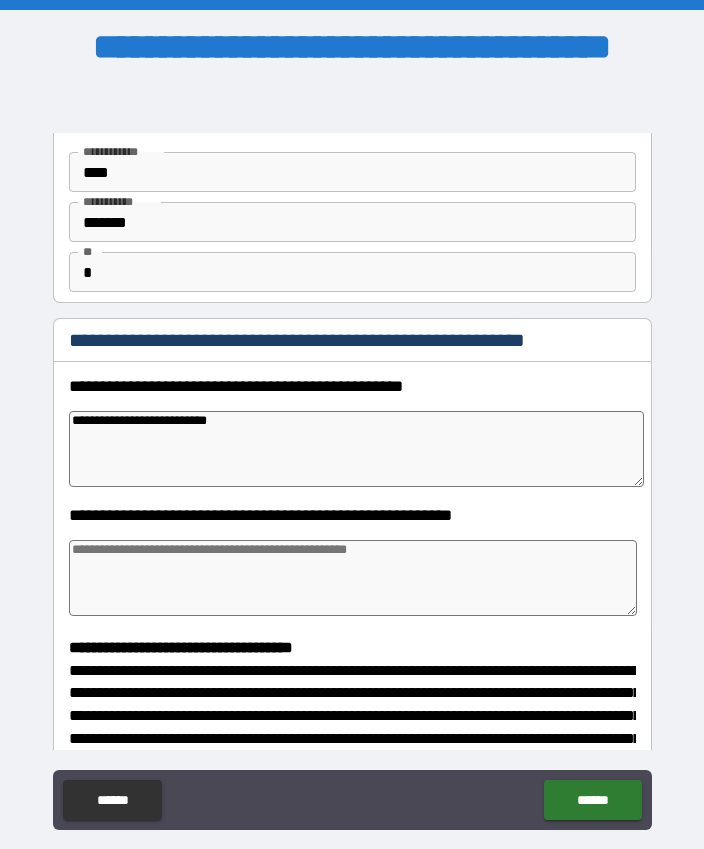 type on "**********" 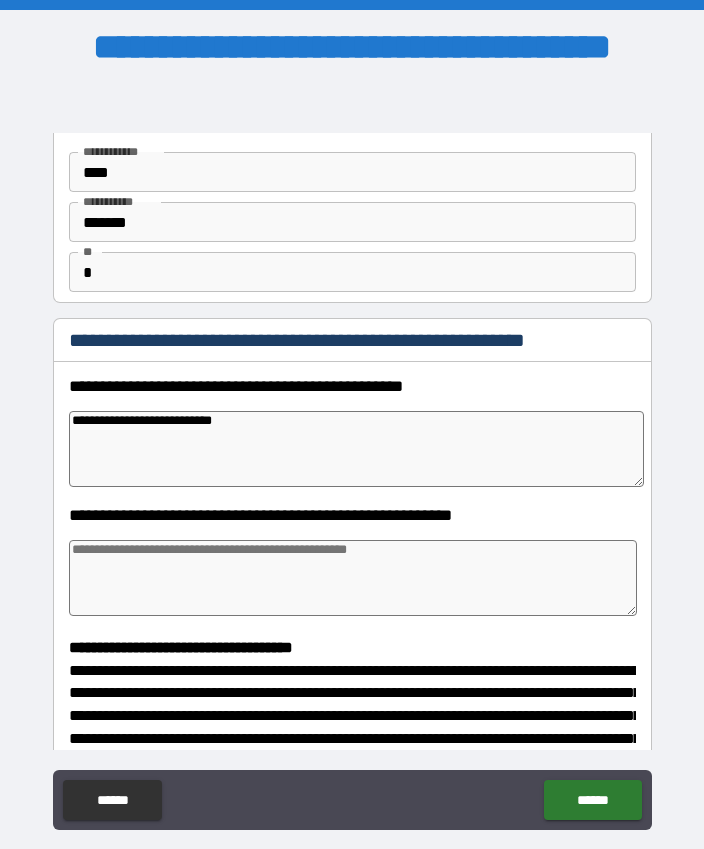 type on "*" 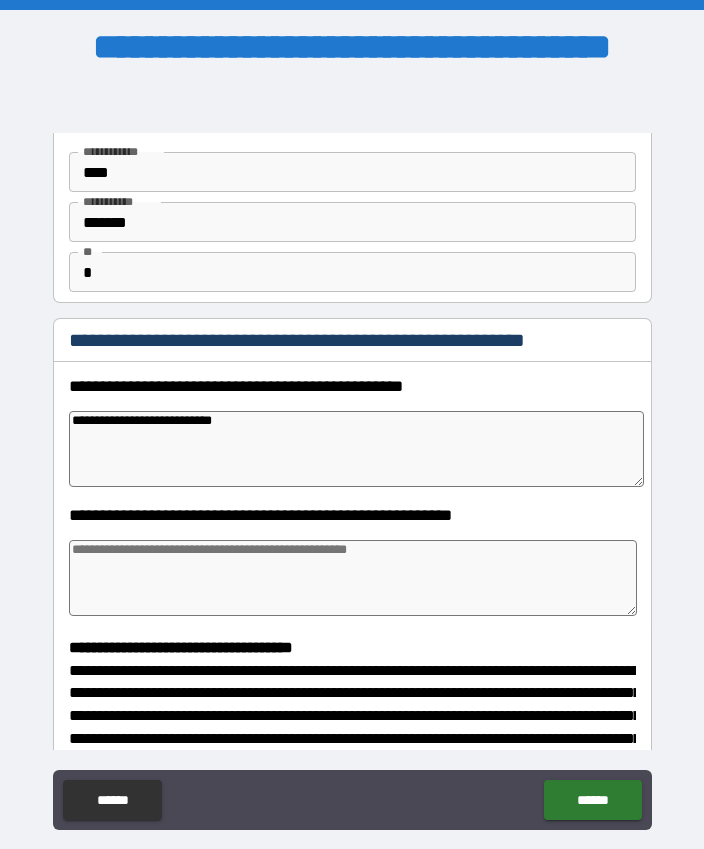type on "**********" 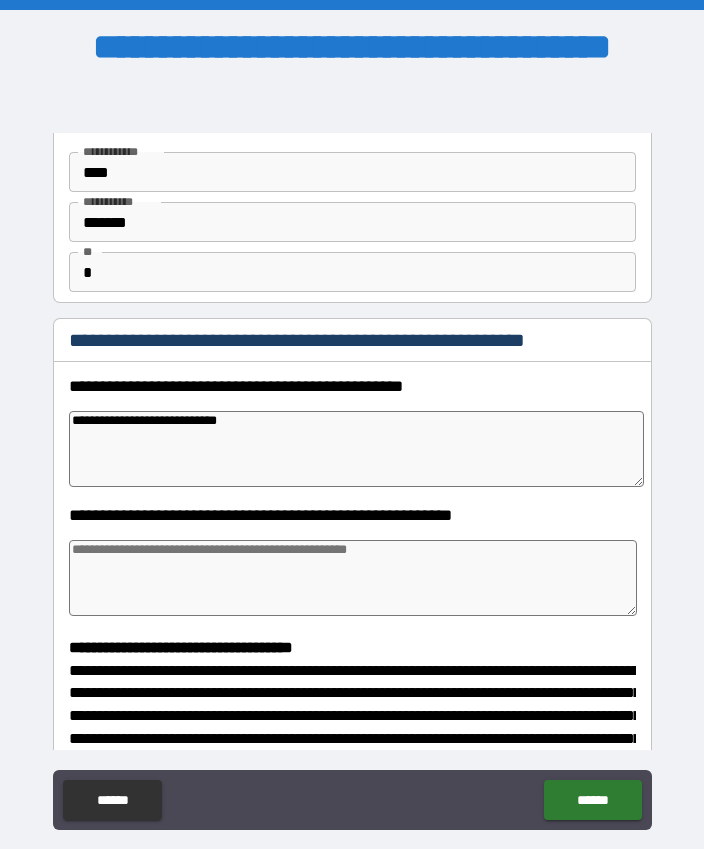 type on "*" 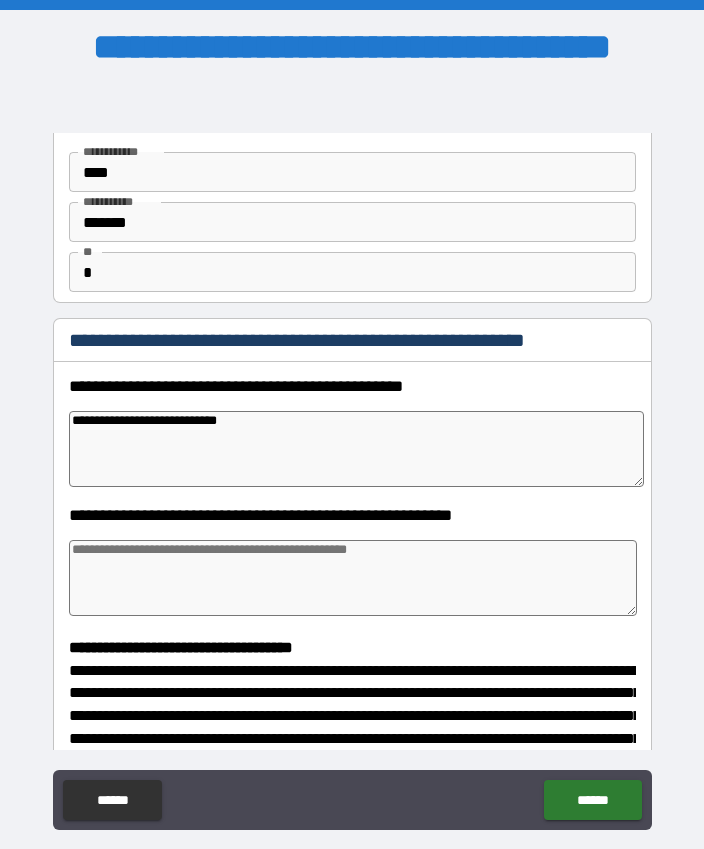 type on "*" 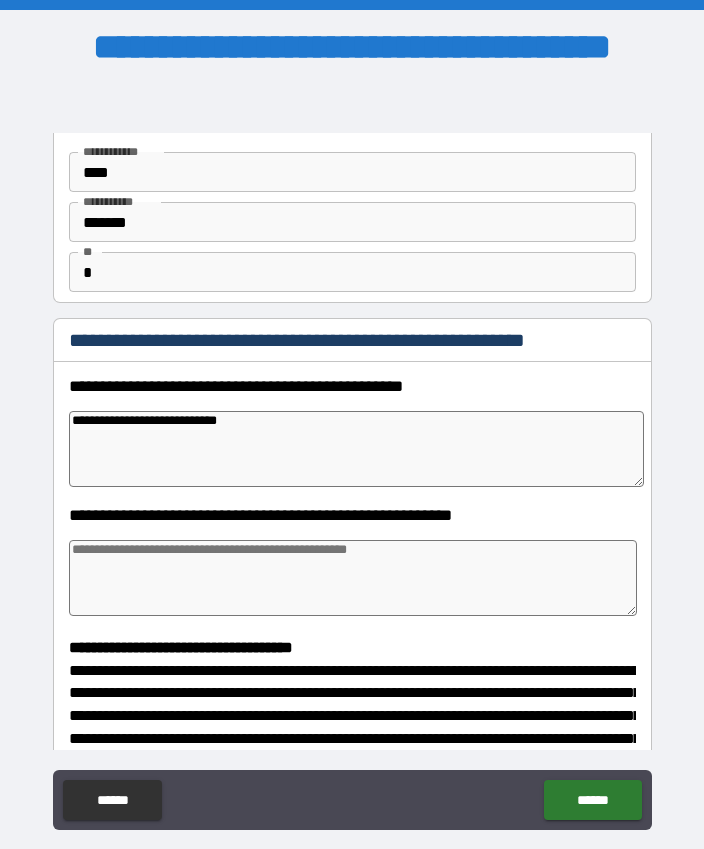 type on "*" 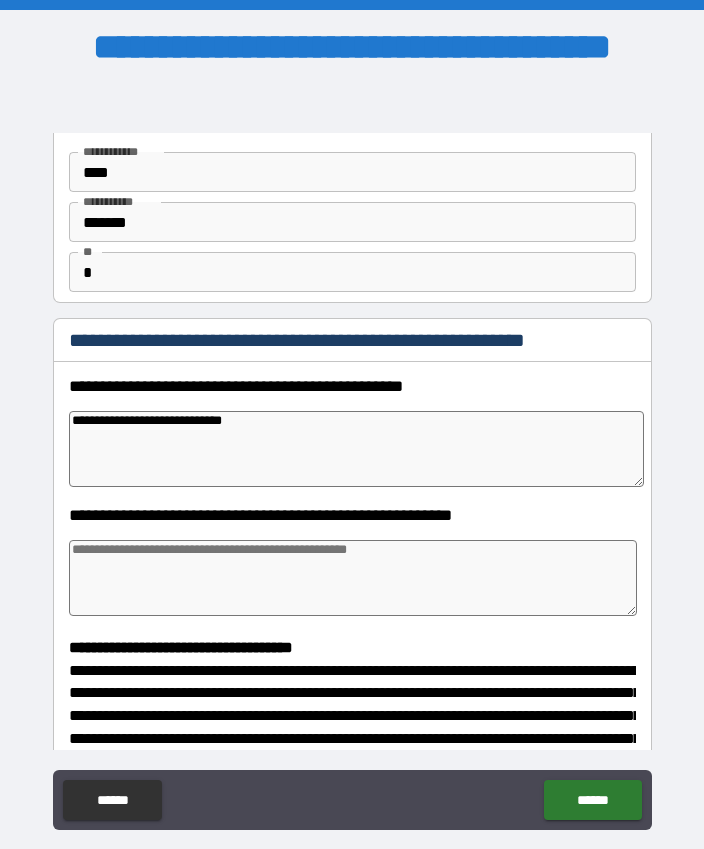 type on "*" 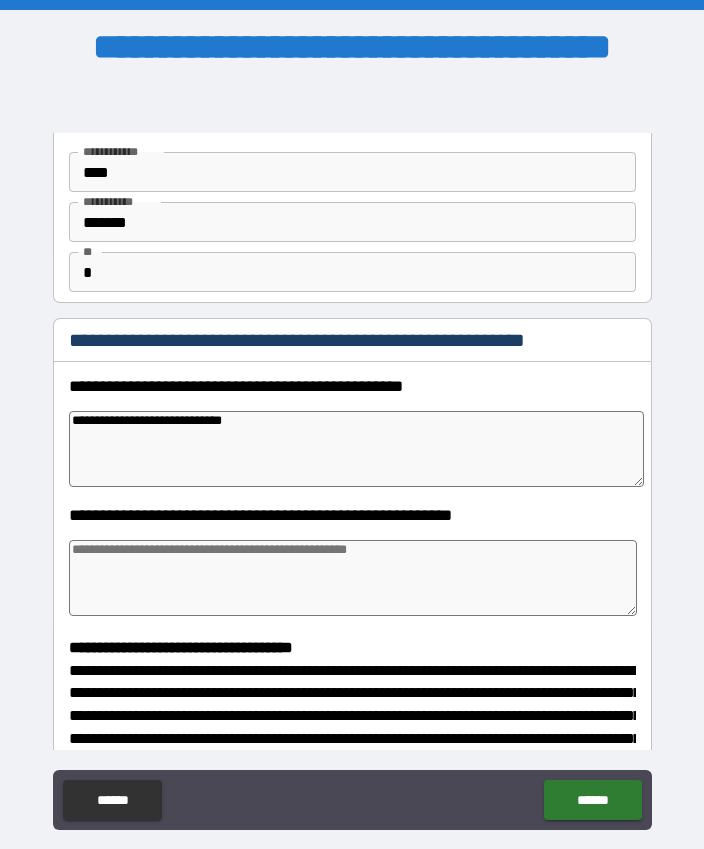 type on "*" 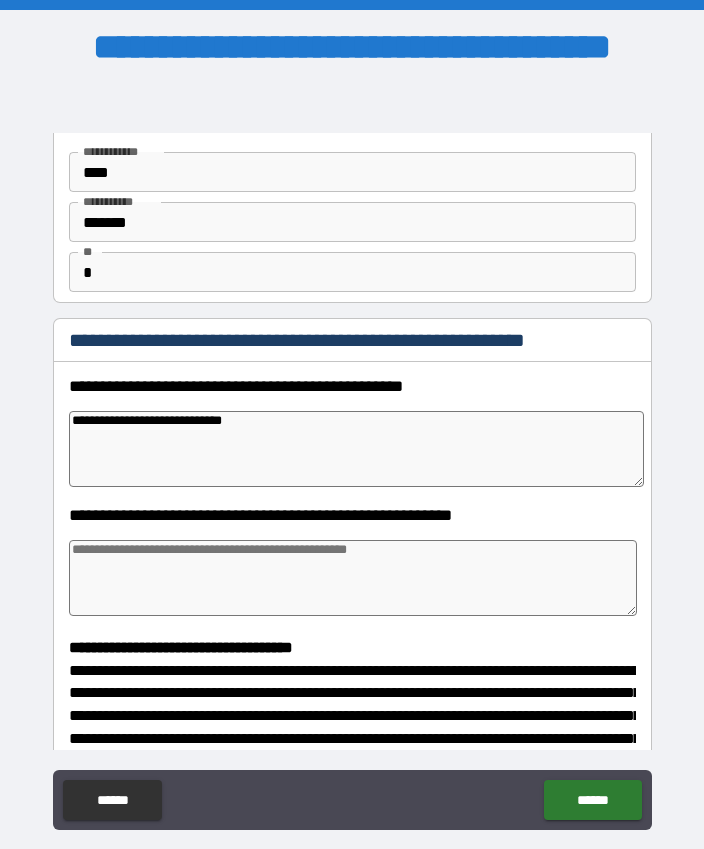 type on "**********" 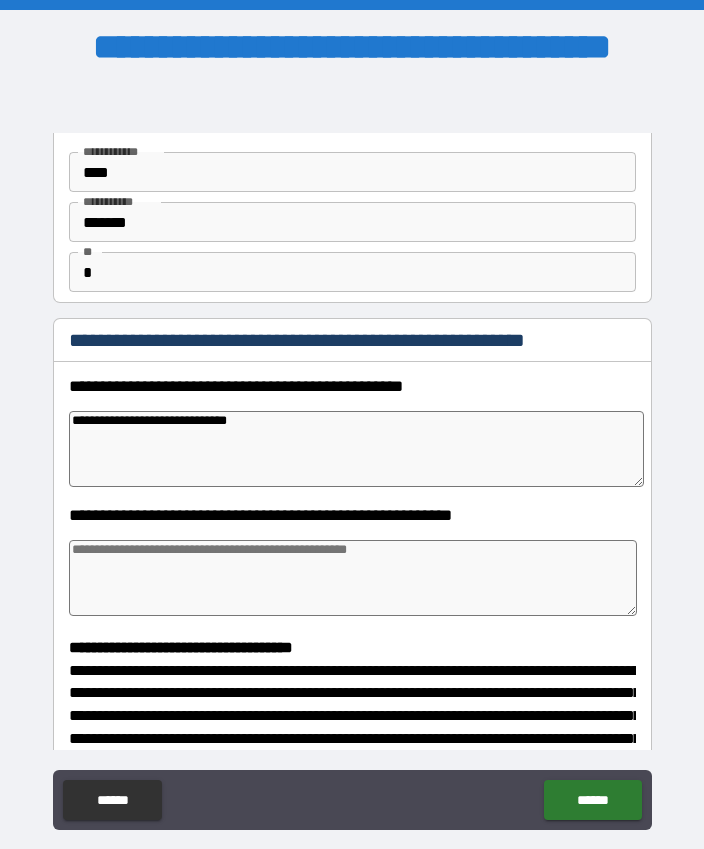 type on "*" 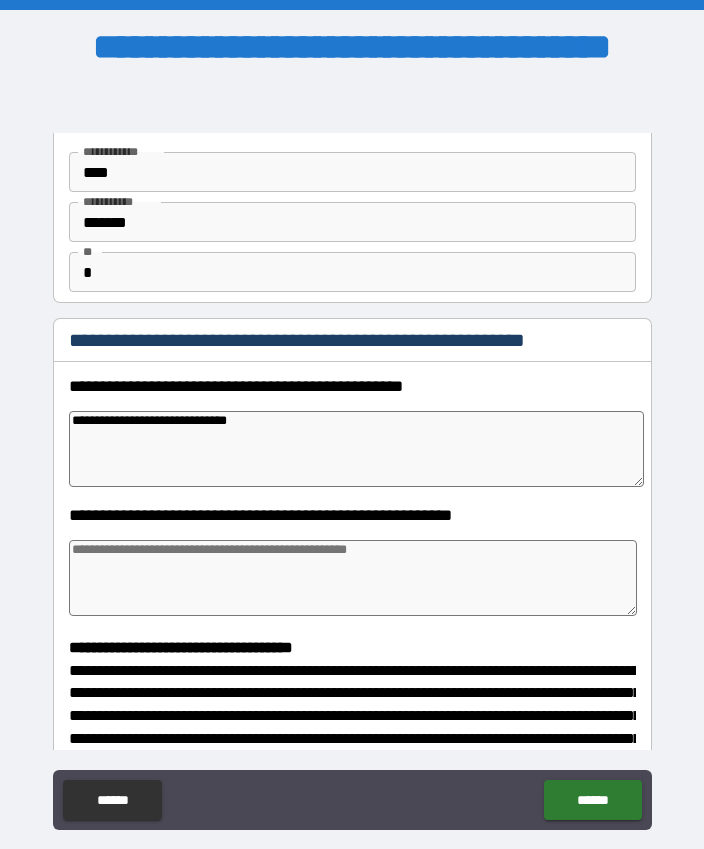 type on "*" 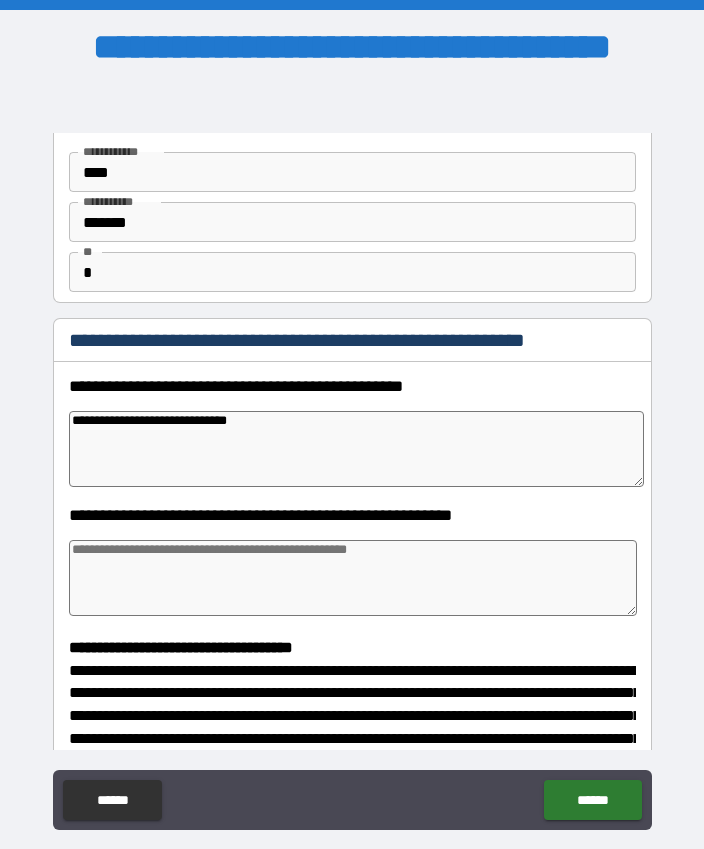 type on "*" 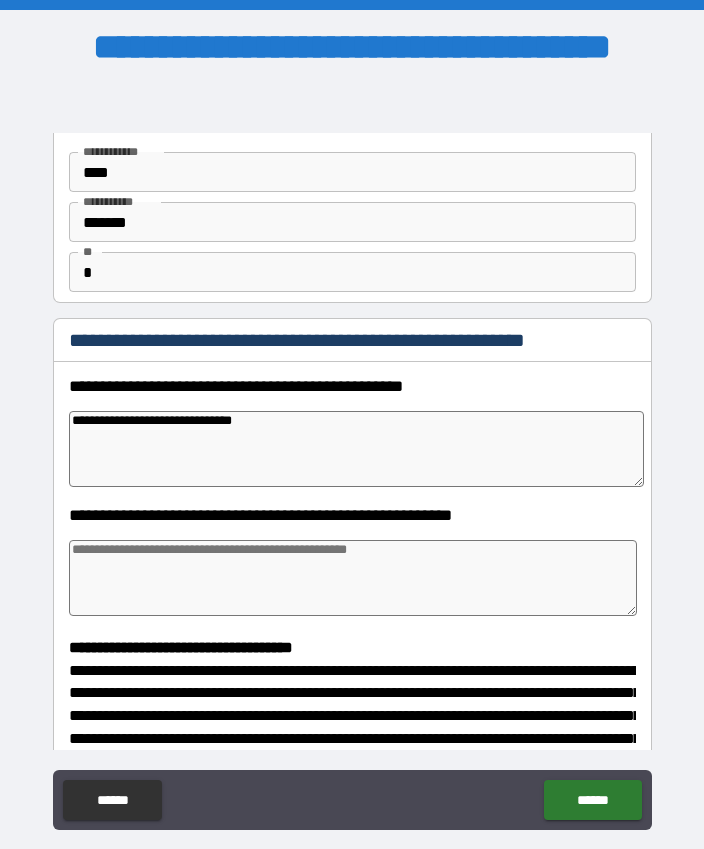 type on "*" 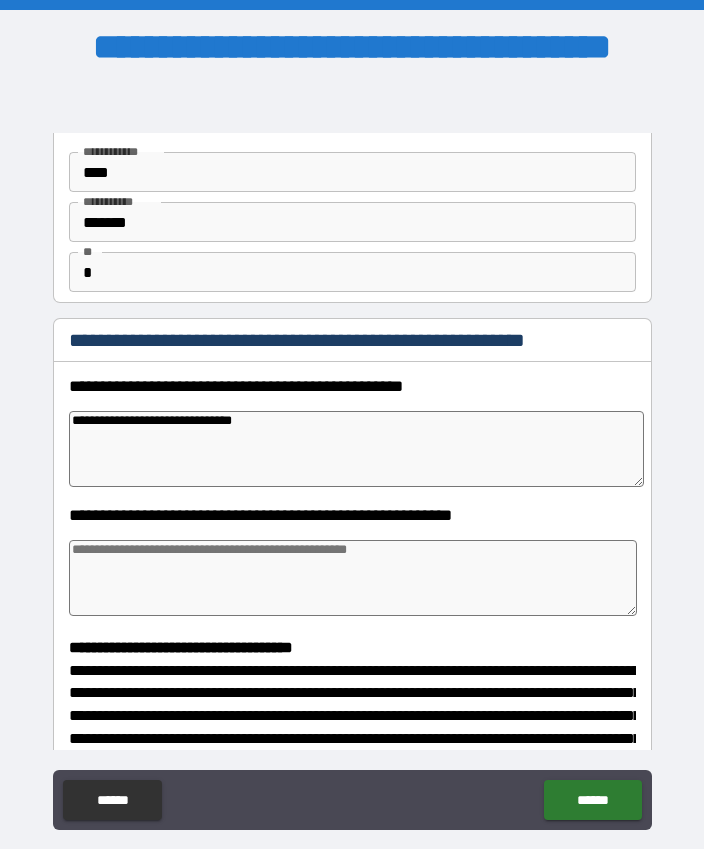 type on "**********" 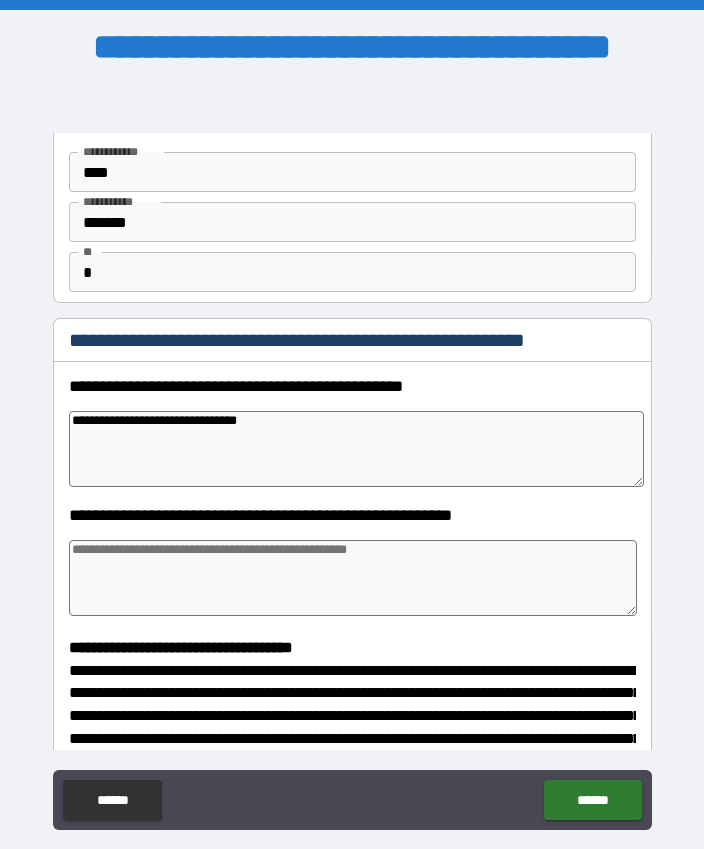 type on "*" 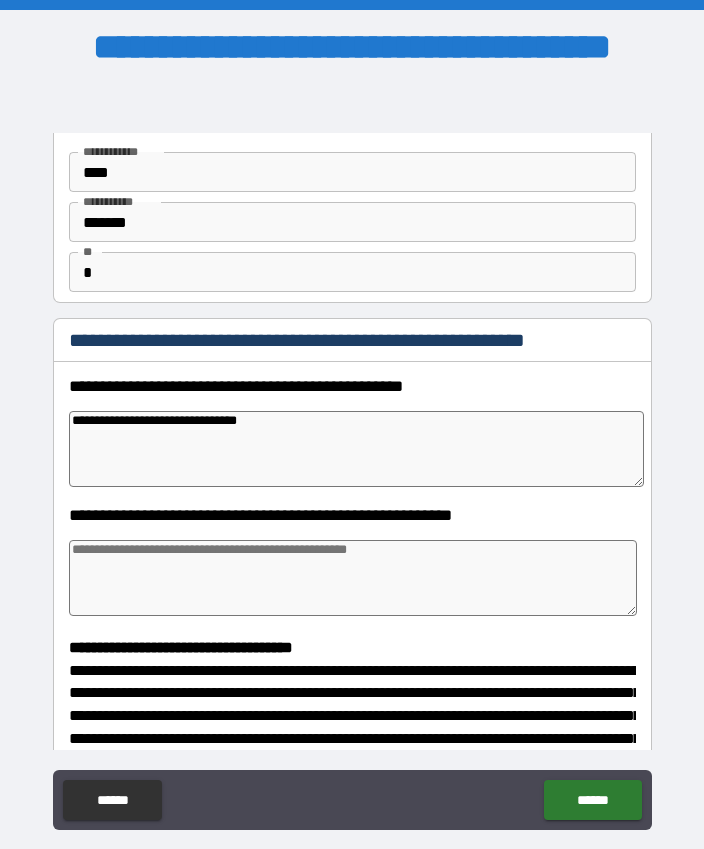 type on "*" 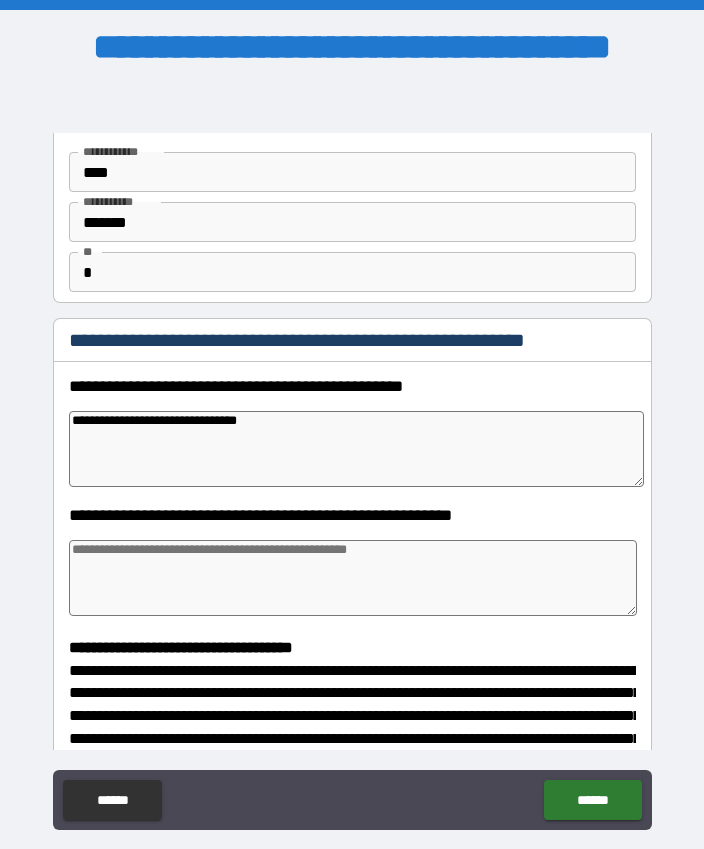 type on "*" 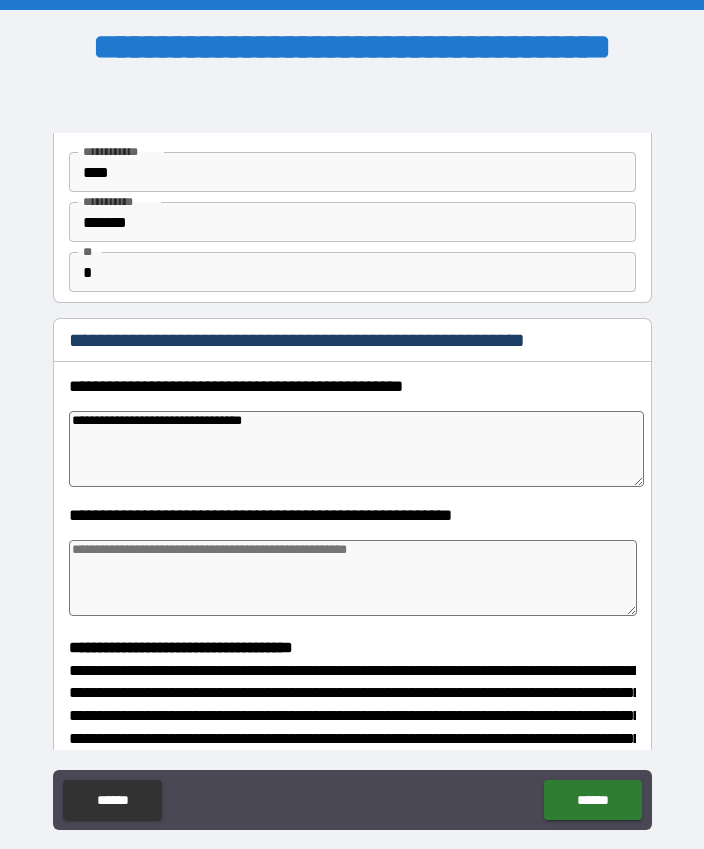 type on "*" 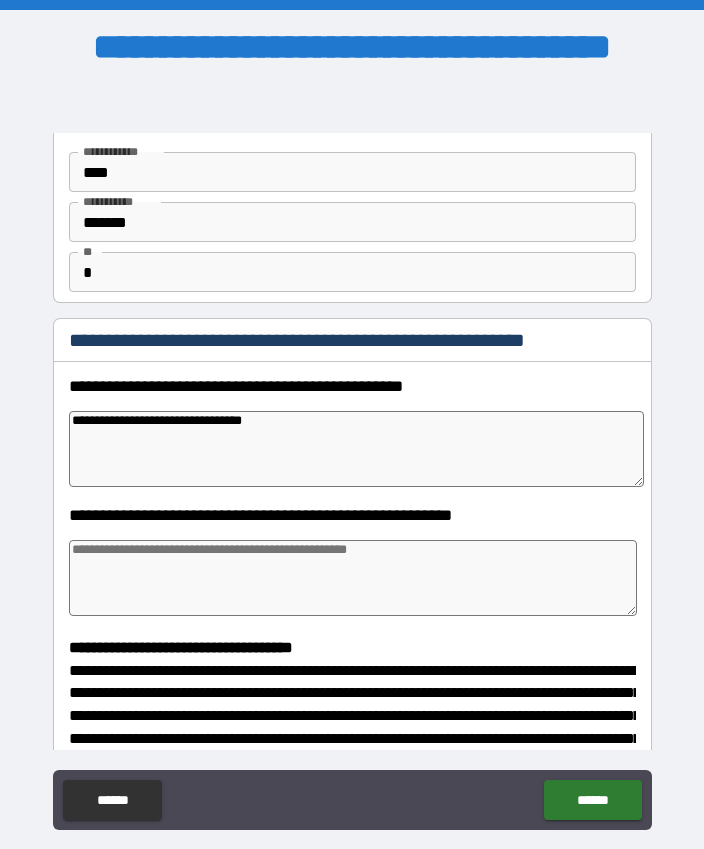 type on "**********" 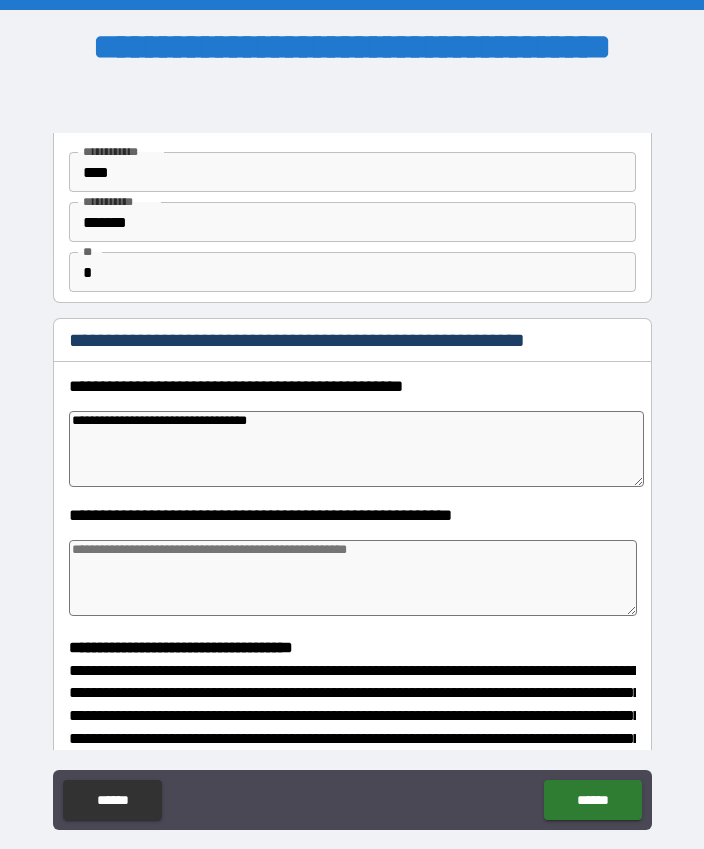 type on "*" 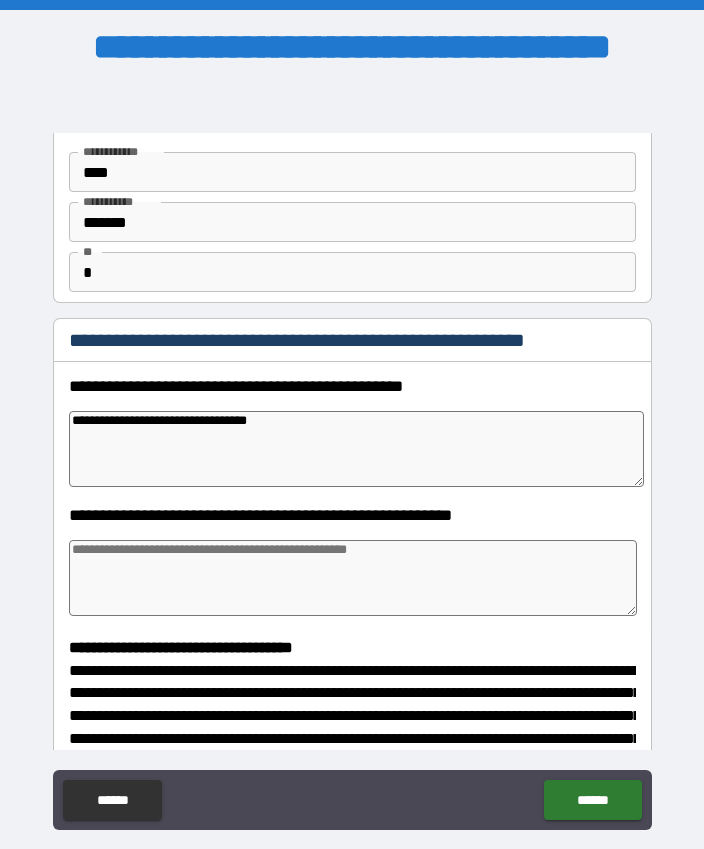 type on "*" 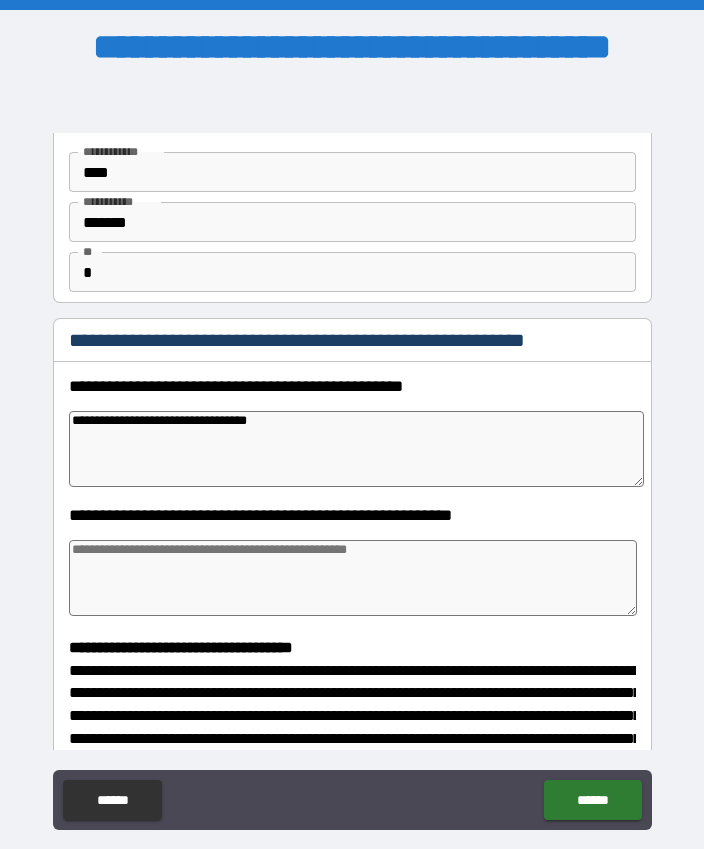 type on "*" 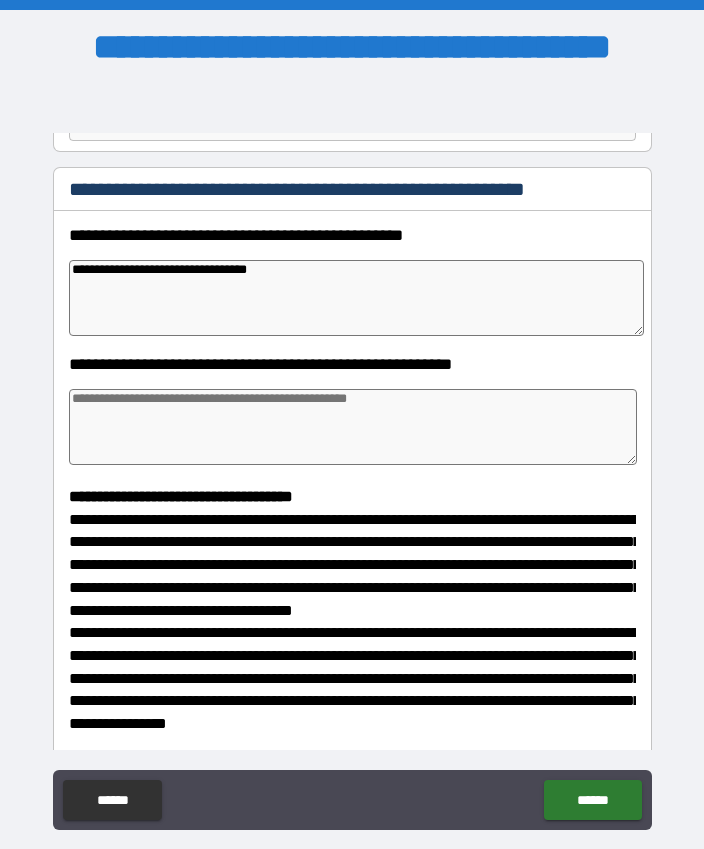 scroll, scrollTop: 226, scrollLeft: 0, axis: vertical 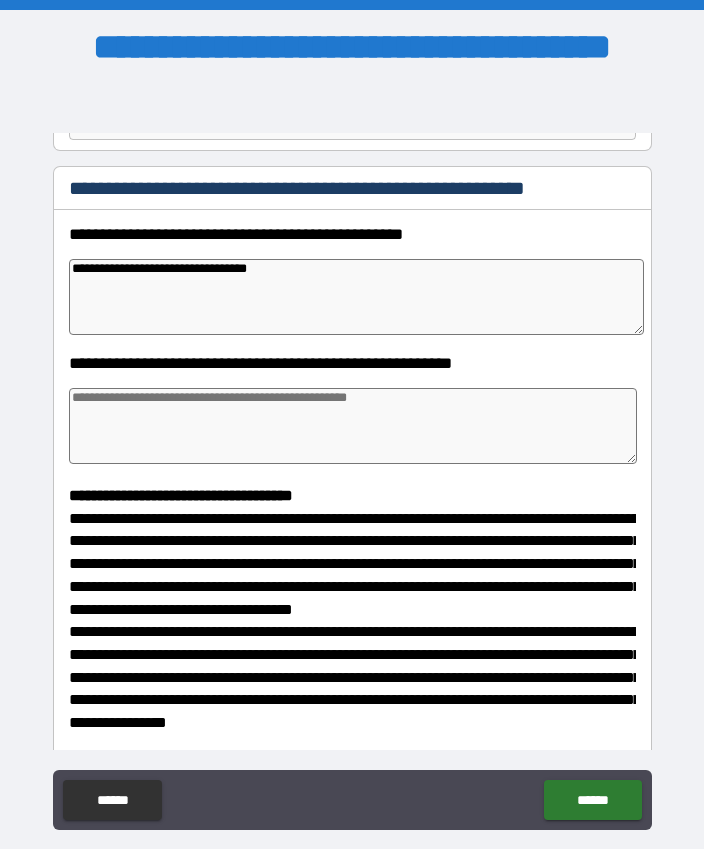 type on "**********" 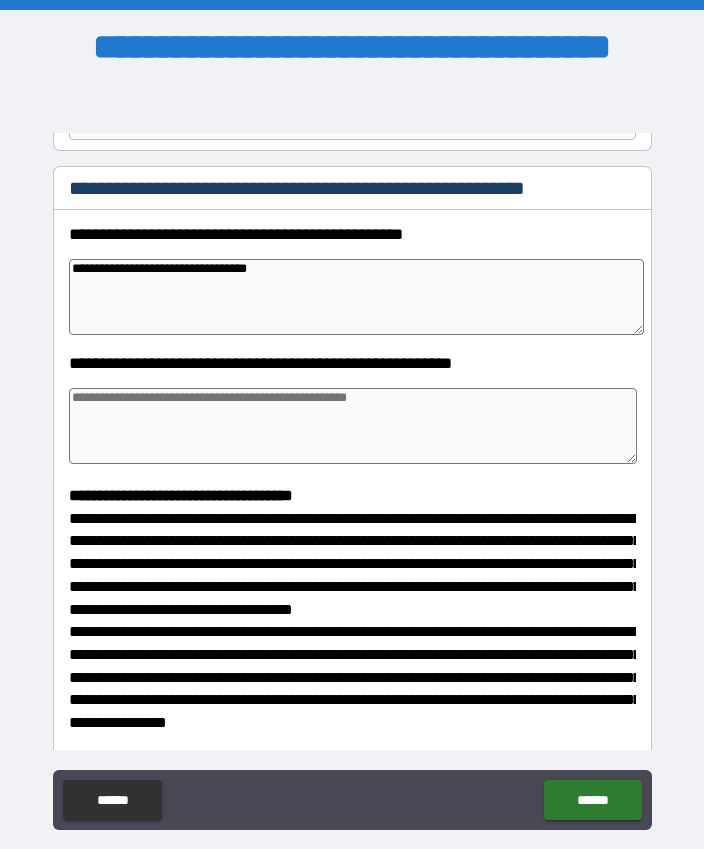 type on "*" 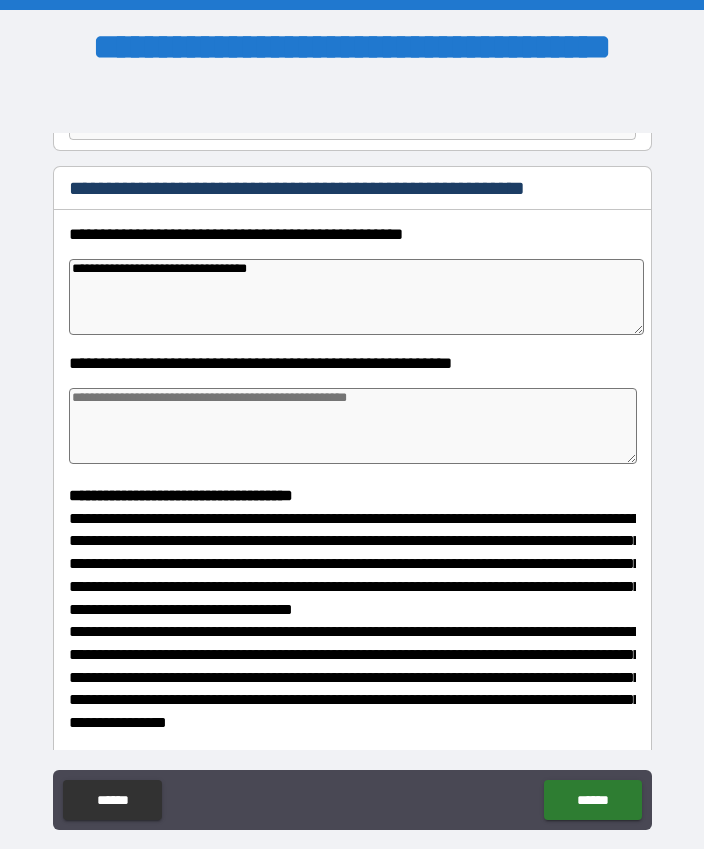 type on "*" 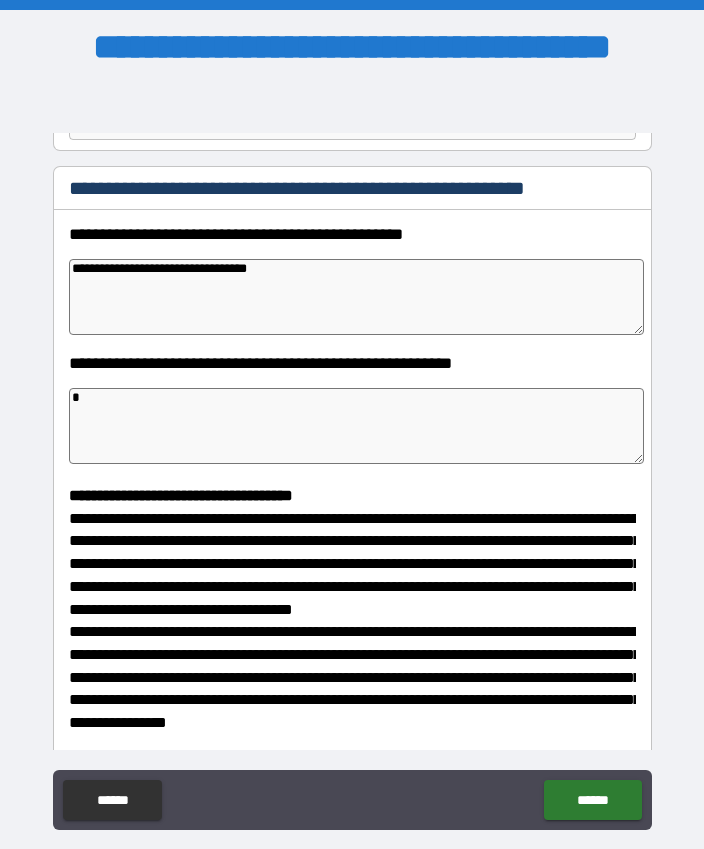 type on "*" 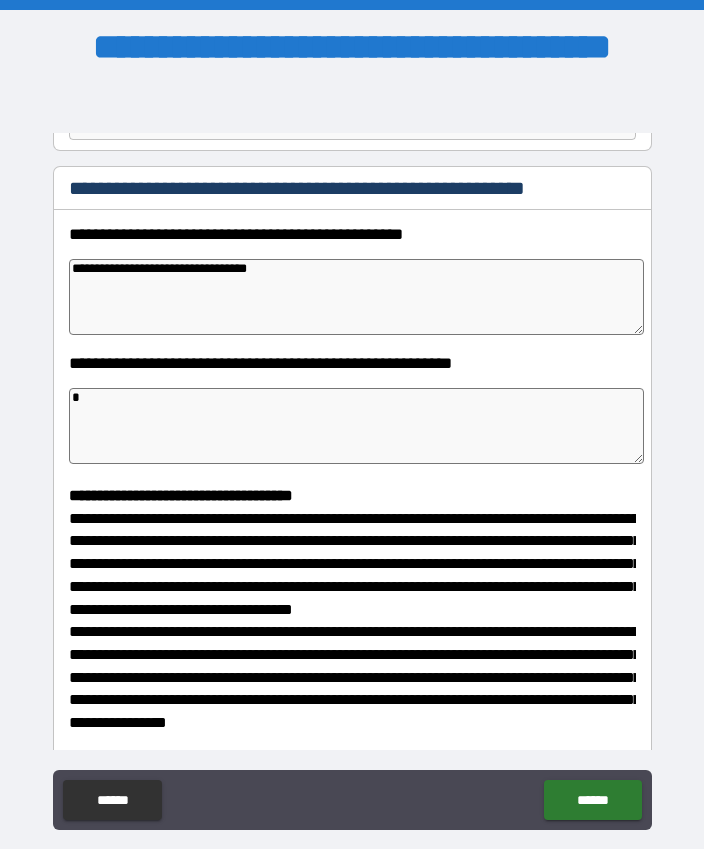 type on "*" 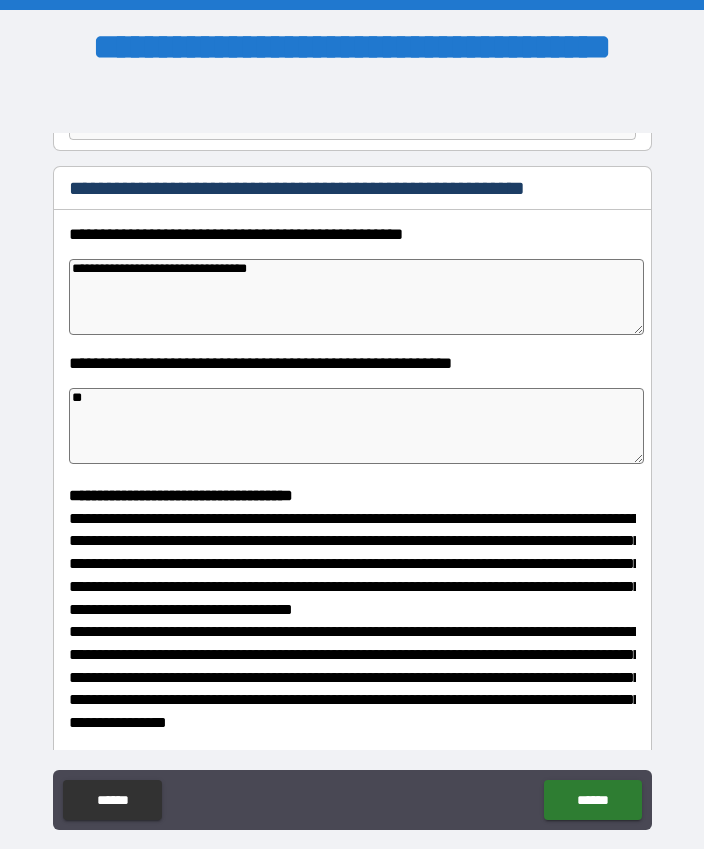 type on "*" 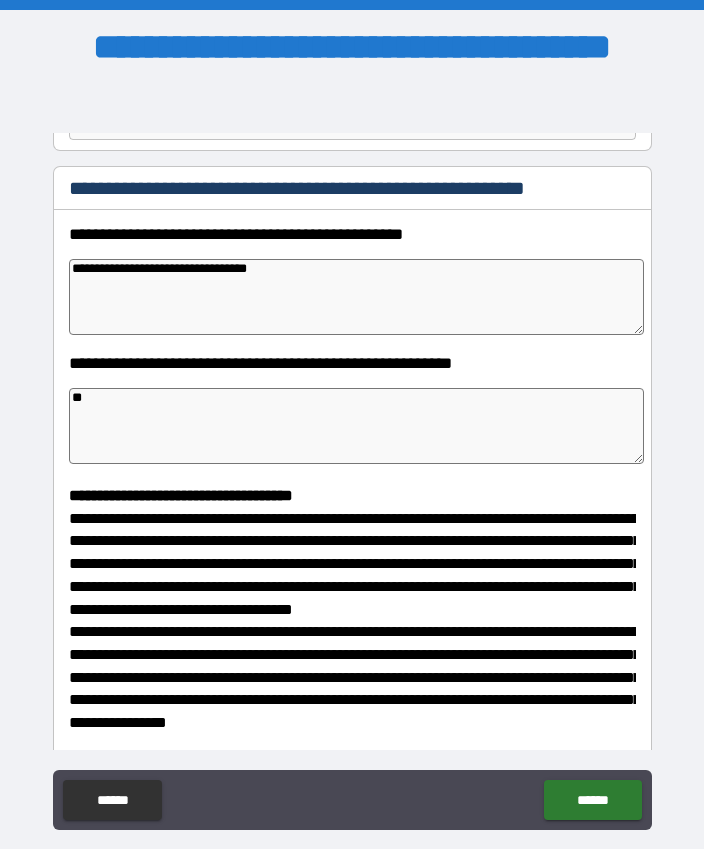 type on "*" 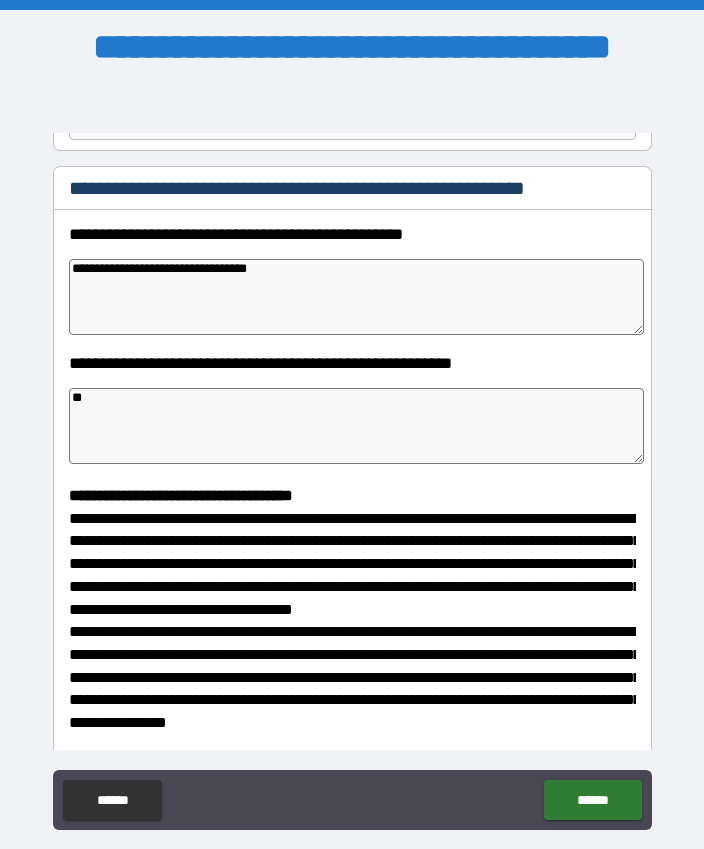 type on "*" 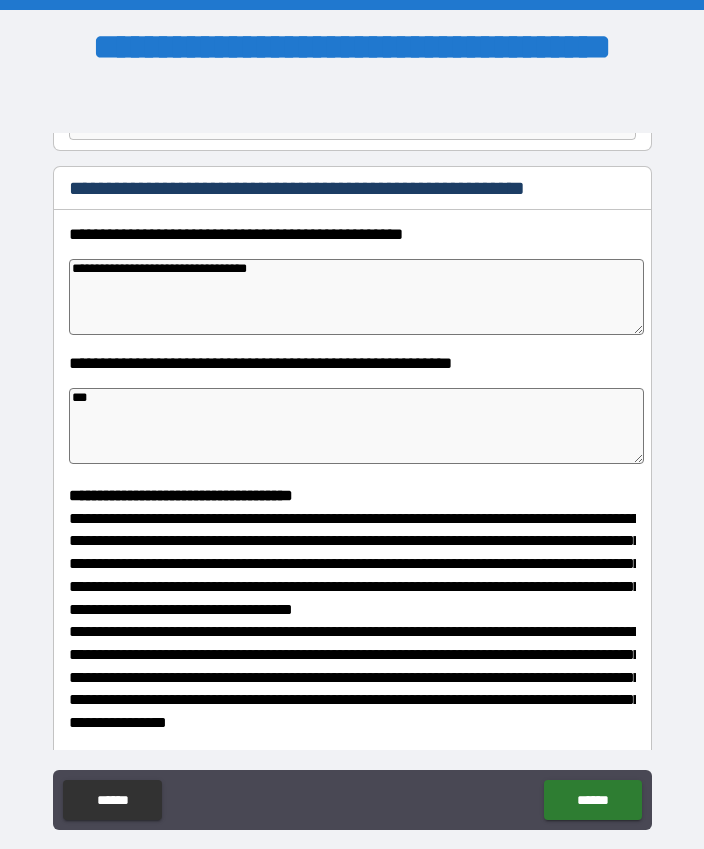 type on "*" 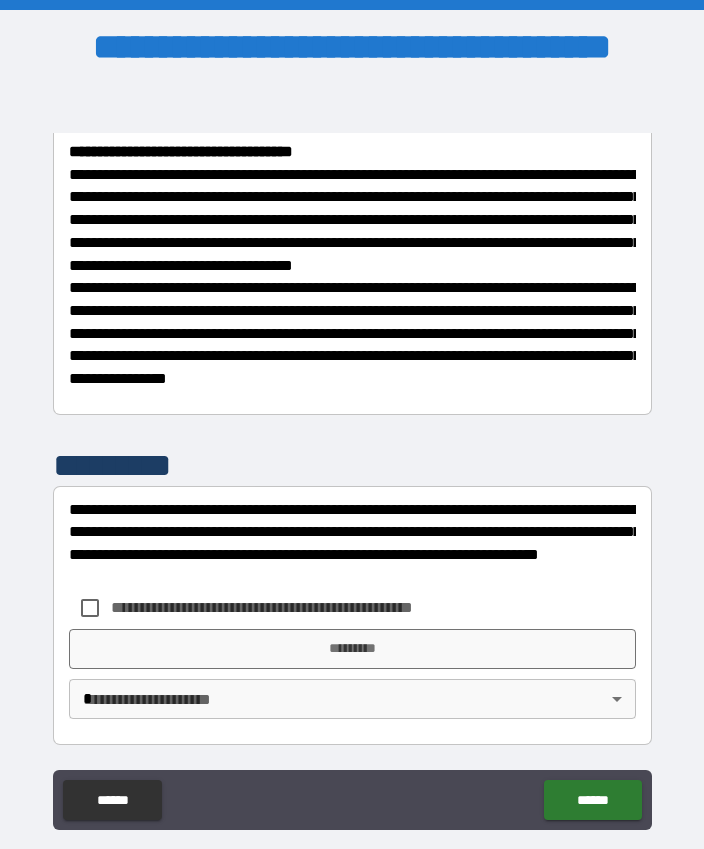 scroll, scrollTop: 583, scrollLeft: 0, axis: vertical 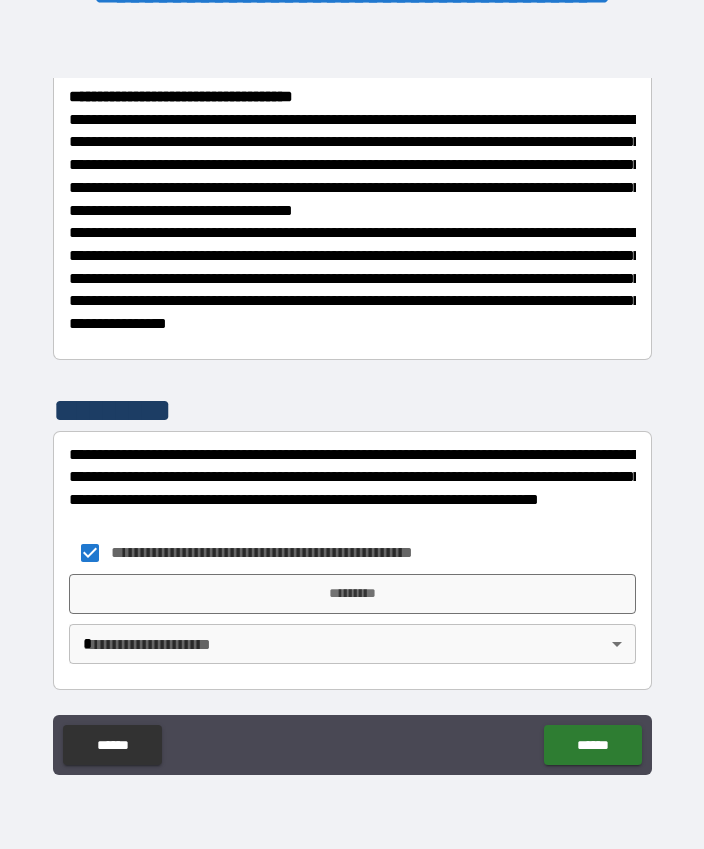click on "**********" at bounding box center (352, 397) 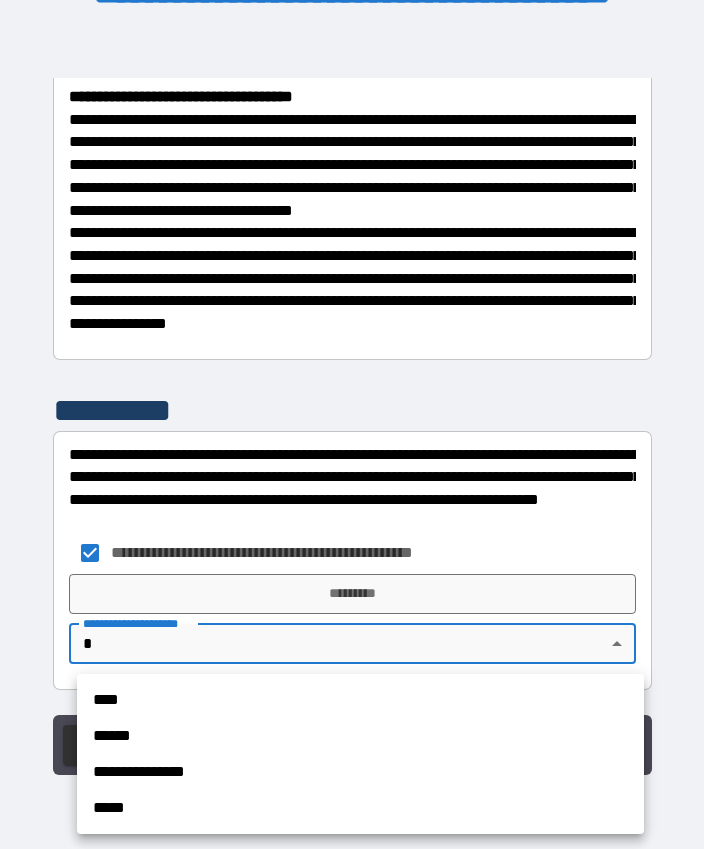 click on "****" at bounding box center [360, 700] 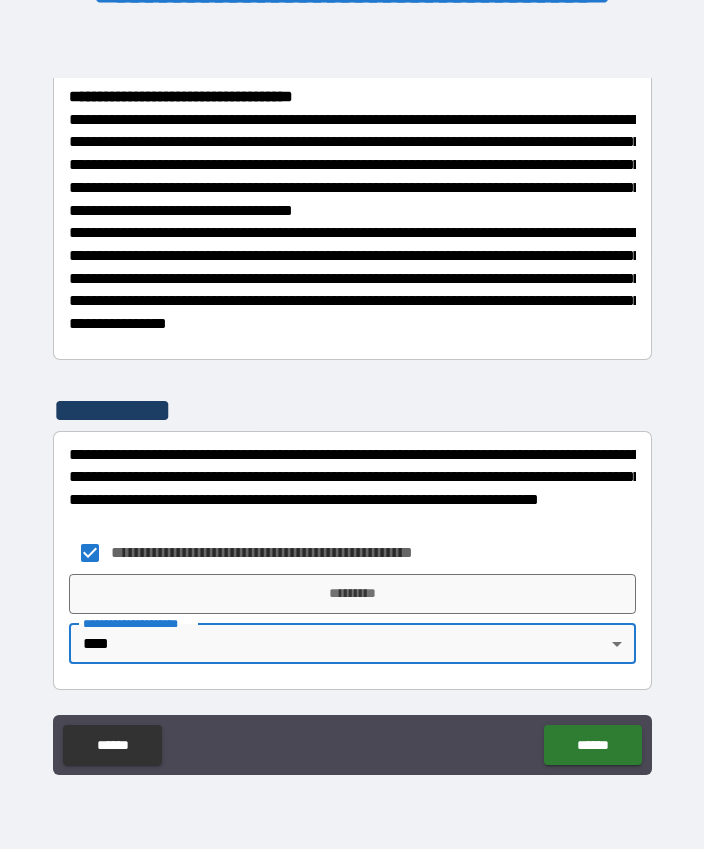click on "*********" at bounding box center (352, 594) 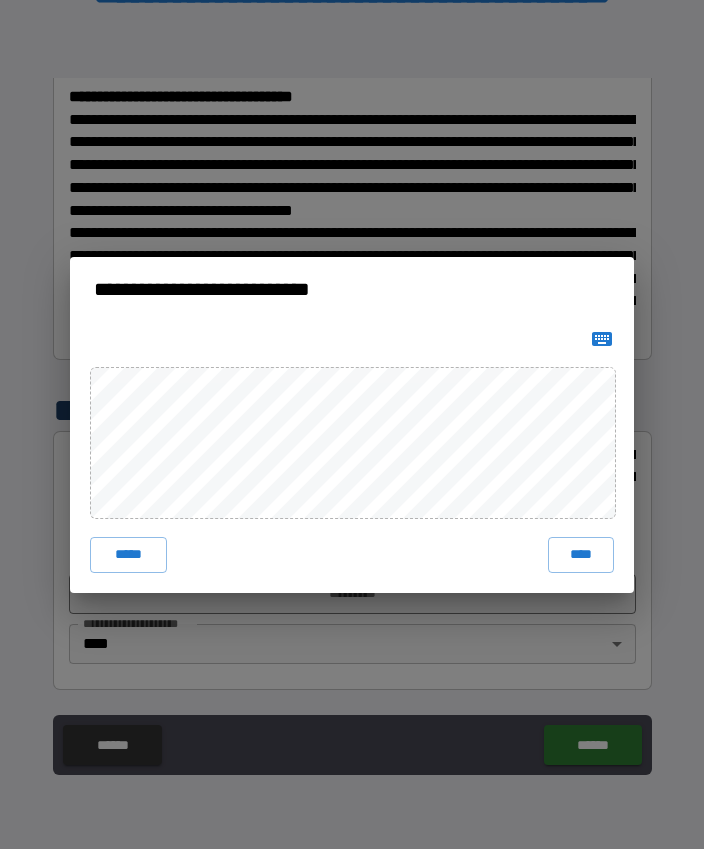 click on "****" at bounding box center (581, 555) 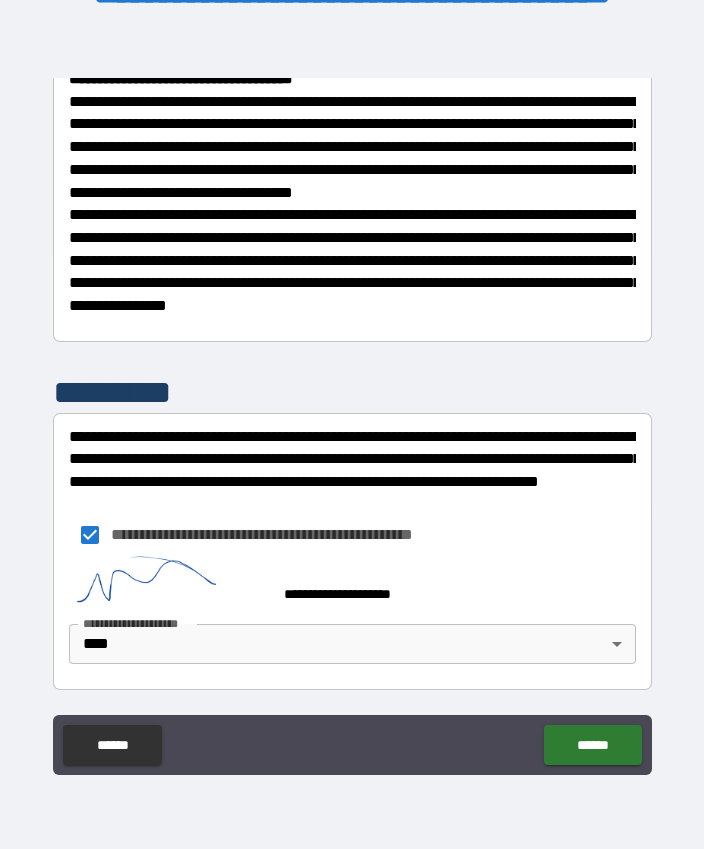 scroll, scrollTop: 601, scrollLeft: 0, axis: vertical 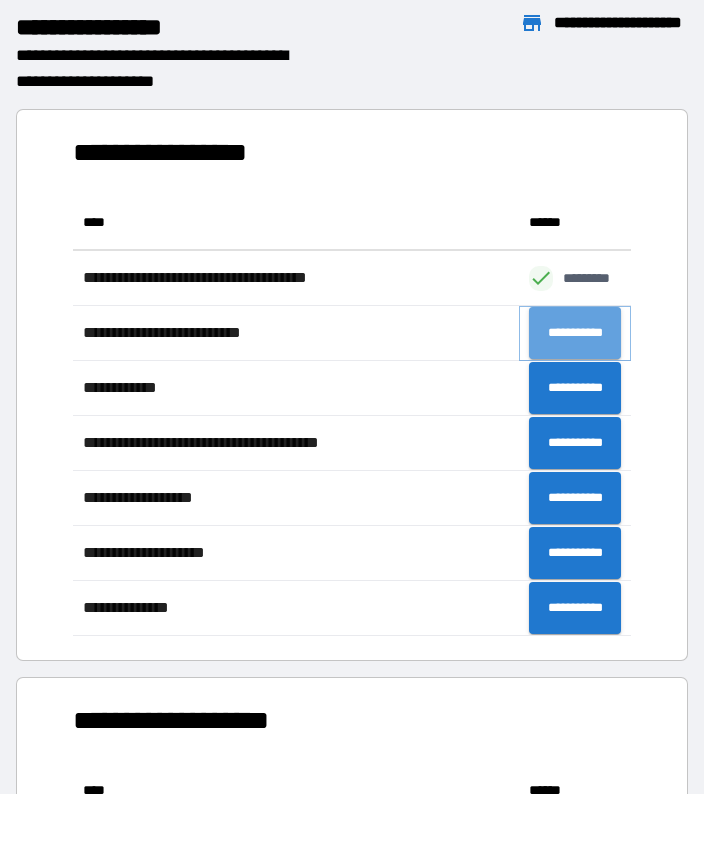 click on "**********" at bounding box center (575, 333) 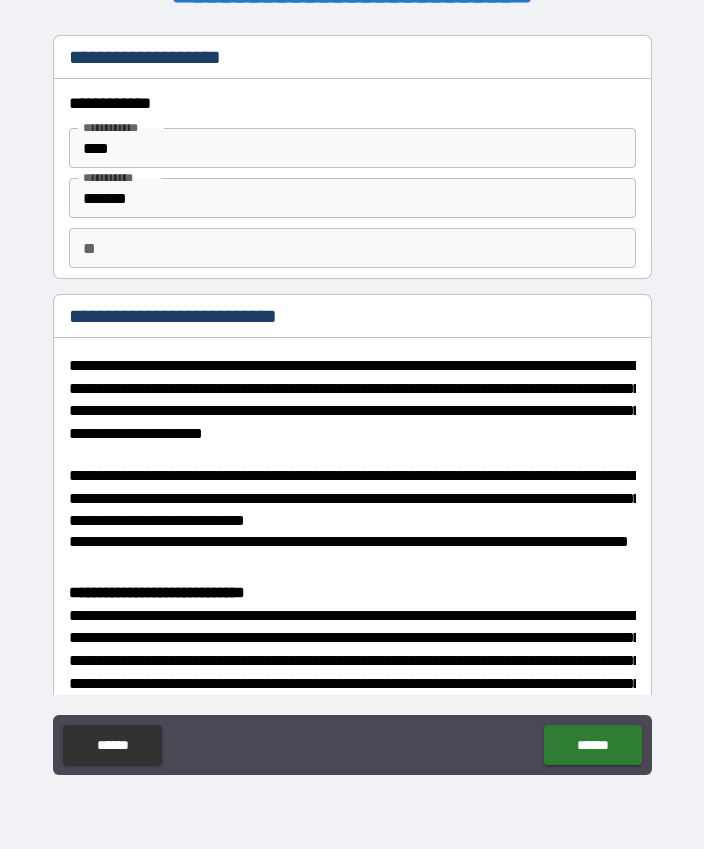 scroll, scrollTop: 0, scrollLeft: 0, axis: both 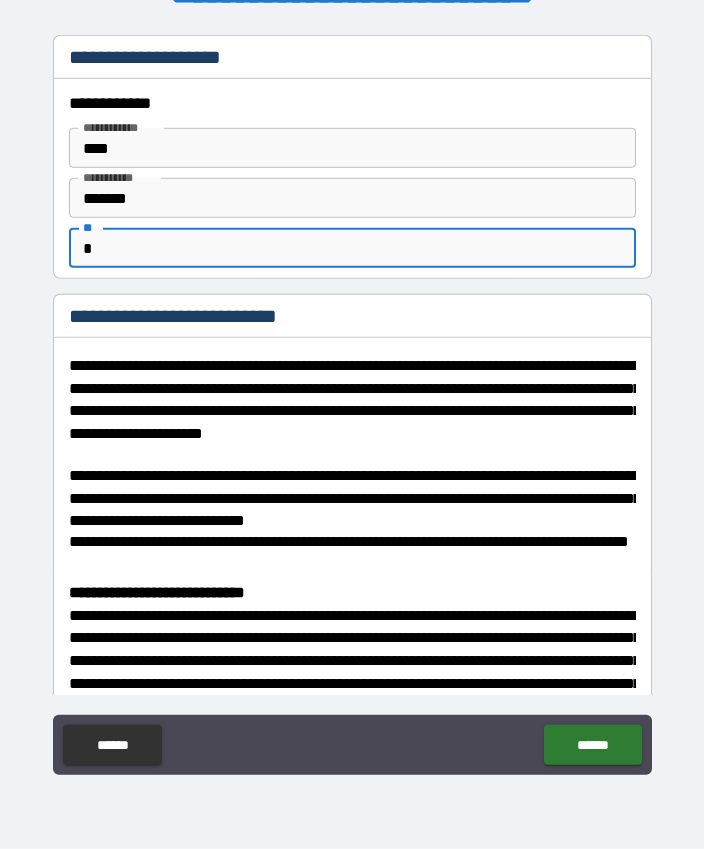 click on "**********" at bounding box center (352, 410) 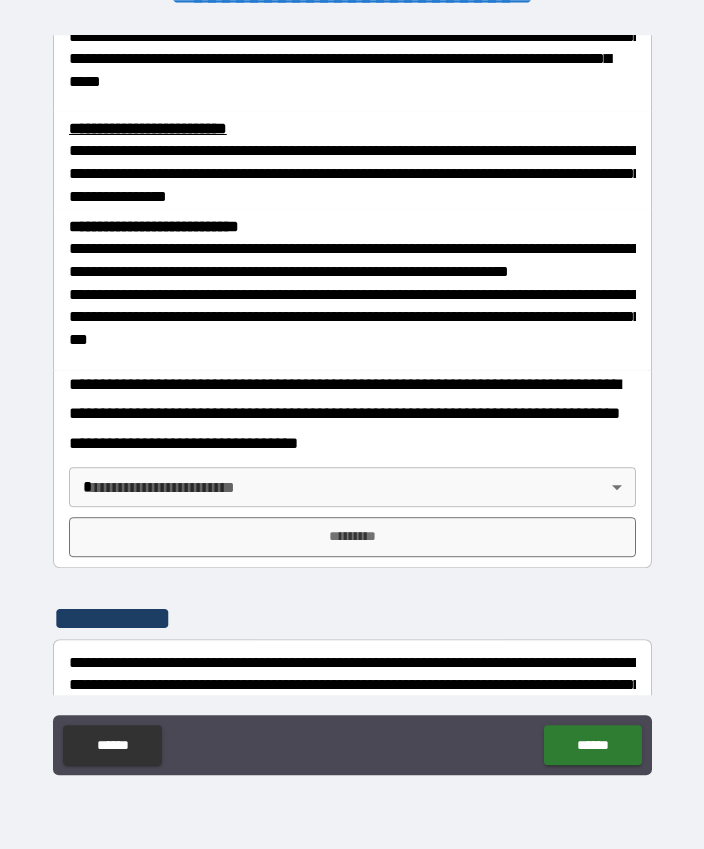 scroll, scrollTop: 677, scrollLeft: 0, axis: vertical 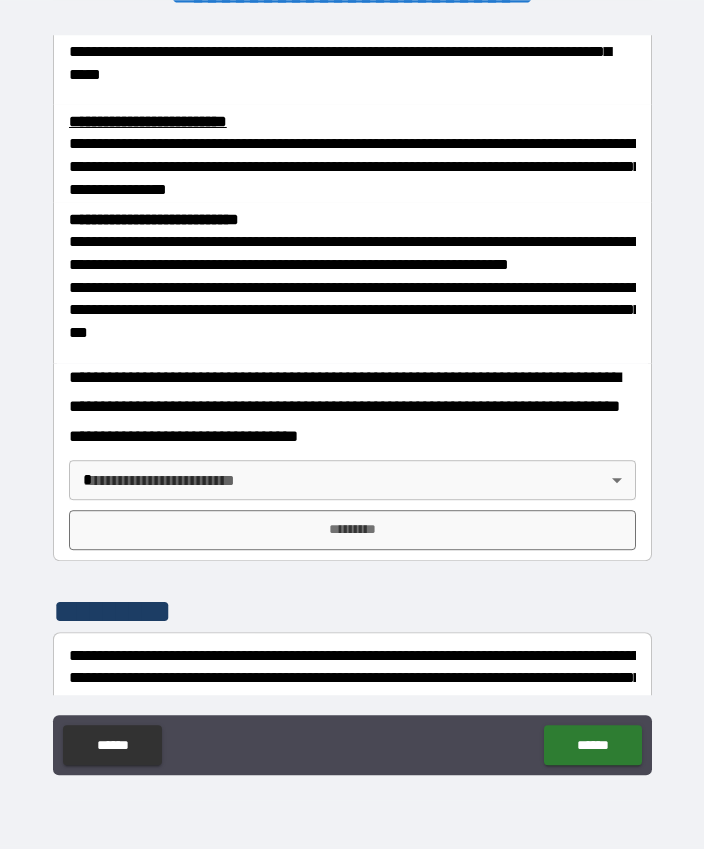 click on "**********" at bounding box center [352, 397] 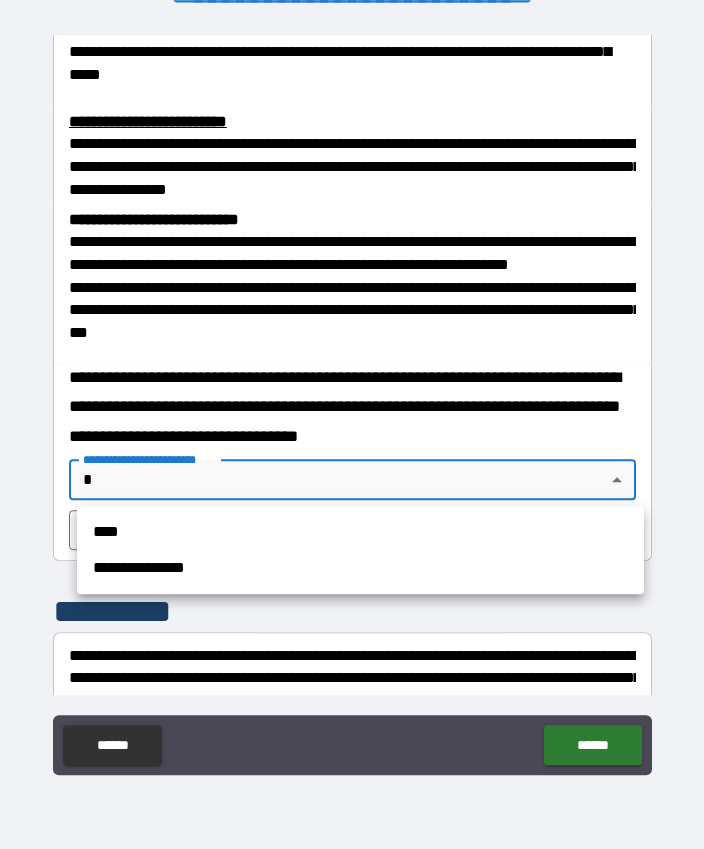 scroll, scrollTop: 55, scrollLeft: 0, axis: vertical 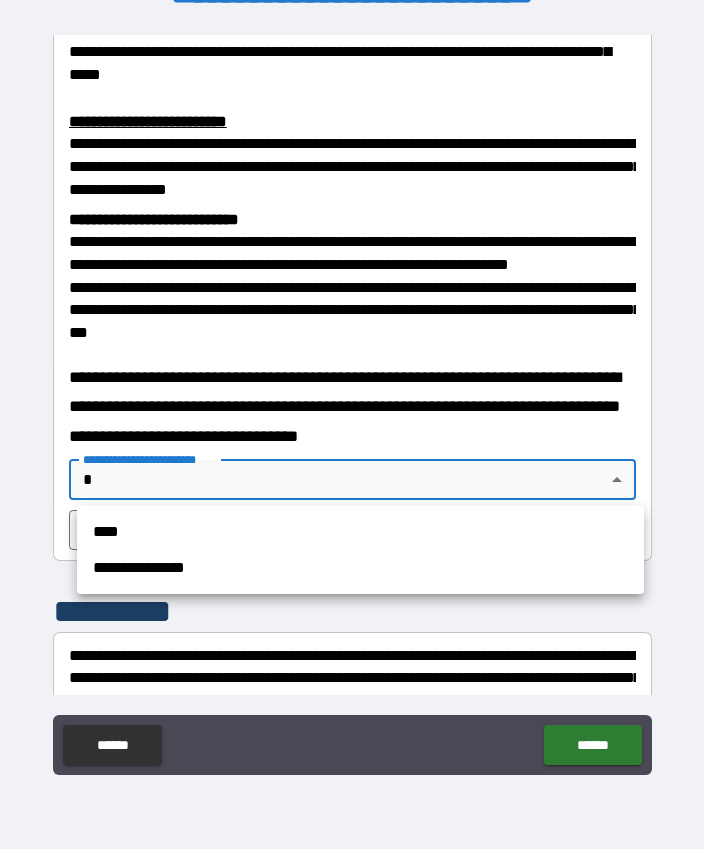 click on "****" at bounding box center [360, 532] 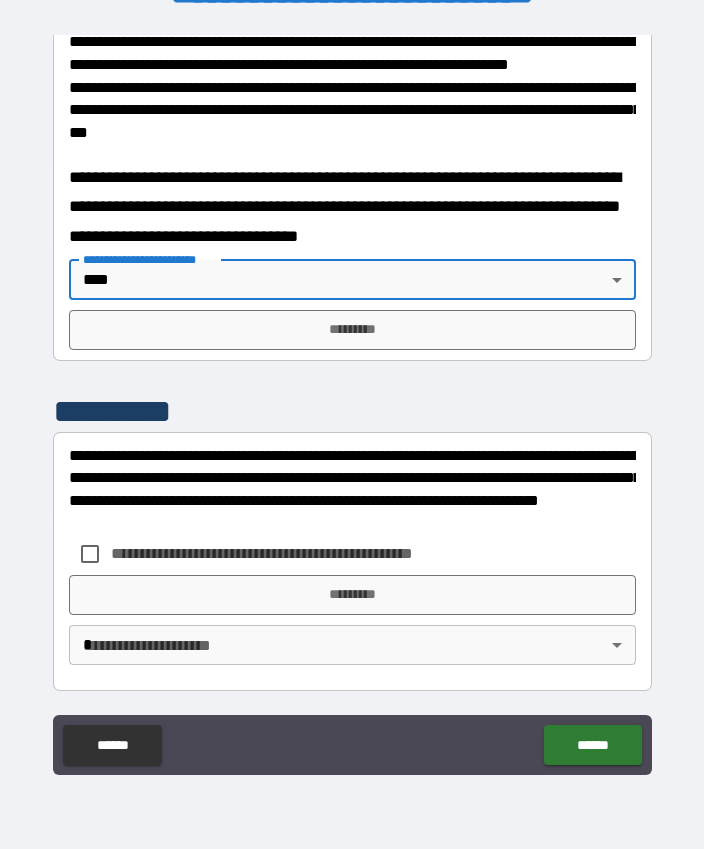 scroll, scrollTop: 874, scrollLeft: 0, axis: vertical 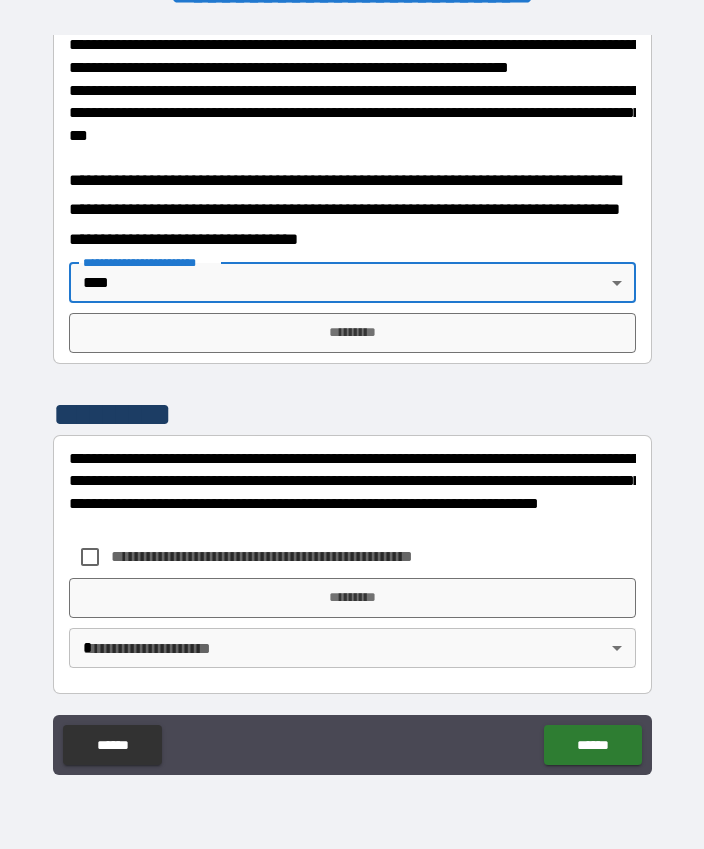 click on "*********" at bounding box center [352, 333] 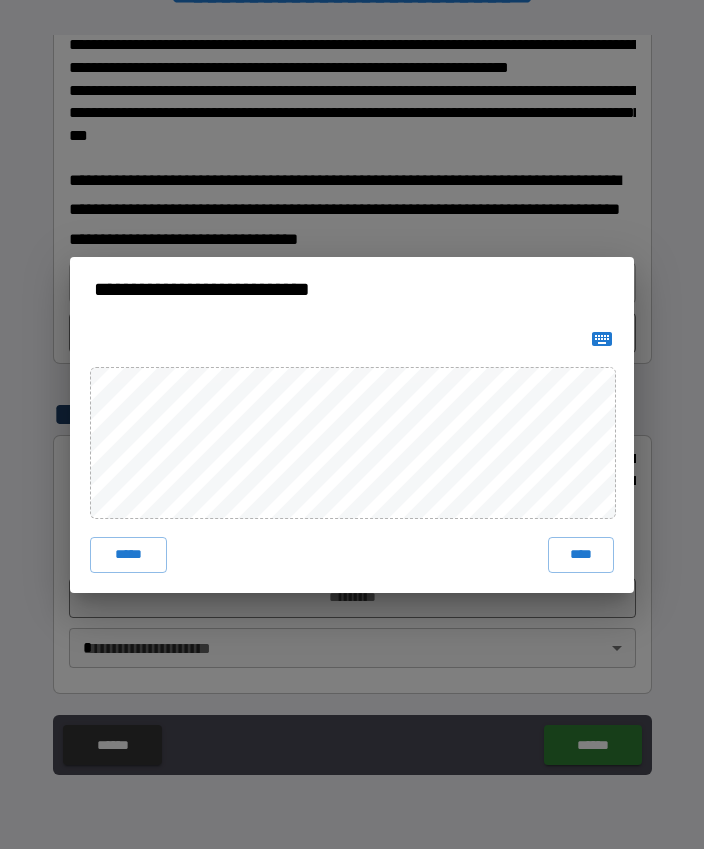 click on "****" at bounding box center [581, 555] 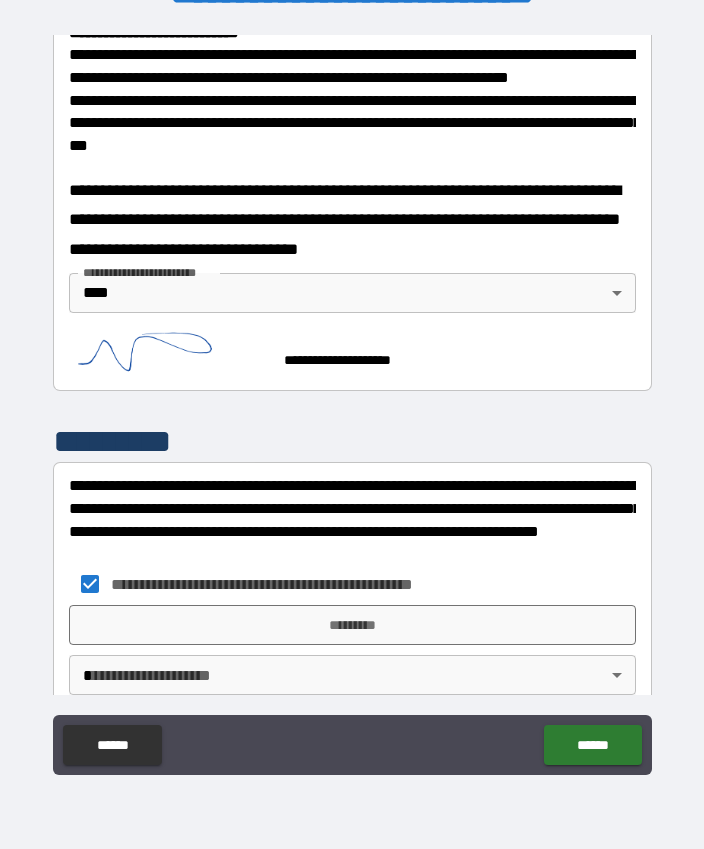 click on "*********" at bounding box center [352, 625] 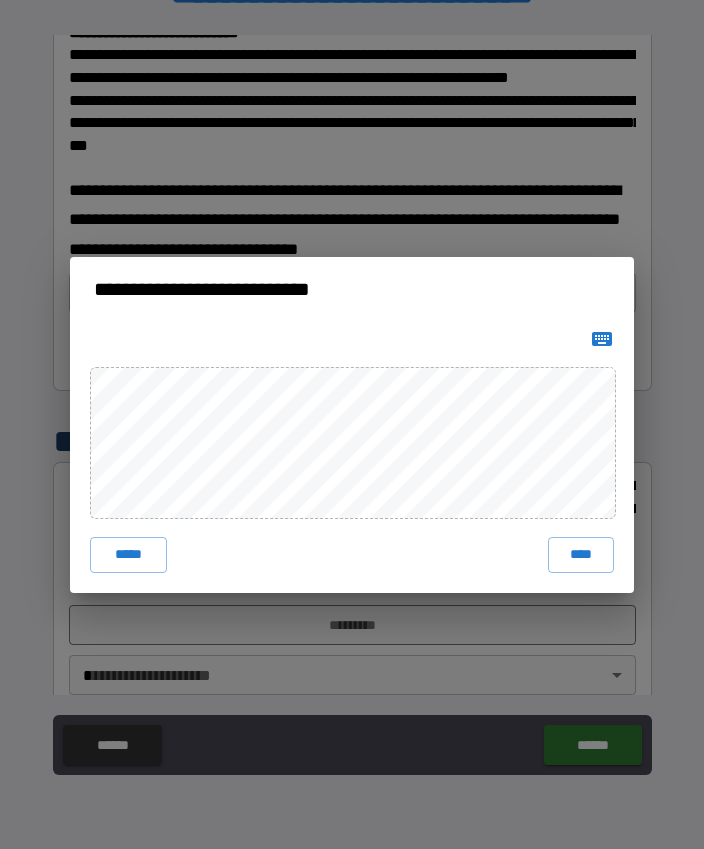 click on "****" at bounding box center [581, 555] 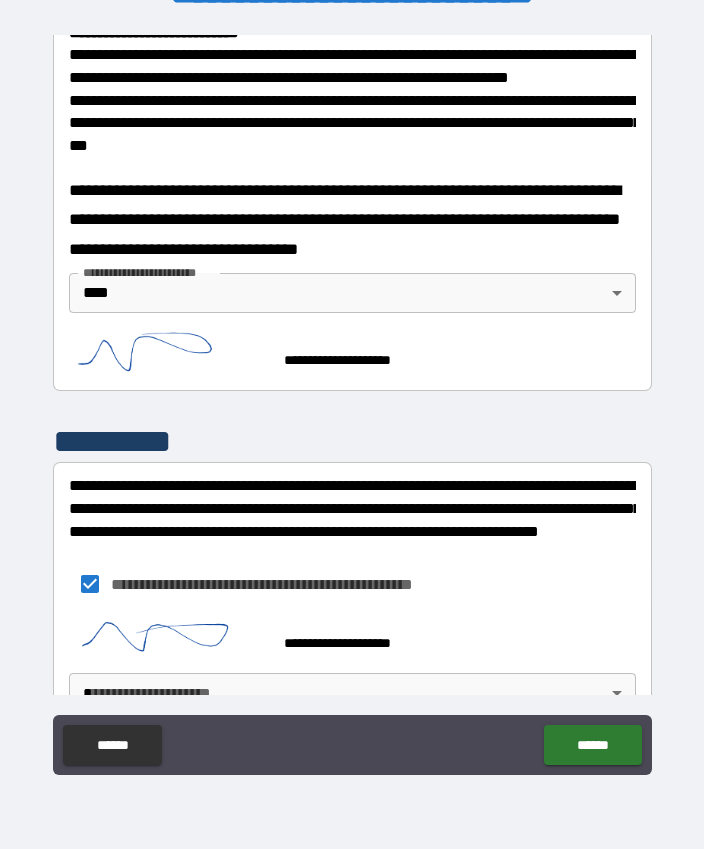 click on "**********" at bounding box center (352, 397) 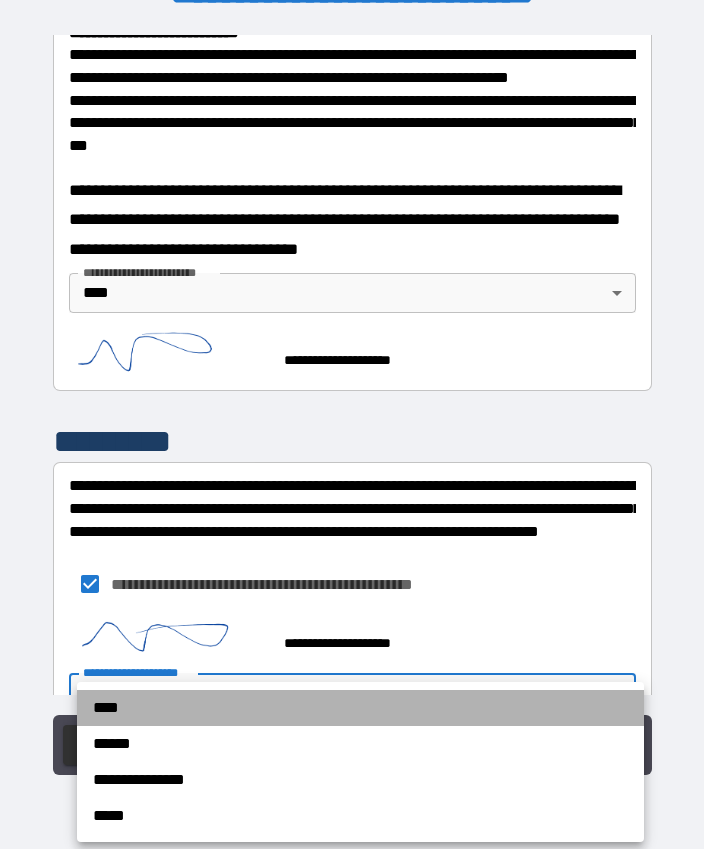 click on "****" at bounding box center [360, 708] 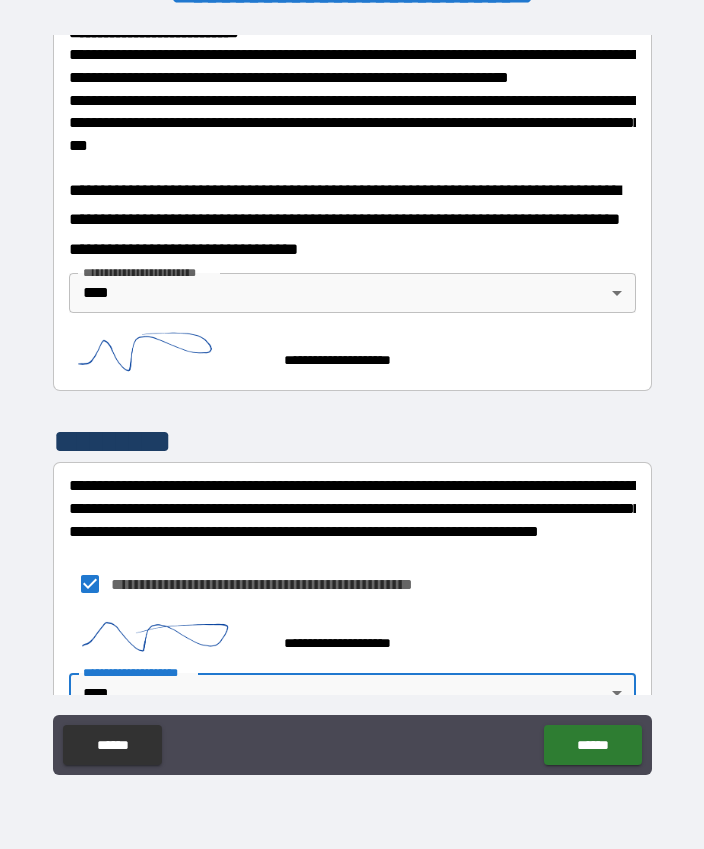 scroll, scrollTop: 879, scrollLeft: 0, axis: vertical 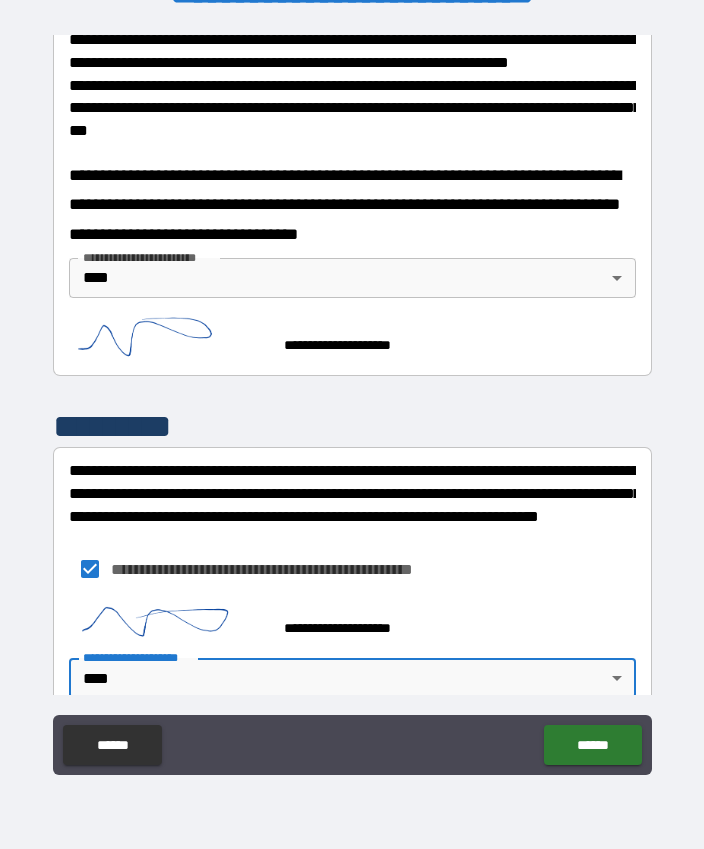 click on "******" at bounding box center (592, 745) 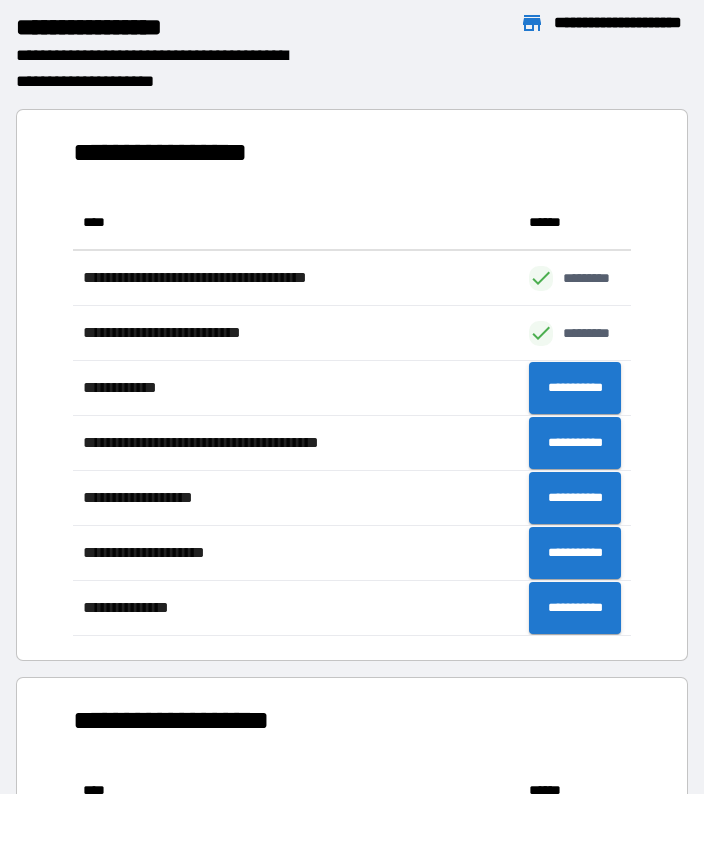 scroll, scrollTop: 441, scrollLeft: 559, axis: both 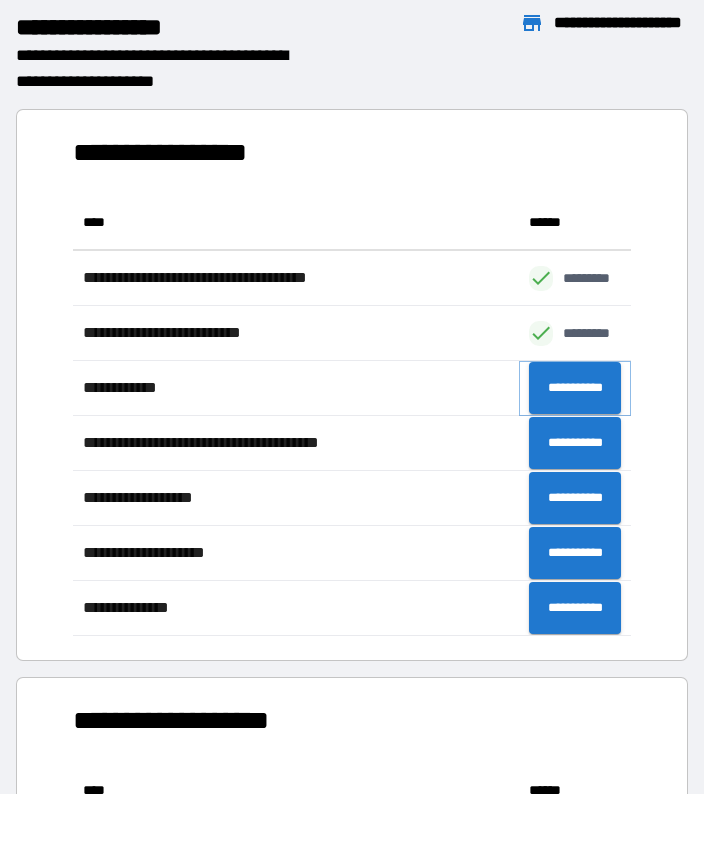 click on "**********" at bounding box center [575, 388] 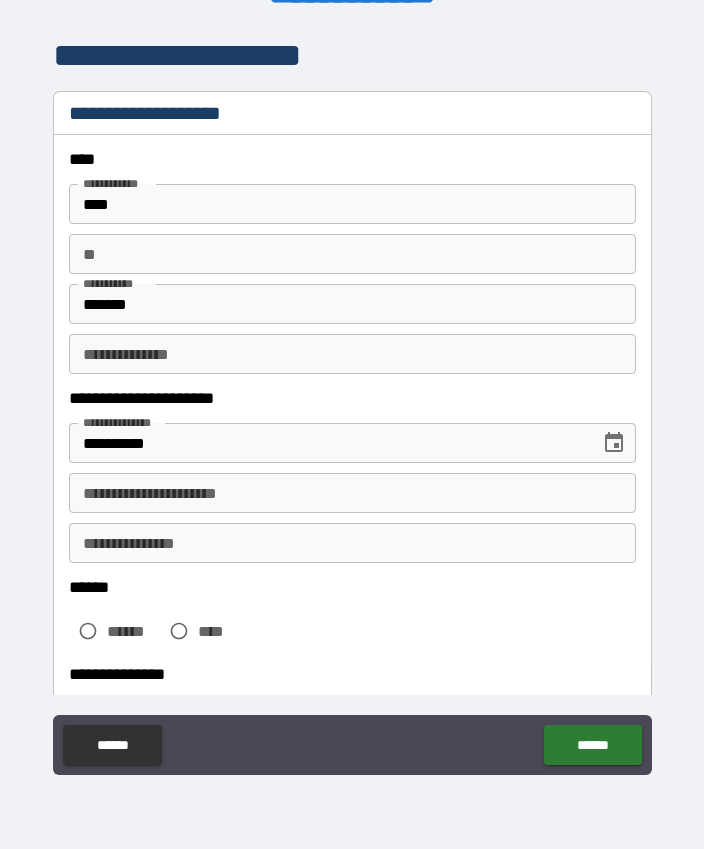 click on "**" at bounding box center [352, 254] 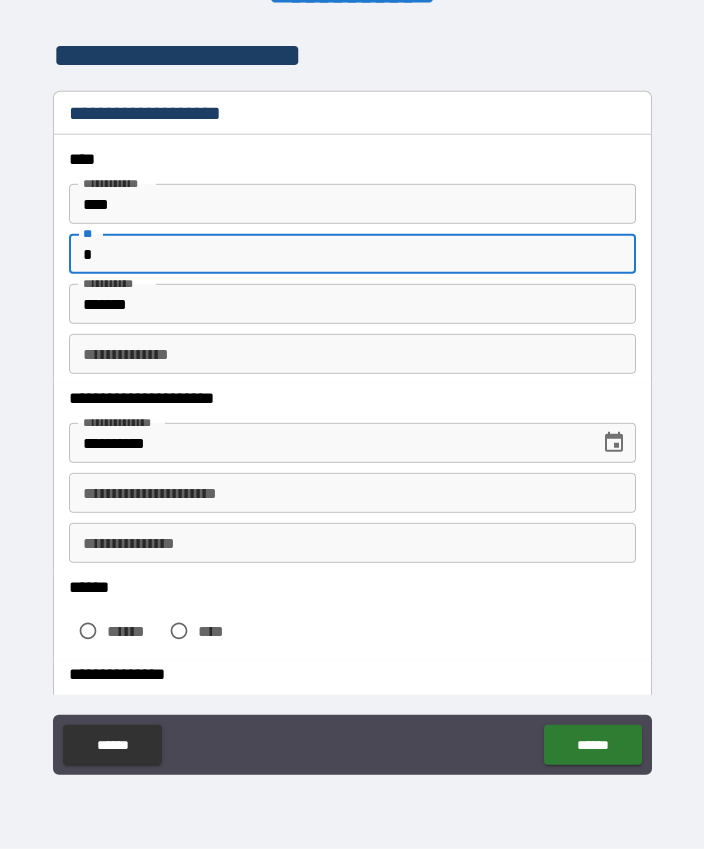 click on "**********" at bounding box center (352, 400) 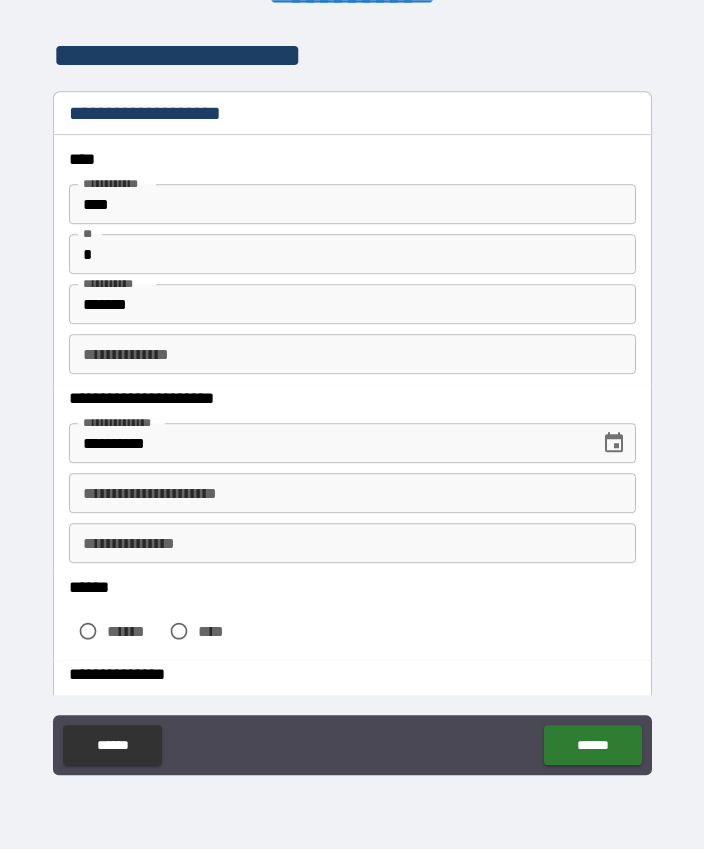 scroll, scrollTop: 55, scrollLeft: 0, axis: vertical 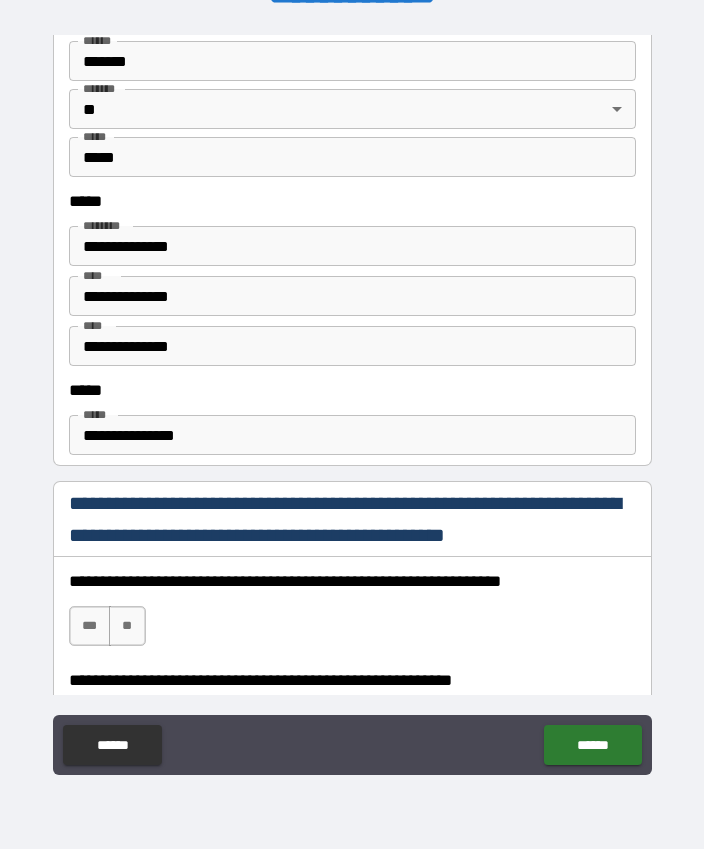 click on "**********" at bounding box center (352, 296) 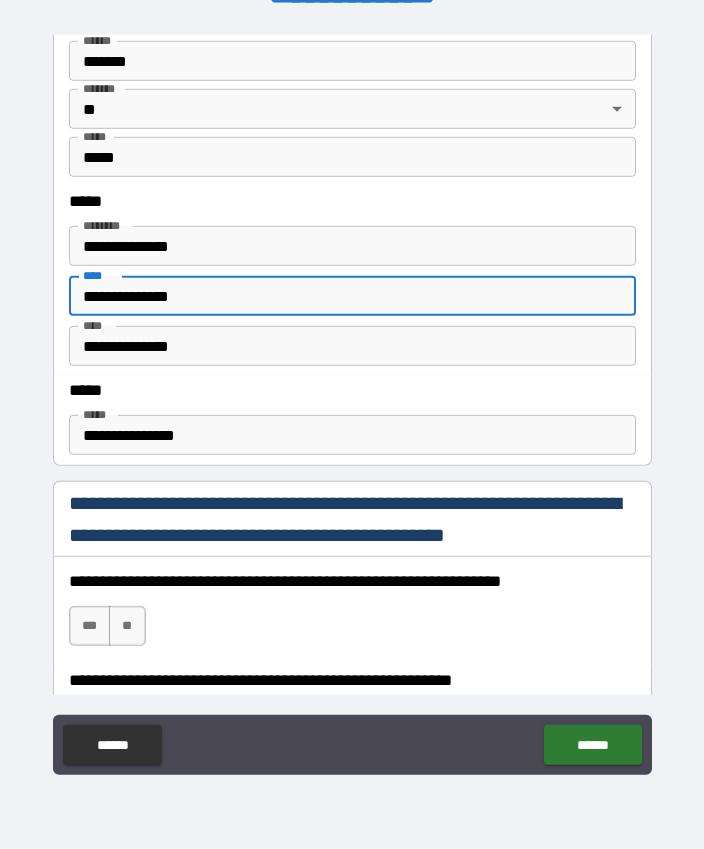 click on "**********" at bounding box center (352, 346) 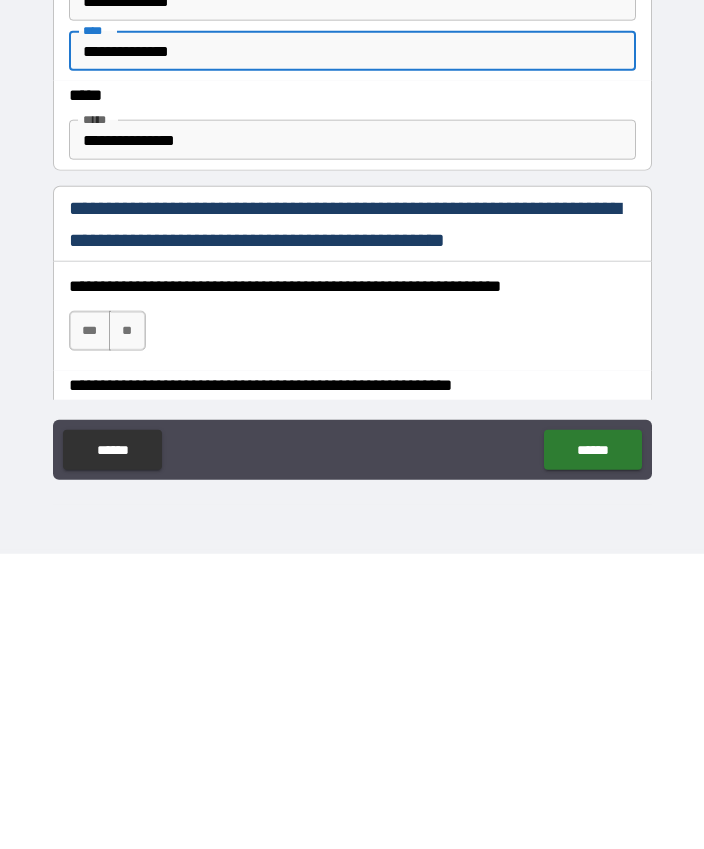 scroll, scrollTop: 56, scrollLeft: 0, axis: vertical 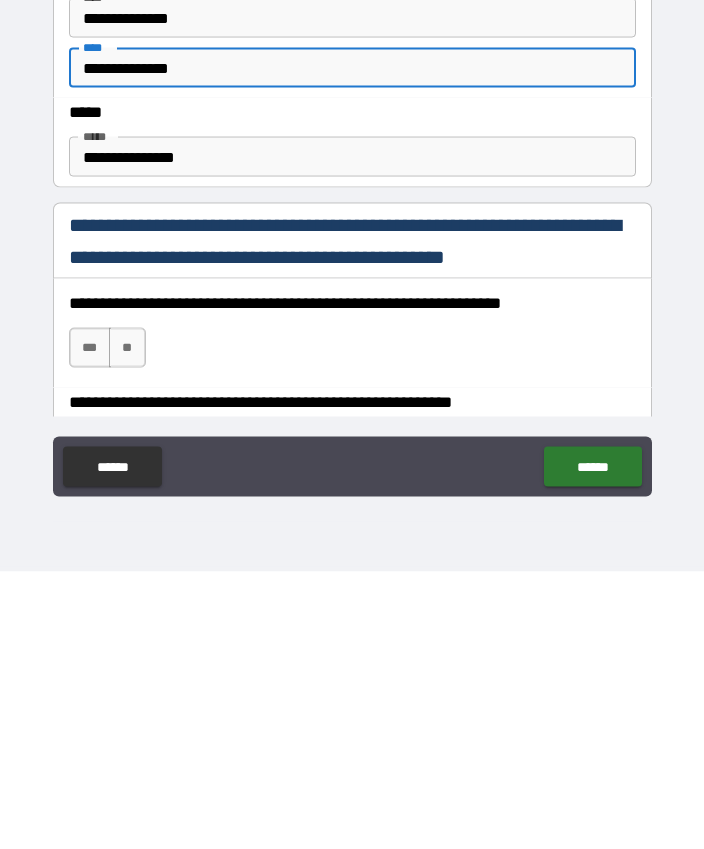 click on "***" at bounding box center (90, 625) 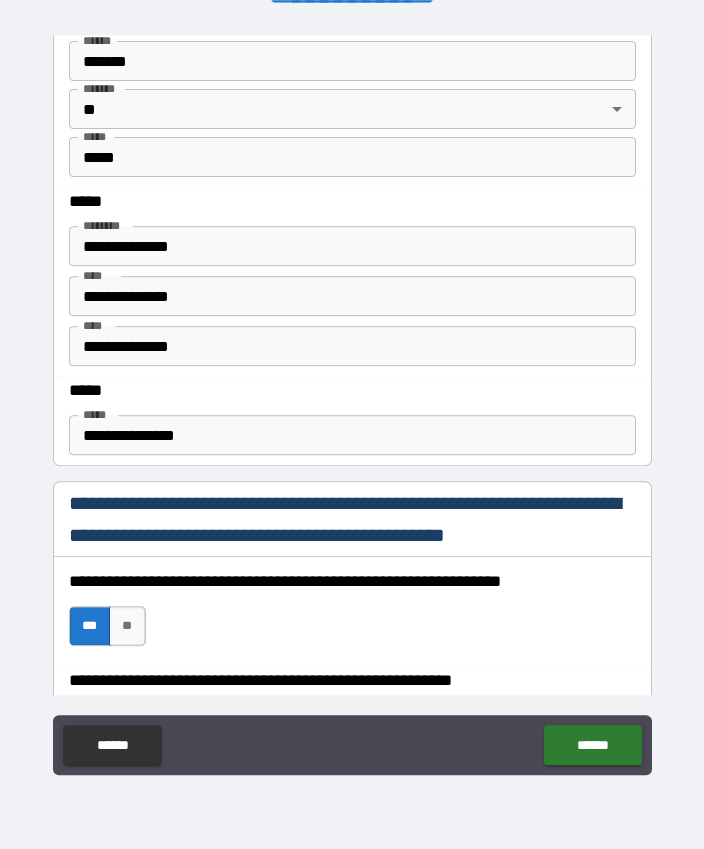 scroll, scrollTop: 55, scrollLeft: 0, axis: vertical 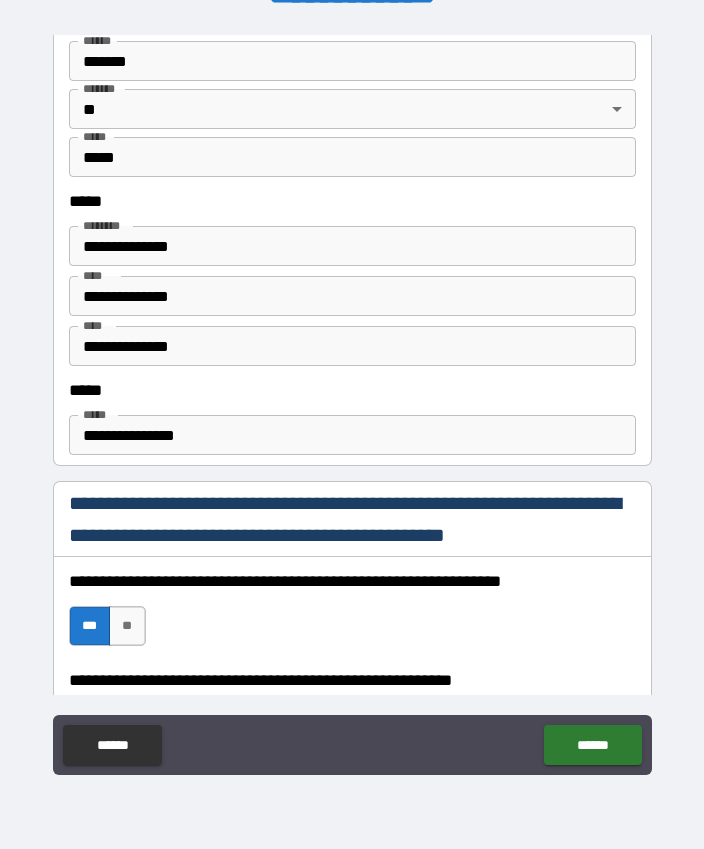 click on "******" at bounding box center [592, 745] 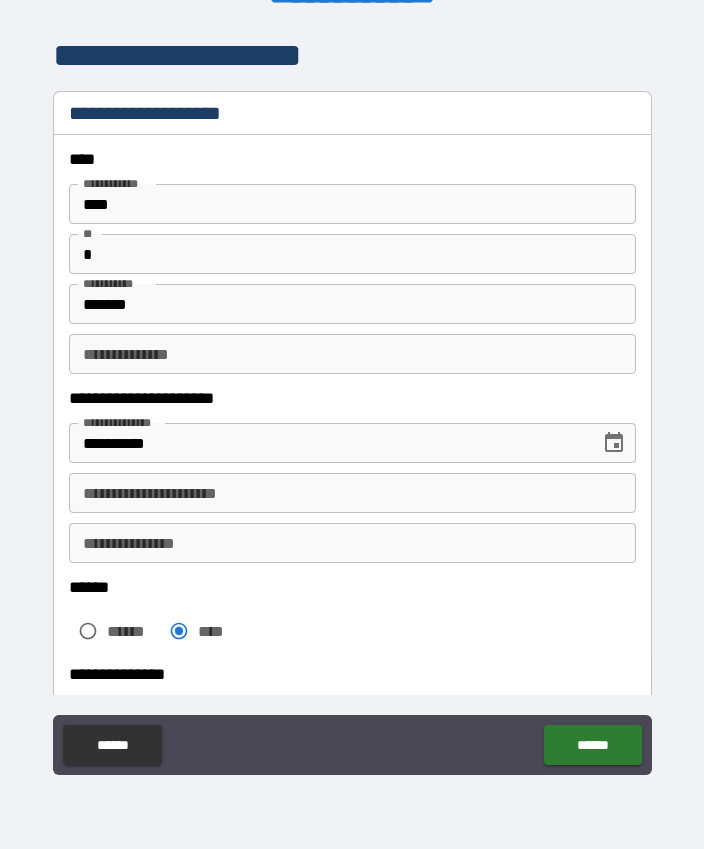 scroll, scrollTop: 0, scrollLeft: 0, axis: both 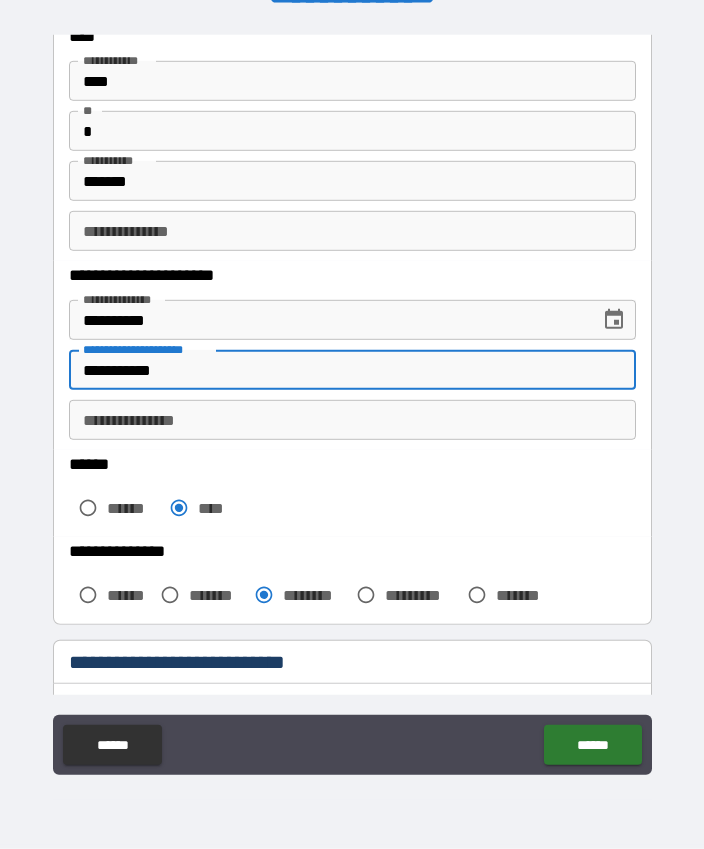 click on "**********" at bounding box center (352, 420) 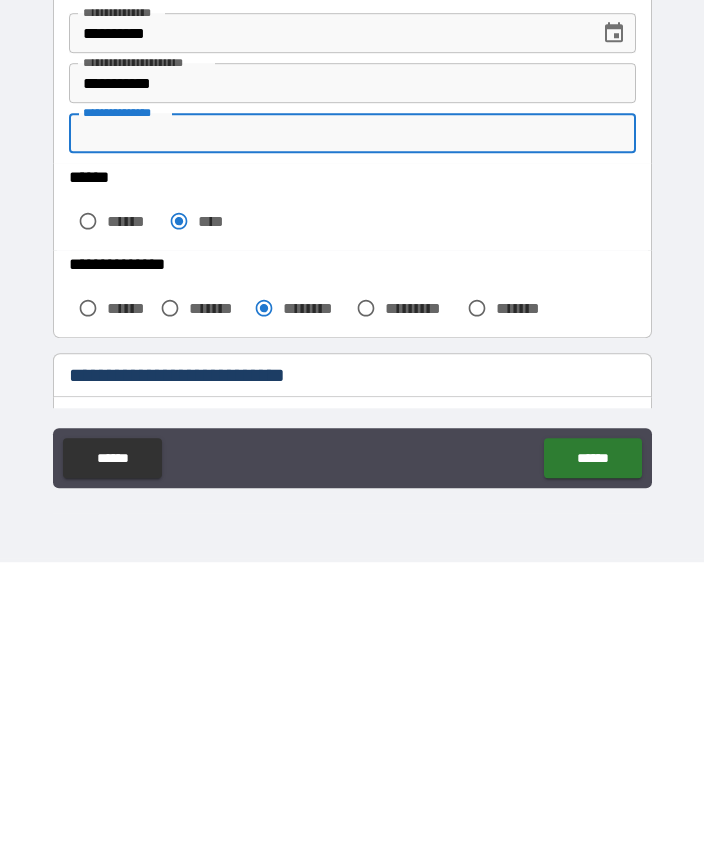 scroll, scrollTop: 56, scrollLeft: 0, axis: vertical 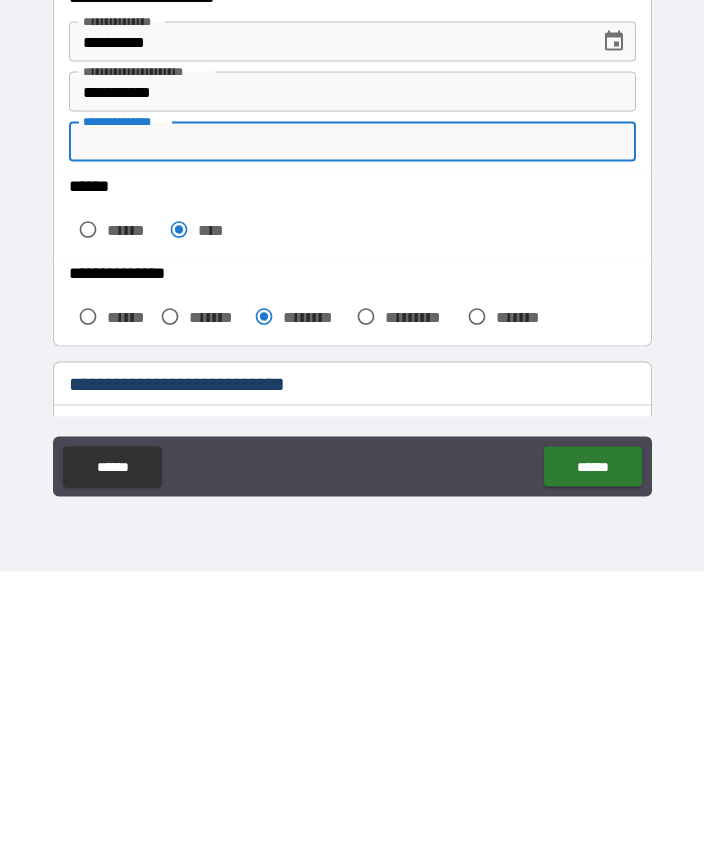 click on "******" at bounding box center (592, 744) 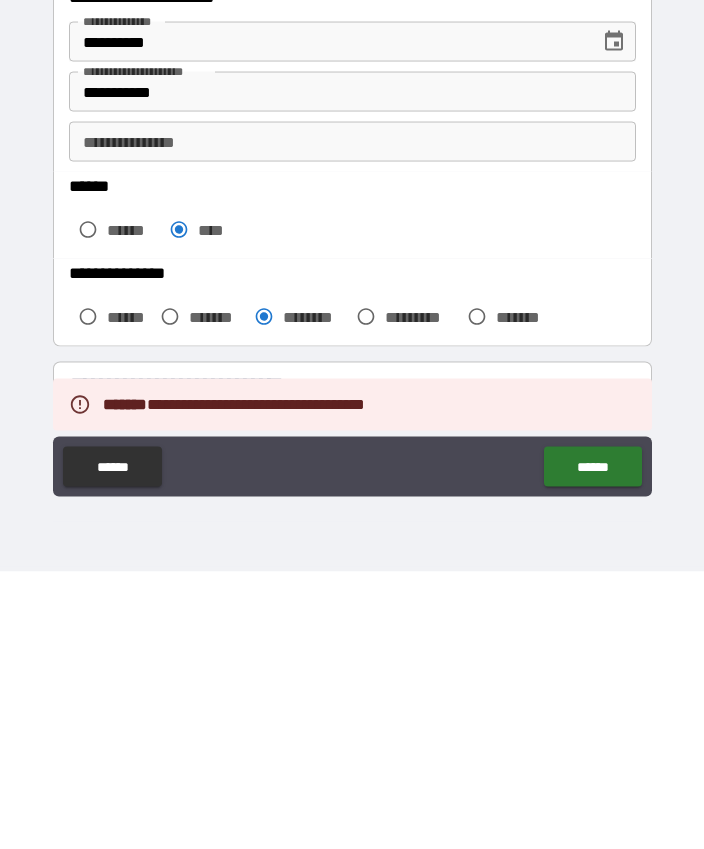 scroll, scrollTop: 55, scrollLeft: 0, axis: vertical 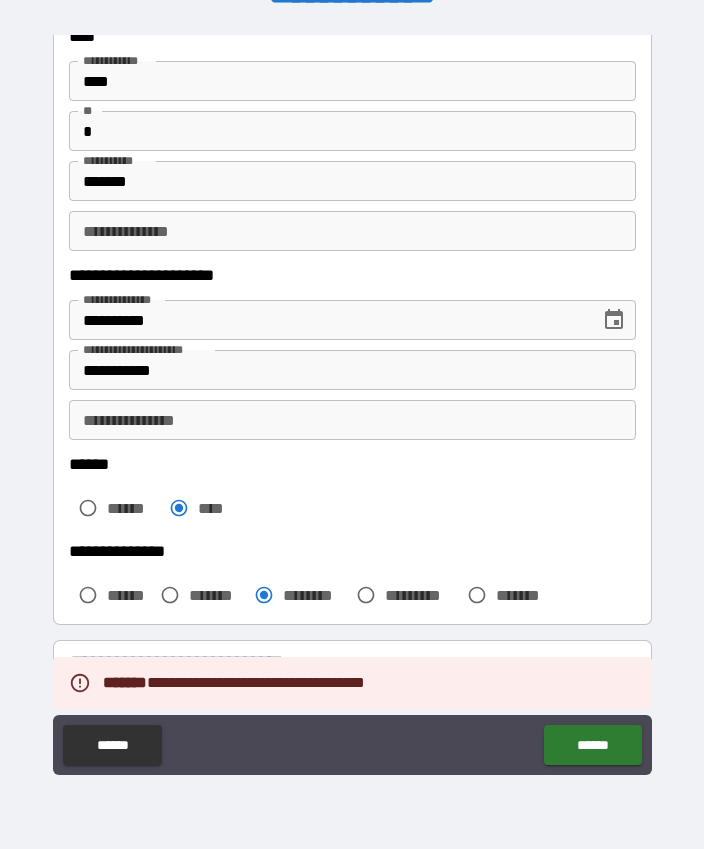 click on "**********" at bounding box center (352, 420) 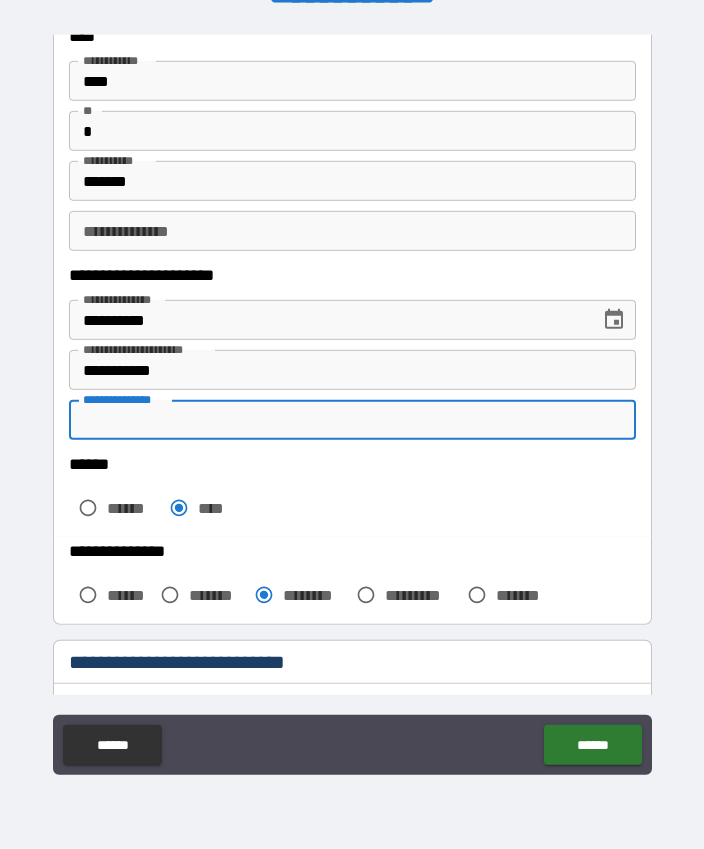 click on "**********" at bounding box center (352, 231) 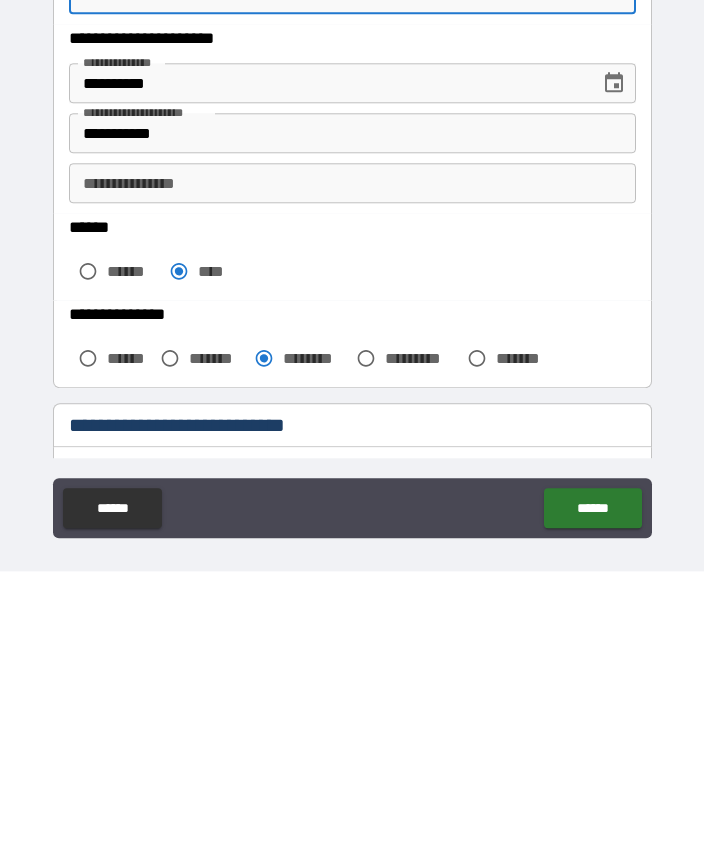 scroll, scrollTop: 15, scrollLeft: 0, axis: vertical 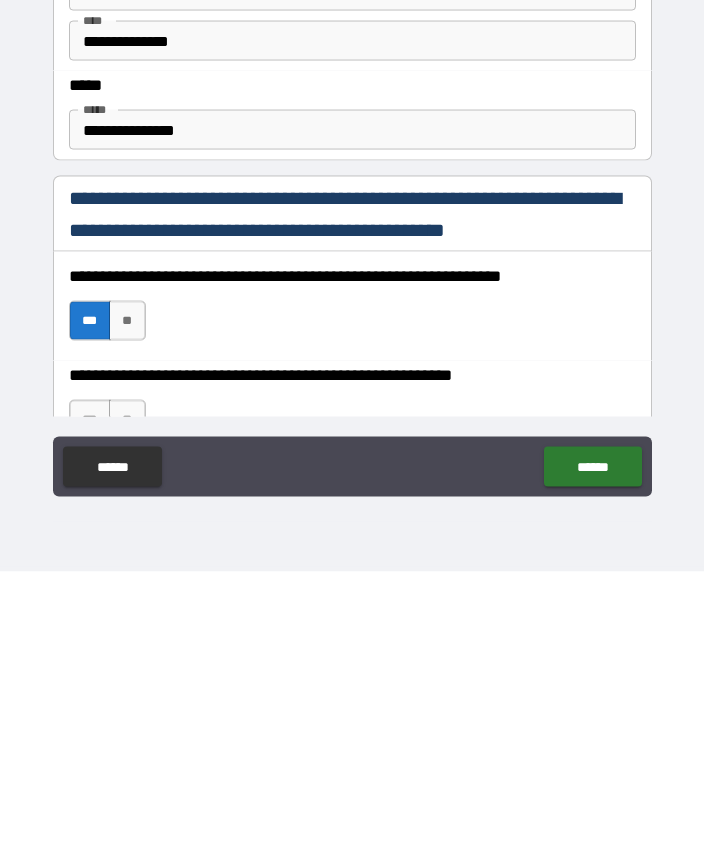 click on "***" at bounding box center [90, 697] 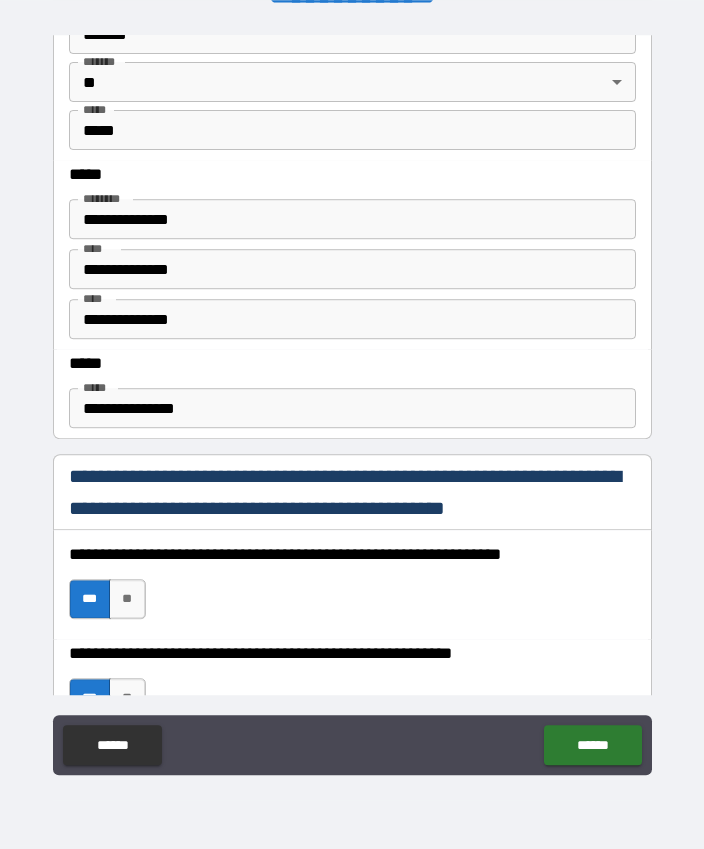 scroll, scrollTop: 55, scrollLeft: 0, axis: vertical 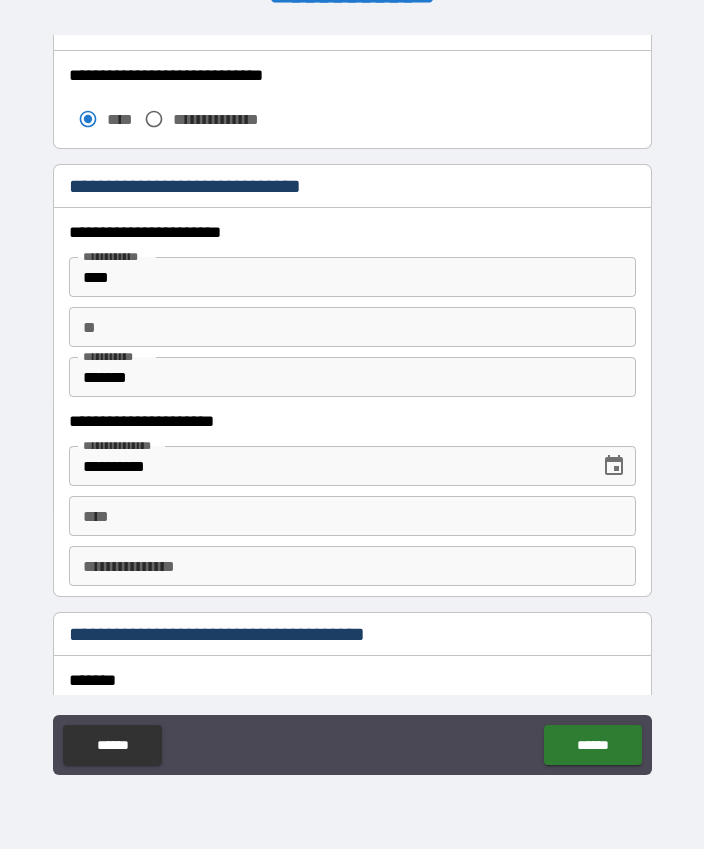 click on "** **" at bounding box center (352, 327) 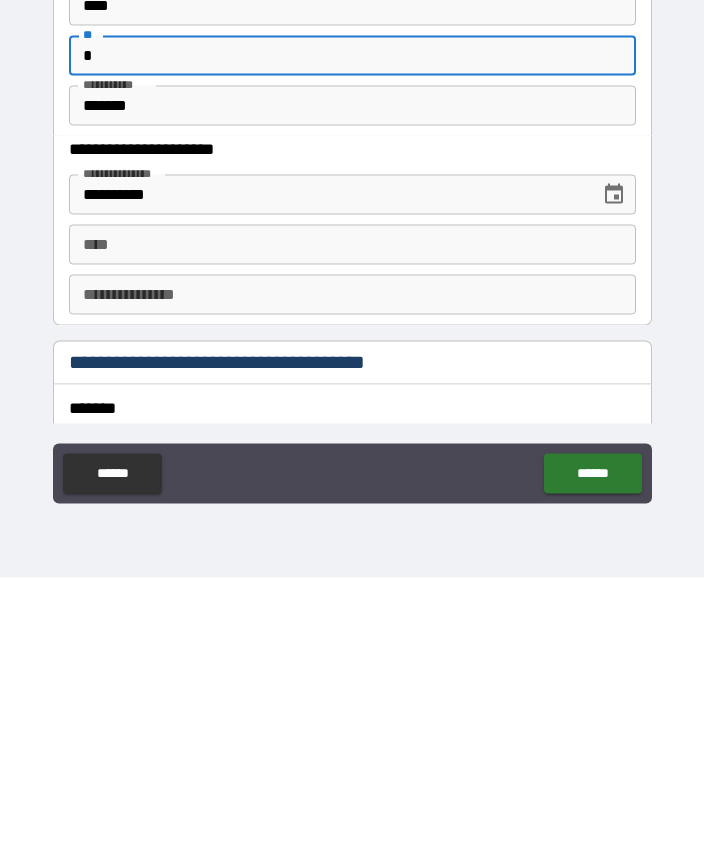 scroll, scrollTop: 56, scrollLeft: 0, axis: vertical 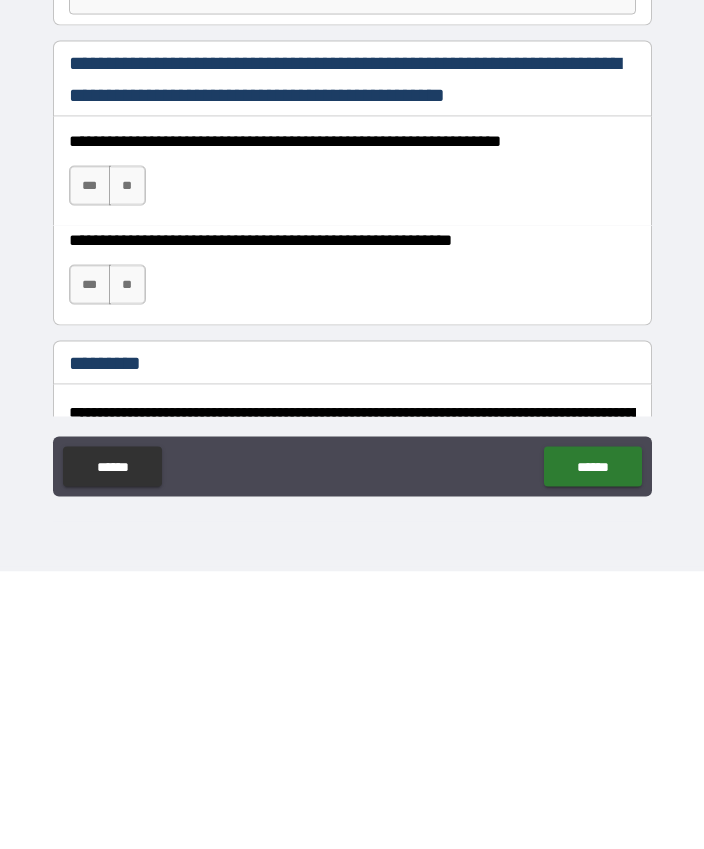 click on "***" at bounding box center (90, 463) 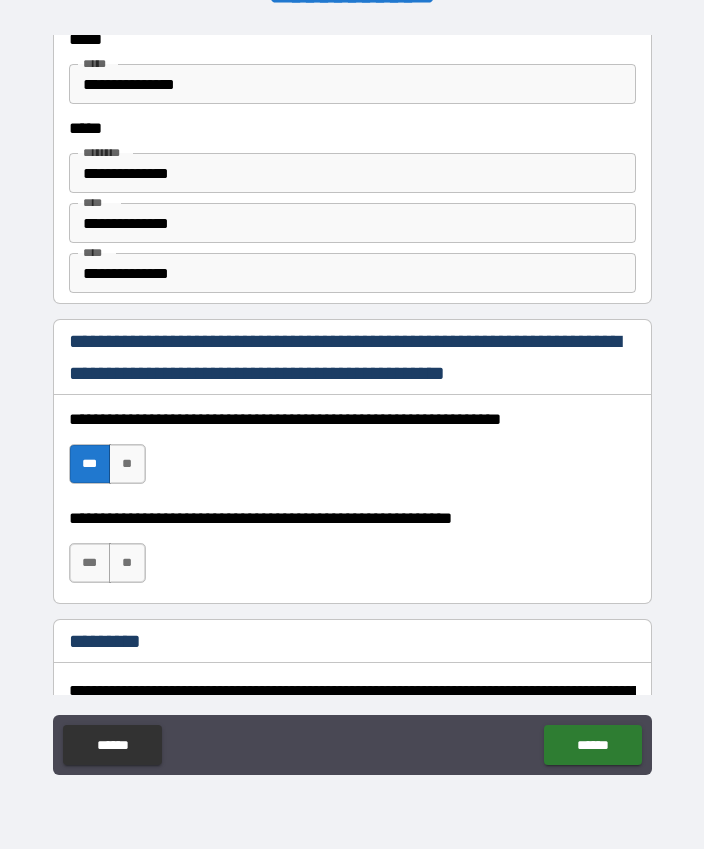 click on "***" at bounding box center (90, 563) 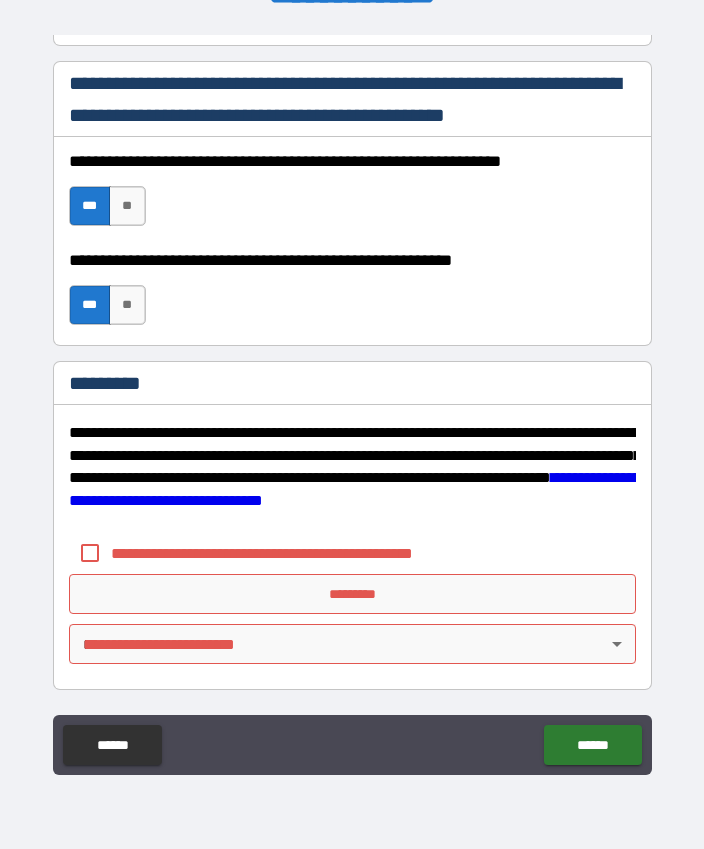 scroll, scrollTop: 2968, scrollLeft: 0, axis: vertical 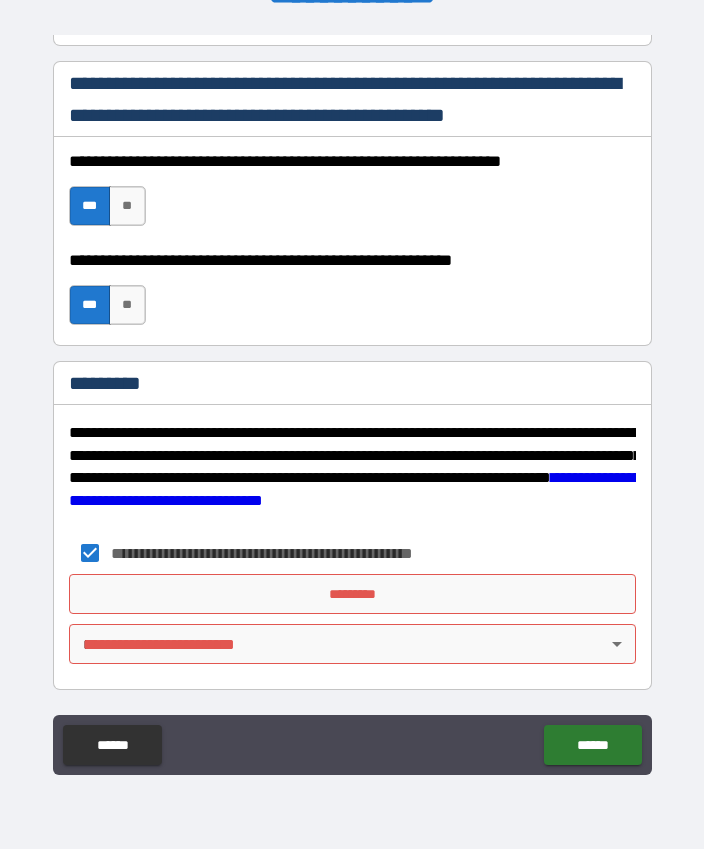click on "**********" at bounding box center (352, 397) 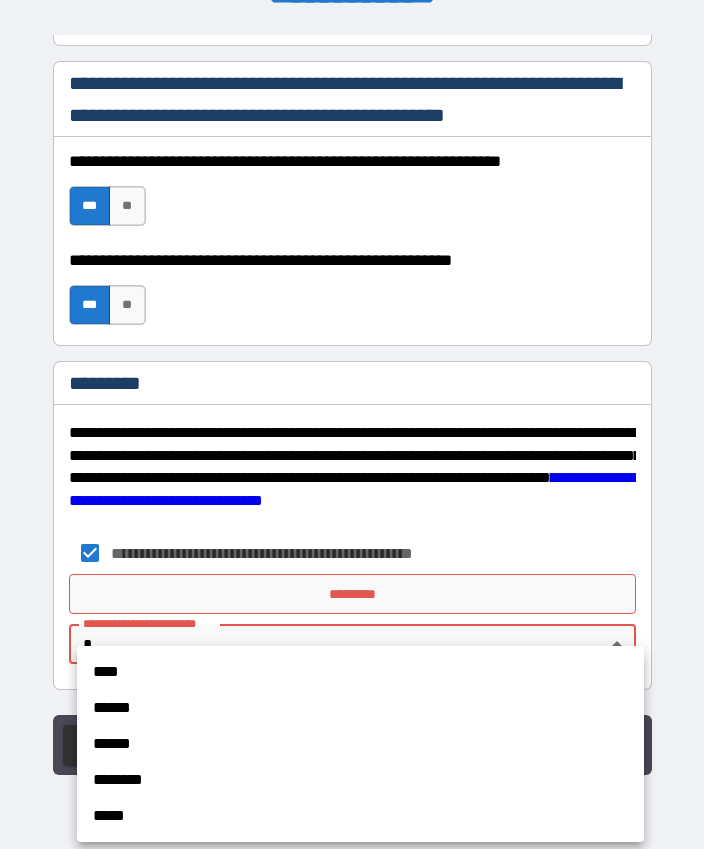 click on "****" at bounding box center [360, 672] 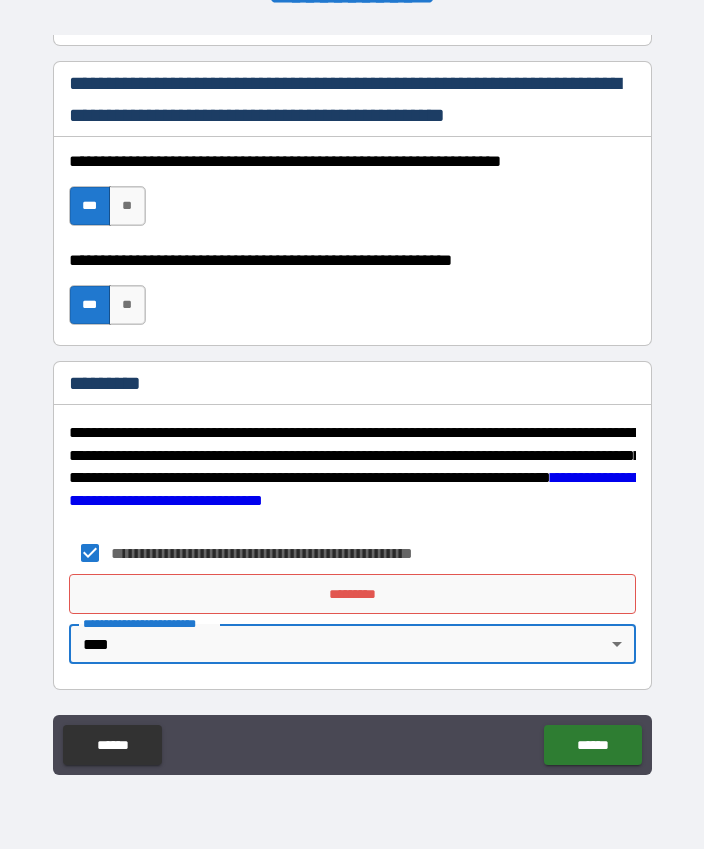 click on "*********" at bounding box center (352, 594) 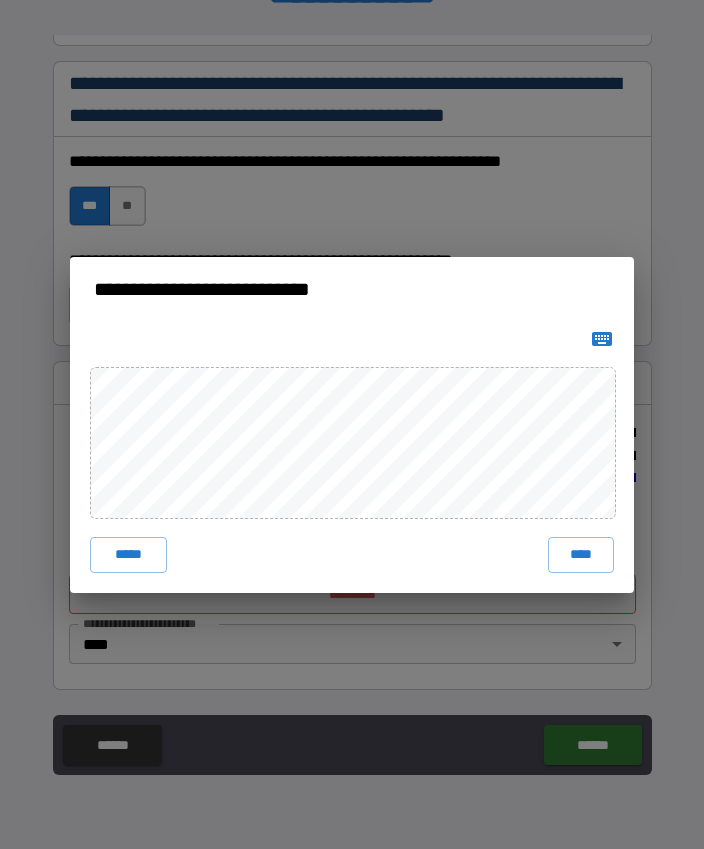 click on "****" at bounding box center (581, 555) 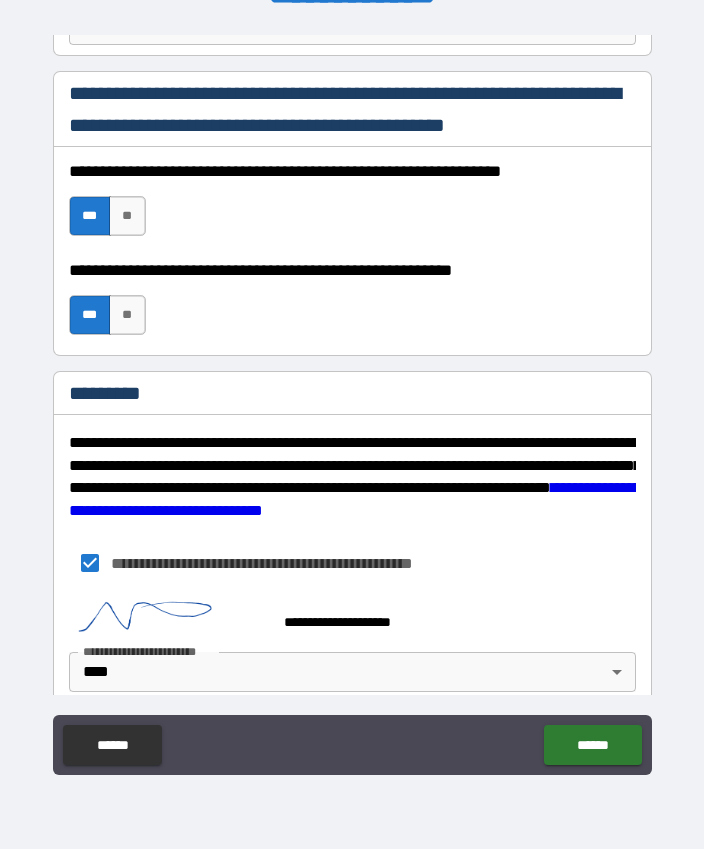 click on "******" at bounding box center [592, 745] 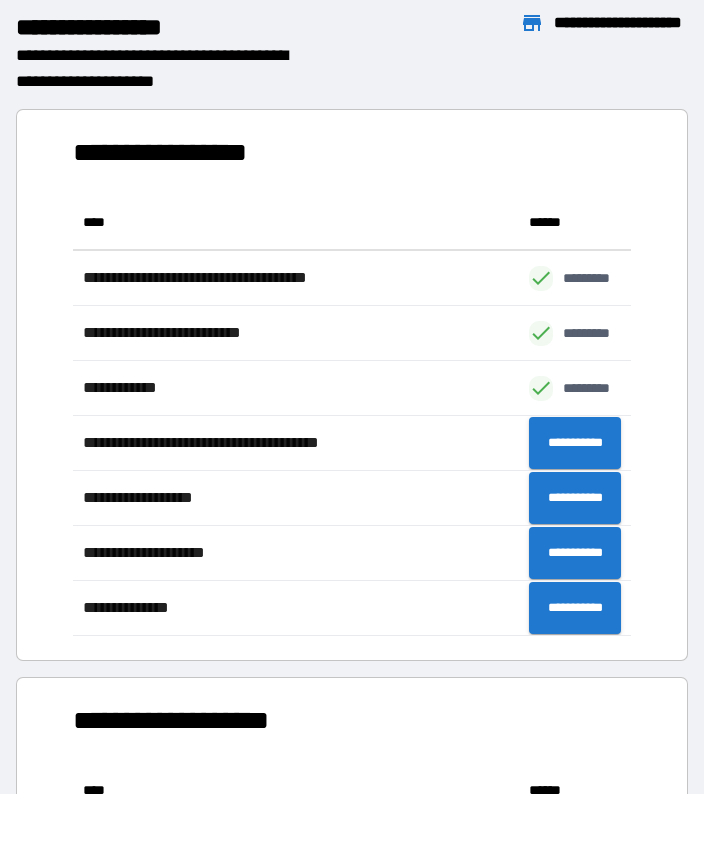 scroll, scrollTop: 1, scrollLeft: 1, axis: both 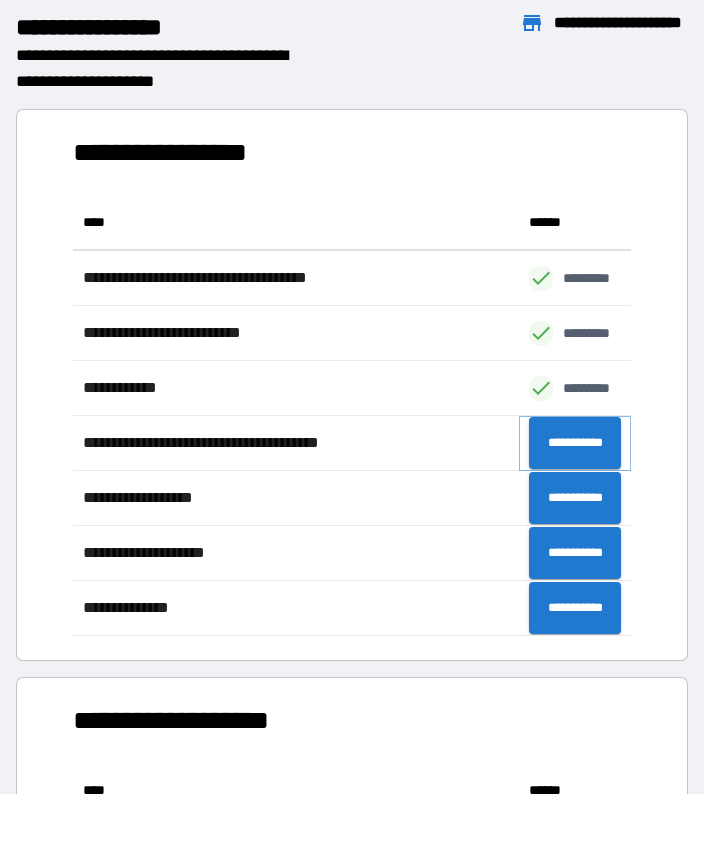 click on "**********" at bounding box center (575, 443) 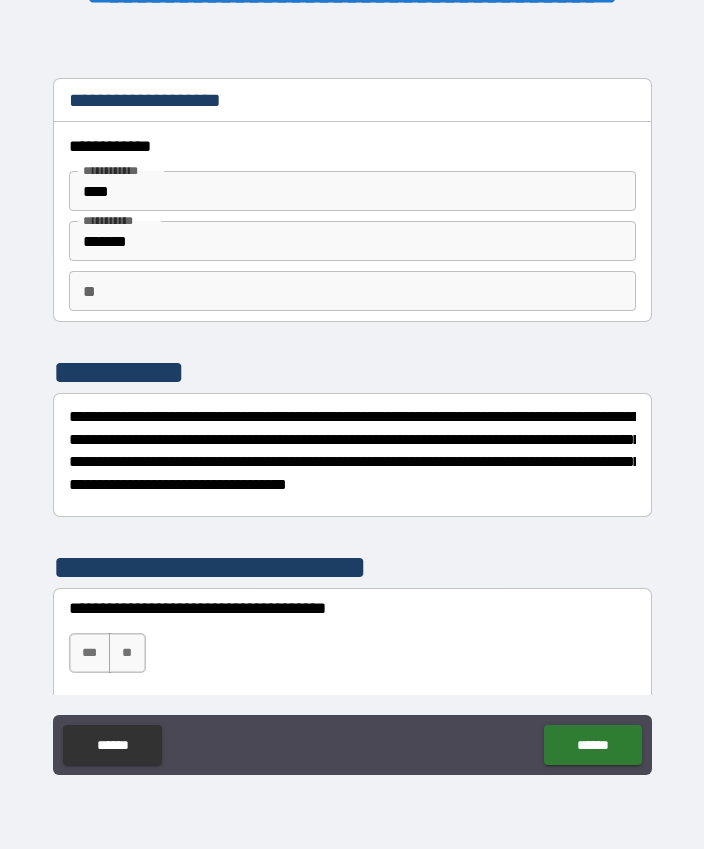 click on "** **" at bounding box center (352, 291) 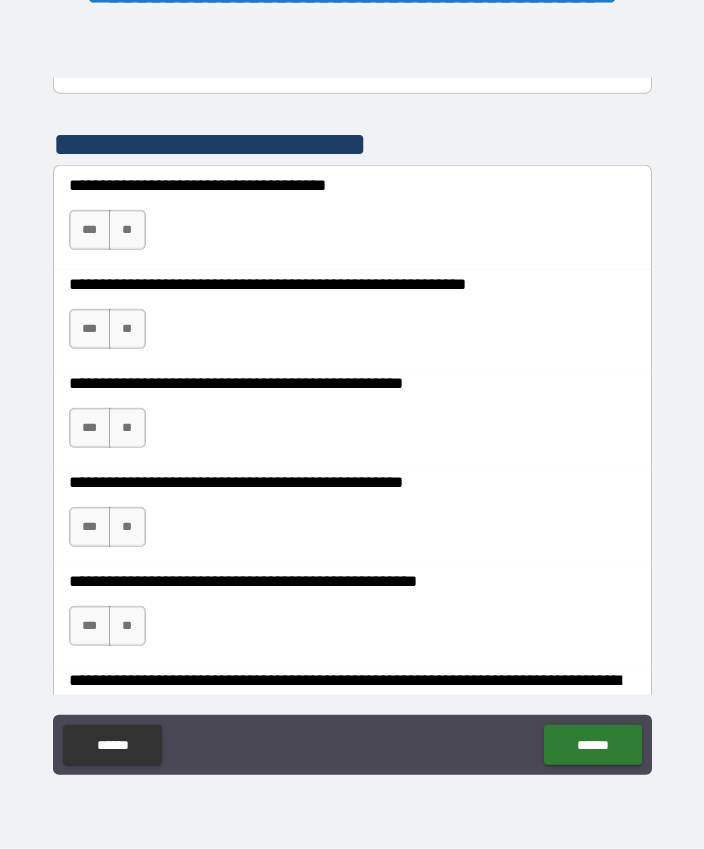 scroll, scrollTop: 427, scrollLeft: 0, axis: vertical 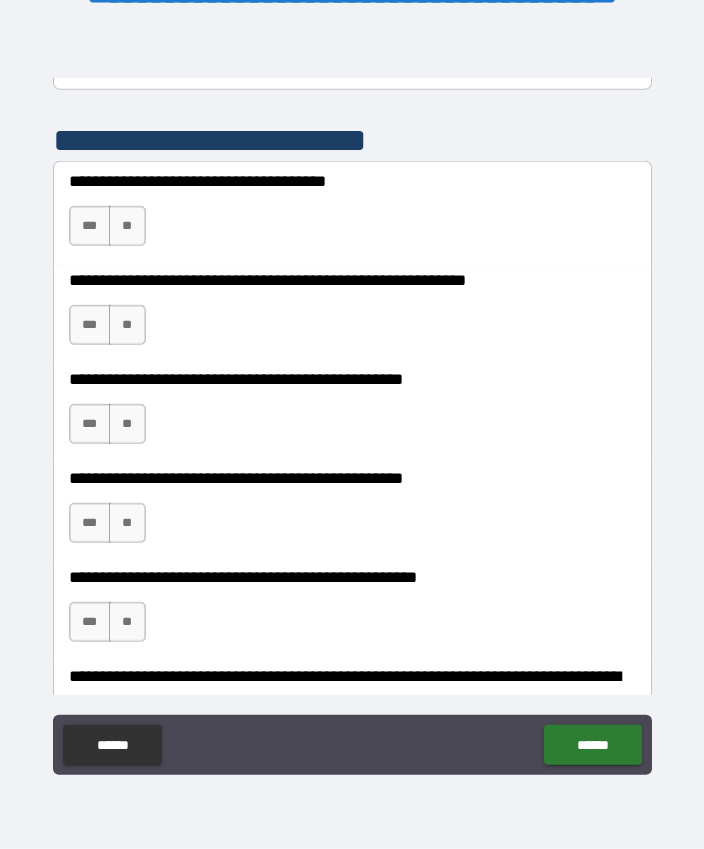click on "***" at bounding box center (90, 226) 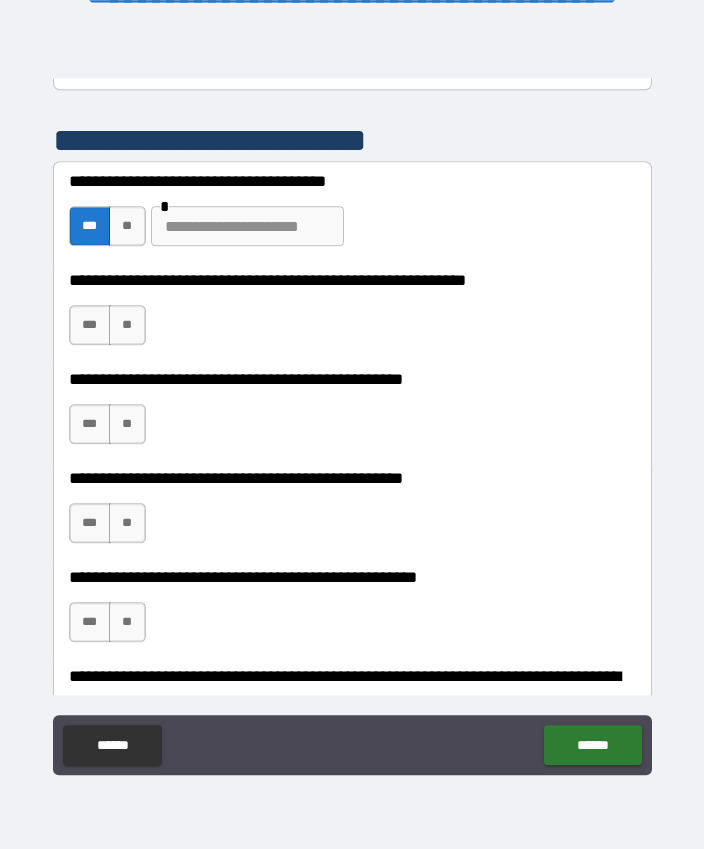 scroll, scrollTop: 55, scrollLeft: 0, axis: vertical 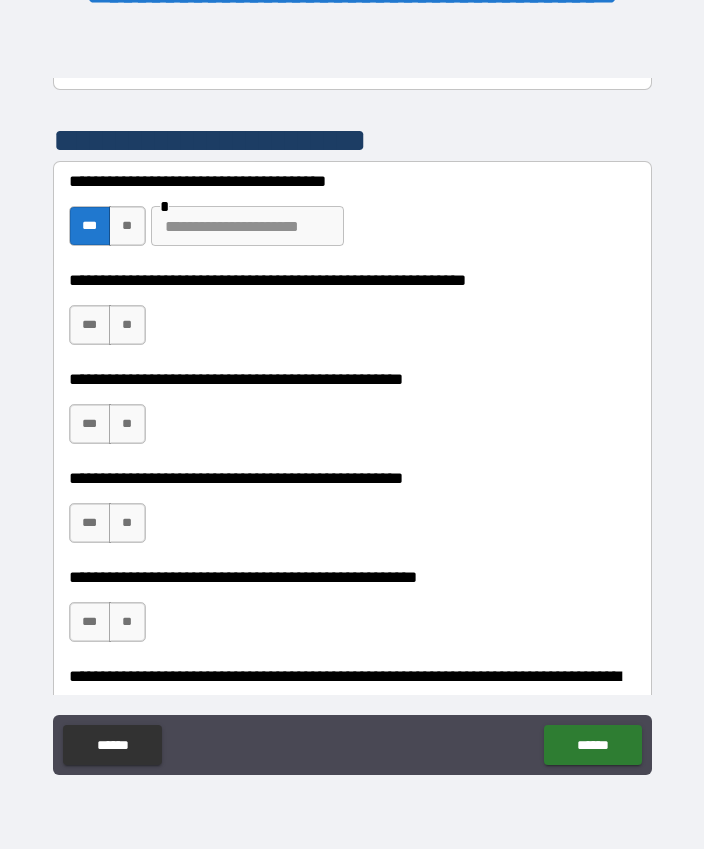 click on "***" at bounding box center (90, 325) 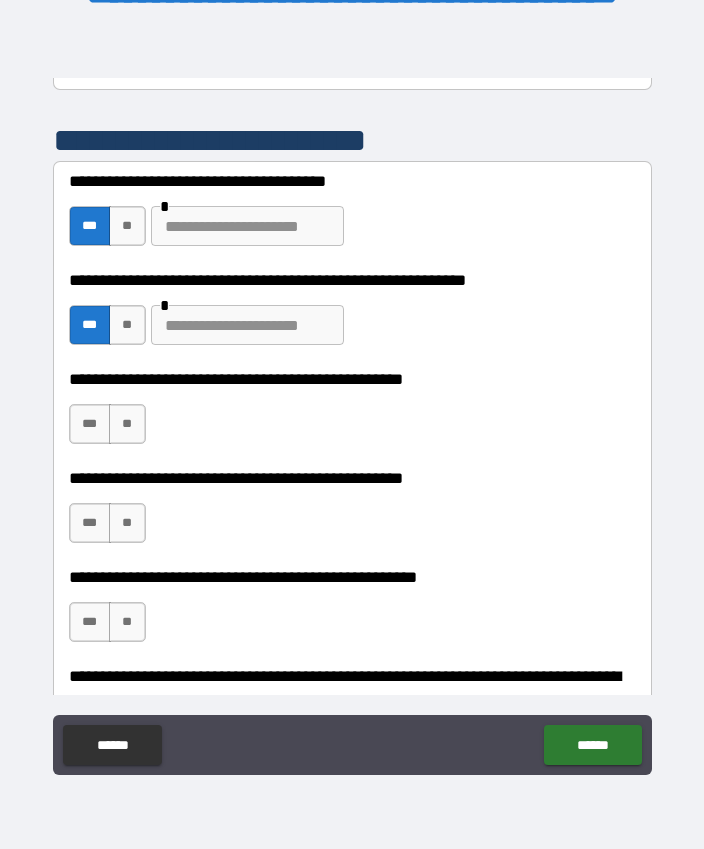 click at bounding box center [247, 226] 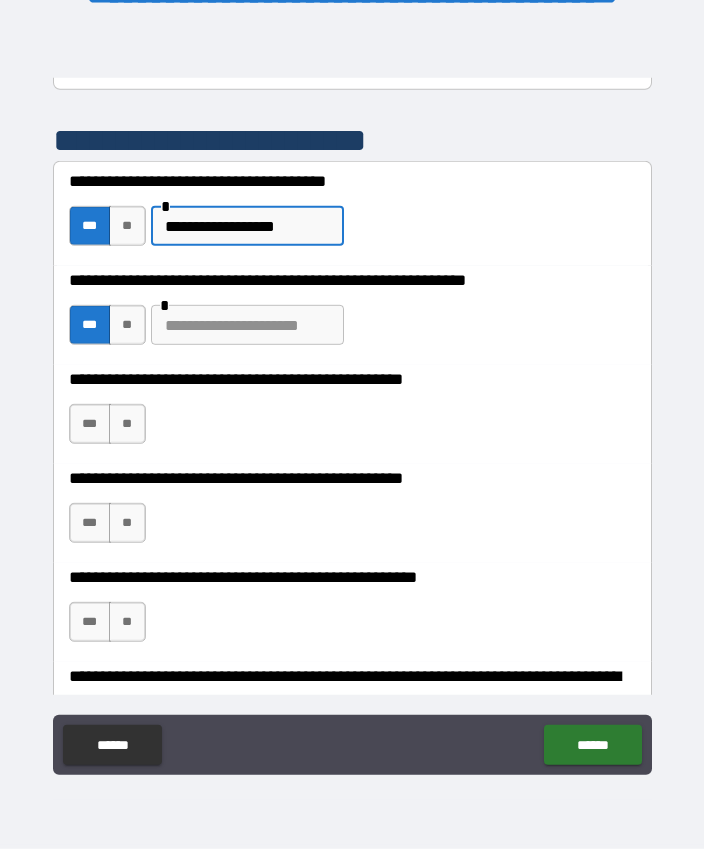 click at bounding box center (247, 325) 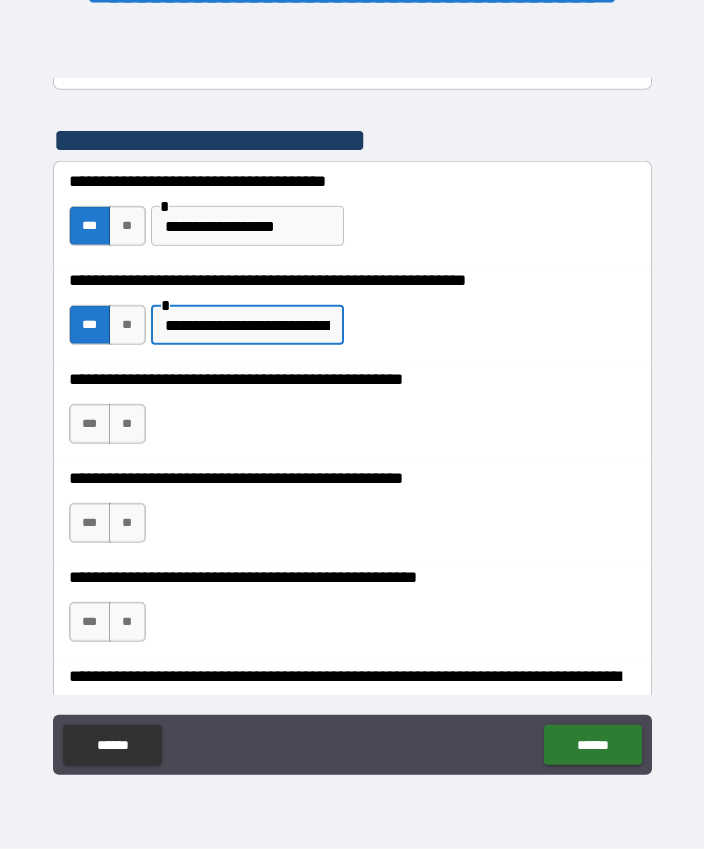 click on "**" at bounding box center [127, 424] 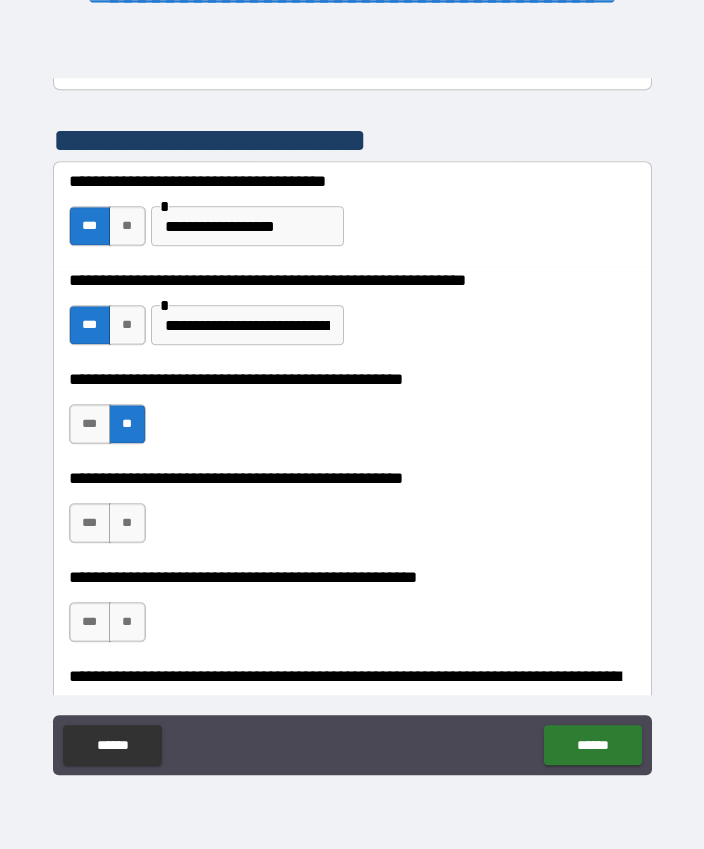 scroll, scrollTop: 55, scrollLeft: 0, axis: vertical 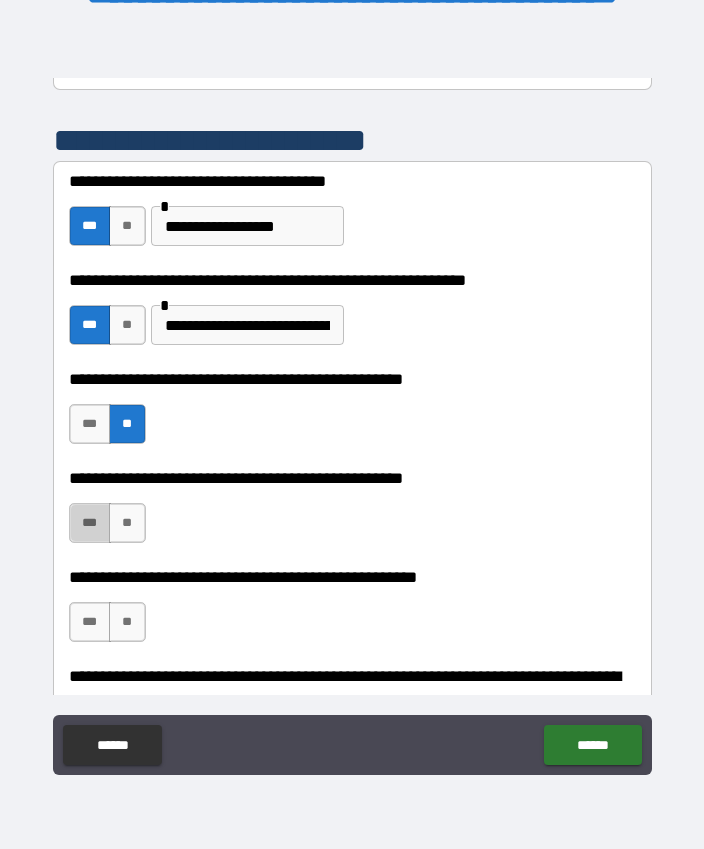 click on "***" at bounding box center (90, 523) 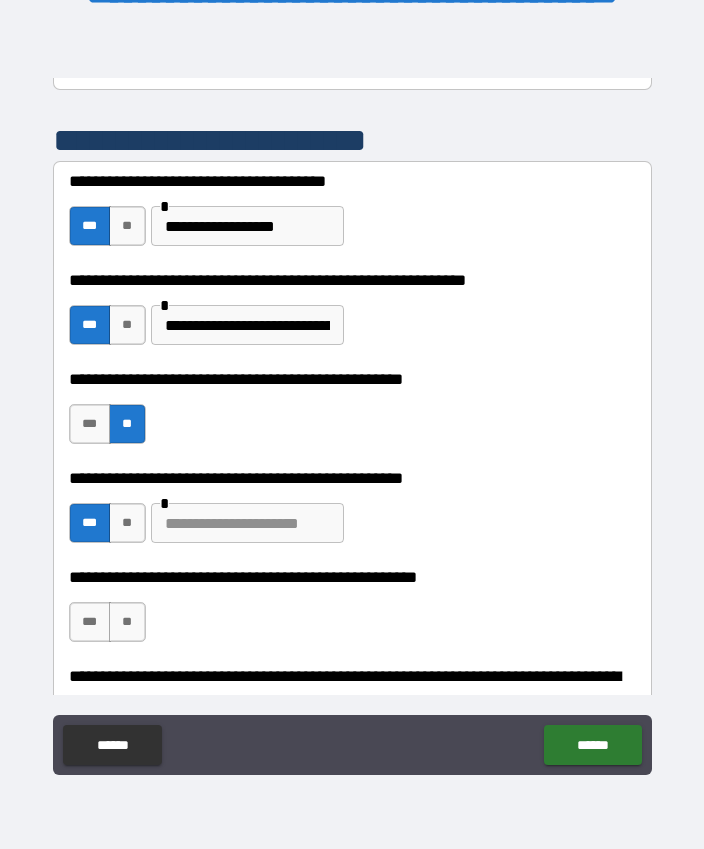 click at bounding box center (247, 523) 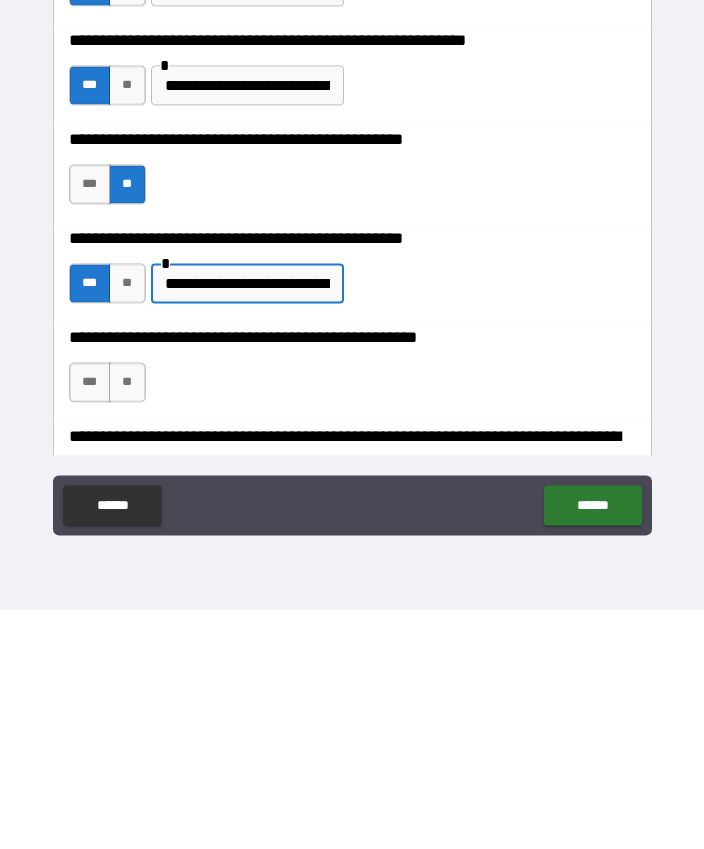 click on "**" at bounding box center [127, 622] 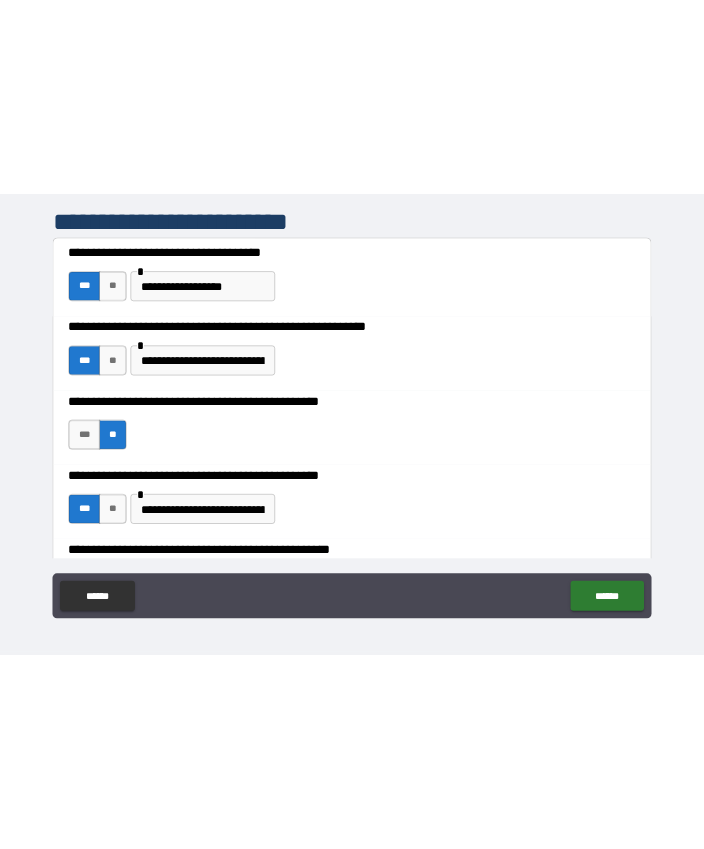 scroll, scrollTop: 0, scrollLeft: 0, axis: both 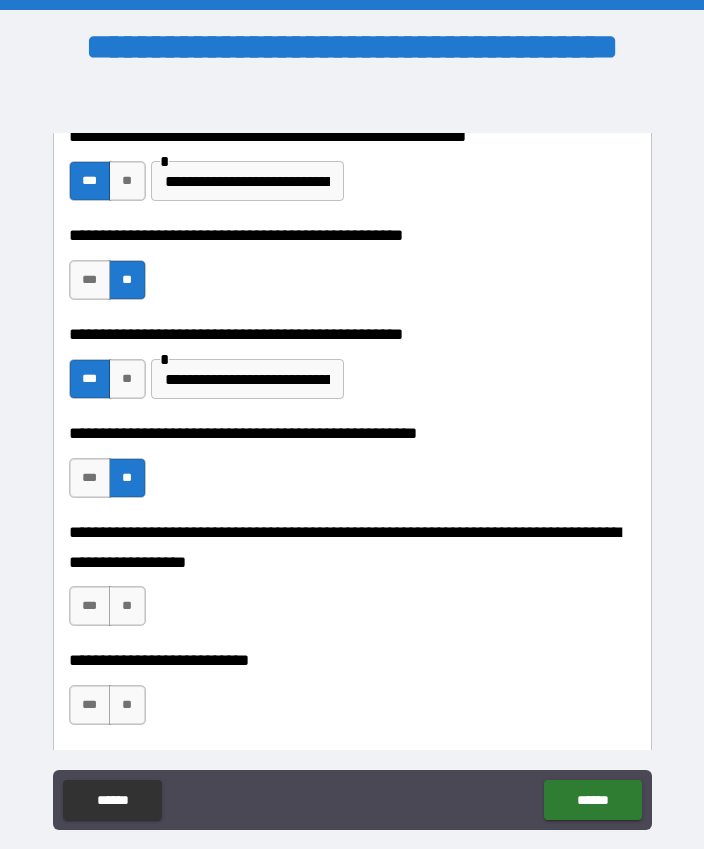 click on "**" at bounding box center [127, 606] 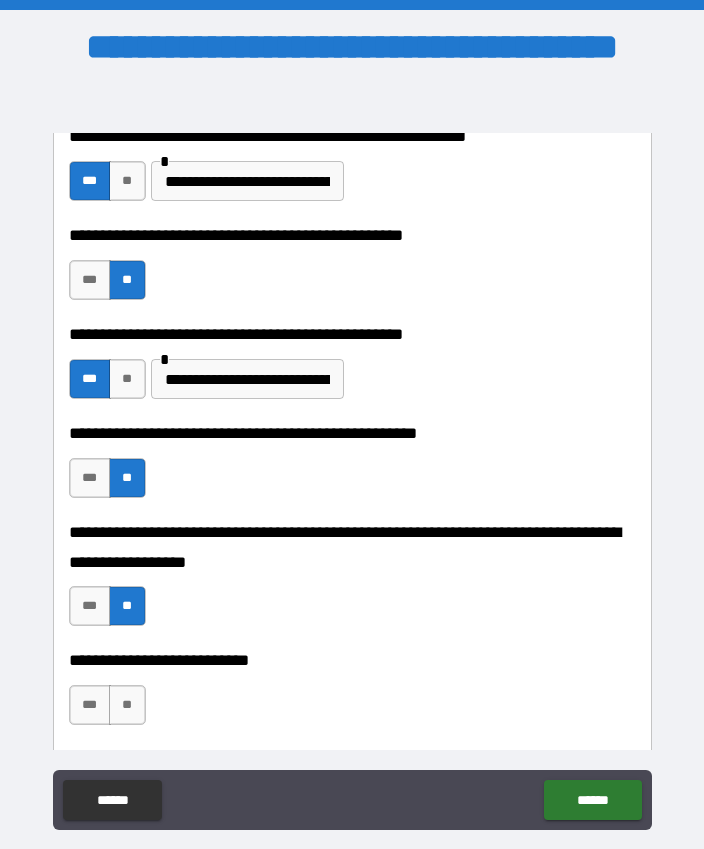 click on "**" at bounding box center (127, 705) 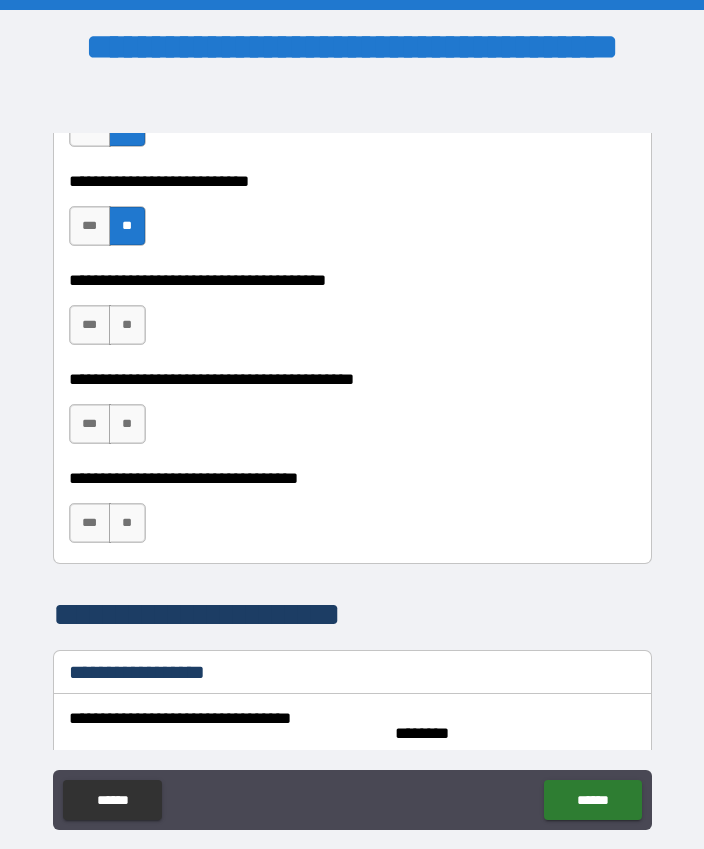 scroll, scrollTop: 1106, scrollLeft: 0, axis: vertical 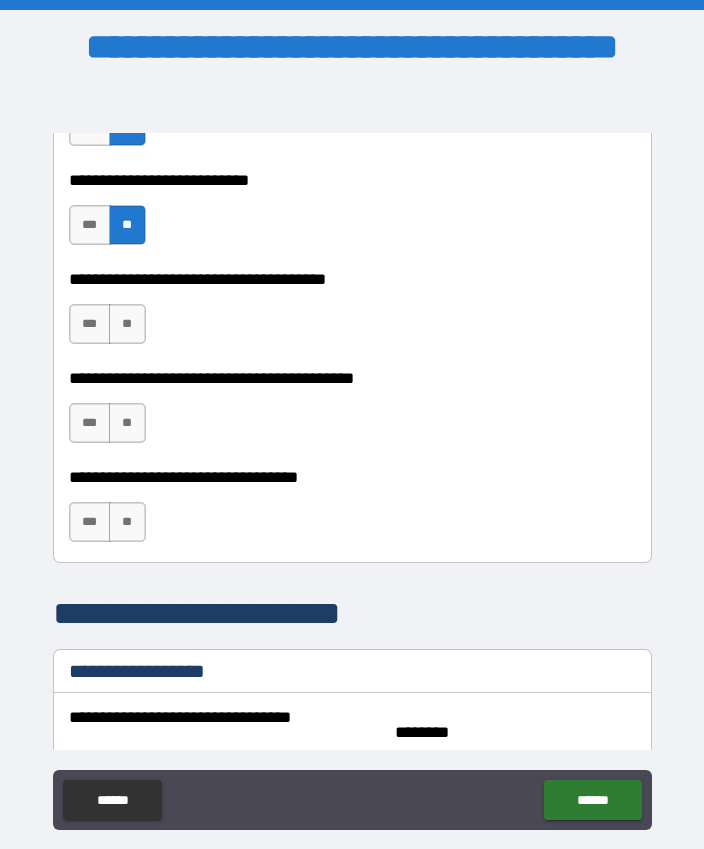 click on "**" at bounding box center (127, 324) 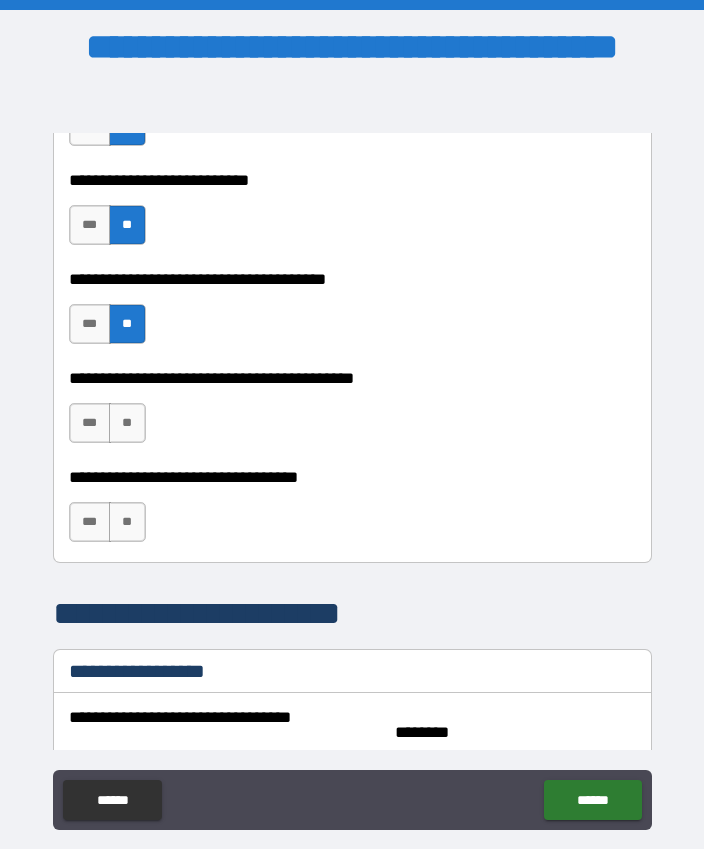 click on "**********" at bounding box center (352, 413) 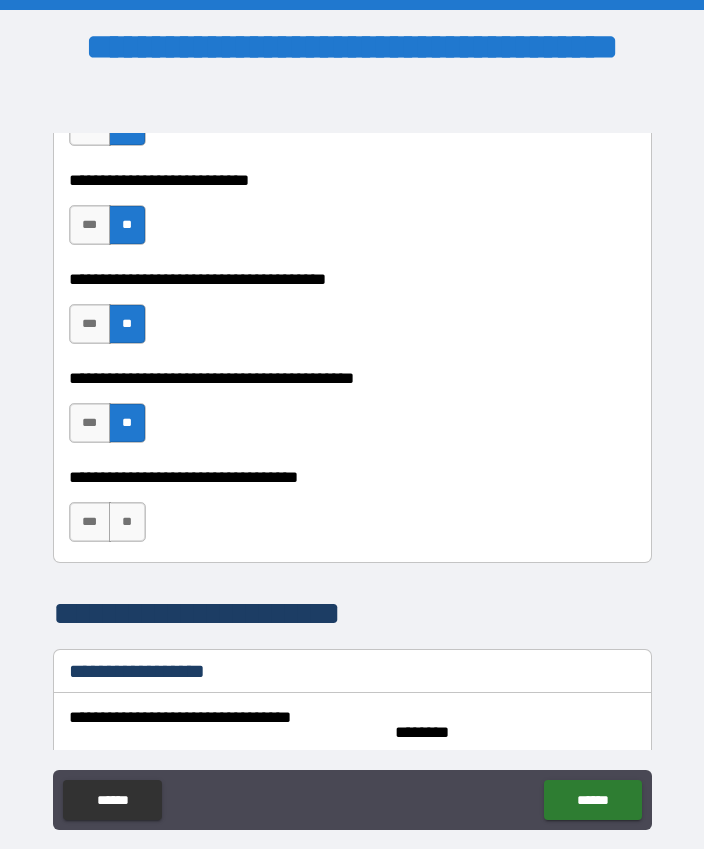 click on "**" at bounding box center [127, 522] 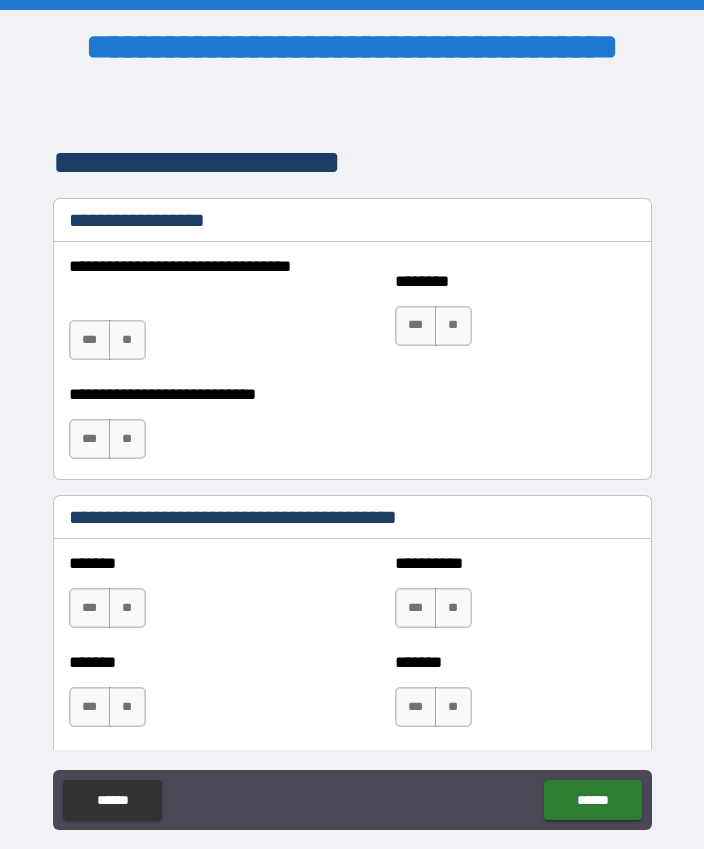 scroll, scrollTop: 1551, scrollLeft: 0, axis: vertical 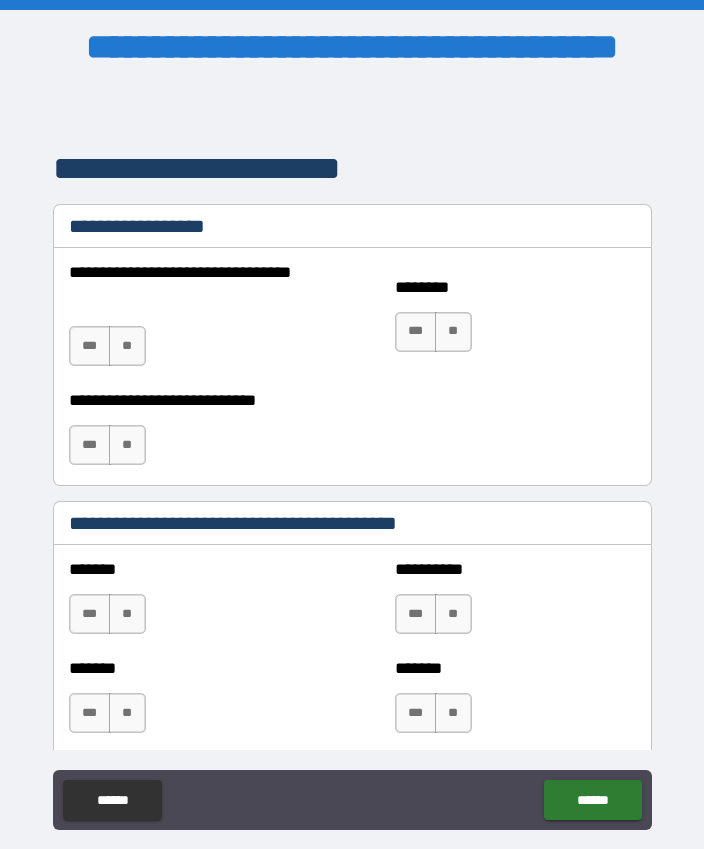 click on "**" at bounding box center (127, 346) 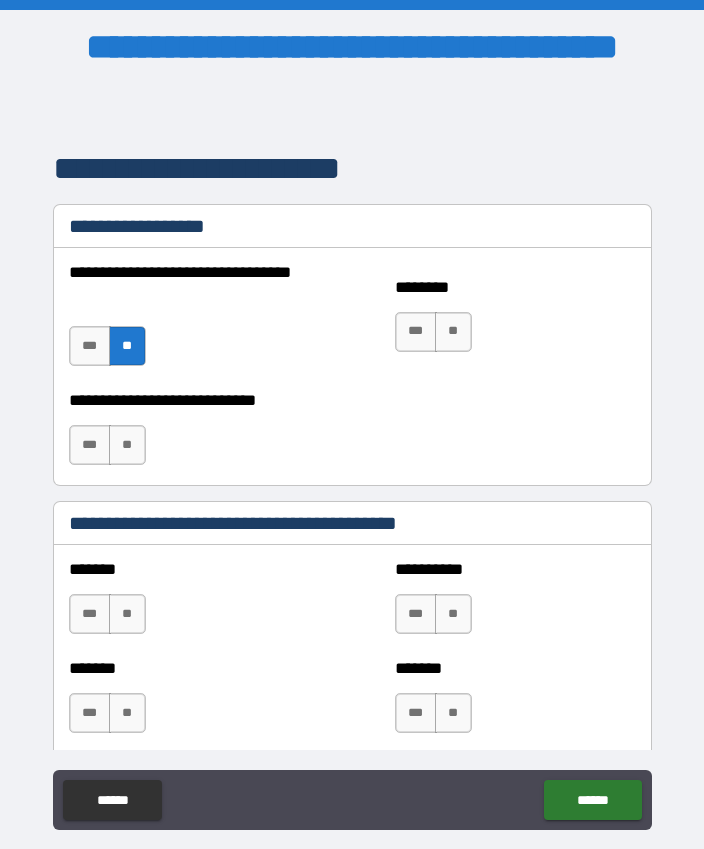 click on "**" at bounding box center [127, 445] 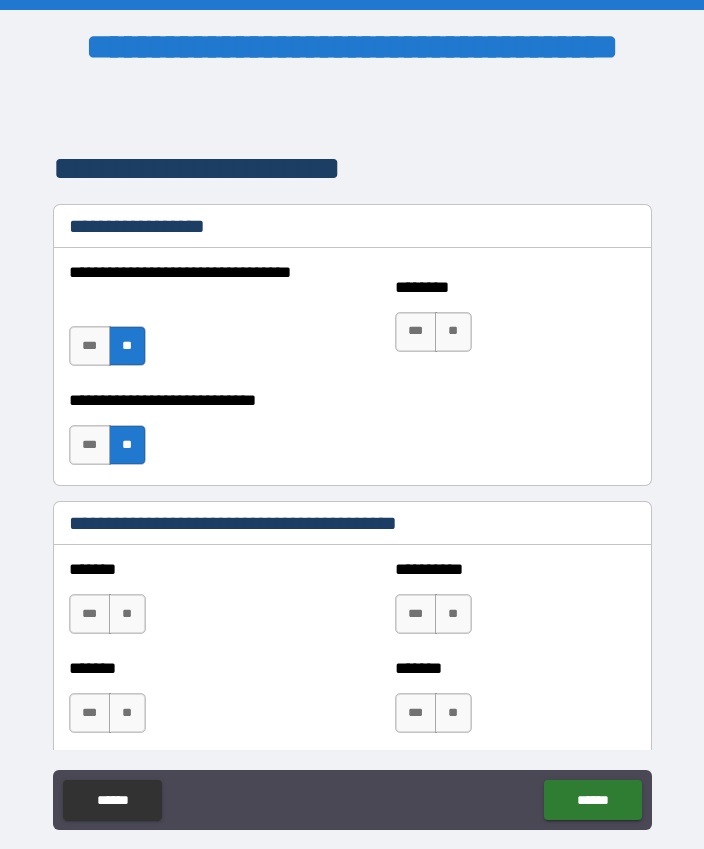 click on "**" at bounding box center (453, 332) 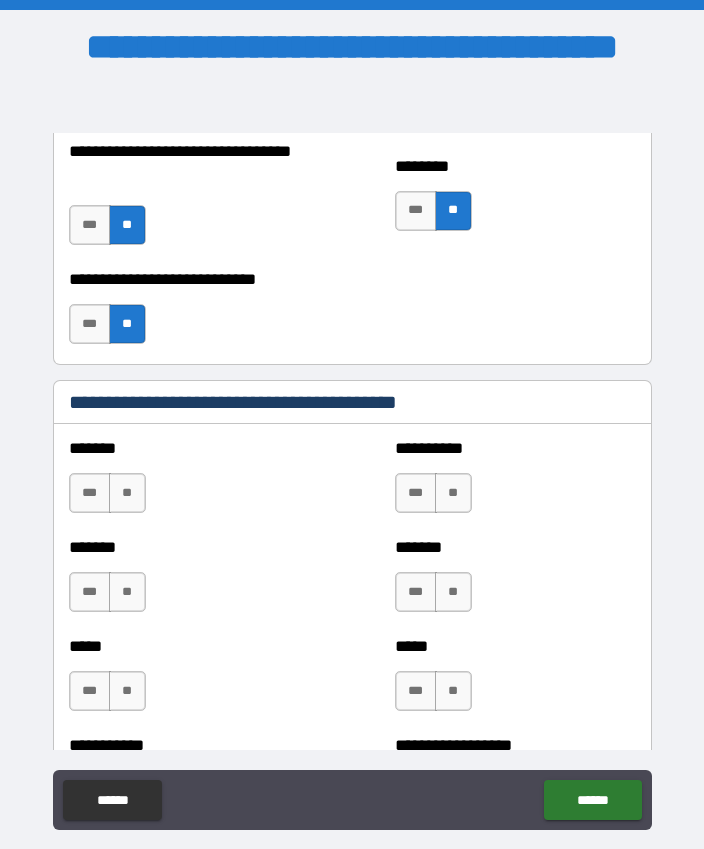 scroll, scrollTop: 1678, scrollLeft: 0, axis: vertical 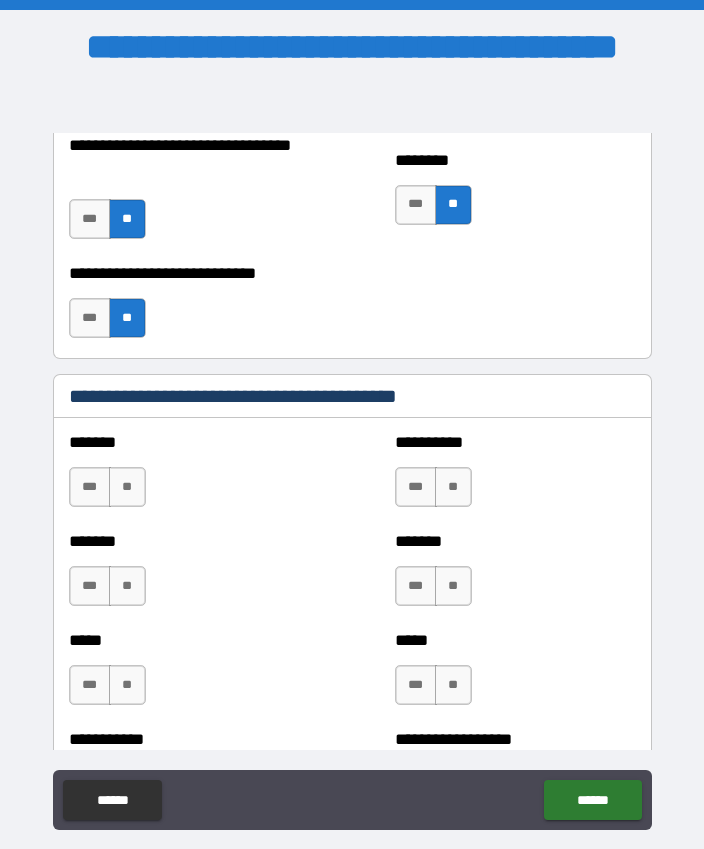 click on "**" at bounding box center (127, 487) 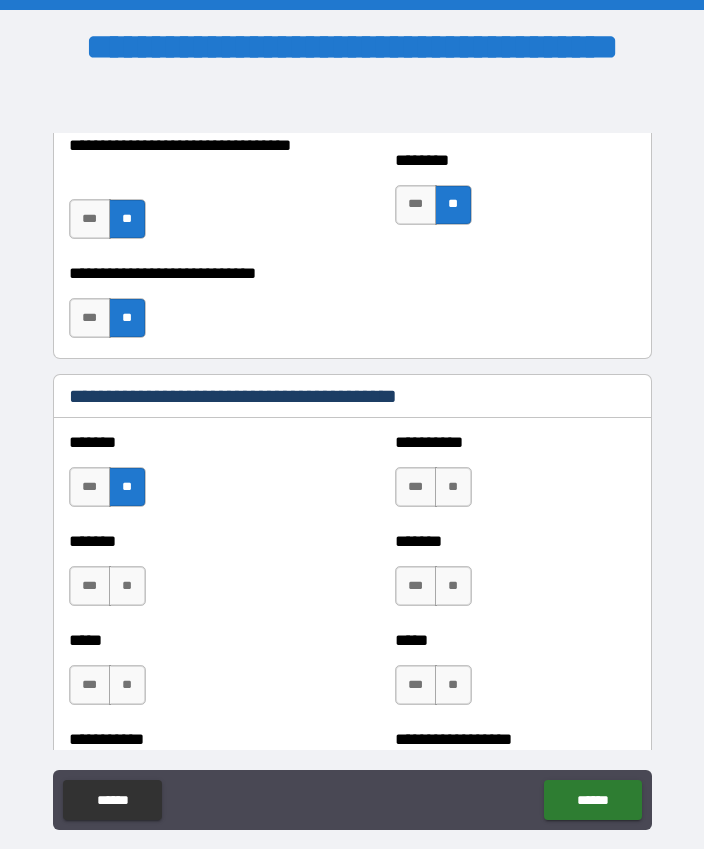 click on "**" at bounding box center (127, 586) 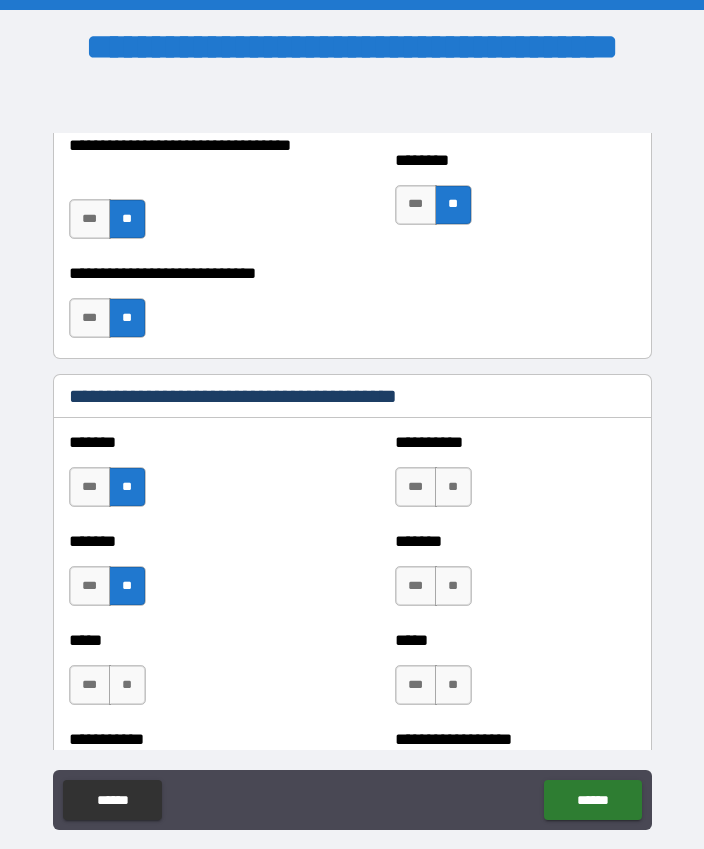 click on "**" at bounding box center [127, 685] 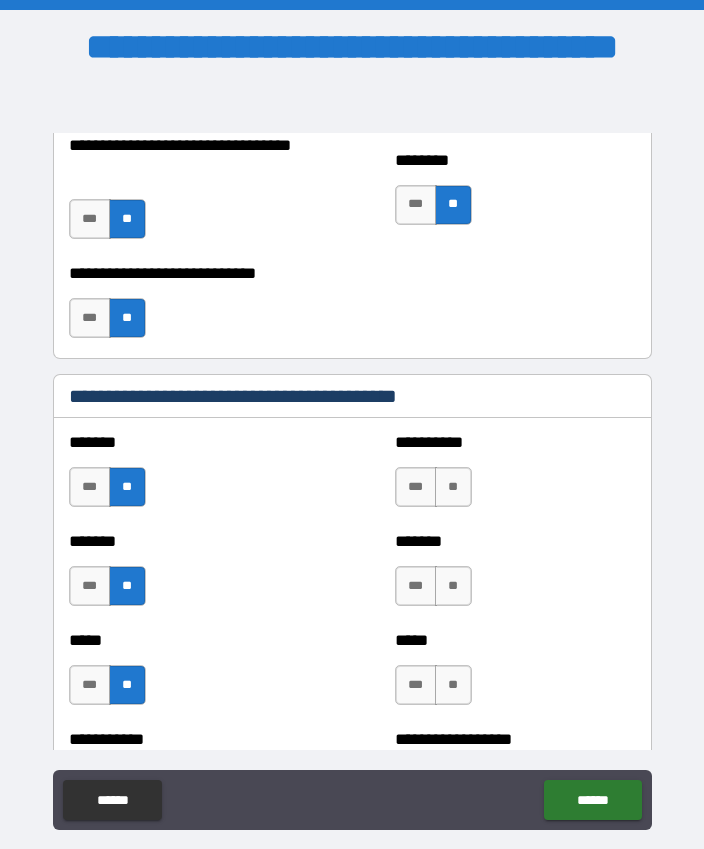 click on "**" at bounding box center [453, 487] 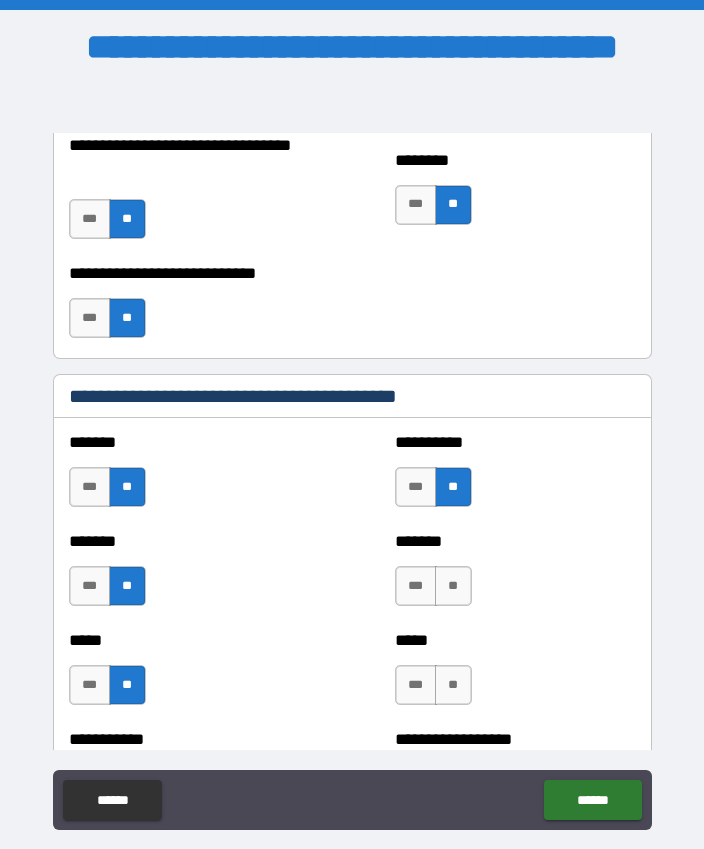 click on "******* *** **" at bounding box center [515, 576] 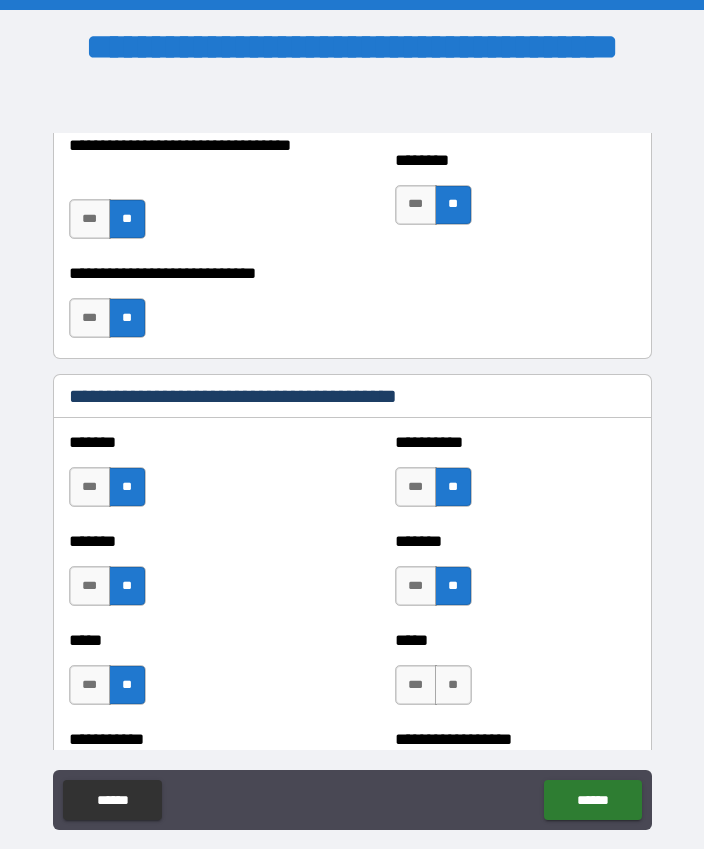 click on "**" at bounding box center (453, 685) 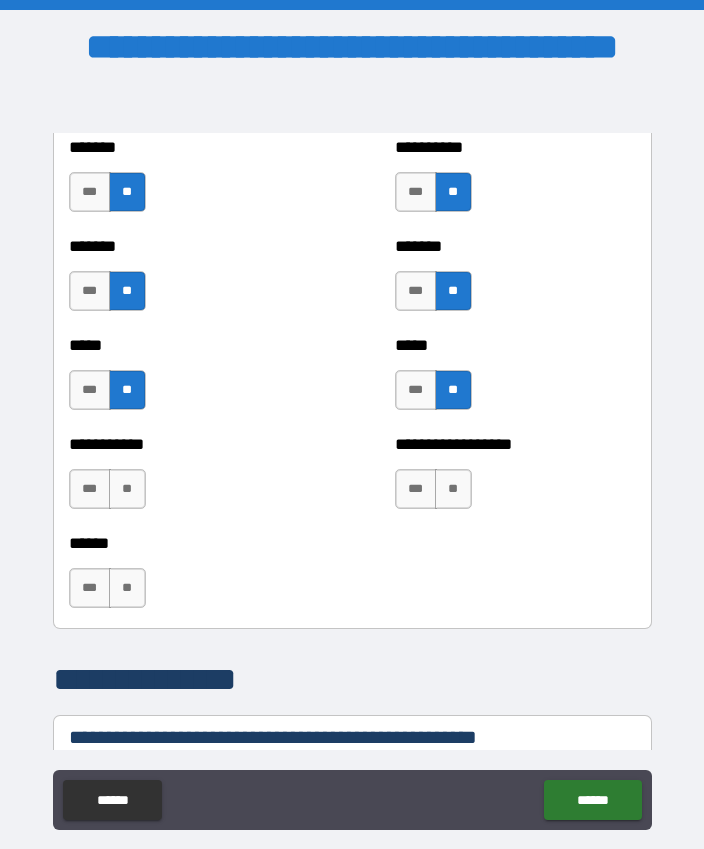 scroll, scrollTop: 1974, scrollLeft: 0, axis: vertical 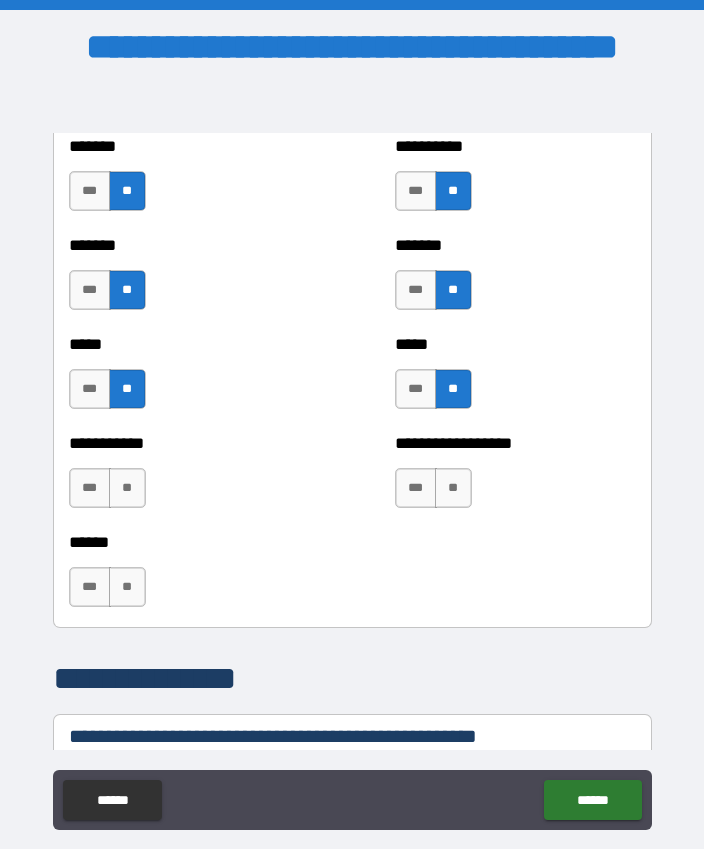 click on "**" at bounding box center (453, 488) 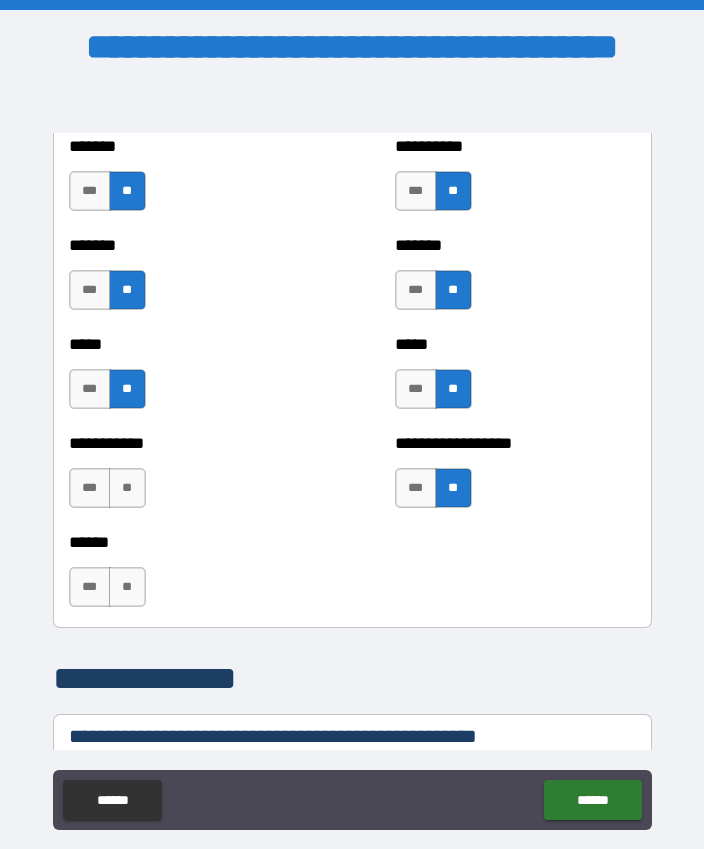 click on "**" at bounding box center (127, 488) 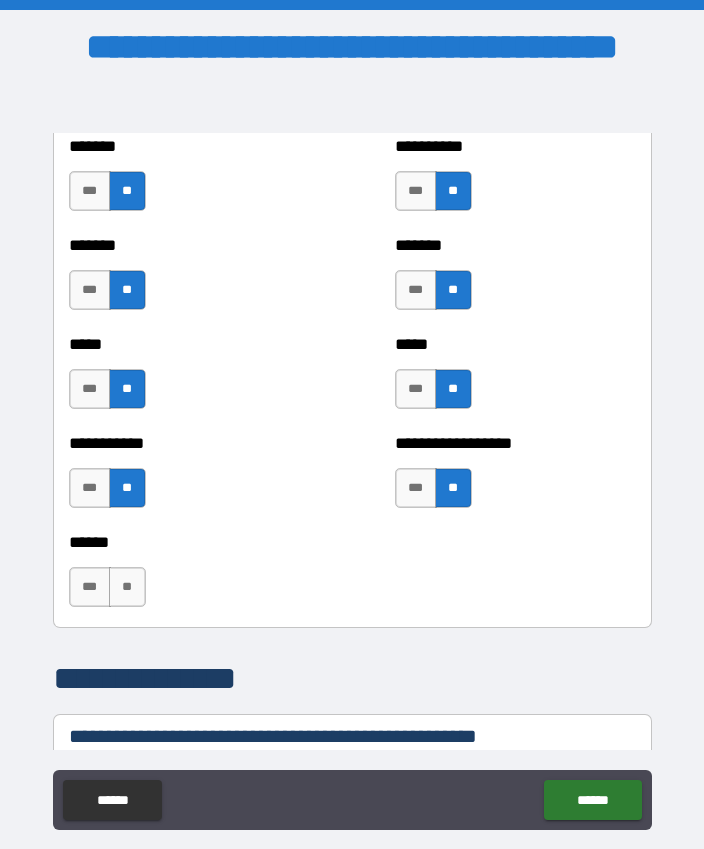 click on "**" at bounding box center [127, 587] 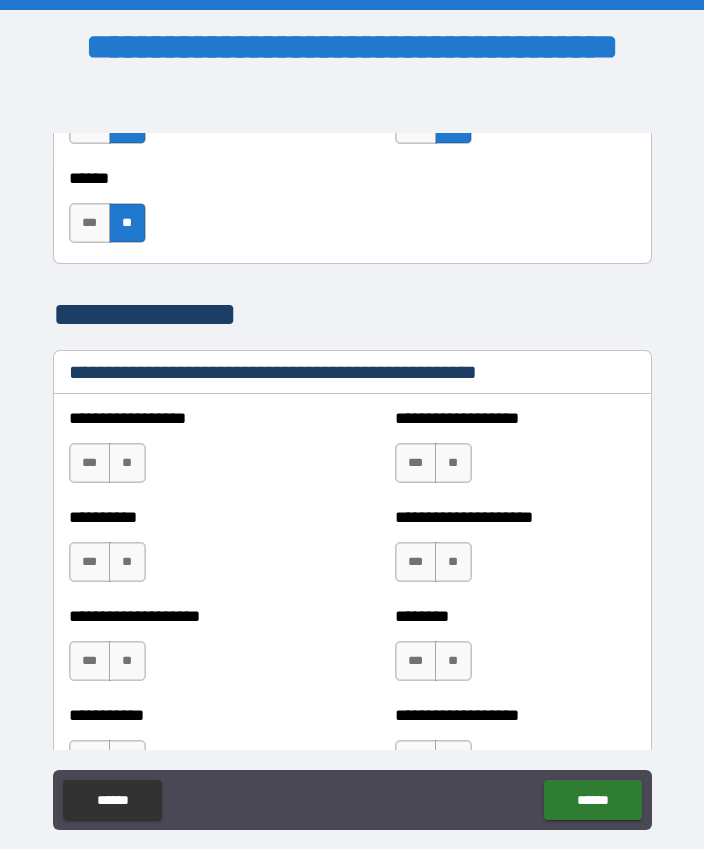 scroll, scrollTop: 2340, scrollLeft: 0, axis: vertical 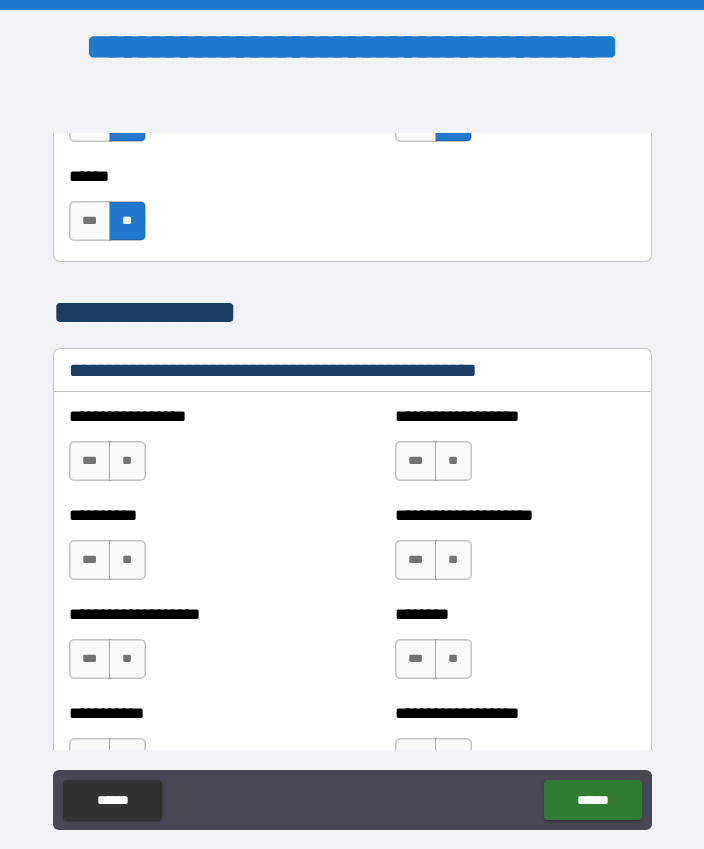 click on "**" at bounding box center (127, 461) 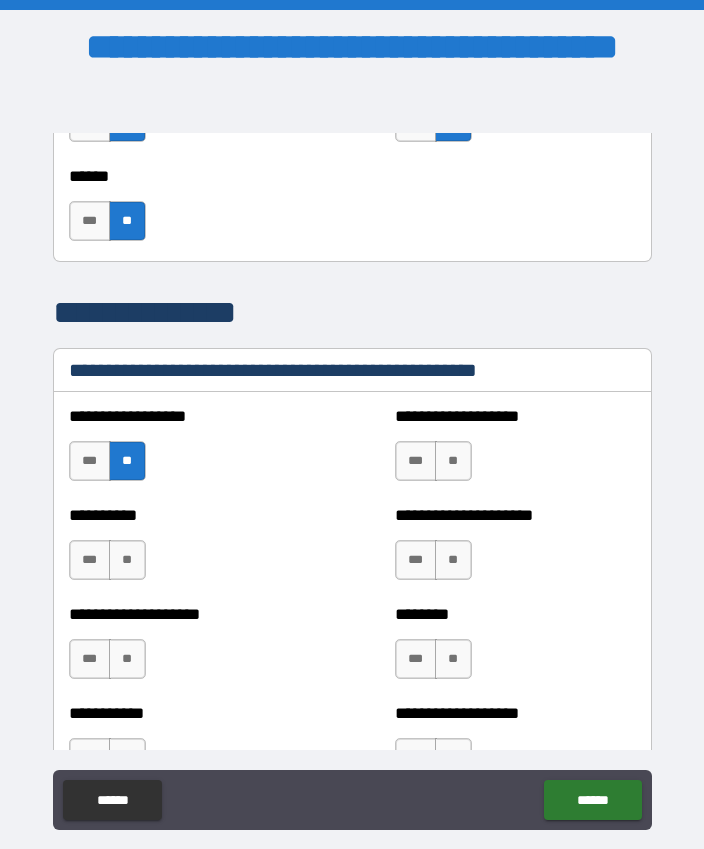 click on "**" at bounding box center (453, 461) 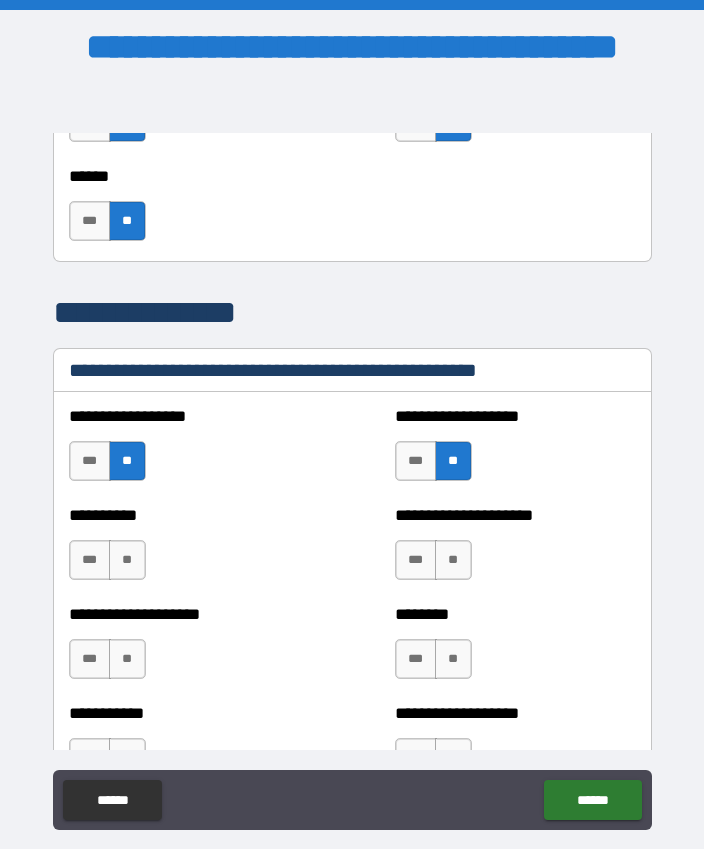click on "**" at bounding box center (453, 560) 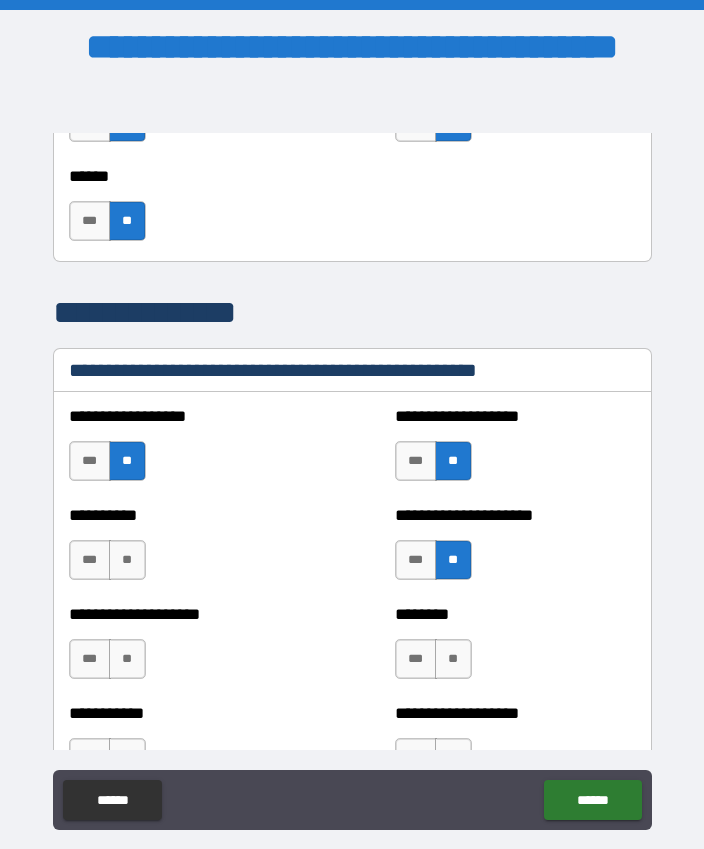 click on "**" at bounding box center [127, 560] 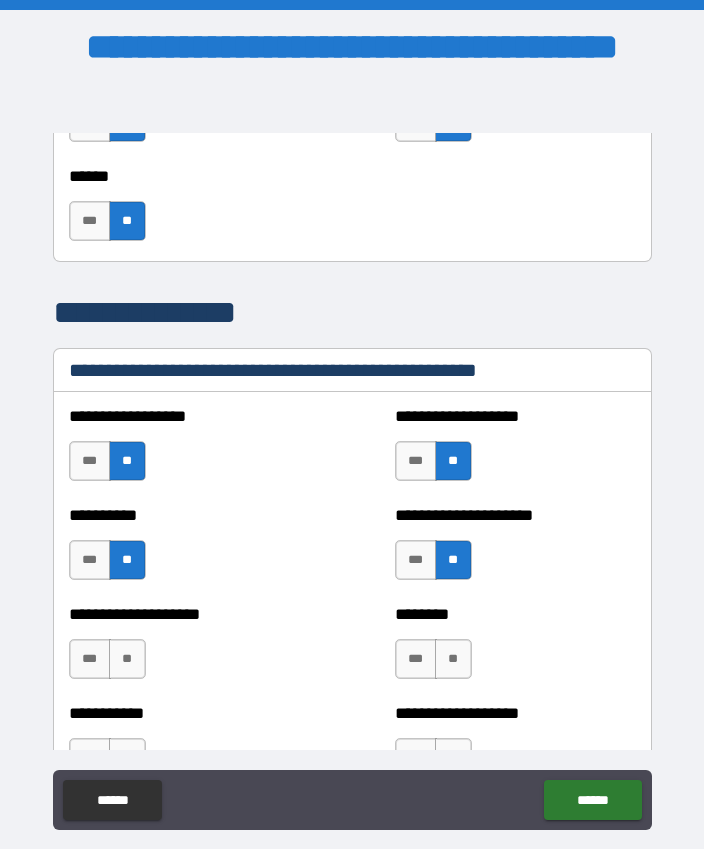 click on "**" at bounding box center (127, 659) 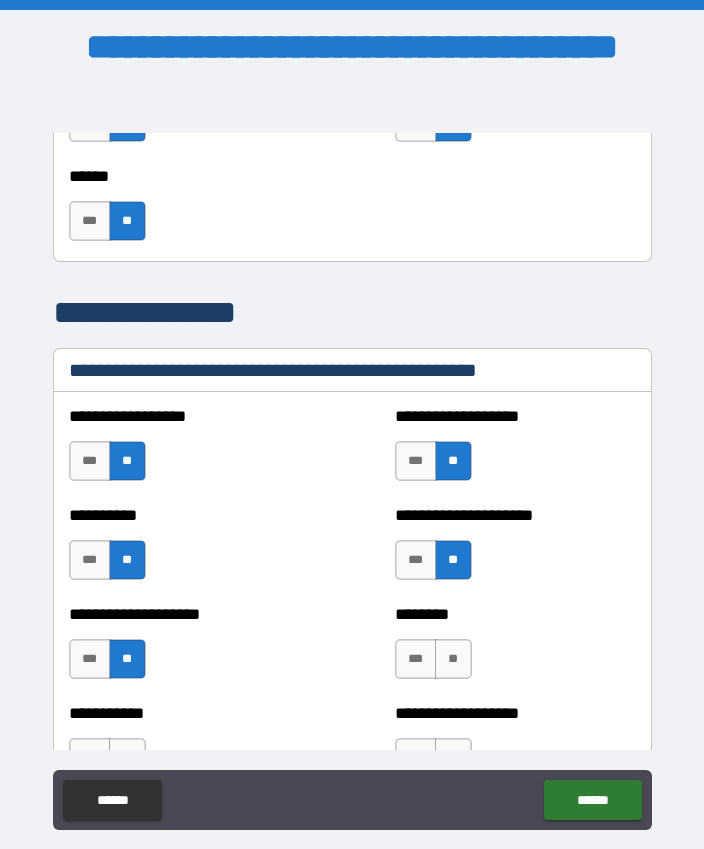 click on "**" at bounding box center [453, 659] 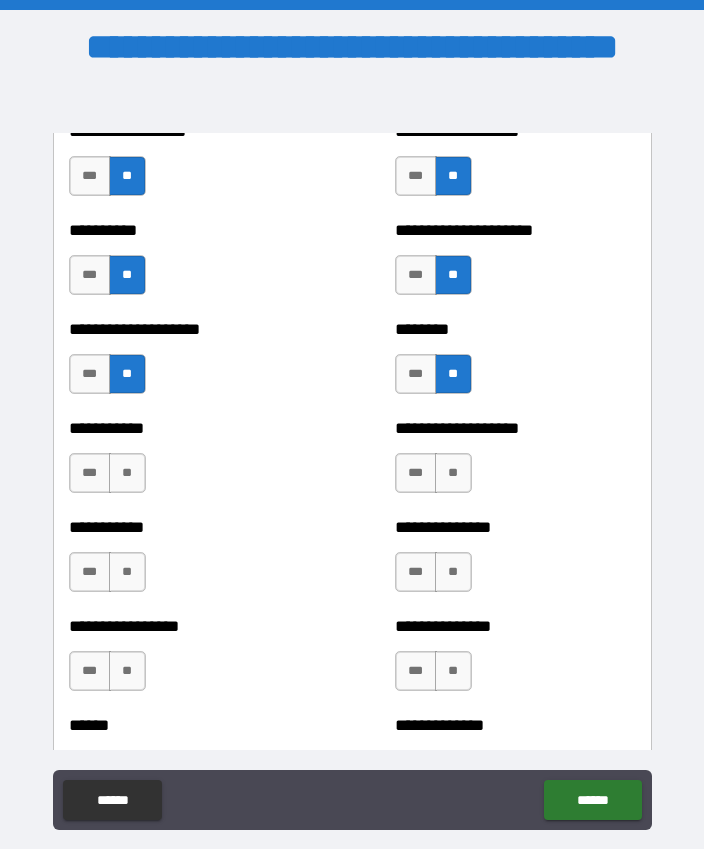 scroll, scrollTop: 2642, scrollLeft: 0, axis: vertical 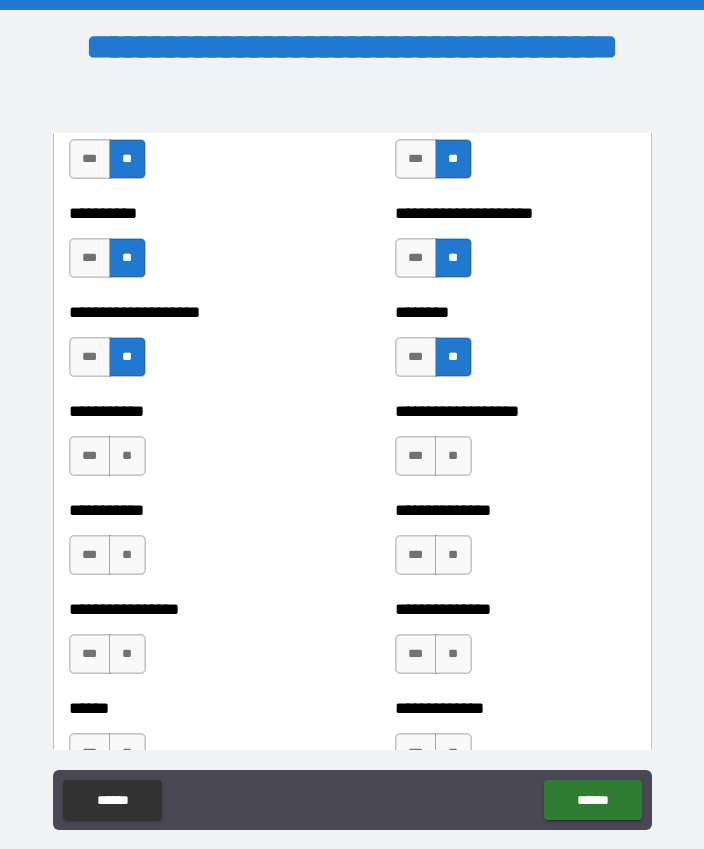 click on "**" at bounding box center [453, 456] 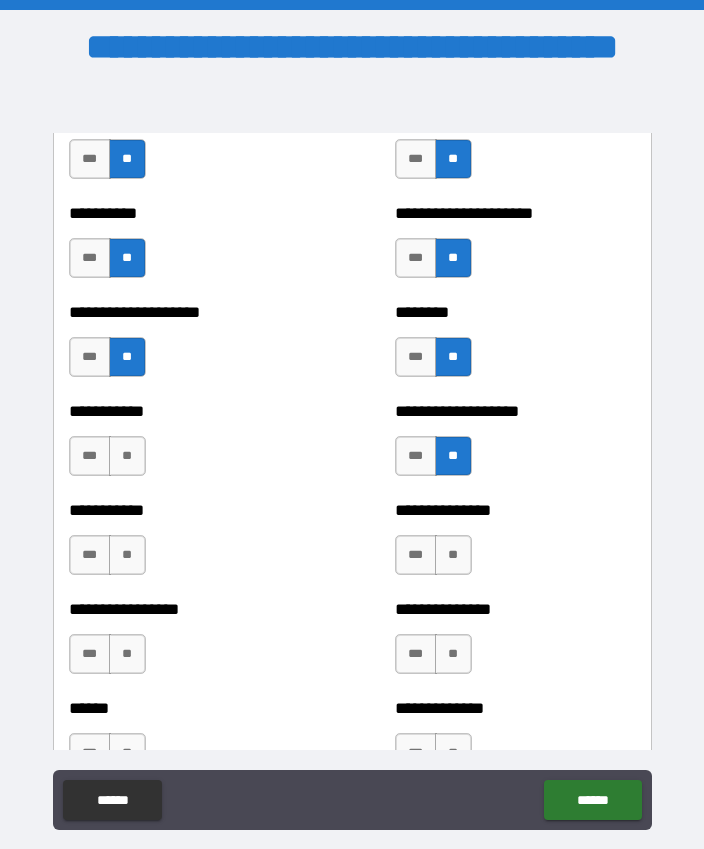 click on "**" at bounding box center (127, 456) 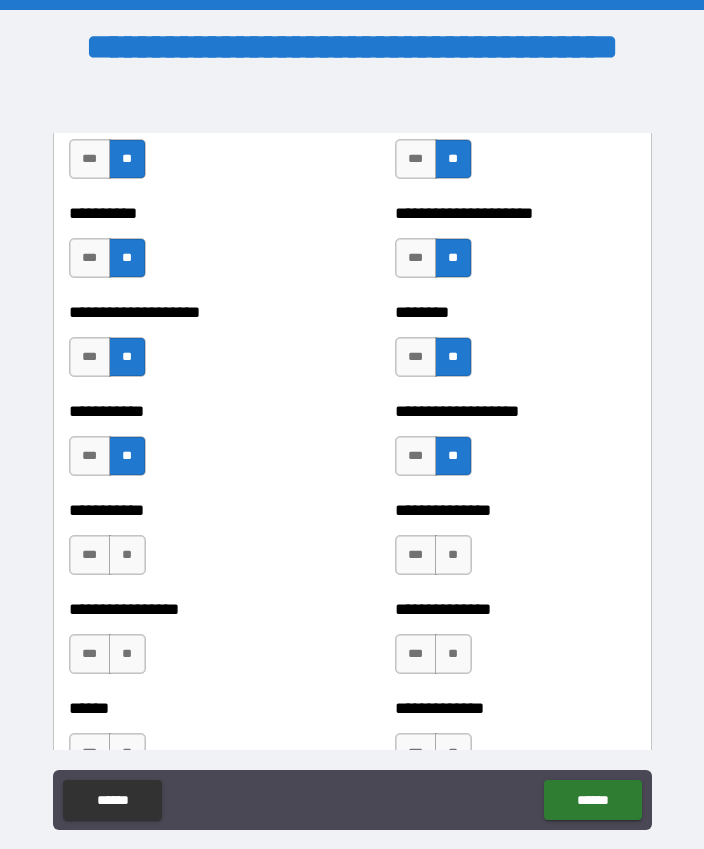 click on "**" at bounding box center [127, 555] 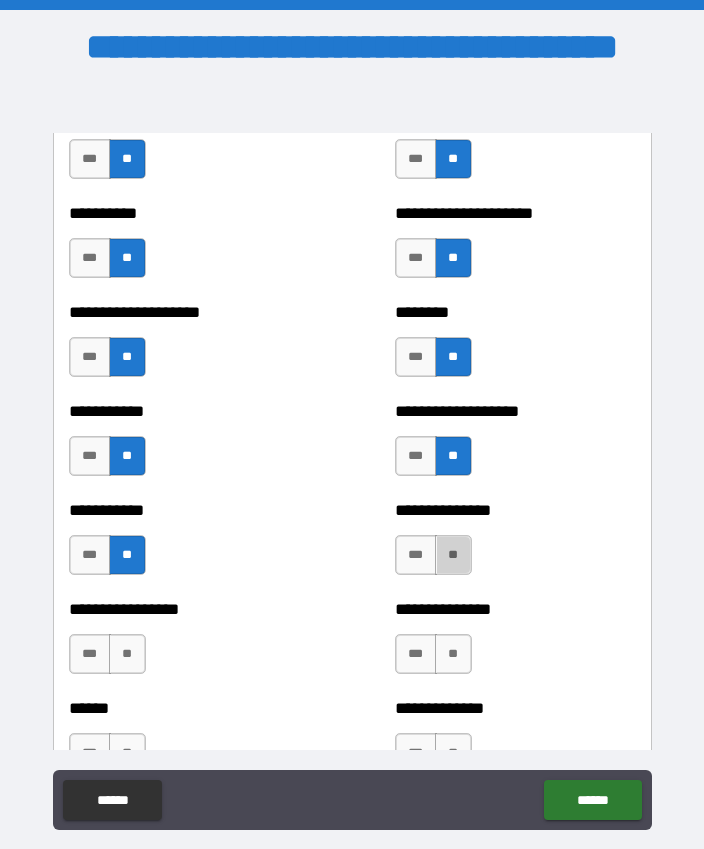 click on "**" at bounding box center (453, 555) 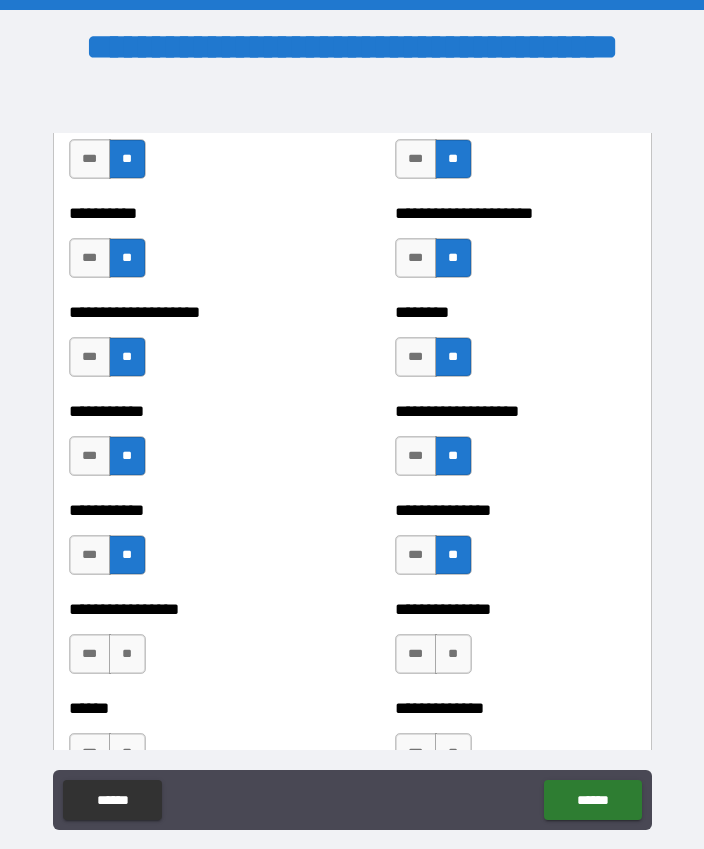 click on "**" at bounding box center (127, 654) 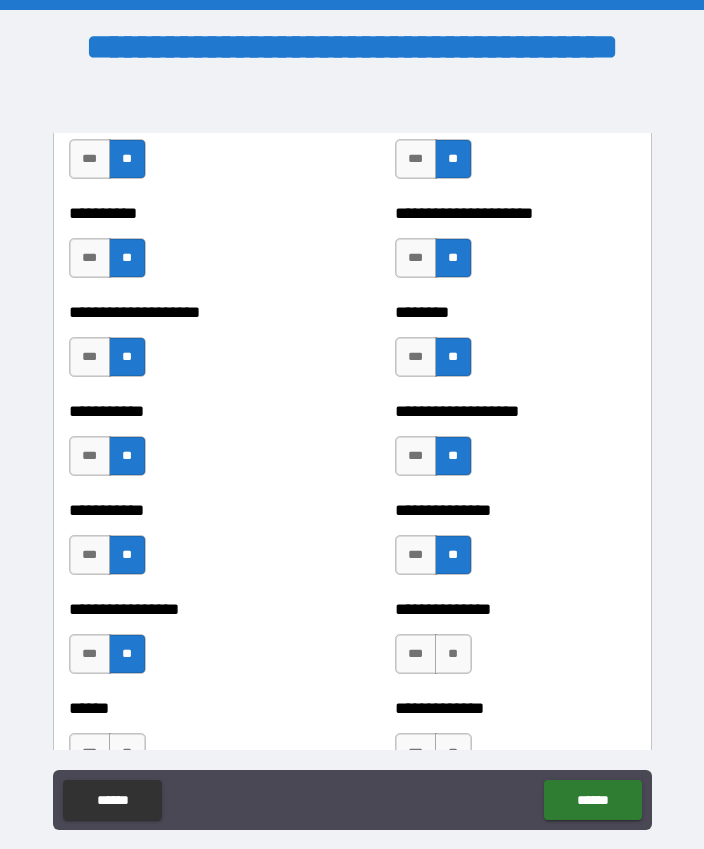 click on "**" at bounding box center [453, 654] 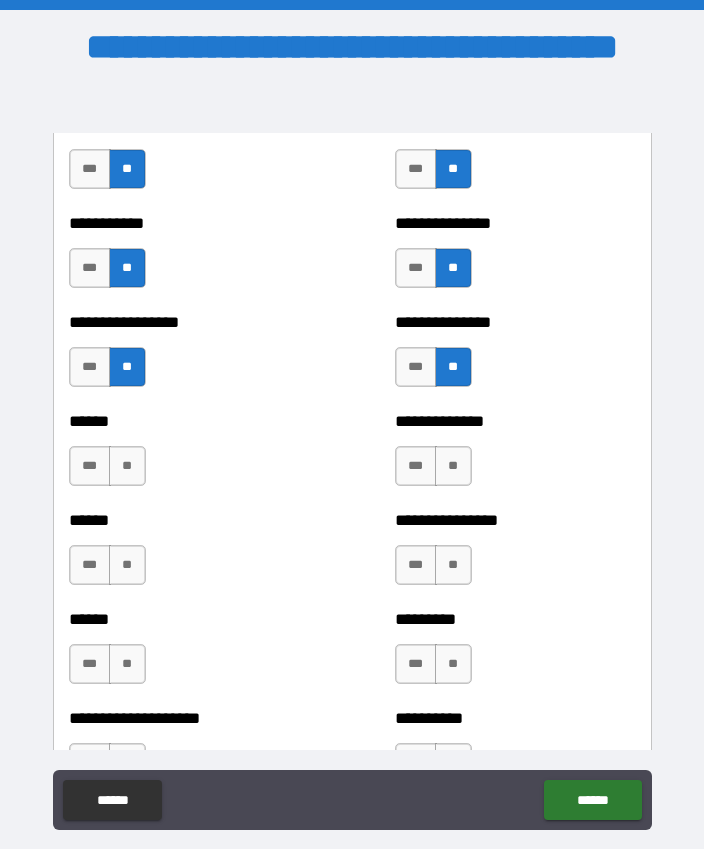 scroll, scrollTop: 2928, scrollLeft: 0, axis: vertical 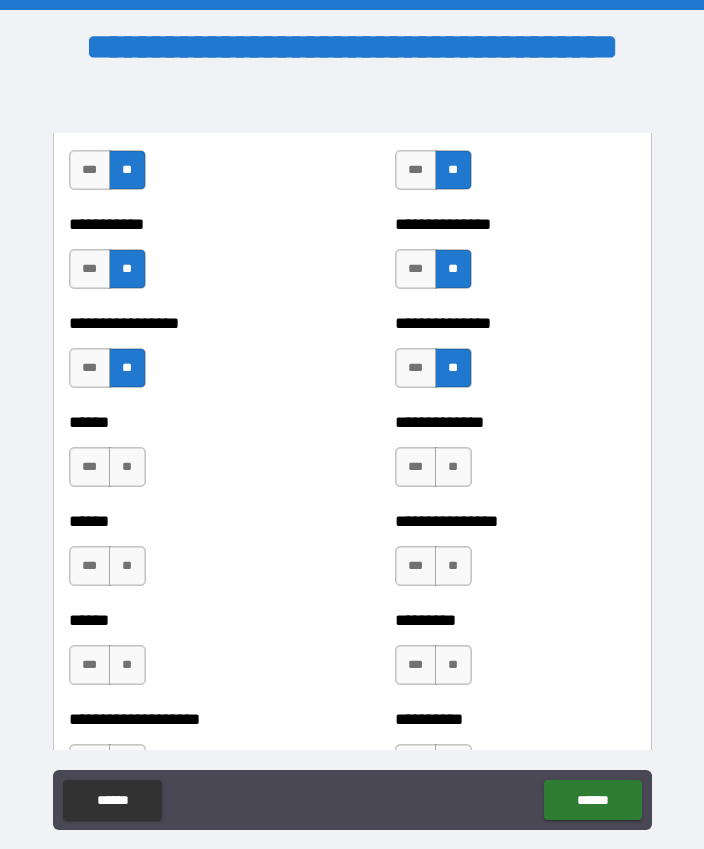 click on "***" at bounding box center [416, 467] 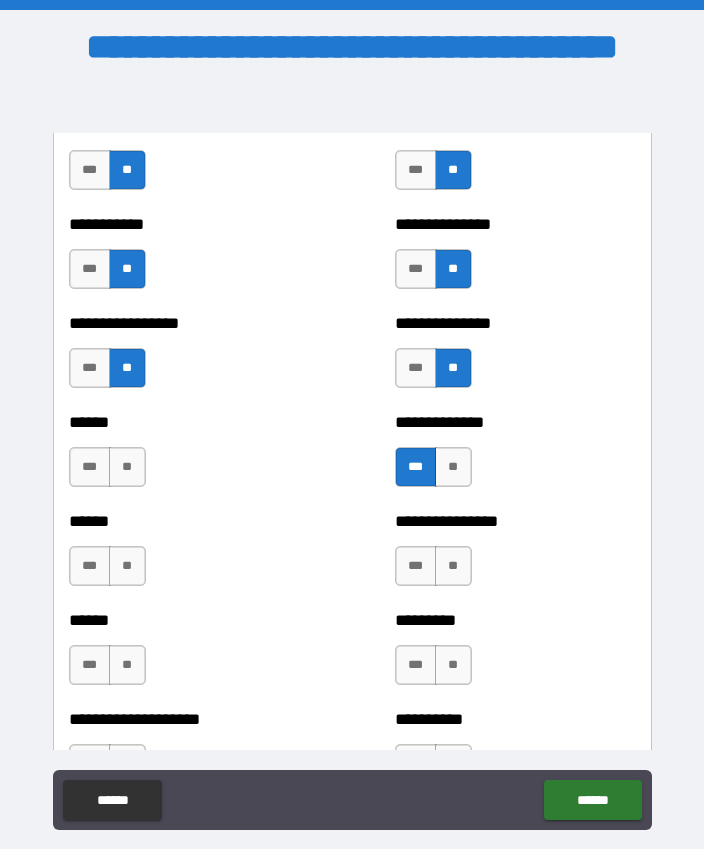 click on "**" at bounding box center (127, 467) 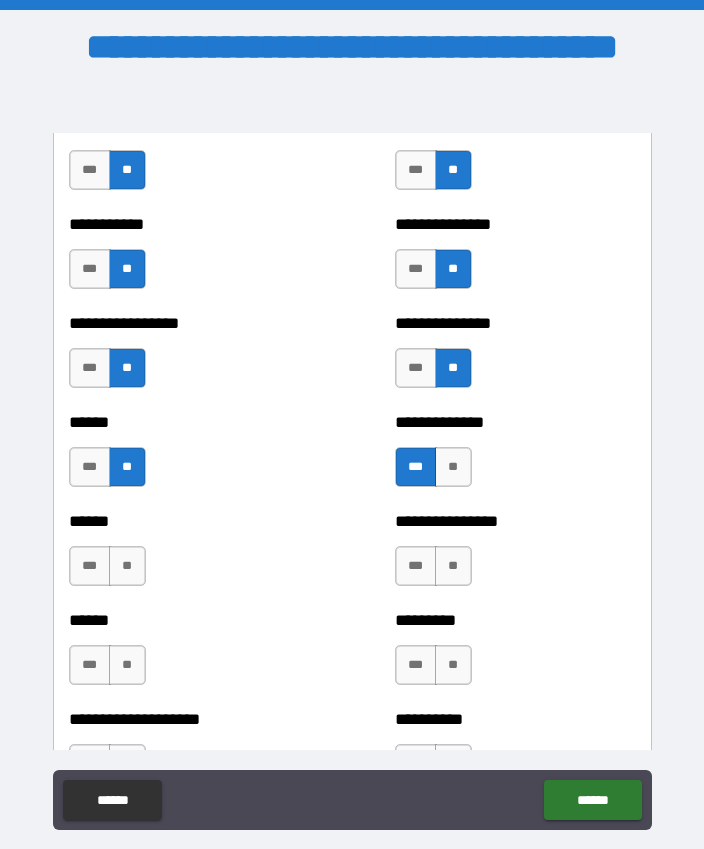 click on "**" at bounding box center (127, 566) 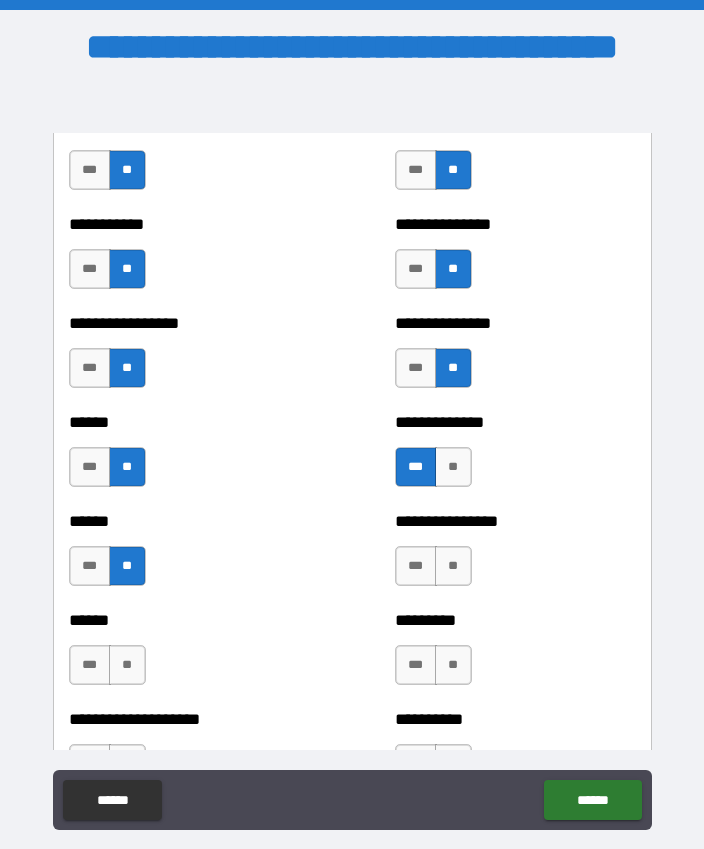 click on "**" at bounding box center [453, 566] 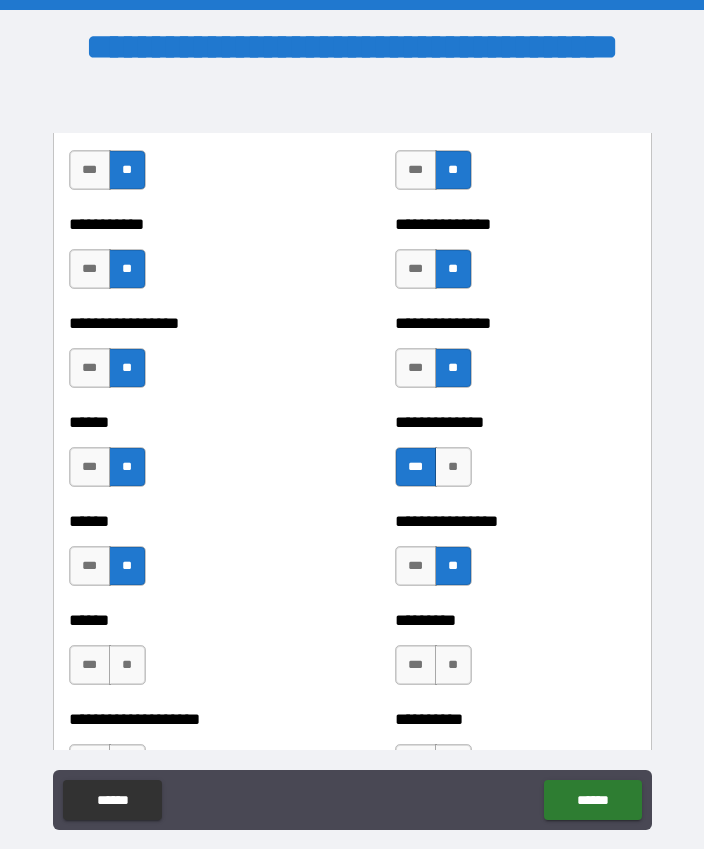 click on "**" at bounding box center (127, 665) 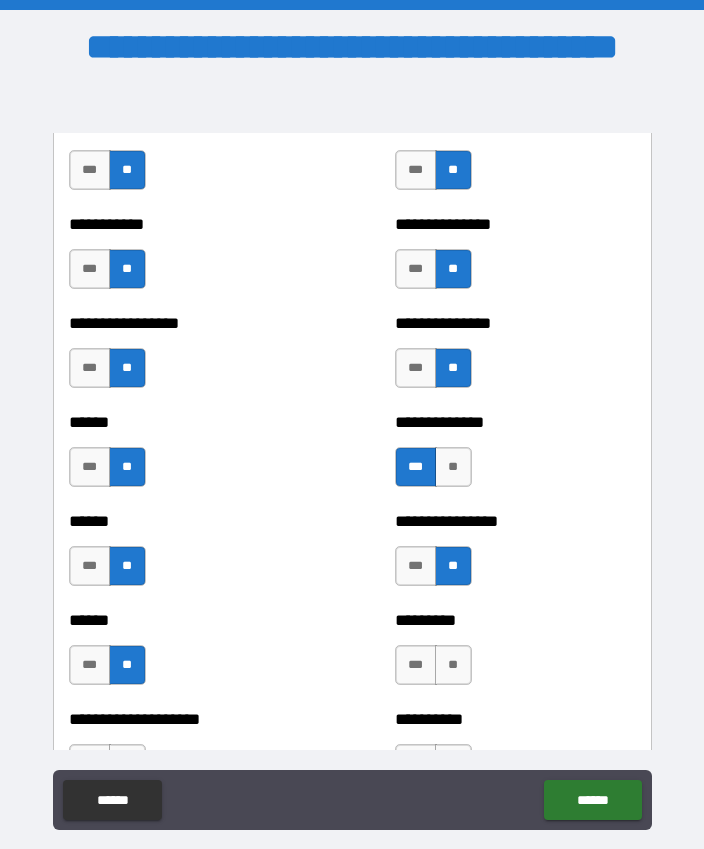 click on "**" at bounding box center [453, 665] 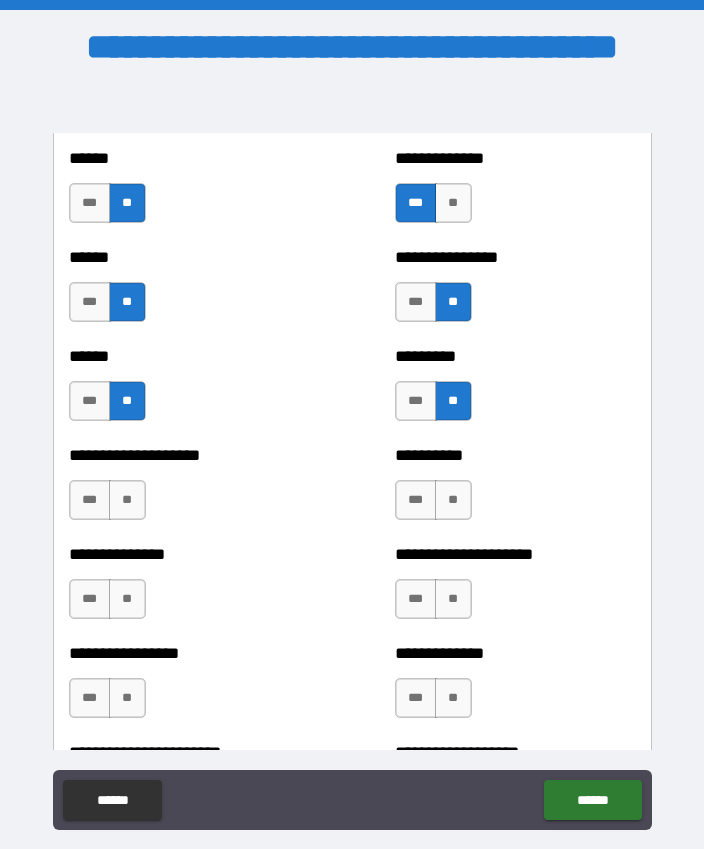 scroll, scrollTop: 3217, scrollLeft: 0, axis: vertical 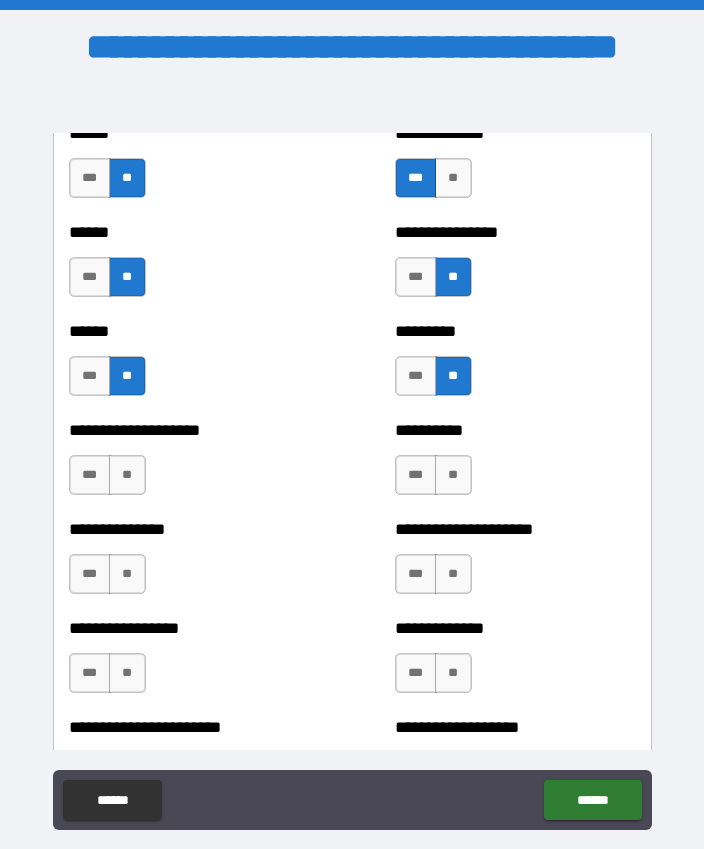 click on "**" at bounding box center (453, 475) 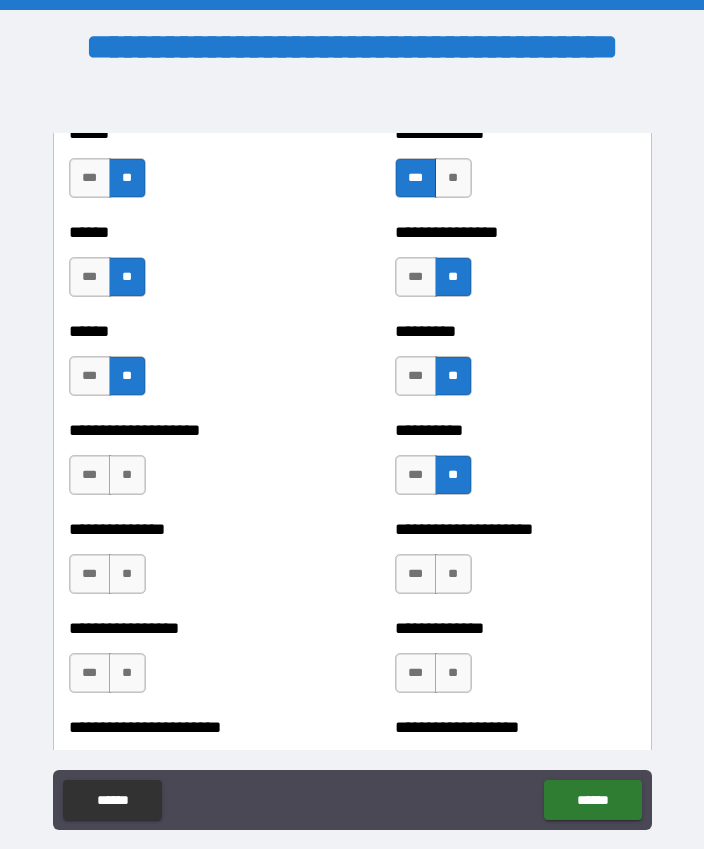 click on "**" at bounding box center (127, 475) 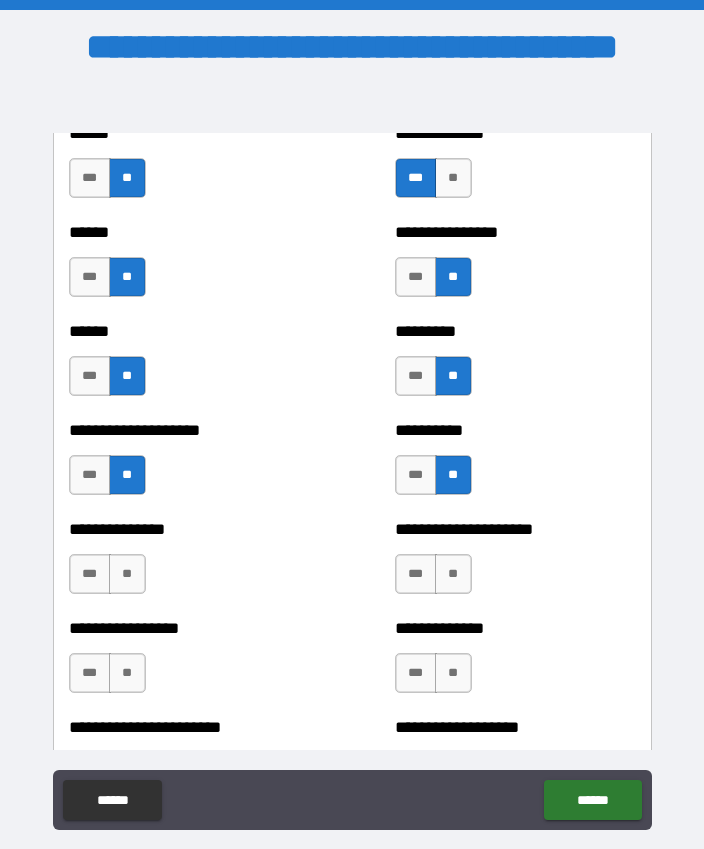 click on "**" at bounding box center (127, 574) 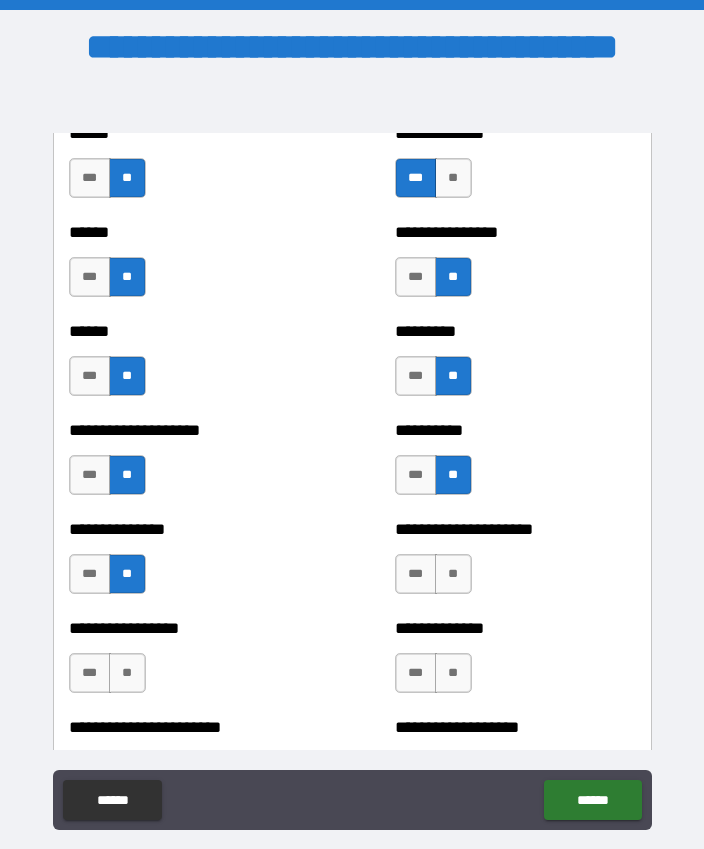 click on "**" at bounding box center [453, 574] 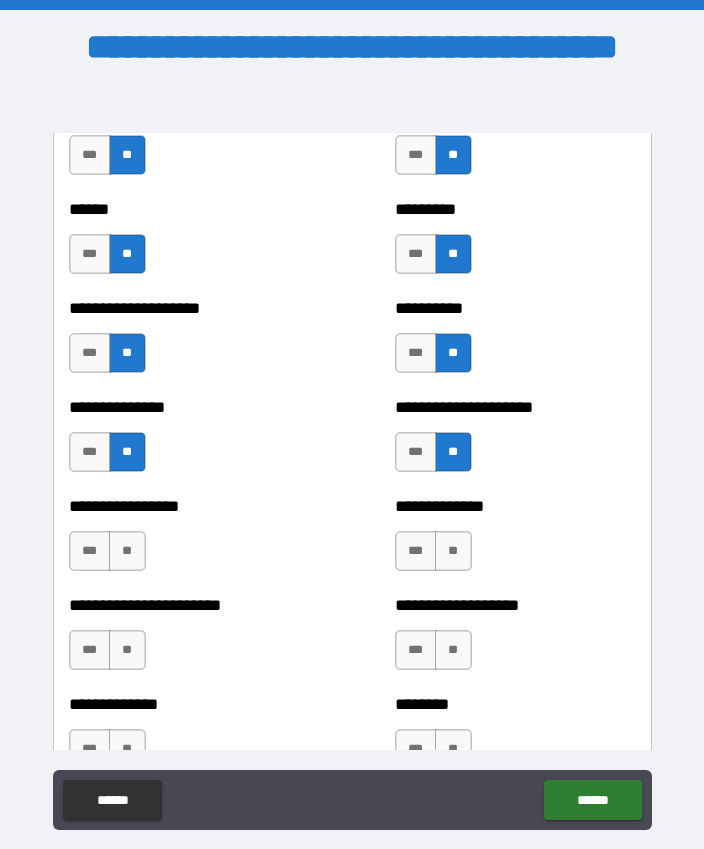 scroll, scrollTop: 3366, scrollLeft: 0, axis: vertical 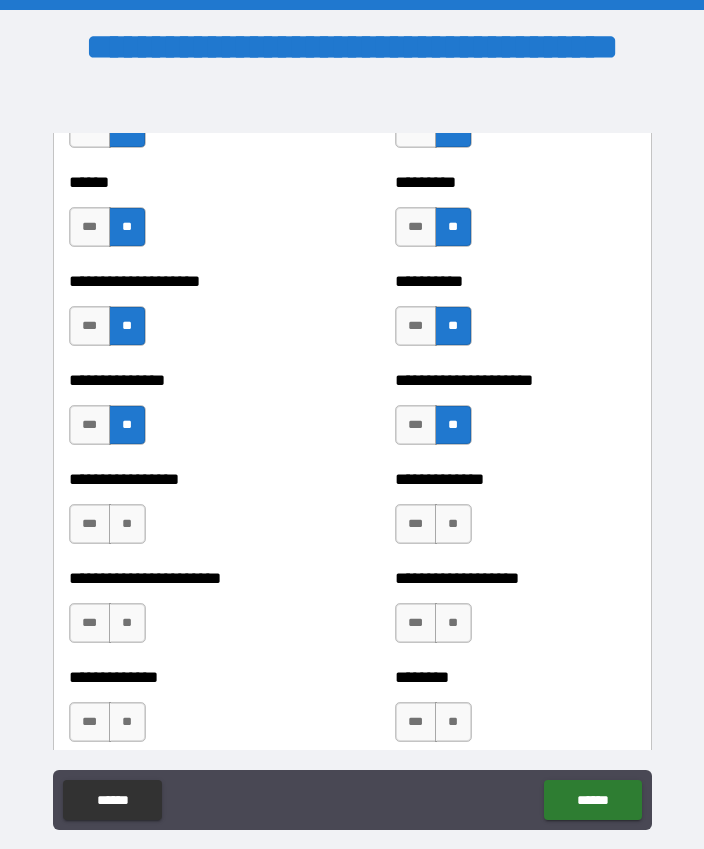 click on "**" at bounding box center (453, 524) 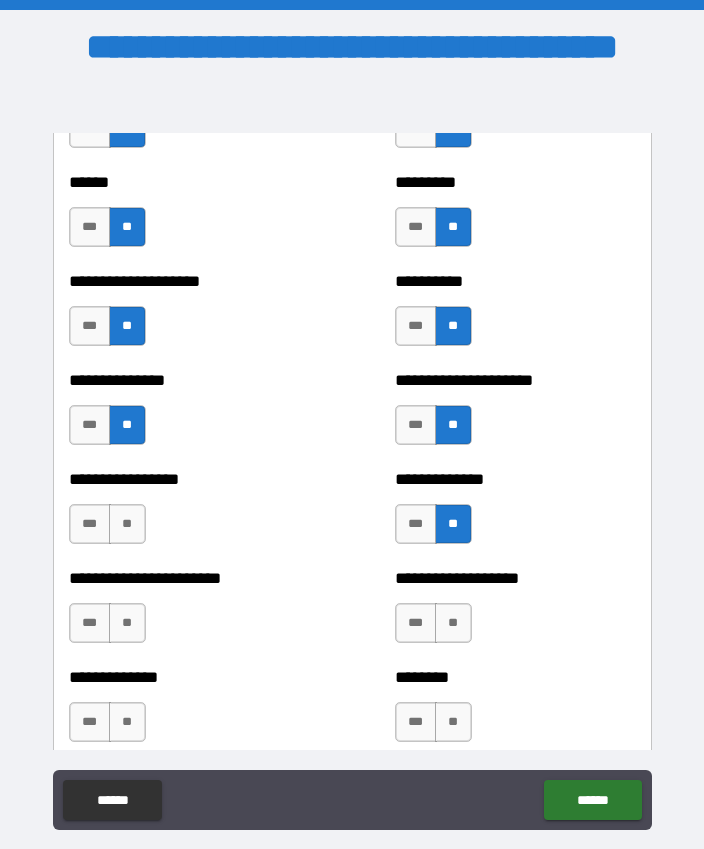 click on "**" at bounding box center [127, 524] 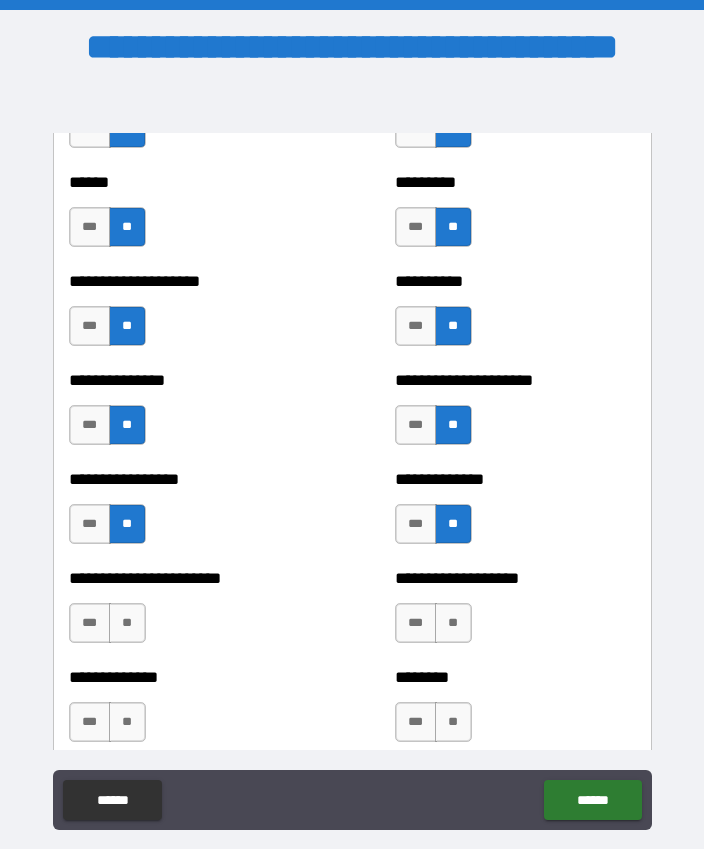click on "**" at bounding box center [453, 623] 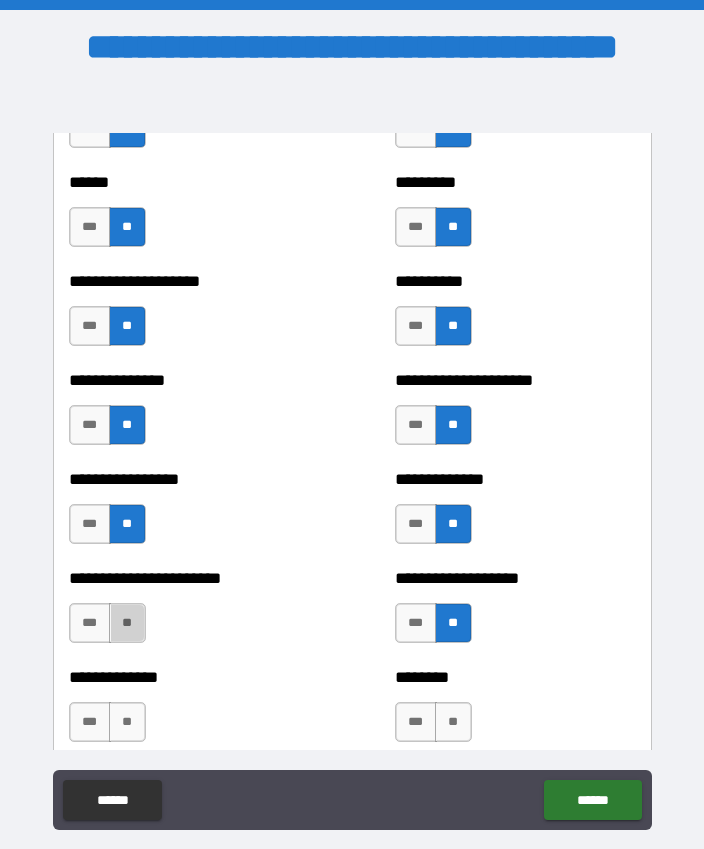 click on "**" at bounding box center (127, 623) 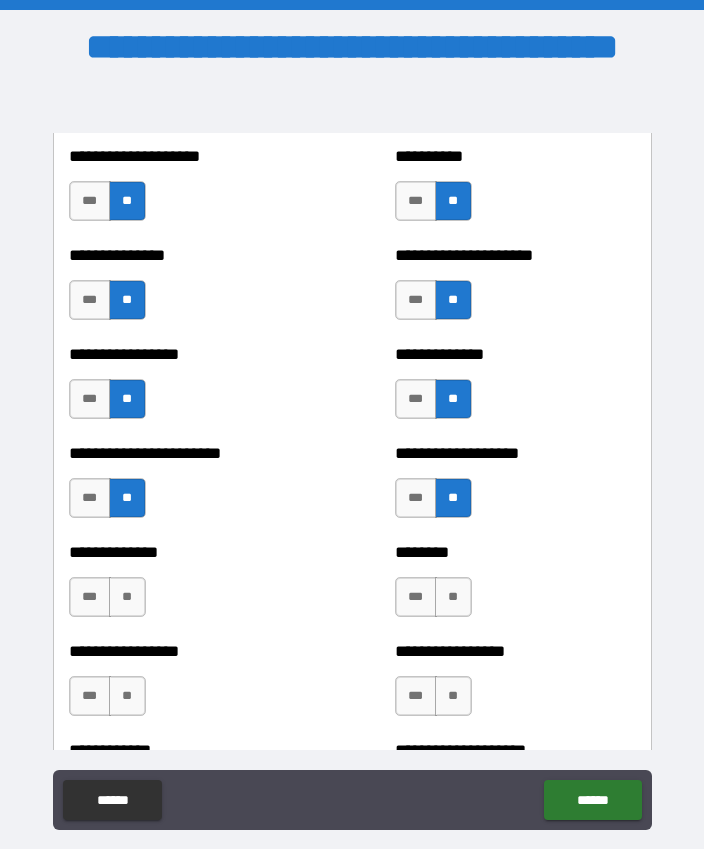 scroll, scrollTop: 3493, scrollLeft: 0, axis: vertical 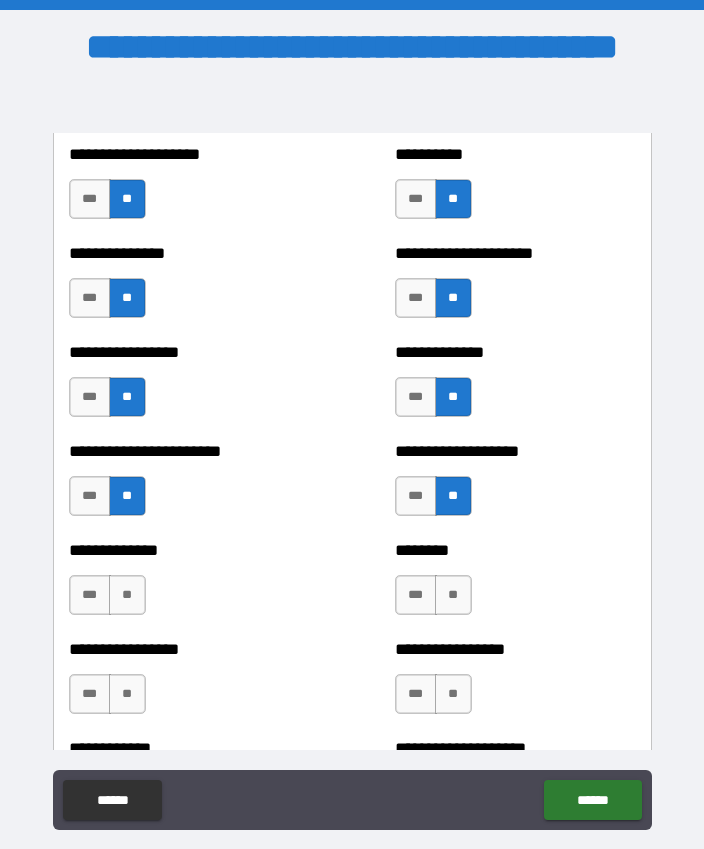 click on "**" at bounding box center [127, 595] 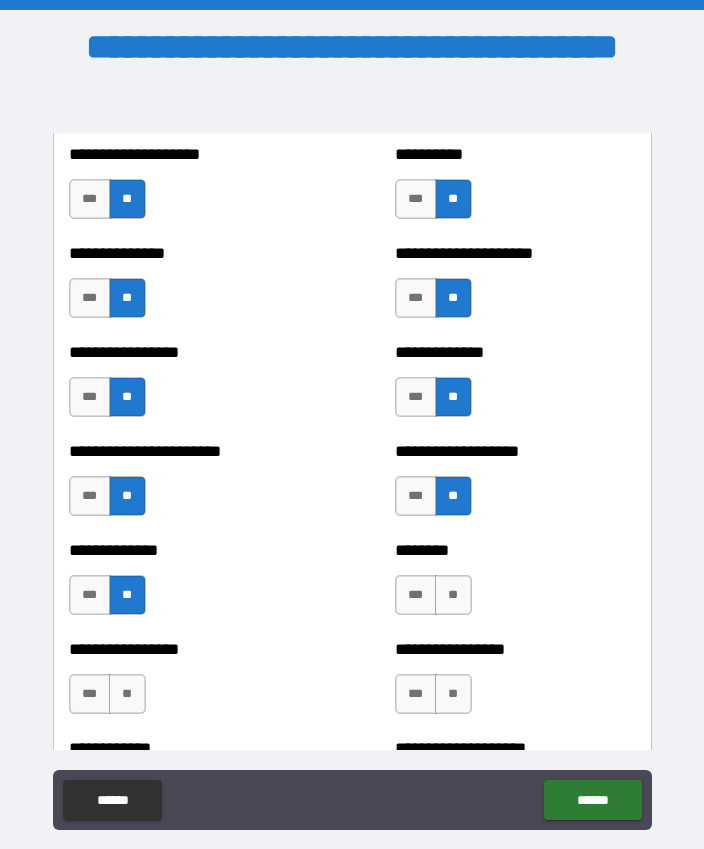 click on "**" at bounding box center [453, 595] 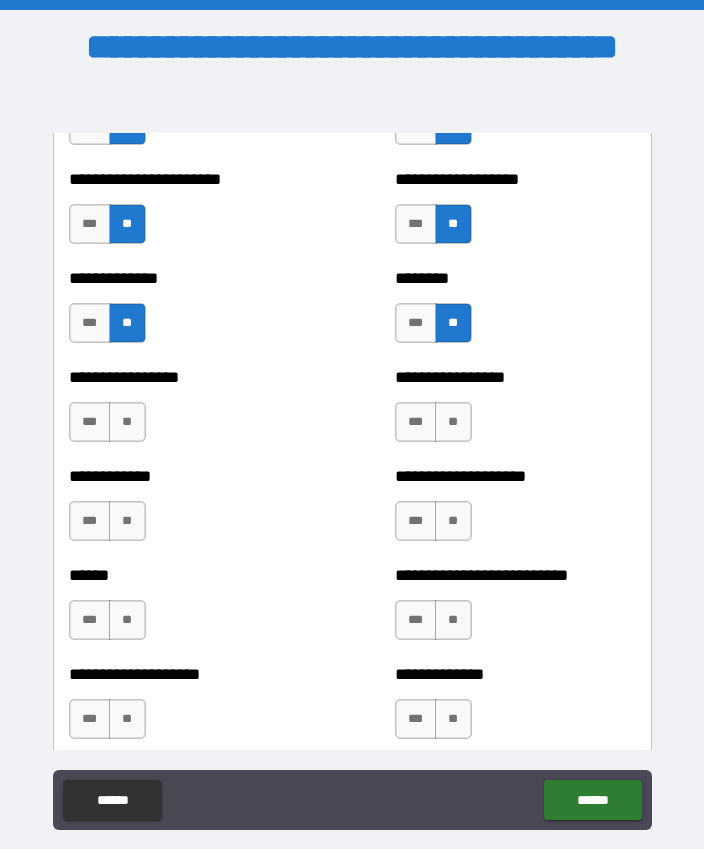scroll, scrollTop: 3777, scrollLeft: 0, axis: vertical 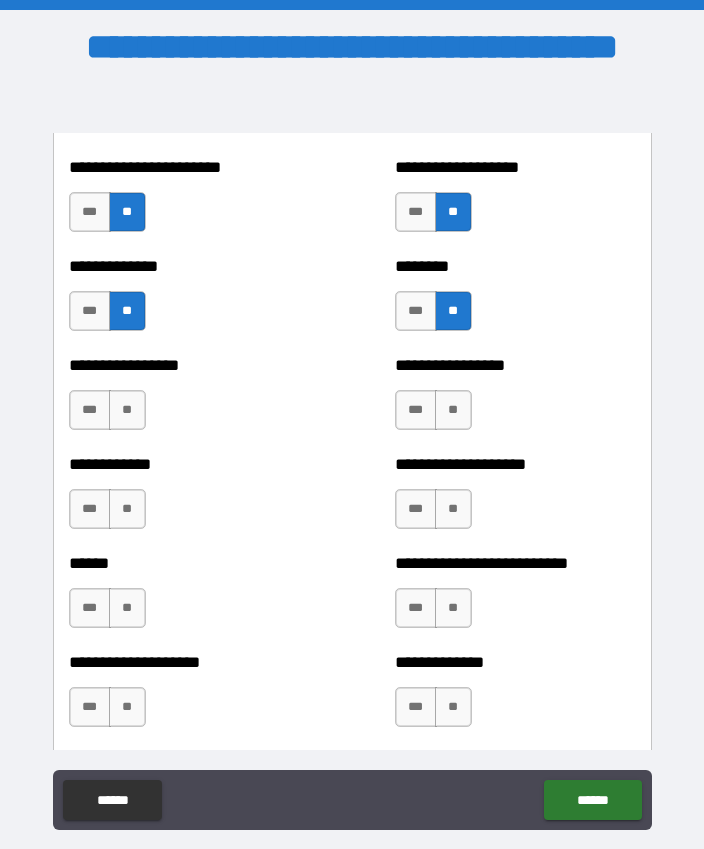click on "**" at bounding box center (127, 410) 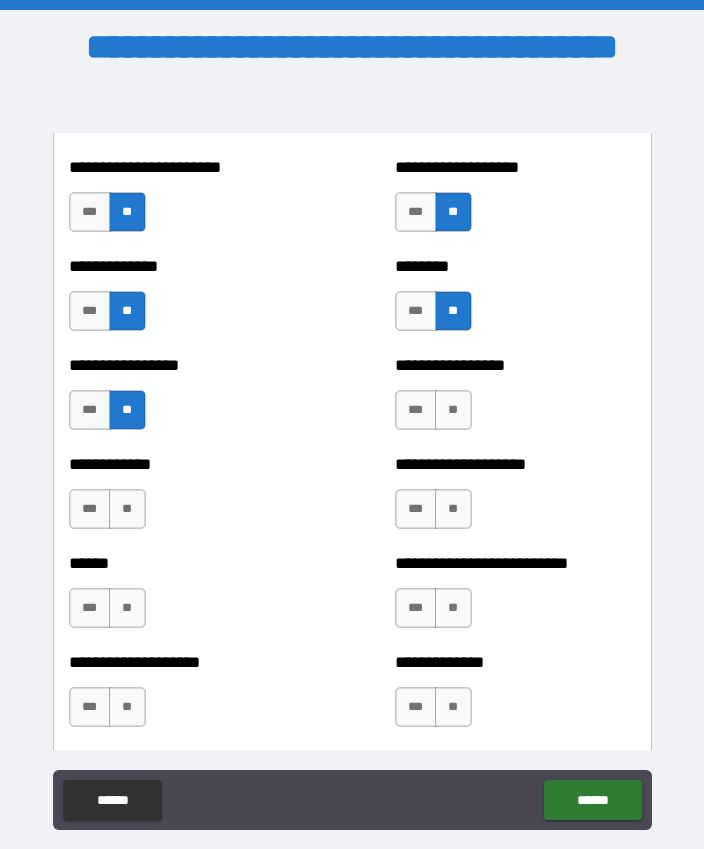 click on "**" at bounding box center (453, 410) 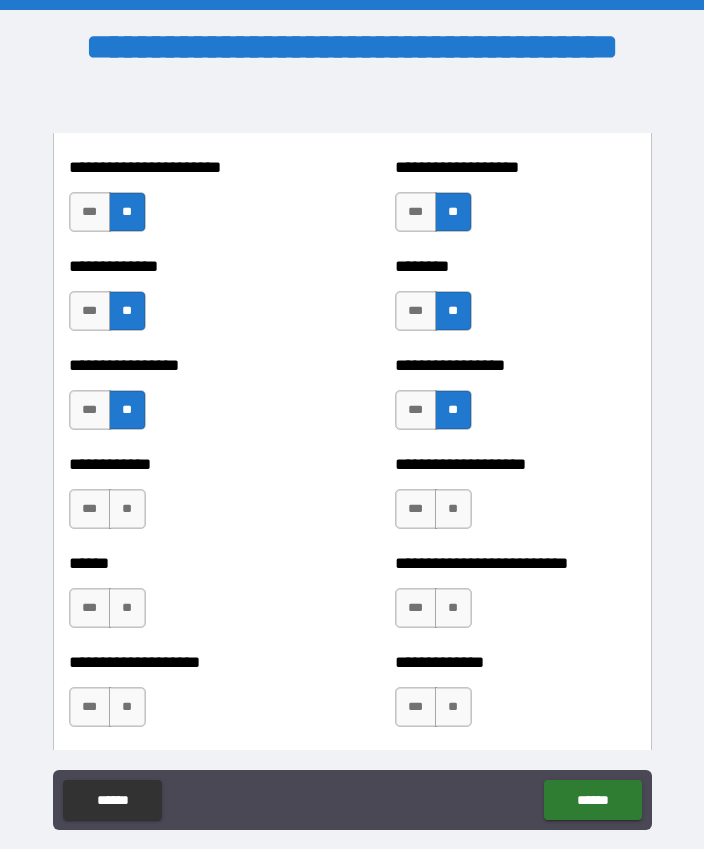 click on "**" at bounding box center [127, 509] 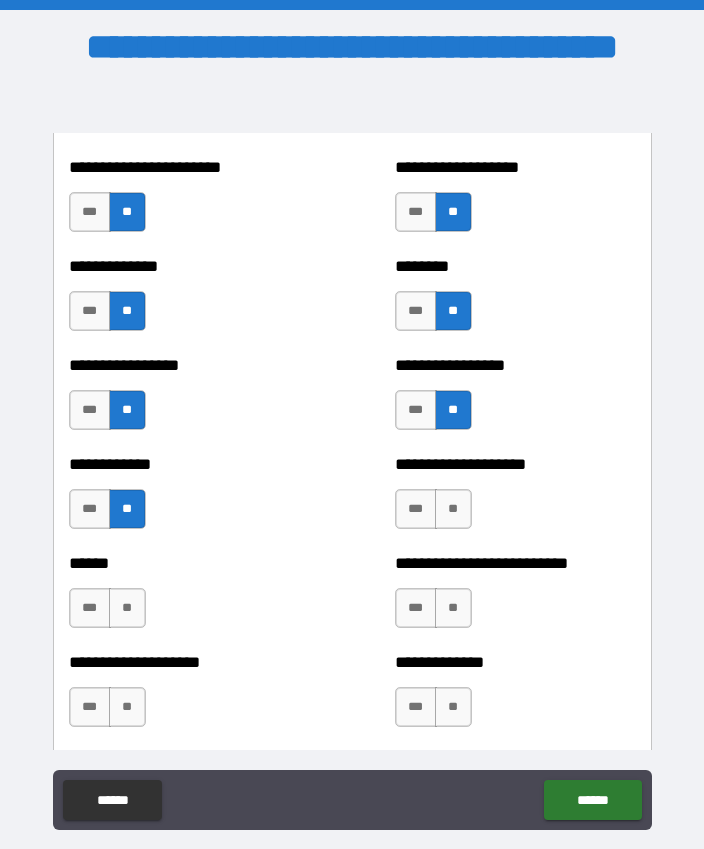 click on "**" at bounding box center (453, 509) 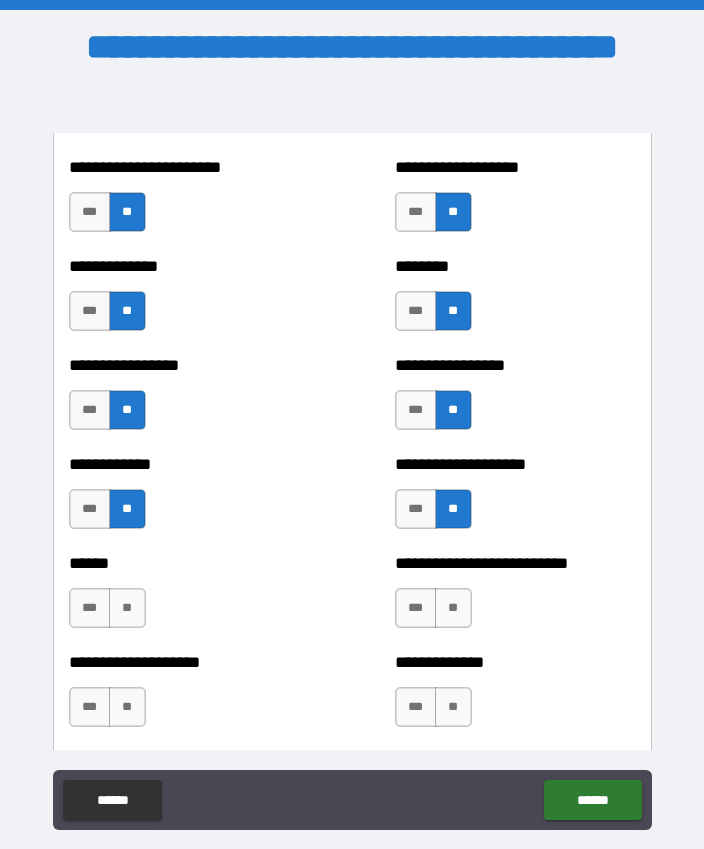 click on "**" at bounding box center [127, 608] 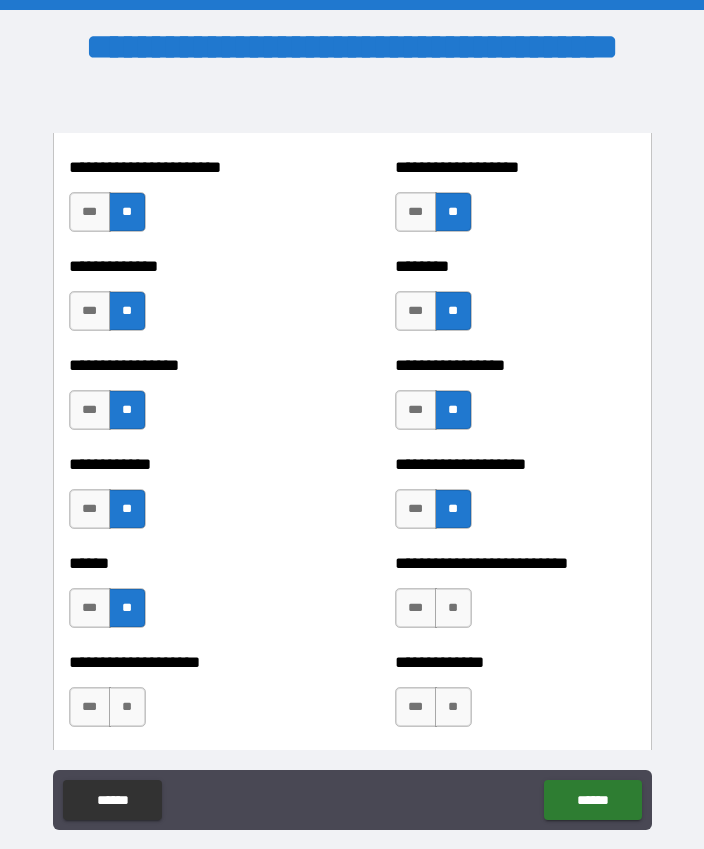 click on "***" at bounding box center [416, 608] 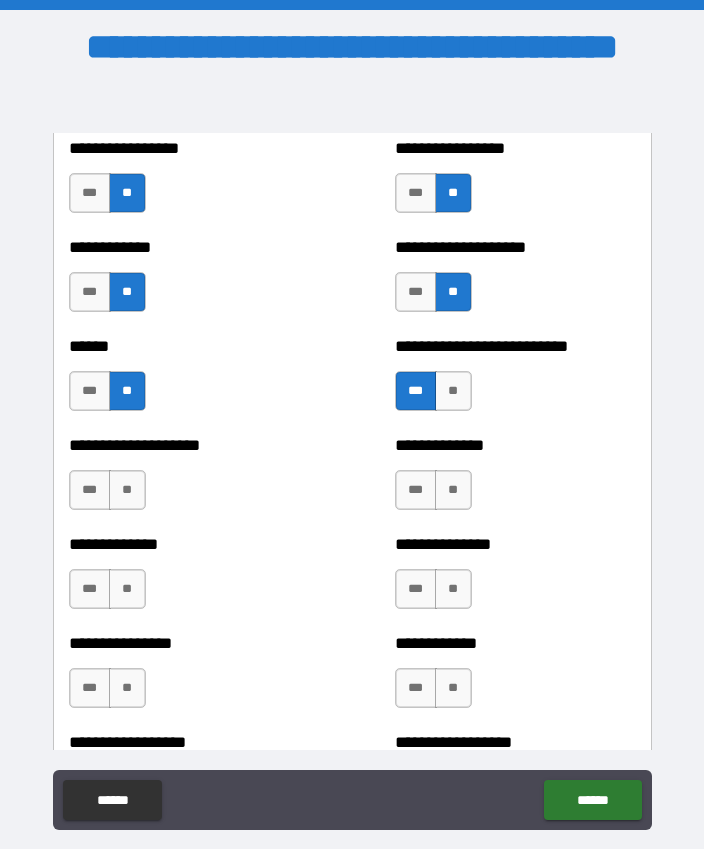 scroll, scrollTop: 4001, scrollLeft: 0, axis: vertical 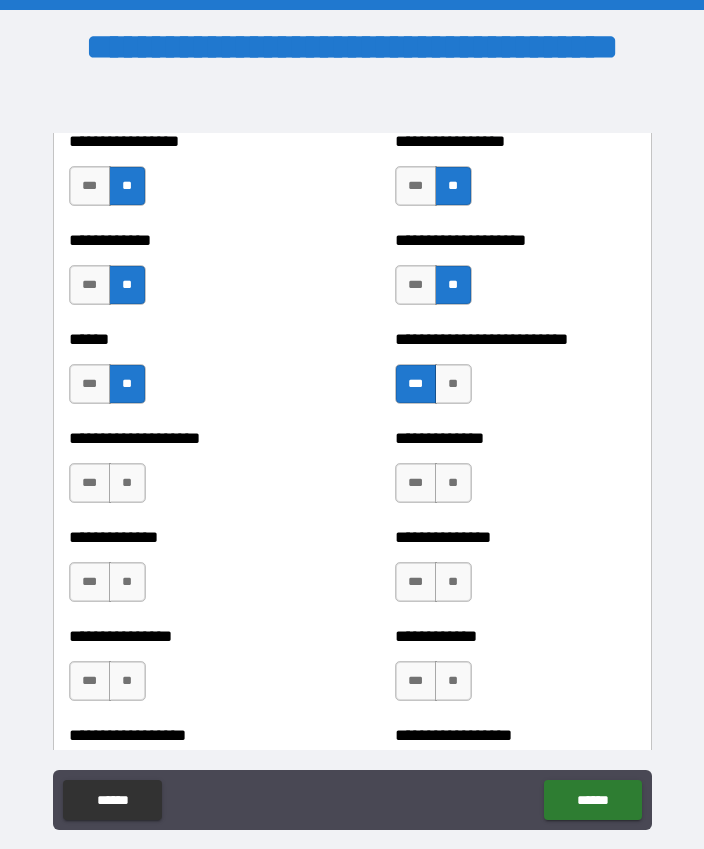 click on "**" at bounding box center [127, 483] 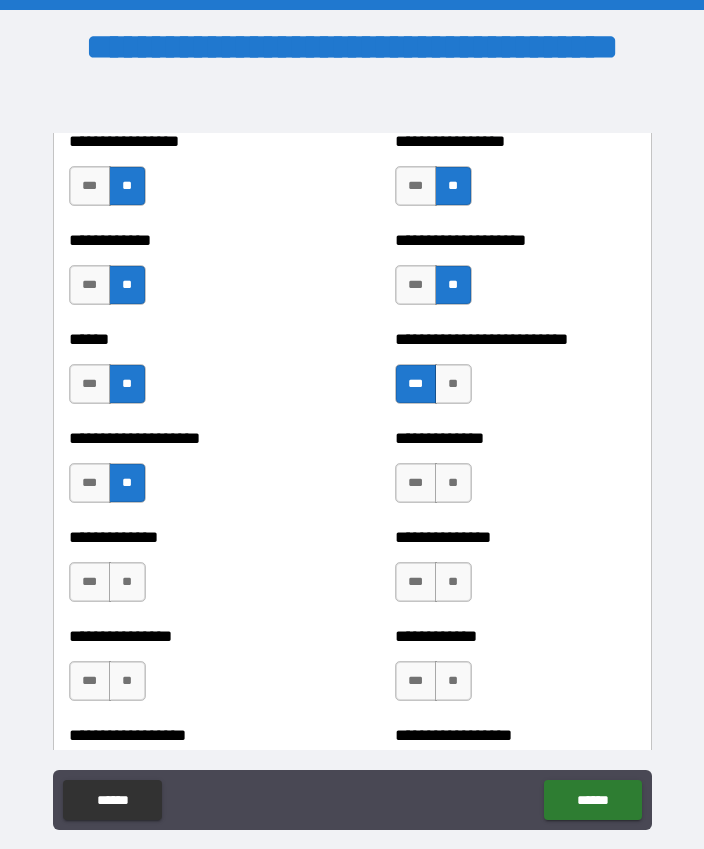 click on "**" at bounding box center [453, 483] 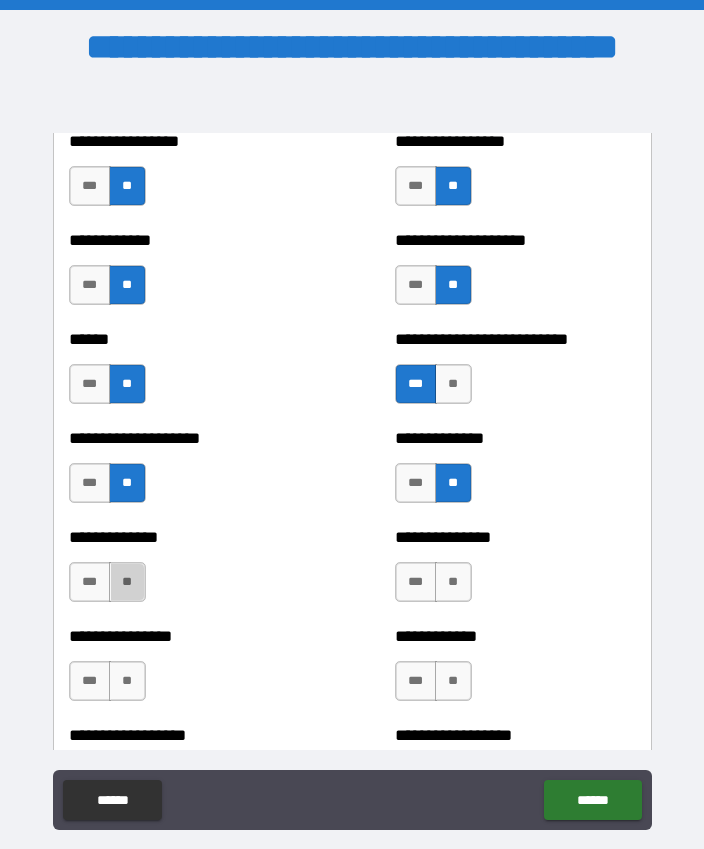 click on "**" at bounding box center (127, 582) 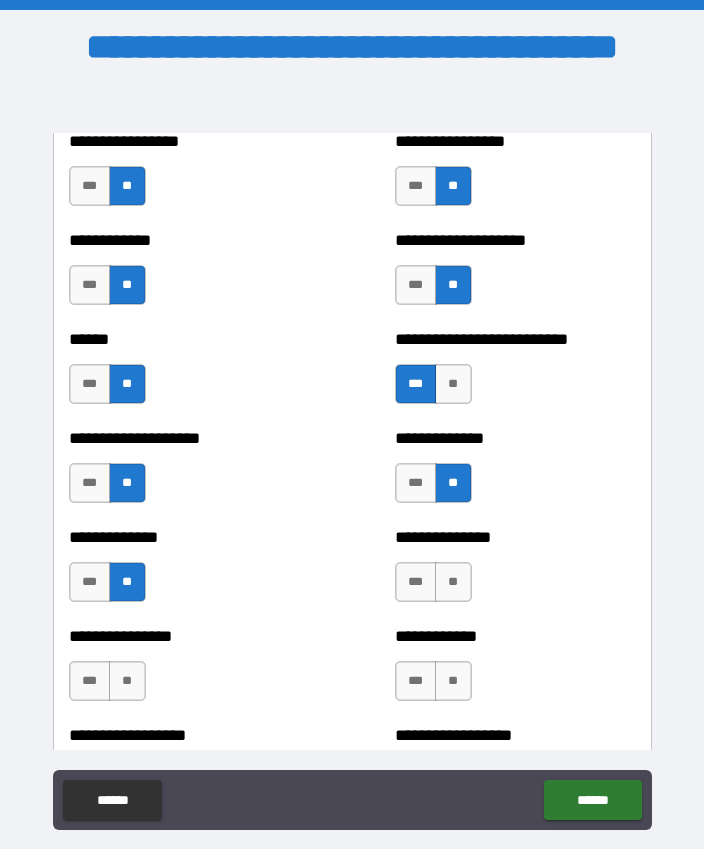 click on "**" at bounding box center (453, 582) 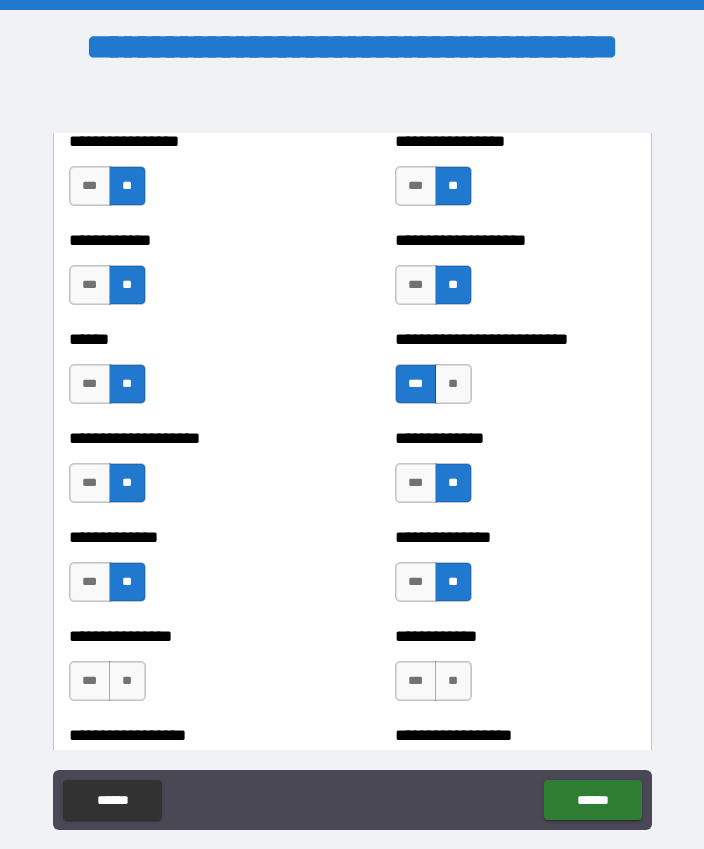 click on "**" at bounding box center (127, 681) 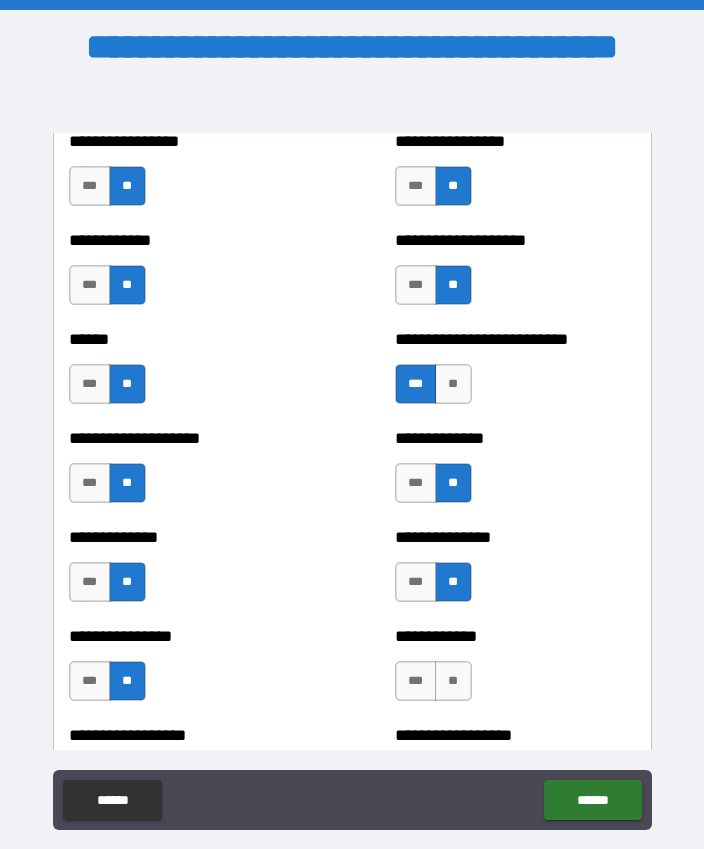 click on "**" at bounding box center (453, 681) 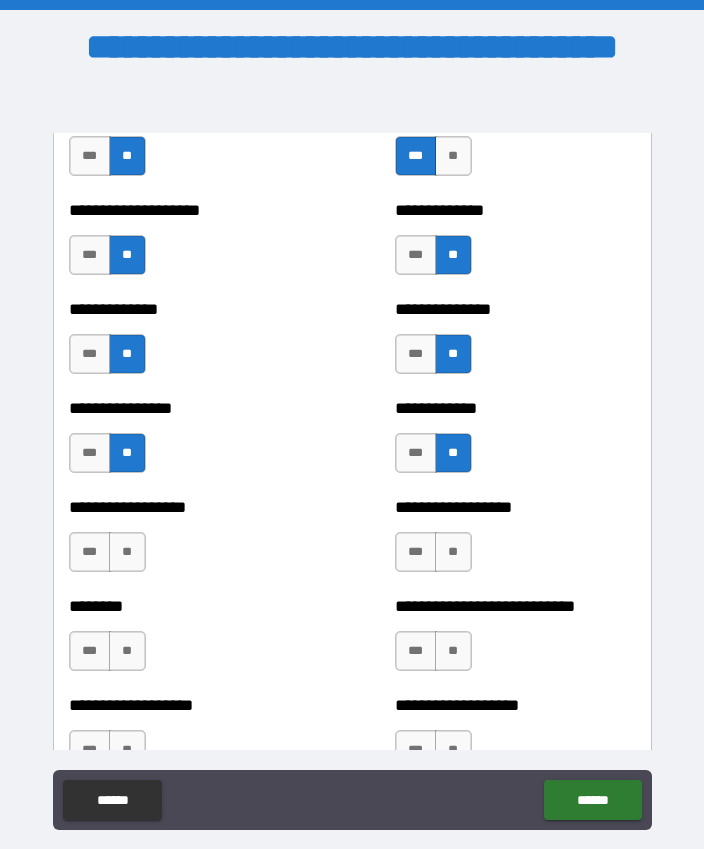 scroll, scrollTop: 4252, scrollLeft: 0, axis: vertical 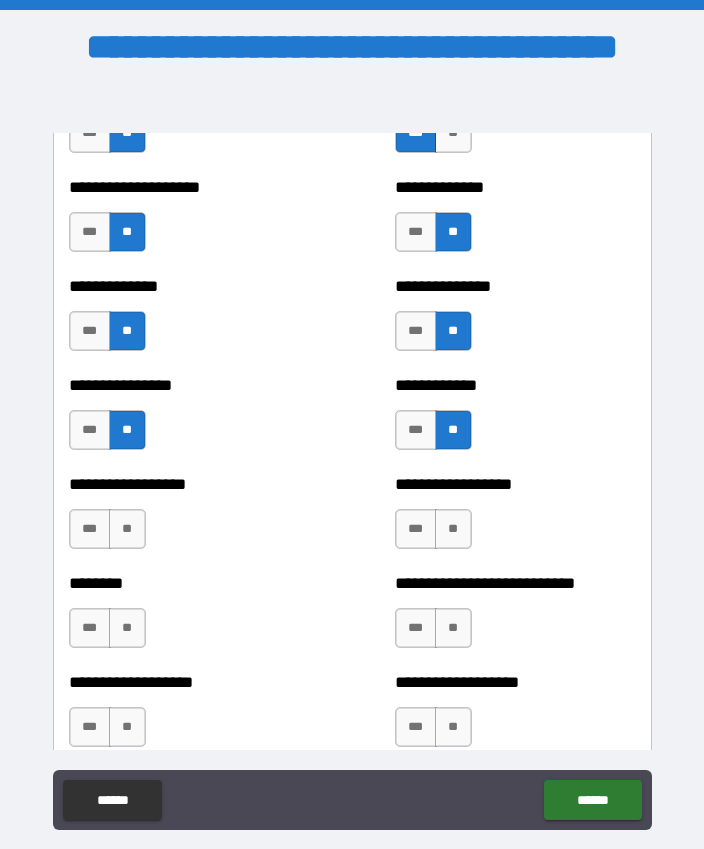click on "**" at bounding box center (127, 529) 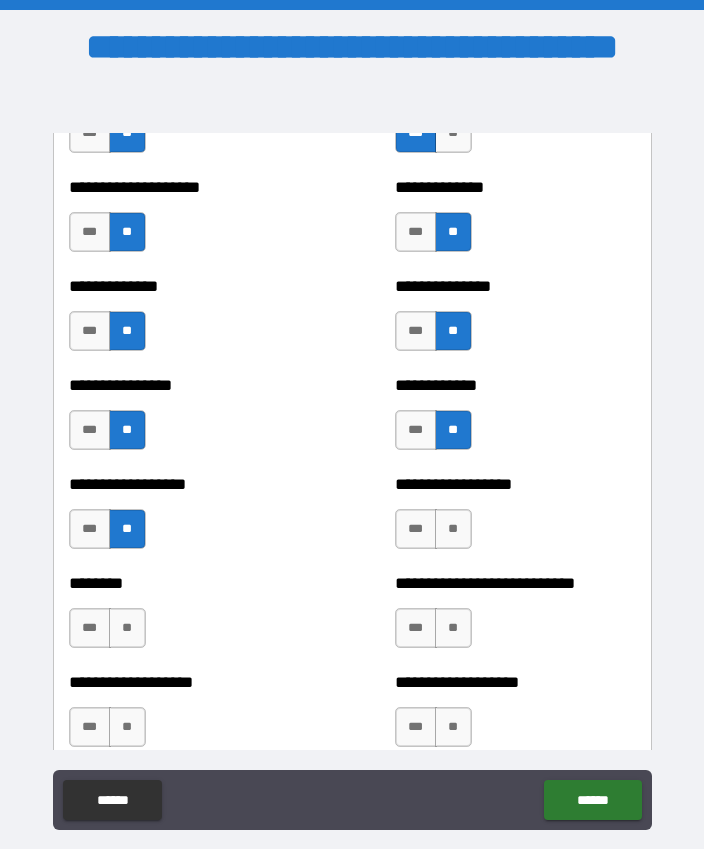 click on "**" at bounding box center (127, 628) 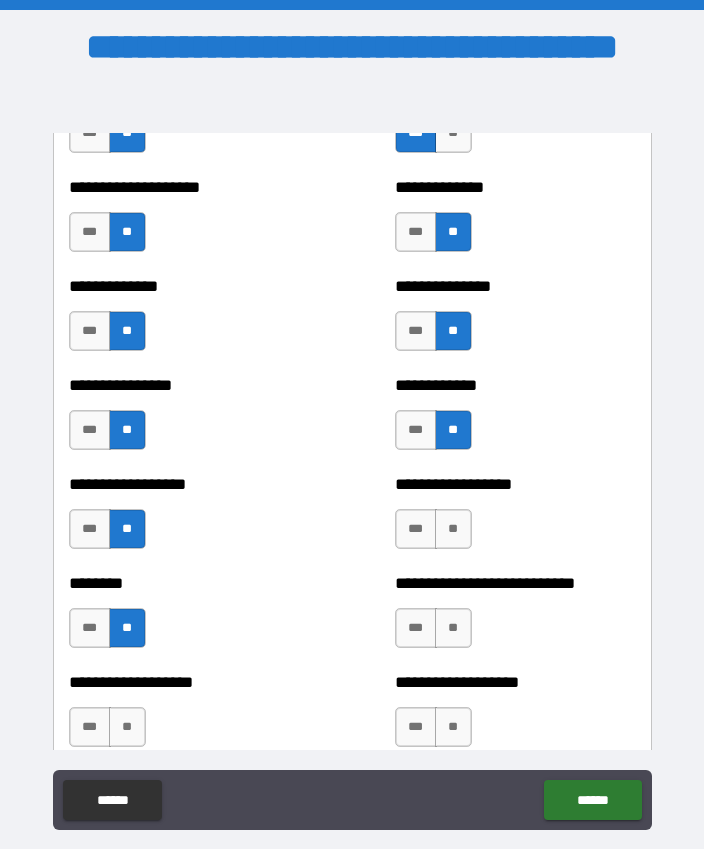 click on "**" at bounding box center (453, 529) 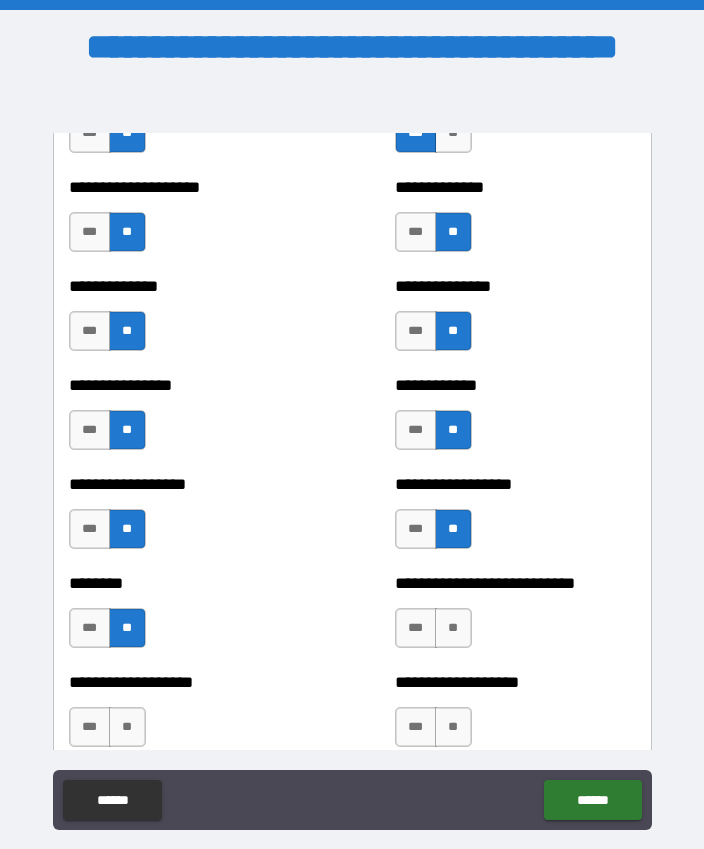 click on "**" at bounding box center (453, 628) 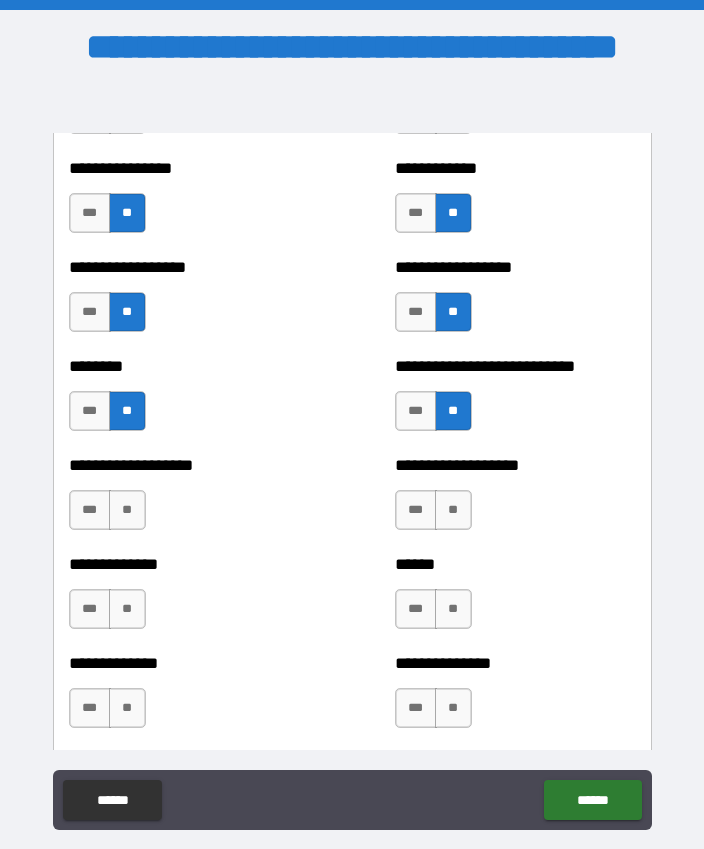 scroll, scrollTop: 4470, scrollLeft: 0, axis: vertical 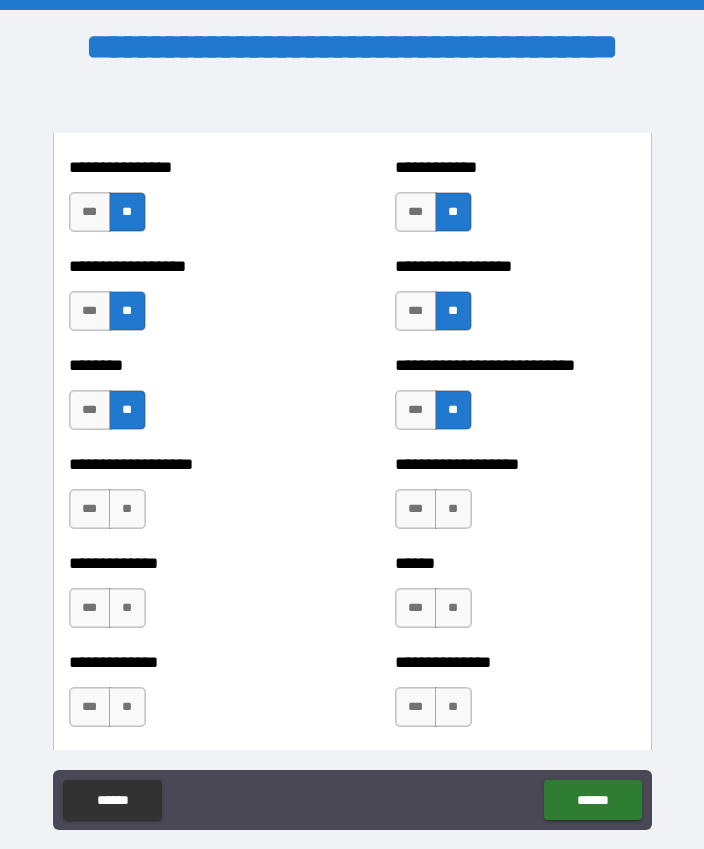 click on "***" at bounding box center (416, 509) 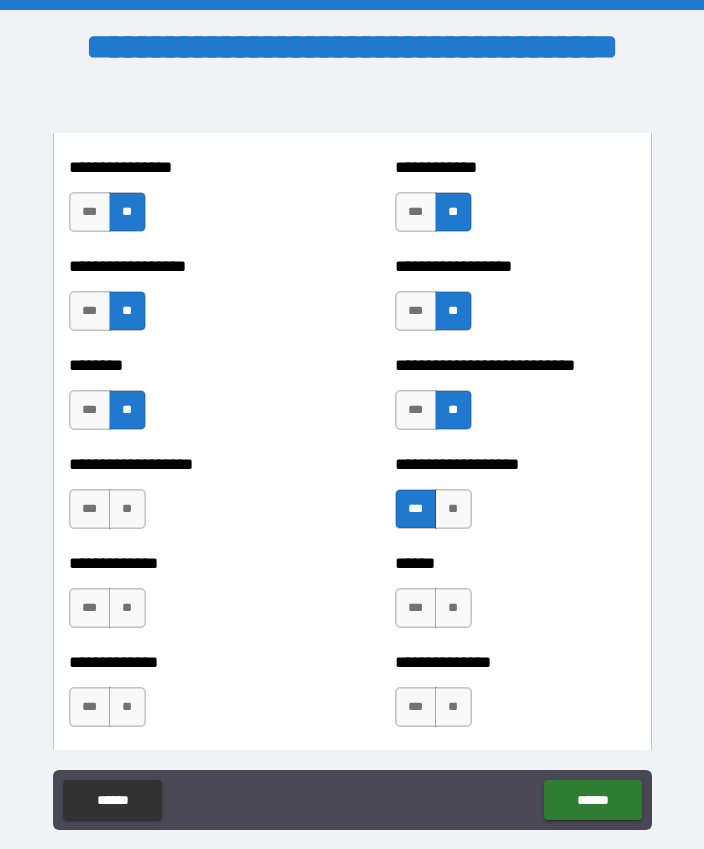 click on "**" at bounding box center (127, 509) 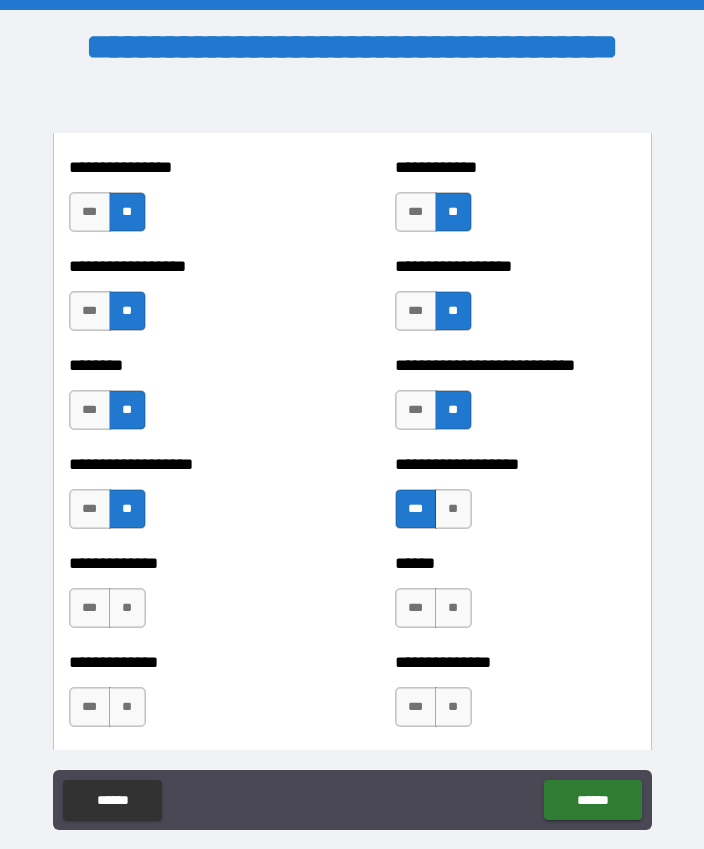 click on "**" at bounding box center [127, 608] 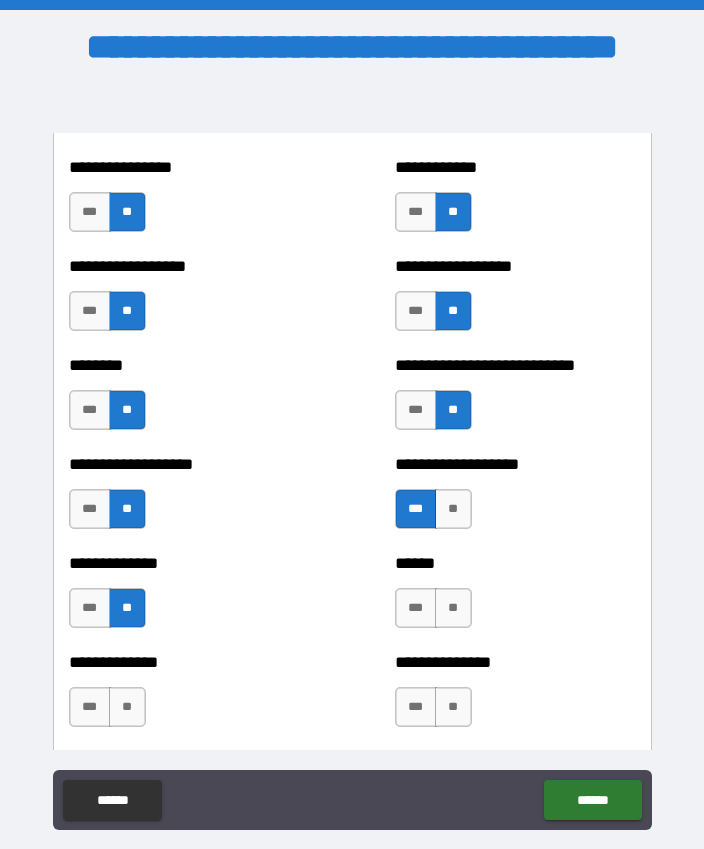 click on "**" at bounding box center (453, 608) 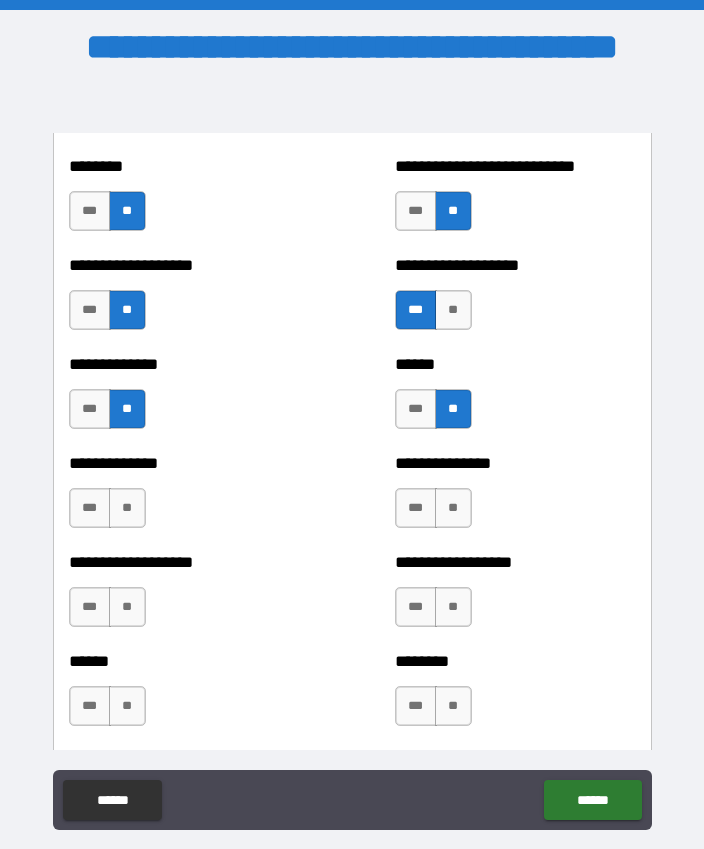 scroll, scrollTop: 4679, scrollLeft: 0, axis: vertical 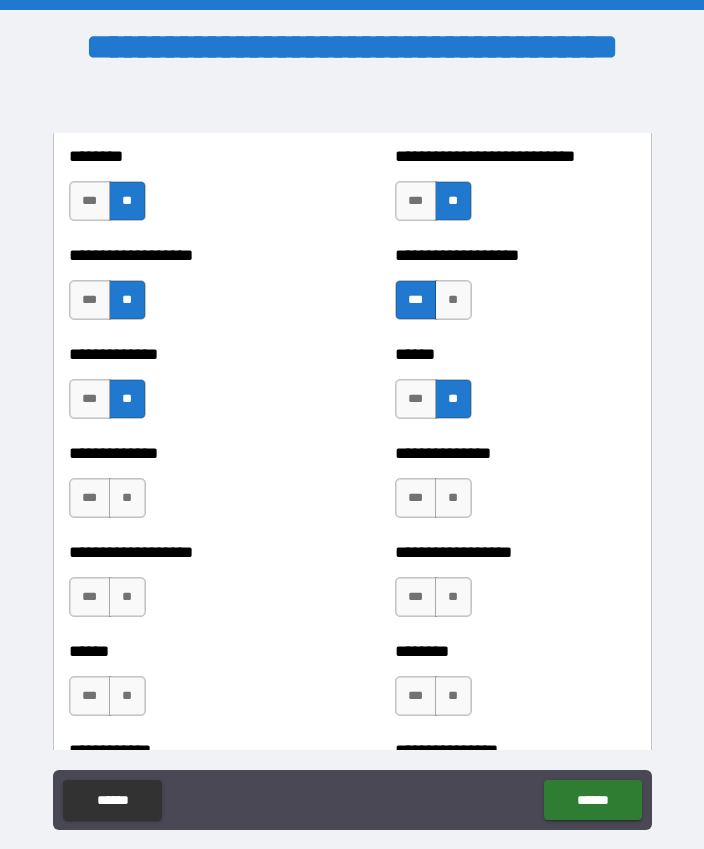 click on "**" at bounding box center [127, 498] 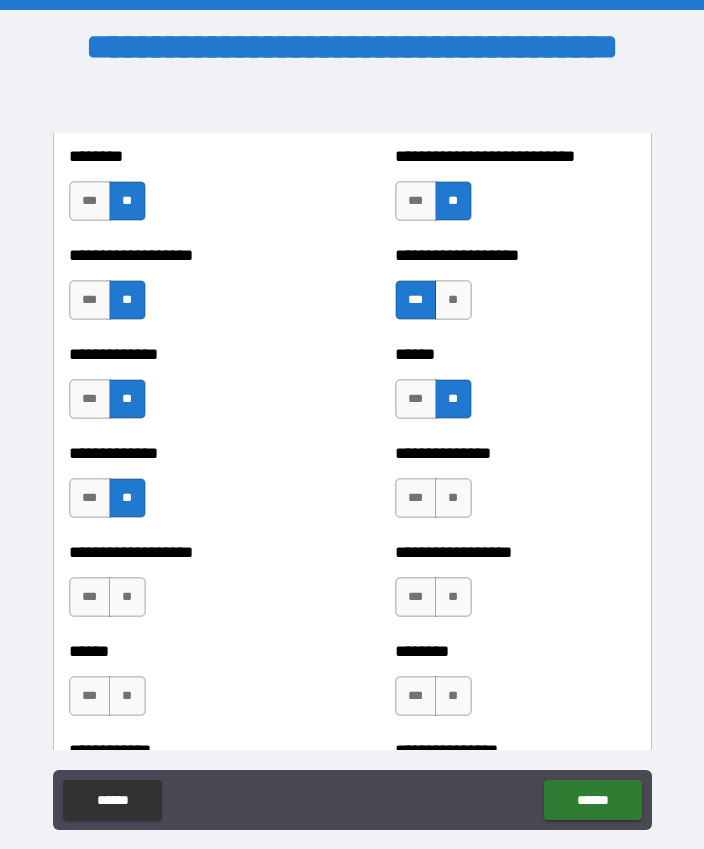 click on "**" at bounding box center [453, 498] 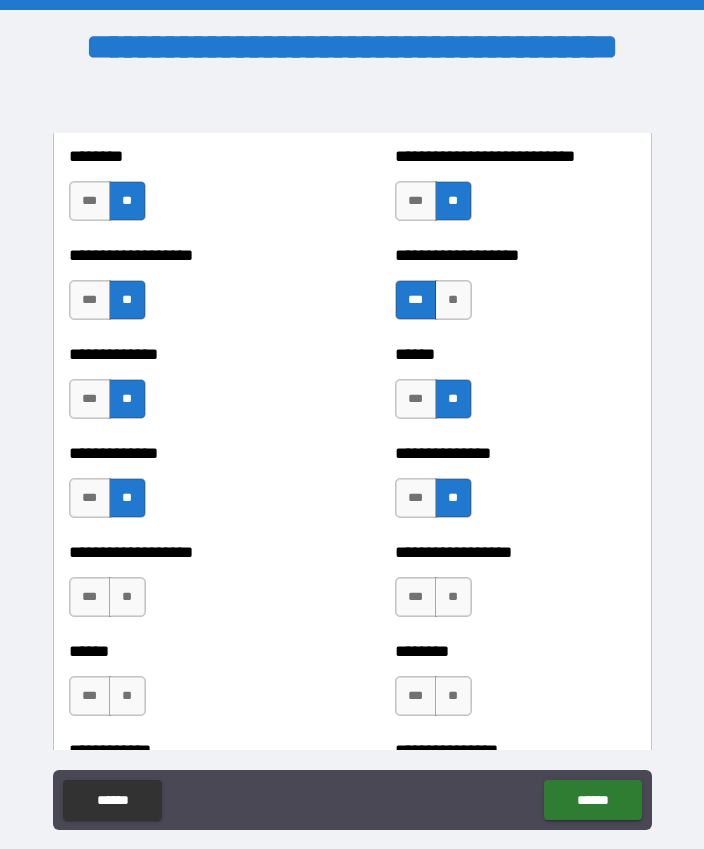 click on "**" at bounding box center [127, 597] 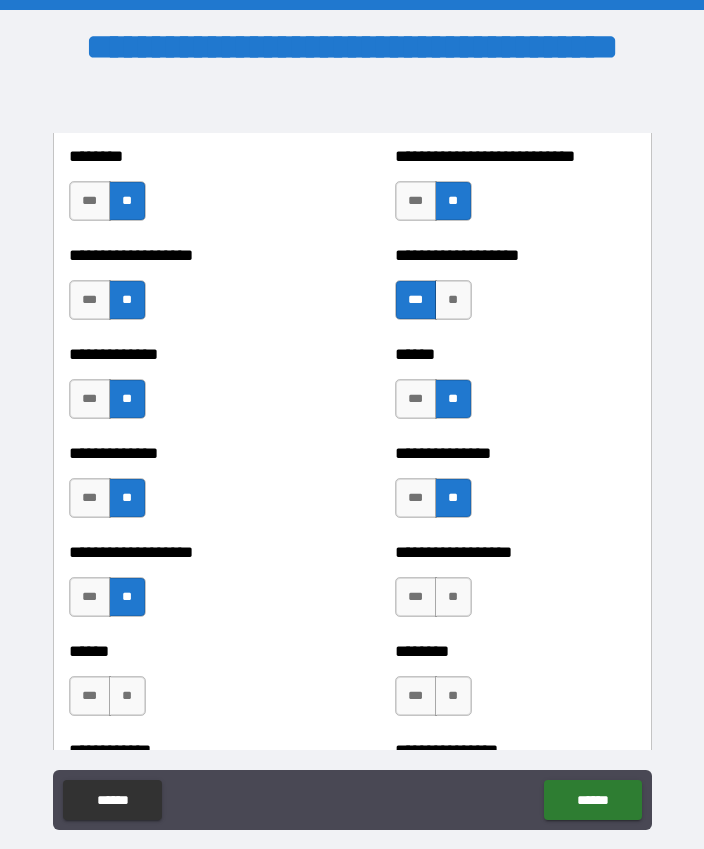 click on "**" at bounding box center [453, 597] 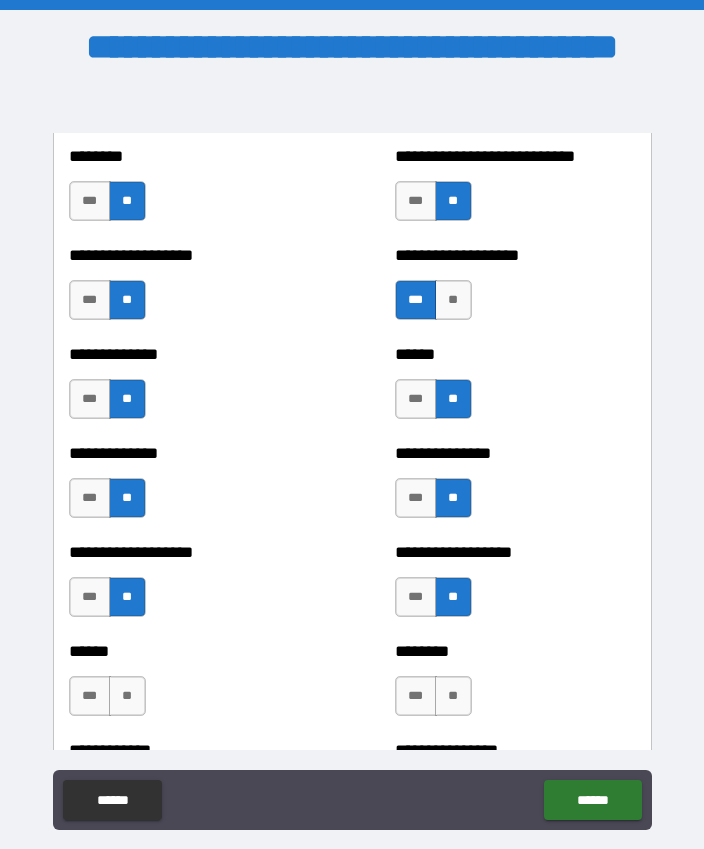 click on "**" at bounding box center (127, 696) 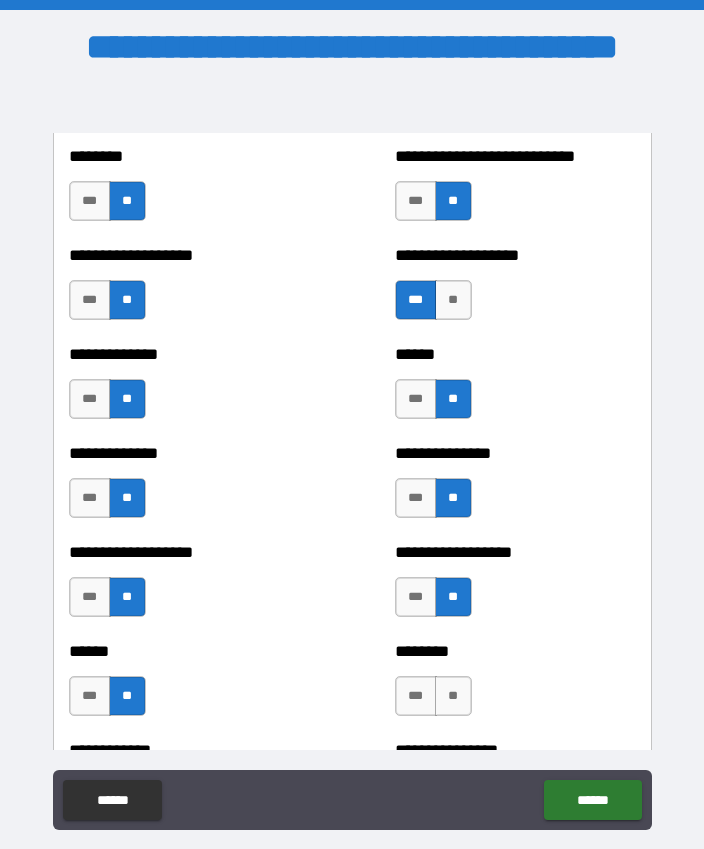 click on "**" at bounding box center (453, 696) 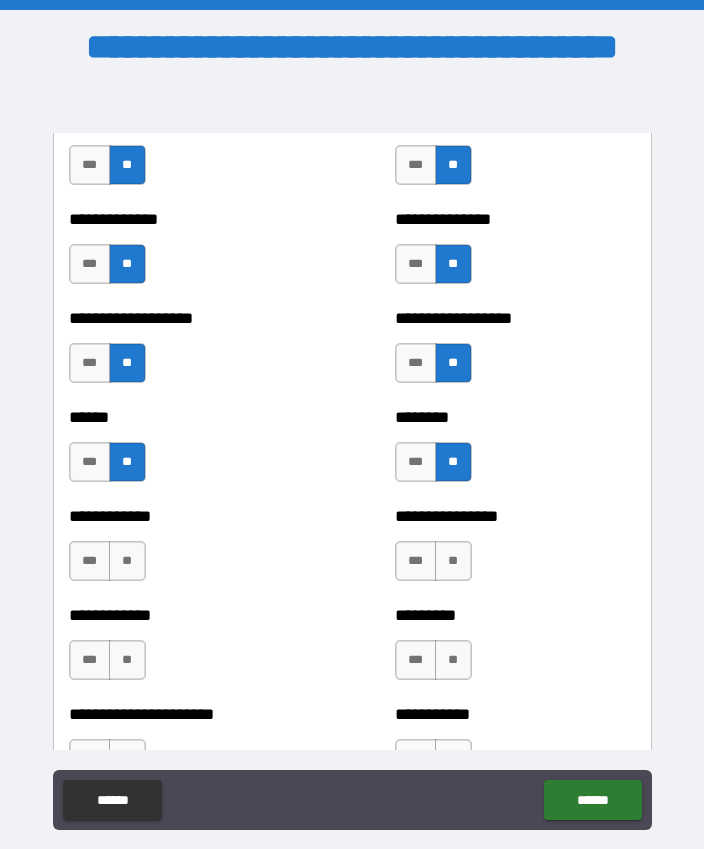 scroll, scrollTop: 4941, scrollLeft: 0, axis: vertical 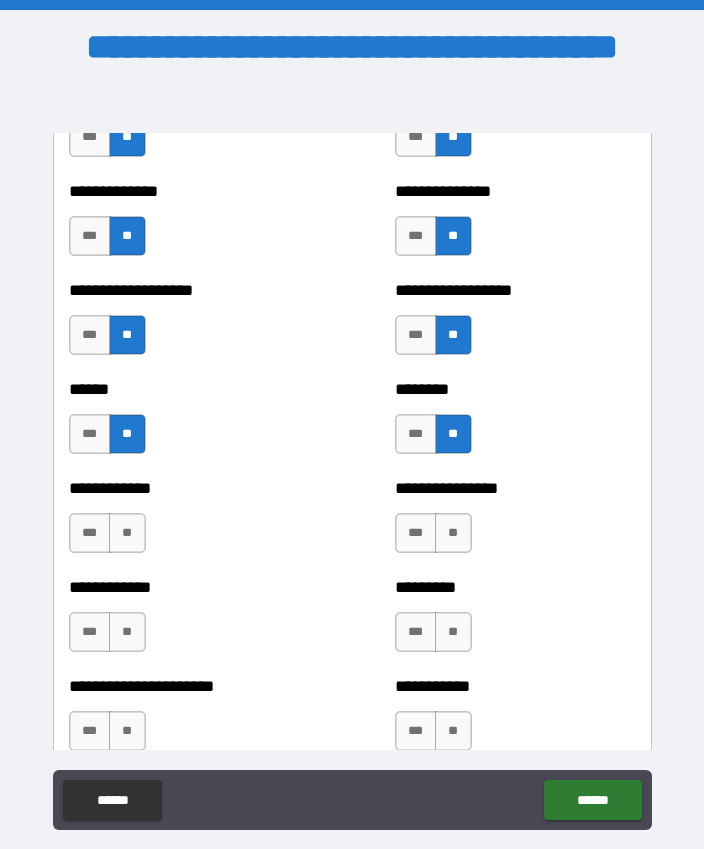 click on "**" at bounding box center [127, 533] 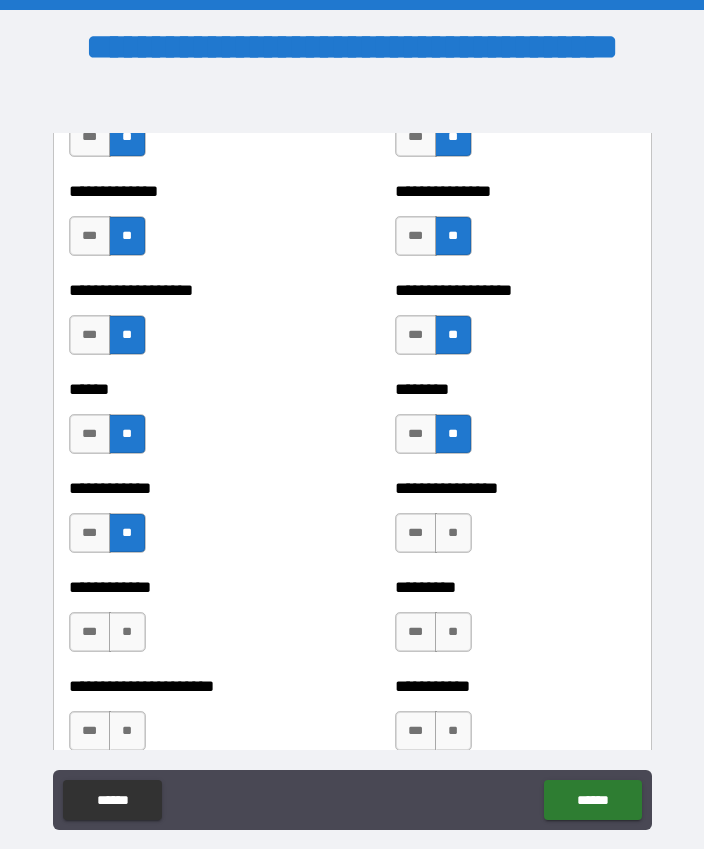 click on "**" at bounding box center (453, 533) 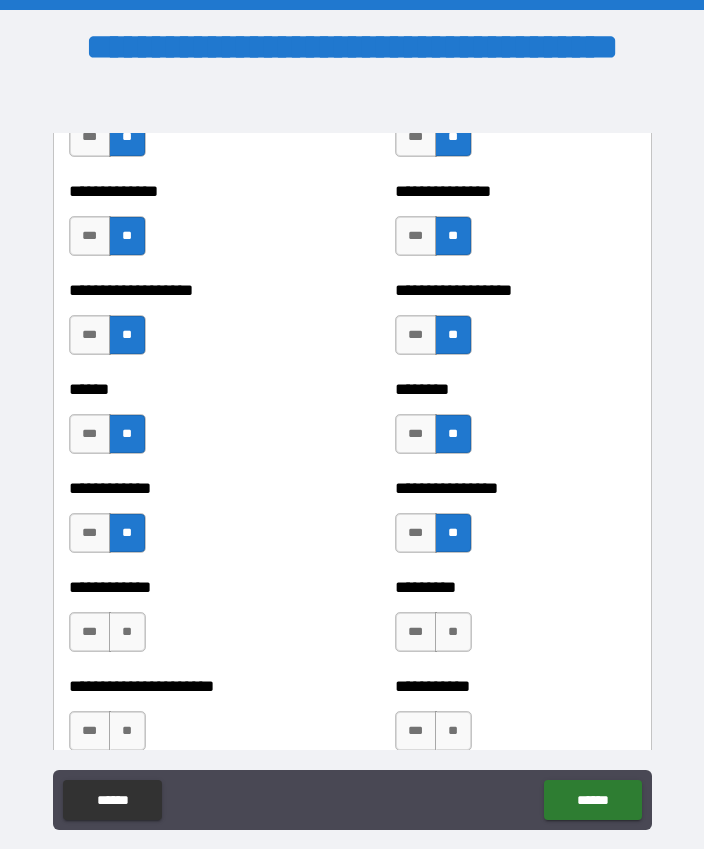 click on "**" at bounding box center [127, 632] 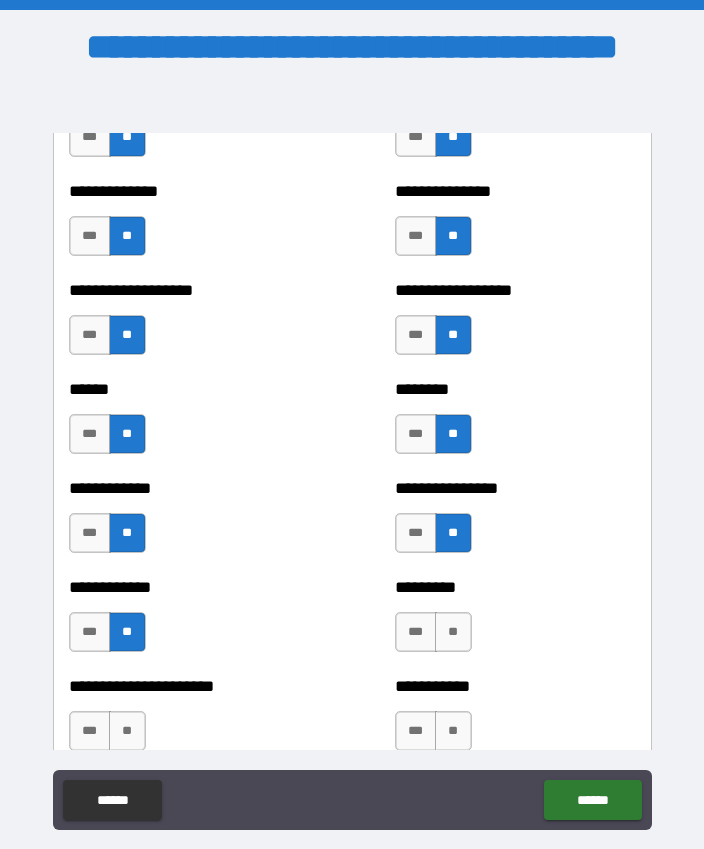 click on "**" at bounding box center (453, 632) 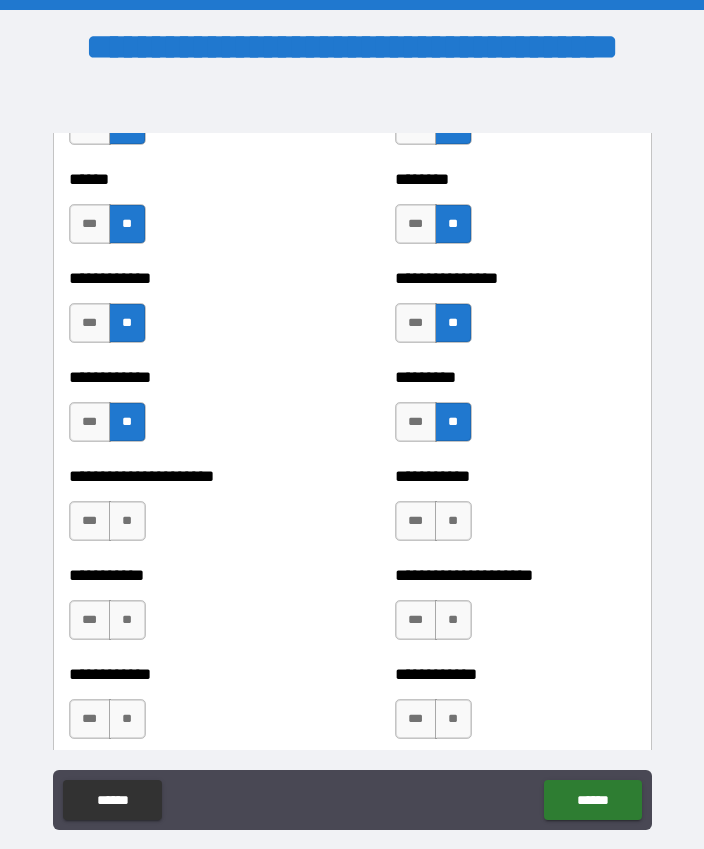 scroll, scrollTop: 5177, scrollLeft: 0, axis: vertical 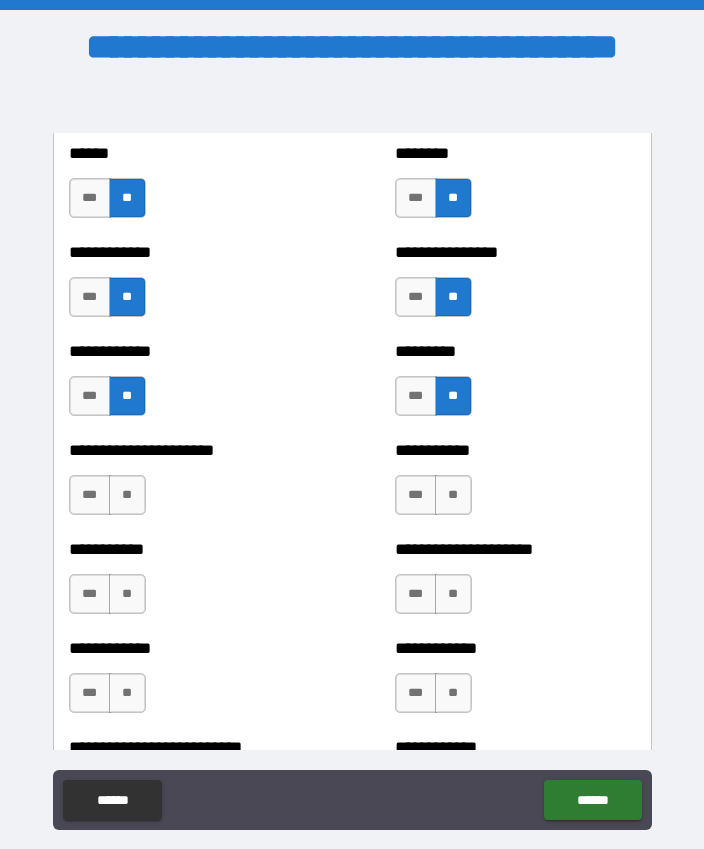 click on "**" at bounding box center (127, 495) 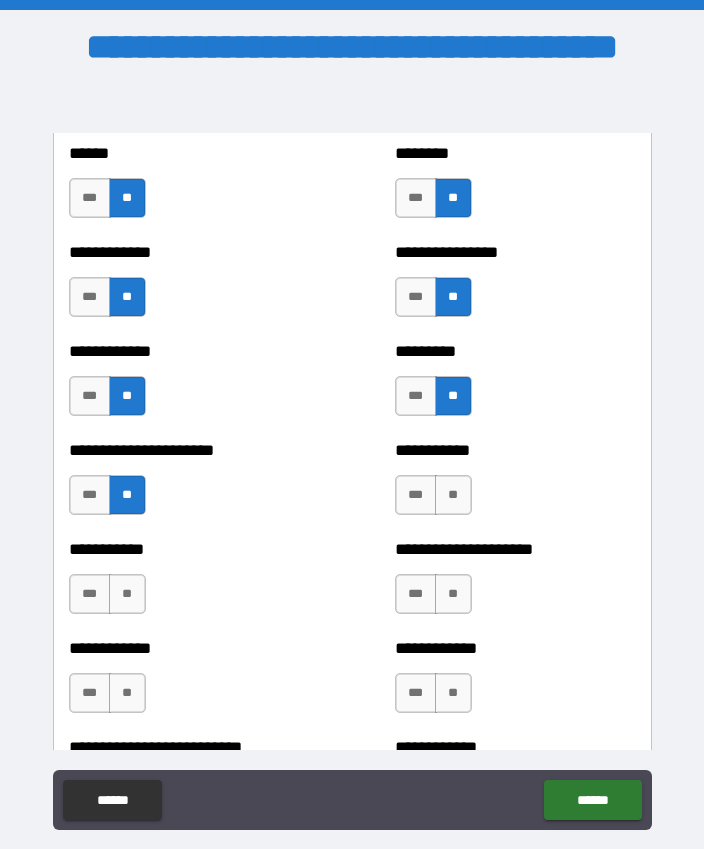 click on "**" at bounding box center (453, 495) 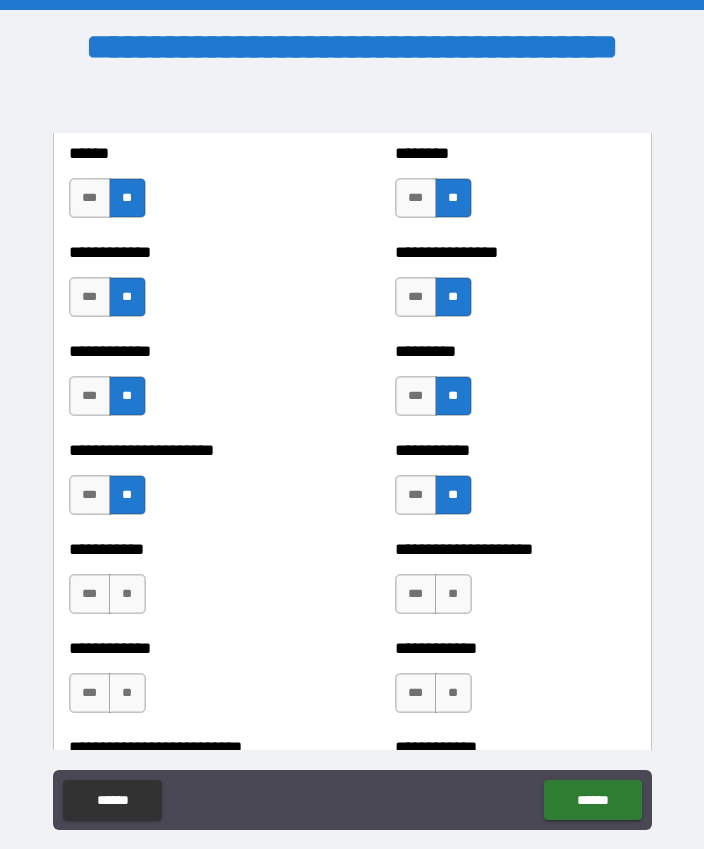 click on "**" at bounding box center (127, 594) 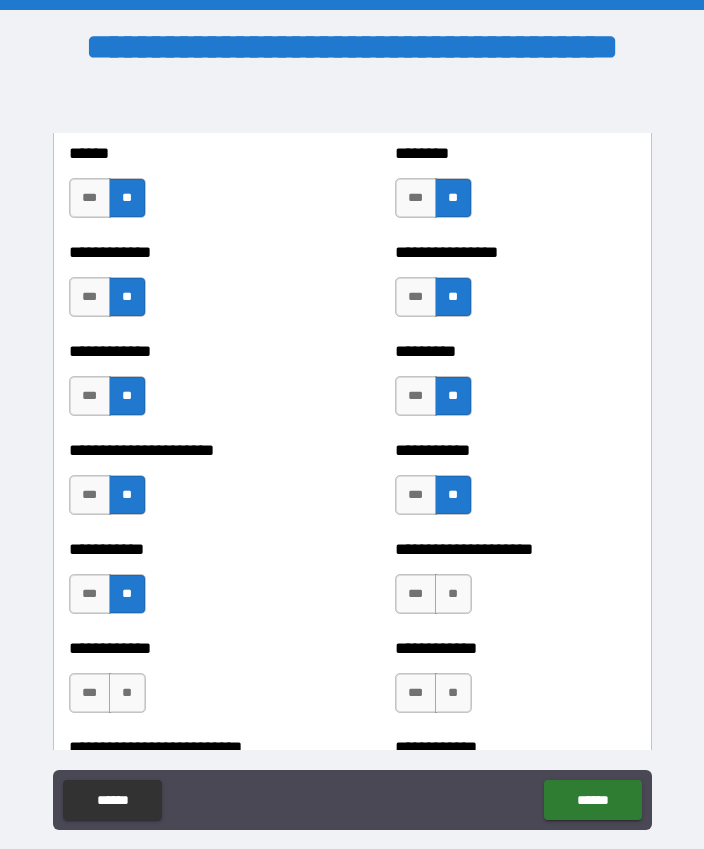 click on "**" at bounding box center (453, 594) 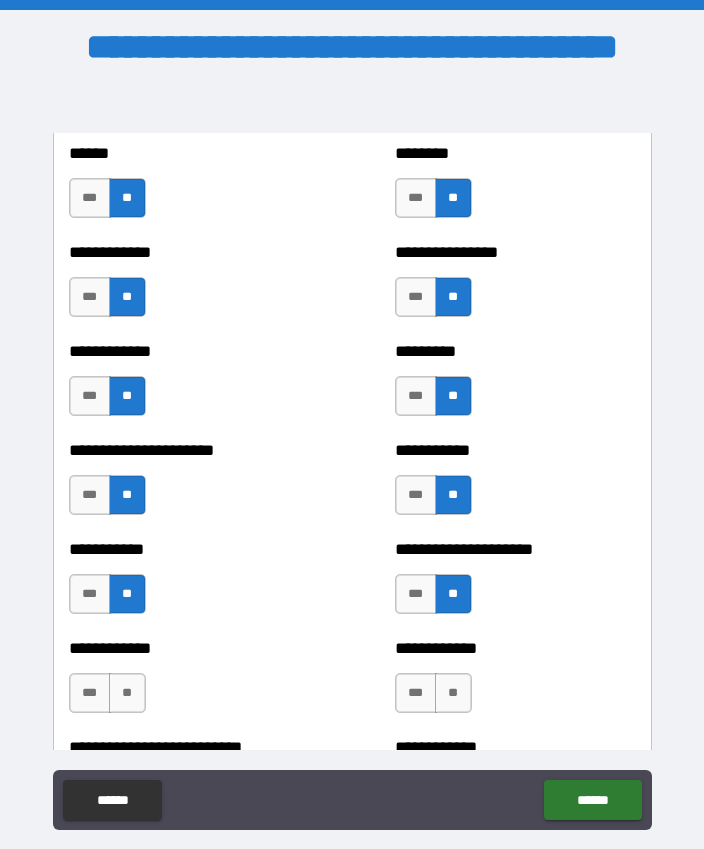 click on "**" at bounding box center [127, 693] 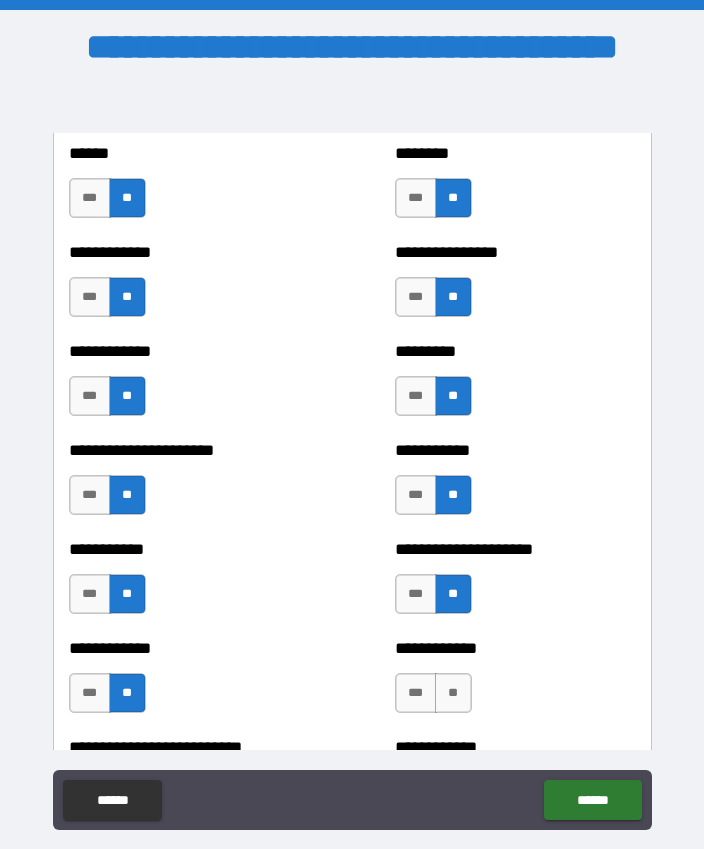 click on "**" at bounding box center (453, 693) 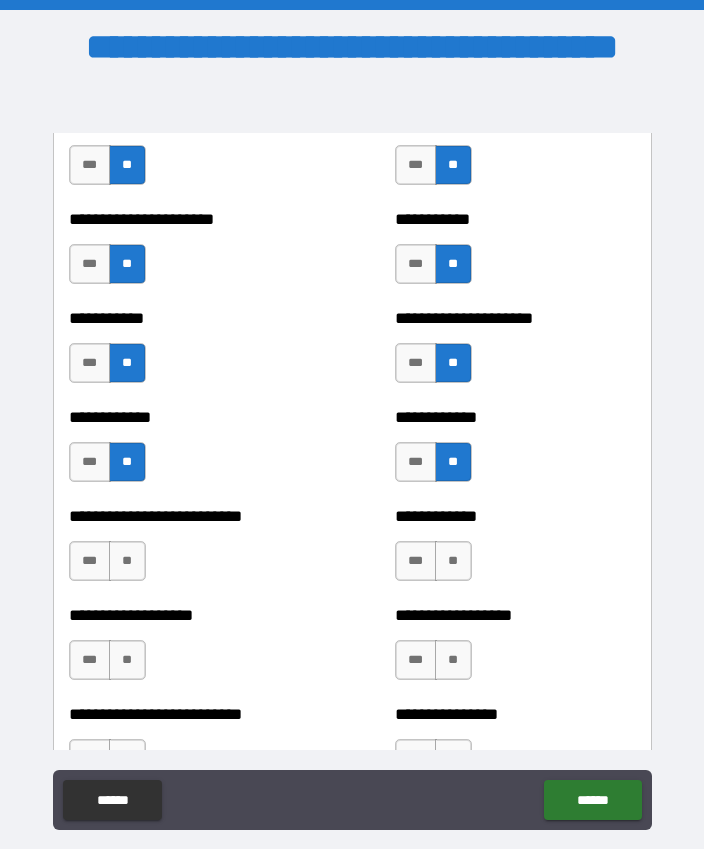 scroll, scrollTop: 5417, scrollLeft: 0, axis: vertical 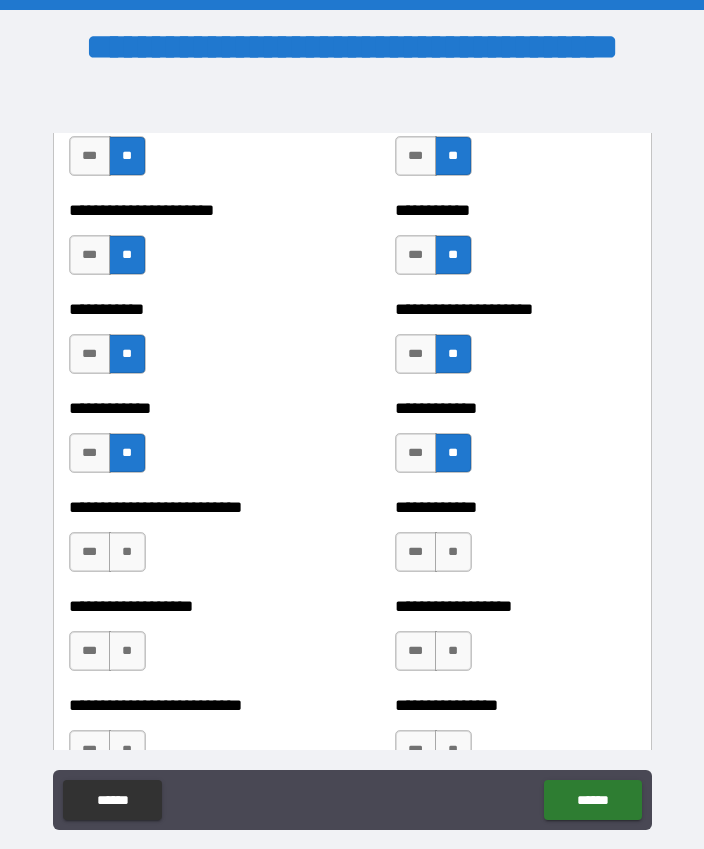 click on "**********" at bounding box center [515, 542] 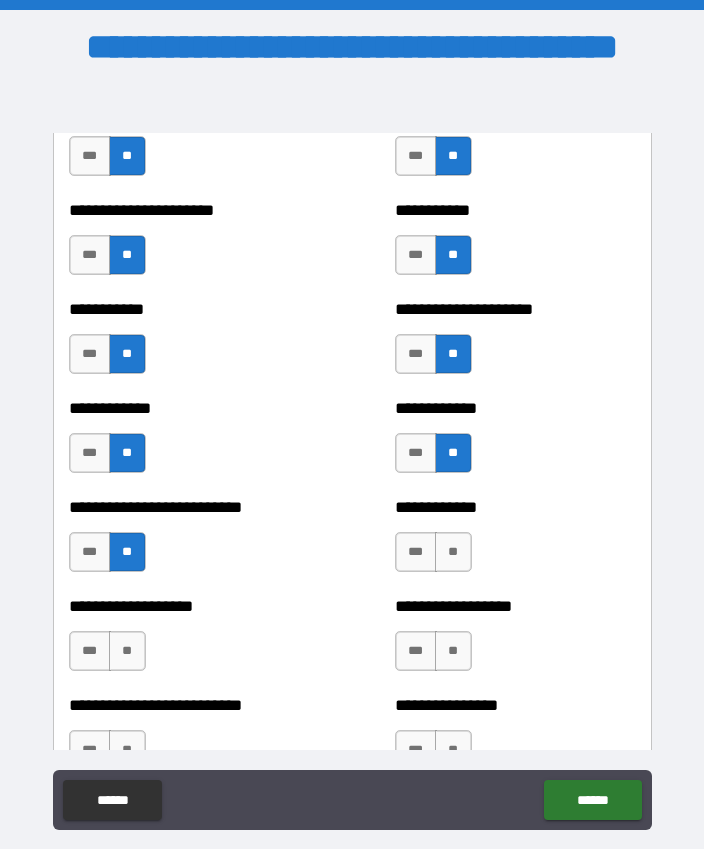 click on "**" at bounding box center [127, 651] 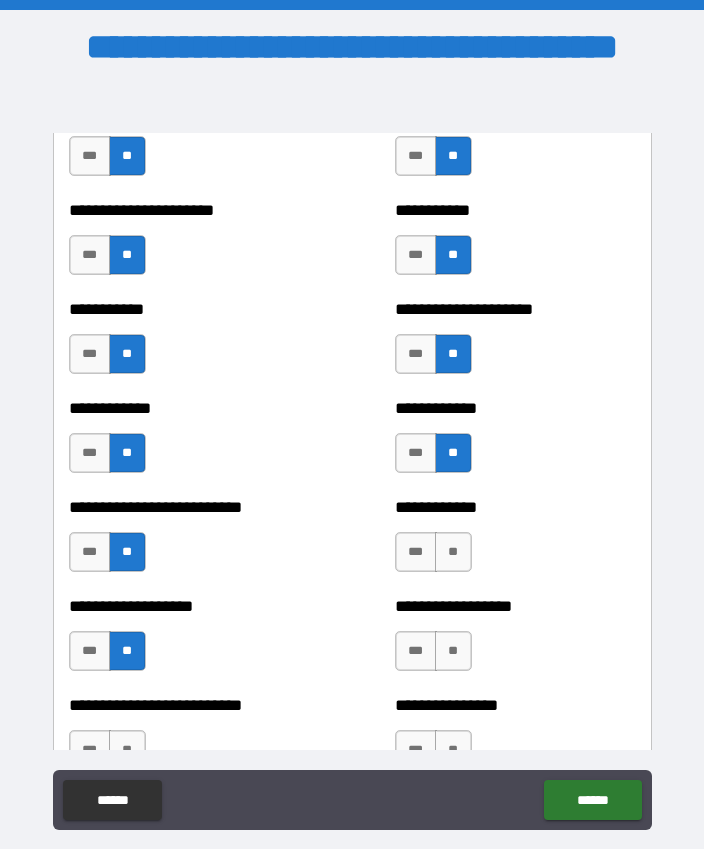 click on "**" at bounding box center [453, 651] 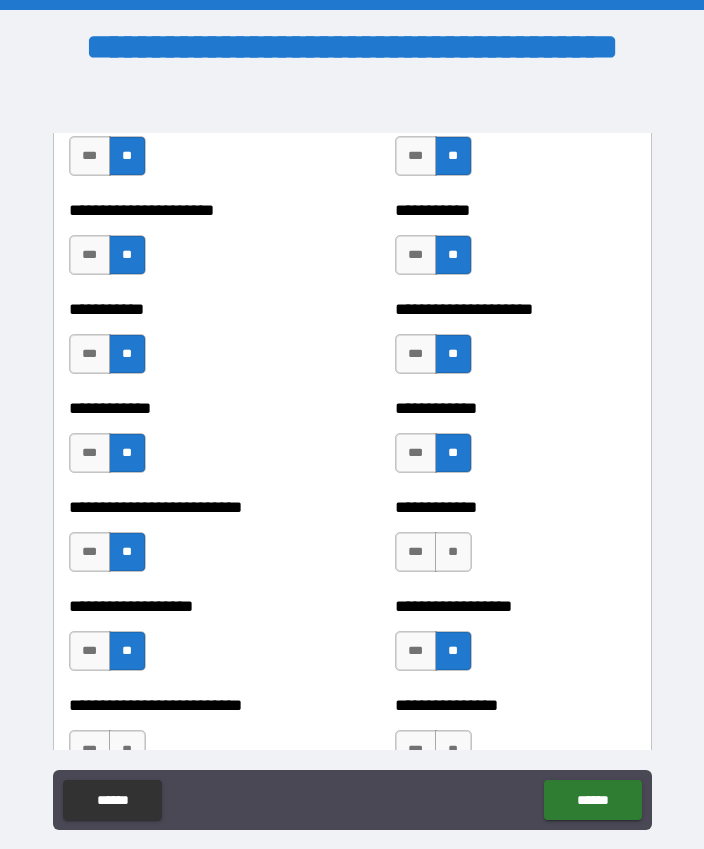 click on "**" at bounding box center [453, 552] 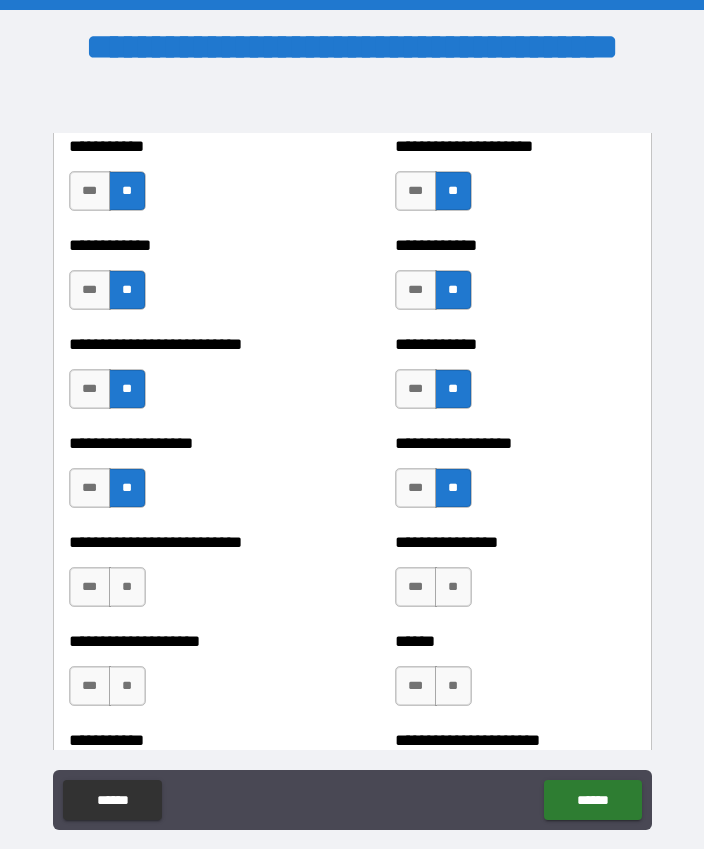 scroll, scrollTop: 5599, scrollLeft: 0, axis: vertical 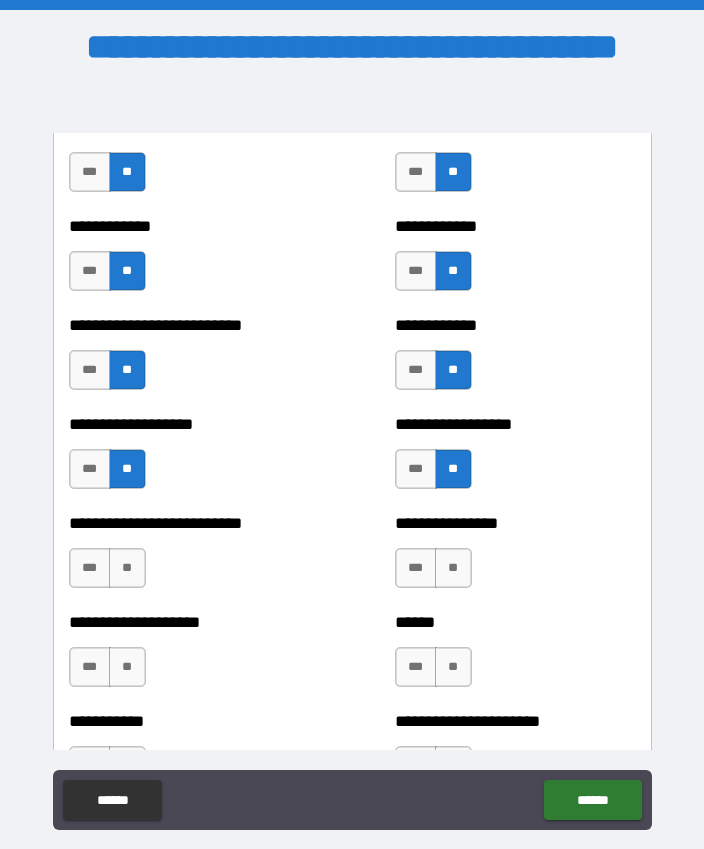 click on "**" at bounding box center (127, 568) 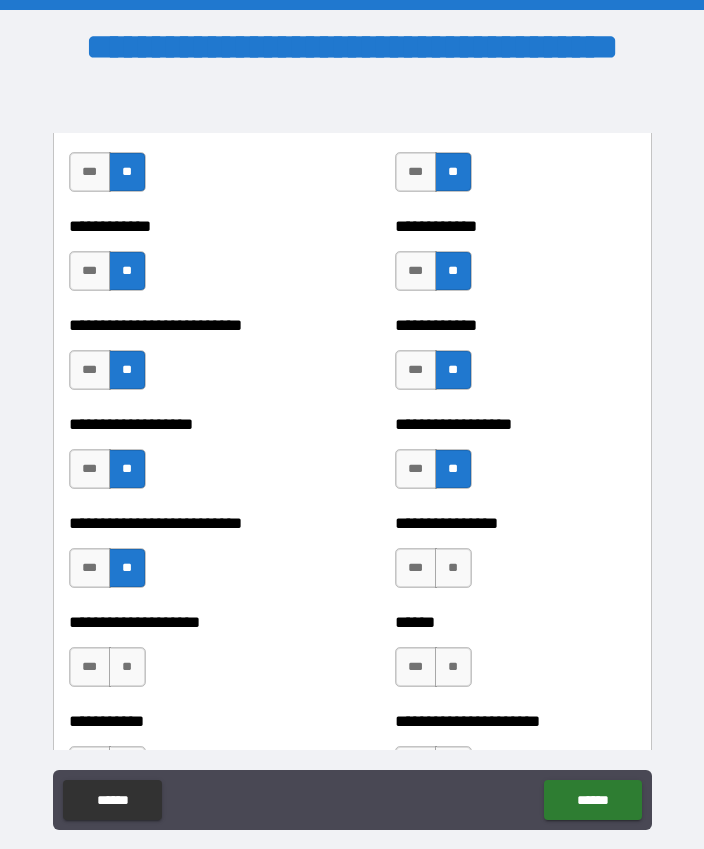 click on "**" at bounding box center (453, 568) 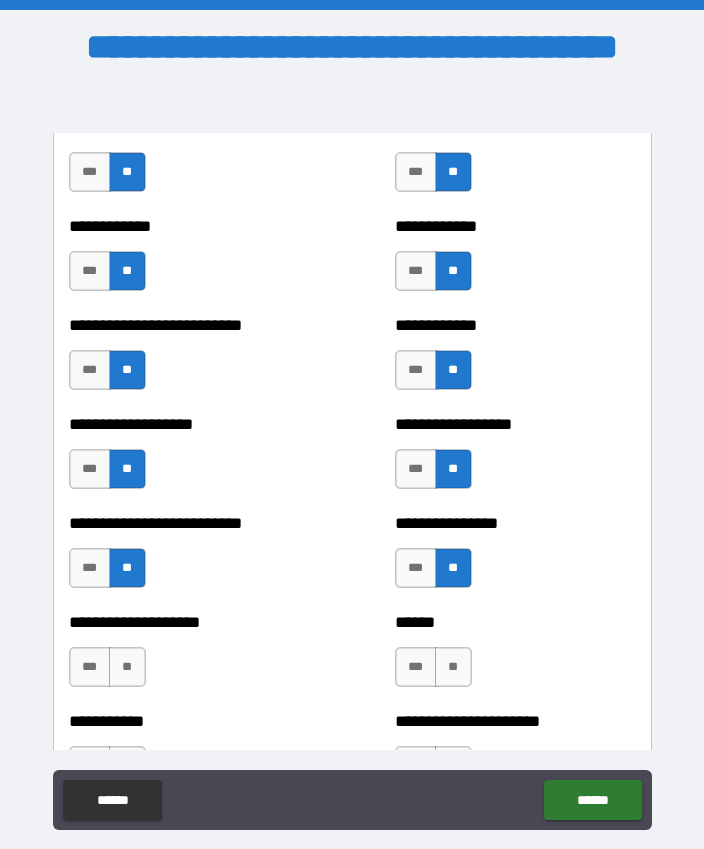 click on "**" at bounding box center [127, 667] 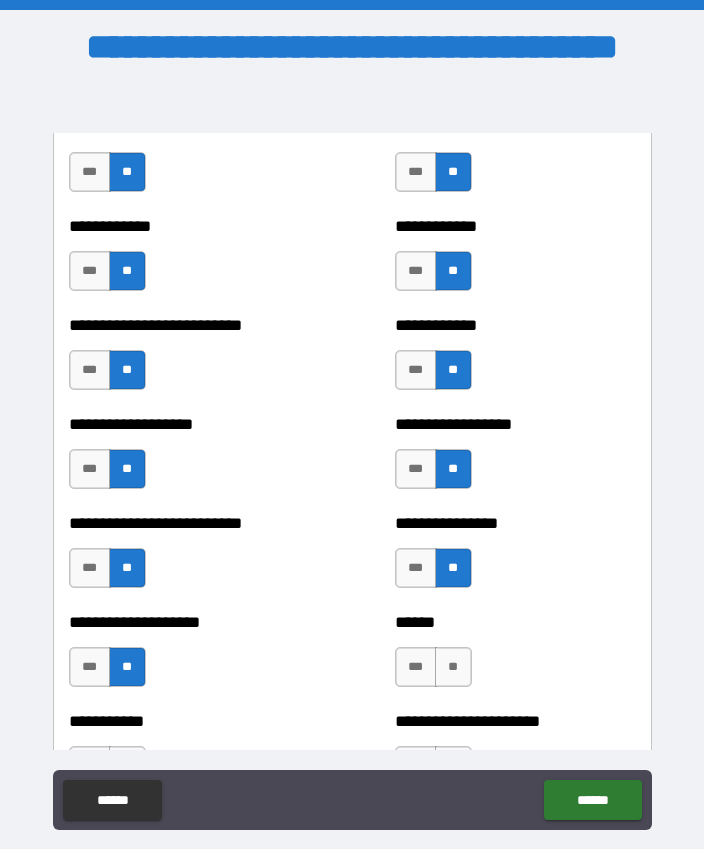 click on "**" at bounding box center [453, 667] 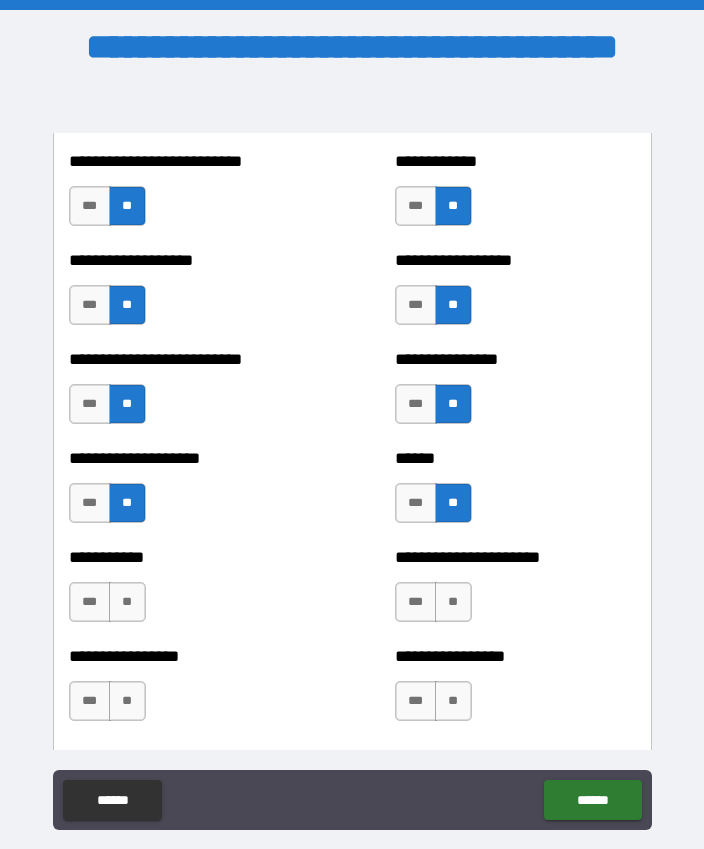 scroll, scrollTop: 5775, scrollLeft: 0, axis: vertical 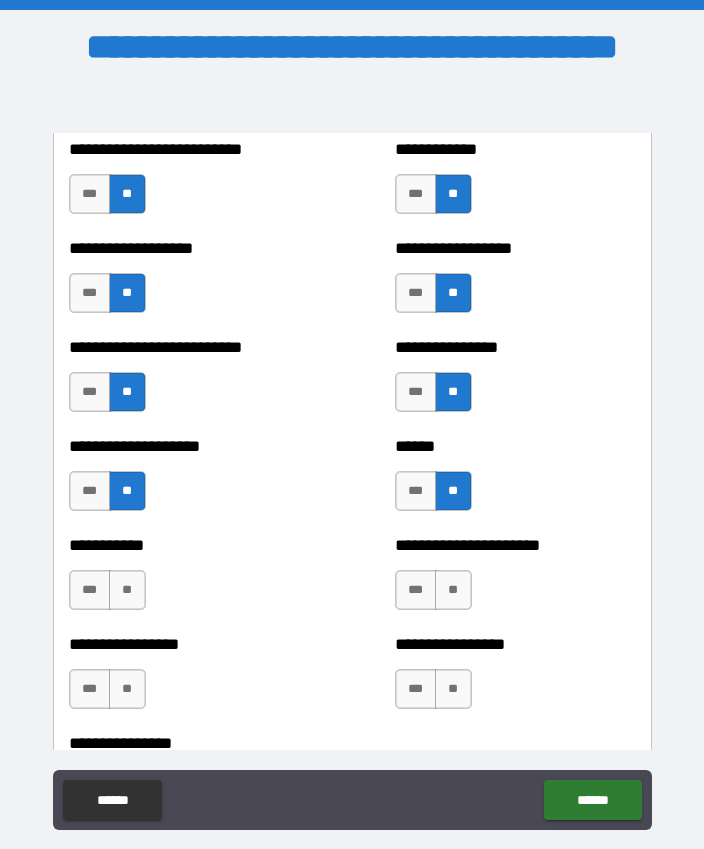 click on "**" at bounding box center (453, 590) 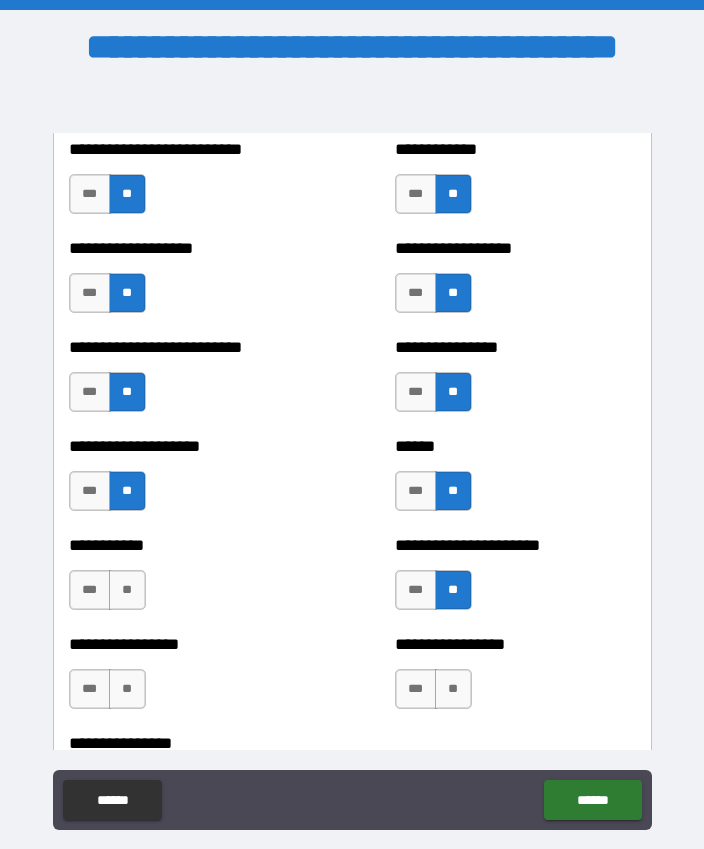 click on "**" at bounding box center (127, 590) 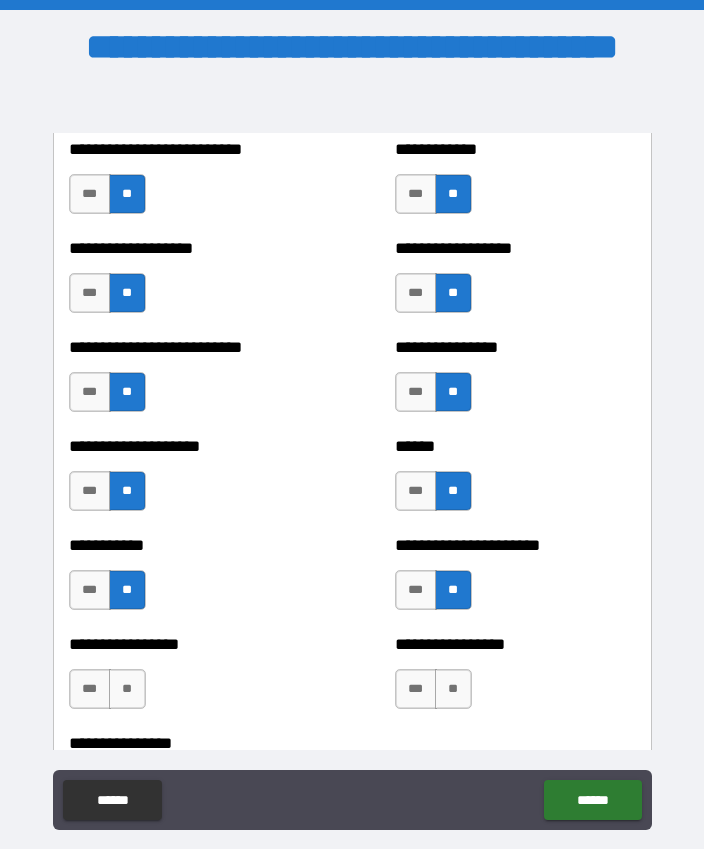 click on "**" at bounding box center (127, 689) 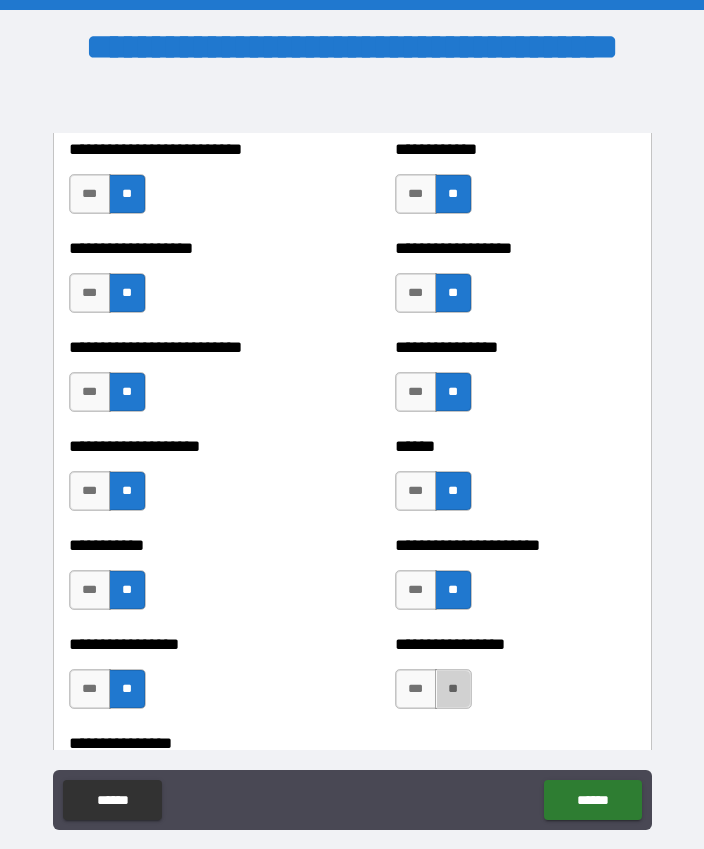 click on "**" at bounding box center (453, 689) 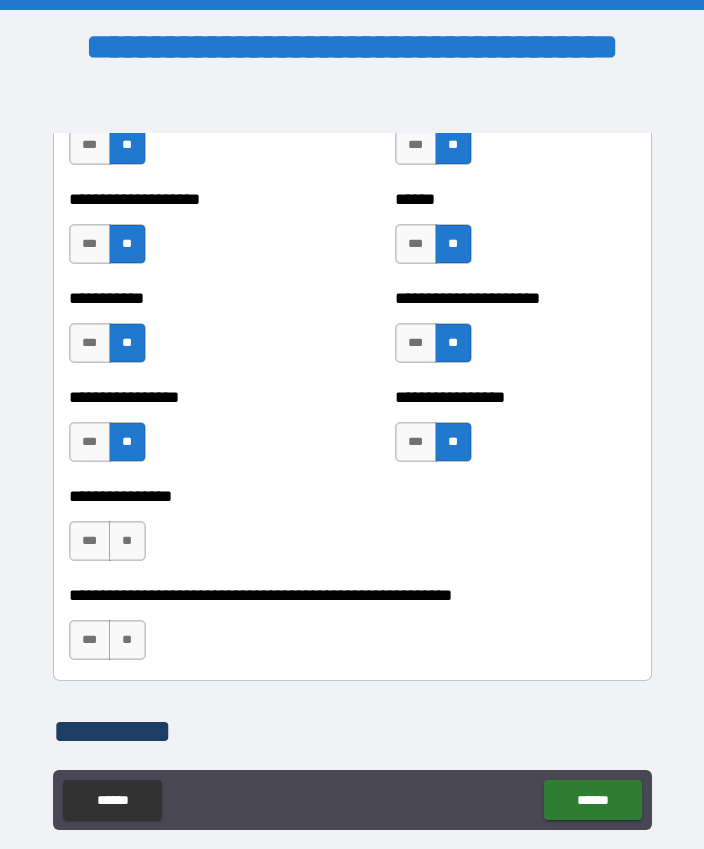 scroll, scrollTop: 6023, scrollLeft: 0, axis: vertical 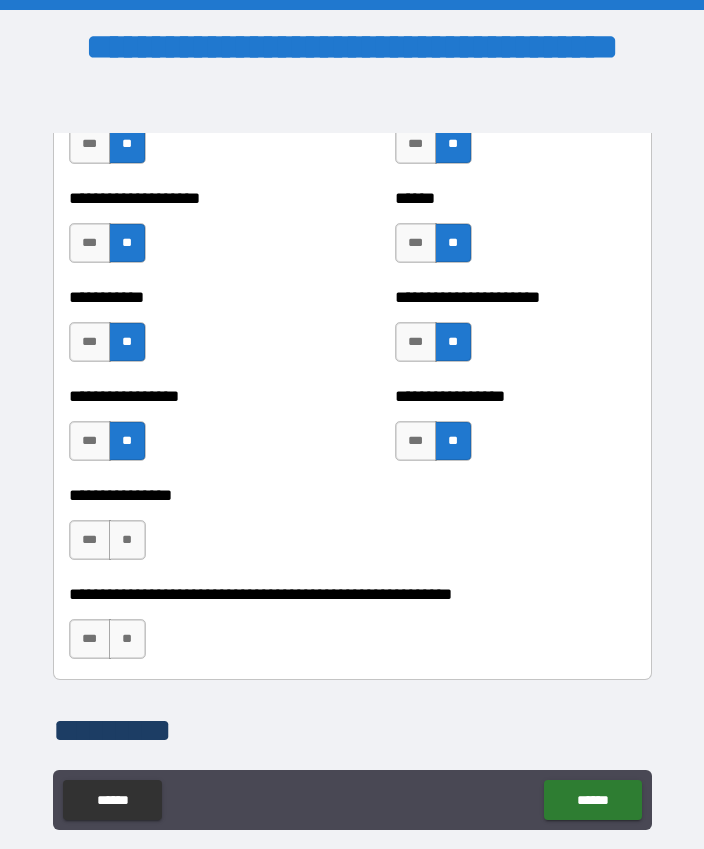 click on "**" at bounding box center (127, 540) 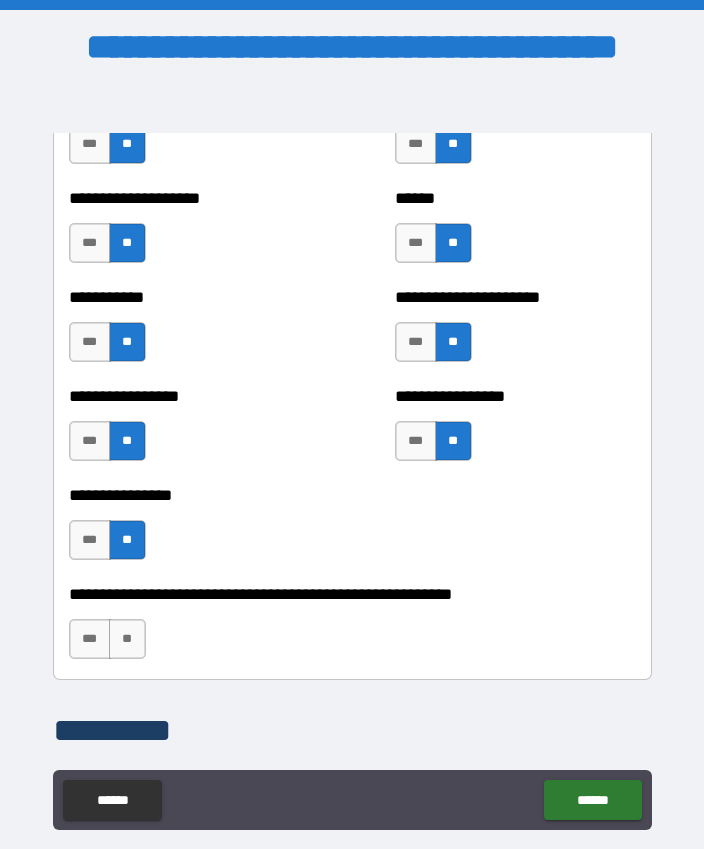 click on "***" at bounding box center (90, 639) 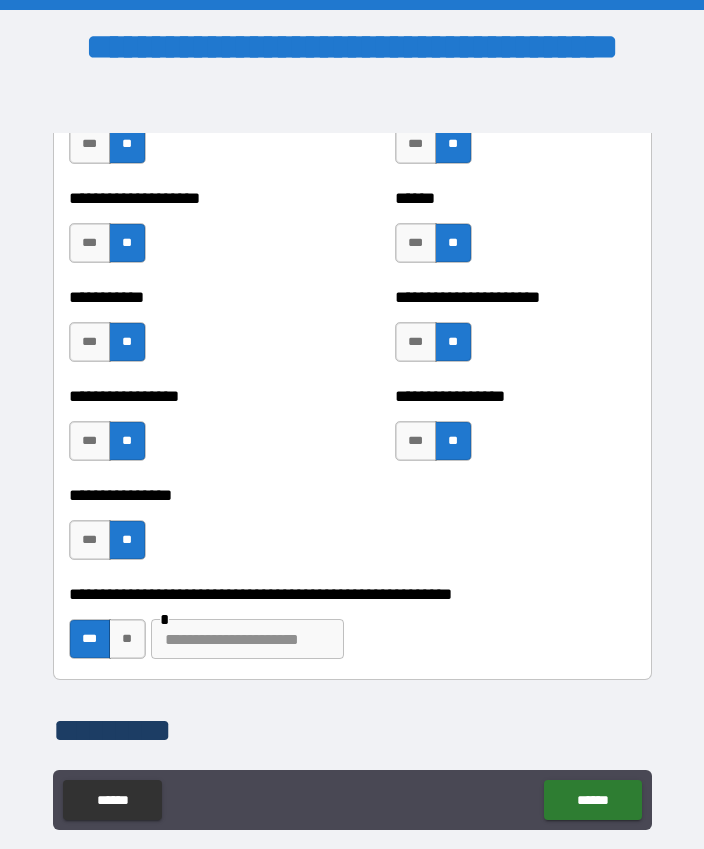 click at bounding box center (247, 639) 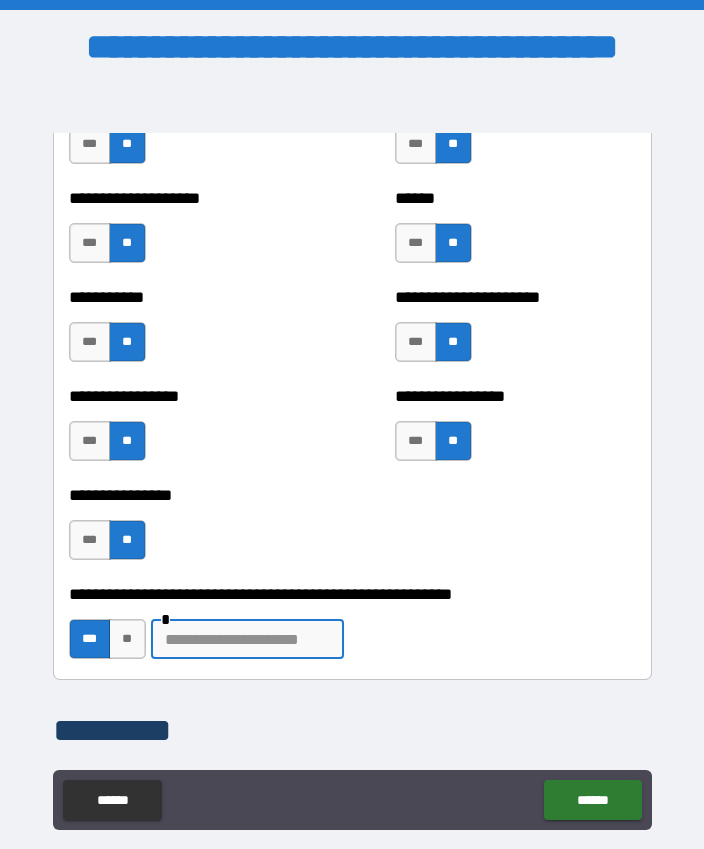 scroll, scrollTop: 55, scrollLeft: 0, axis: vertical 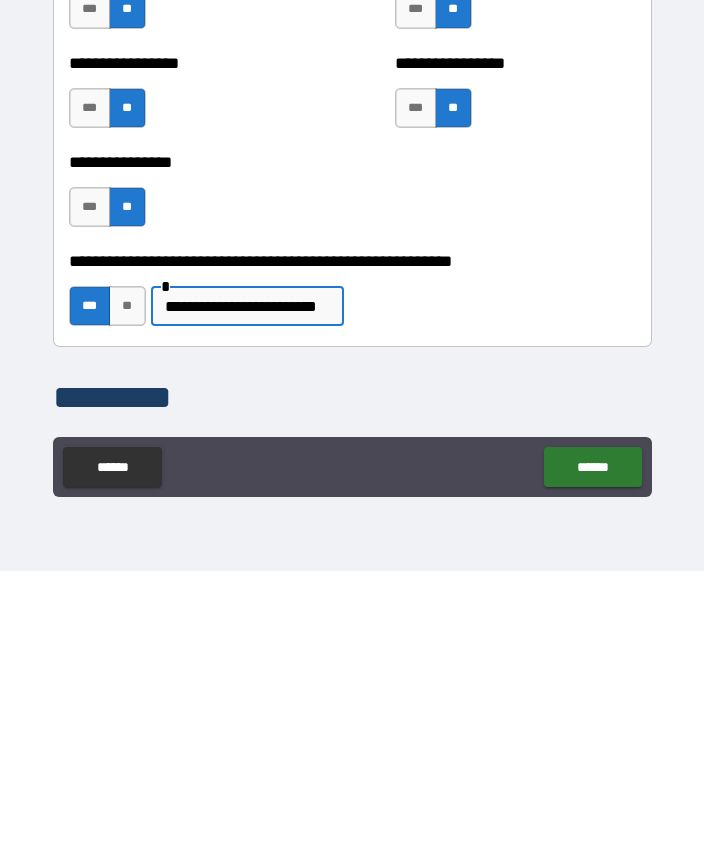 click on "******" at bounding box center [592, 745] 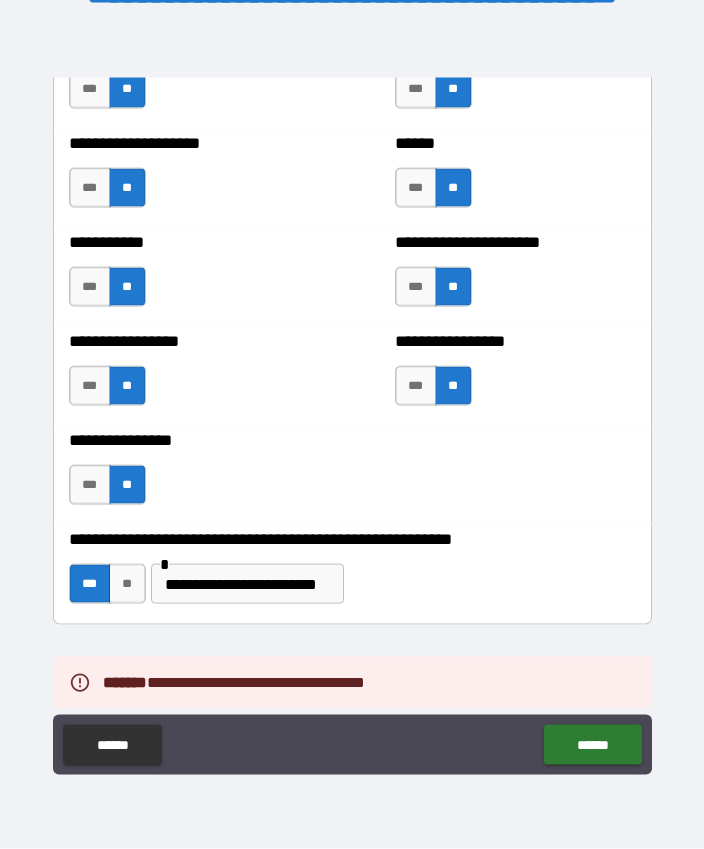 scroll, scrollTop: 55, scrollLeft: 0, axis: vertical 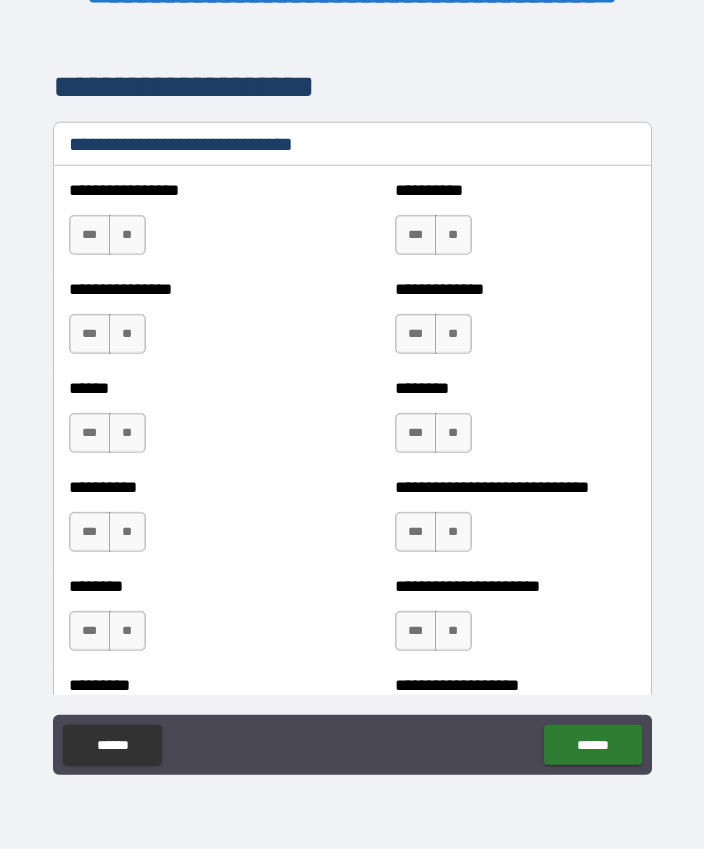 click on "**" at bounding box center (453, 235) 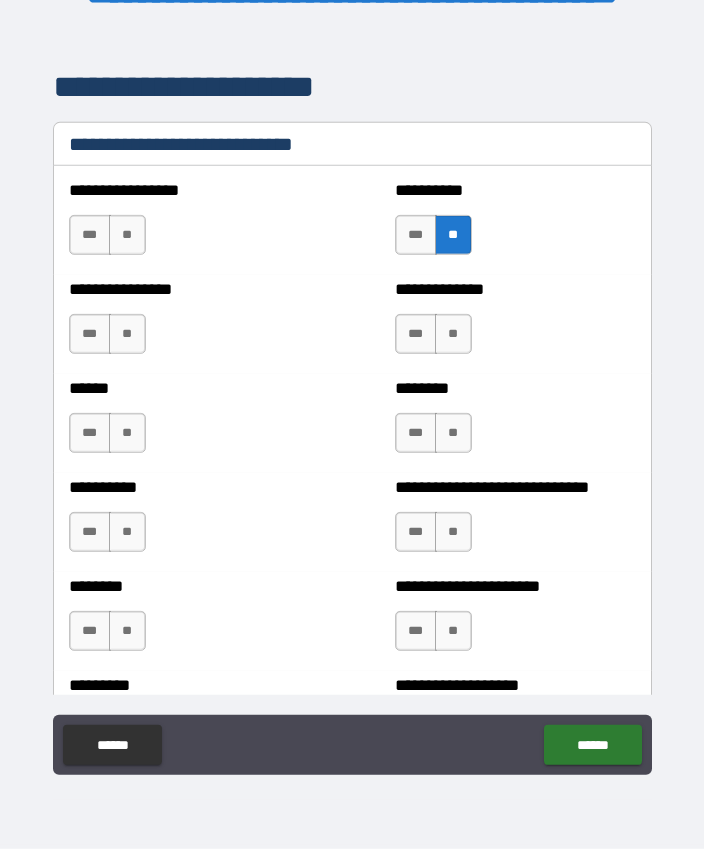 click on "**" at bounding box center (127, 235) 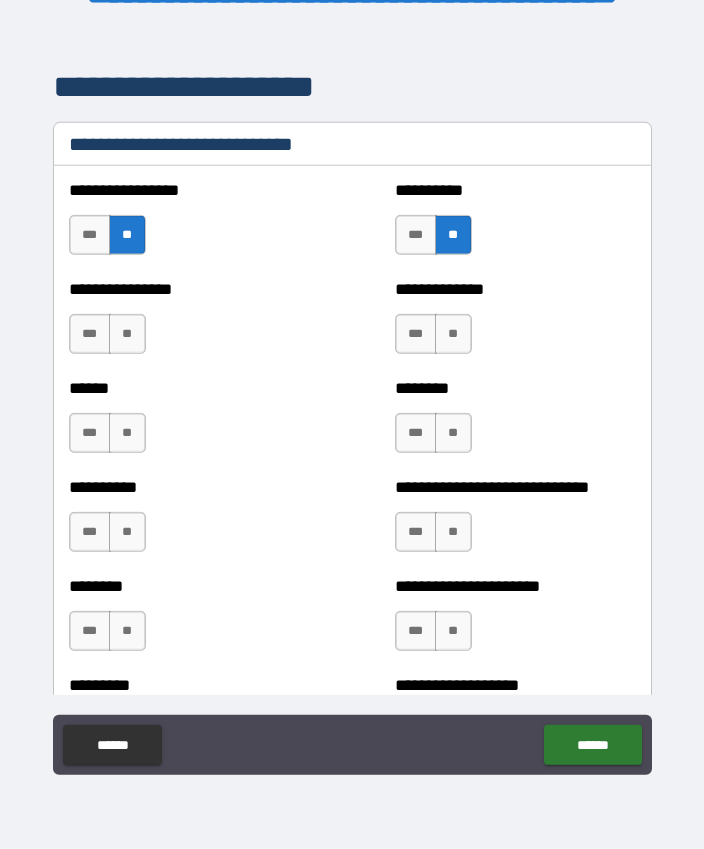 click on "**" at bounding box center (127, 334) 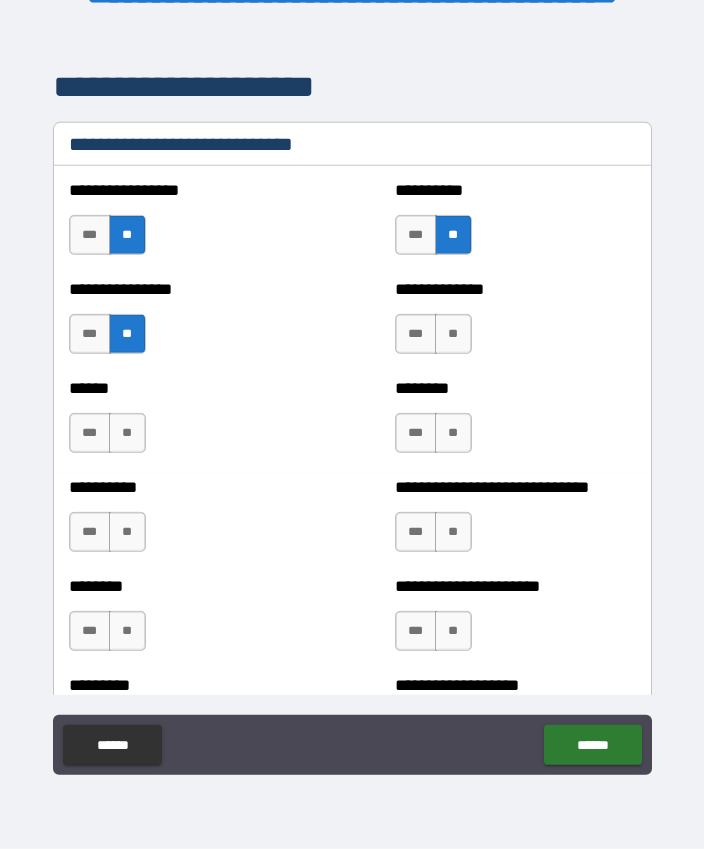 click on "**" at bounding box center [453, 334] 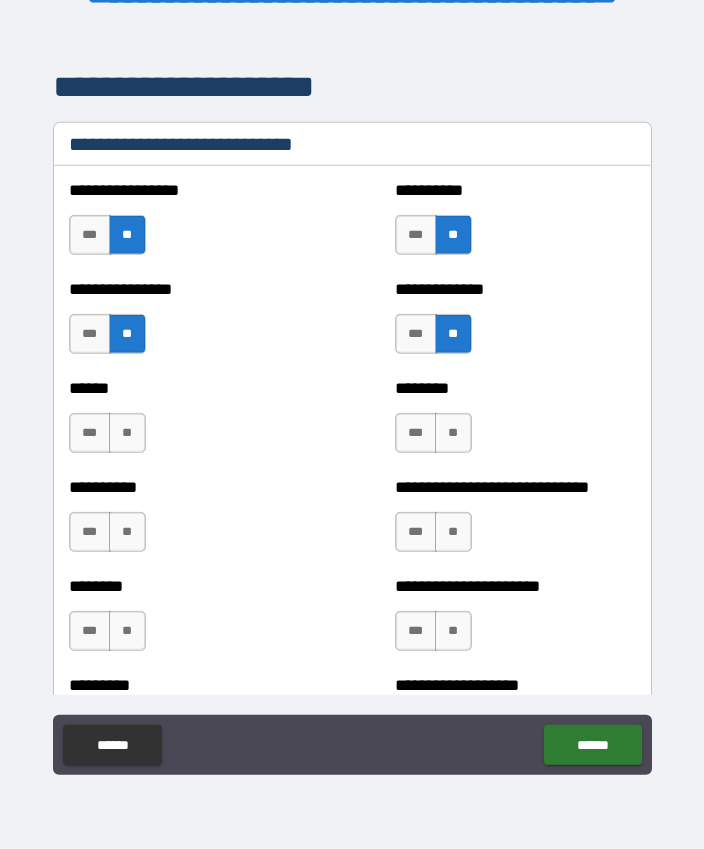 click on "**" at bounding box center (127, 433) 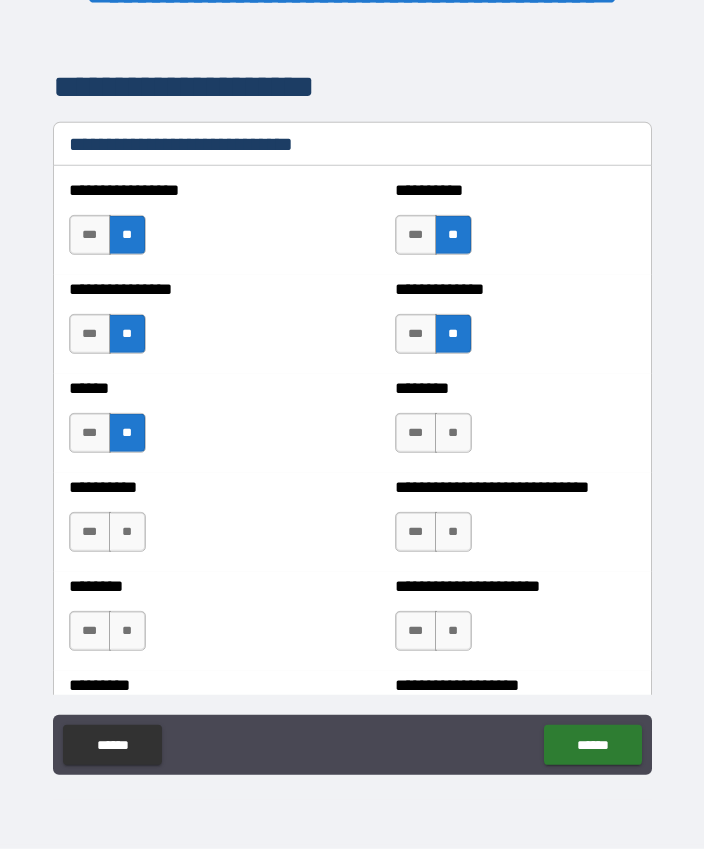 click on "**" at bounding box center (453, 433) 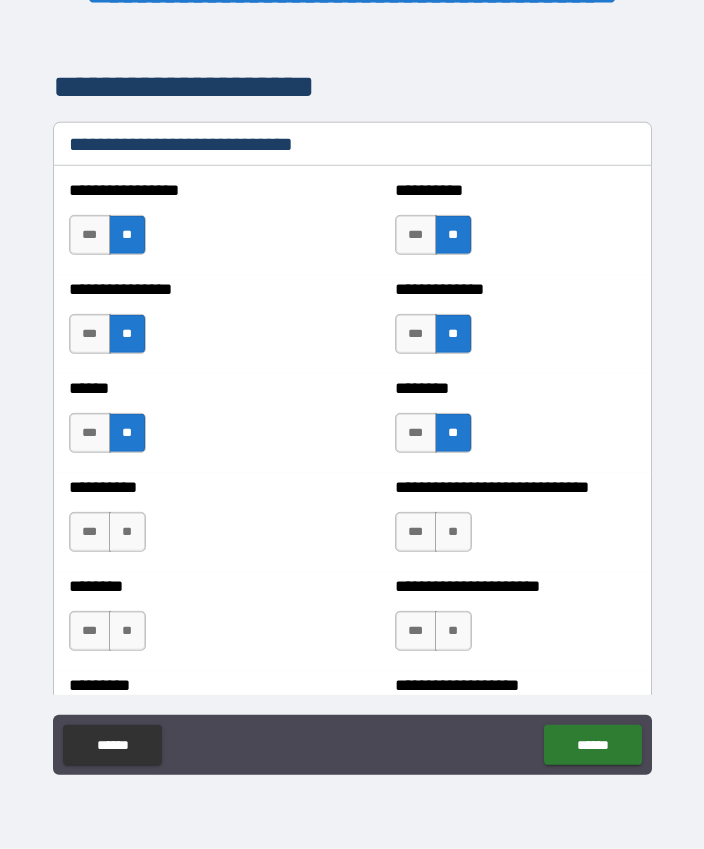 click on "**" at bounding box center (127, 532) 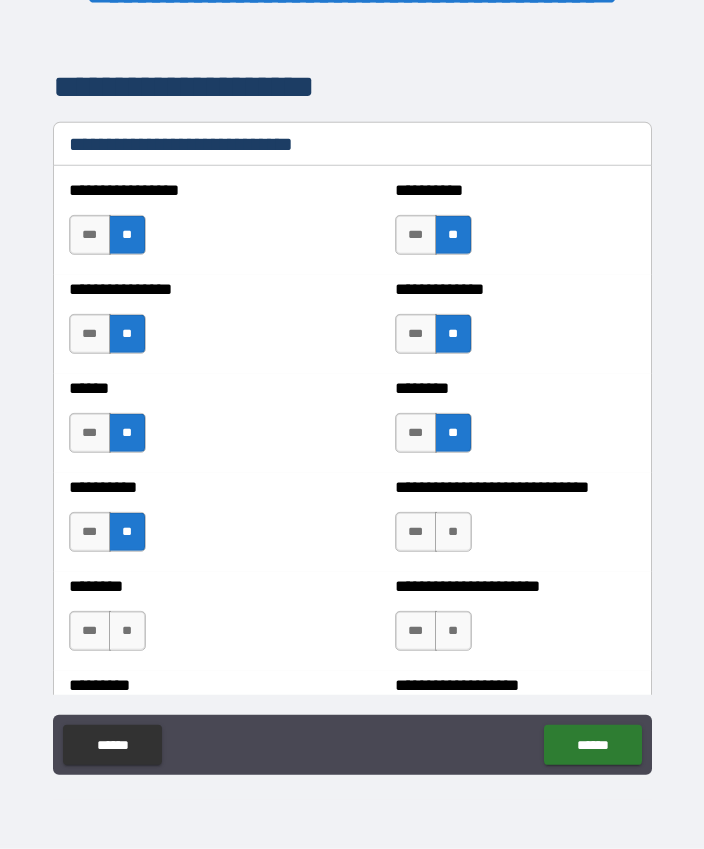 click on "***" at bounding box center (416, 532) 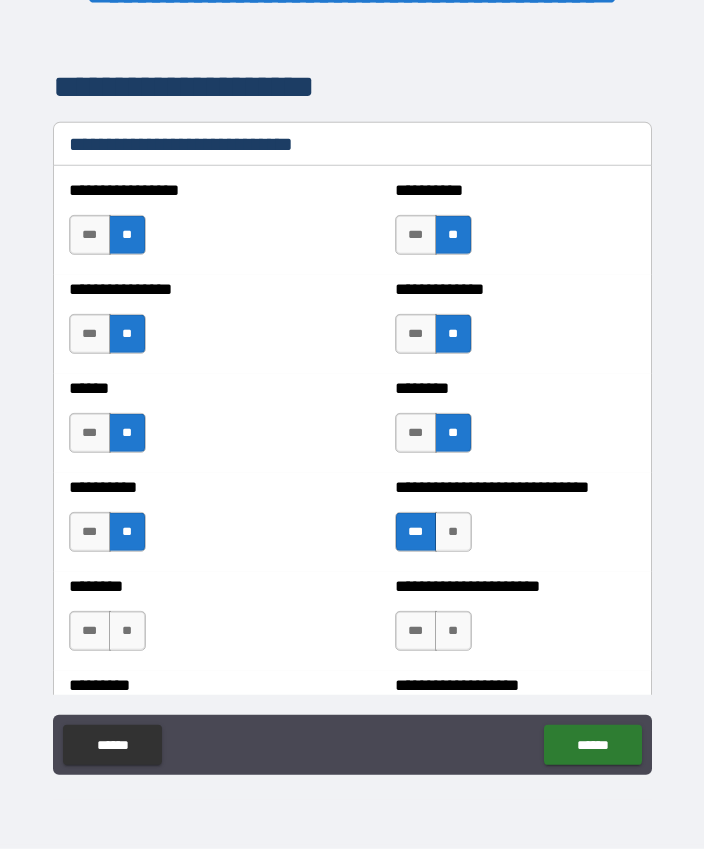 click on "**" at bounding box center [127, 631] 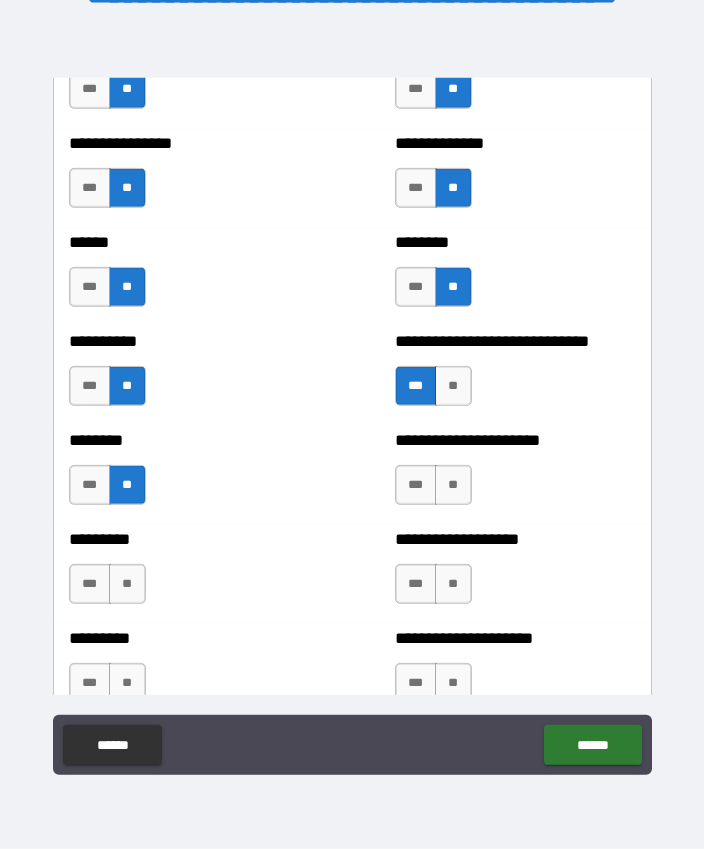 scroll, scrollTop: 6937, scrollLeft: 0, axis: vertical 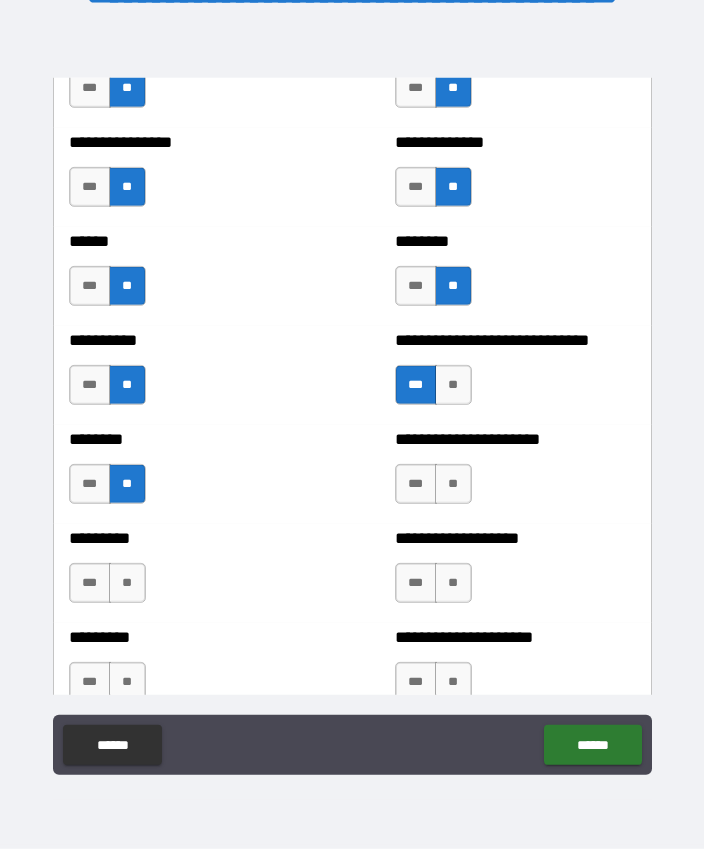click on "**" at bounding box center (453, 484) 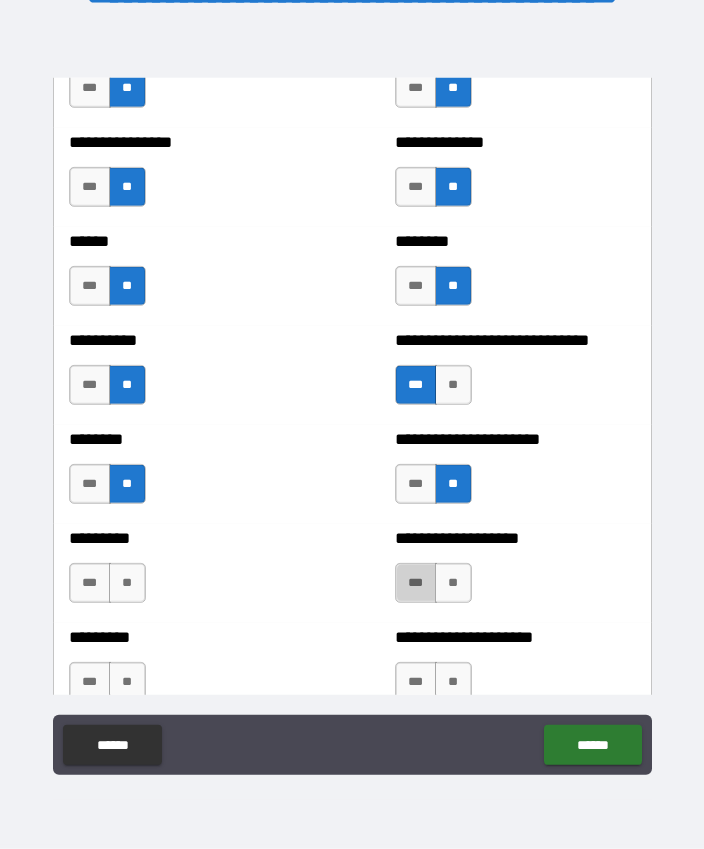 click on "***" at bounding box center (416, 583) 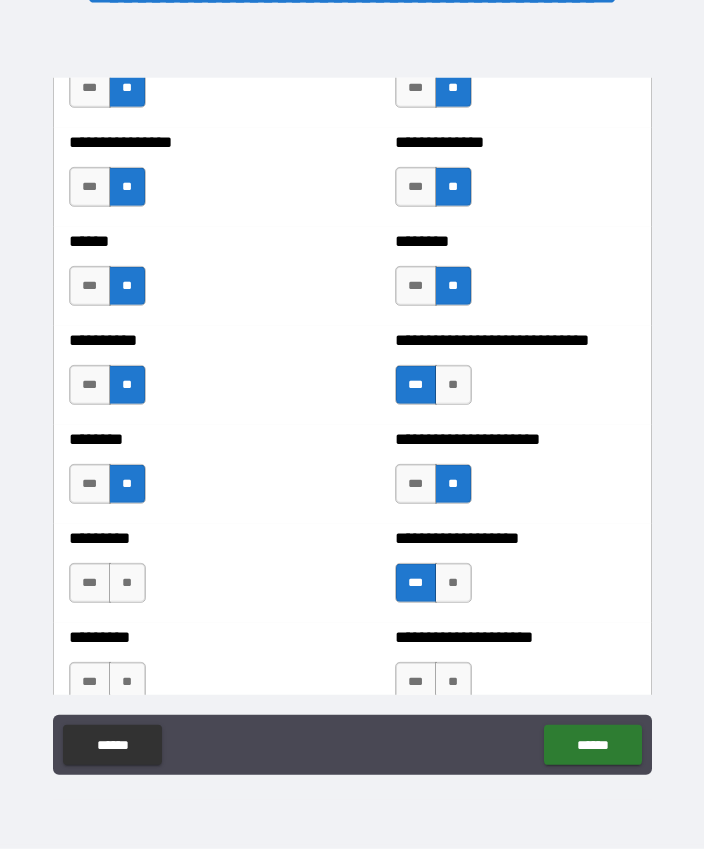 click on "**" at bounding box center (127, 583) 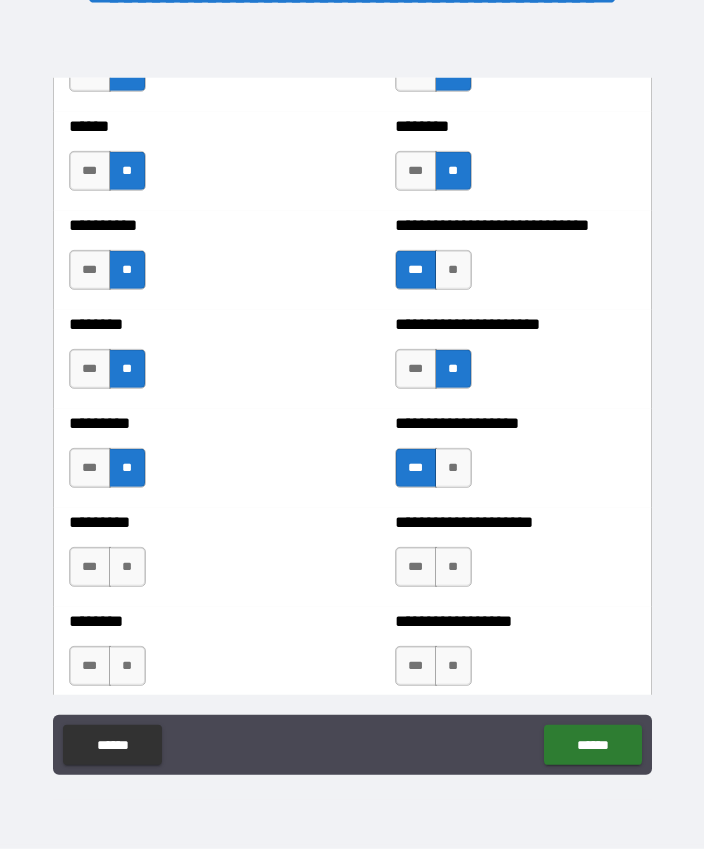 scroll, scrollTop: 7062, scrollLeft: 0, axis: vertical 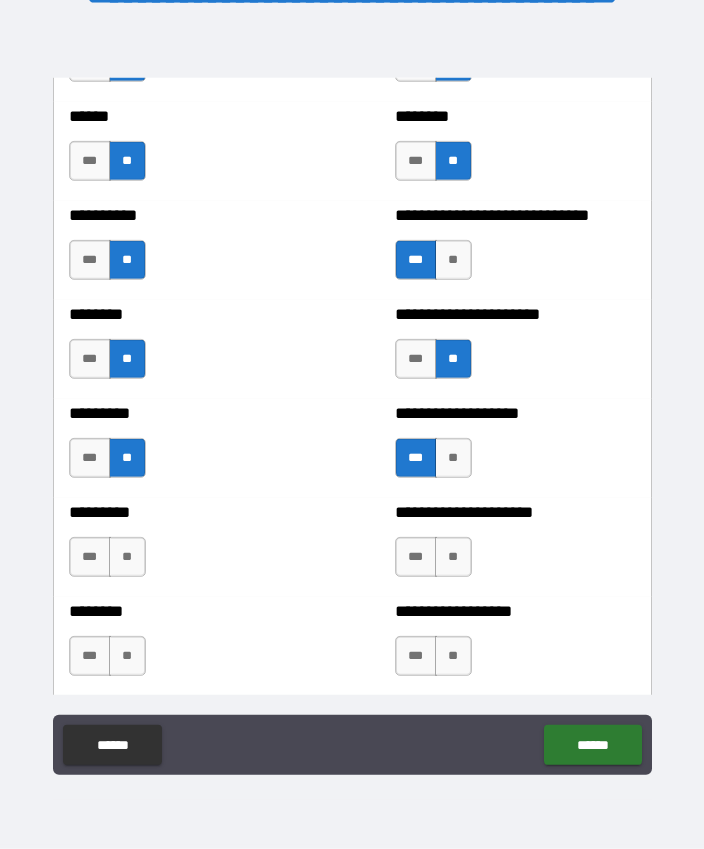 click on "***" at bounding box center [90, 557] 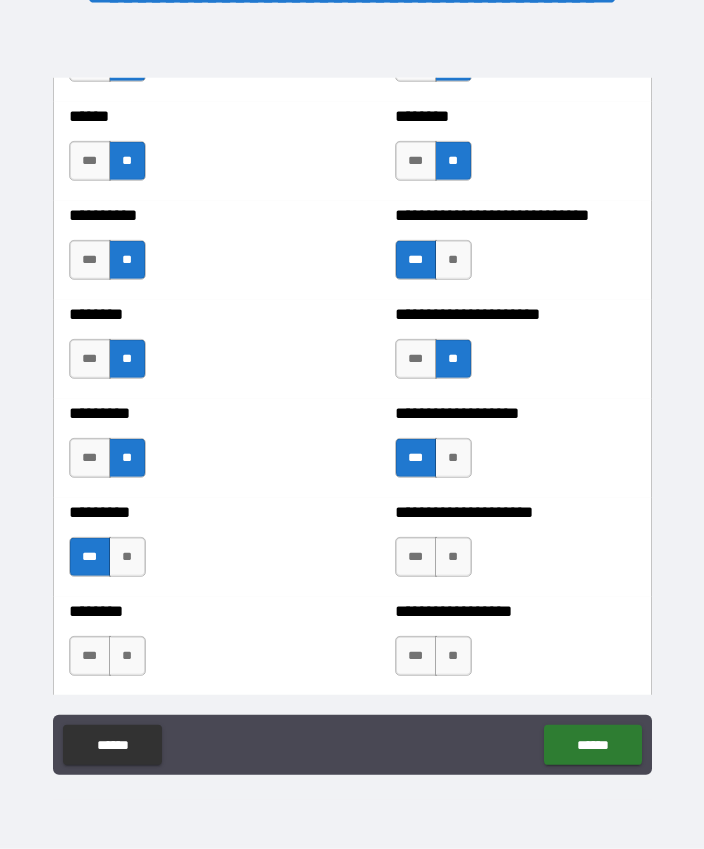 click on "***" at bounding box center (416, 557) 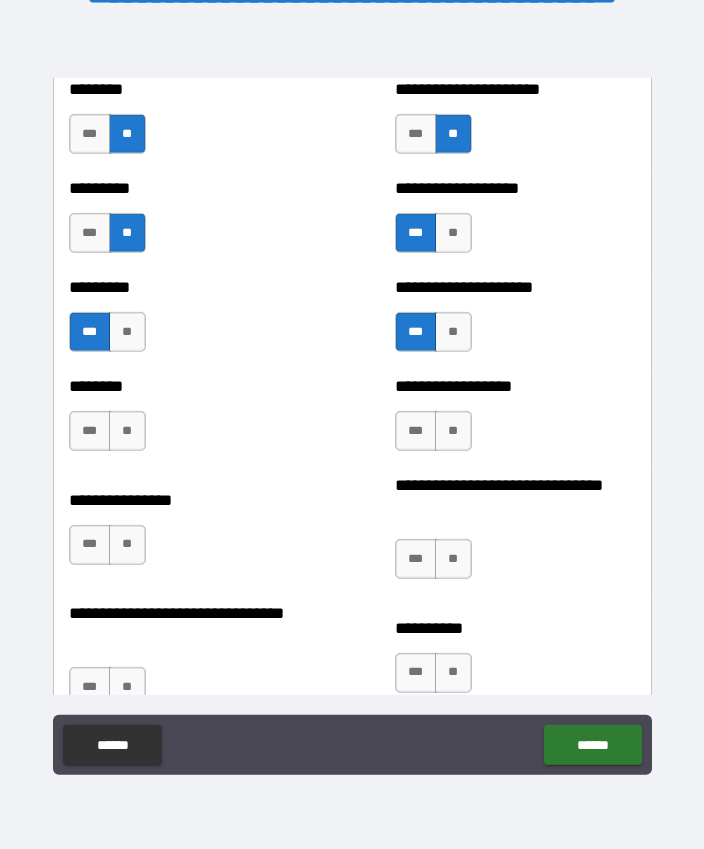scroll, scrollTop: 7289, scrollLeft: 0, axis: vertical 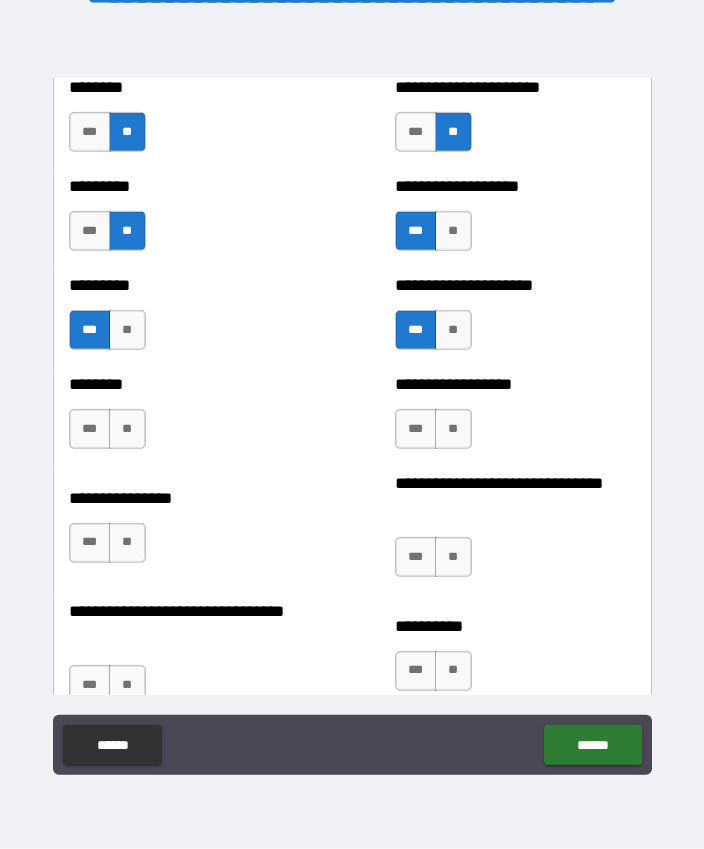 click on "**" at bounding box center [453, 429] 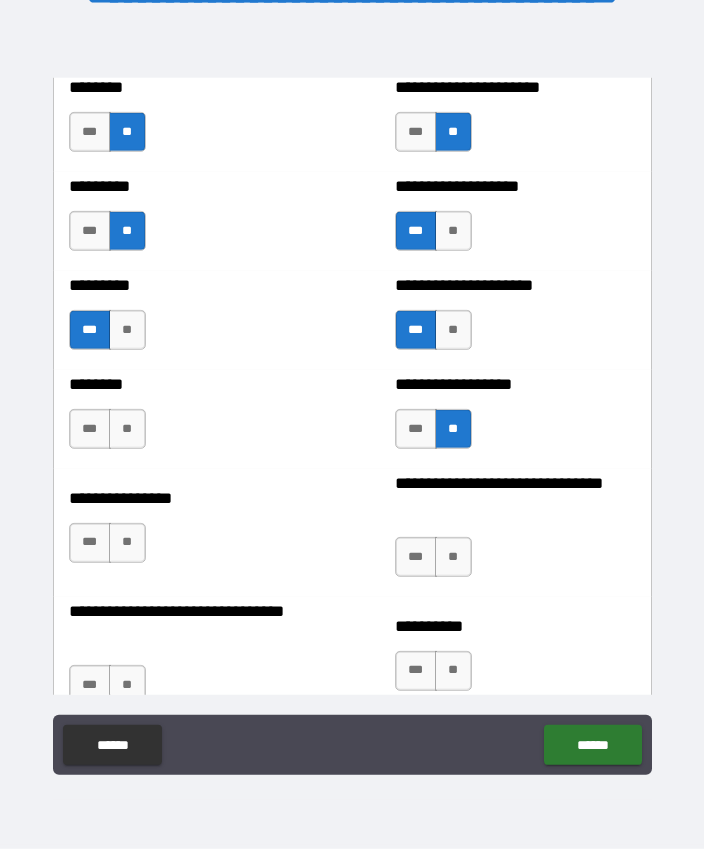 click on "**" at bounding box center [127, 429] 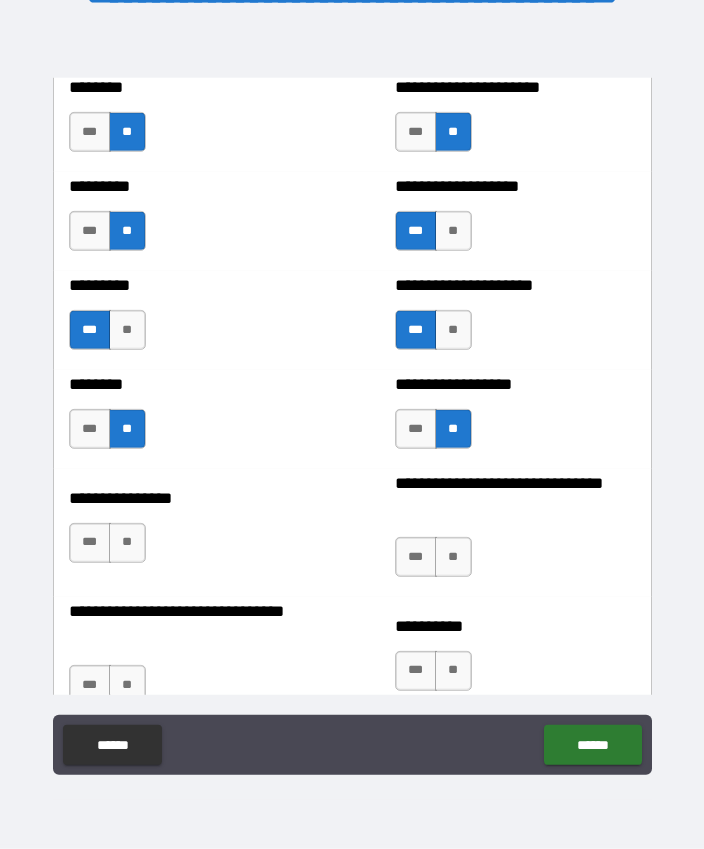 click on "**" at bounding box center [127, 543] 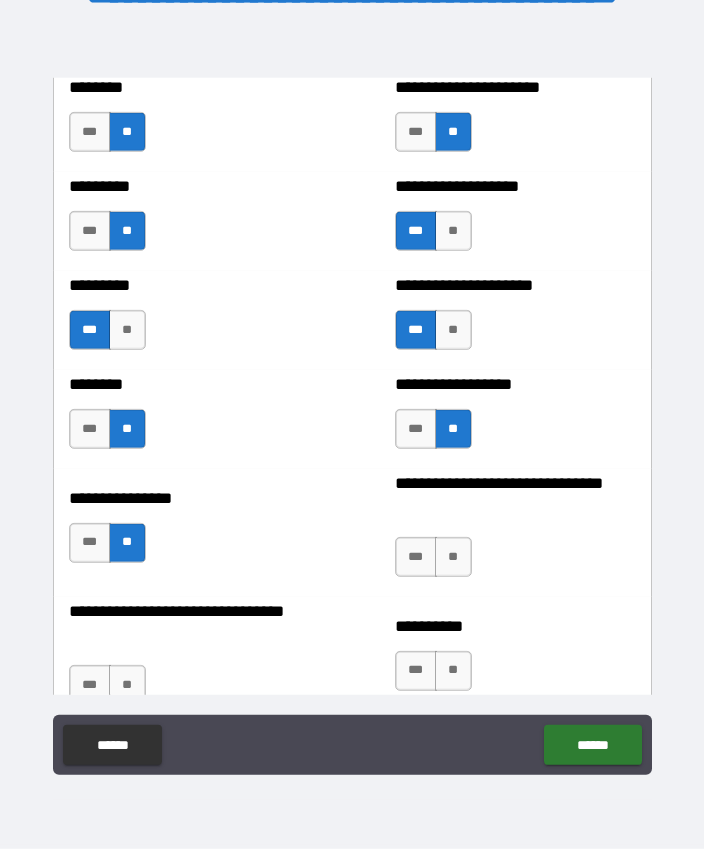 click on "**" at bounding box center (453, 557) 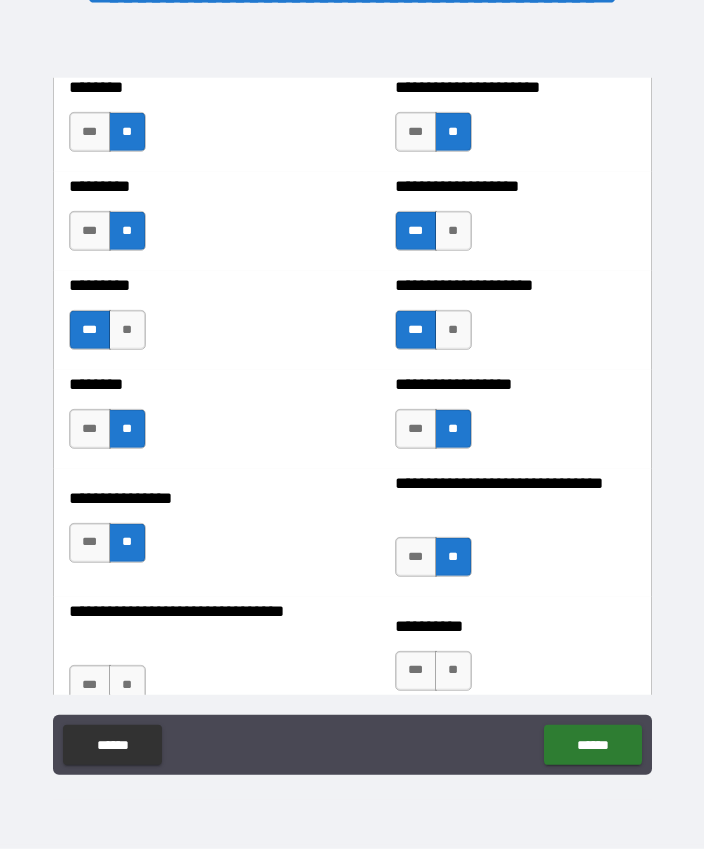 click on "***" at bounding box center [416, 557] 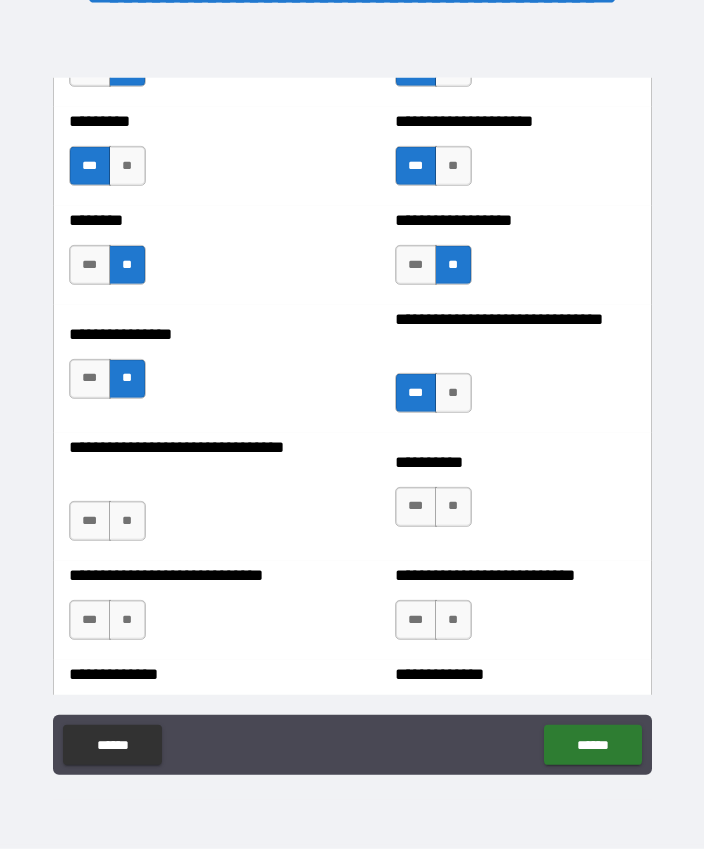 scroll, scrollTop: 7473, scrollLeft: 0, axis: vertical 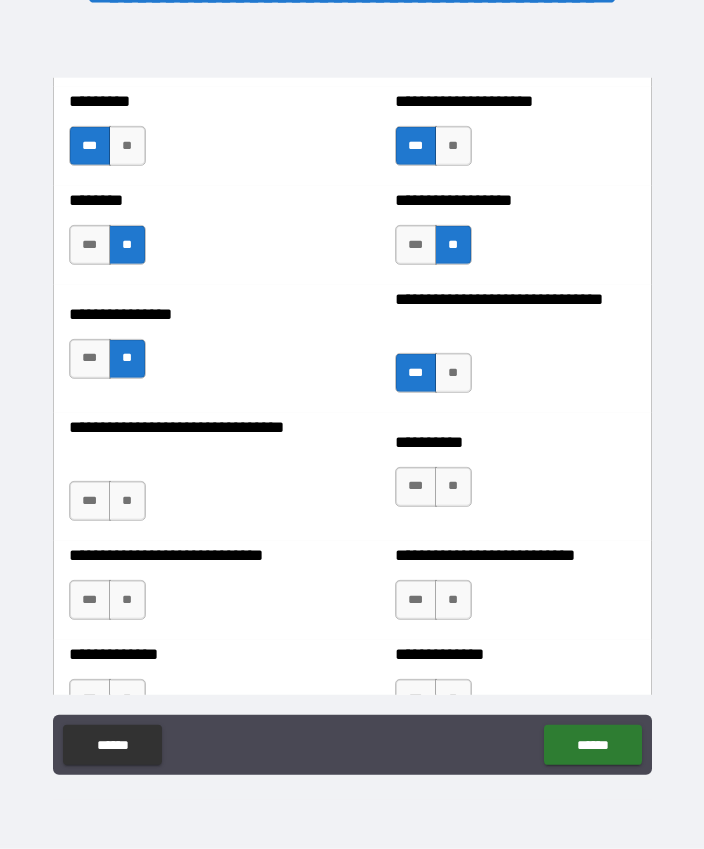 click on "**" at bounding box center (127, 501) 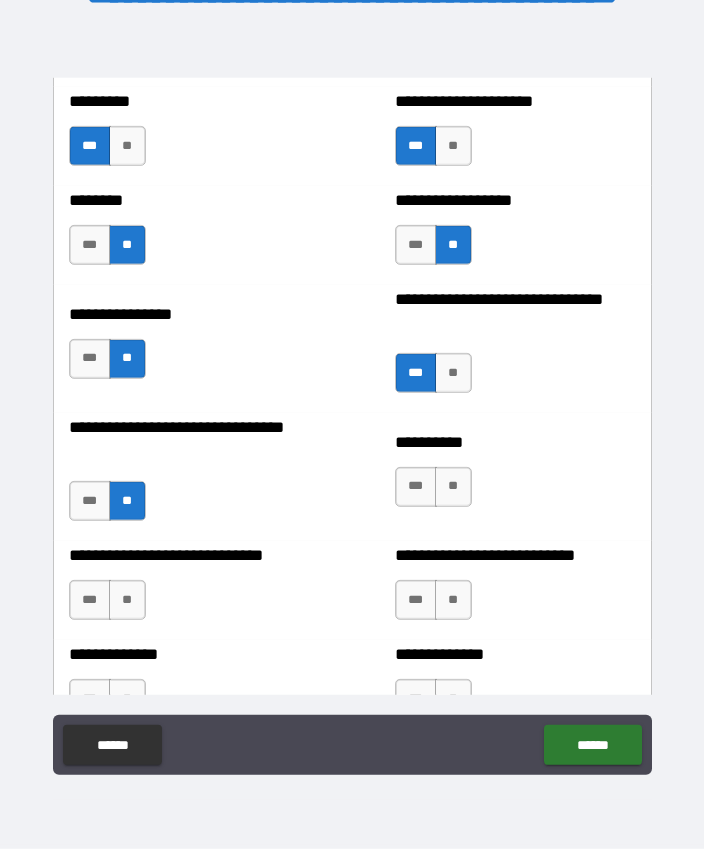 click on "***" at bounding box center [416, 487] 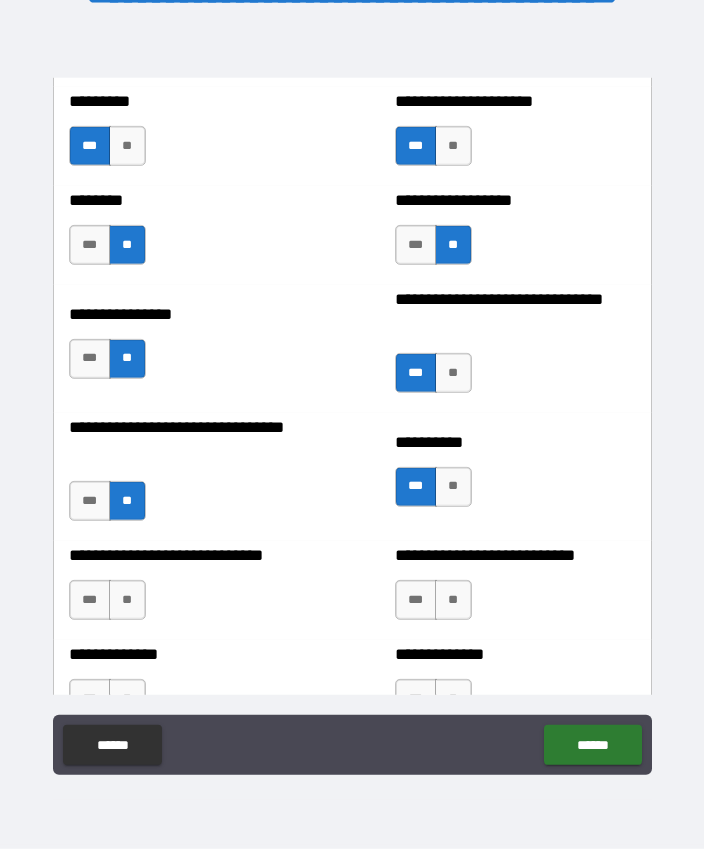 click on "**" at bounding box center [127, 600] 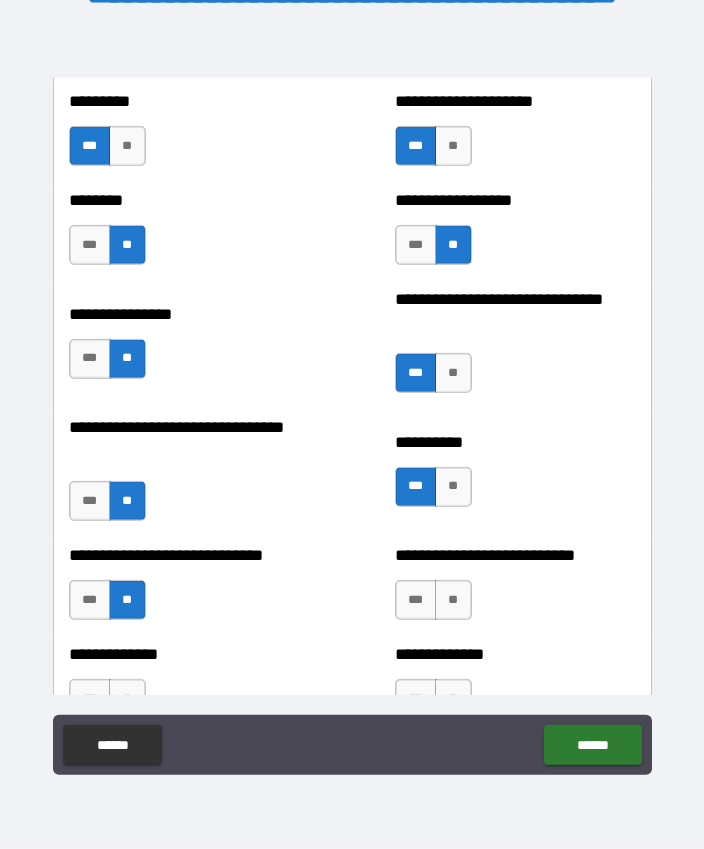 click on "**" at bounding box center [453, 600] 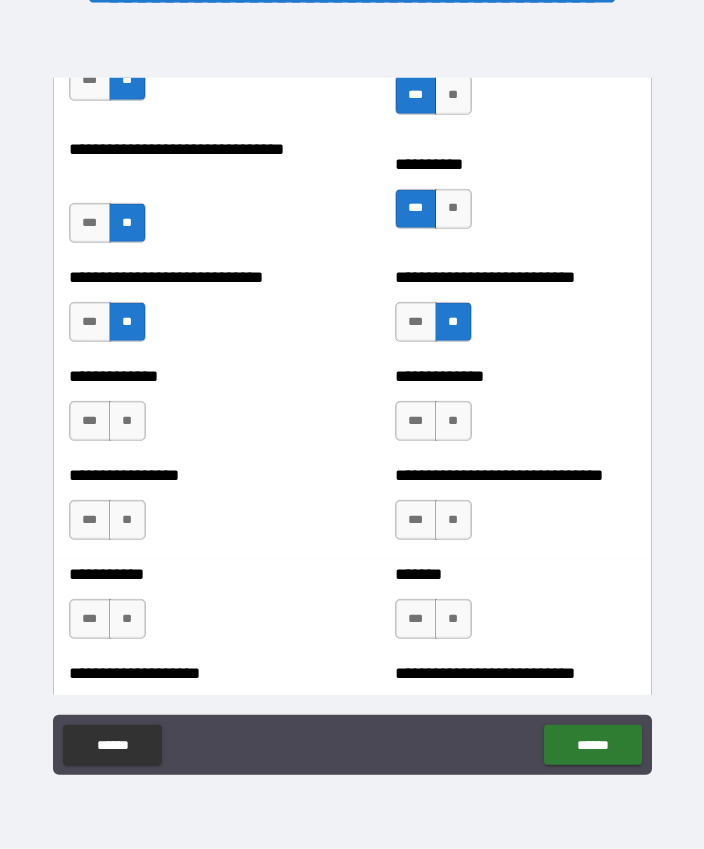 scroll, scrollTop: 7752, scrollLeft: 0, axis: vertical 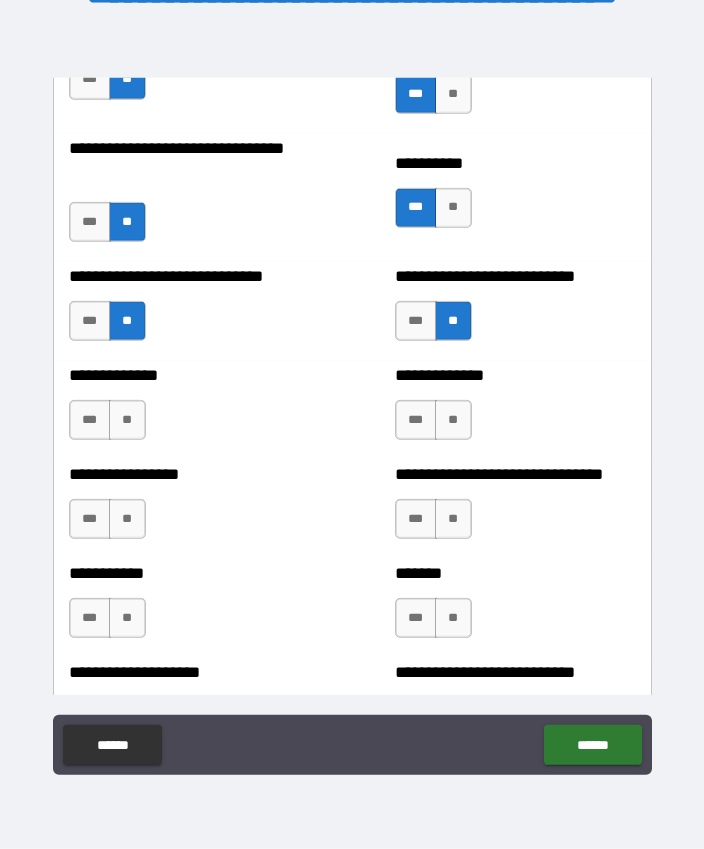 click on "**" at bounding box center [127, 420] 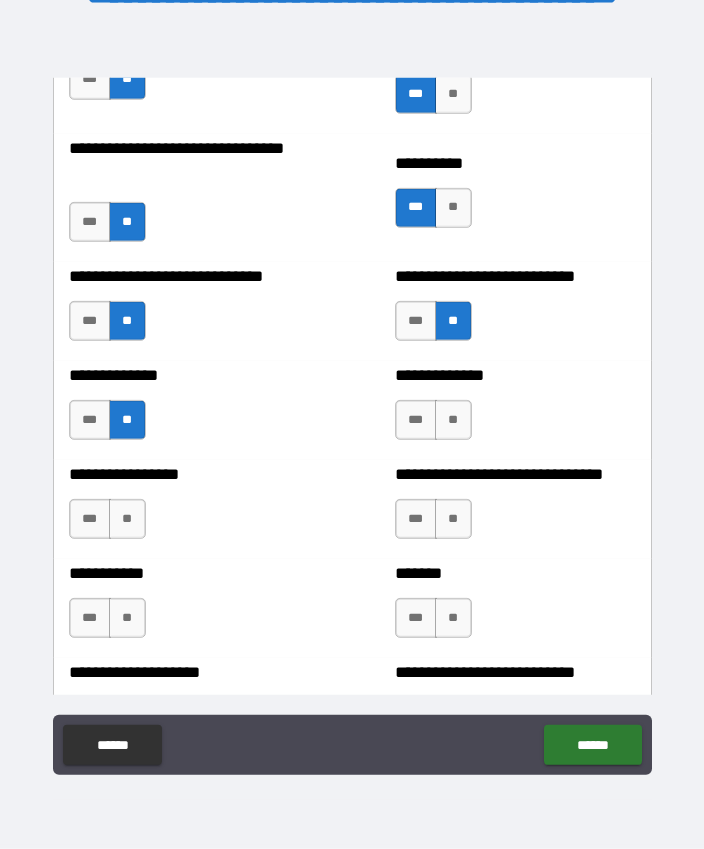 click on "**" at bounding box center (453, 420) 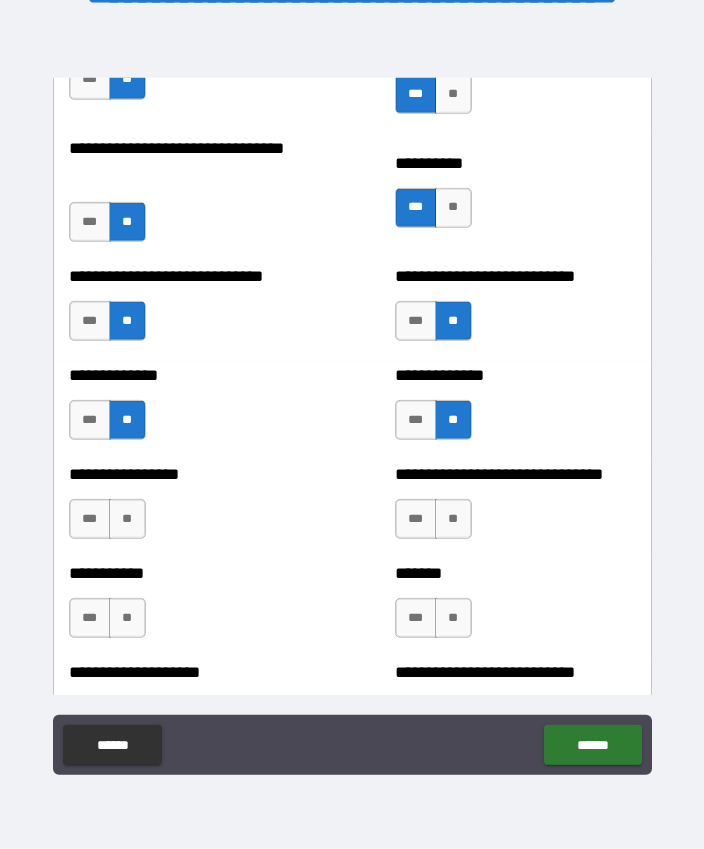 click on "**" at bounding box center (127, 519) 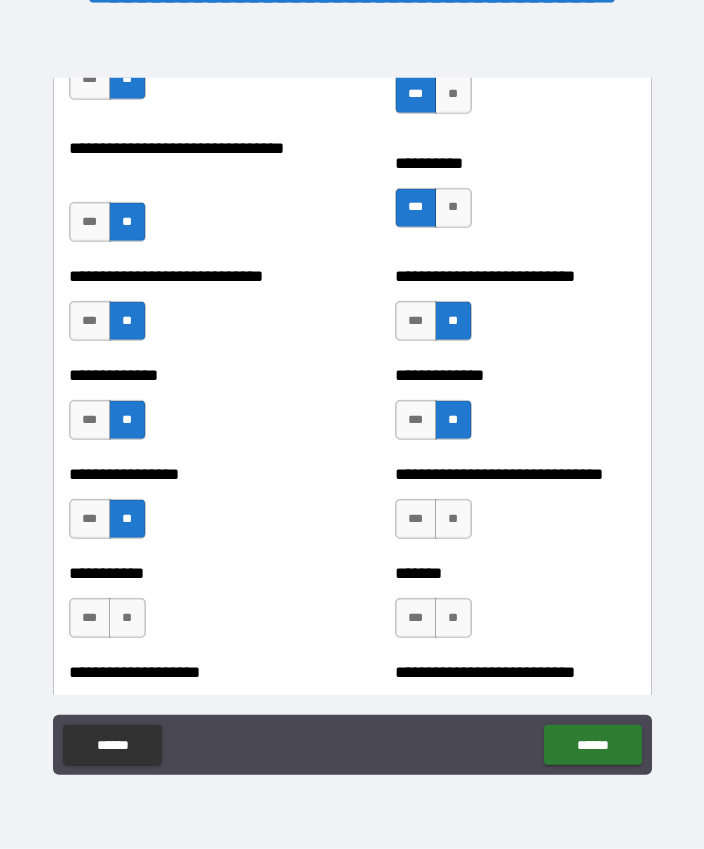 click on "**" at bounding box center (453, 519) 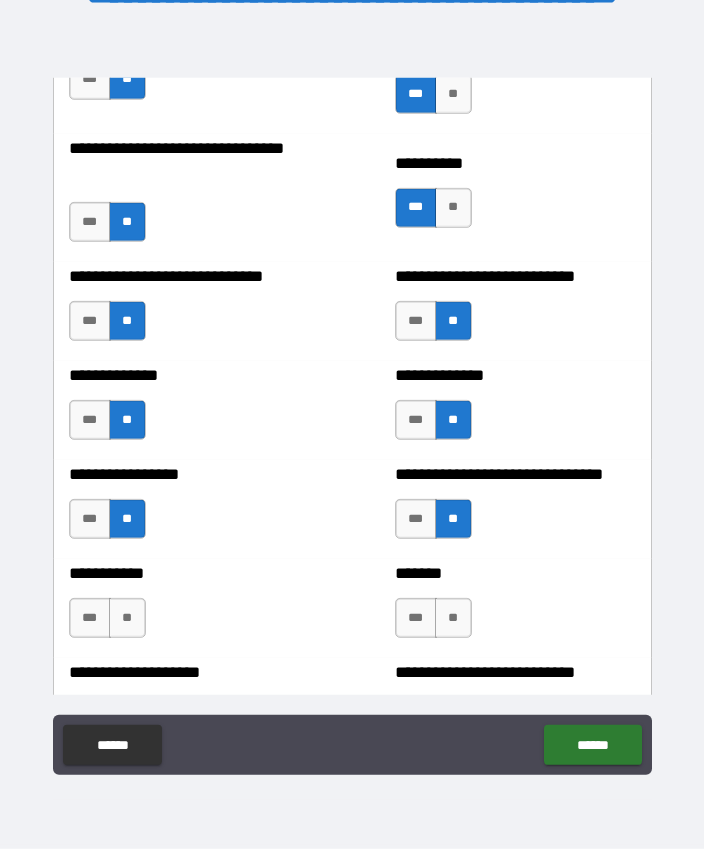 click on "***" at bounding box center (416, 618) 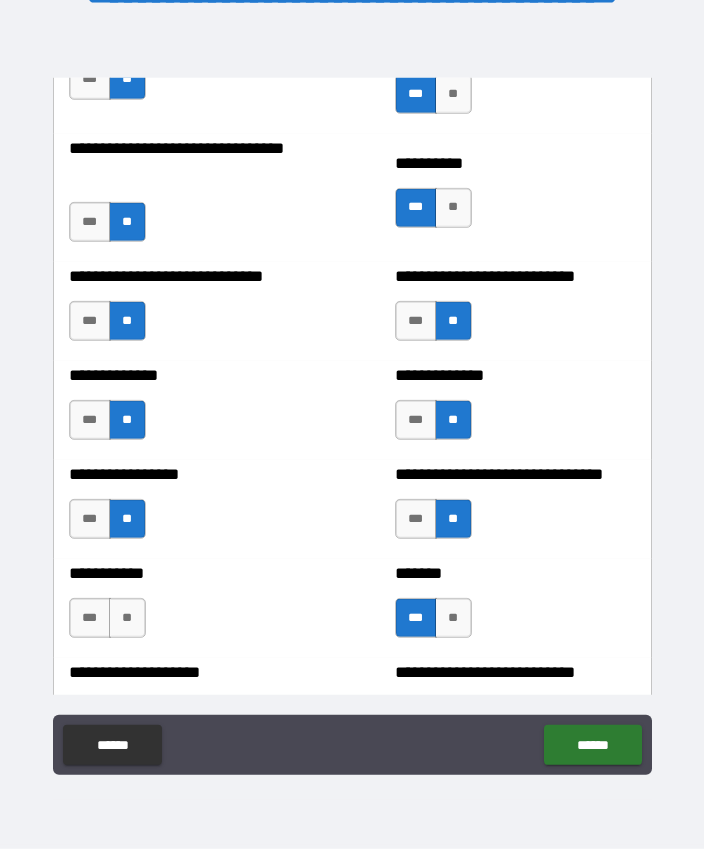 click on "**" at bounding box center [127, 618] 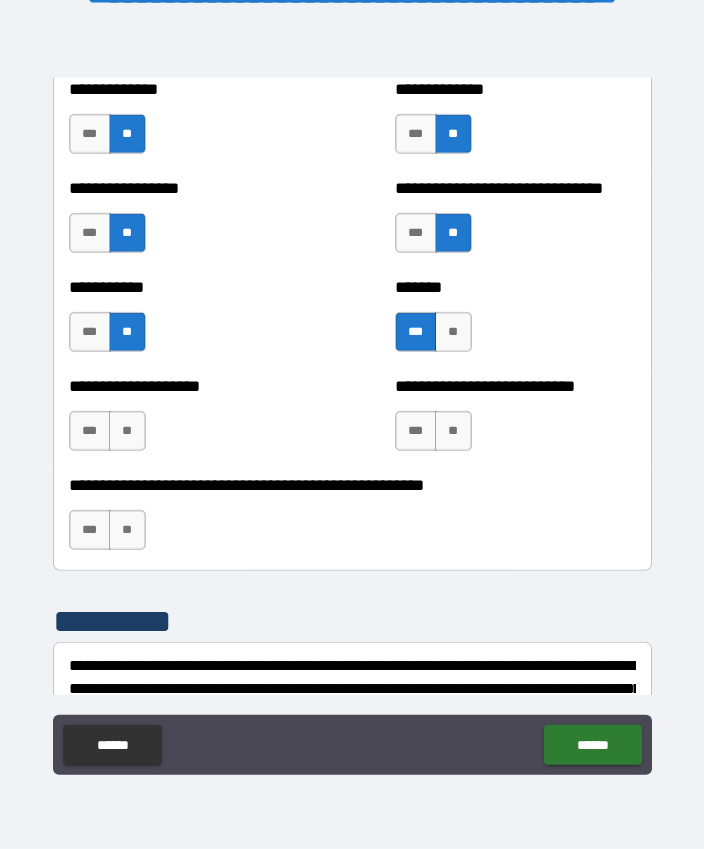 scroll, scrollTop: 8072, scrollLeft: 0, axis: vertical 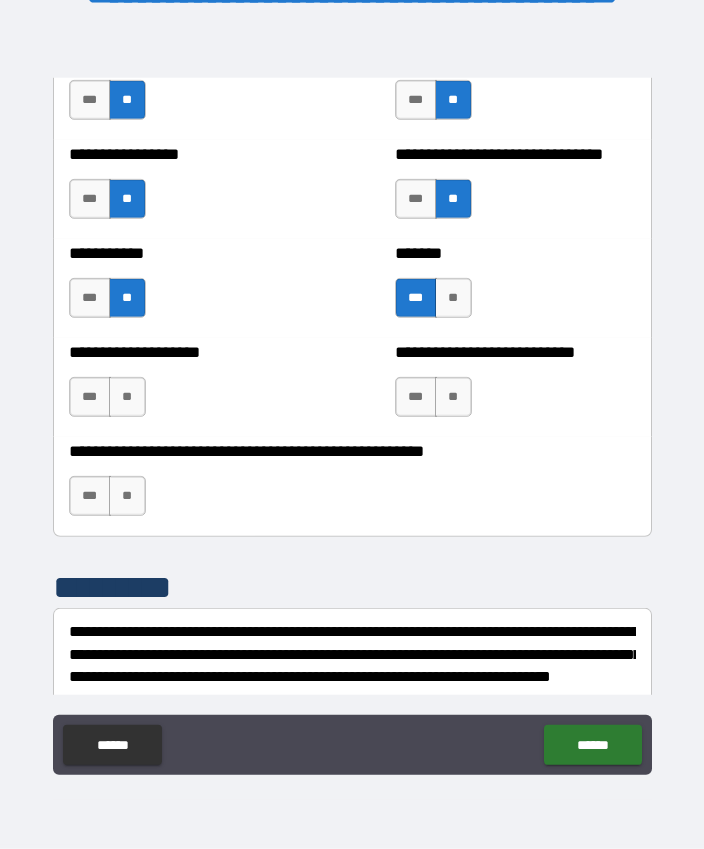 click on "**" at bounding box center (453, 397) 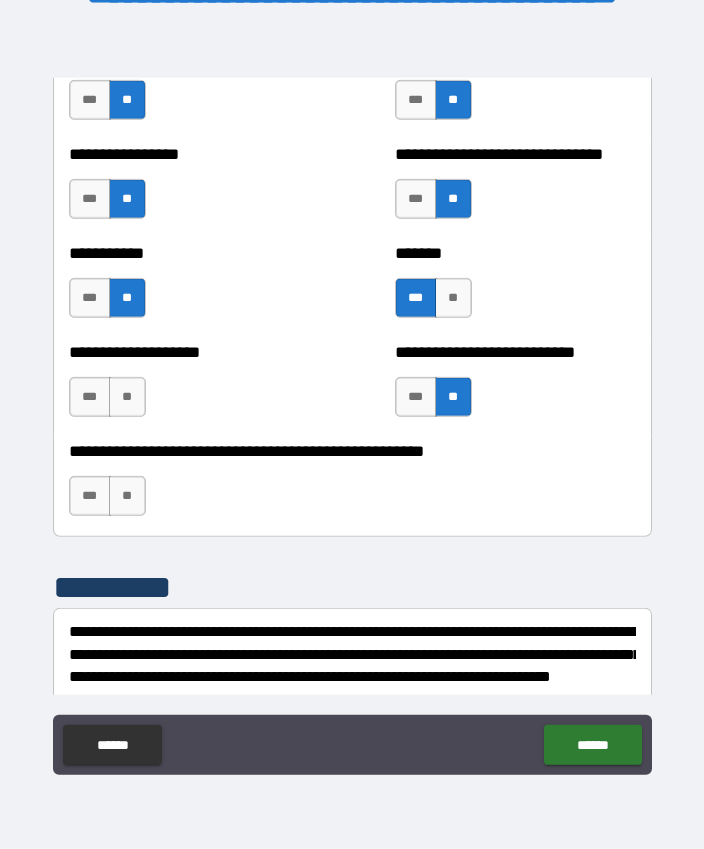 click on "**" at bounding box center [127, 397] 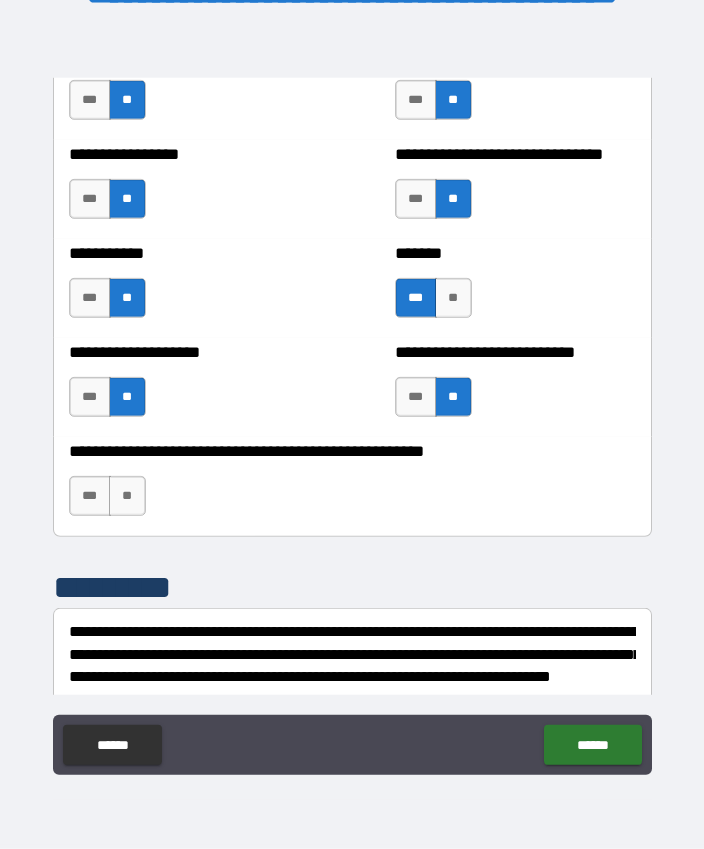 click on "**" at bounding box center [127, 496] 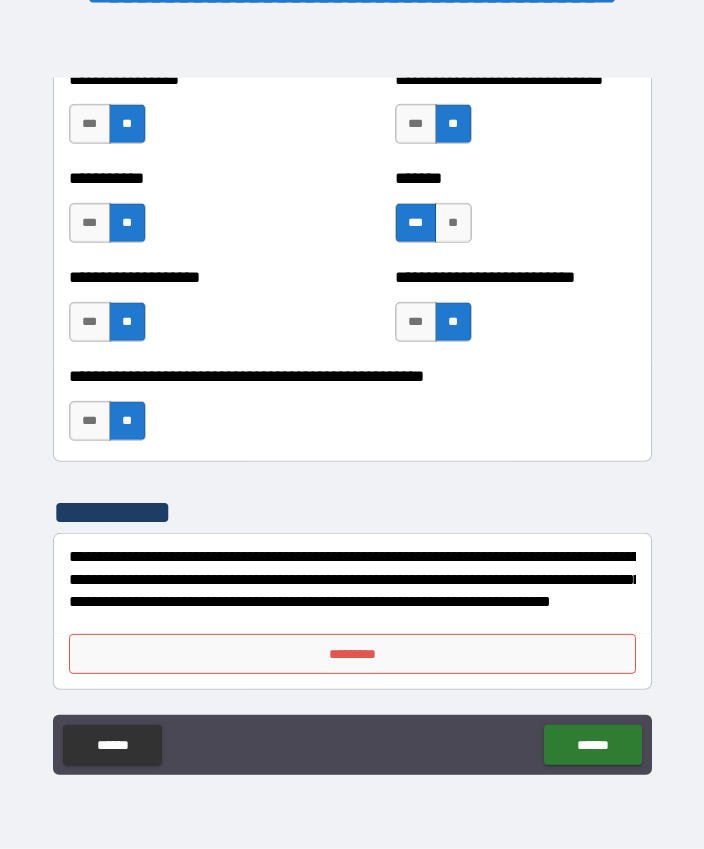 scroll, scrollTop: 8147, scrollLeft: 0, axis: vertical 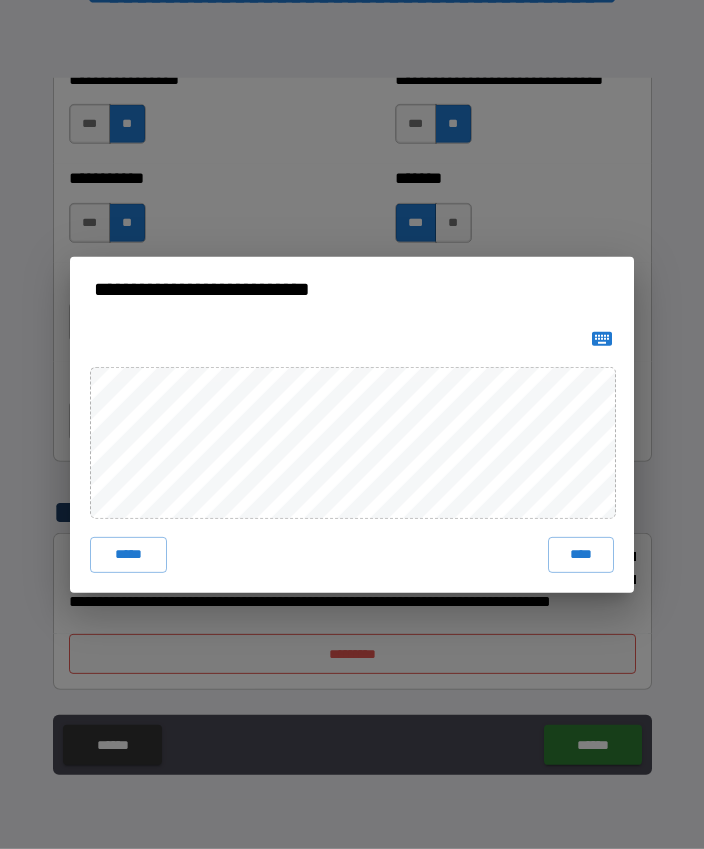 click on "****" at bounding box center [581, 555] 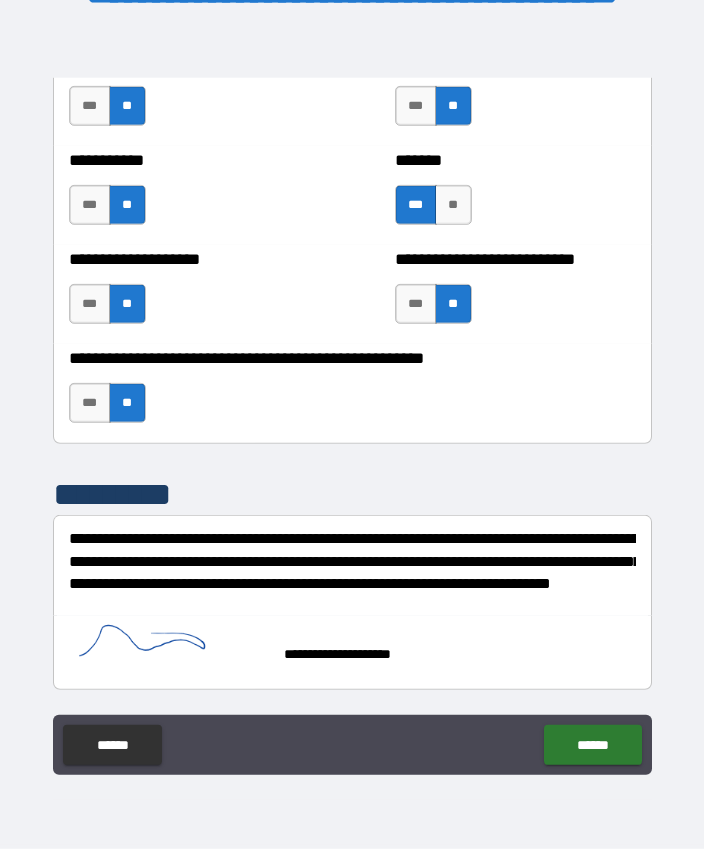scroll, scrollTop: 8165, scrollLeft: 0, axis: vertical 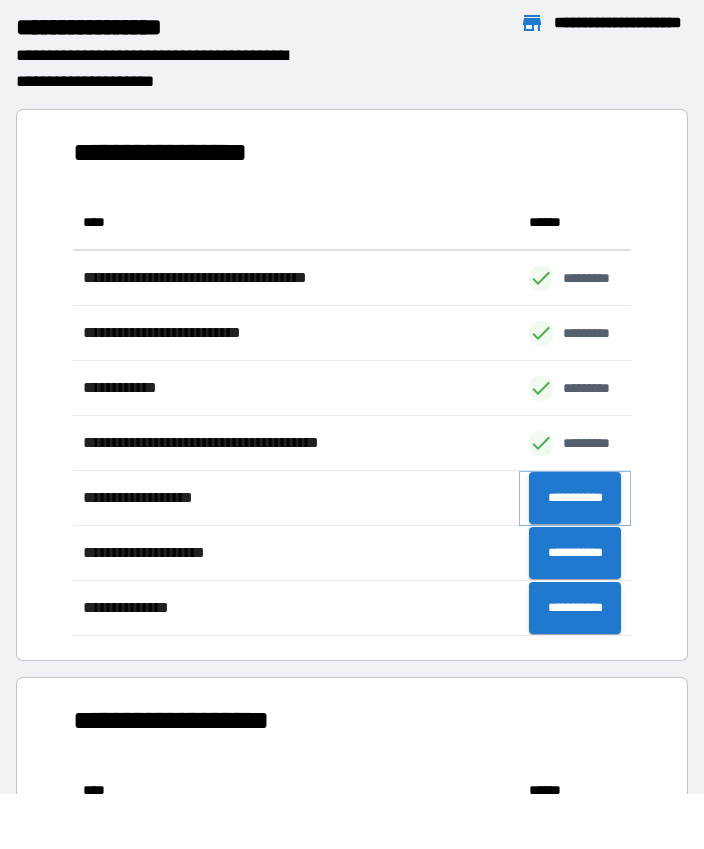 click on "**********" at bounding box center (575, 498) 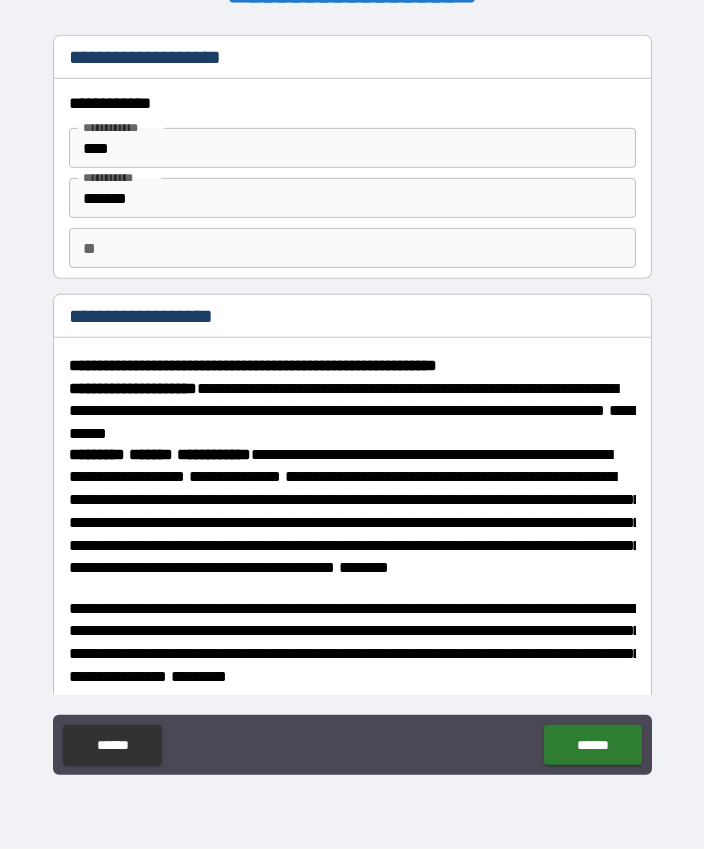 click on "** **" at bounding box center [352, 248] 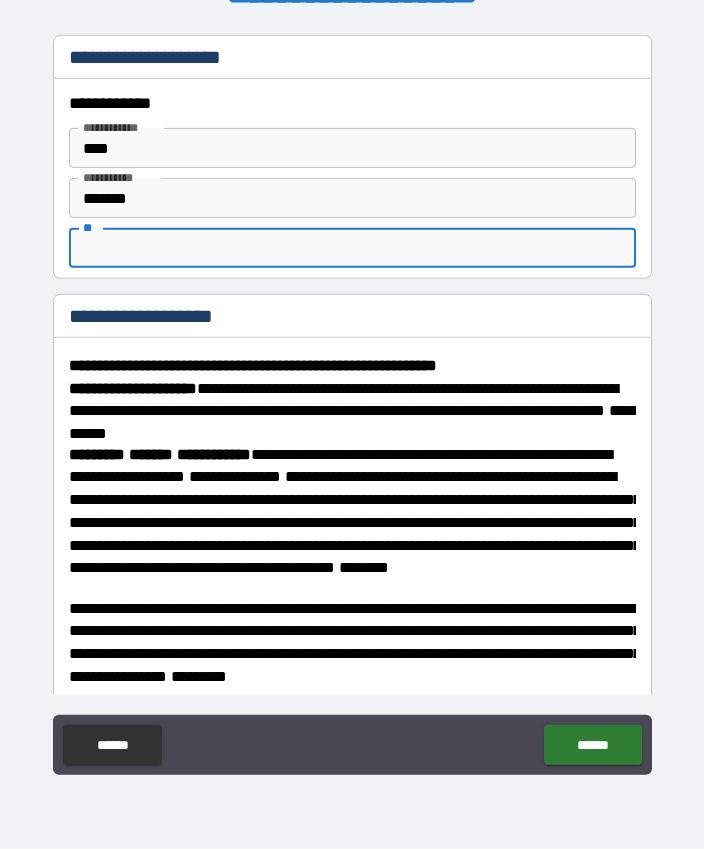 scroll, scrollTop: 55, scrollLeft: 0, axis: vertical 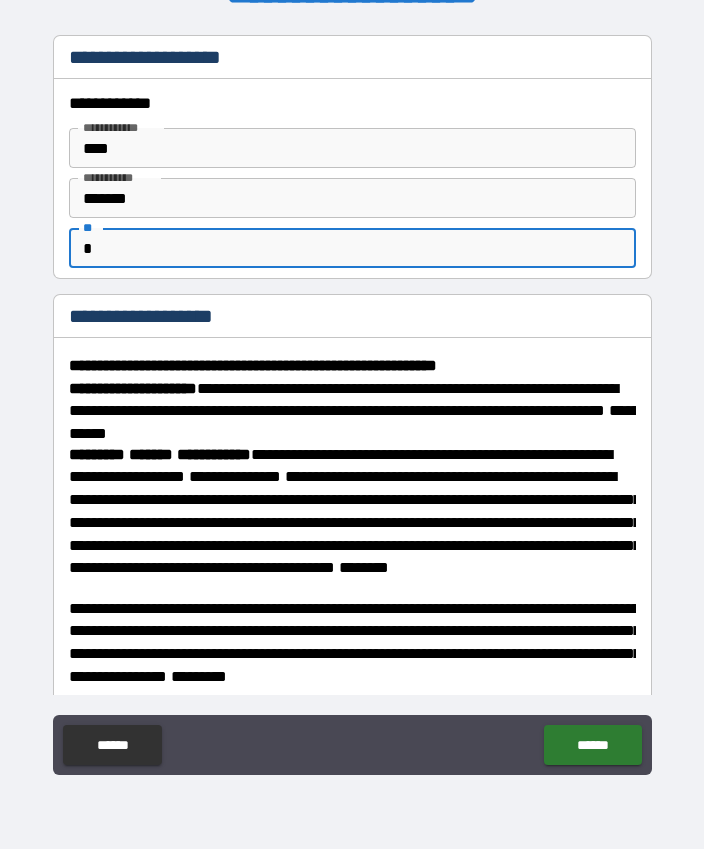 click on "**********" at bounding box center [160, 454] 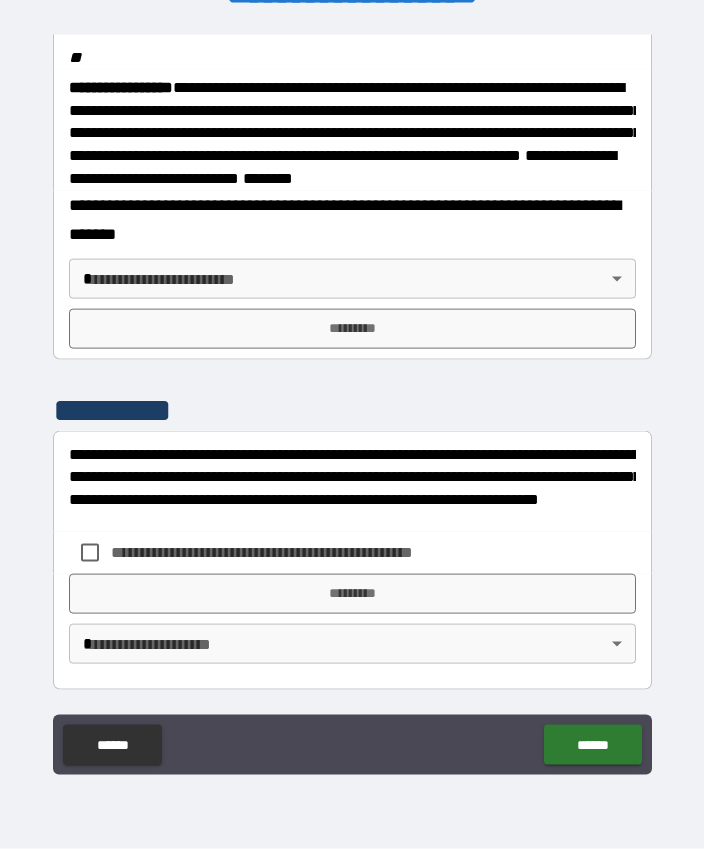 scroll, scrollTop: 2566, scrollLeft: 0, axis: vertical 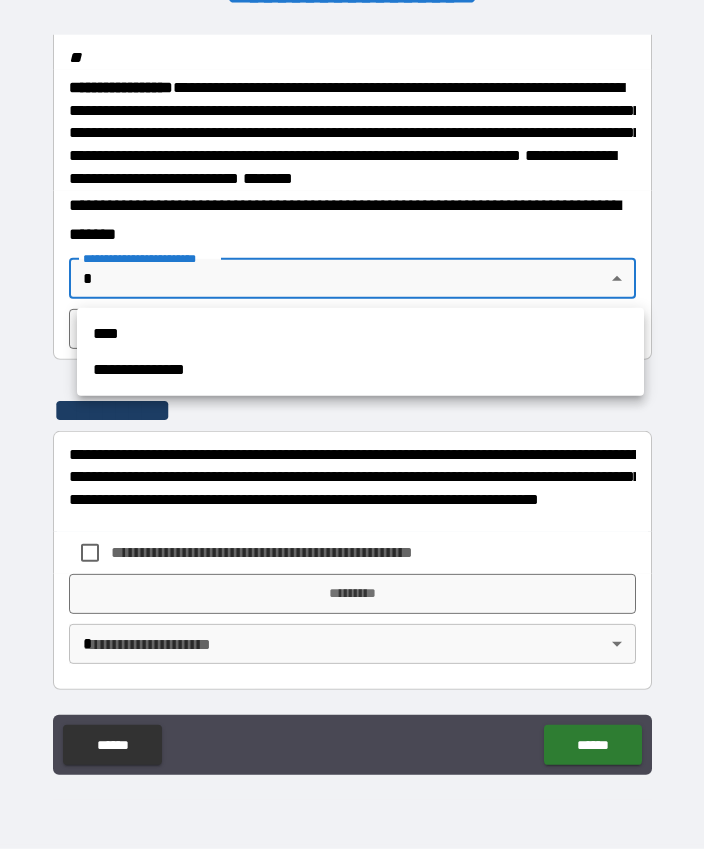 click on "****" at bounding box center [360, 334] 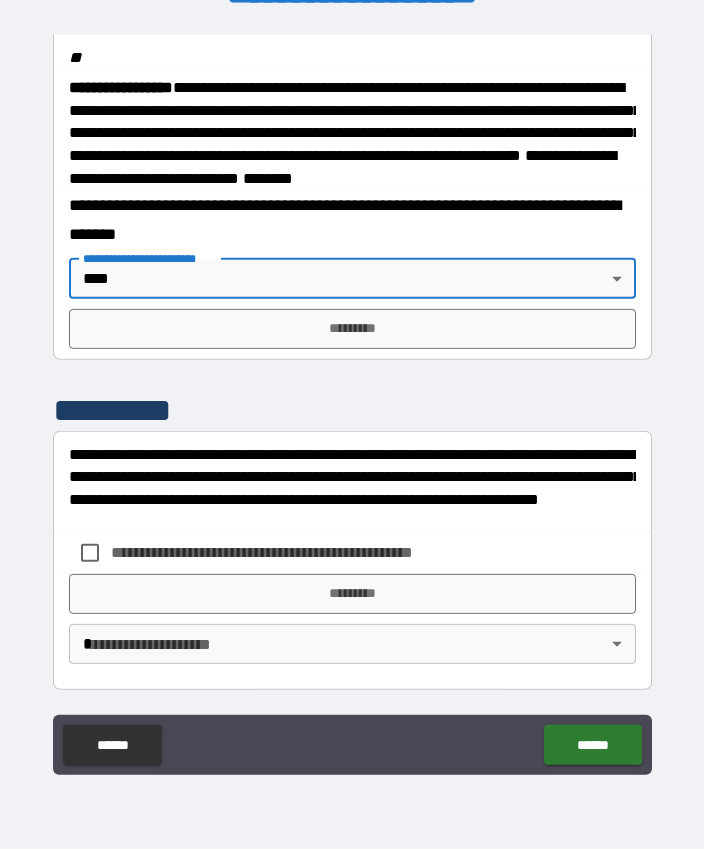 click on "*********" at bounding box center (352, 329) 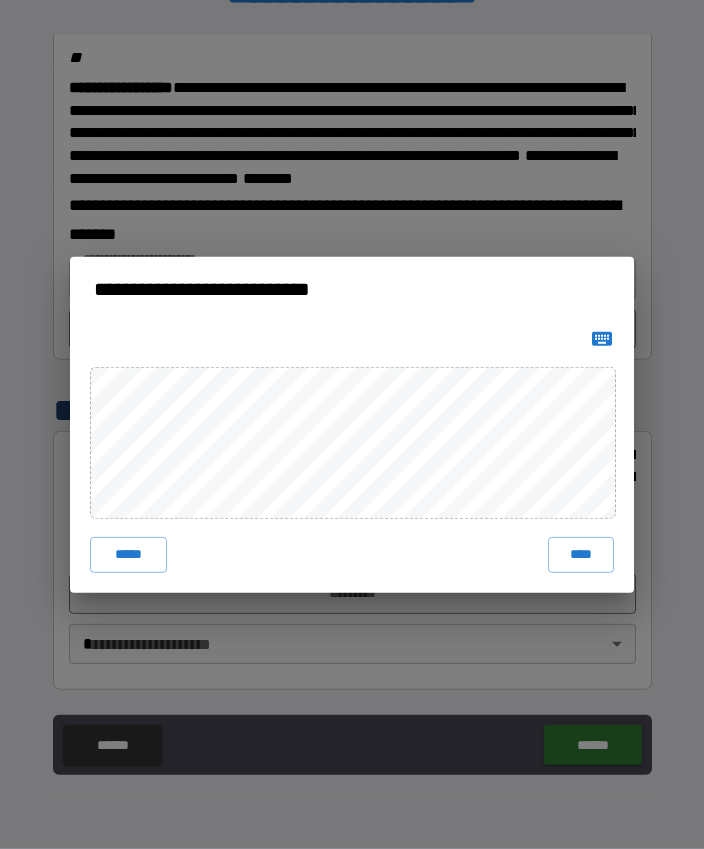 click on "****" at bounding box center [581, 555] 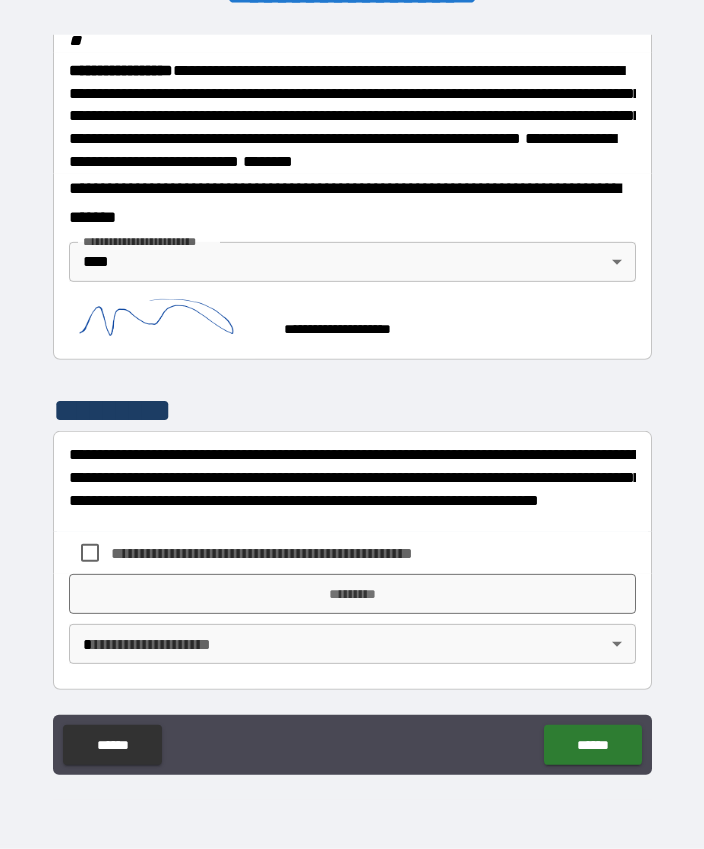 scroll, scrollTop: 2584, scrollLeft: 0, axis: vertical 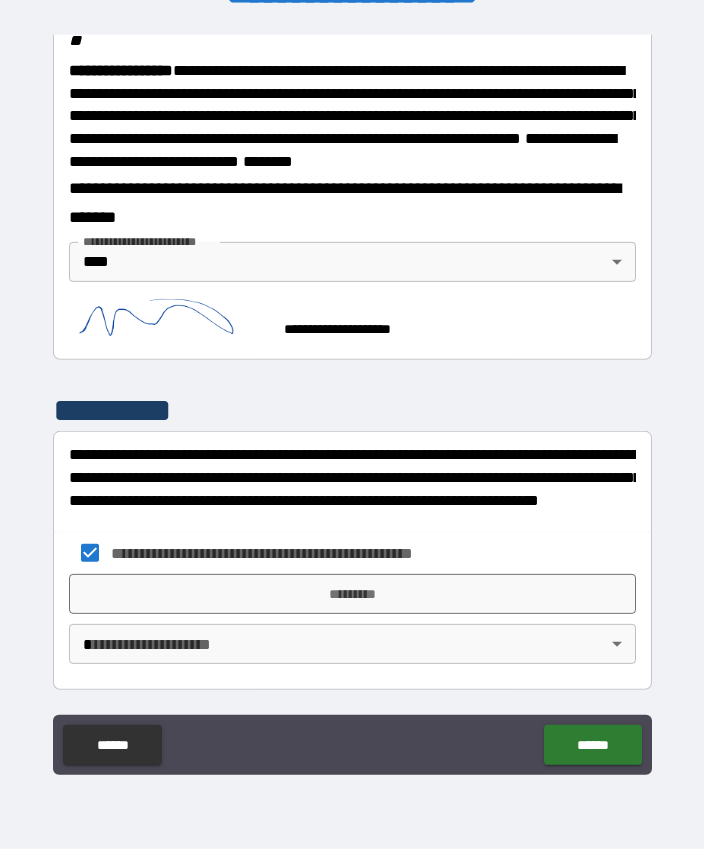 click on "**********" at bounding box center (352, 397) 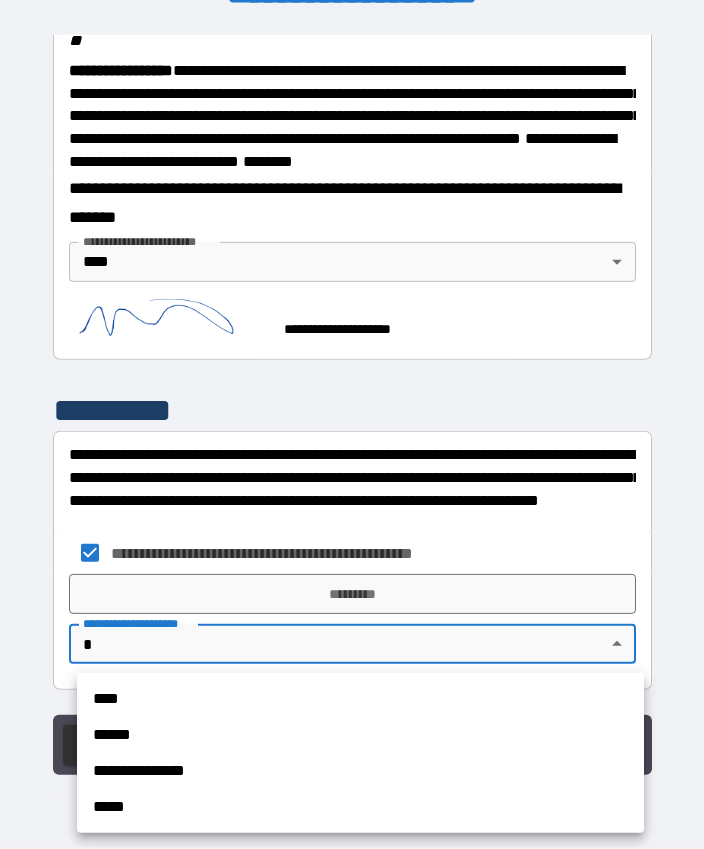 click on "****" at bounding box center [360, 699] 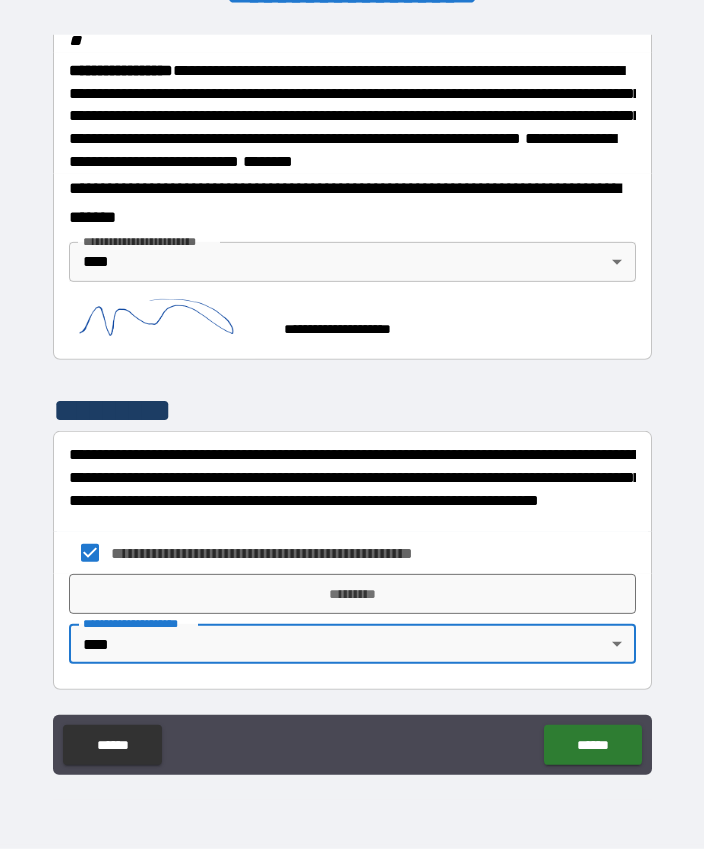 click on "*********" at bounding box center (352, 594) 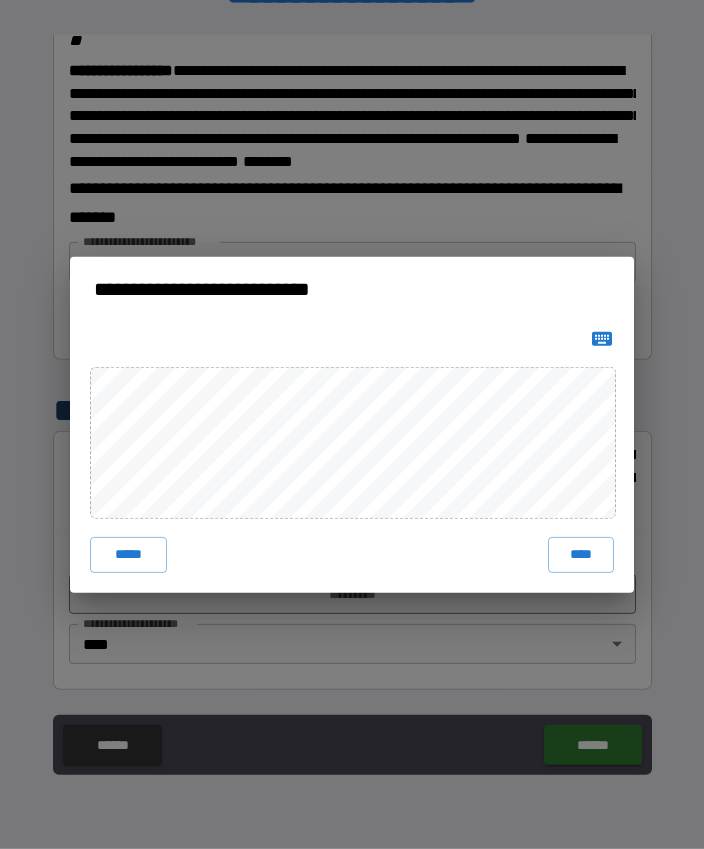 click on "****" at bounding box center [581, 555] 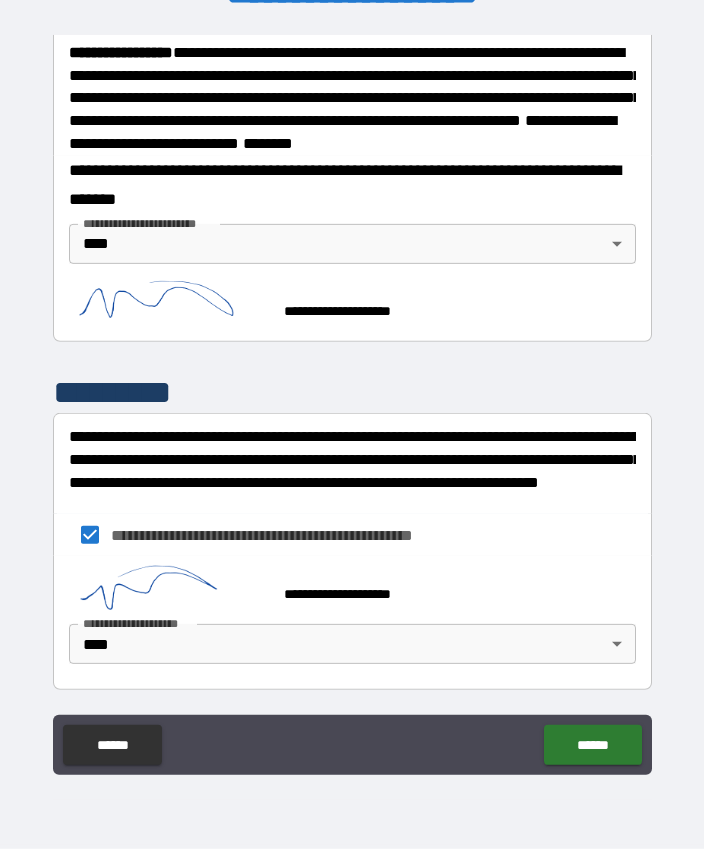 scroll, scrollTop: 2602, scrollLeft: 0, axis: vertical 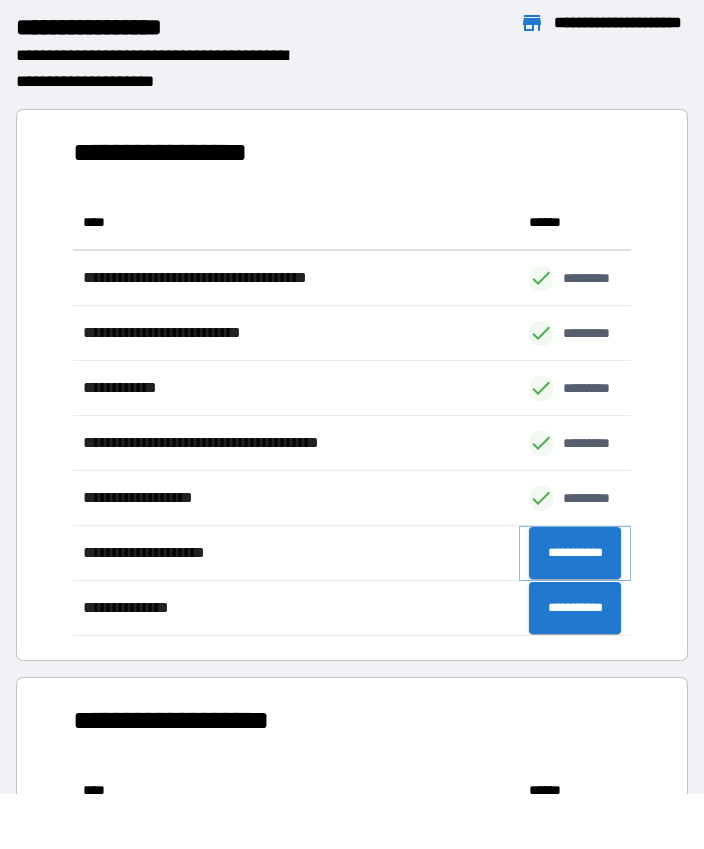 click on "**********" at bounding box center [575, 553] 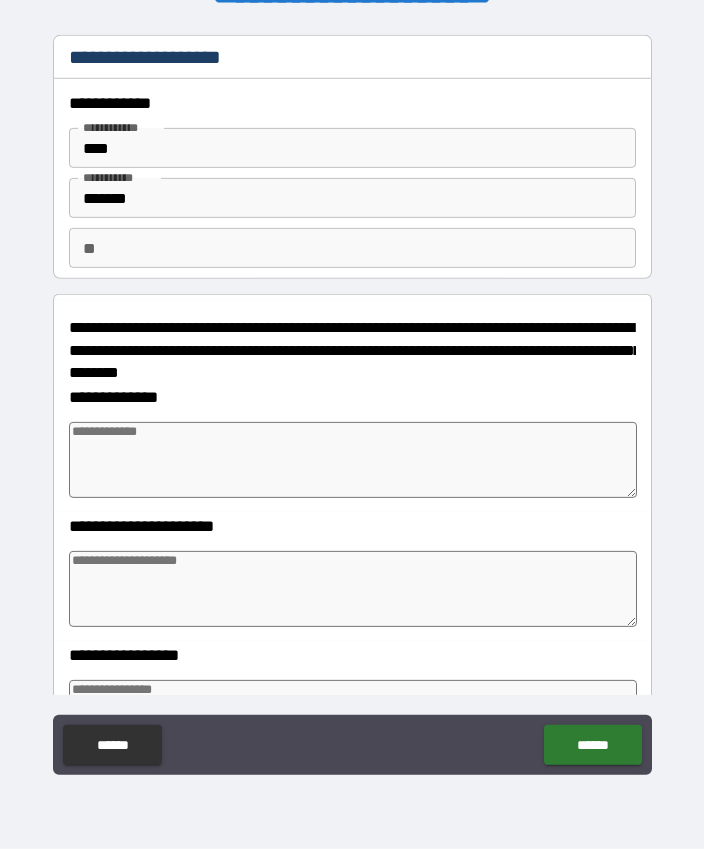 click on "** **" at bounding box center [352, 248] 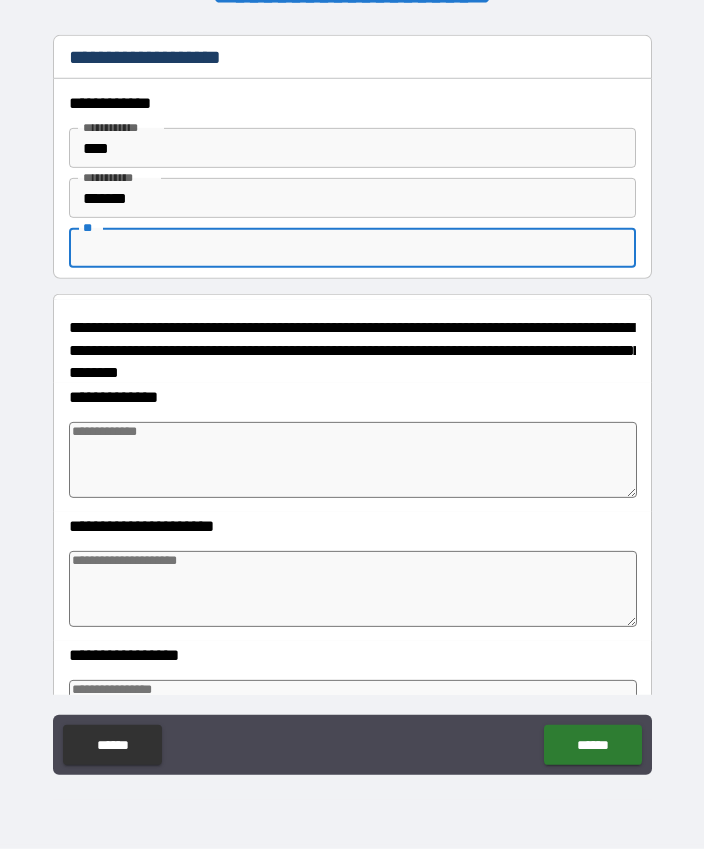 scroll, scrollTop: 55, scrollLeft: 0, axis: vertical 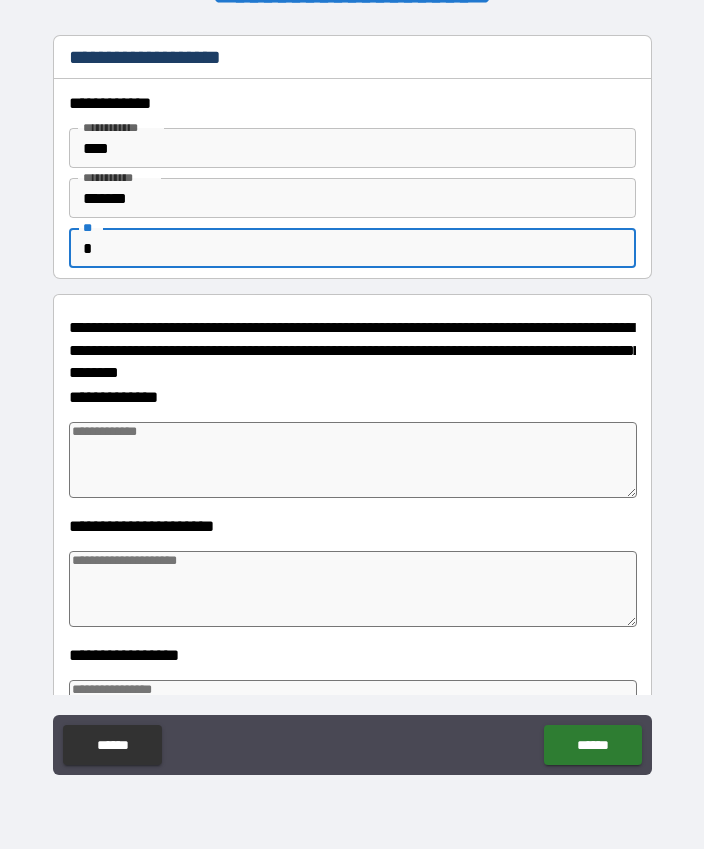 click on "**********" at bounding box center [352, 400] 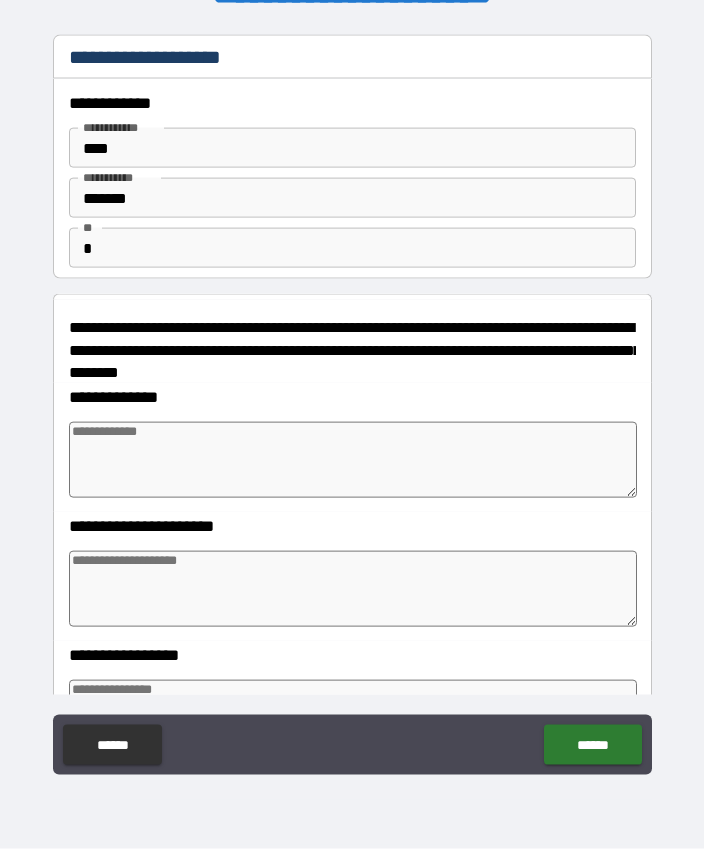click at bounding box center (353, 460) 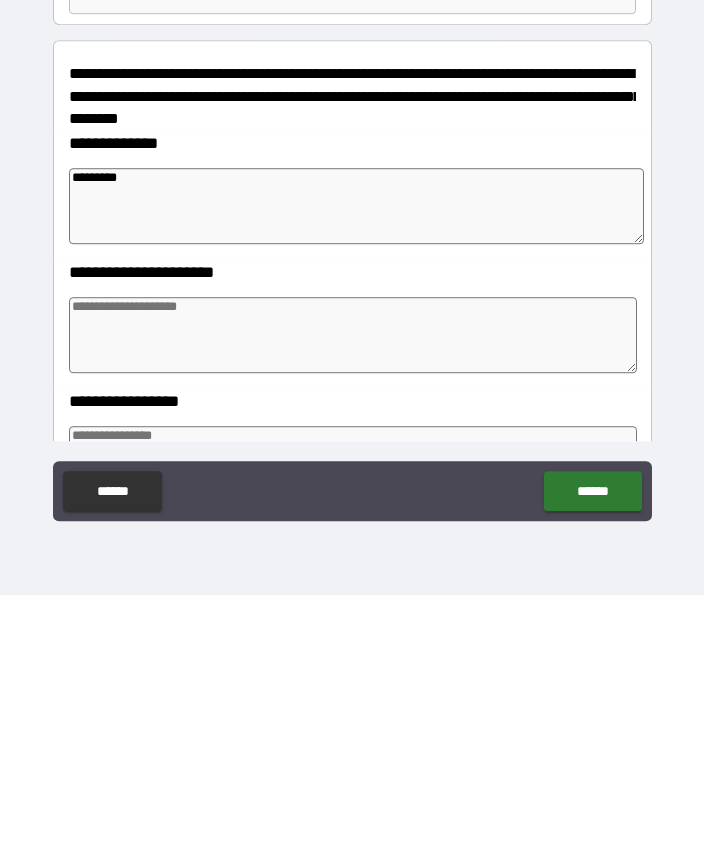 click at bounding box center (353, 589) 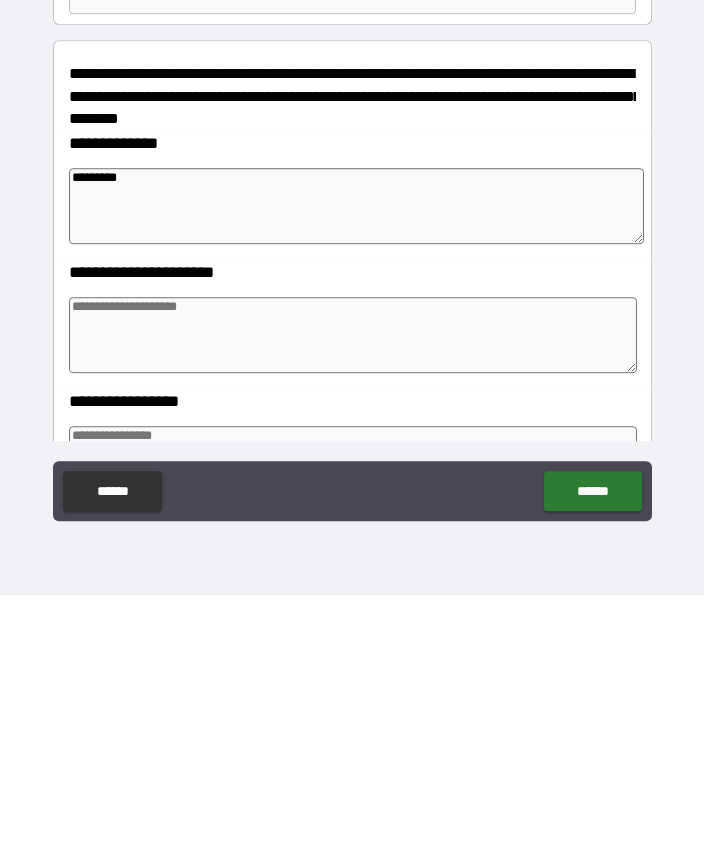 scroll, scrollTop: 55, scrollLeft: 0, axis: vertical 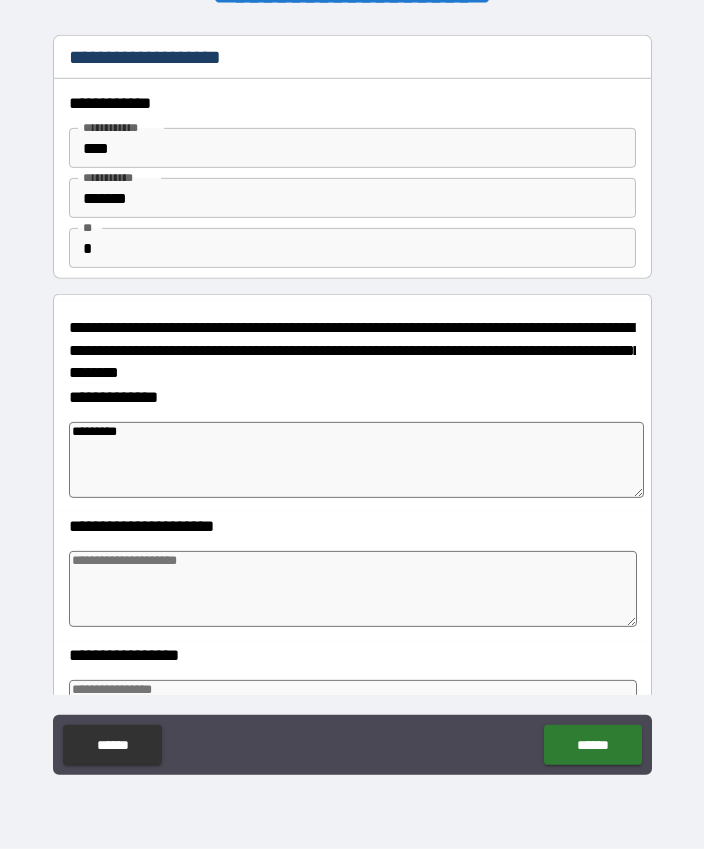 click at bounding box center (353, 589) 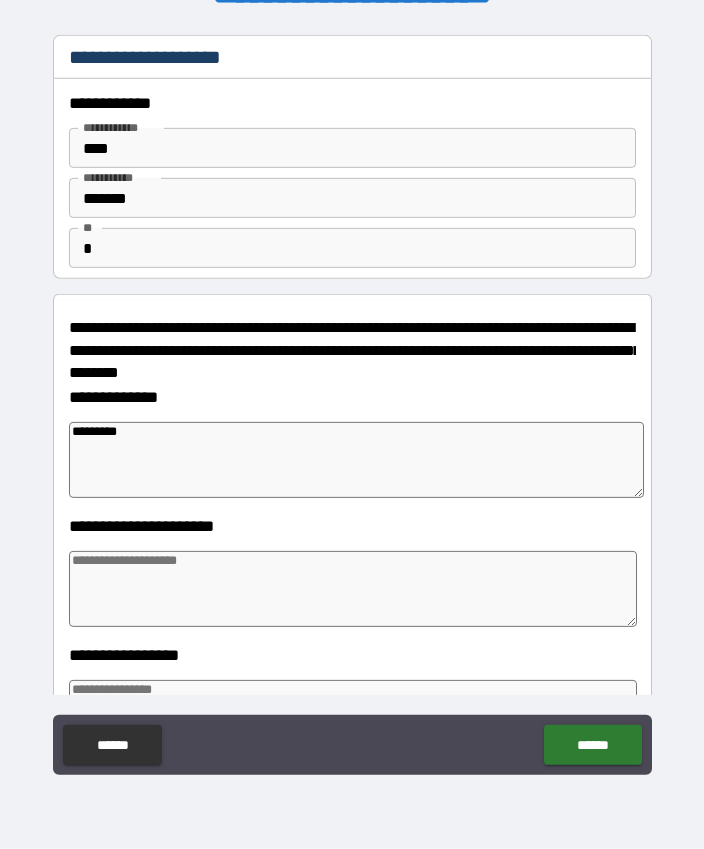 scroll, scrollTop: 55, scrollLeft: 0, axis: vertical 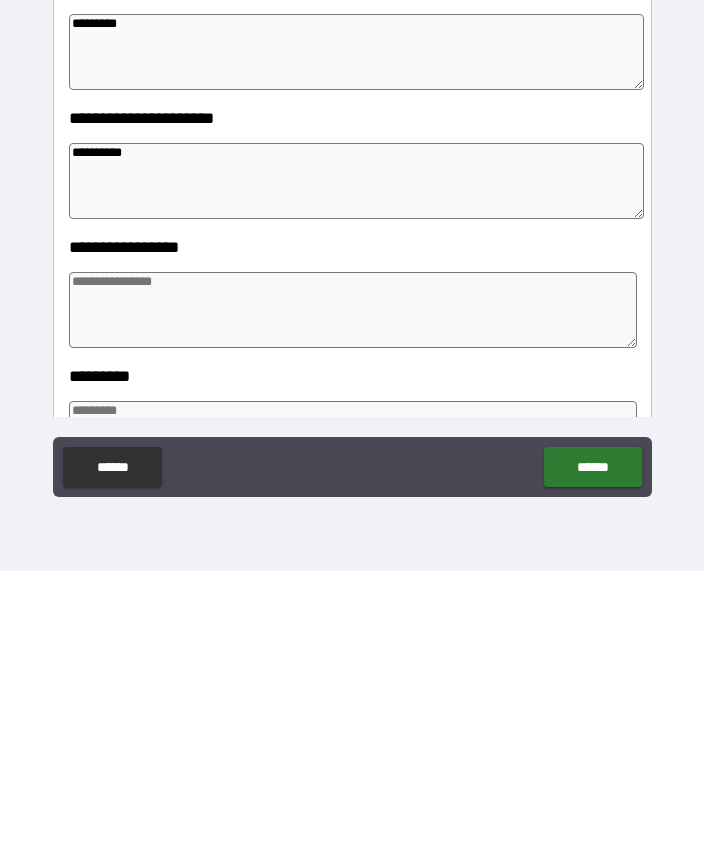 click at bounding box center (353, 588) 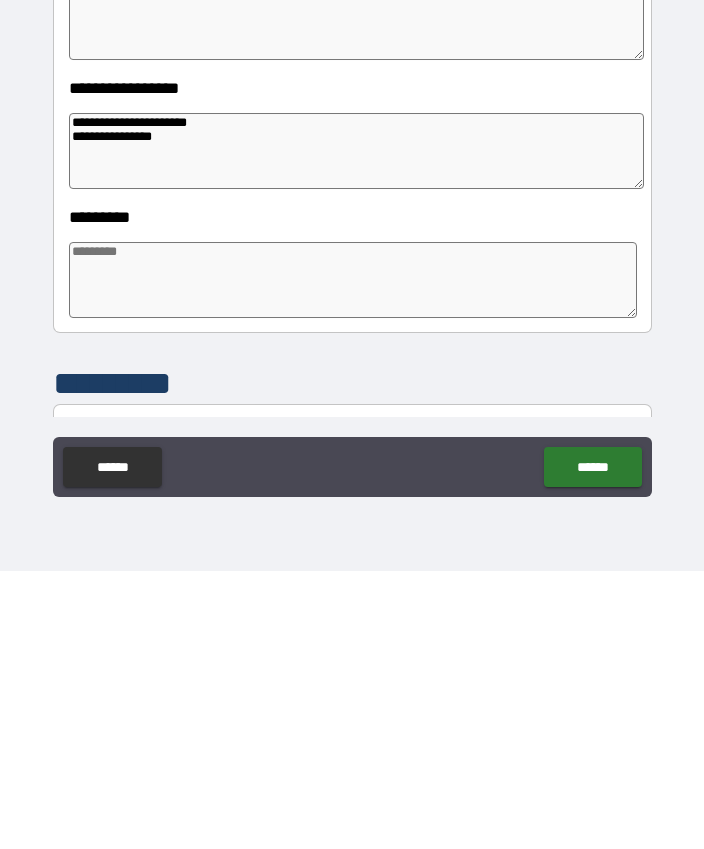 scroll, scrollTop: 305, scrollLeft: 0, axis: vertical 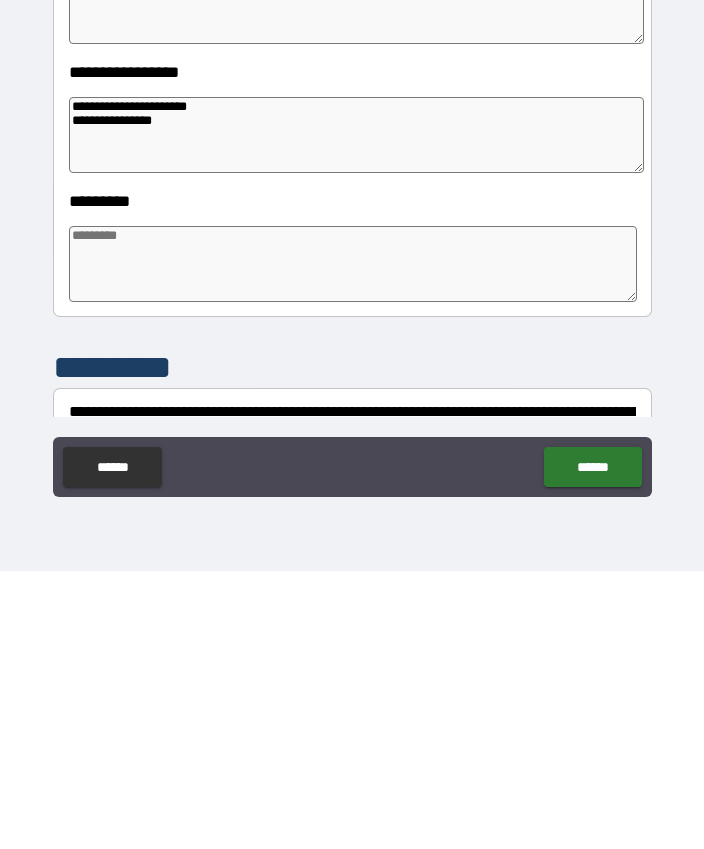click at bounding box center [353, 542] 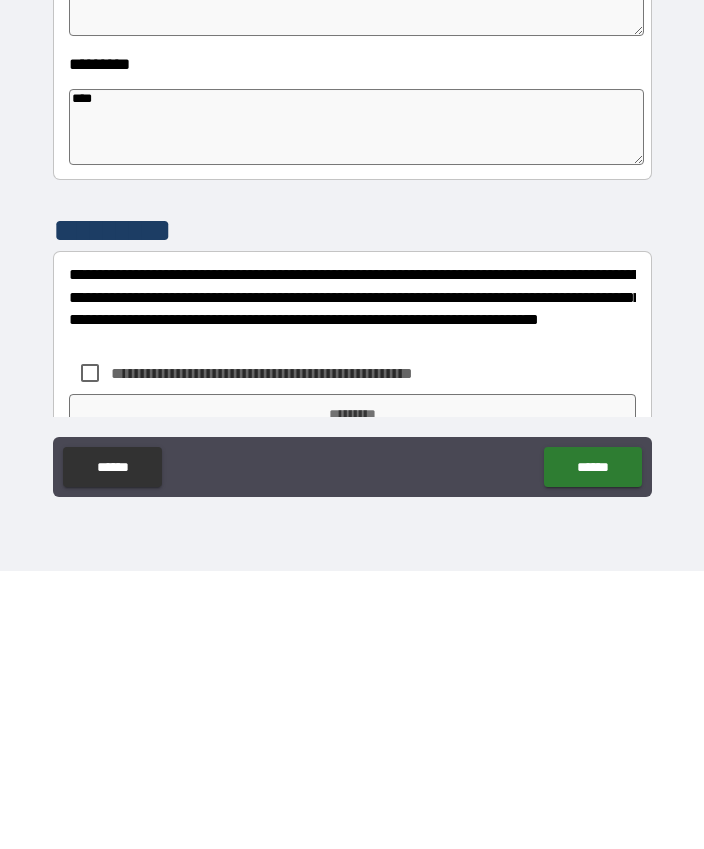scroll, scrollTop: 444, scrollLeft: 0, axis: vertical 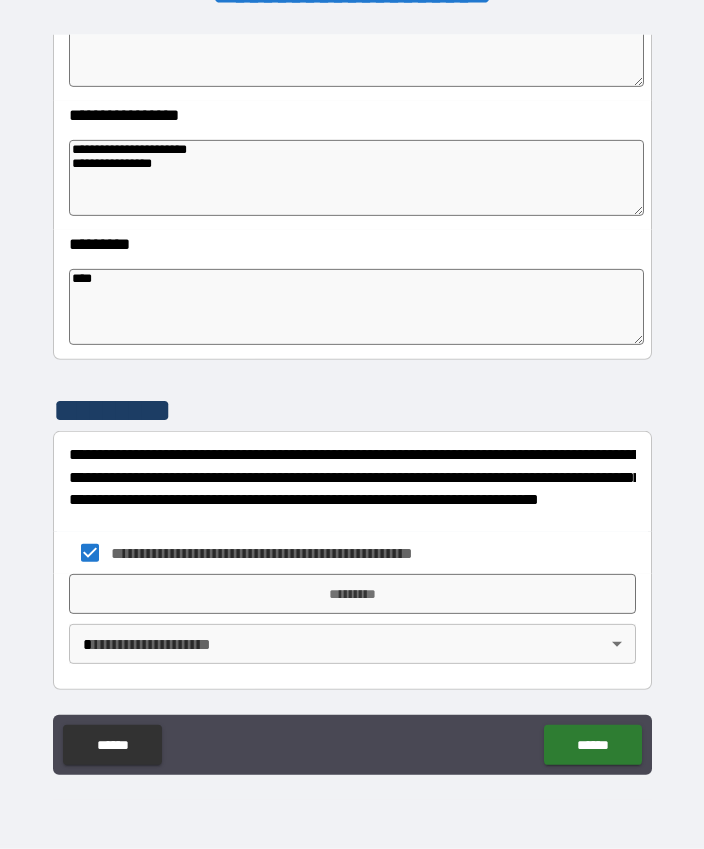 click on "**********" at bounding box center [352, 397] 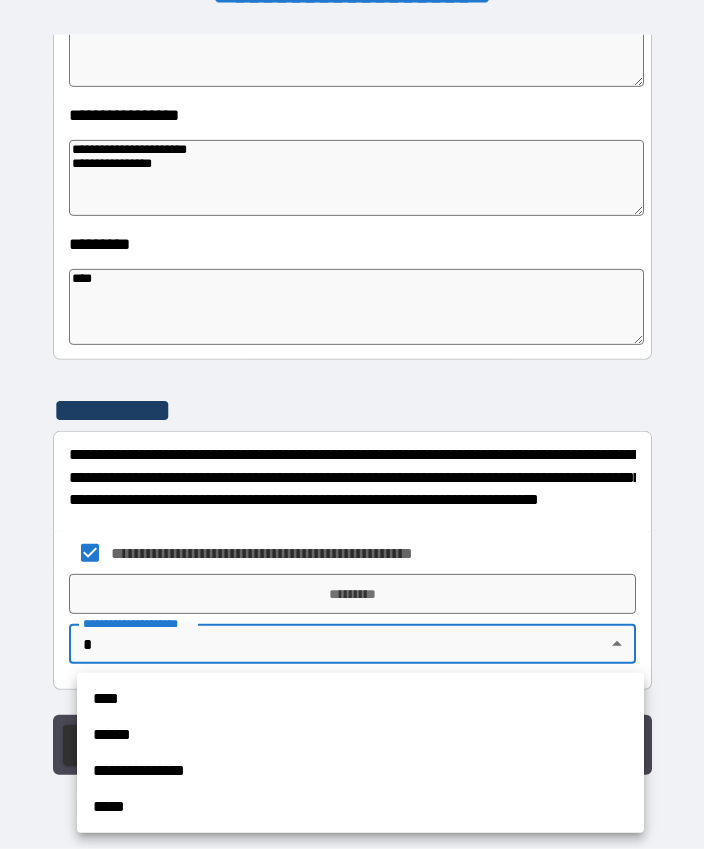 click on "****" at bounding box center (360, 699) 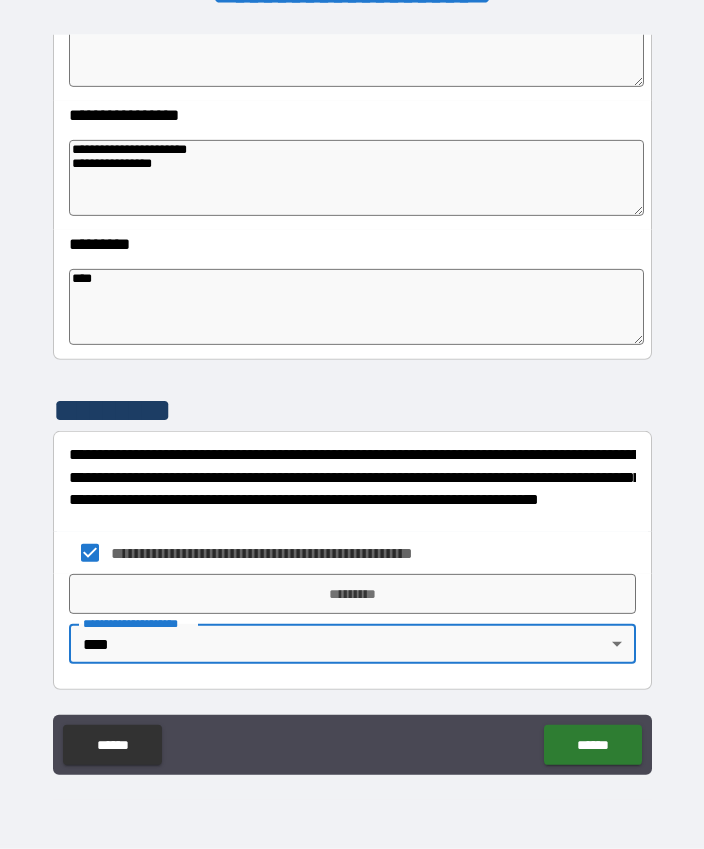 click on "*********" at bounding box center [352, 594] 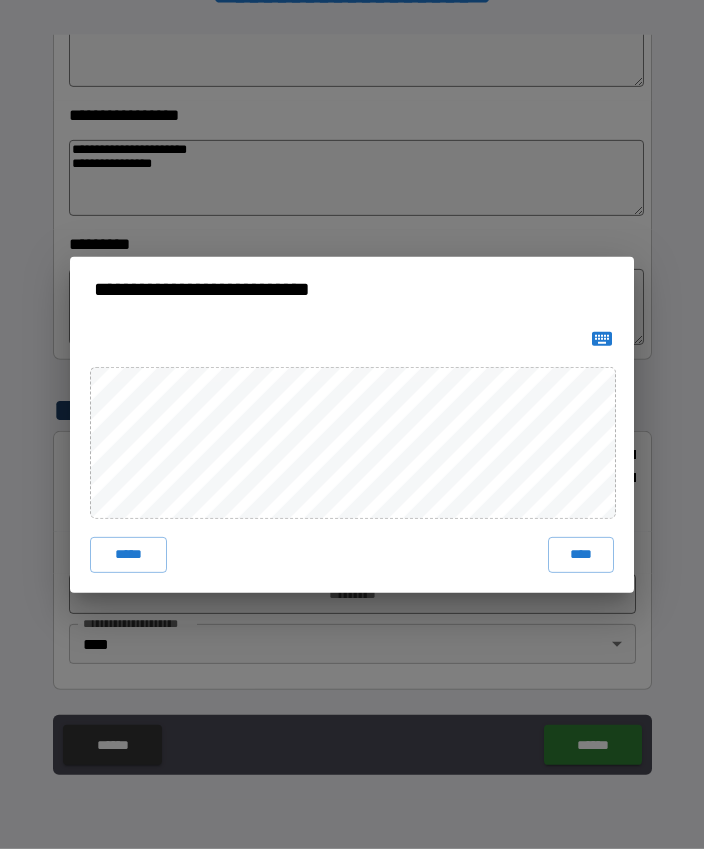 click on "****" at bounding box center [581, 555] 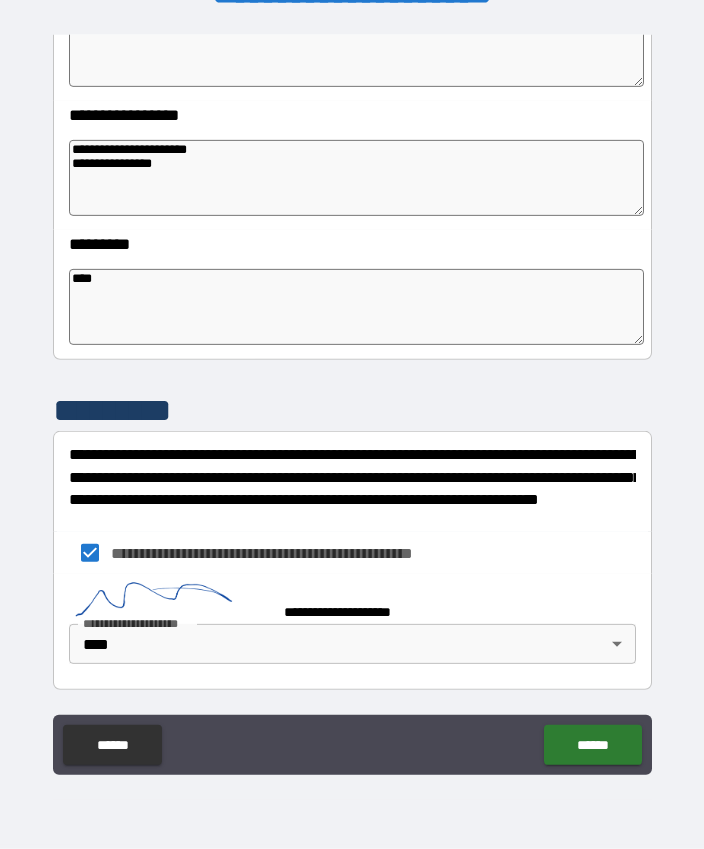 scroll, scrollTop: 530, scrollLeft: 0, axis: vertical 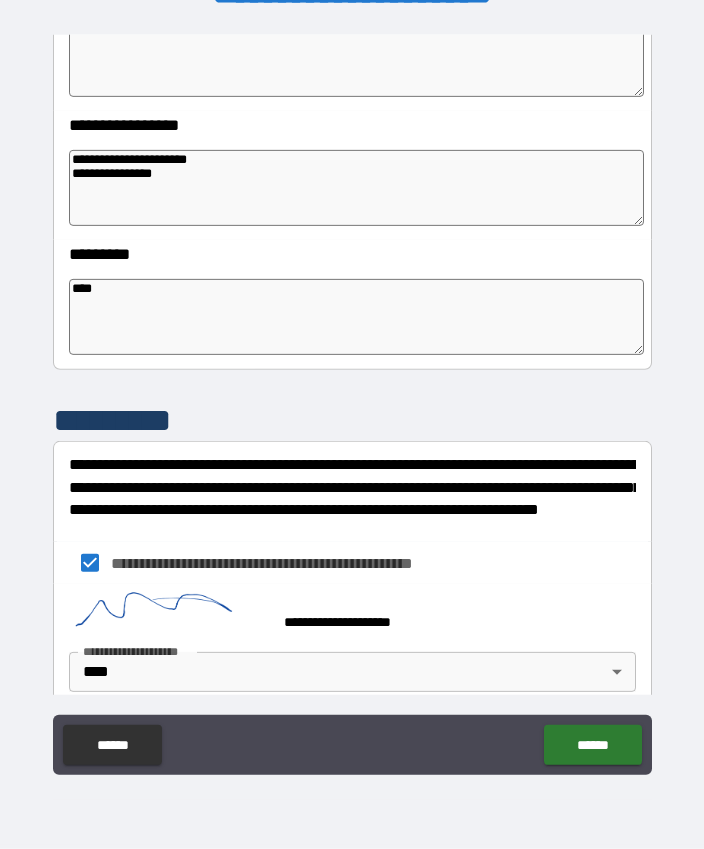 click on "******" at bounding box center [592, 745] 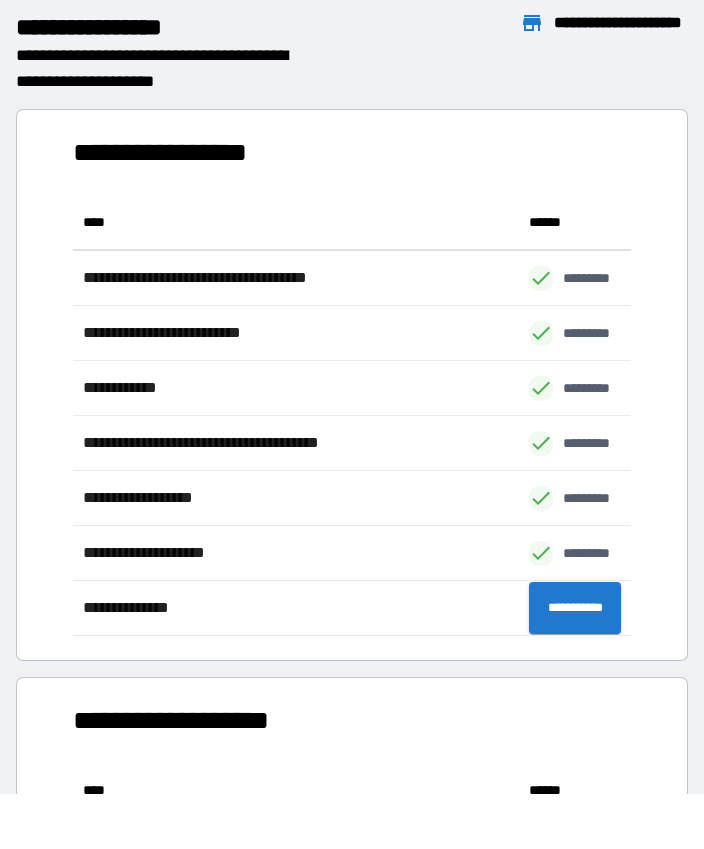 scroll, scrollTop: 1, scrollLeft: 1, axis: both 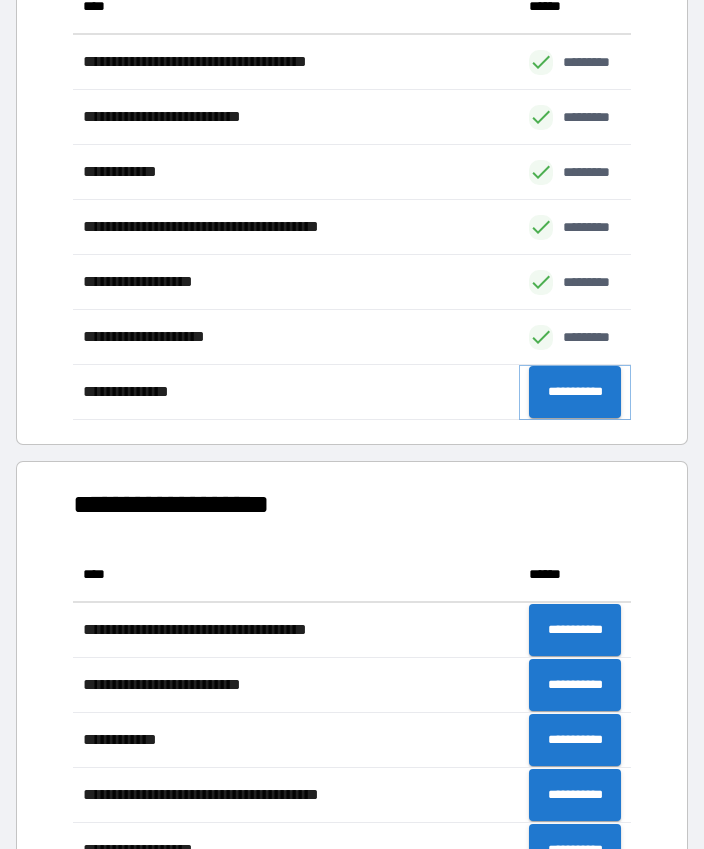 click on "**********" at bounding box center [575, 392] 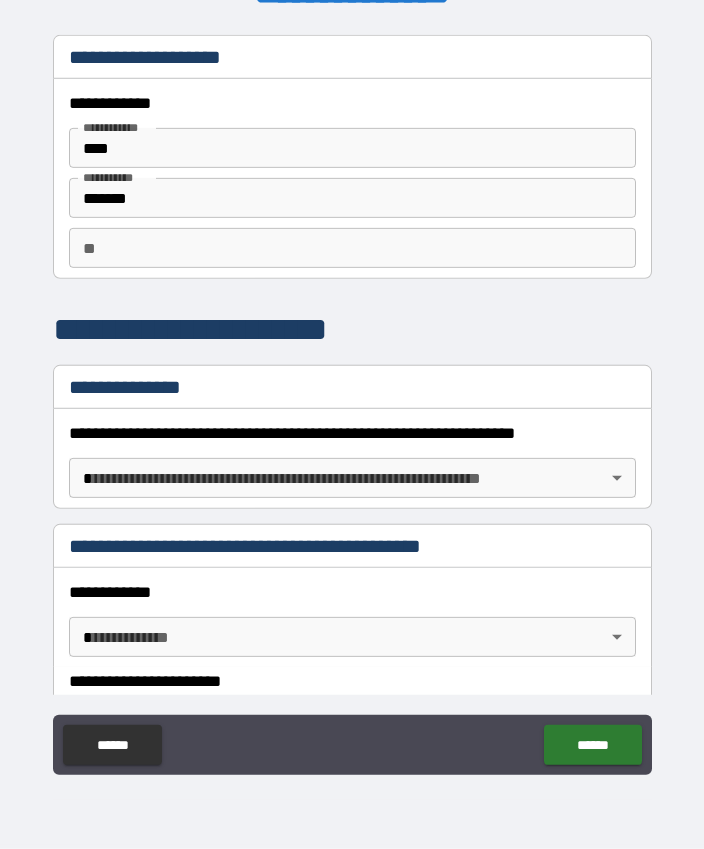 click on "**" at bounding box center (352, 248) 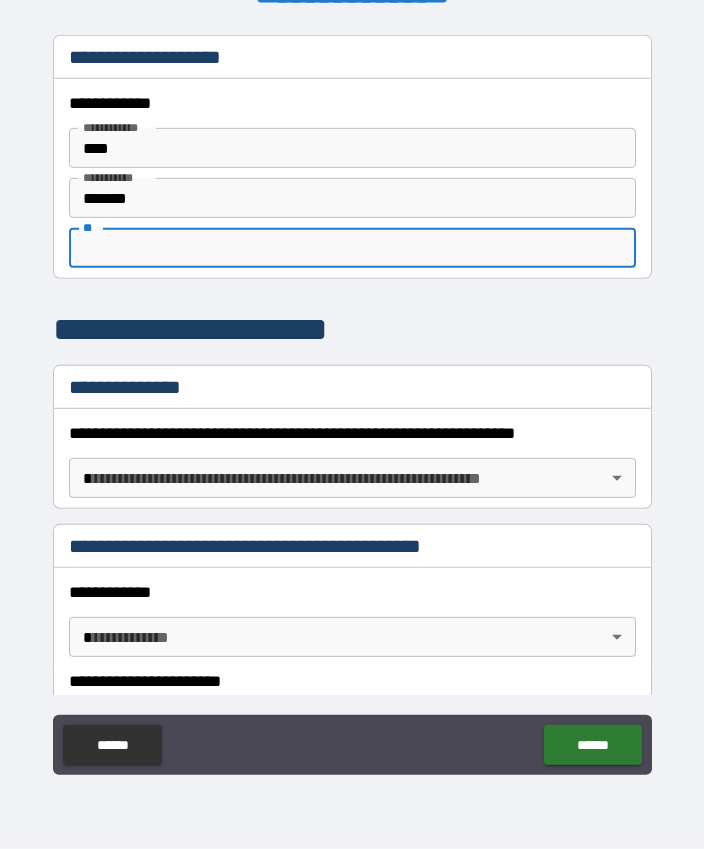 scroll, scrollTop: 55, scrollLeft: 0, axis: vertical 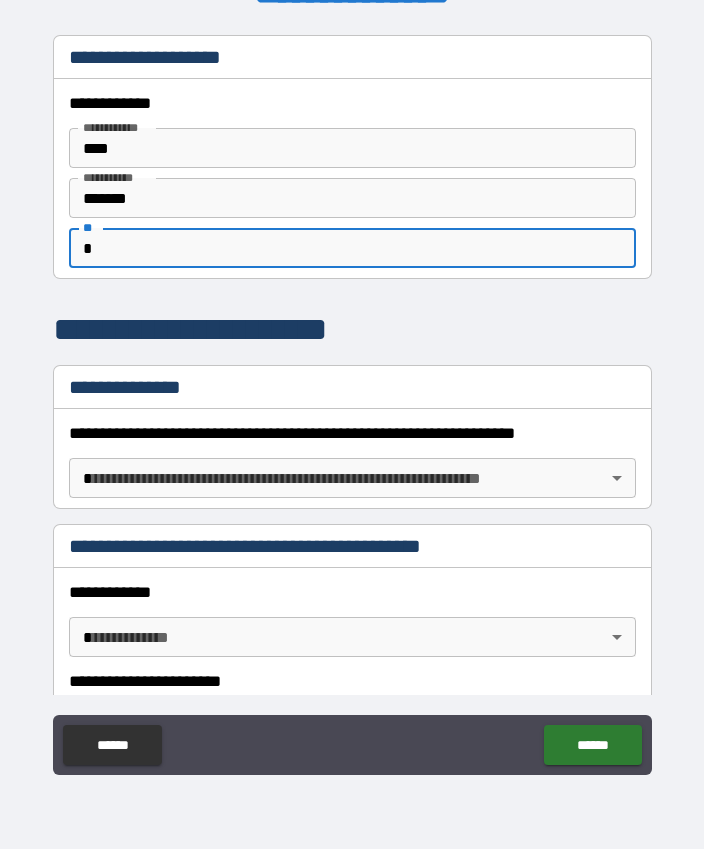 click on "**********" at bounding box center [222, 329] 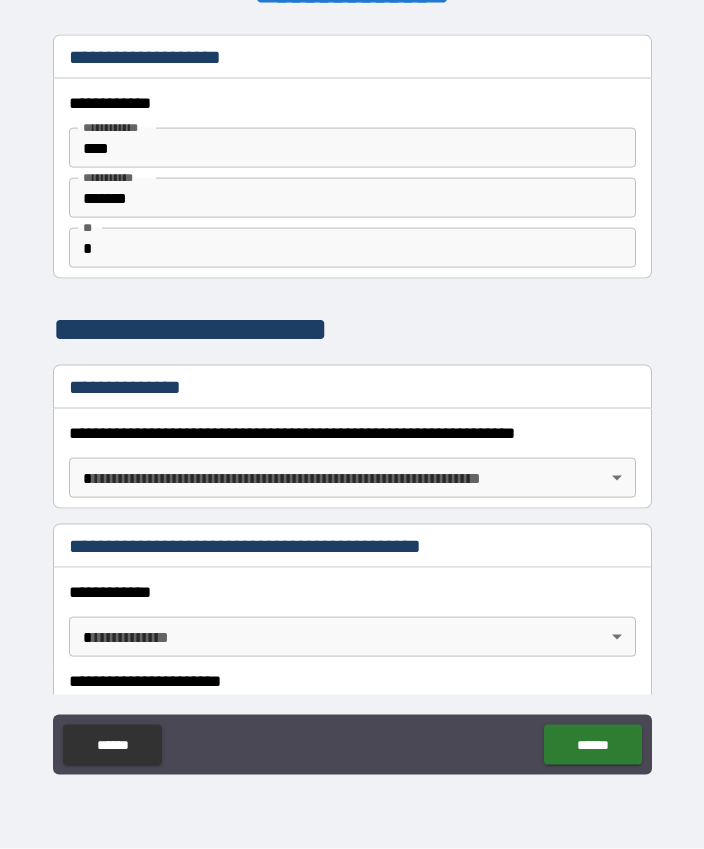click on "**********" at bounding box center [352, 397] 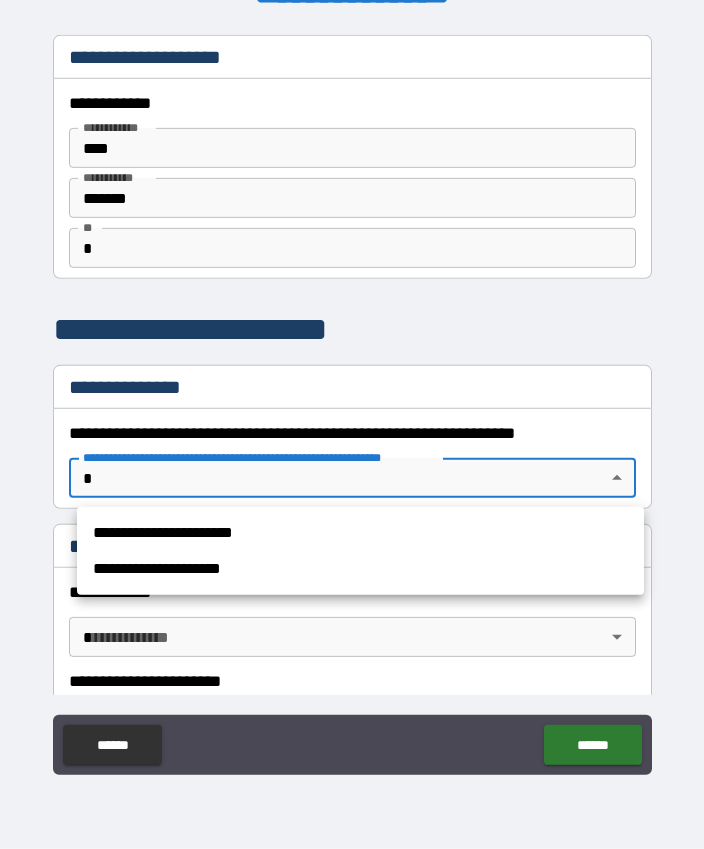 click on "**********" at bounding box center [360, 533] 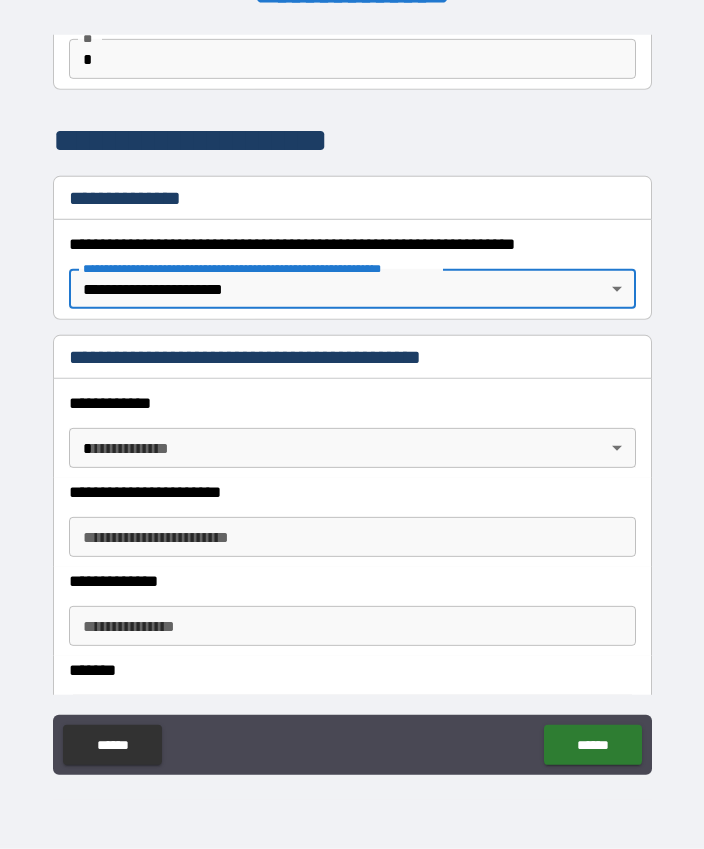 scroll, scrollTop: 284, scrollLeft: 0, axis: vertical 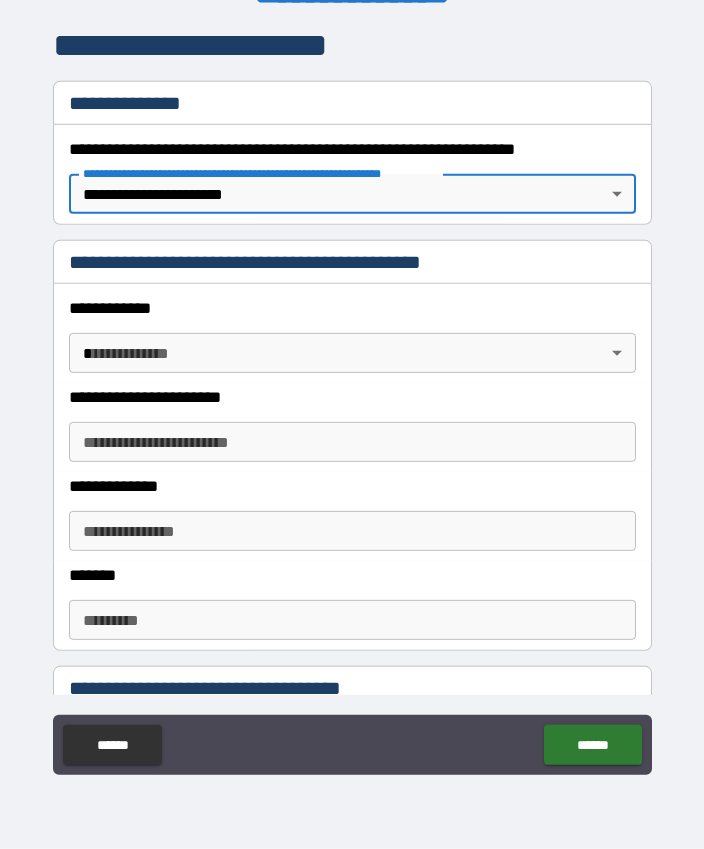 click on "**********" at bounding box center [352, 397] 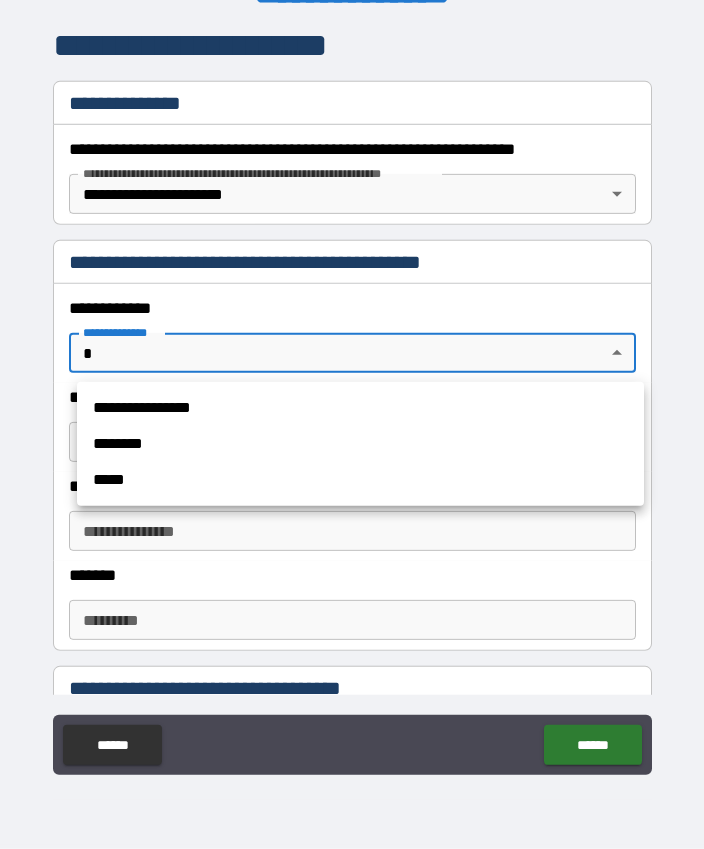 click on "**********" at bounding box center [360, 408] 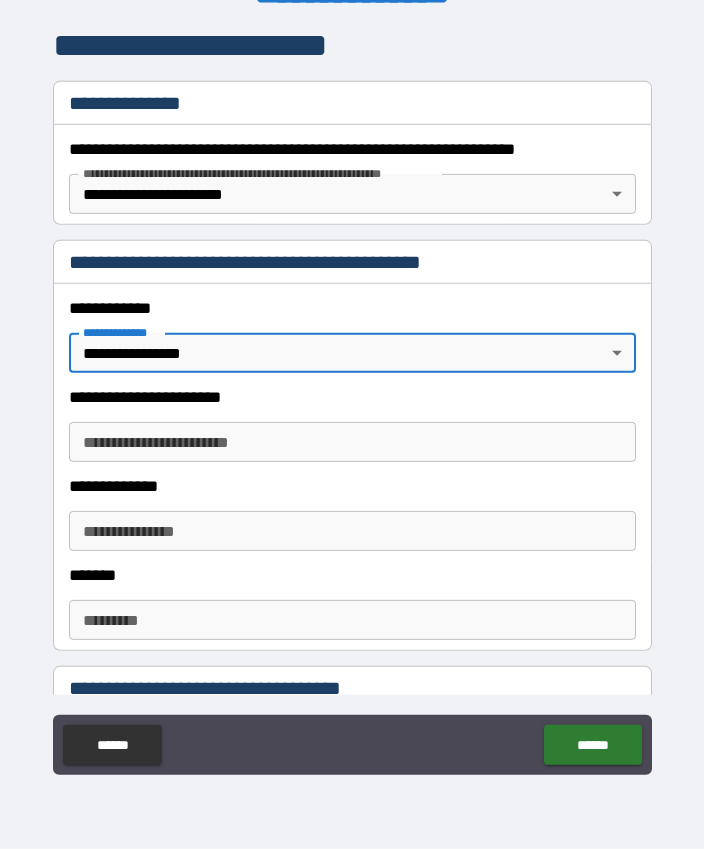click on "**********" at bounding box center [352, 442] 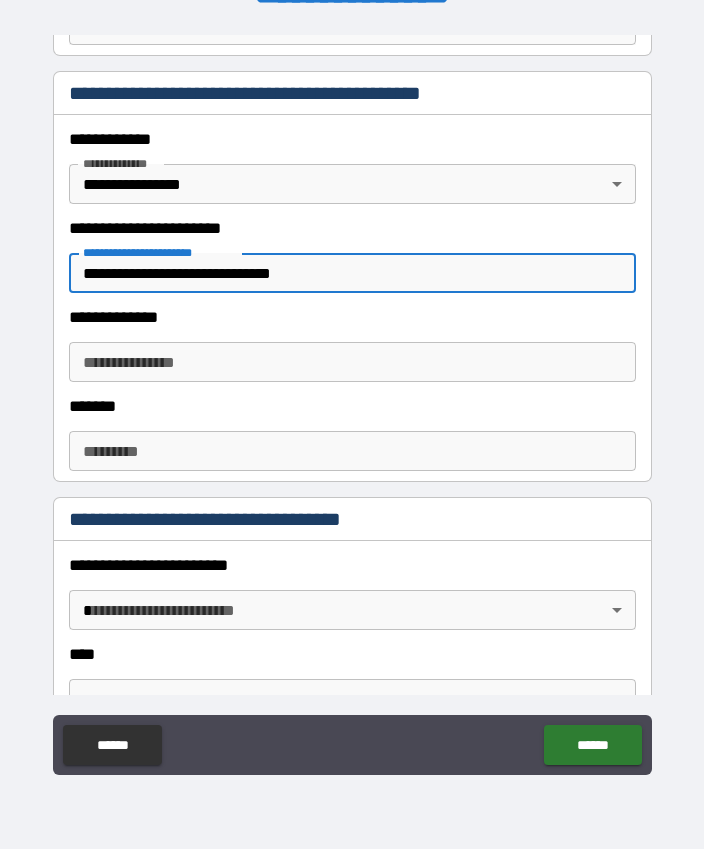 scroll, scrollTop: 459, scrollLeft: 0, axis: vertical 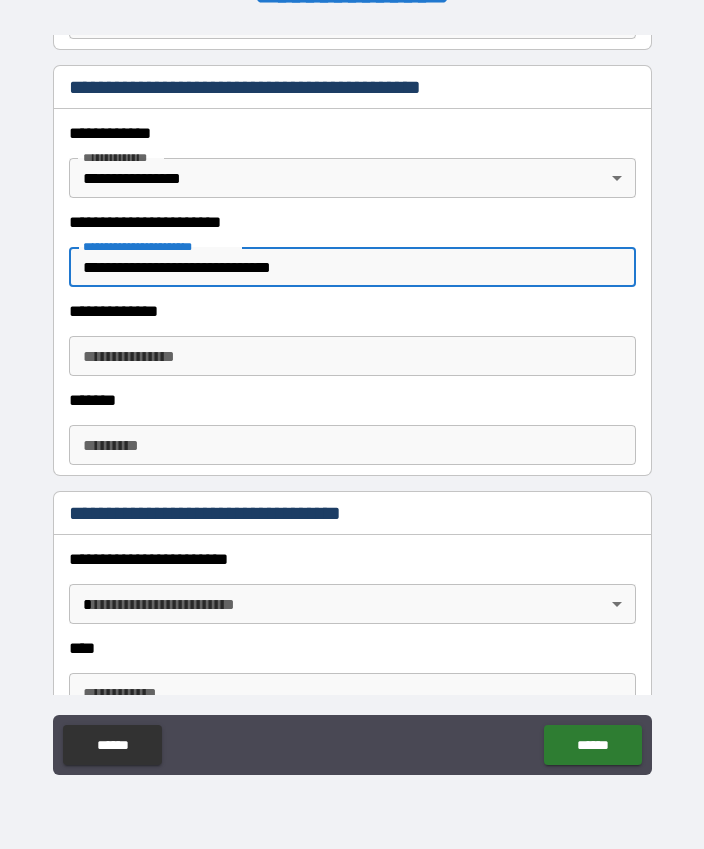 click on "**********" at bounding box center (352, 356) 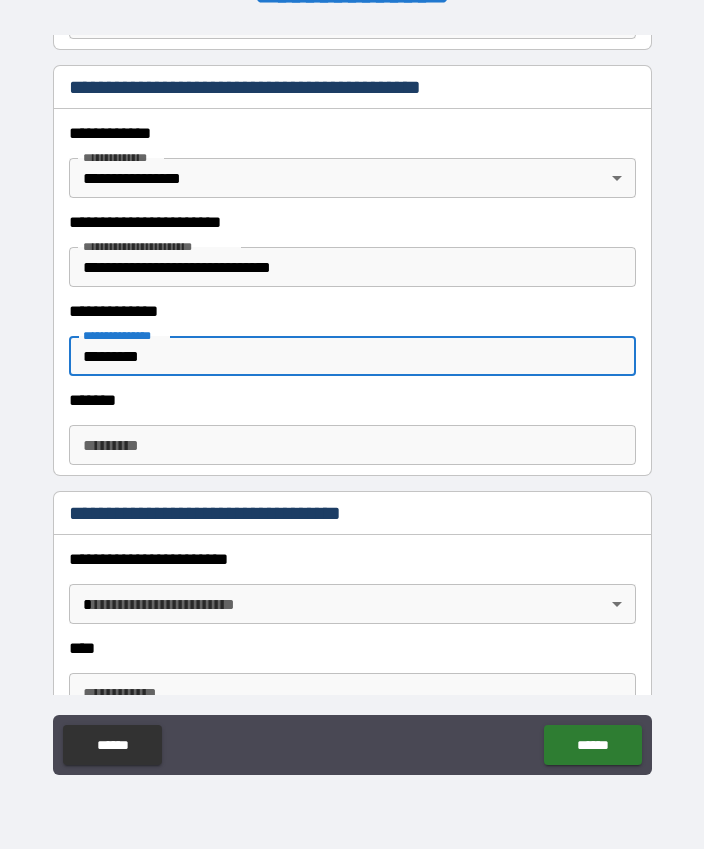 click on "*******   * *******   *" at bounding box center (352, 445) 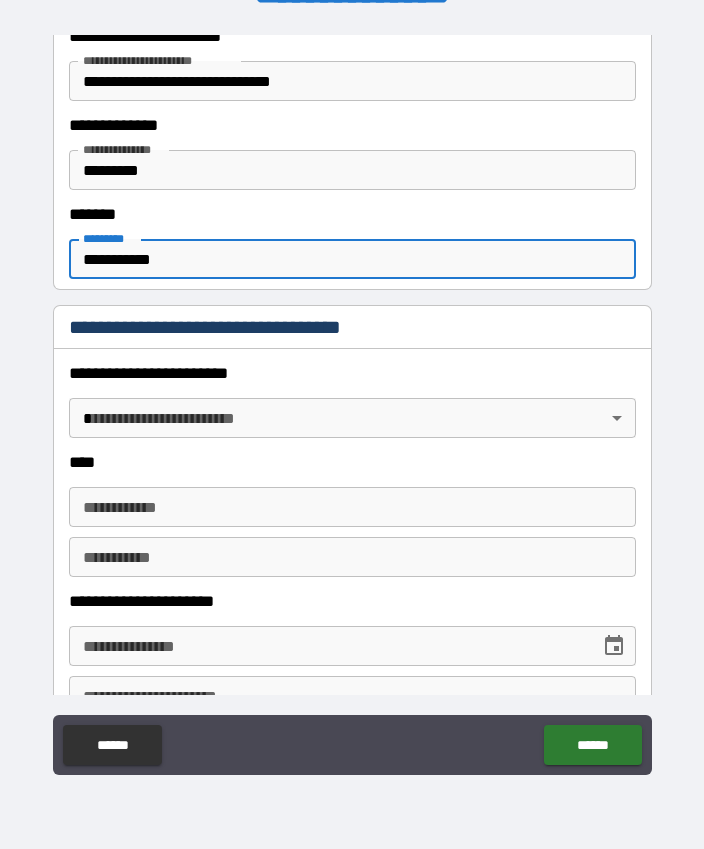 scroll, scrollTop: 646, scrollLeft: 0, axis: vertical 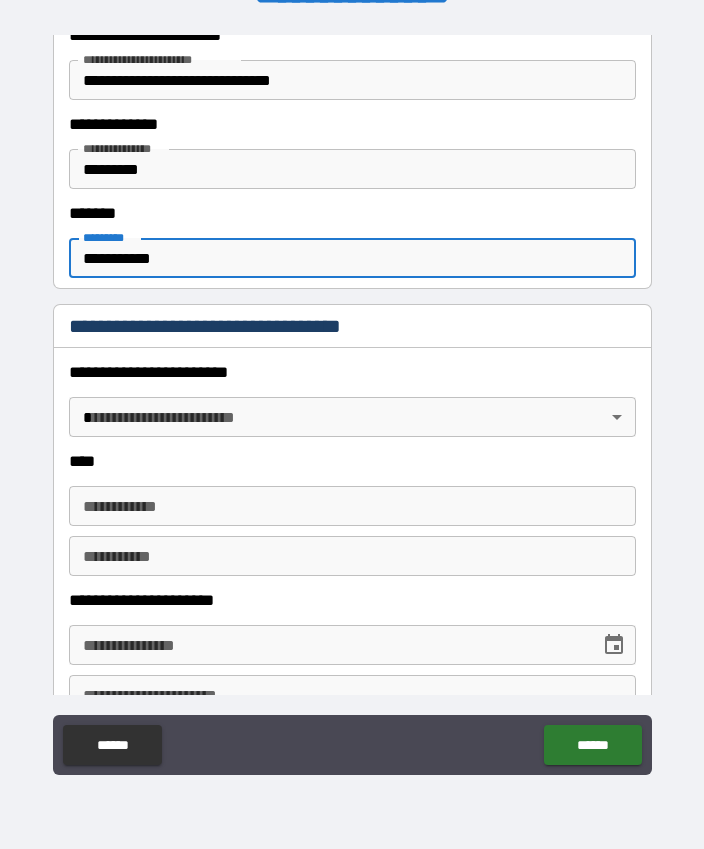 click on "**********" at bounding box center [352, 397] 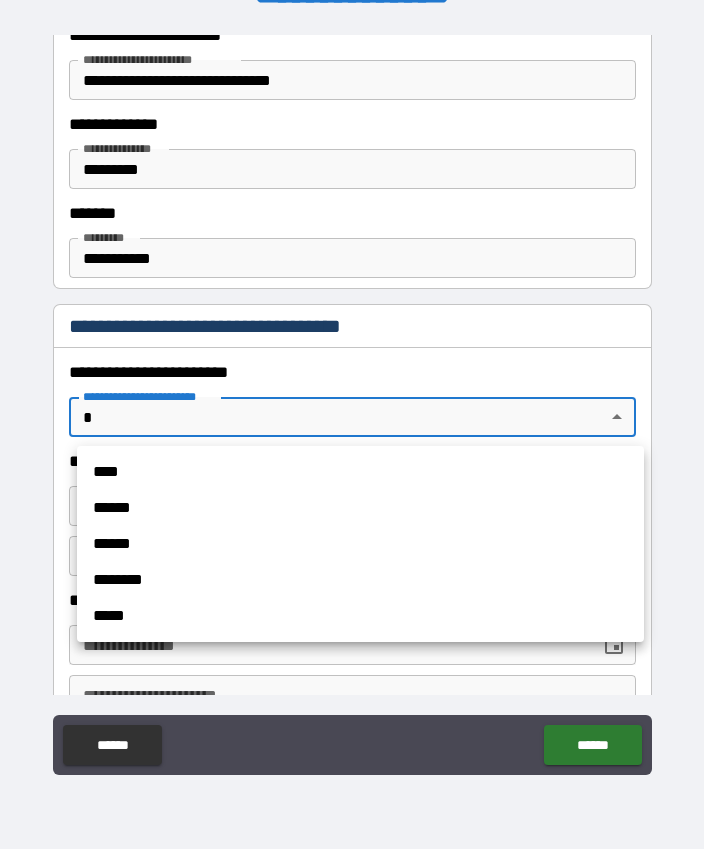 scroll, scrollTop: 55, scrollLeft: 0, axis: vertical 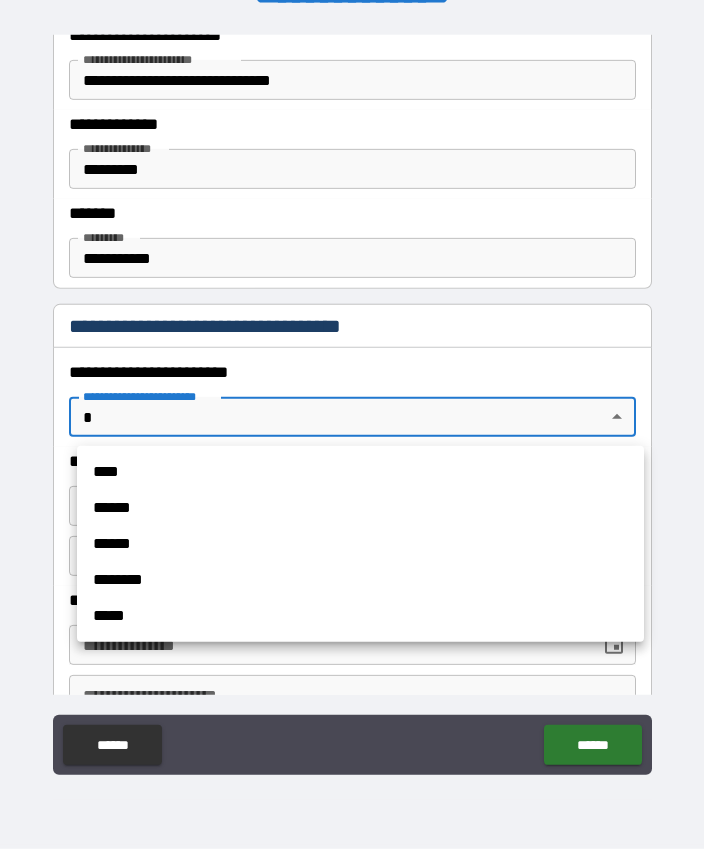 click on "****" at bounding box center [360, 472] 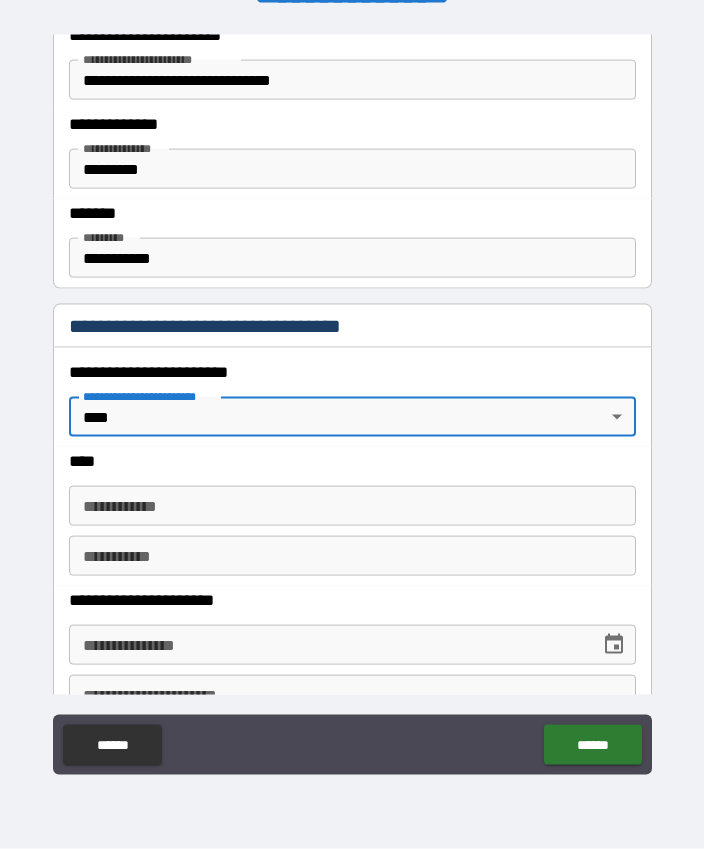 scroll, scrollTop: 55, scrollLeft: 0, axis: vertical 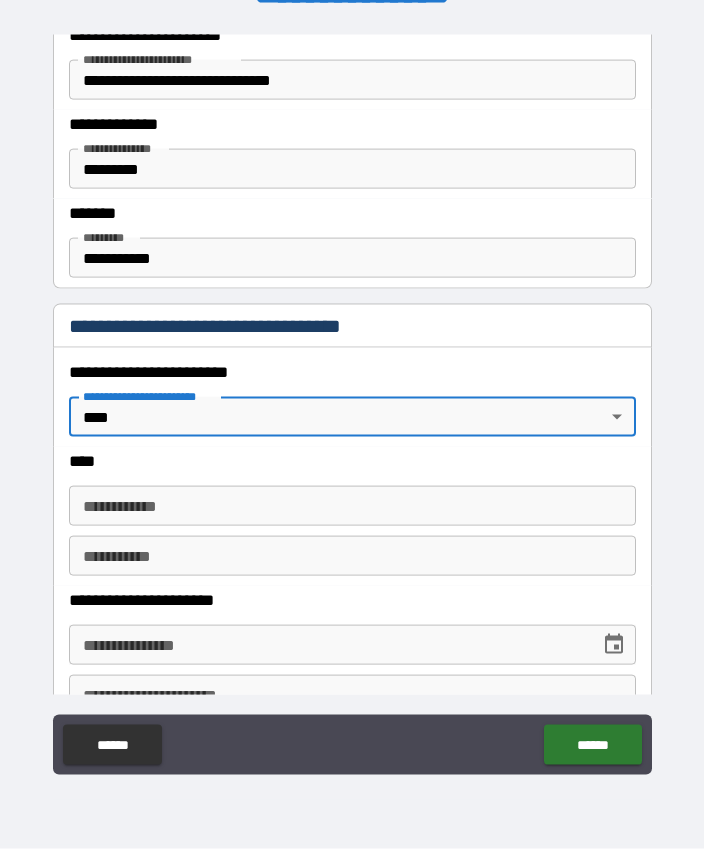 click on "**********" at bounding box center (352, 506) 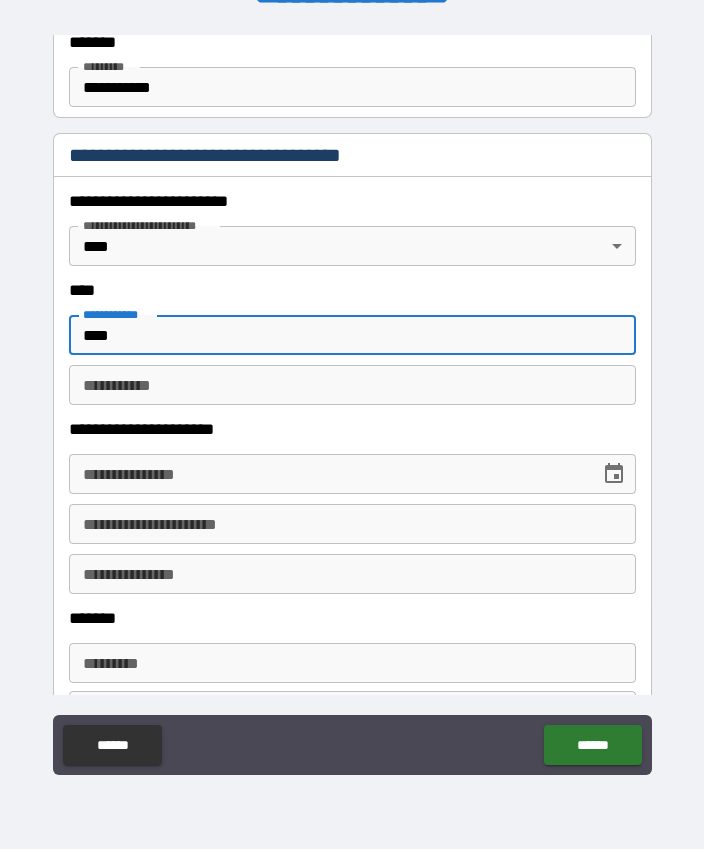 scroll, scrollTop: 824, scrollLeft: 0, axis: vertical 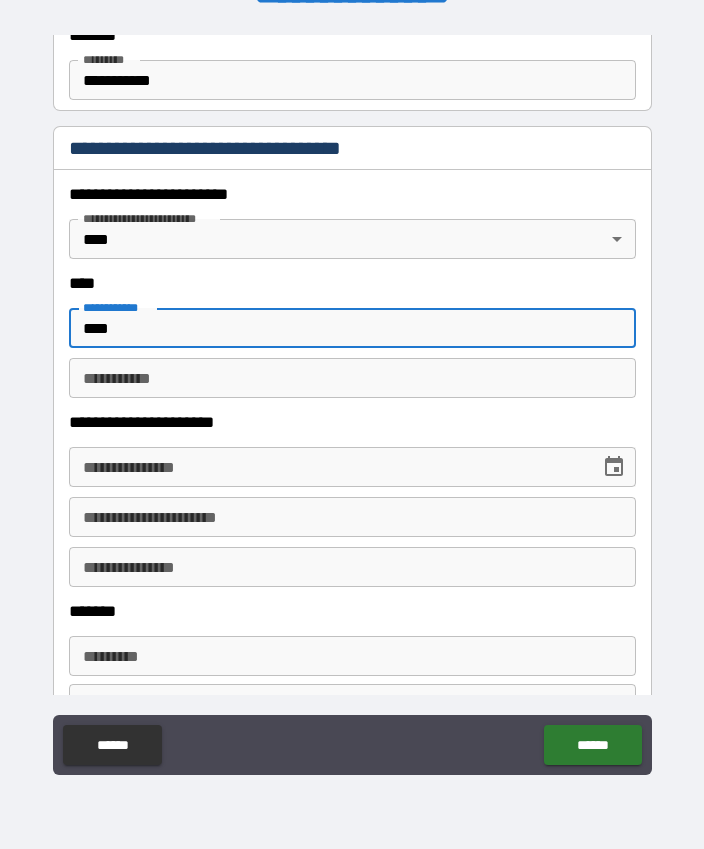 click on "*********   * *********   *" at bounding box center (352, 378) 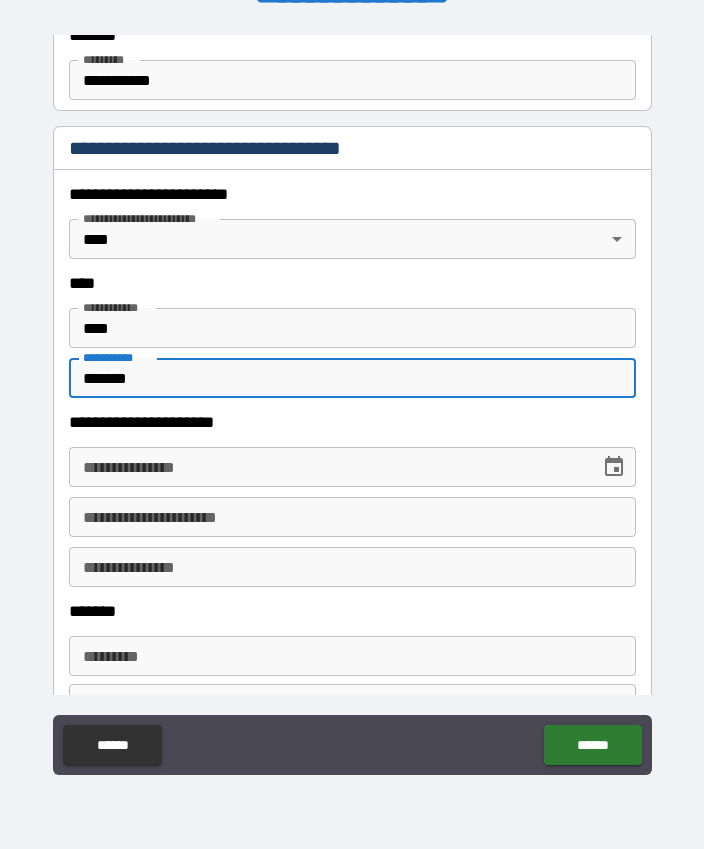 click on "**********" at bounding box center [352, 467] 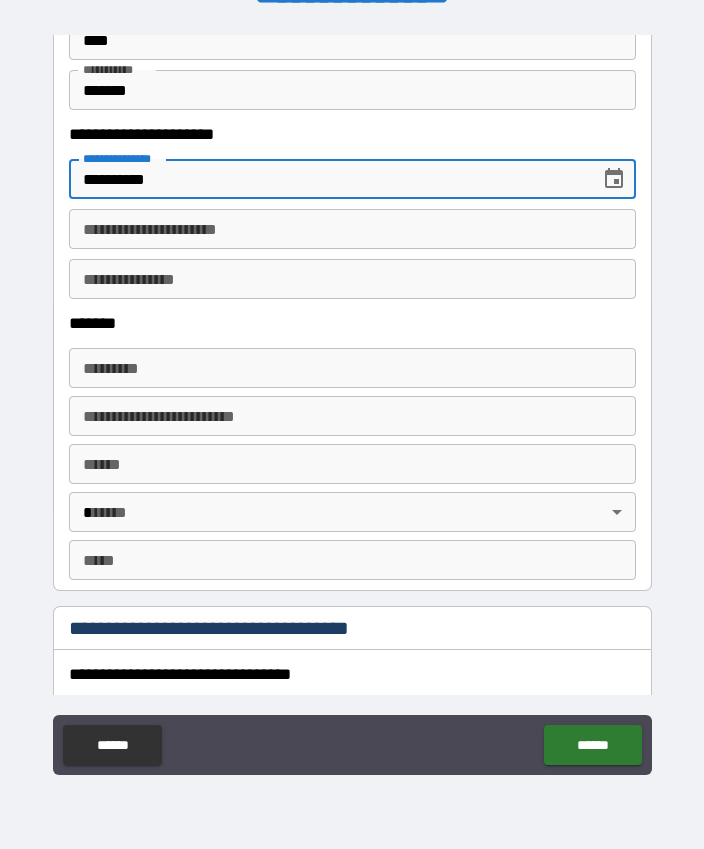 scroll, scrollTop: 1111, scrollLeft: 0, axis: vertical 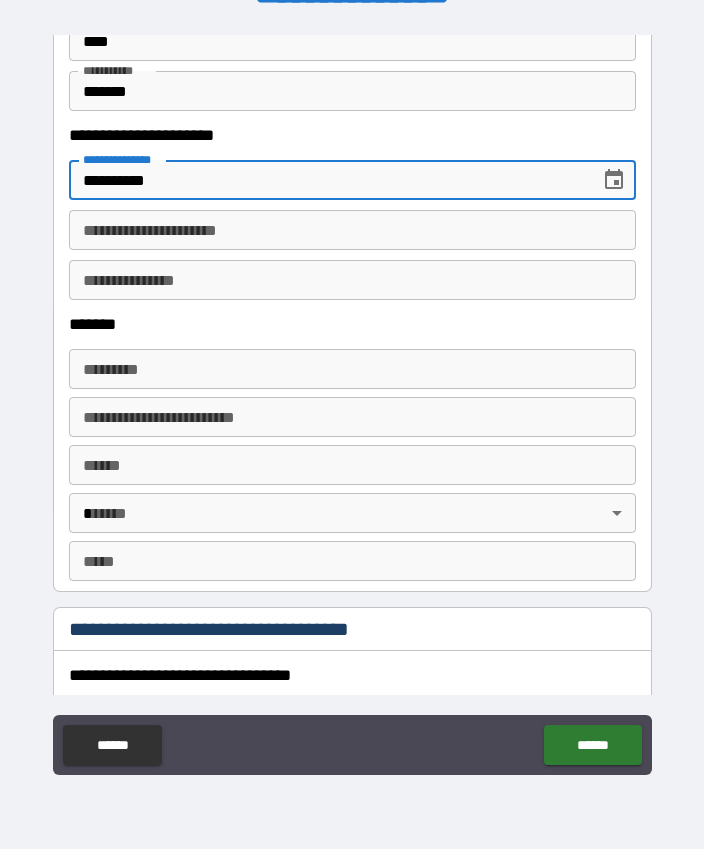 click on "*******   * *******   *" at bounding box center [352, 369] 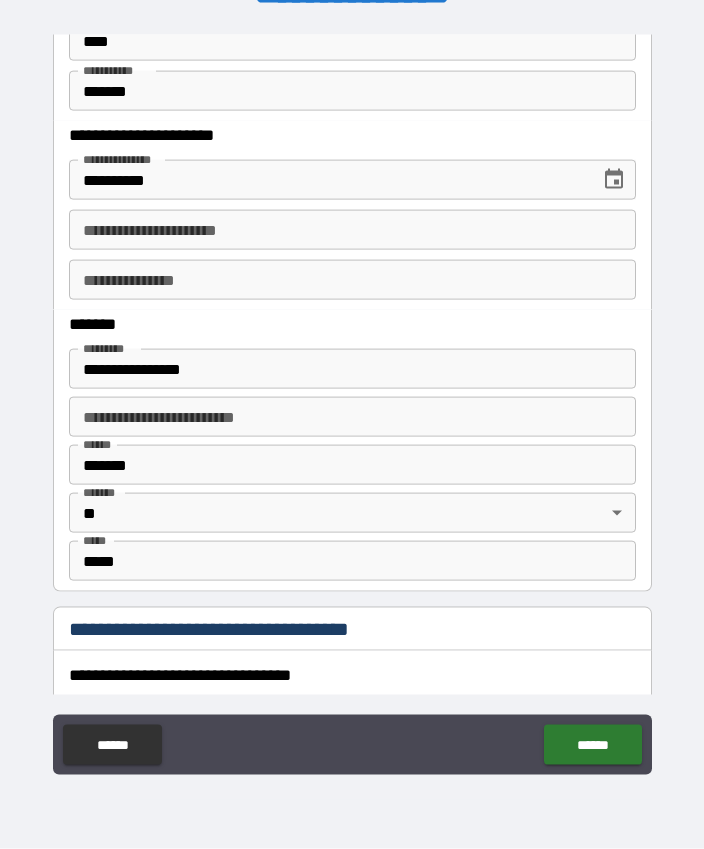 scroll, scrollTop: 55, scrollLeft: 0, axis: vertical 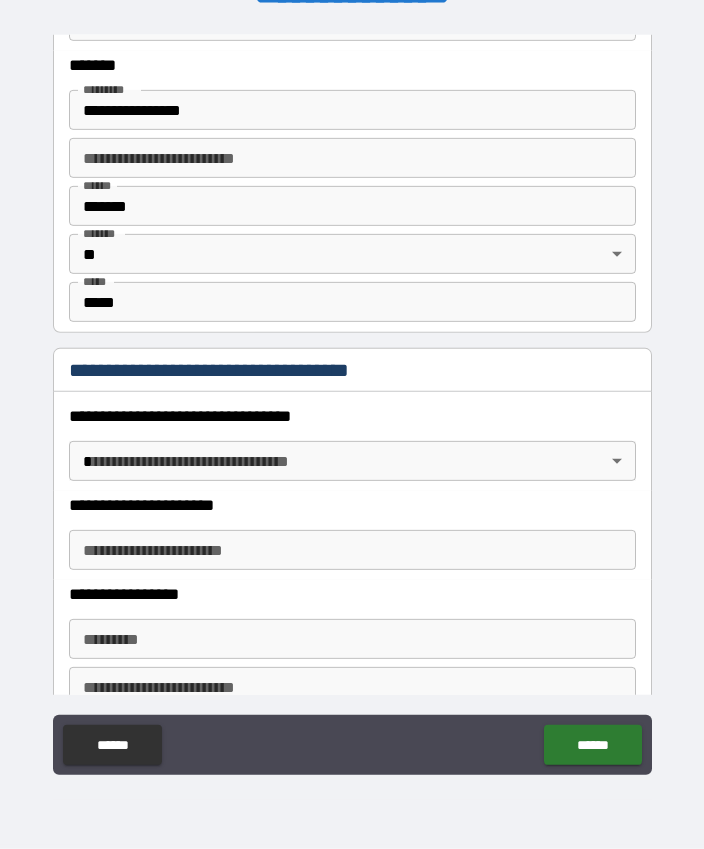 click on "**********" at bounding box center [352, 397] 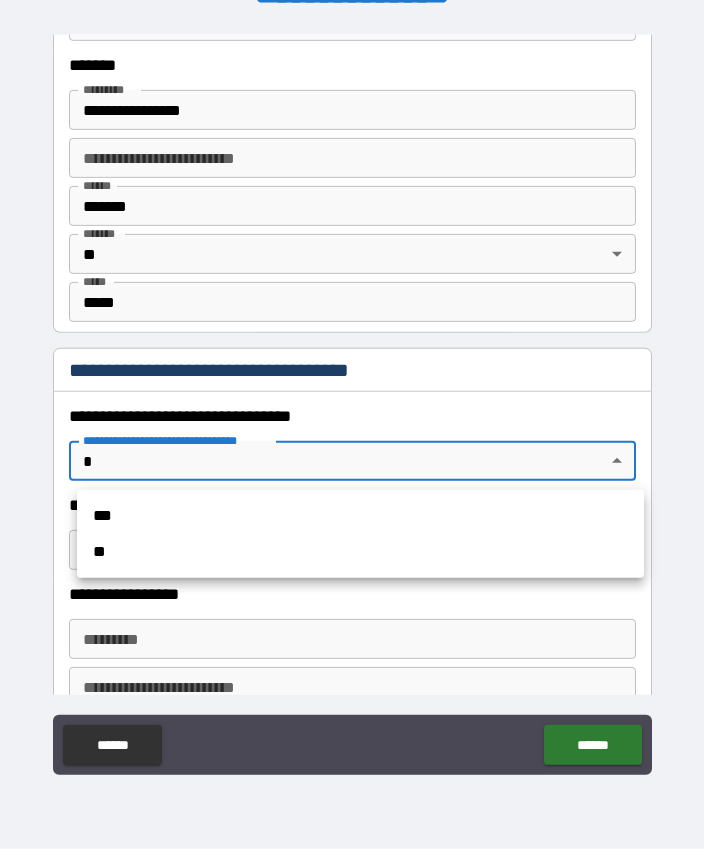 click on "***" at bounding box center (360, 516) 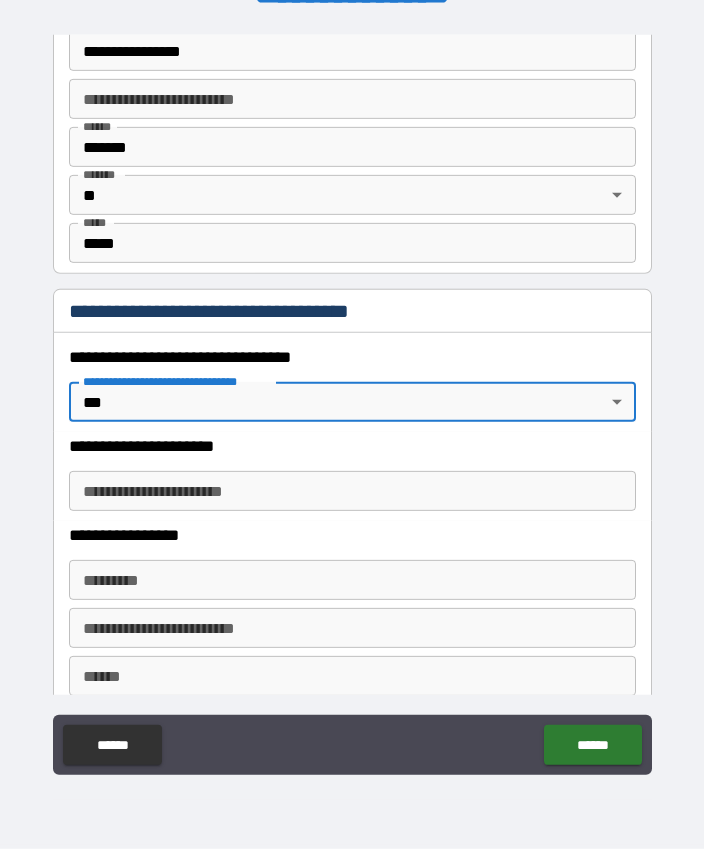 scroll, scrollTop: 1435, scrollLeft: 0, axis: vertical 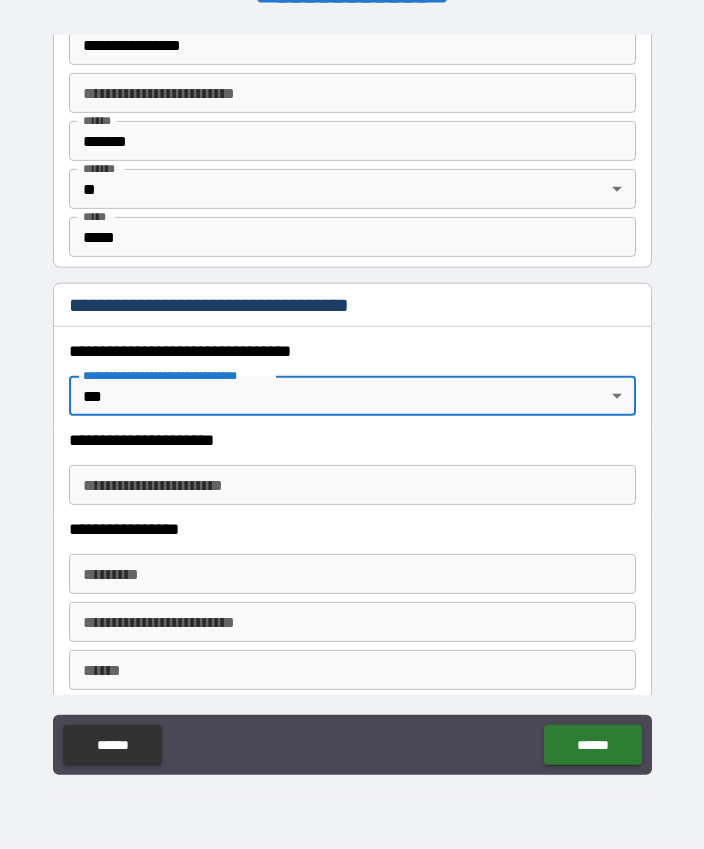 click on "**********" at bounding box center [352, 485] 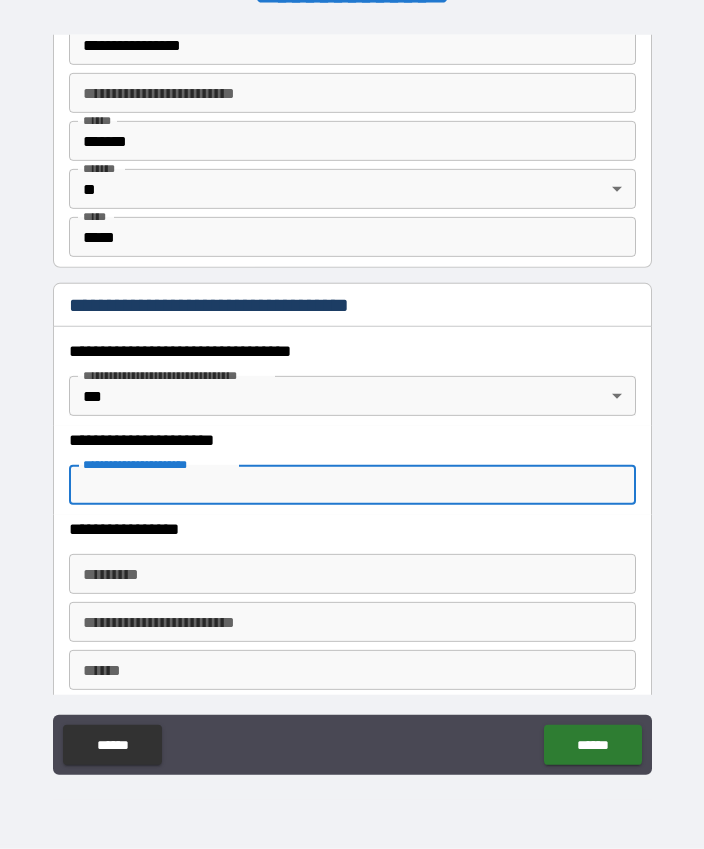 scroll, scrollTop: 55, scrollLeft: 0, axis: vertical 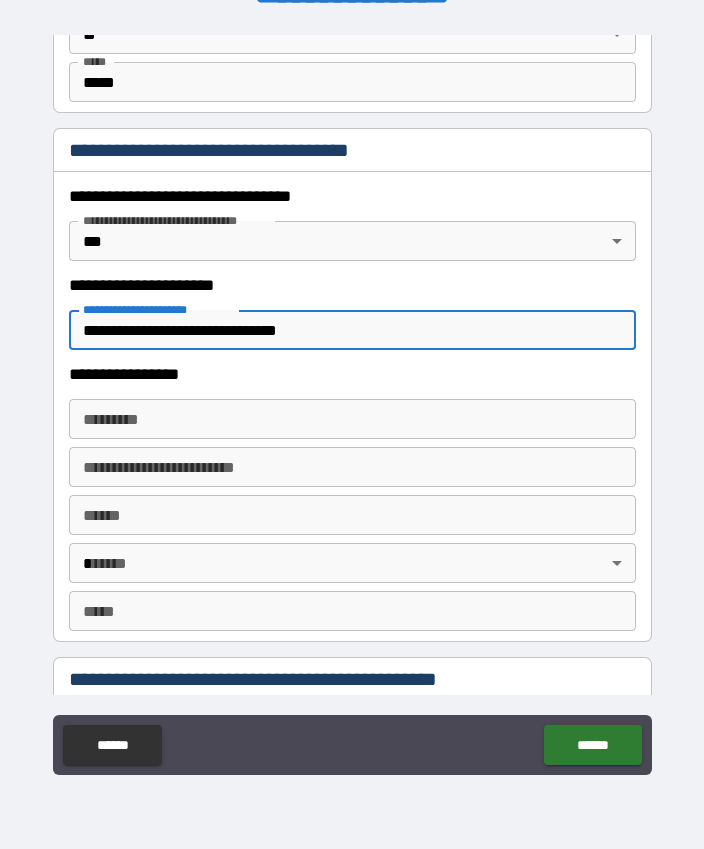 click on "*******   * *******   *" at bounding box center [352, 419] 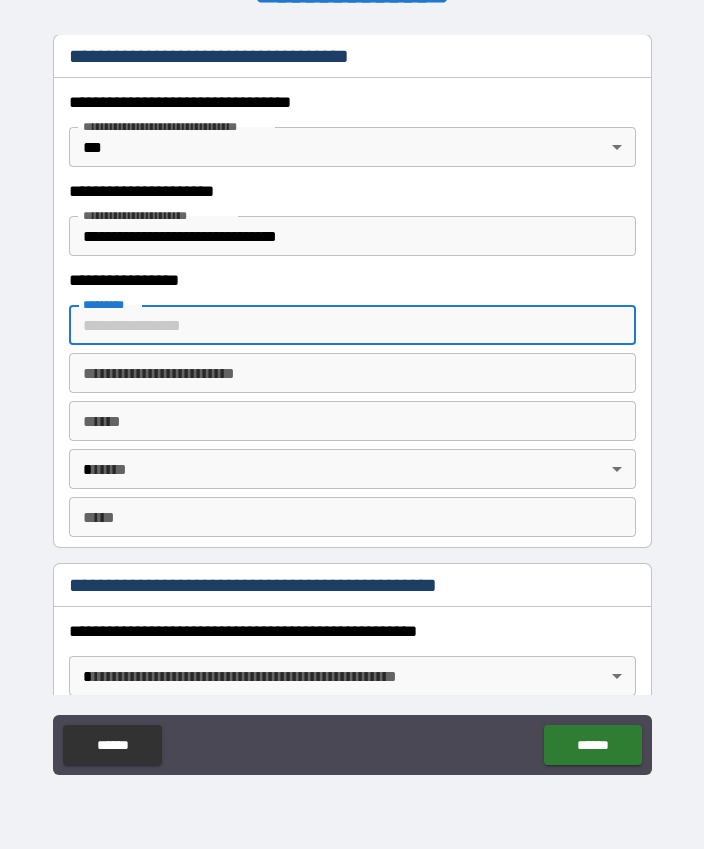 scroll, scrollTop: 1689, scrollLeft: 0, axis: vertical 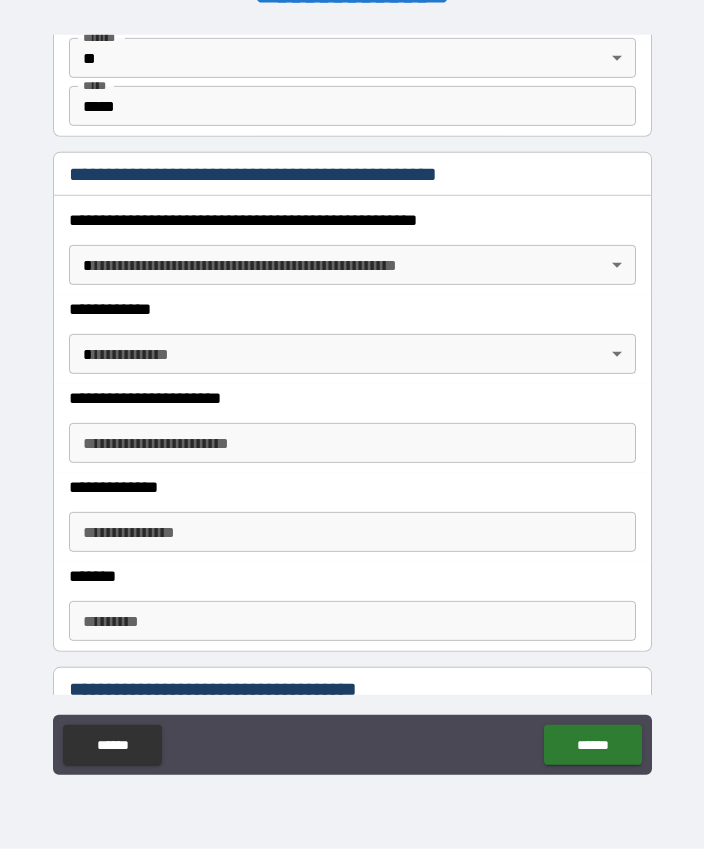 click on "**********" at bounding box center [352, 397] 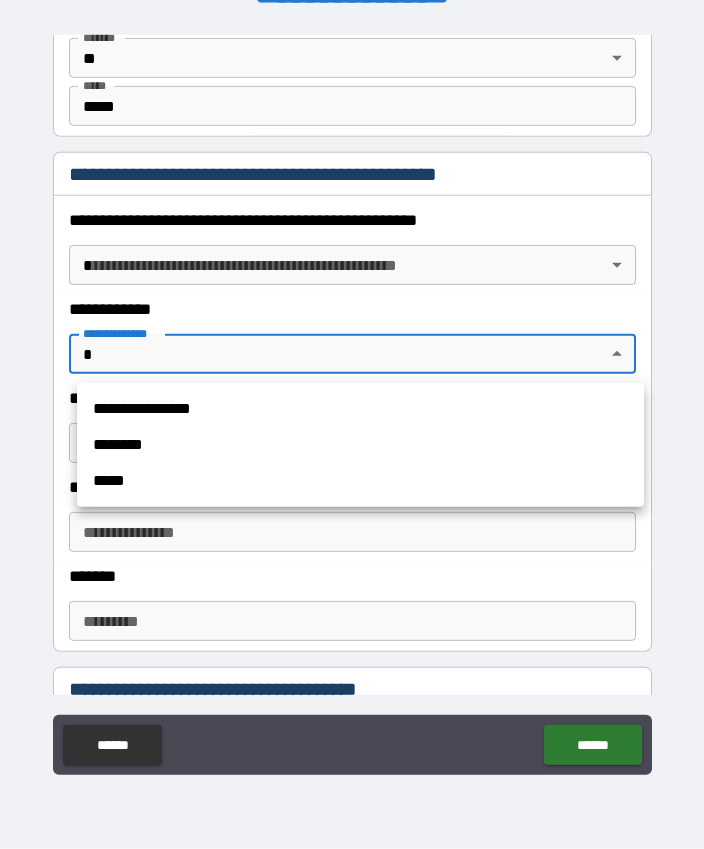 click at bounding box center (352, 424) 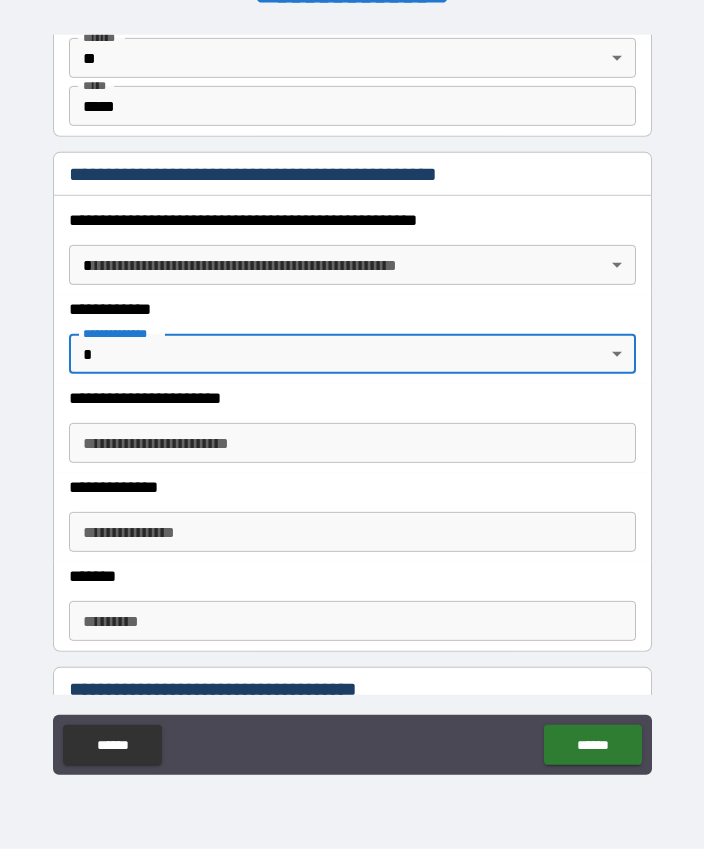 click on "**********" at bounding box center [352, 397] 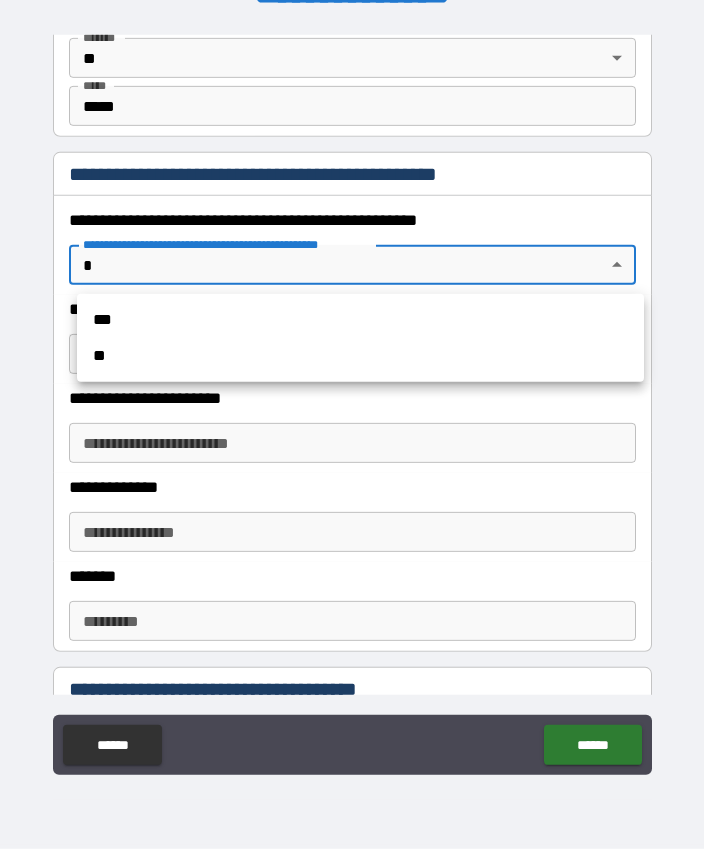 click on "**" at bounding box center (360, 356) 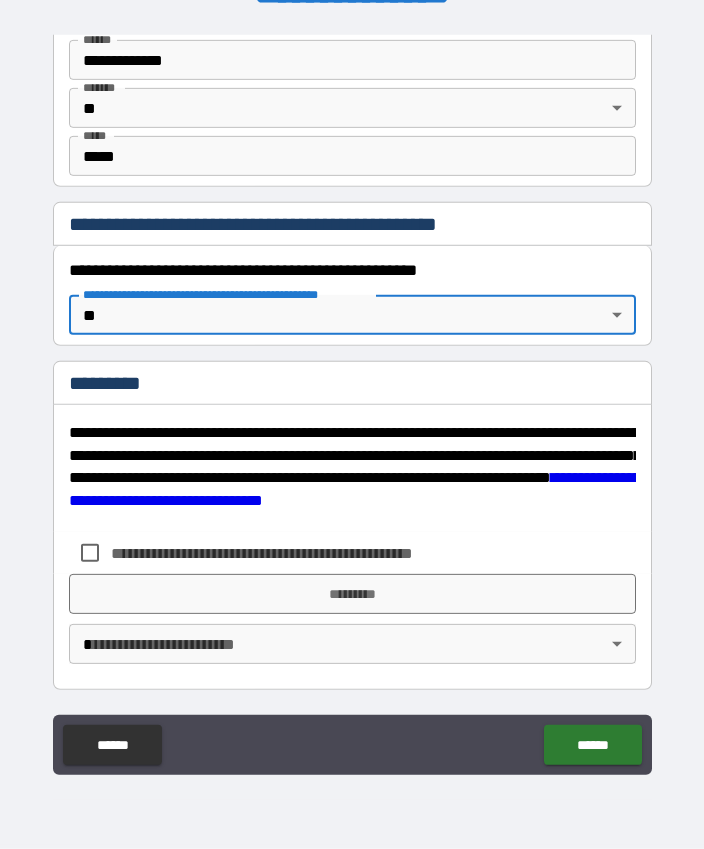 scroll, scrollTop: 2045, scrollLeft: 0, axis: vertical 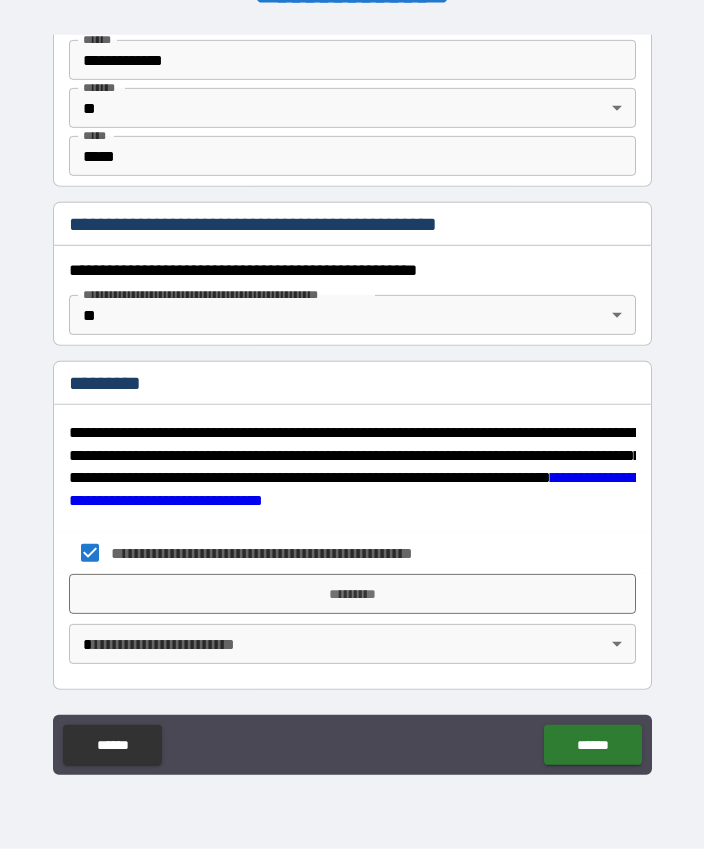 click on "**********" at bounding box center (352, 397) 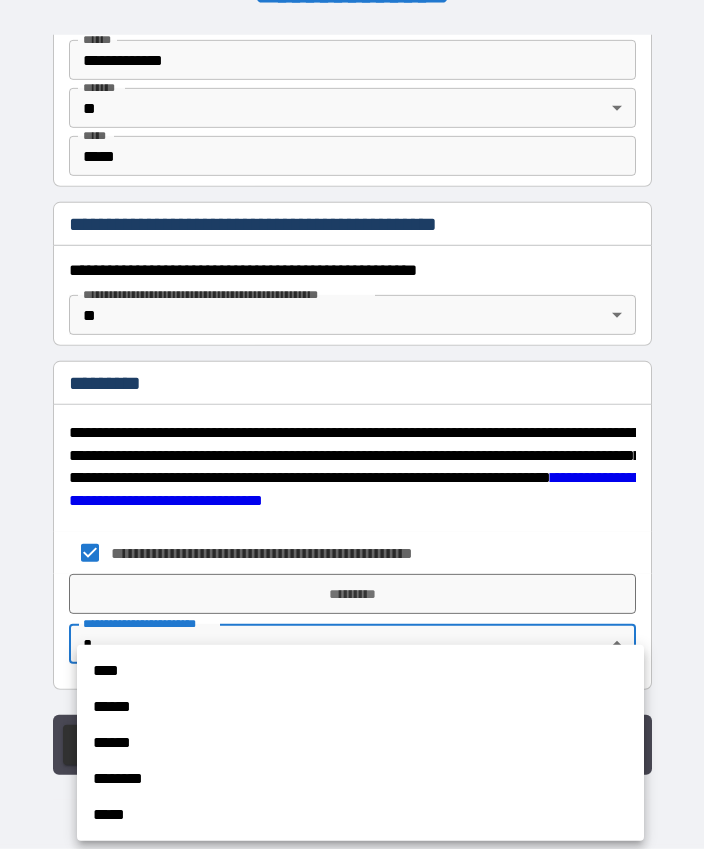 click on "****" at bounding box center [360, 671] 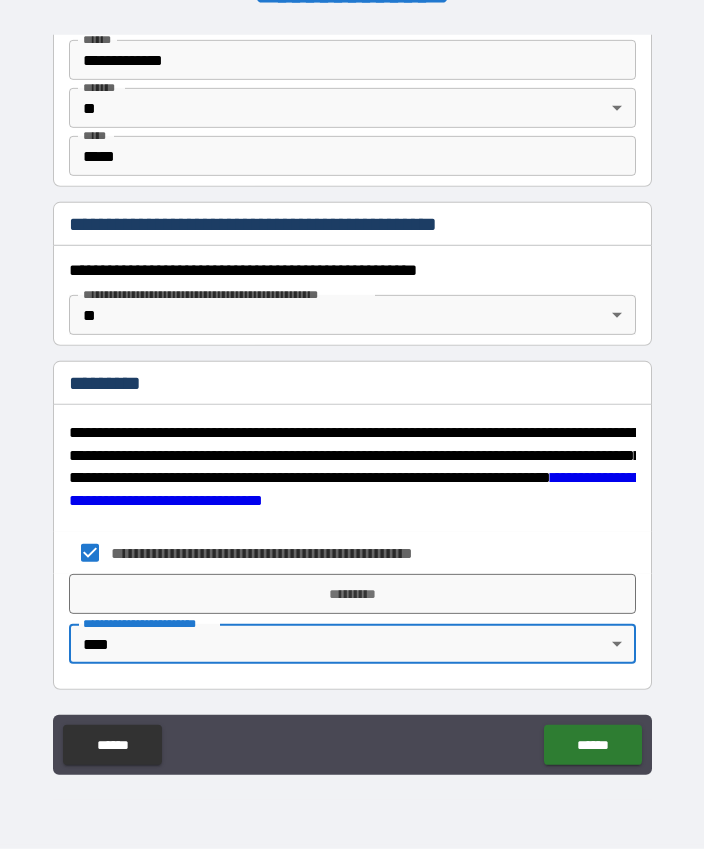 click on "*********" at bounding box center (352, 594) 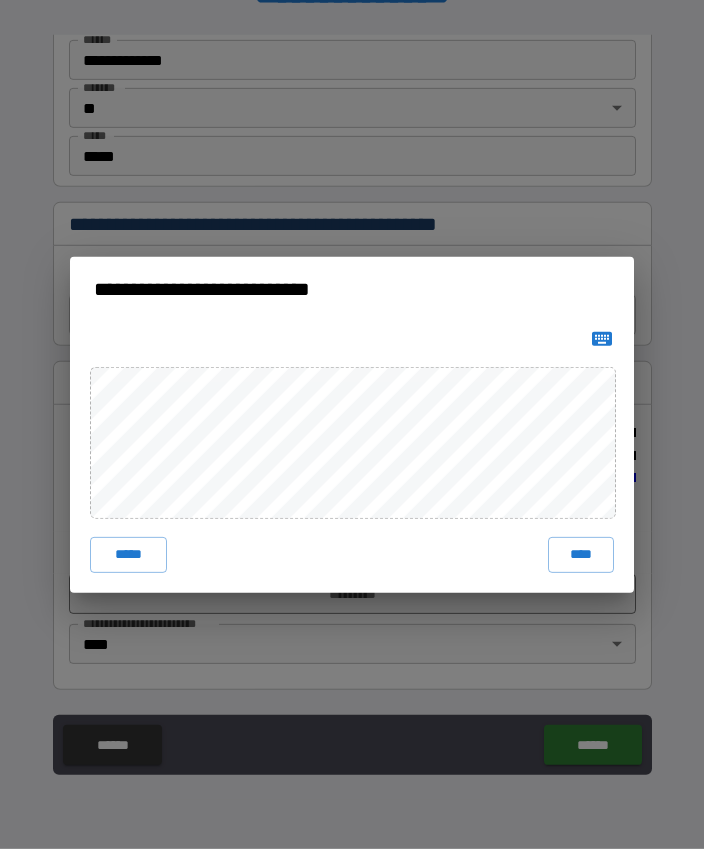 click on "****" at bounding box center (581, 555) 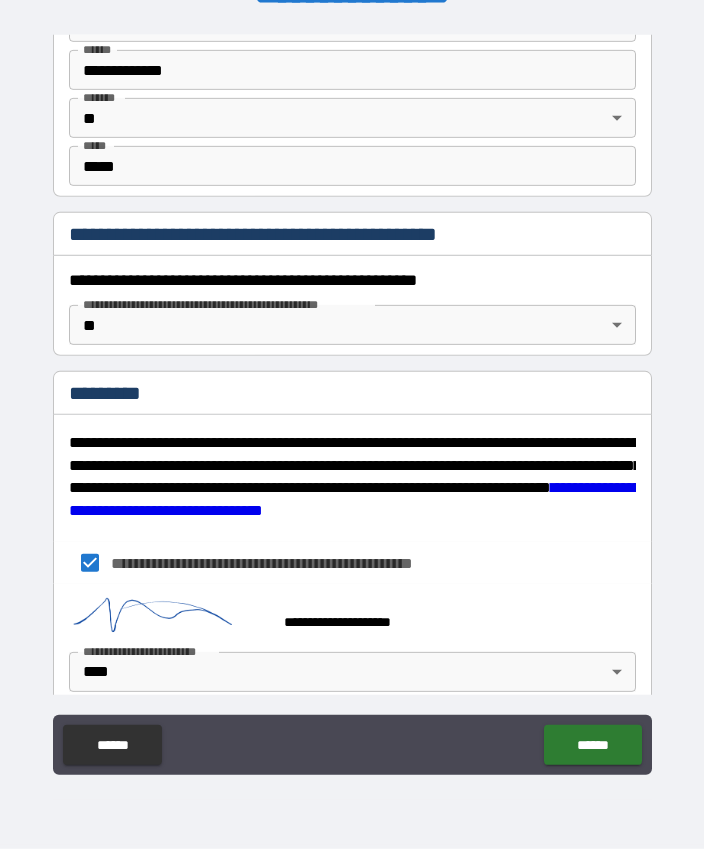 click on "******" at bounding box center (592, 745) 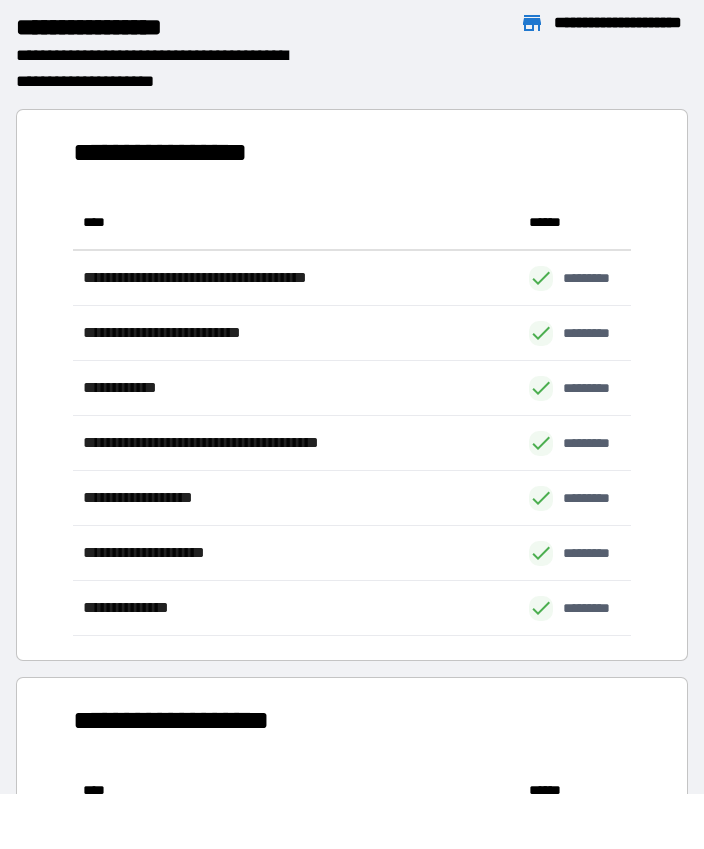 scroll, scrollTop: 441, scrollLeft: 559, axis: both 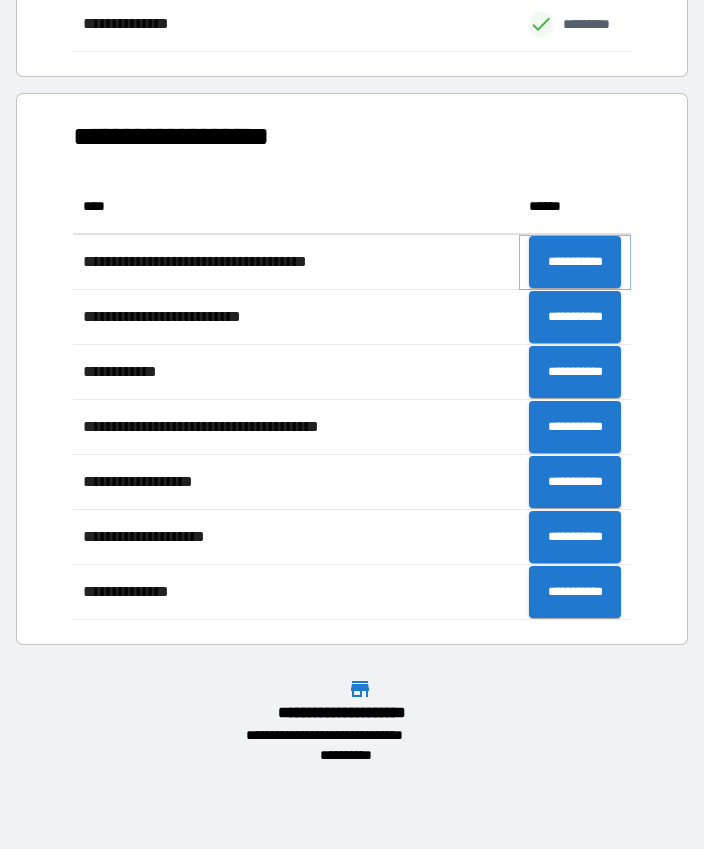 click on "**********" at bounding box center (575, 262) 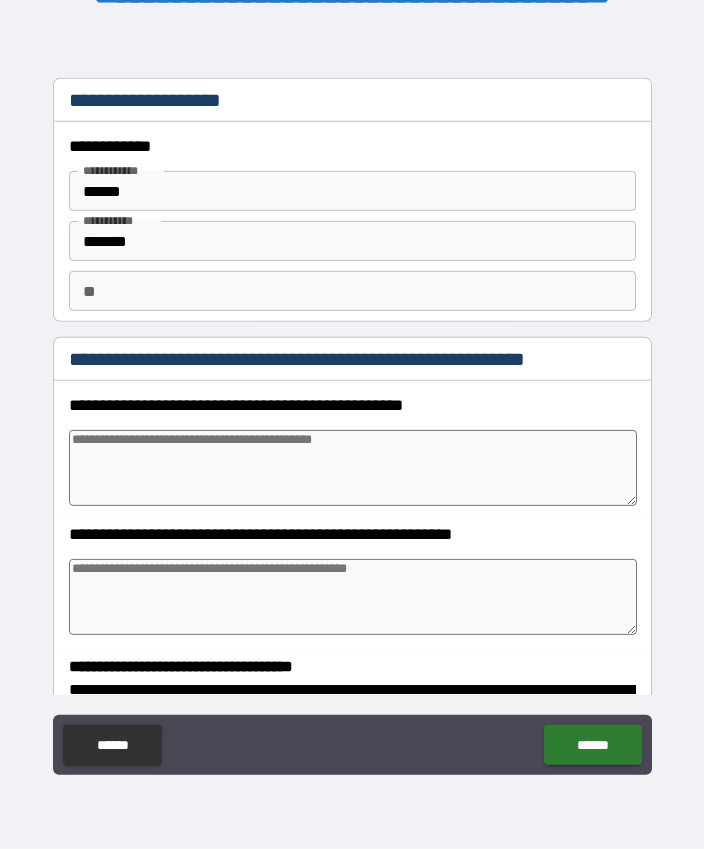 click on "** **" at bounding box center (352, 291) 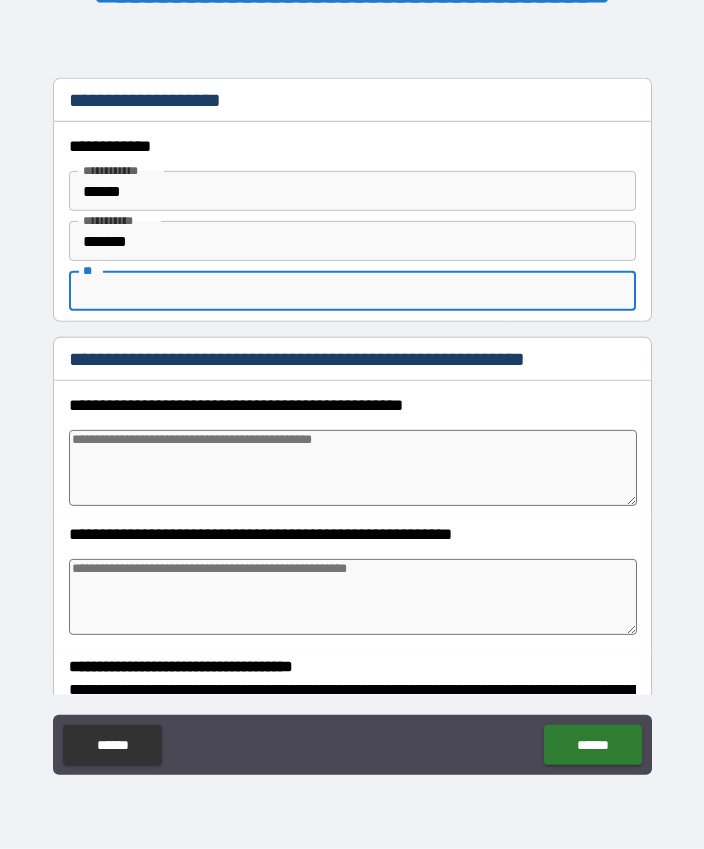 scroll, scrollTop: 55, scrollLeft: 0, axis: vertical 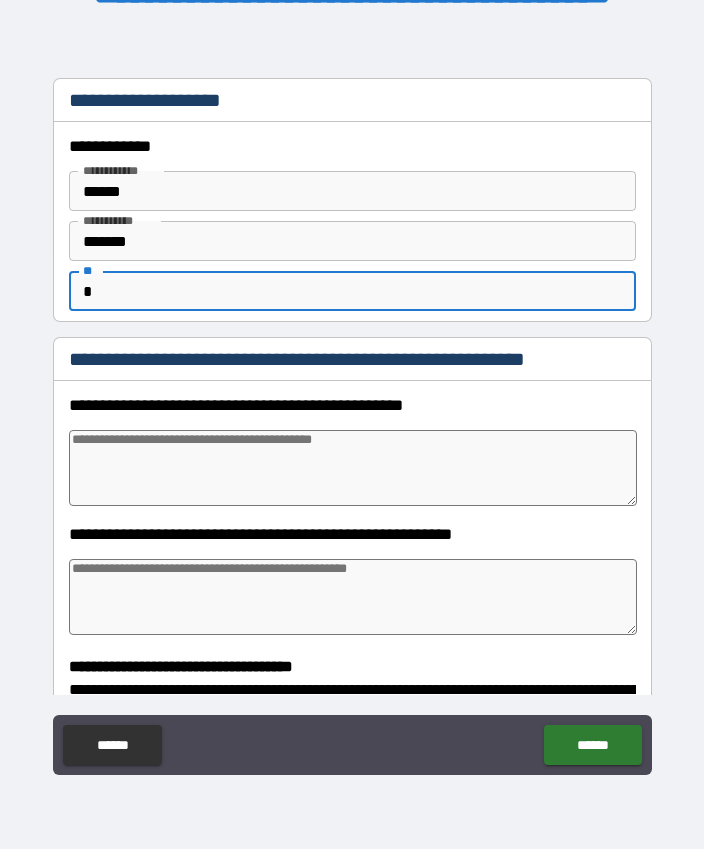 click on "**********" at bounding box center (352, 400) 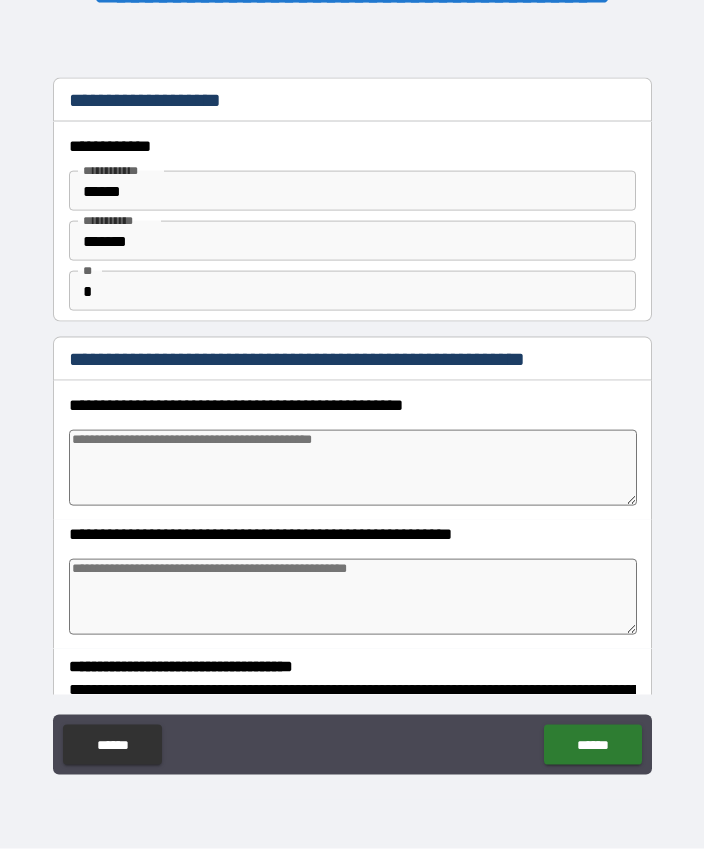 click at bounding box center (353, 468) 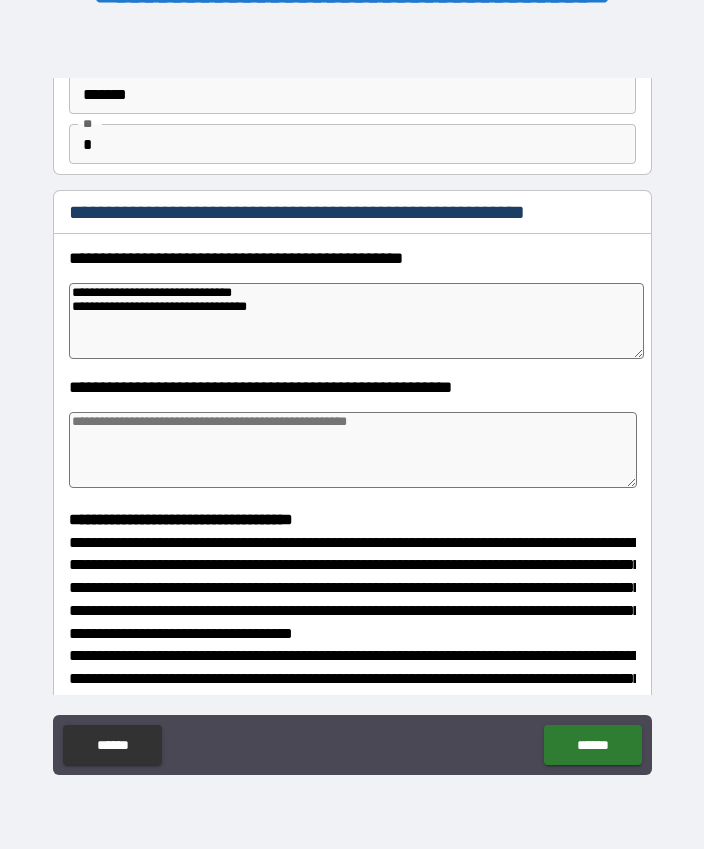 scroll, scrollTop: 146, scrollLeft: 0, axis: vertical 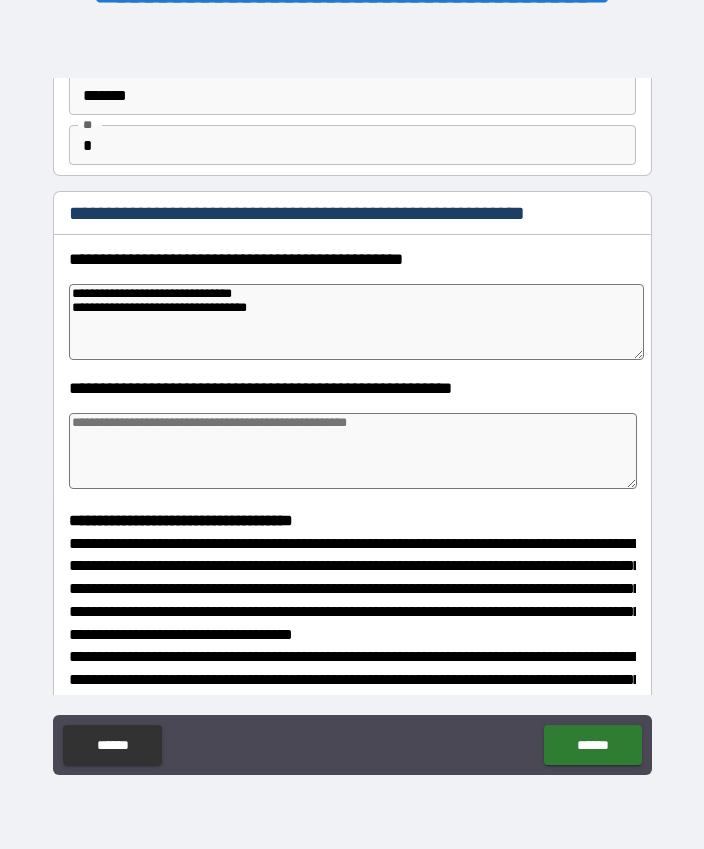 click at bounding box center [353, 451] 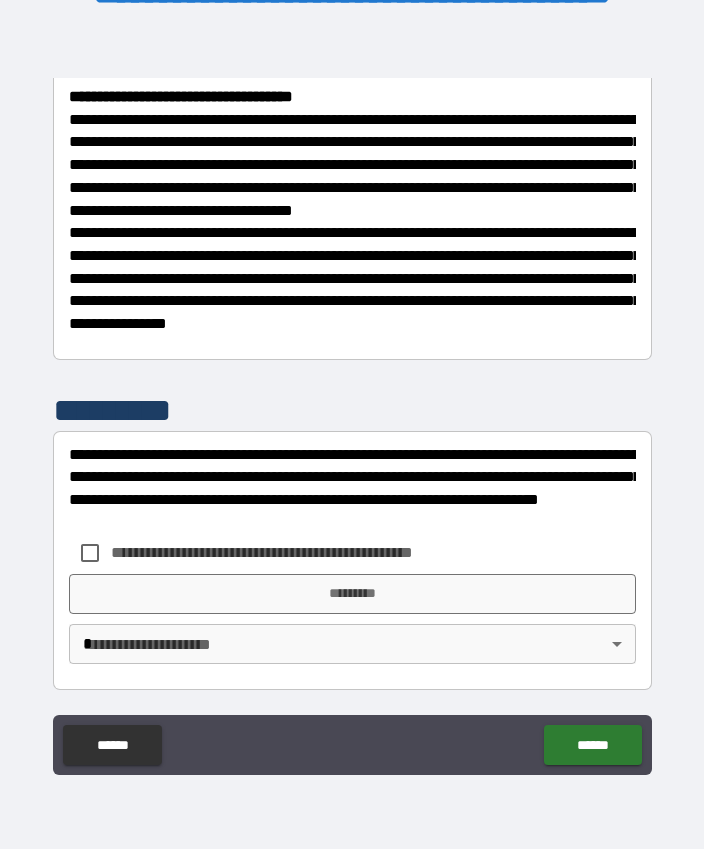scroll, scrollTop: 583, scrollLeft: 0, axis: vertical 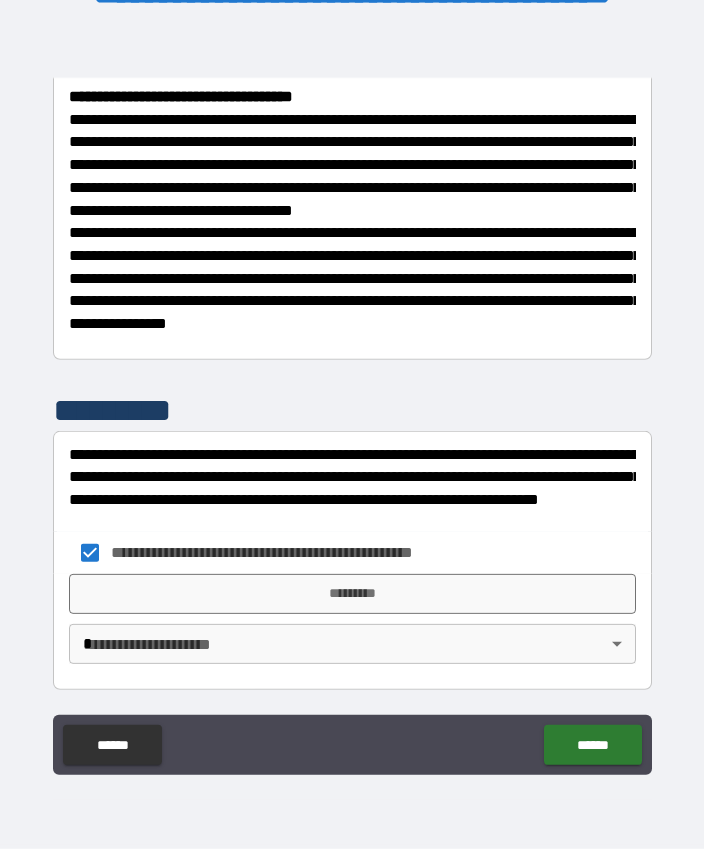 click on "**********" at bounding box center (352, 397) 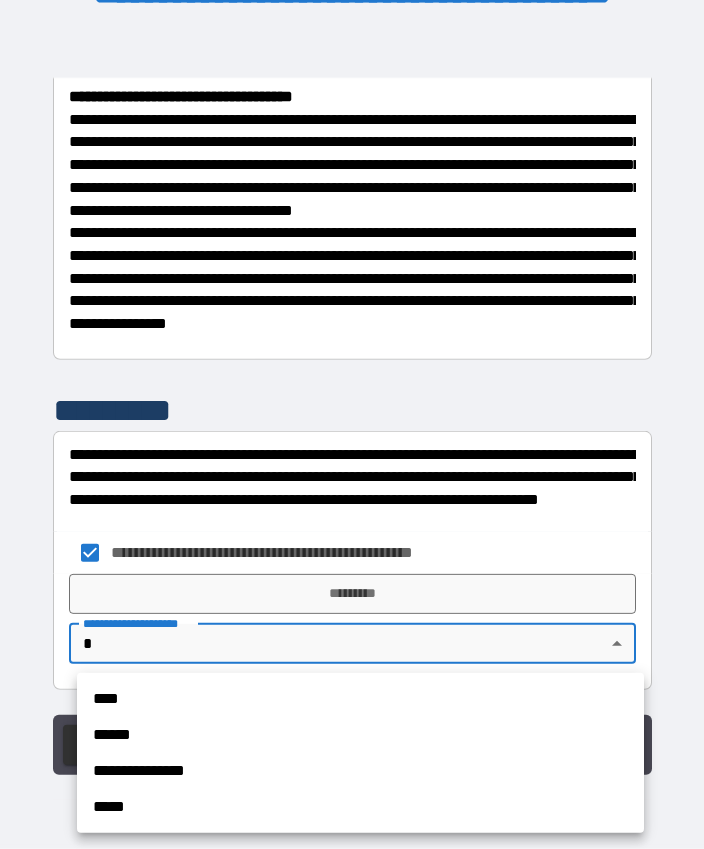 click on "**********" at bounding box center [360, 771] 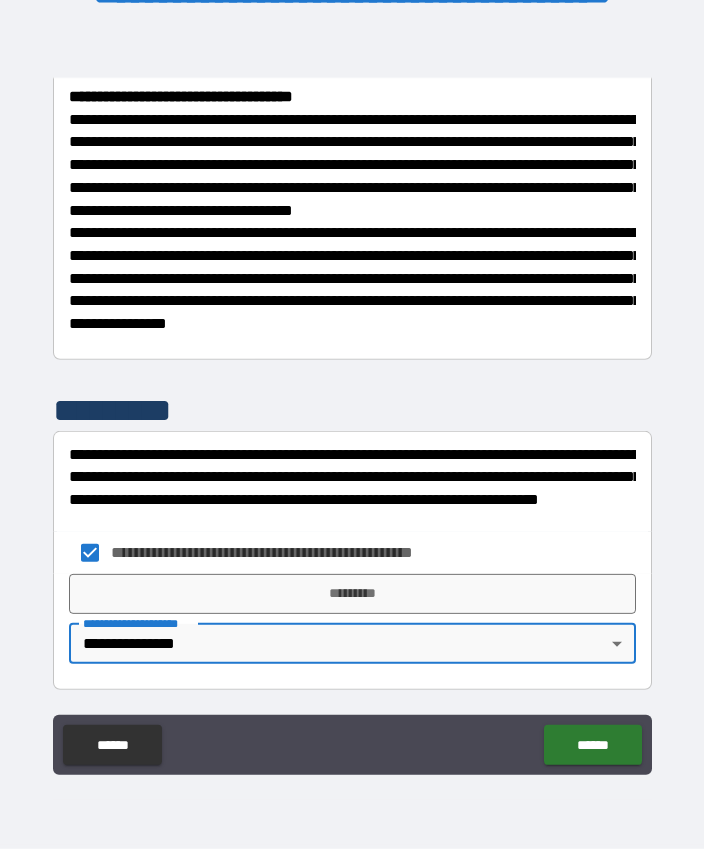 click on "*********" at bounding box center [352, 594] 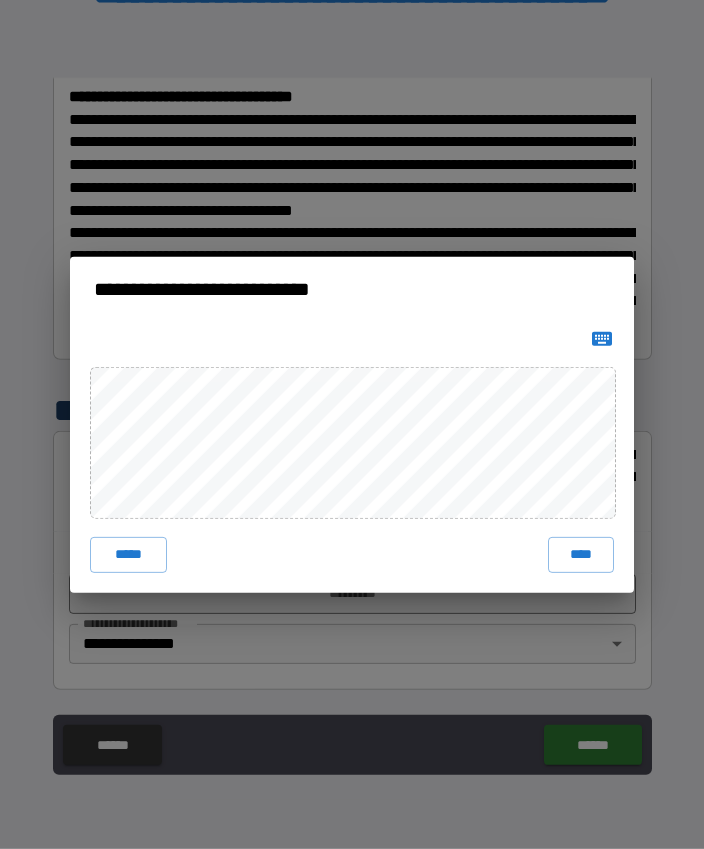 click on "****" at bounding box center (581, 555) 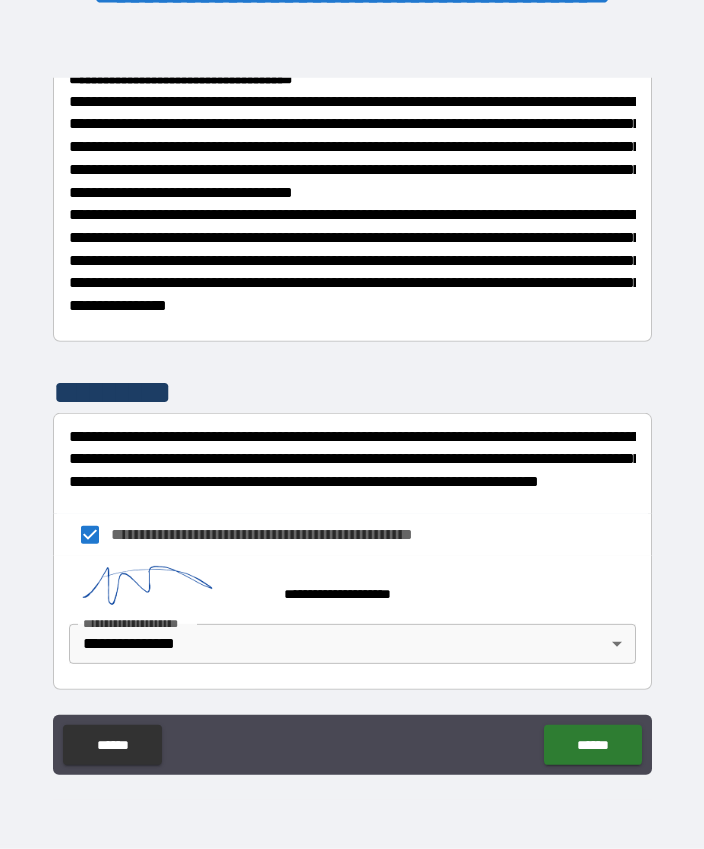 scroll, scrollTop: 601, scrollLeft: 0, axis: vertical 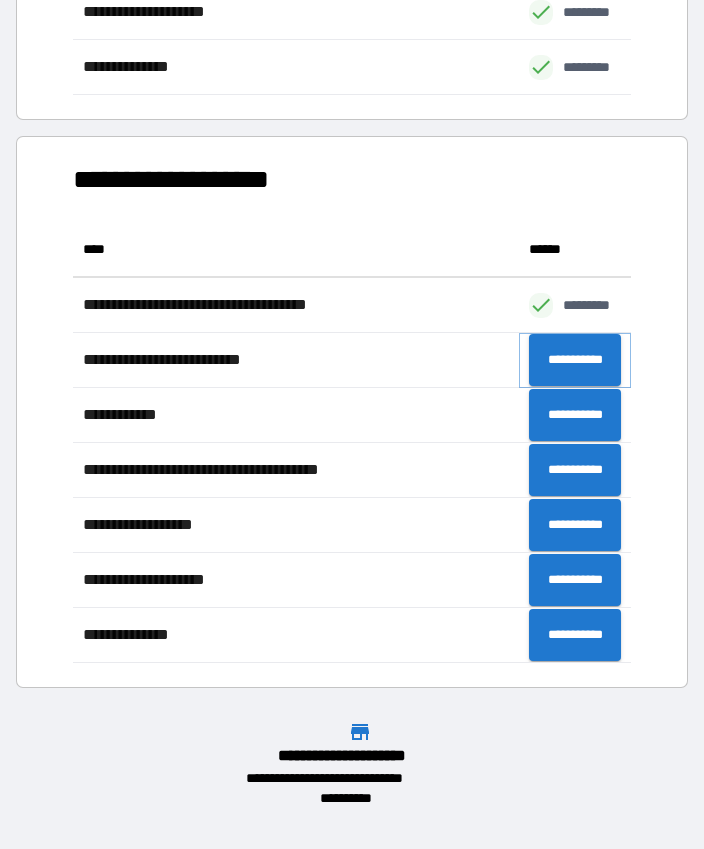 click on "**********" at bounding box center [575, 360] 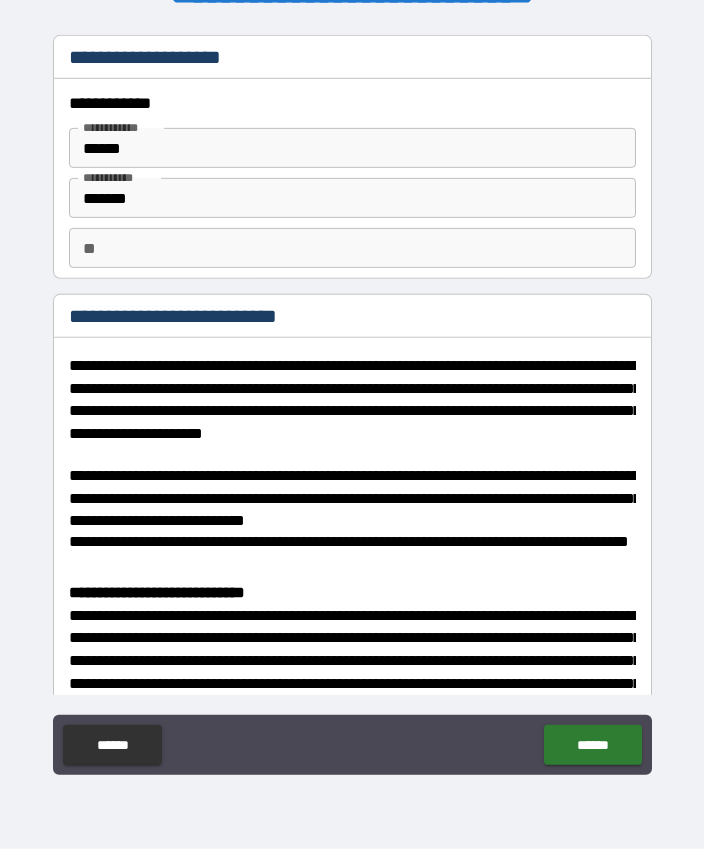 click on "**" at bounding box center [352, 248] 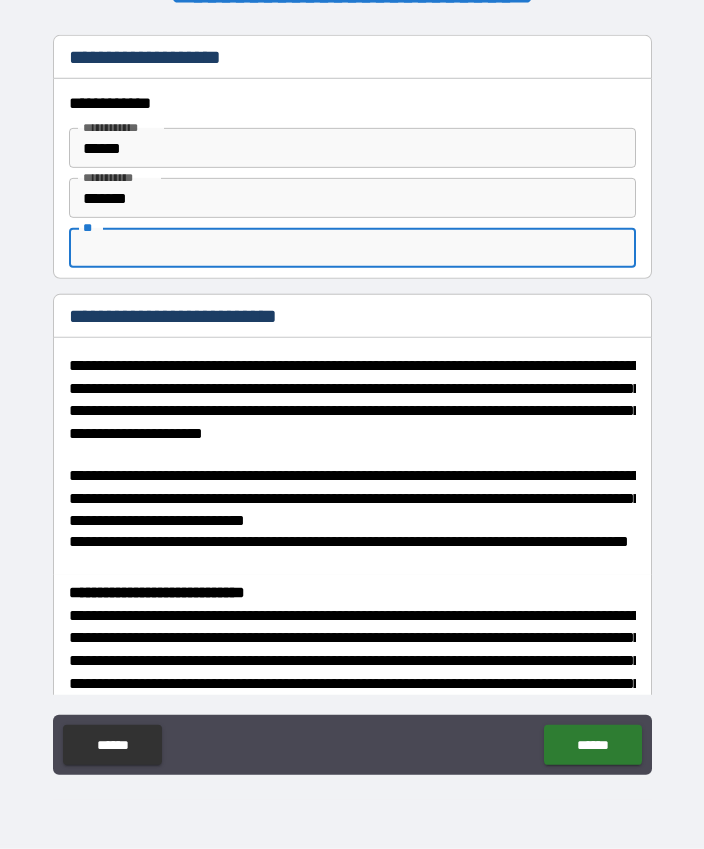 scroll, scrollTop: 55, scrollLeft: 0, axis: vertical 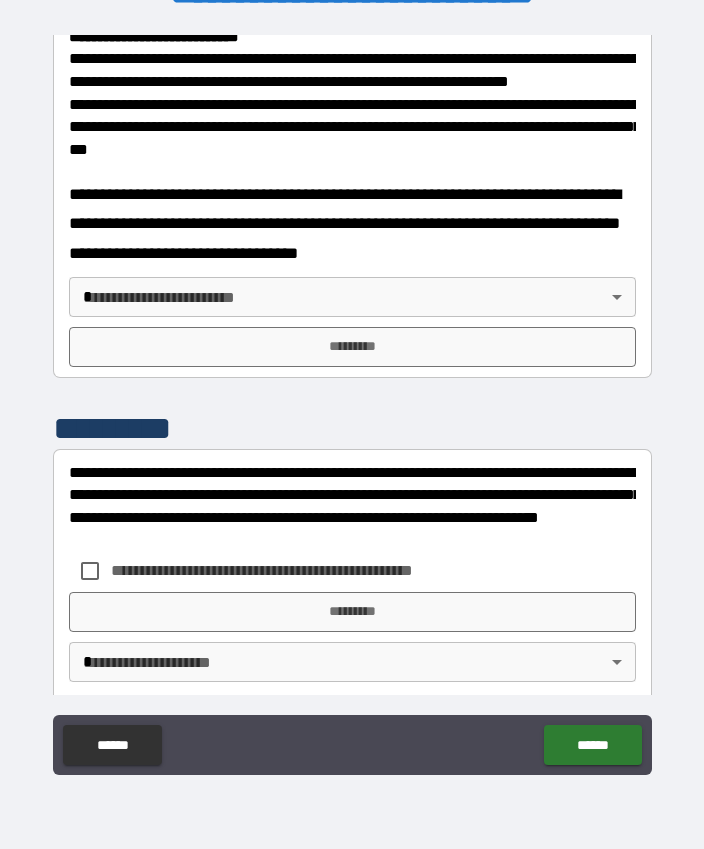 click on "**********" at bounding box center [352, 397] 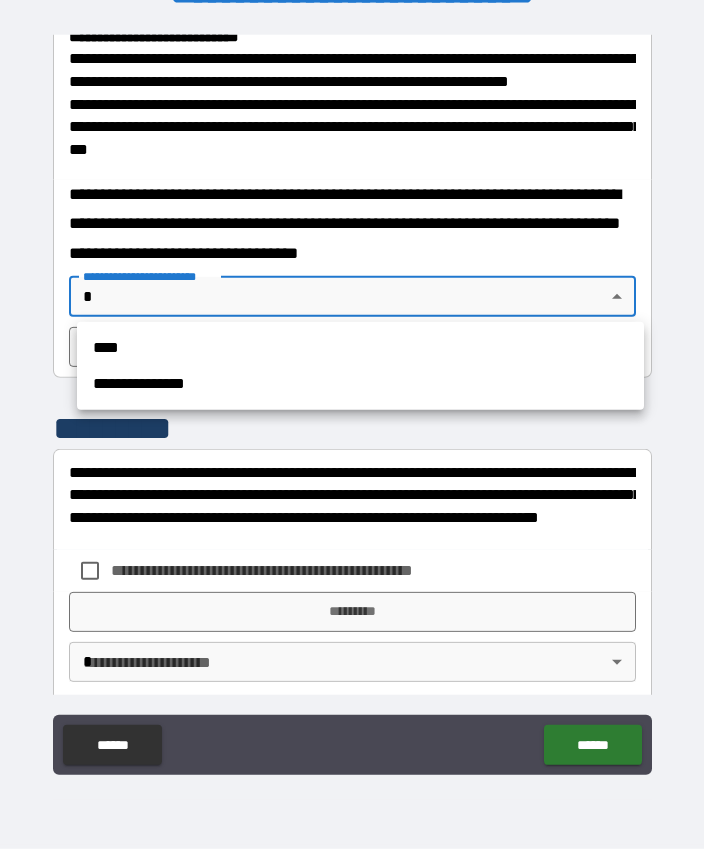 click on "**********" at bounding box center [360, 384] 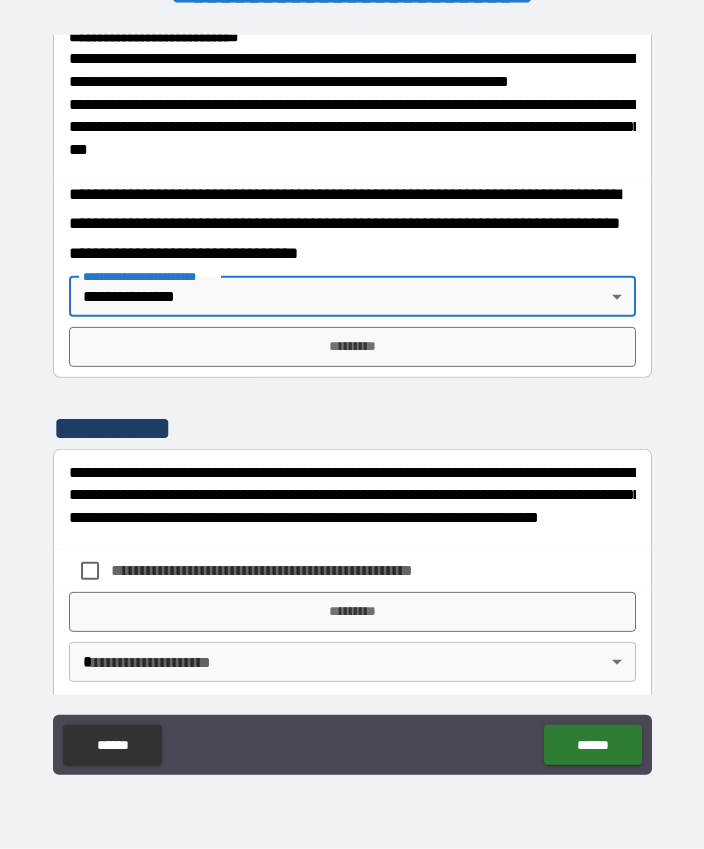 click on "*********" at bounding box center (352, 347) 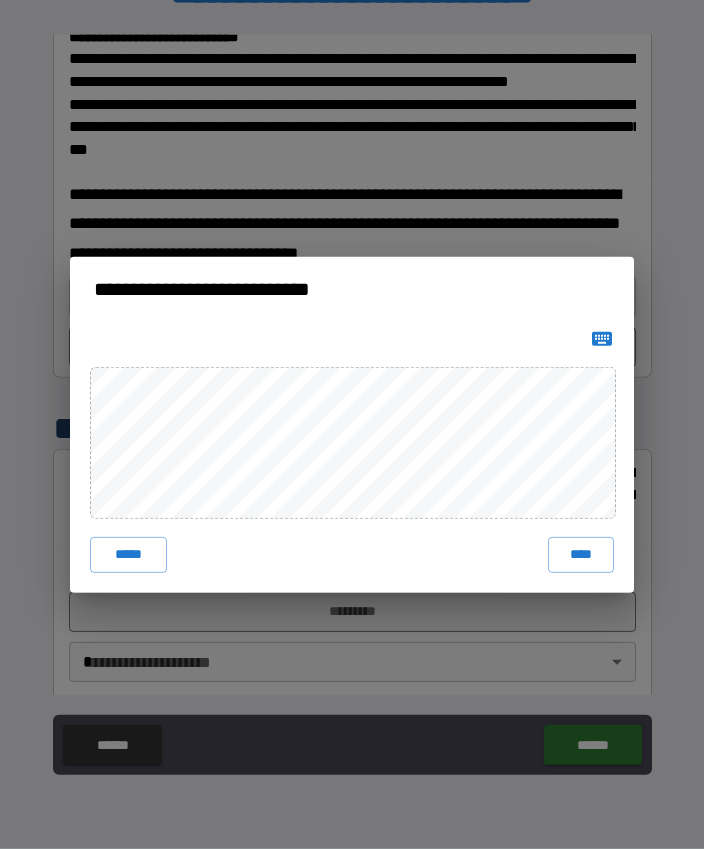 click on "****" at bounding box center [581, 555] 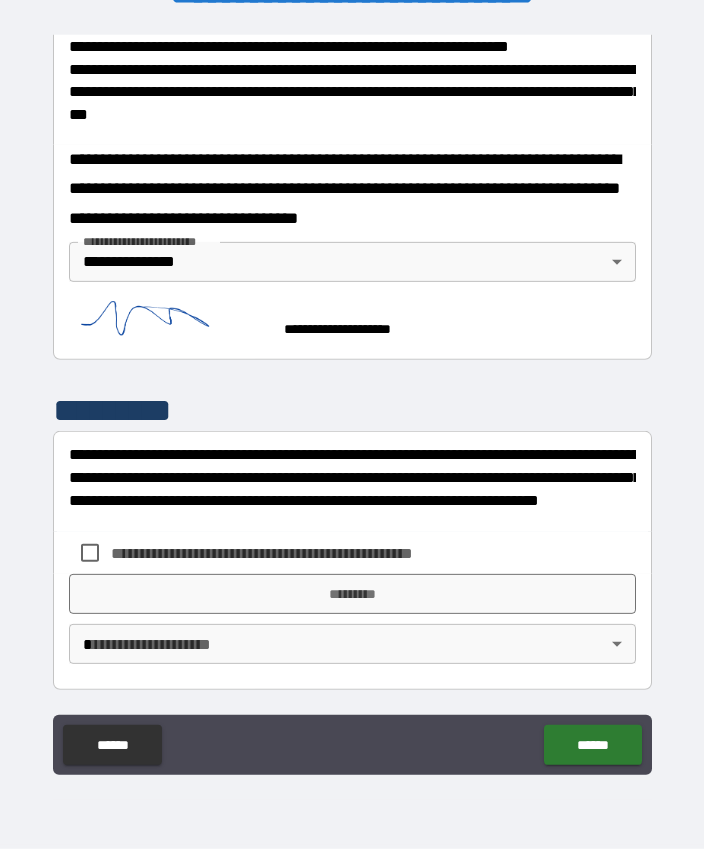 scroll, scrollTop: 892, scrollLeft: 0, axis: vertical 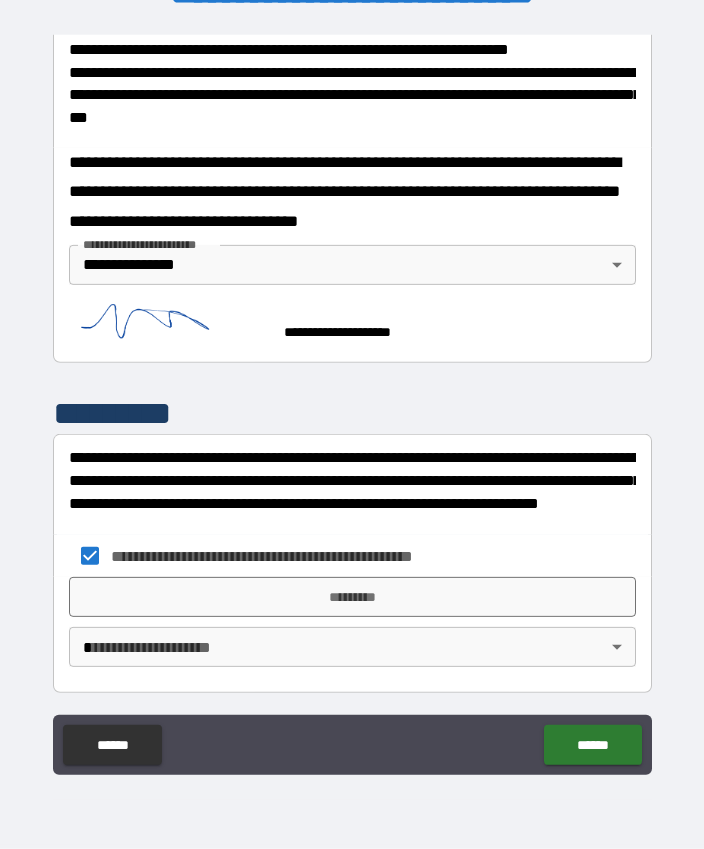 click on "*********" at bounding box center (352, 597) 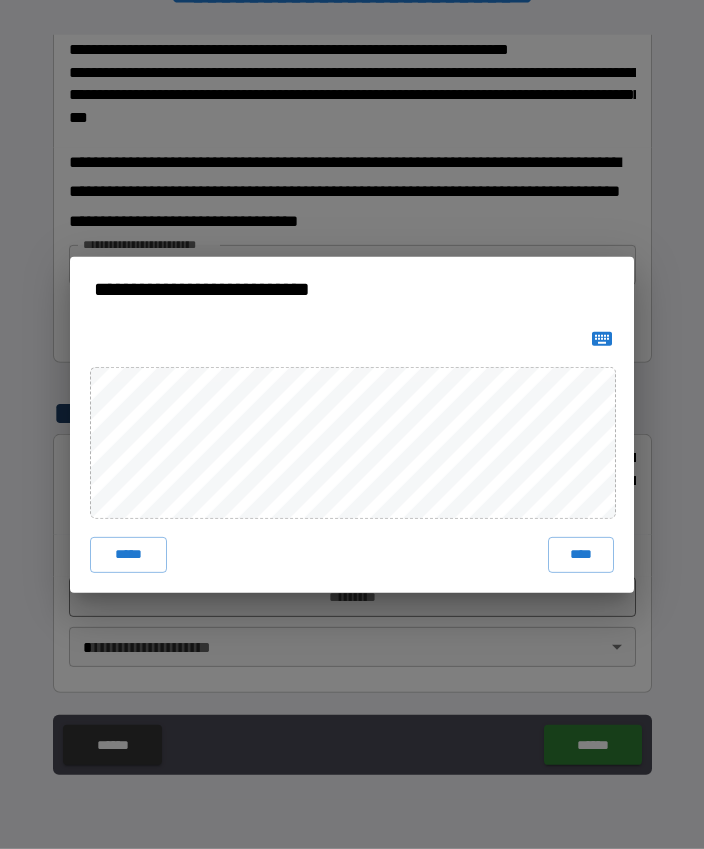 click on "****" at bounding box center [581, 555] 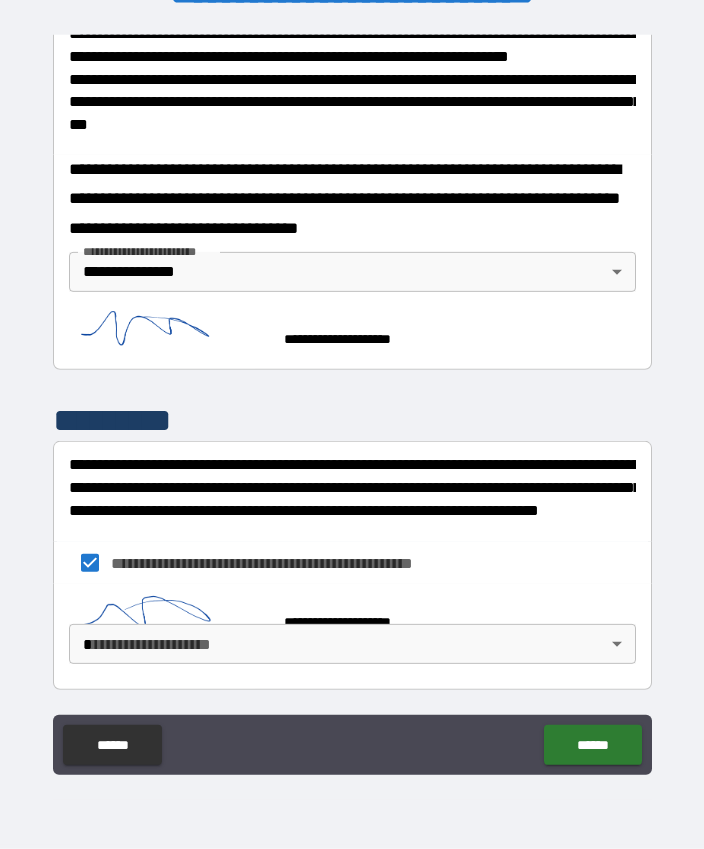 scroll, scrollTop: 882, scrollLeft: 0, axis: vertical 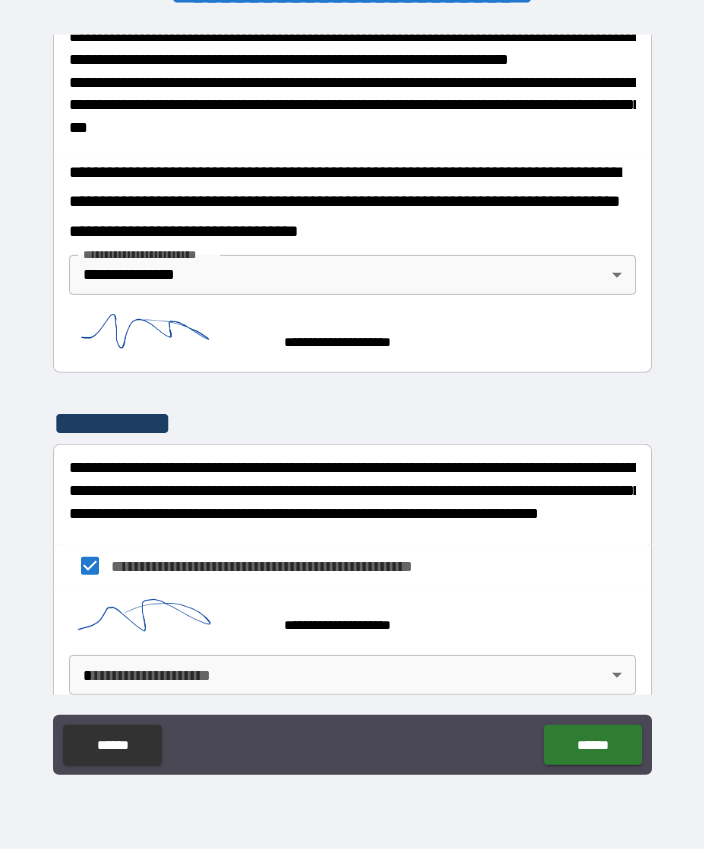 click on "**********" at bounding box center (352, 397) 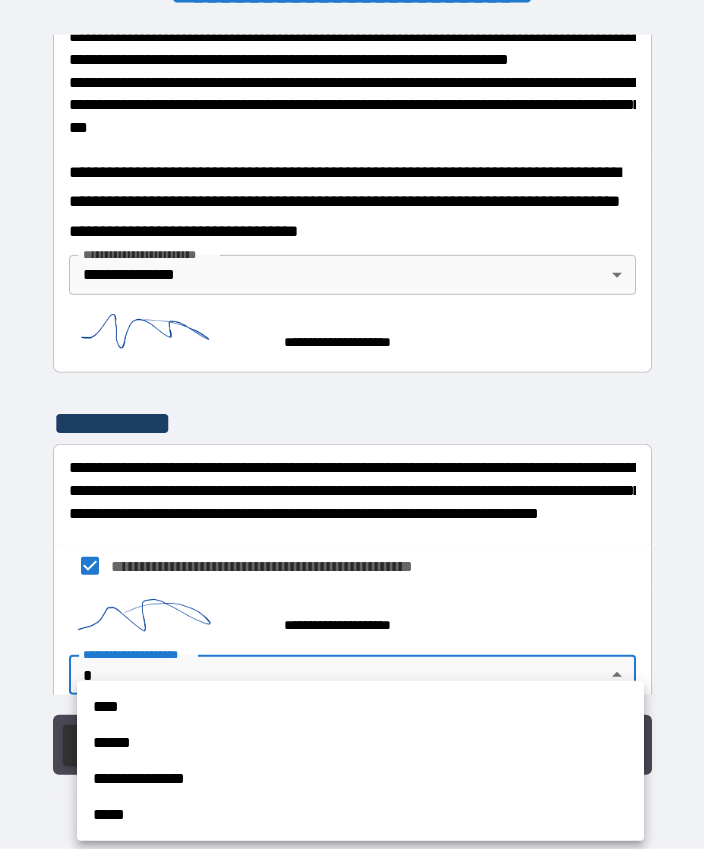click on "**********" at bounding box center [360, 779] 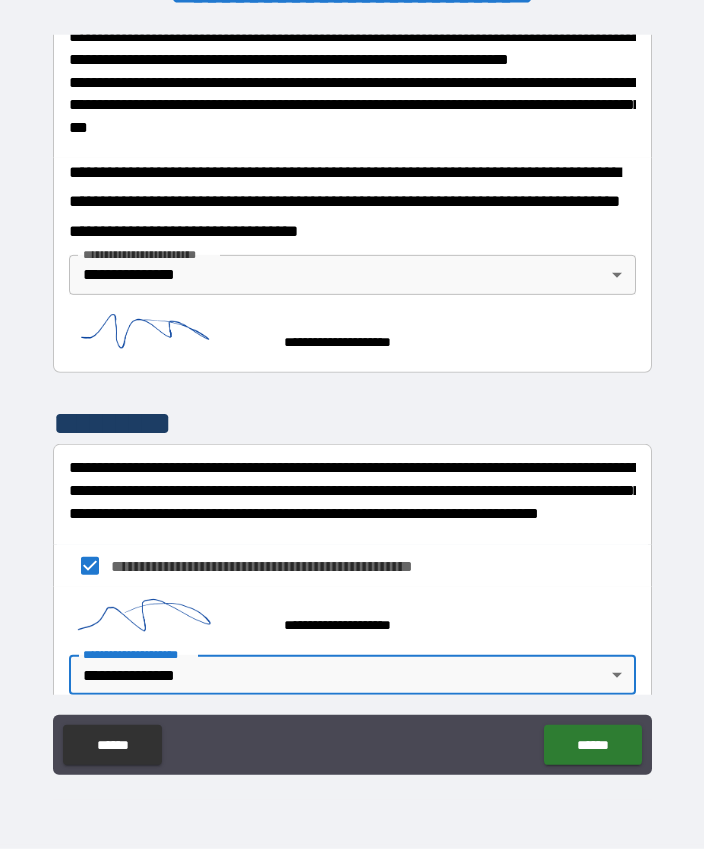 click on "******" at bounding box center (592, 745) 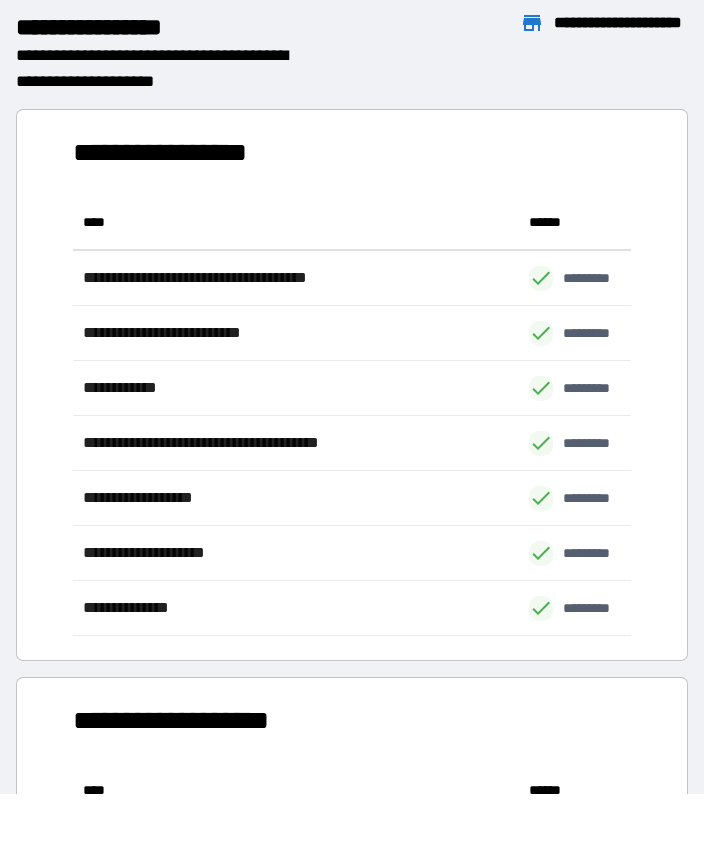 scroll, scrollTop: 441, scrollLeft: 559, axis: both 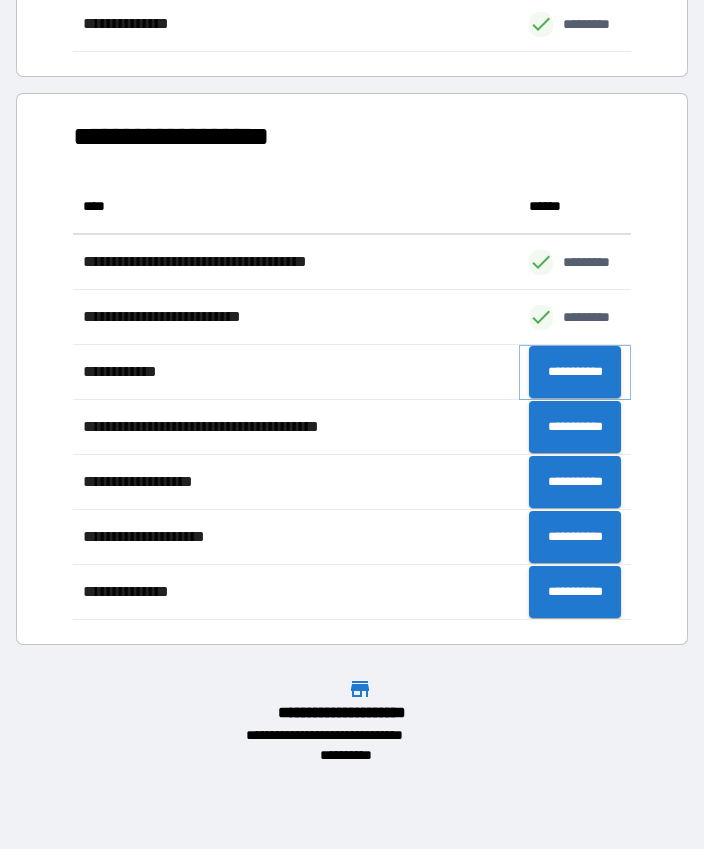click on "**********" at bounding box center (575, 372) 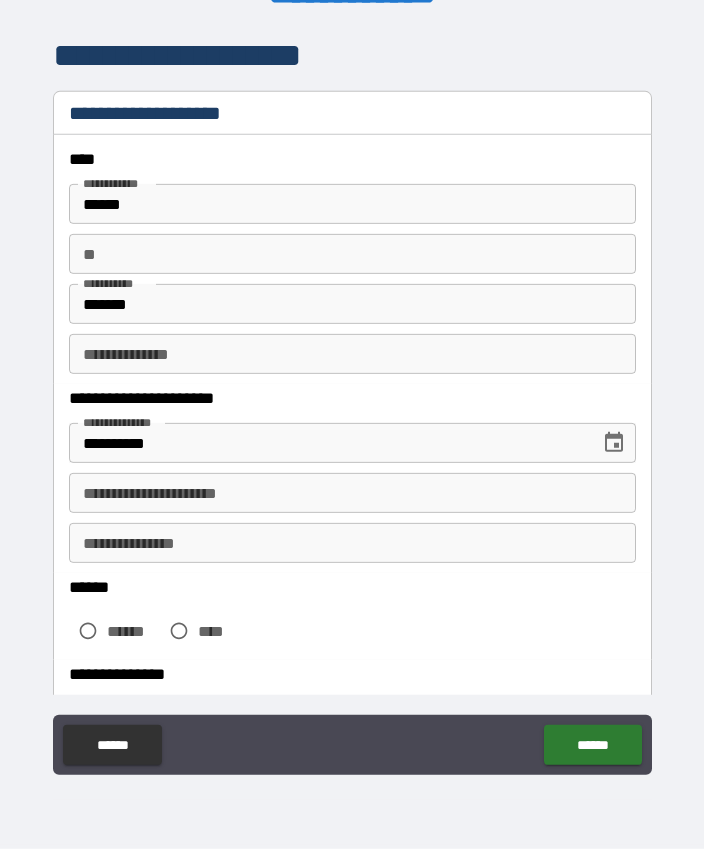 click on "**" at bounding box center (352, 254) 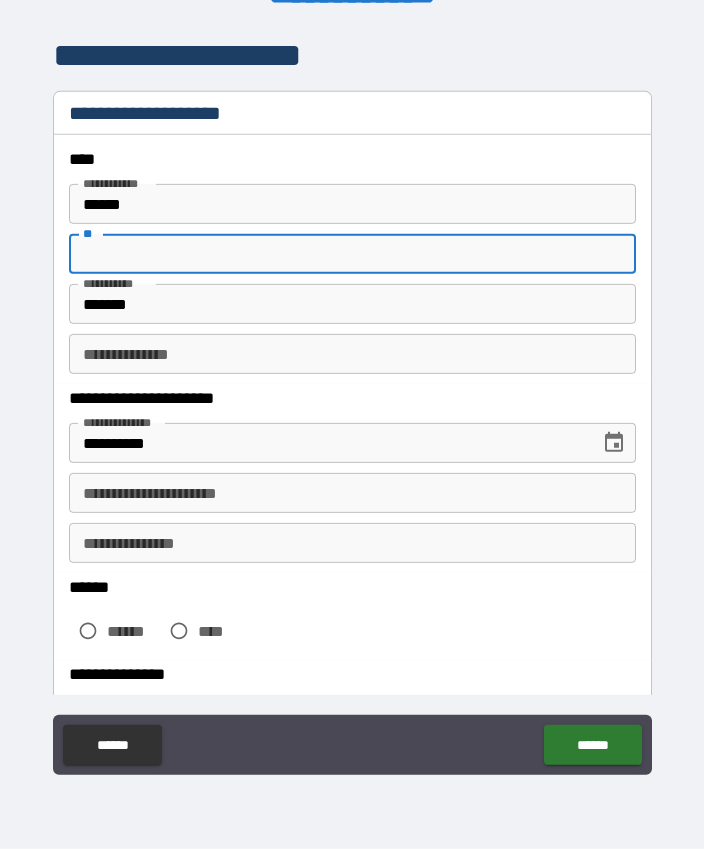 scroll, scrollTop: 55, scrollLeft: 0, axis: vertical 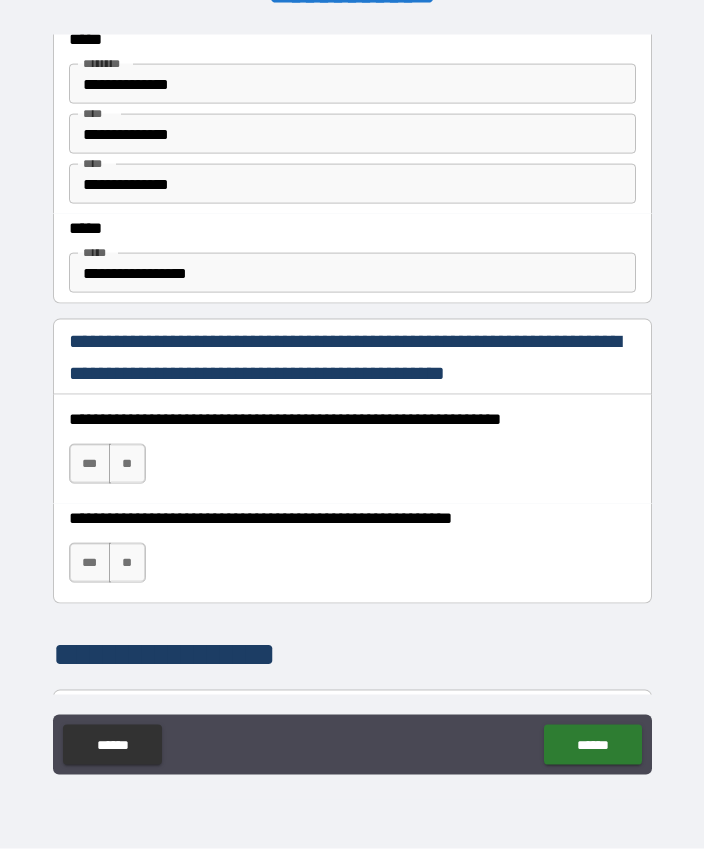 click on "***" at bounding box center (90, 464) 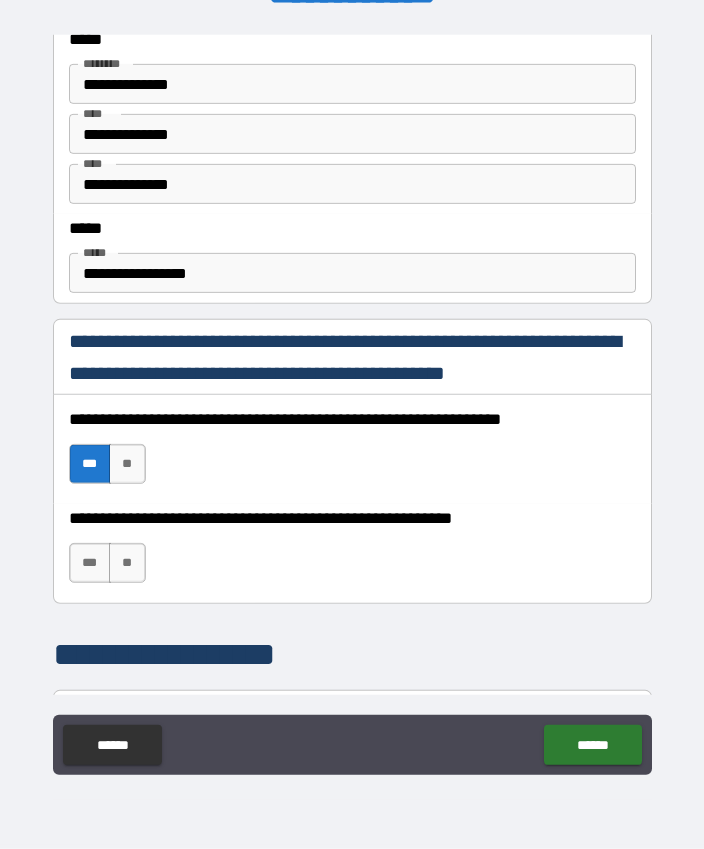 click on "***" at bounding box center [90, 563] 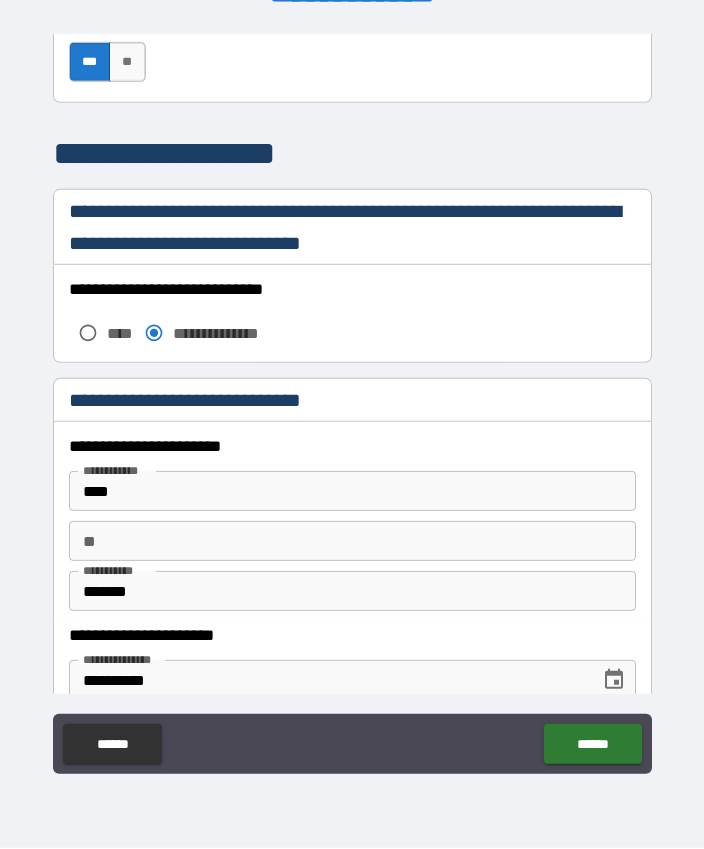 scroll, scrollTop: 1576, scrollLeft: 0, axis: vertical 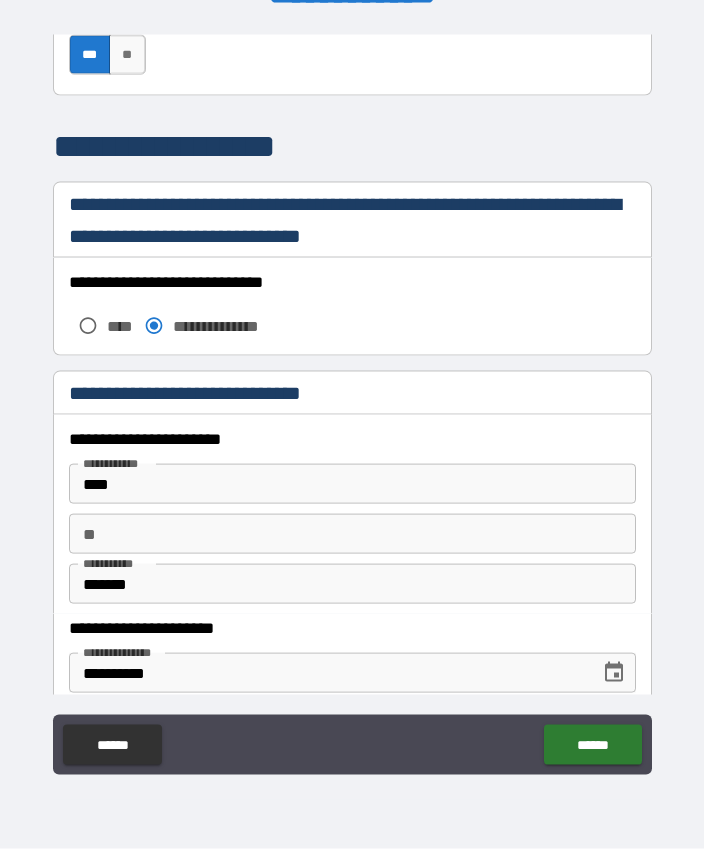 click on "** **" at bounding box center (352, 534) 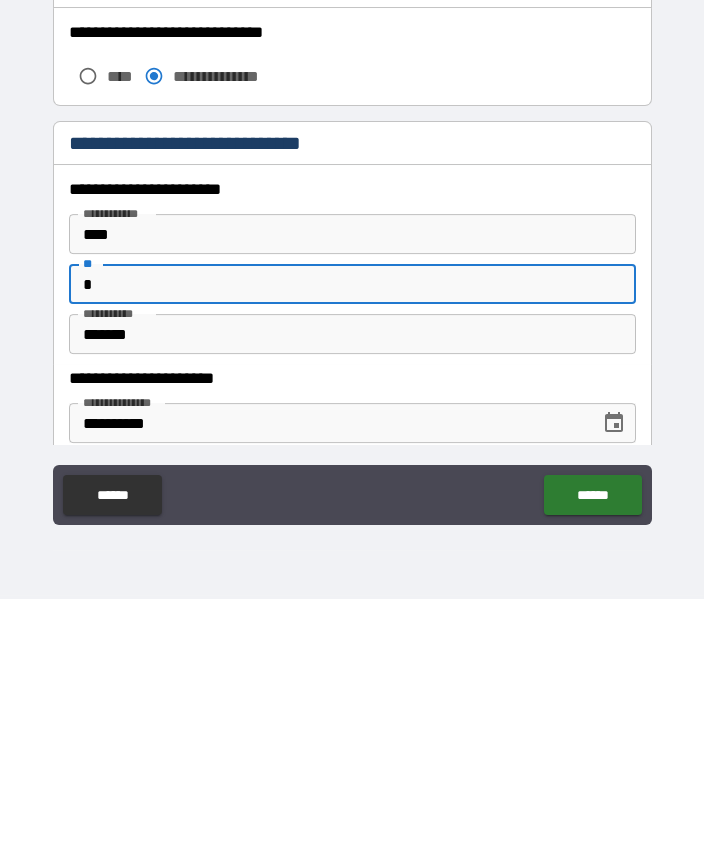 scroll, scrollTop: 56, scrollLeft: 0, axis: vertical 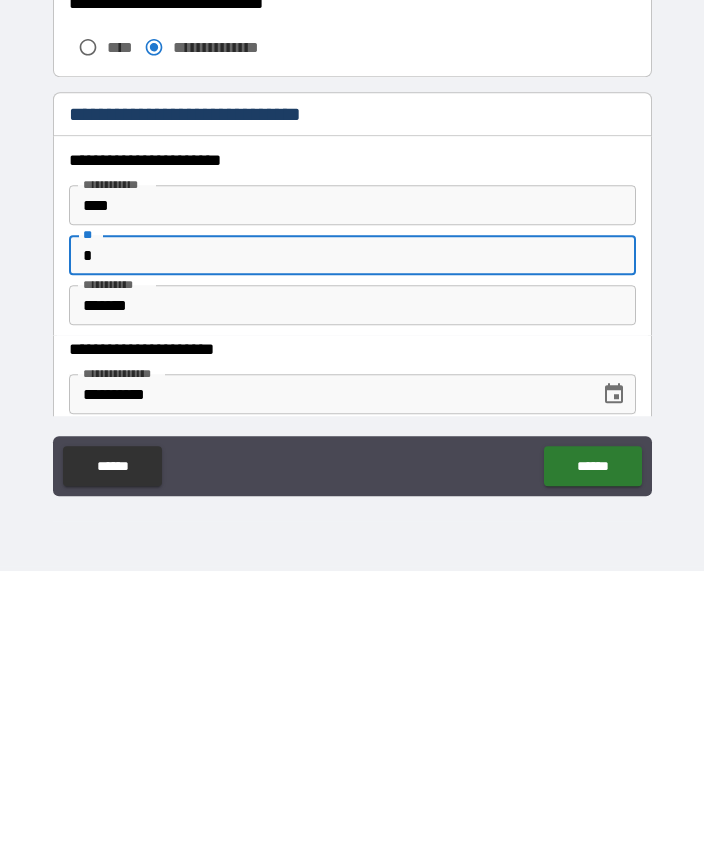 click on "******" at bounding box center [592, 744] 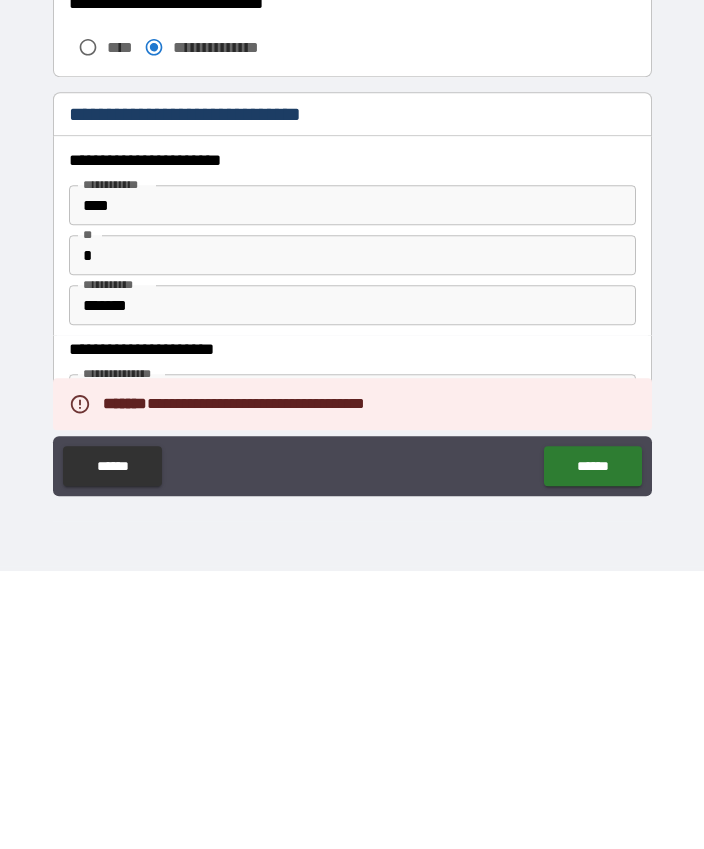 scroll, scrollTop: 55, scrollLeft: 0, axis: vertical 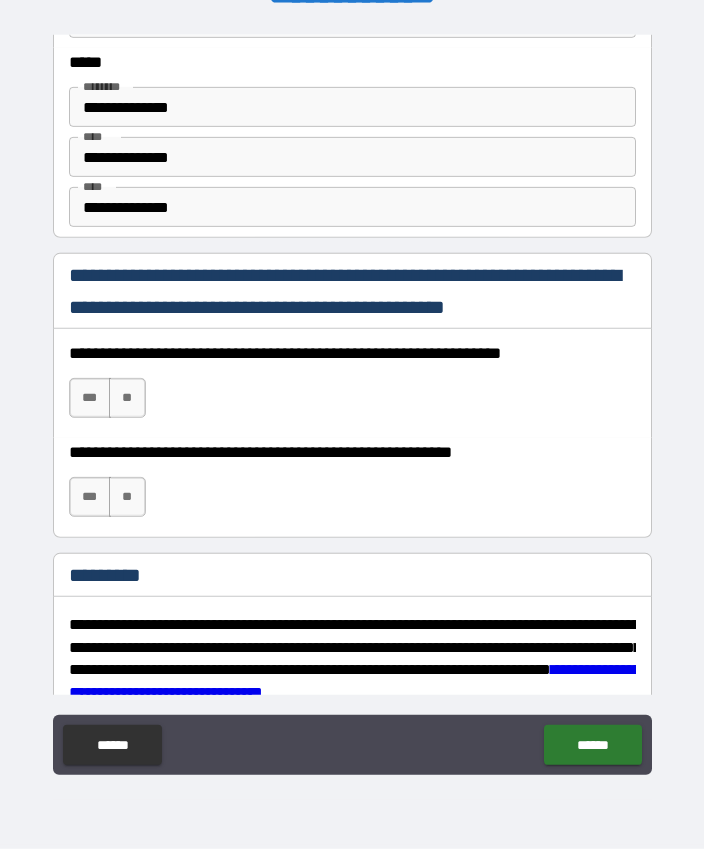 click on "***" at bounding box center (90, 497) 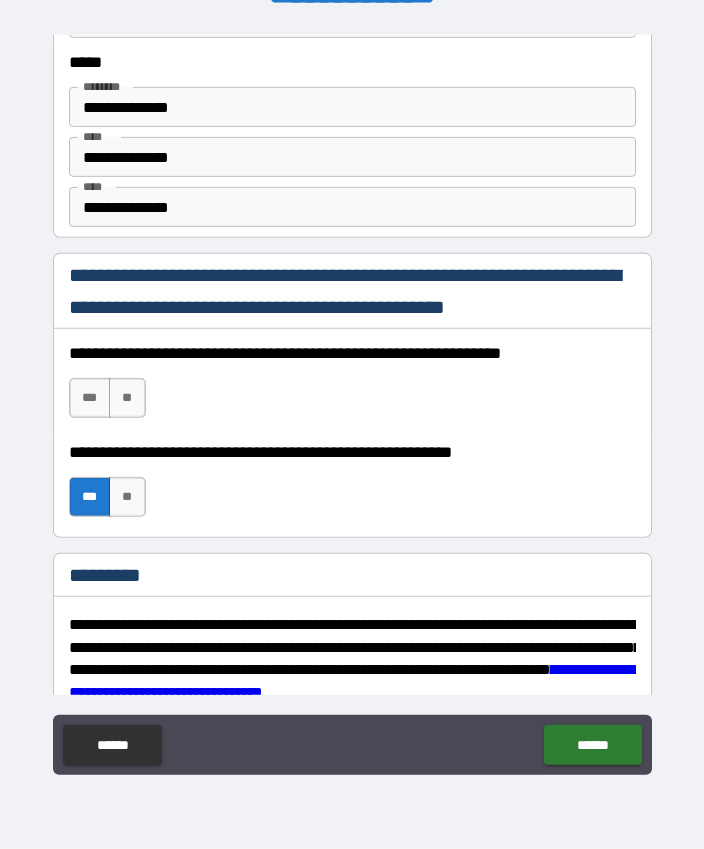 click on "***" at bounding box center [90, 398] 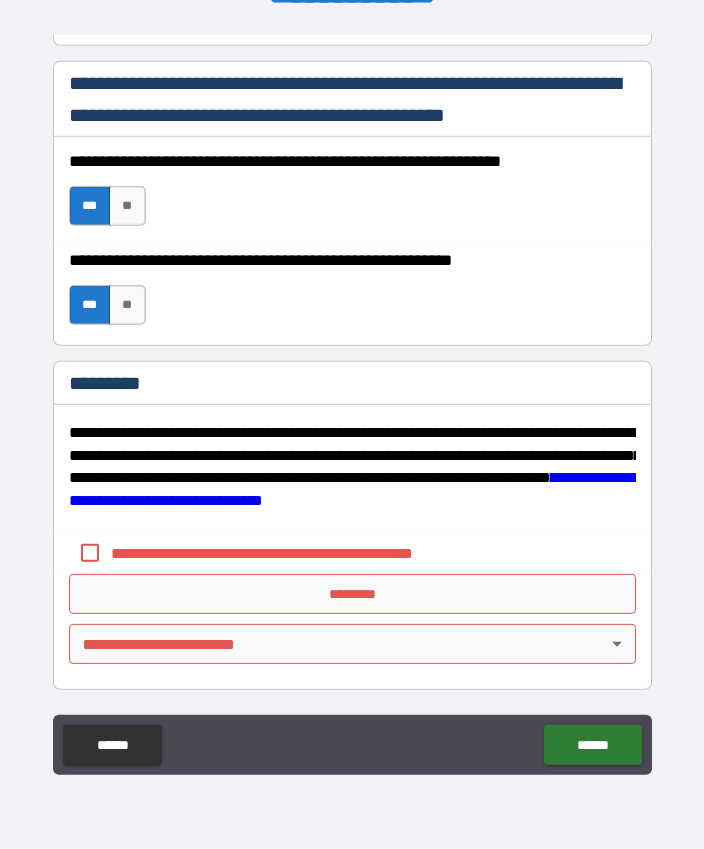 scroll, scrollTop: 2968, scrollLeft: 0, axis: vertical 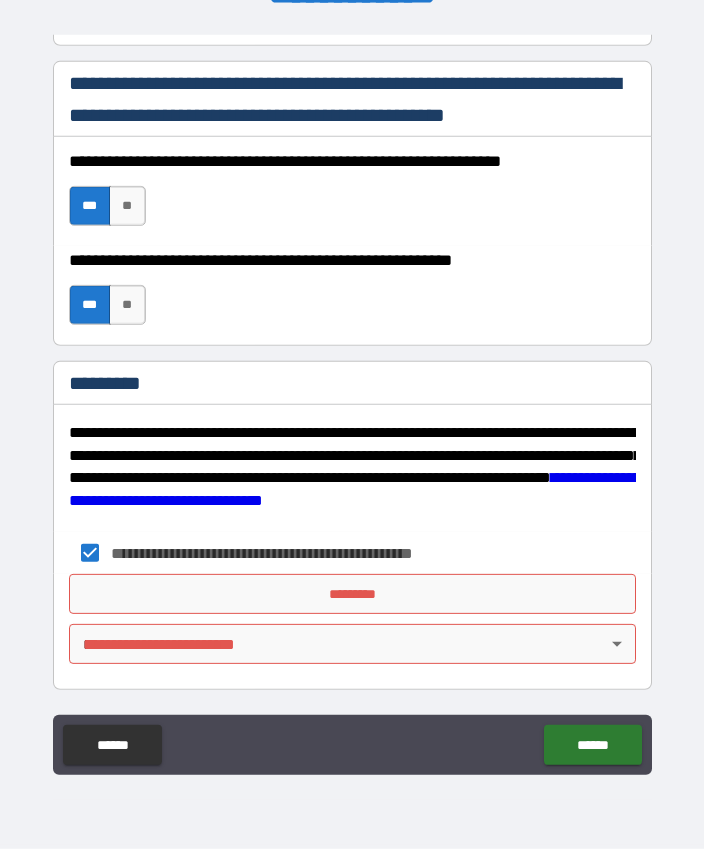 click on "**********" at bounding box center [352, 397] 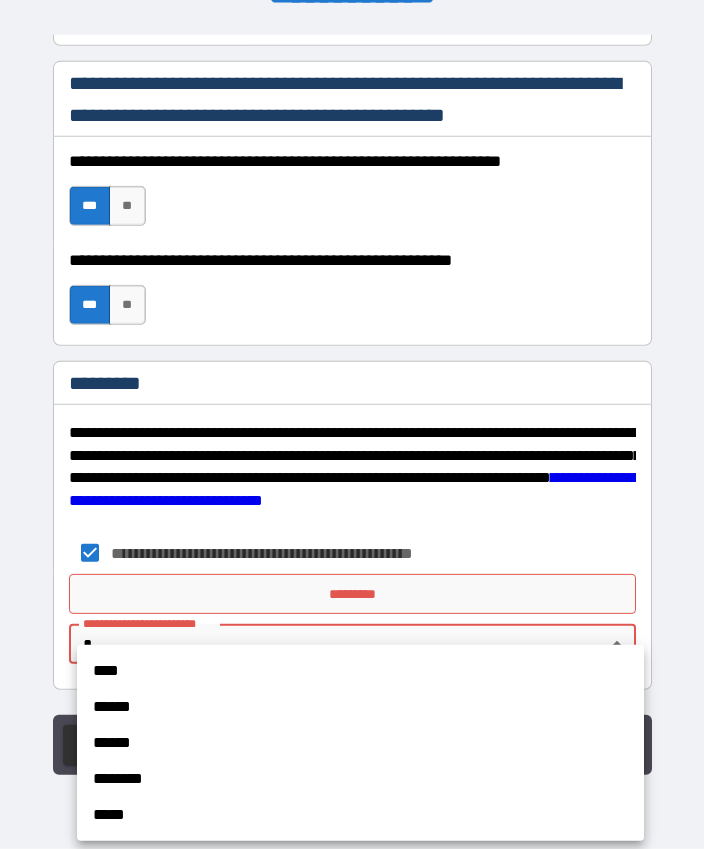 click on "******" at bounding box center (360, 707) 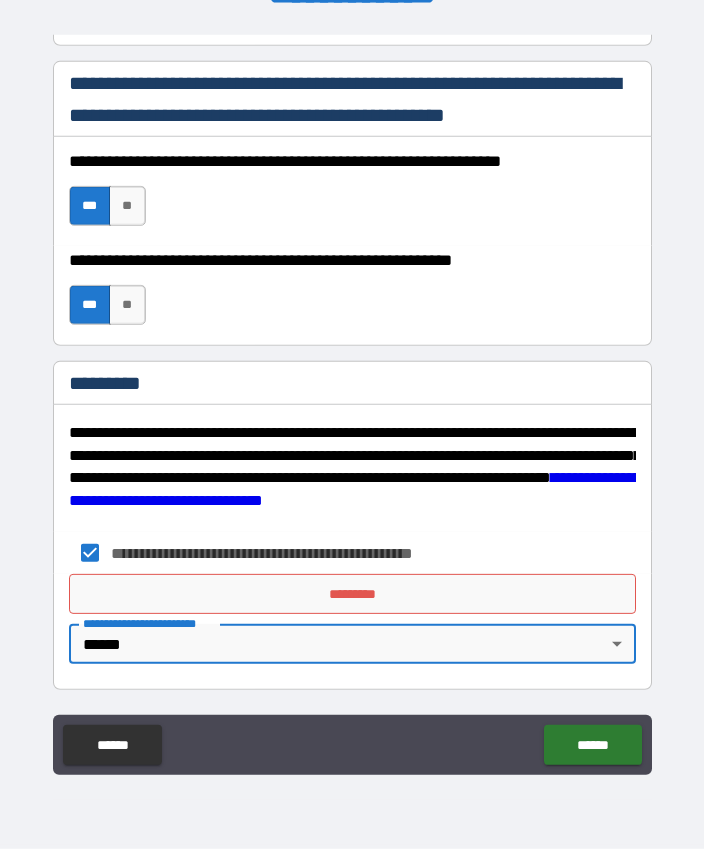 click on "*********" at bounding box center (352, 594) 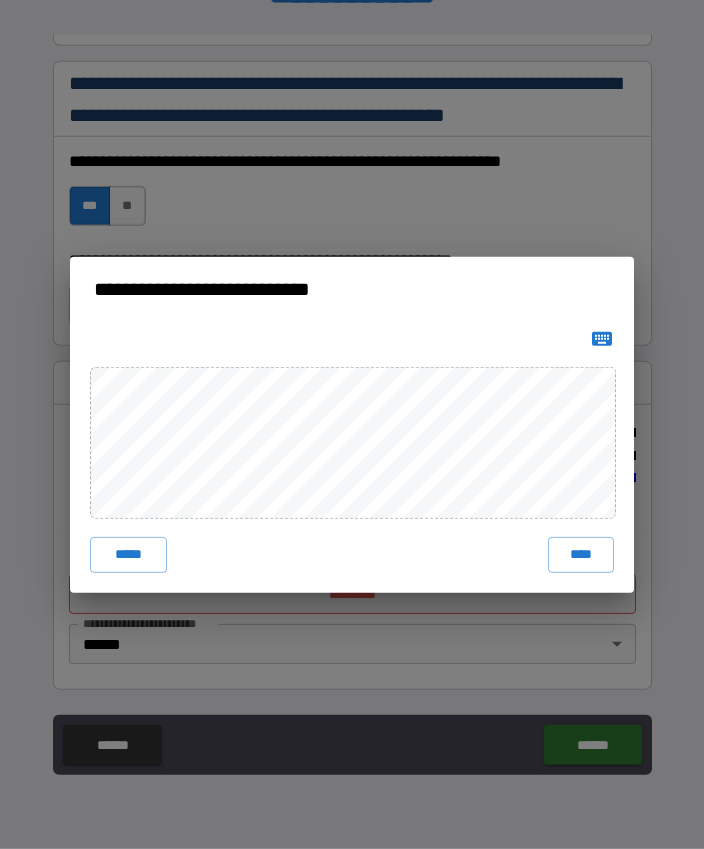 click on "****" at bounding box center [581, 555] 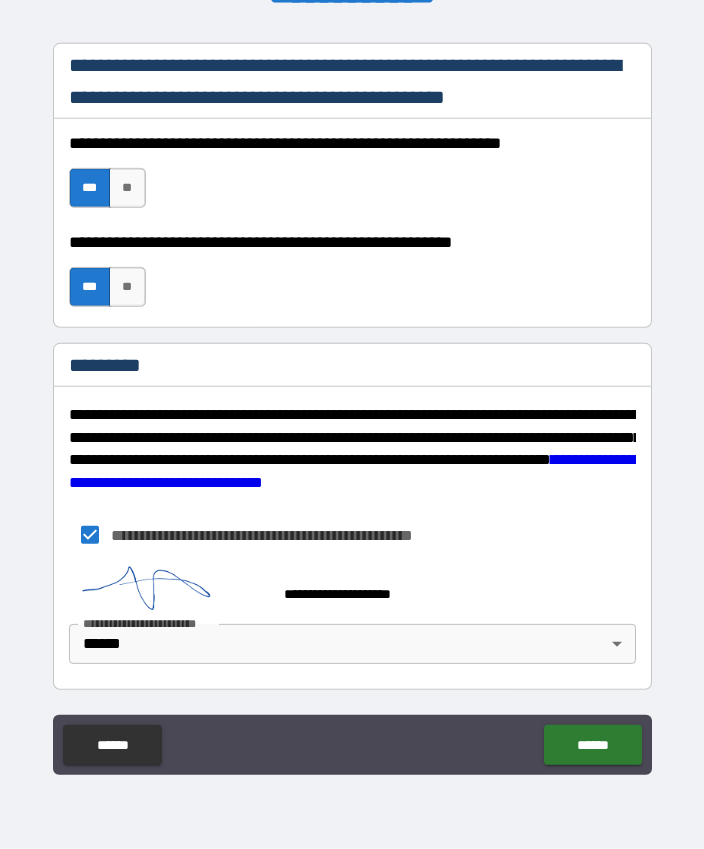 scroll, scrollTop: 2986, scrollLeft: 0, axis: vertical 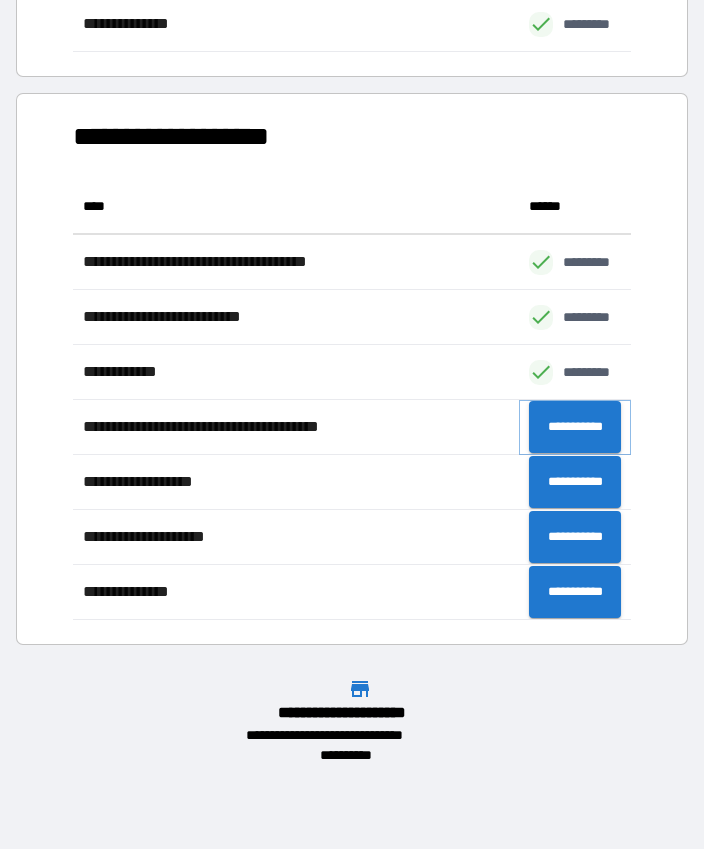 click on "**********" at bounding box center [575, 427] 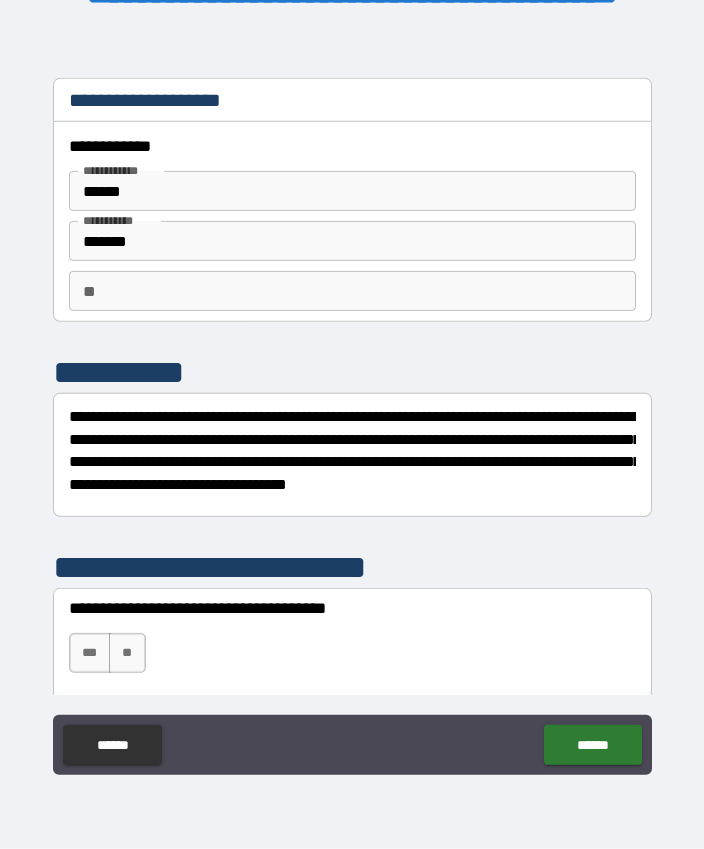 click on "** **" at bounding box center (352, 291) 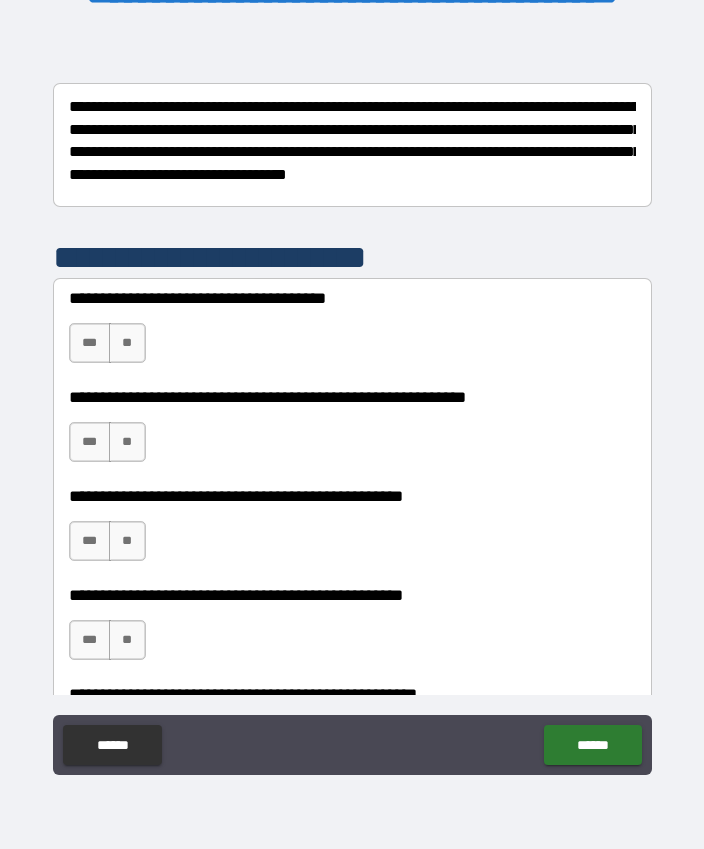 click on "***" at bounding box center [90, 343] 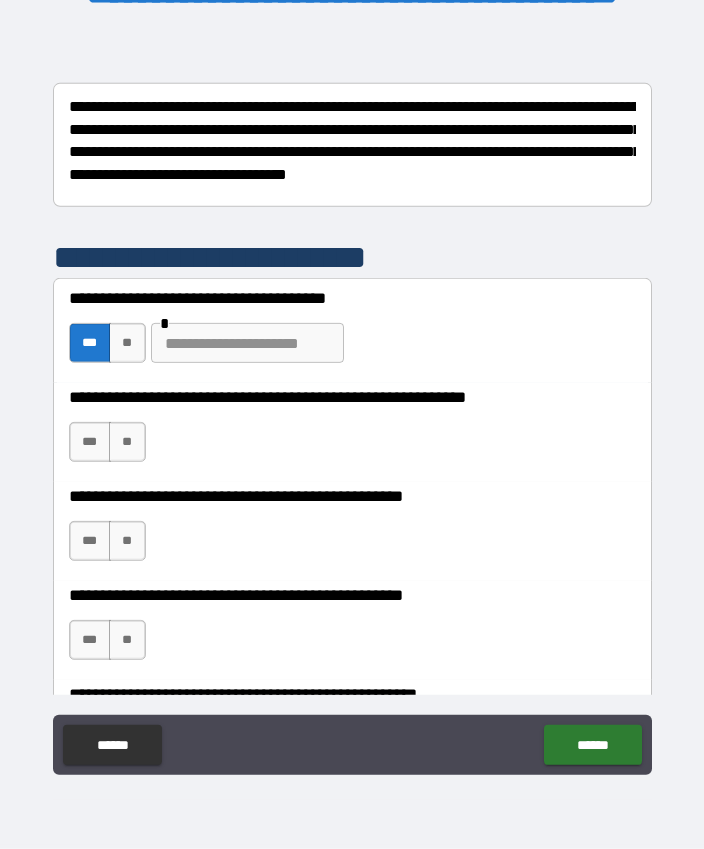 click at bounding box center [247, 343] 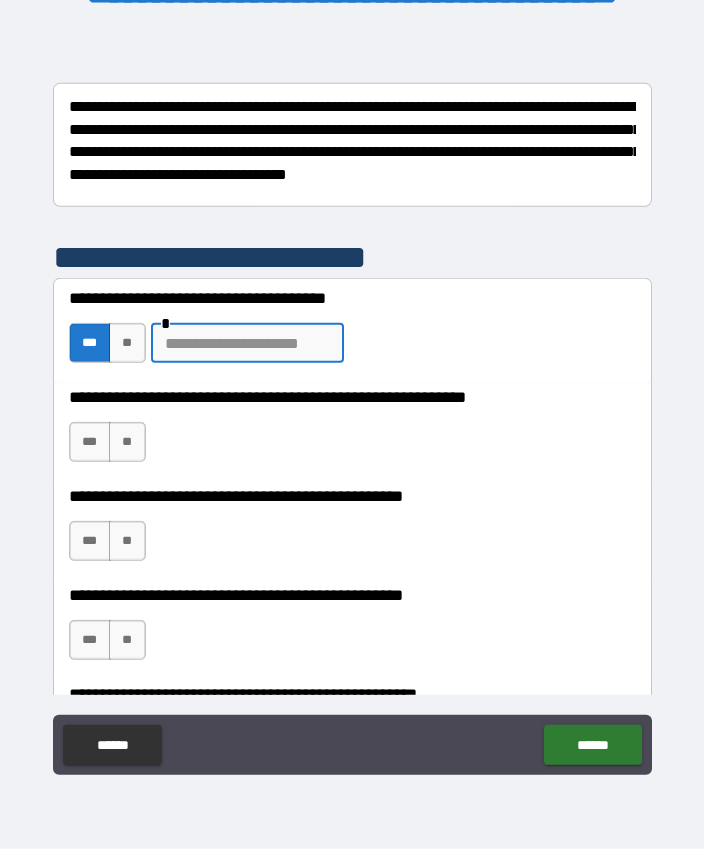 scroll, scrollTop: 55, scrollLeft: 0, axis: vertical 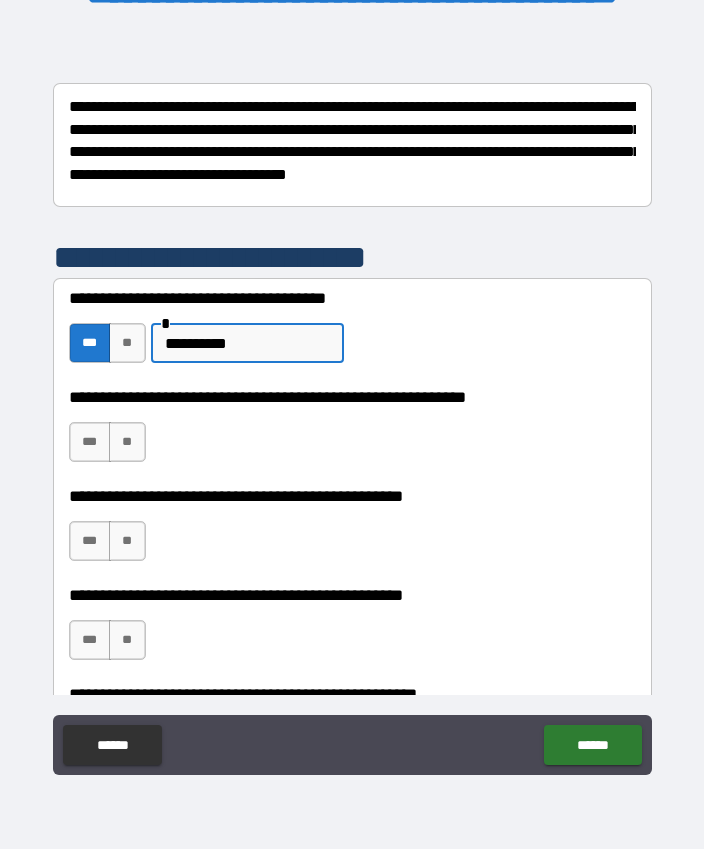 click on "***" at bounding box center (90, 442) 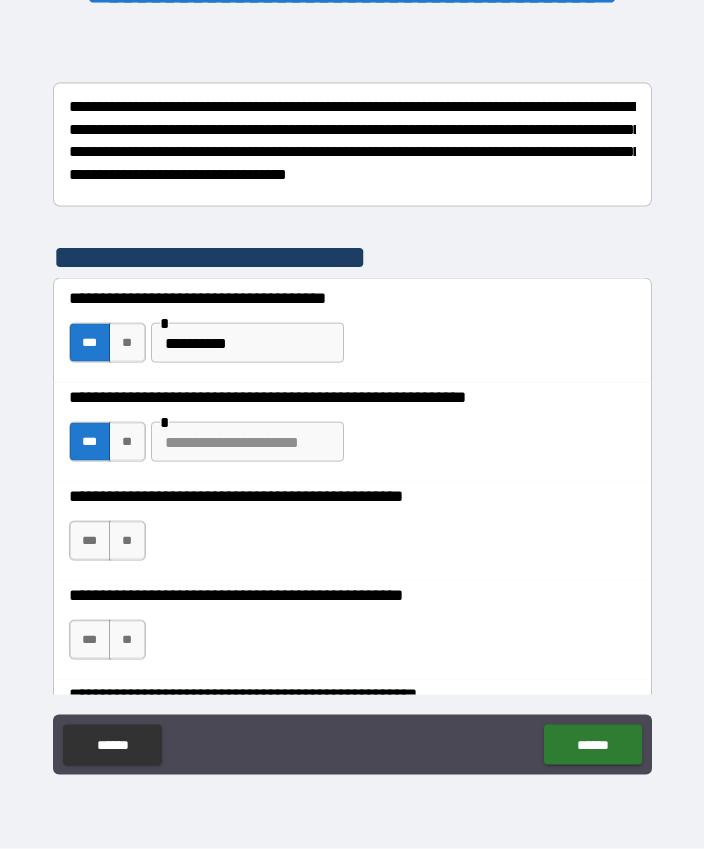 scroll, scrollTop: 55, scrollLeft: 0, axis: vertical 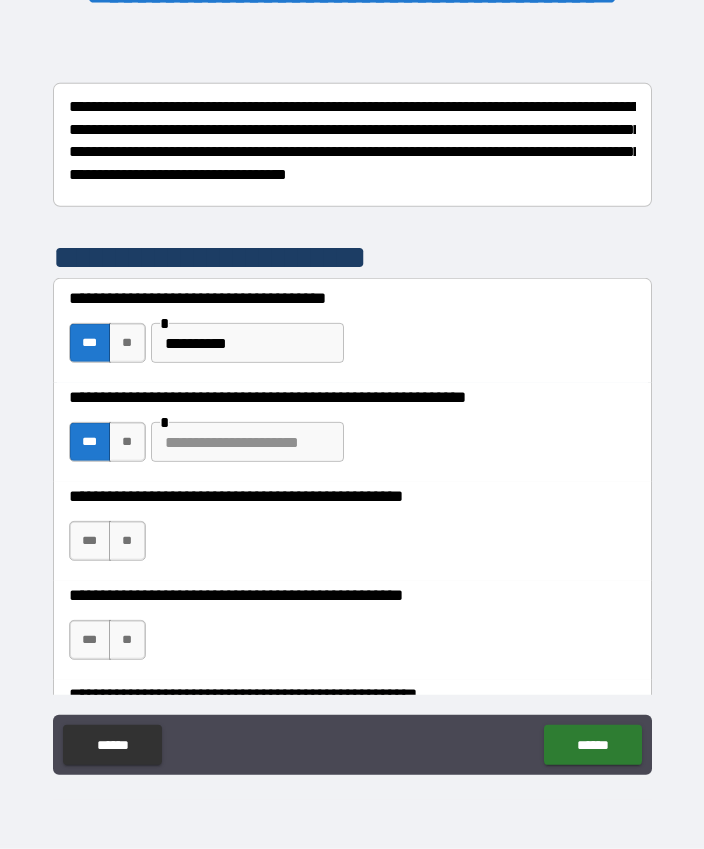 click at bounding box center [247, 442] 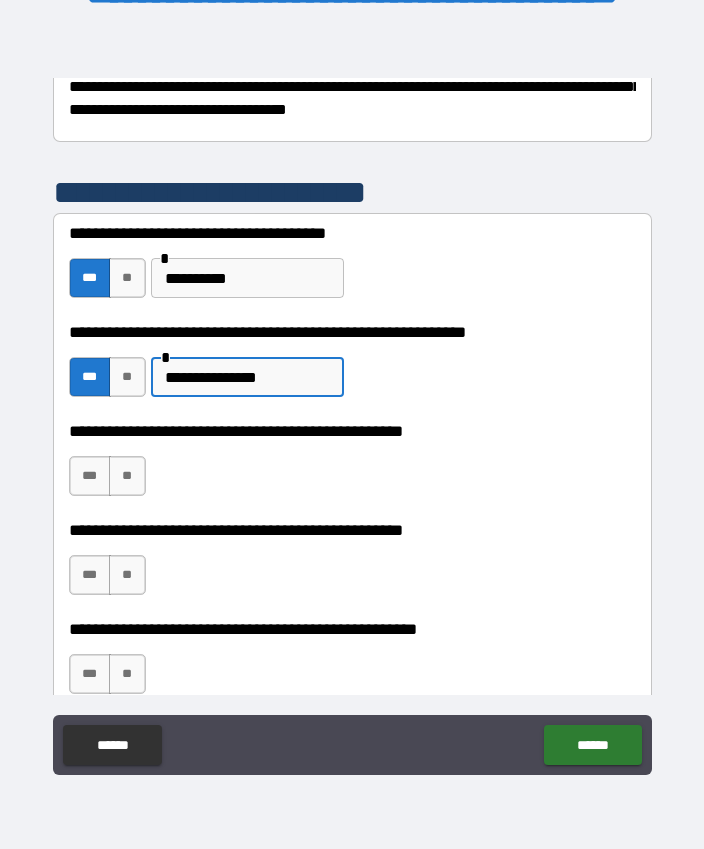 scroll, scrollTop: 378, scrollLeft: 0, axis: vertical 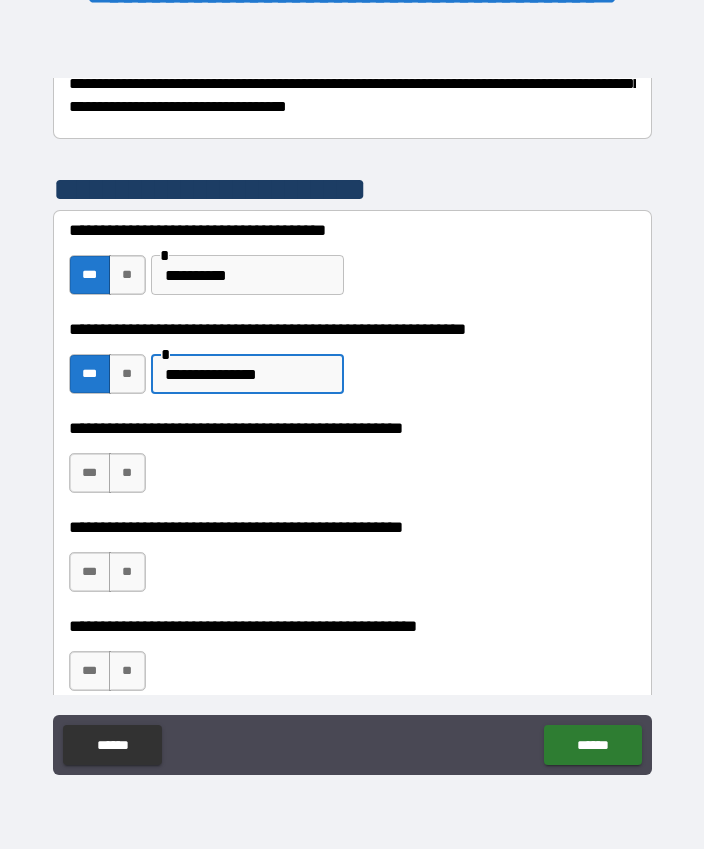 click on "**" at bounding box center [127, 473] 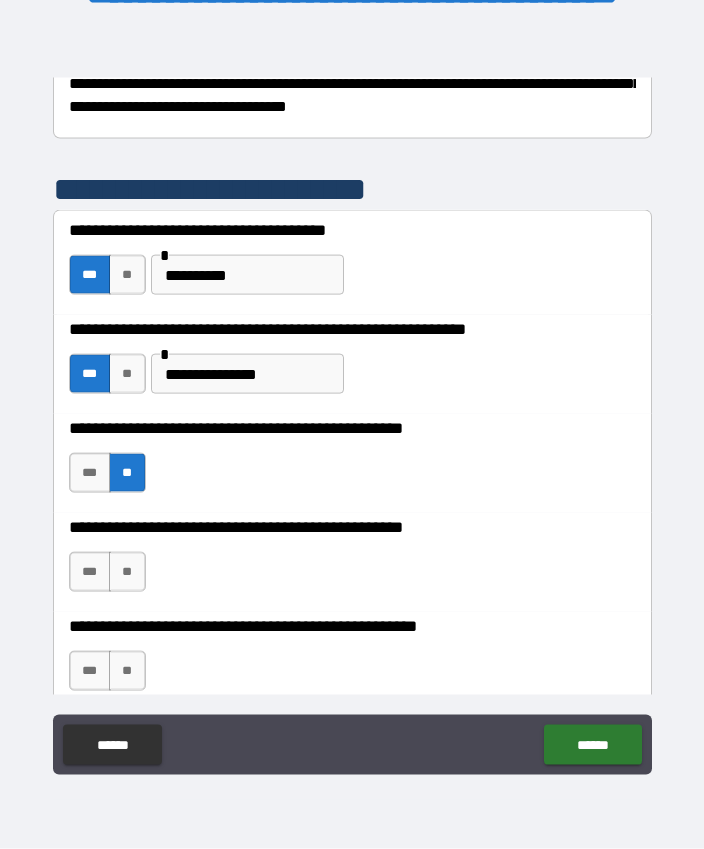 scroll, scrollTop: 55, scrollLeft: 0, axis: vertical 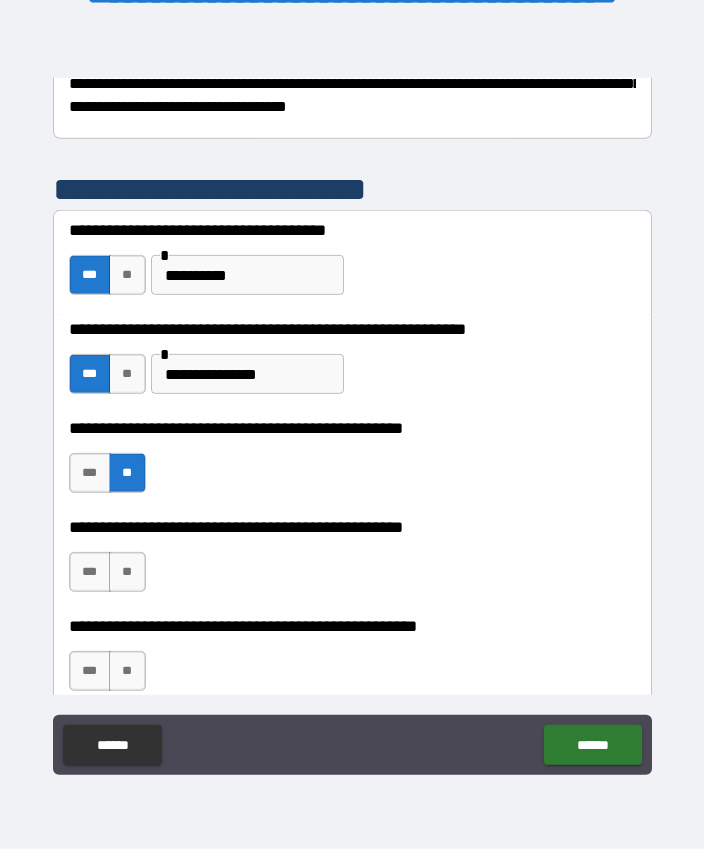 click on "***" at bounding box center [90, 572] 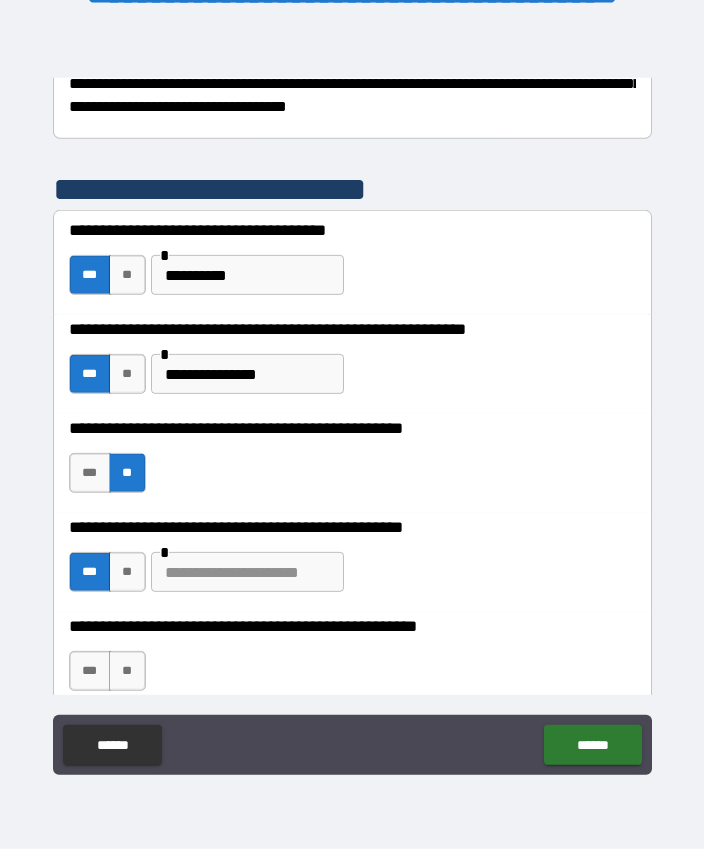 click at bounding box center (247, 572) 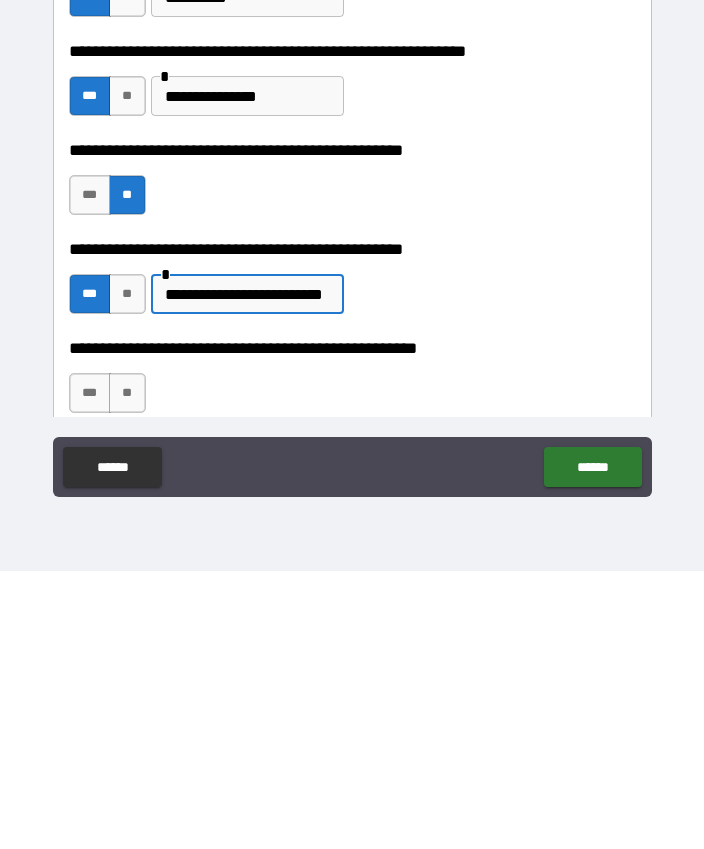 scroll, scrollTop: 55, scrollLeft: 0, axis: vertical 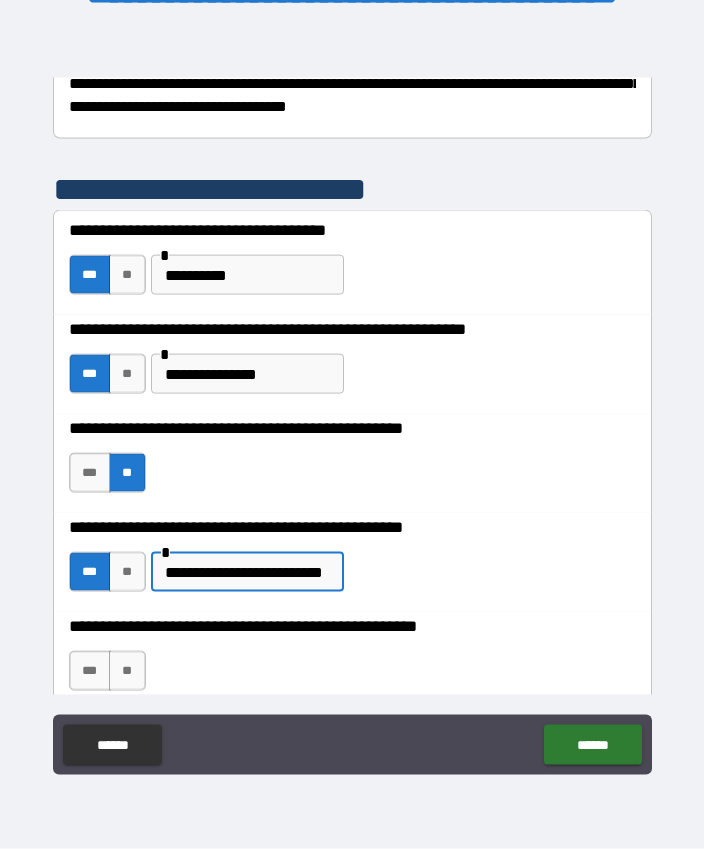click on "**********" at bounding box center (247, 572) 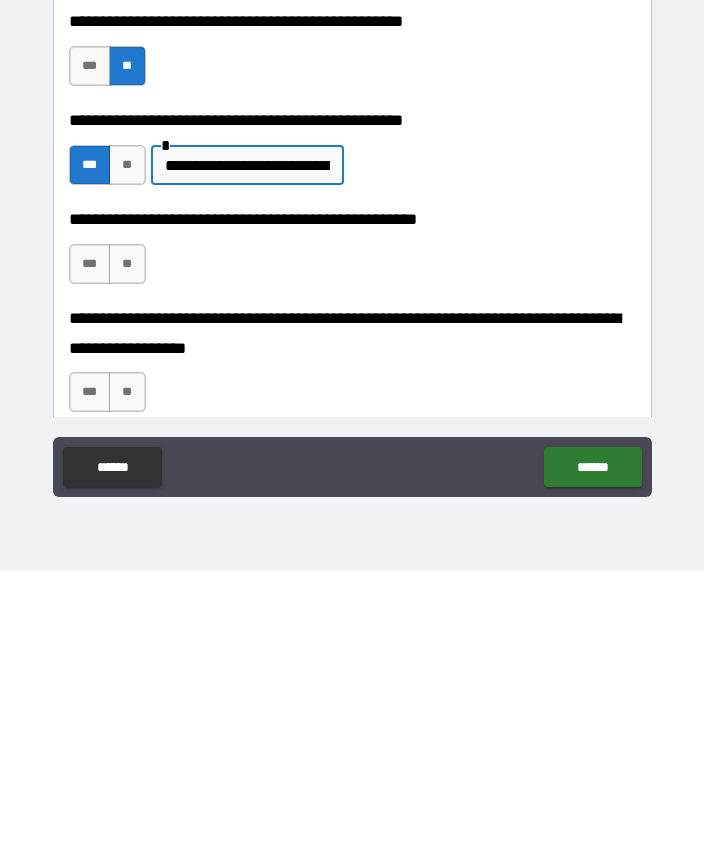 scroll, scrollTop: 509, scrollLeft: 0, axis: vertical 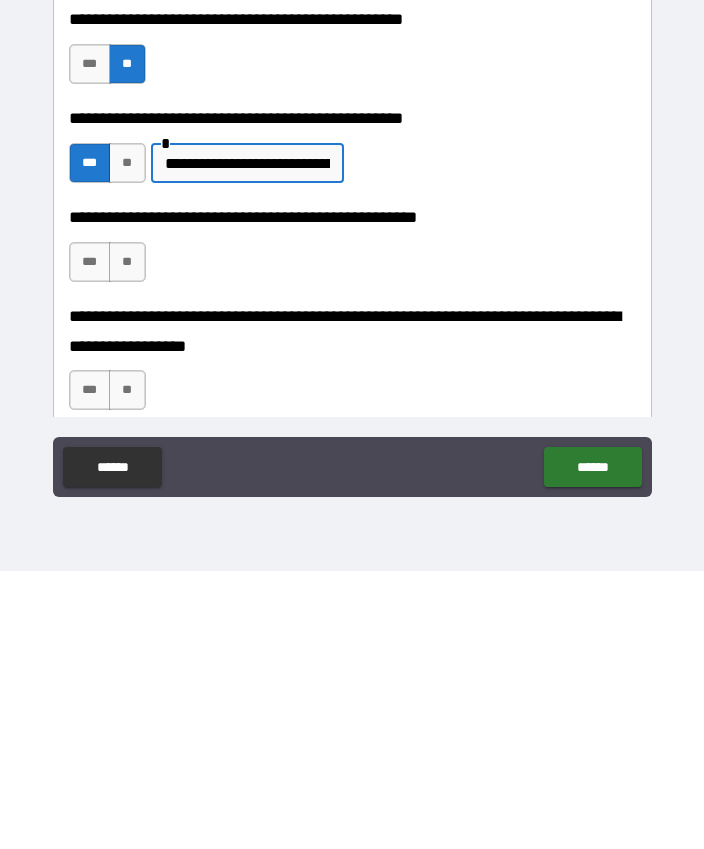 click on "**" at bounding box center [127, 540] 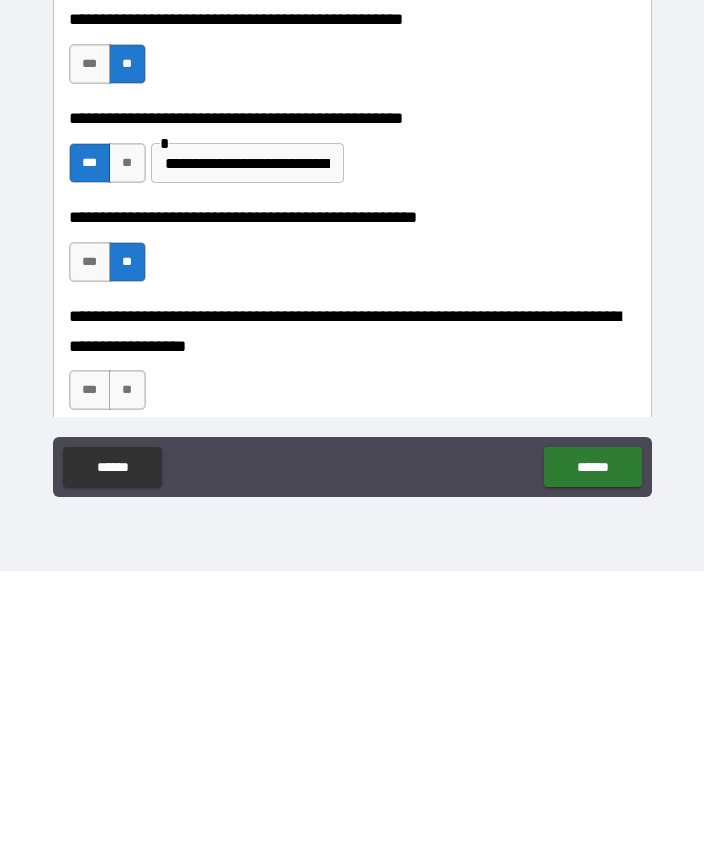 scroll, scrollTop: 55, scrollLeft: 0, axis: vertical 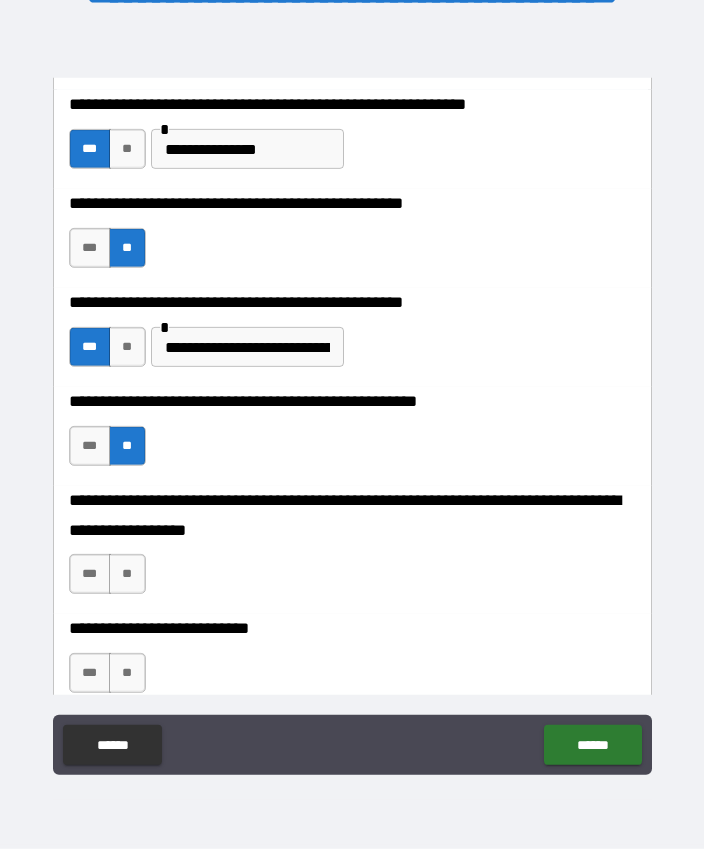 click on "**" at bounding box center (127, 574) 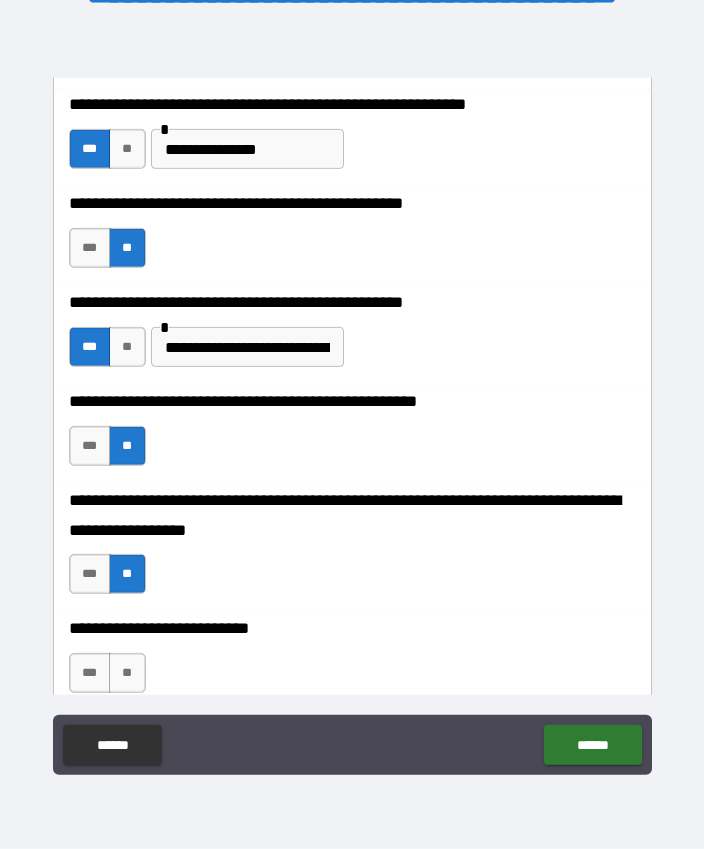 click on "**" at bounding box center (127, 673) 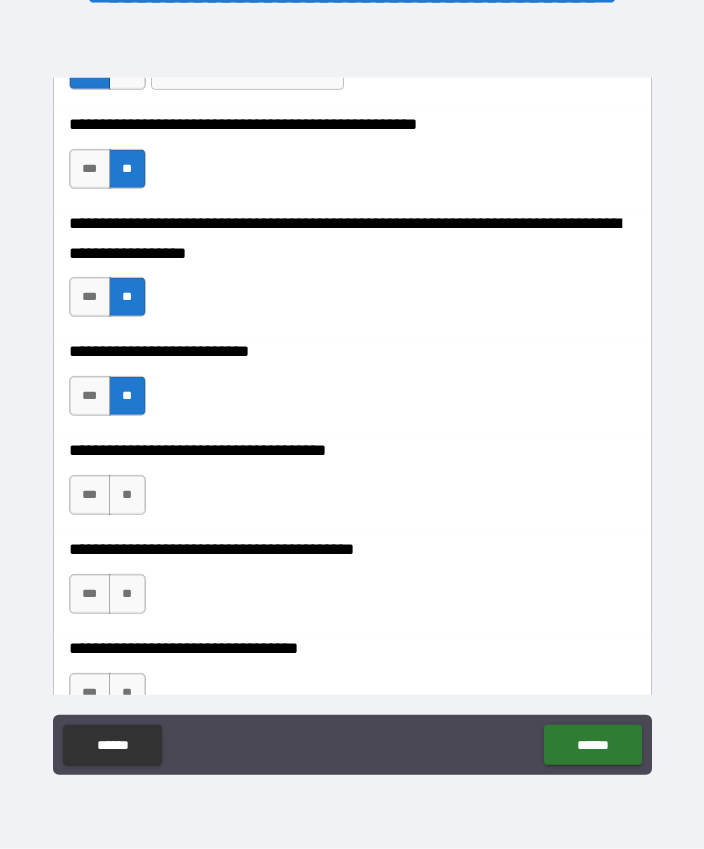 scroll, scrollTop: 885, scrollLeft: 0, axis: vertical 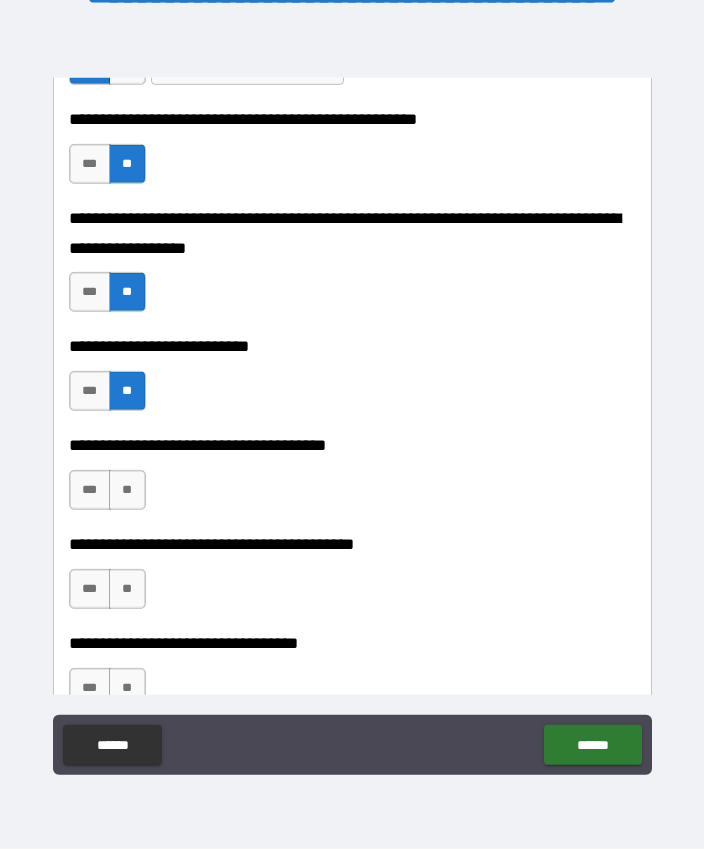 click on "**" at bounding box center (127, 490) 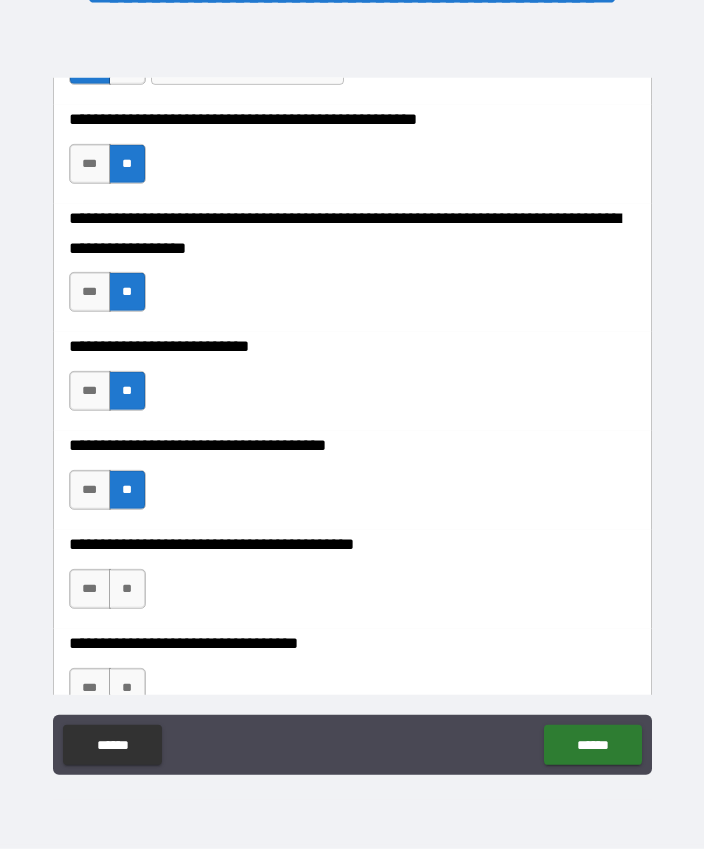 click on "**" at bounding box center (127, 589) 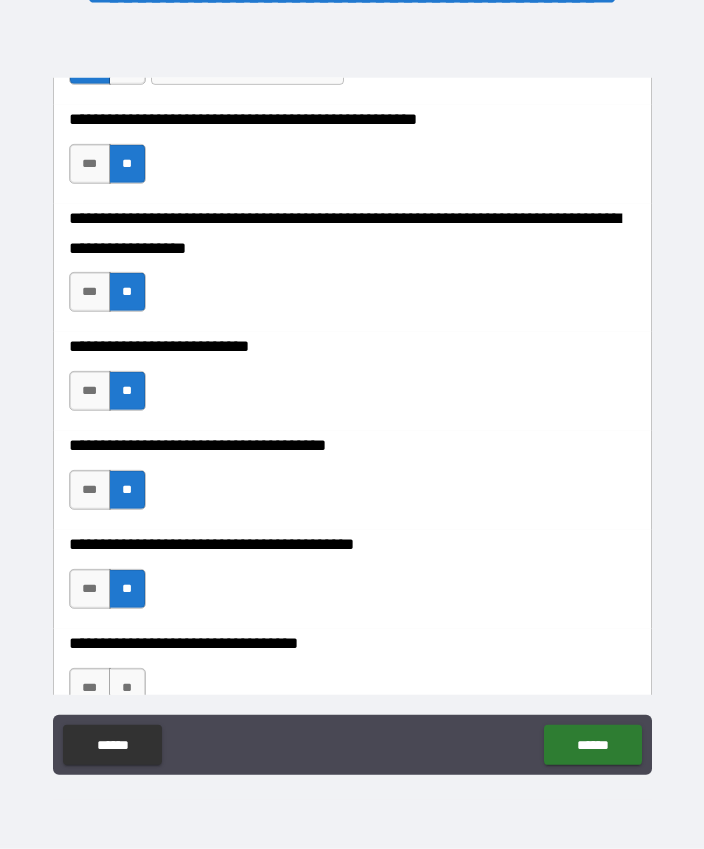 click on "**" at bounding box center (127, 688) 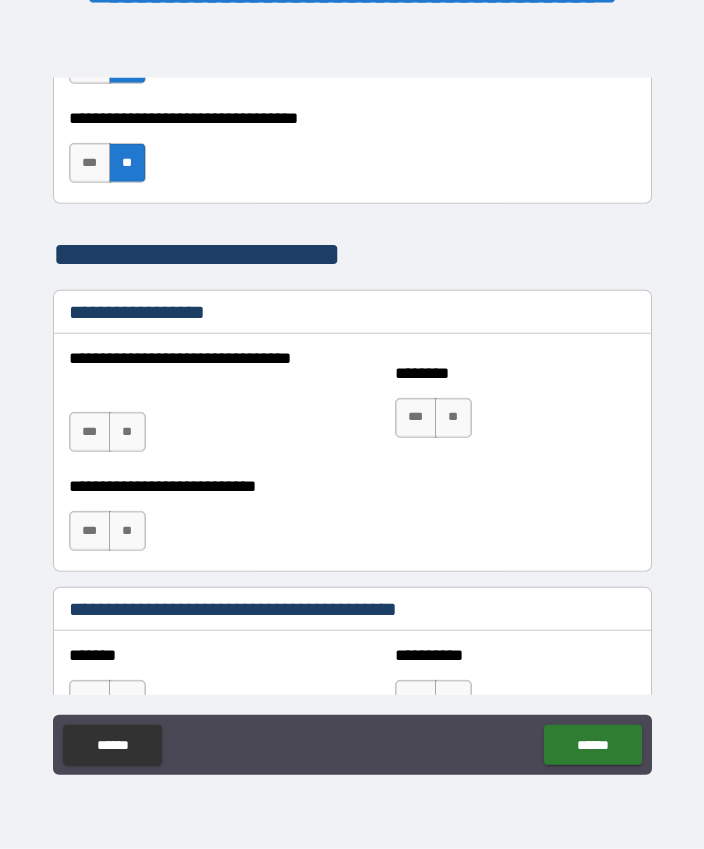 scroll, scrollTop: 1413, scrollLeft: 0, axis: vertical 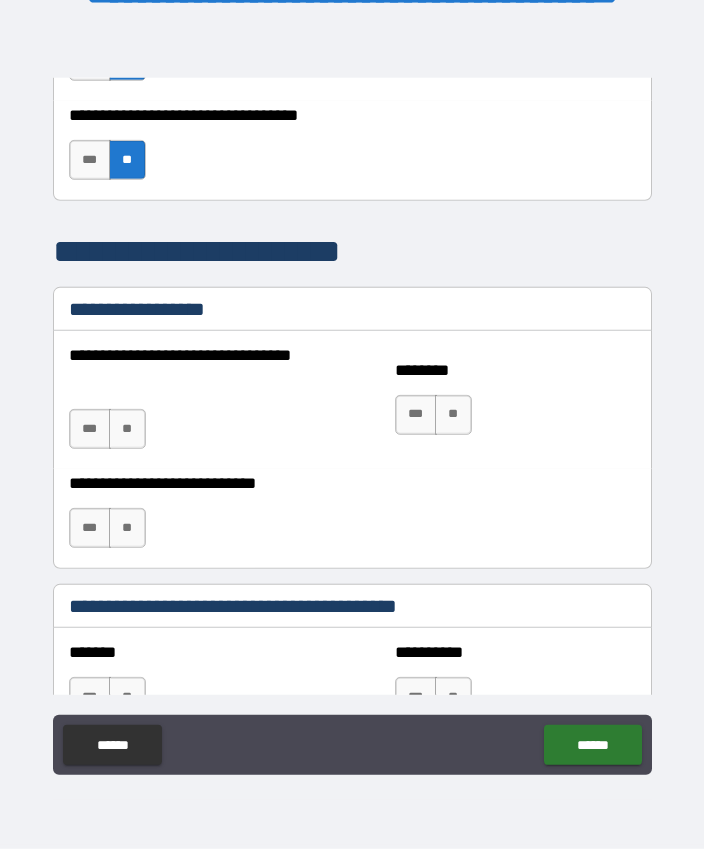 click on "**" at bounding box center [453, 415] 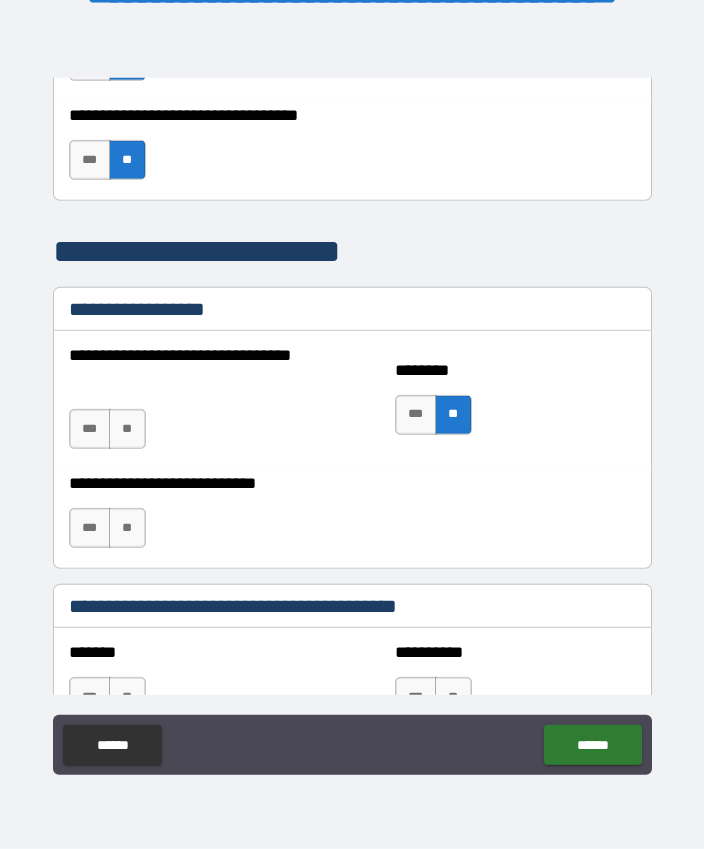 click on "**" at bounding box center [127, 528] 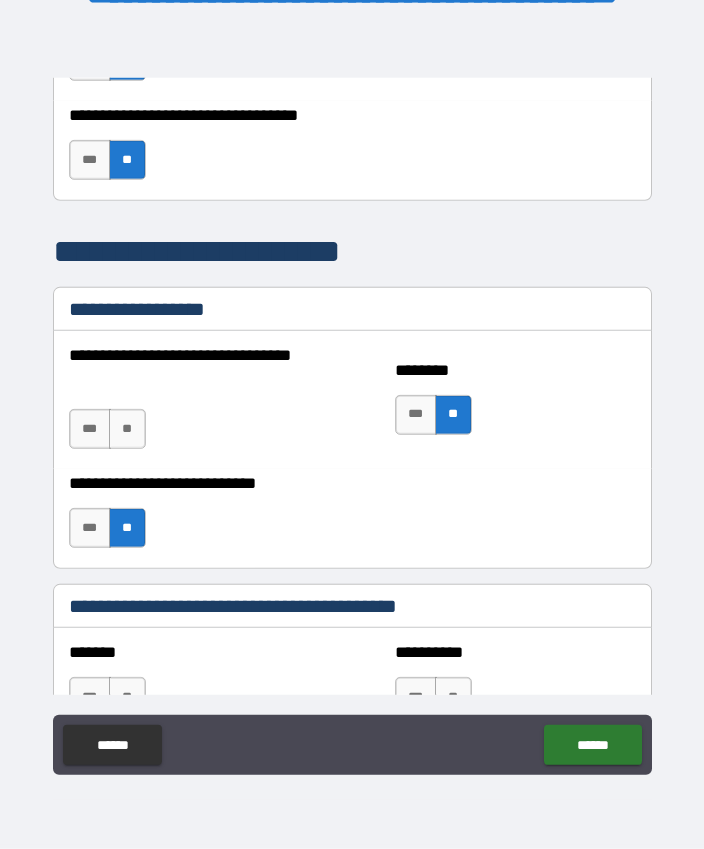 click on "**" at bounding box center (127, 429) 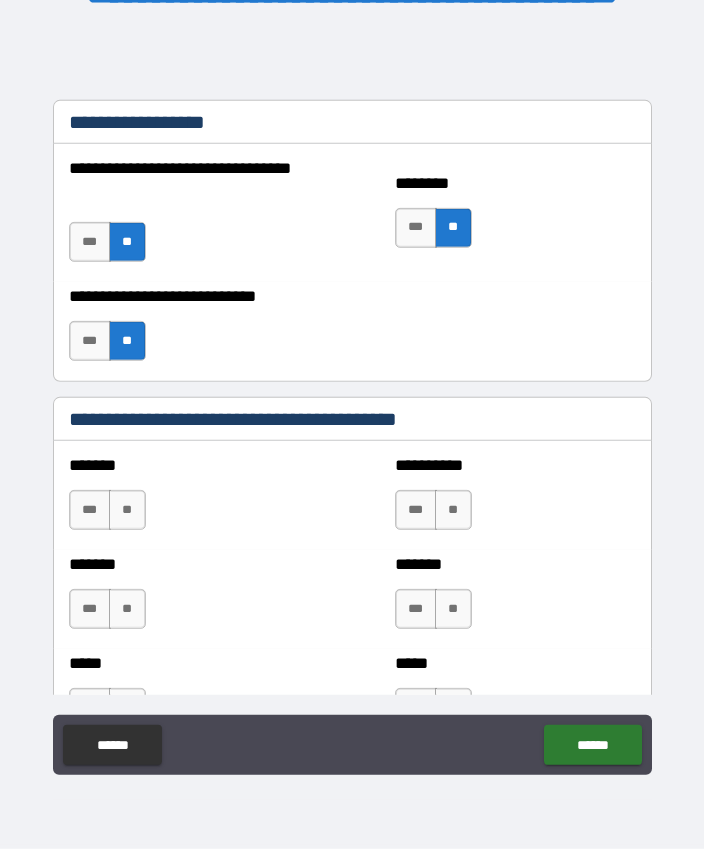 scroll, scrollTop: 1627, scrollLeft: 0, axis: vertical 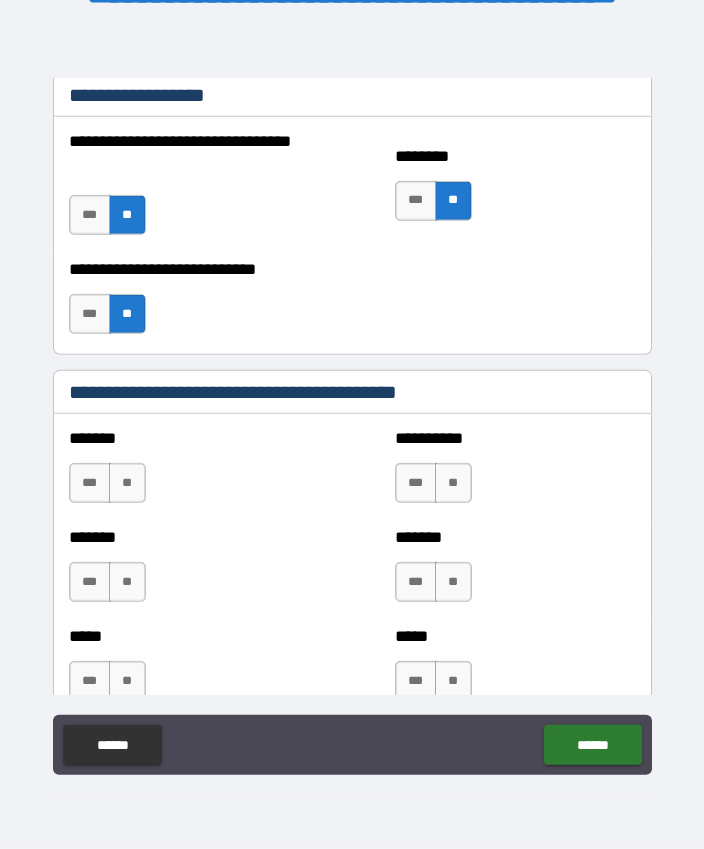 click on "**" at bounding box center (127, 483) 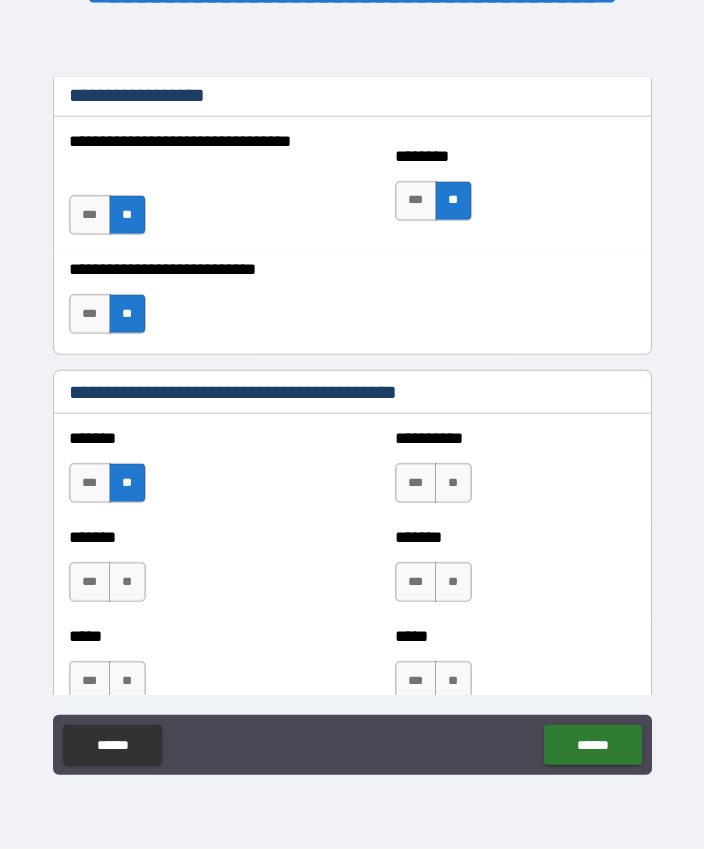 click on "**" at bounding box center (127, 582) 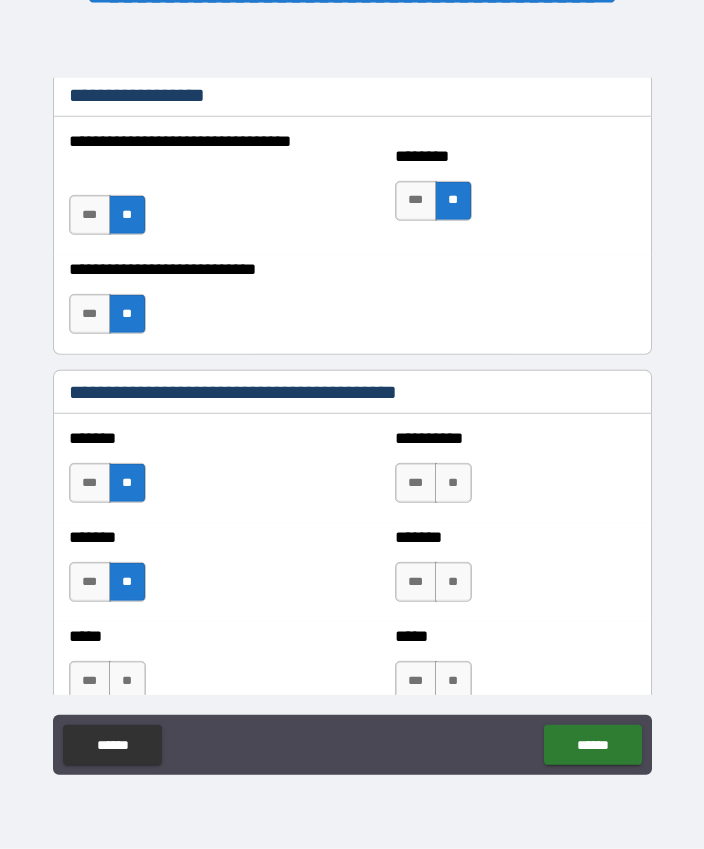 click on "**" at bounding box center (453, 582) 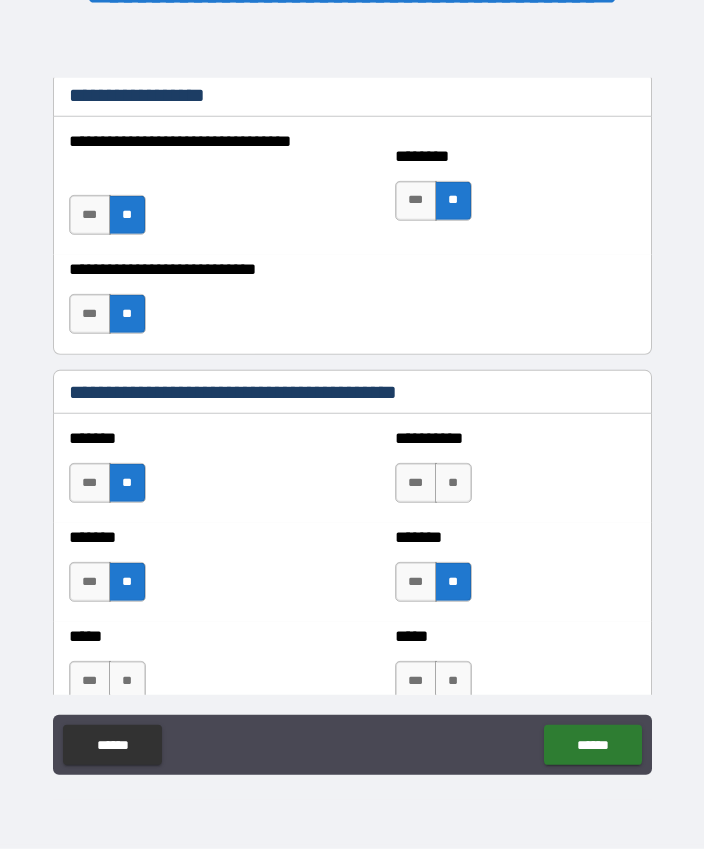 click on "**" at bounding box center [453, 483] 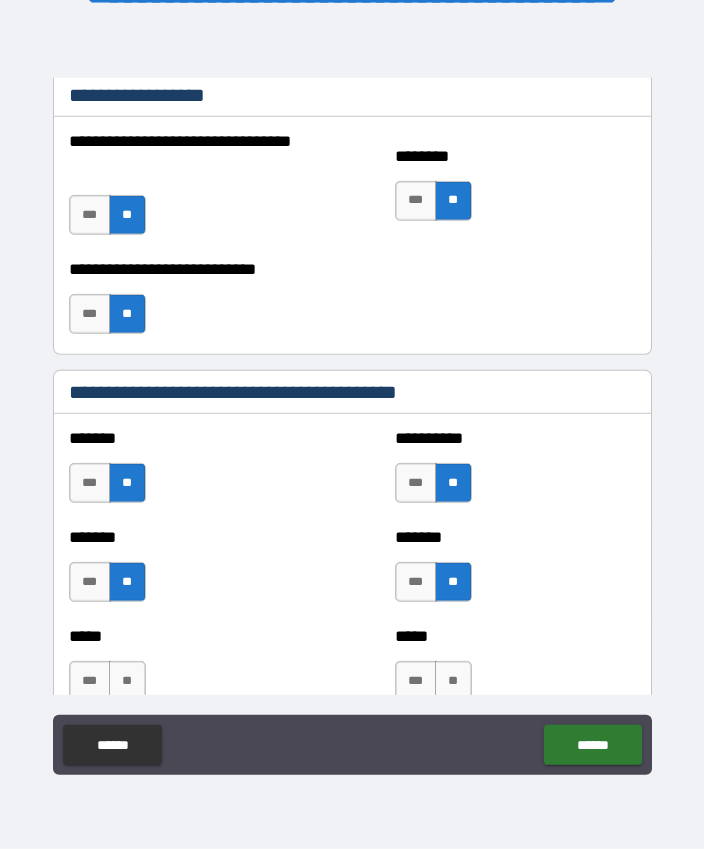 click on "**" at bounding box center (127, 681) 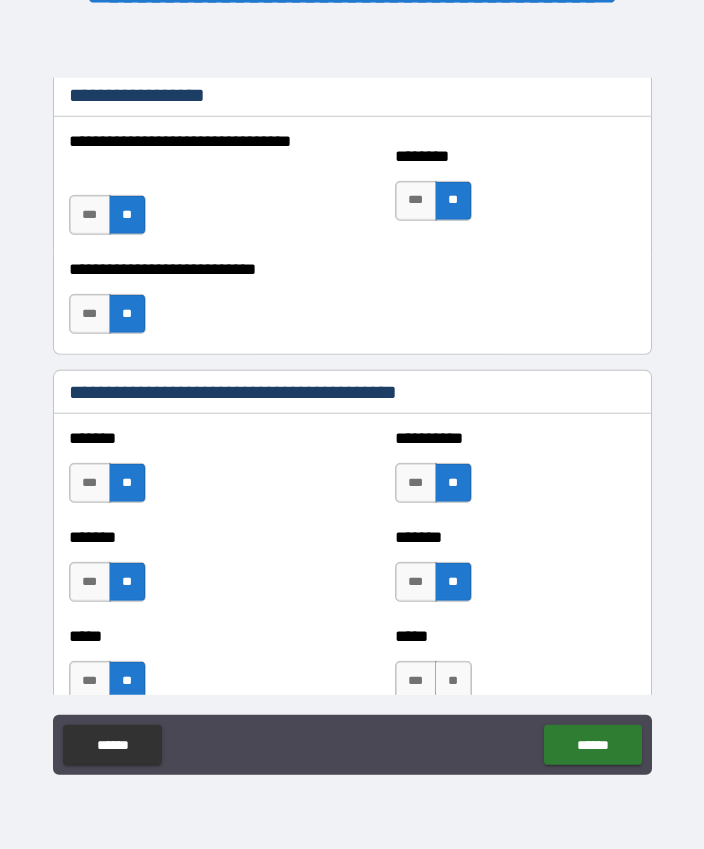 click on "**" at bounding box center [453, 681] 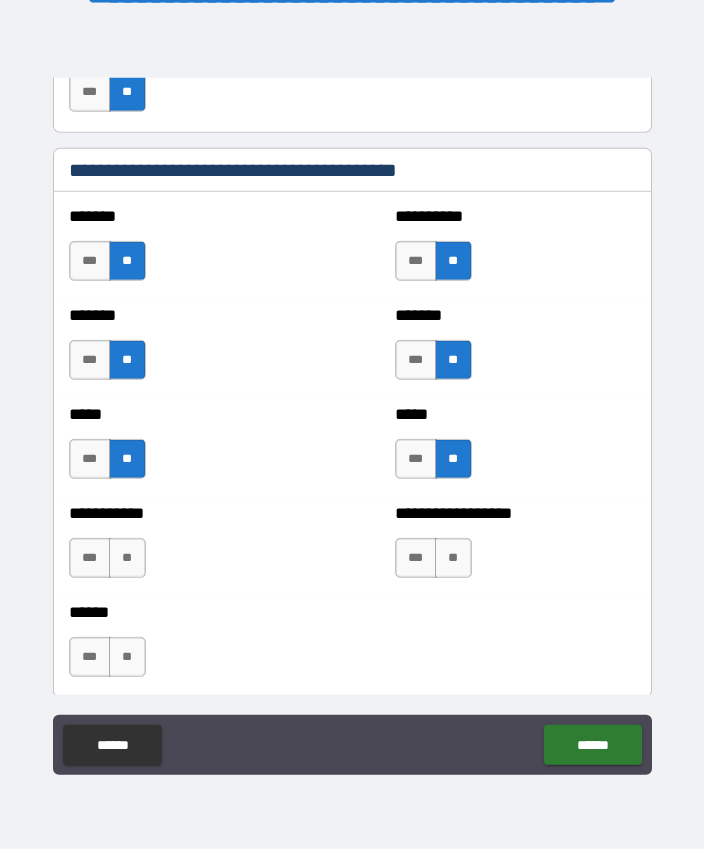 scroll, scrollTop: 1906, scrollLeft: 0, axis: vertical 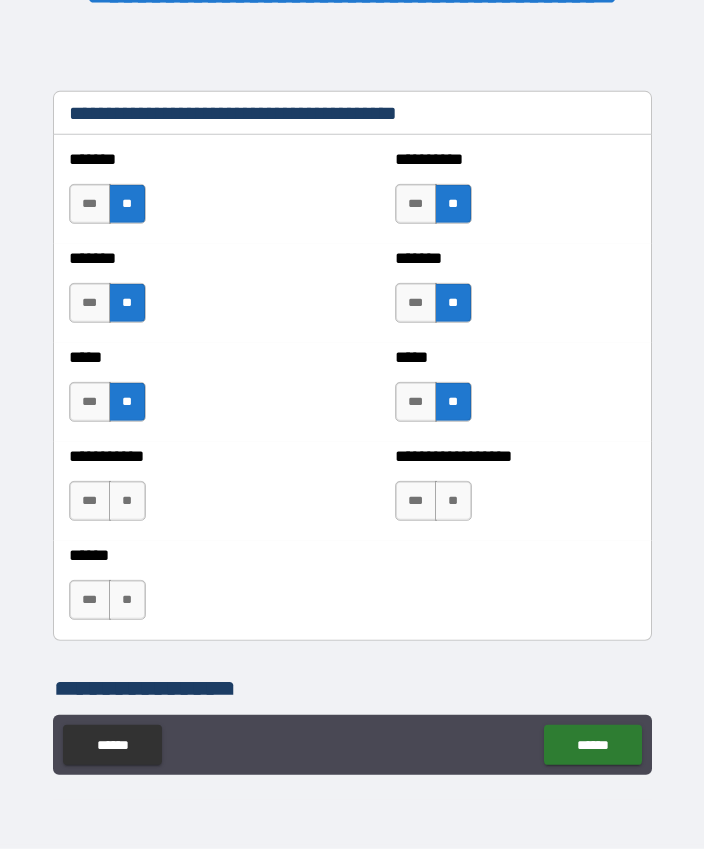 click on "**" at bounding box center (127, 501) 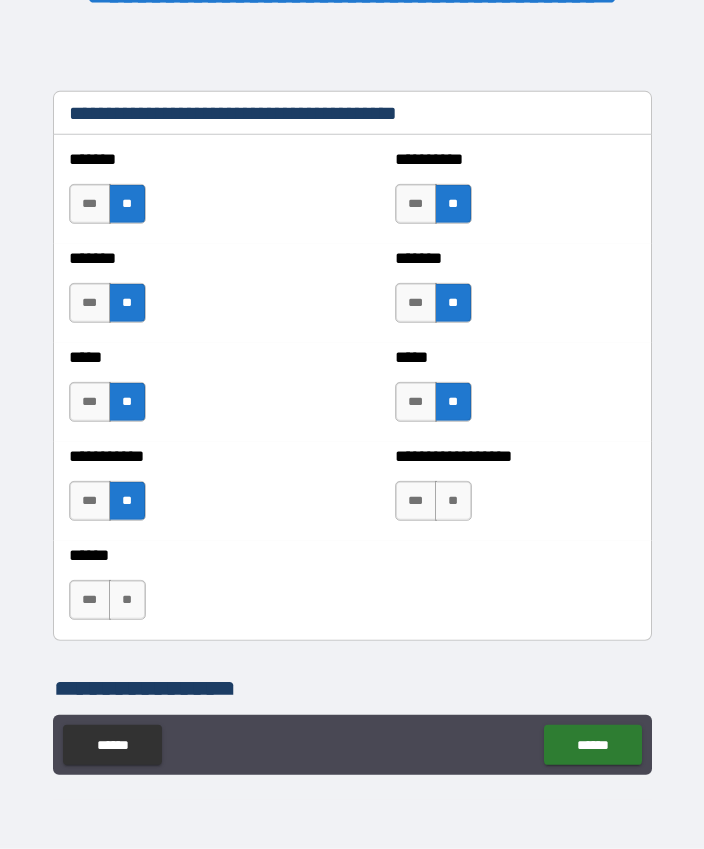 click on "**" at bounding box center (453, 501) 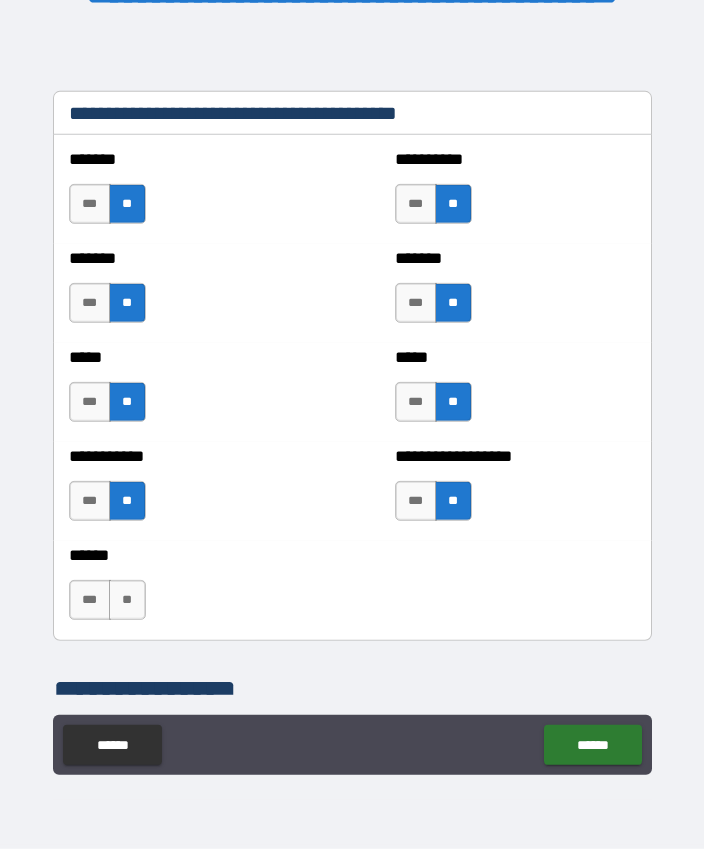 click on "**" at bounding box center [127, 600] 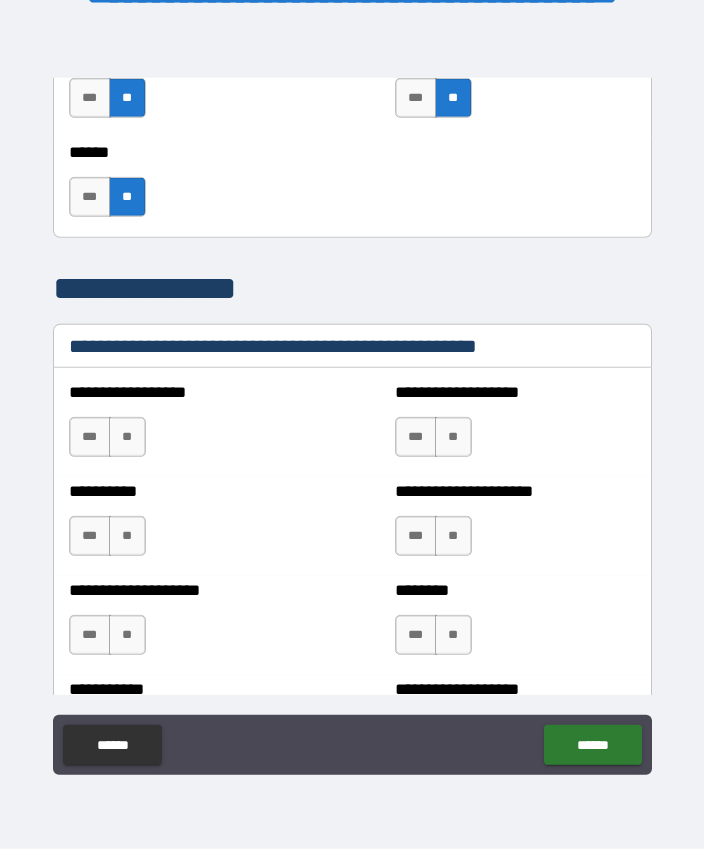 scroll, scrollTop: 2346, scrollLeft: 0, axis: vertical 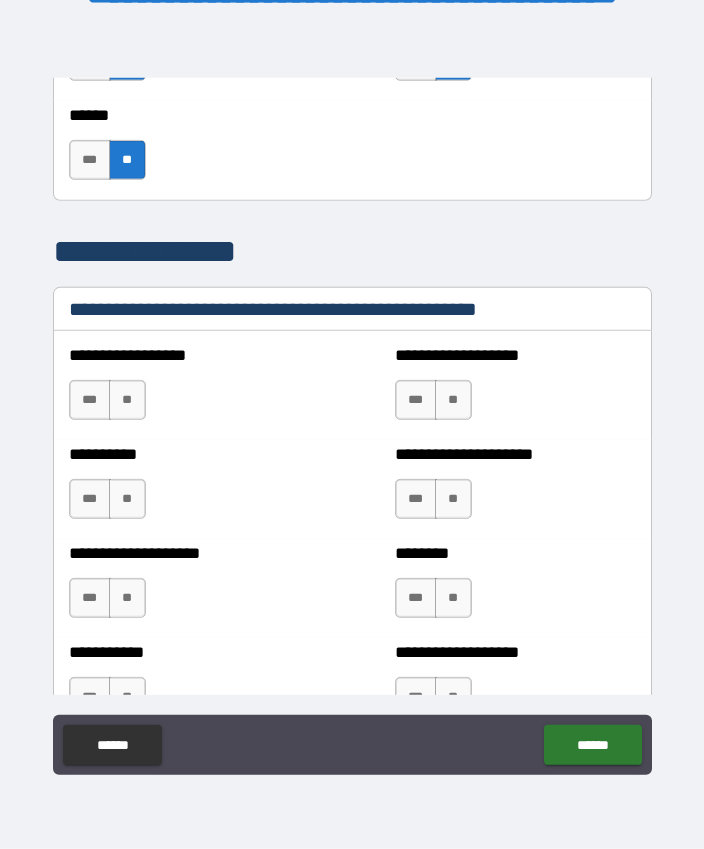 click on "**" at bounding box center (127, 400) 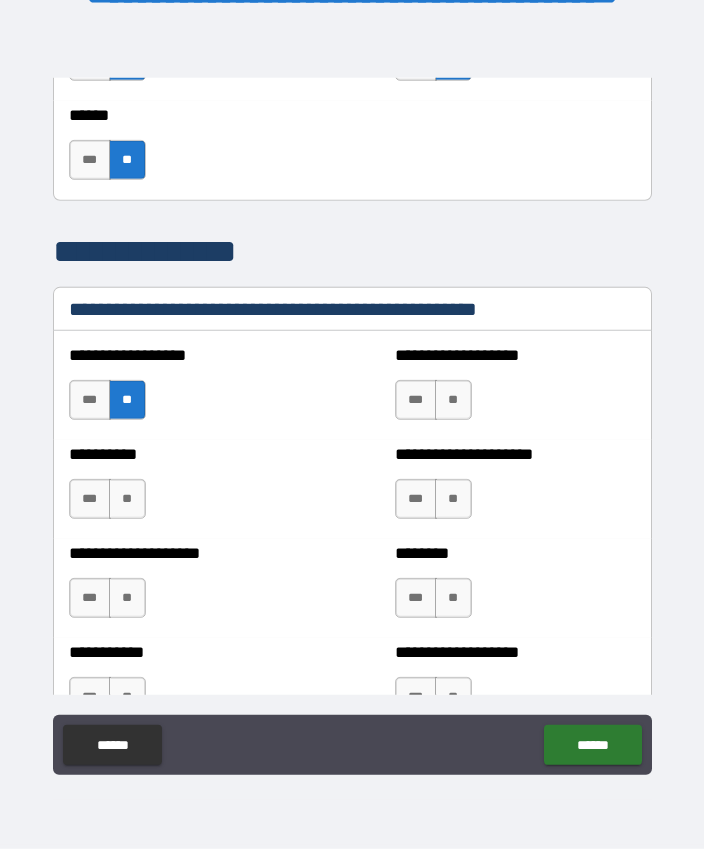 click on "**" at bounding box center [453, 400] 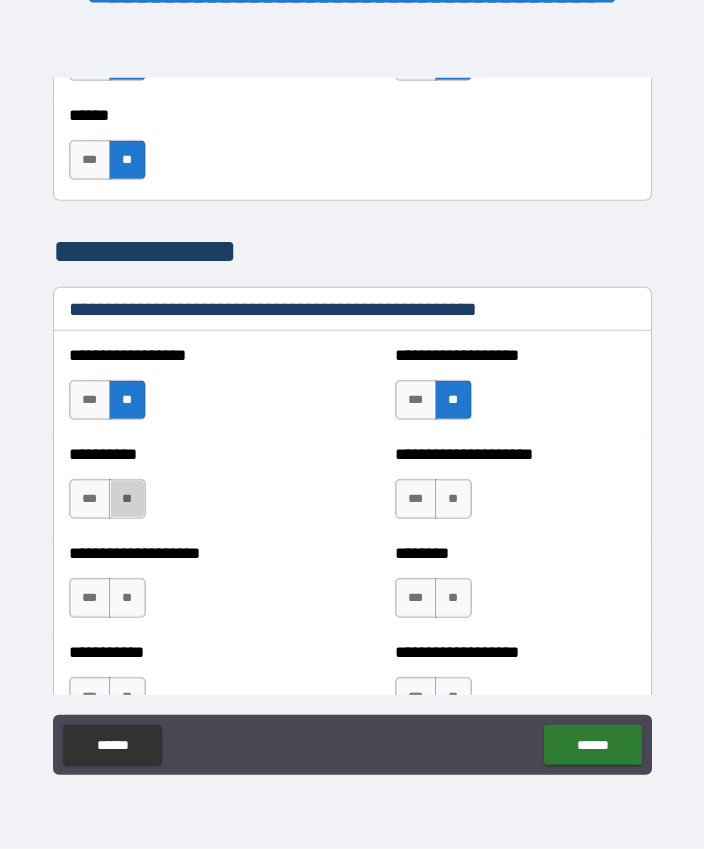 click on "**" at bounding box center (127, 499) 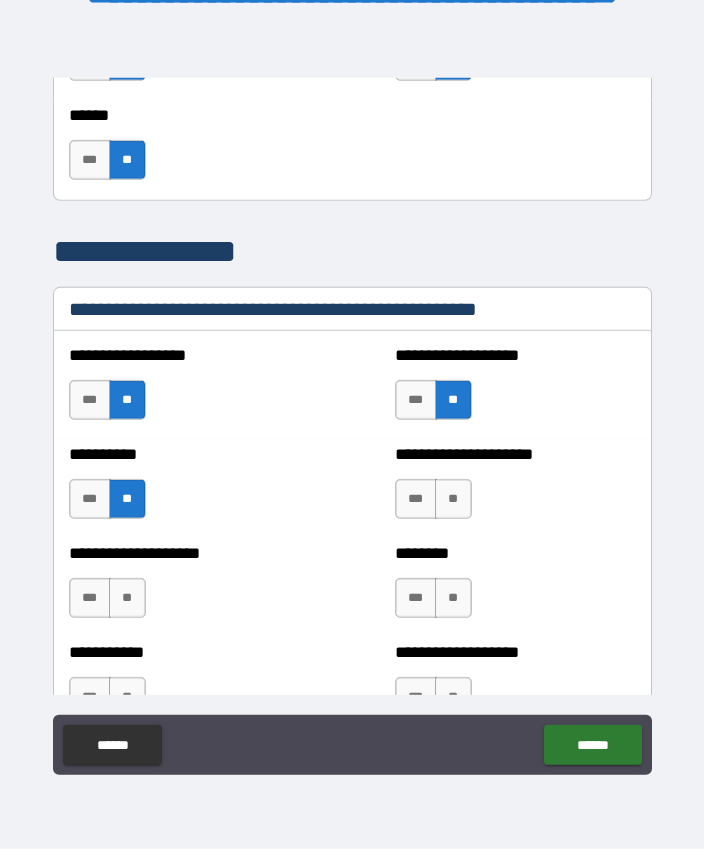 click on "**" at bounding box center [453, 499] 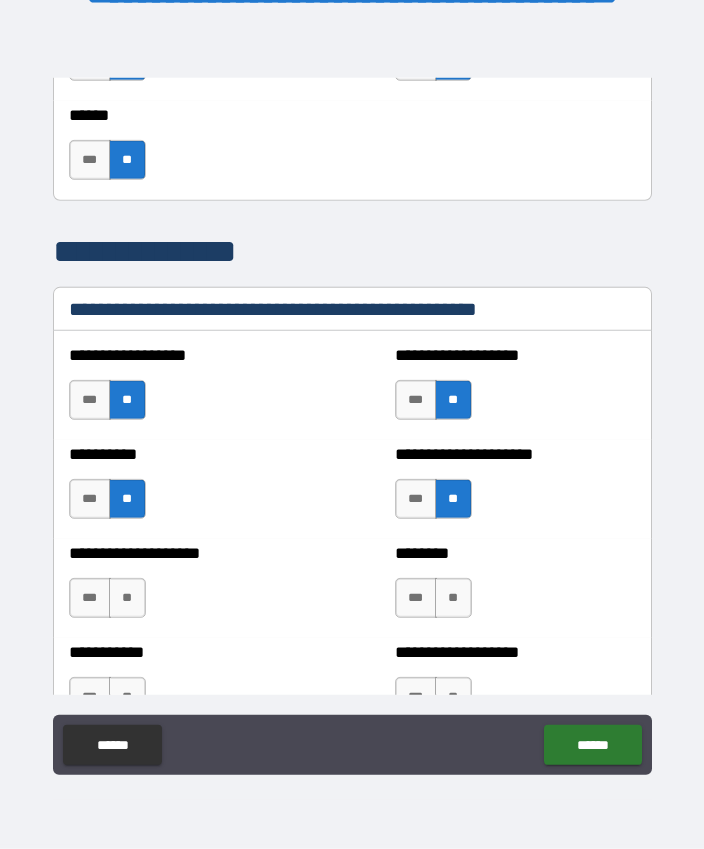 click on "**" at bounding box center [127, 598] 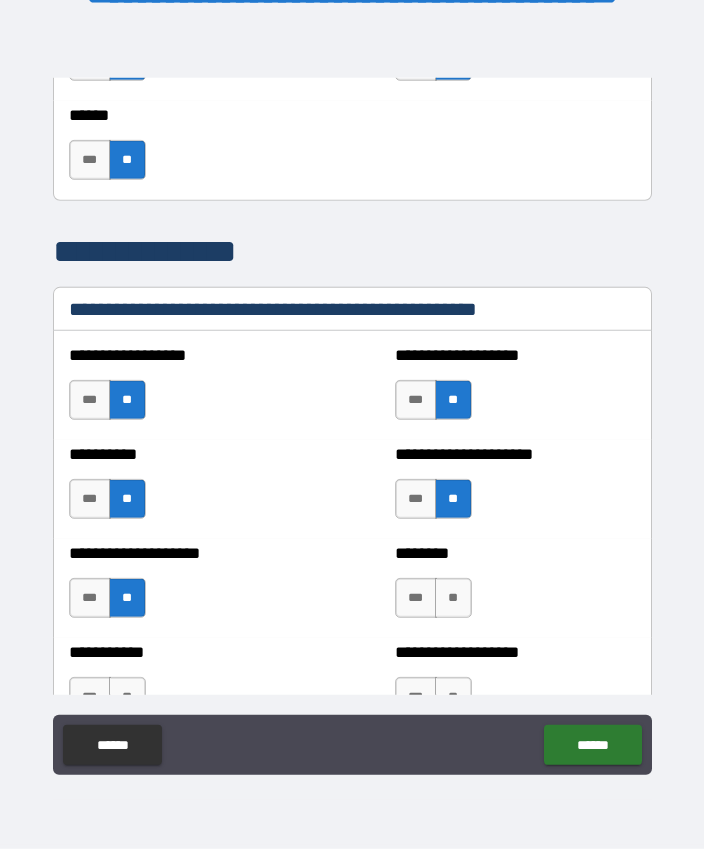 click on "**" at bounding box center [453, 598] 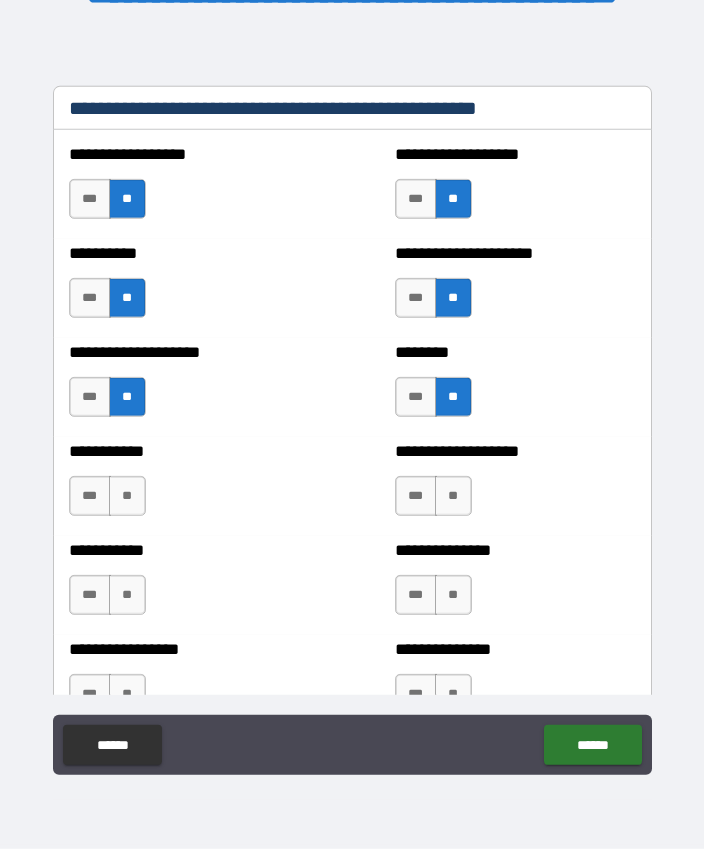 scroll, scrollTop: 2575, scrollLeft: 0, axis: vertical 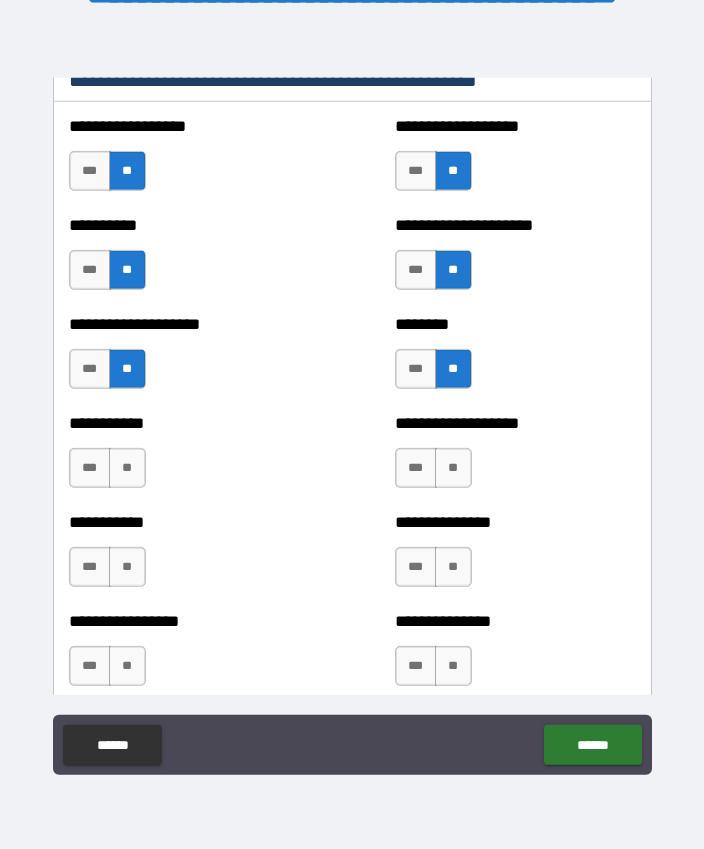 click on "**" at bounding box center [127, 468] 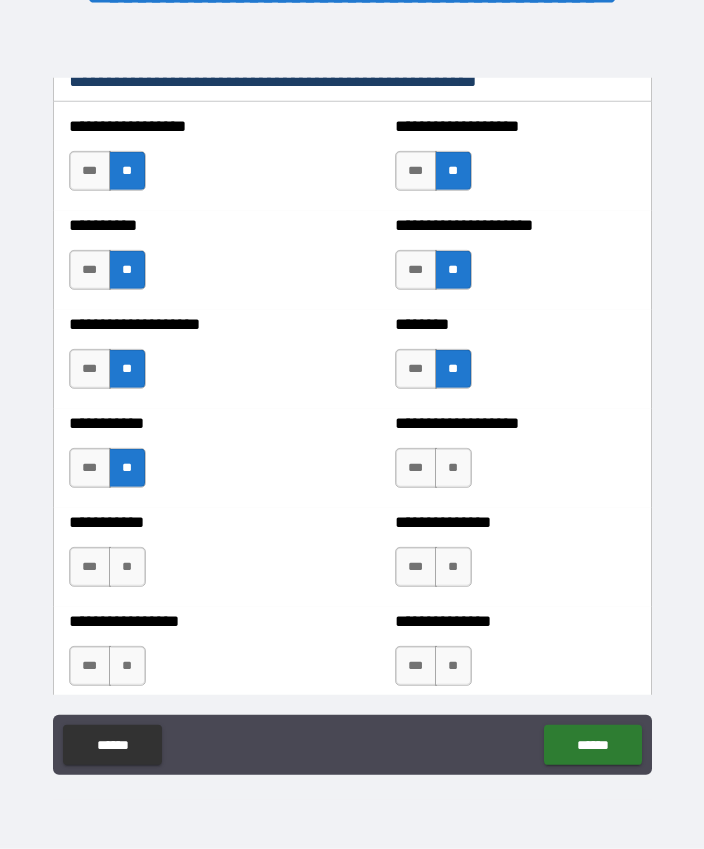 click on "***" at bounding box center (416, 468) 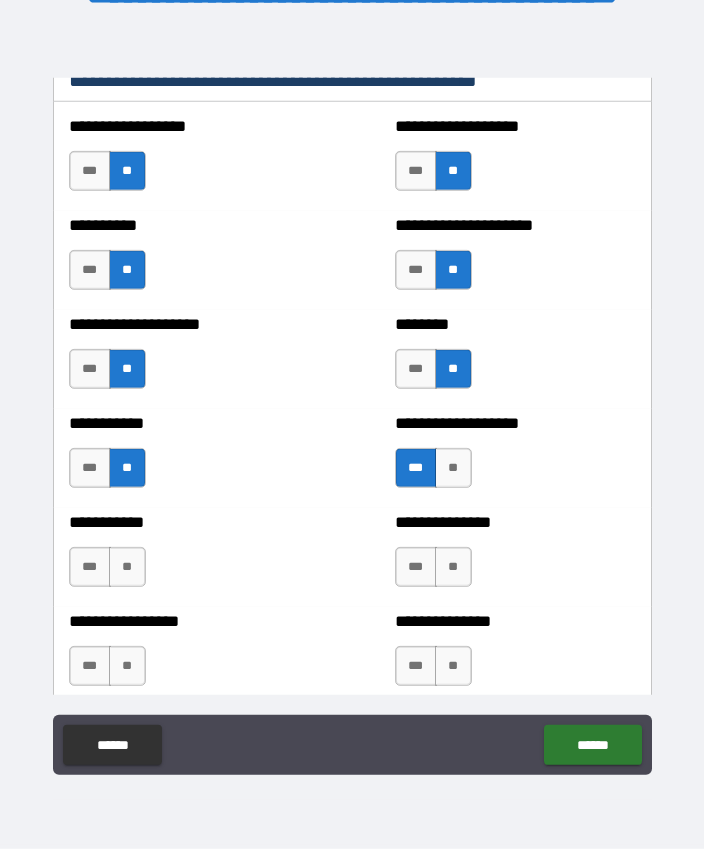 click on "**" at bounding box center [127, 567] 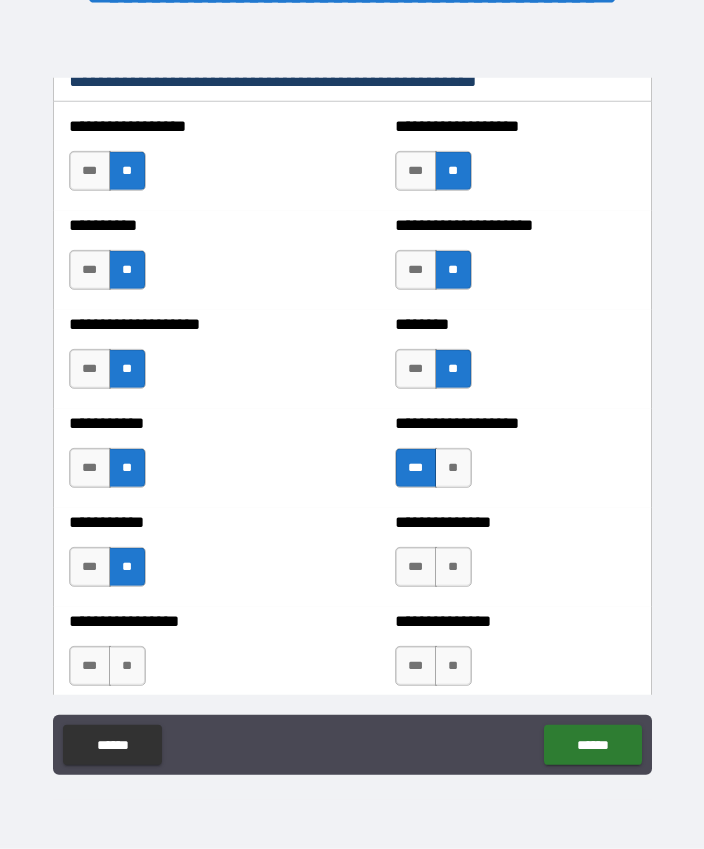 click on "**" at bounding box center (453, 567) 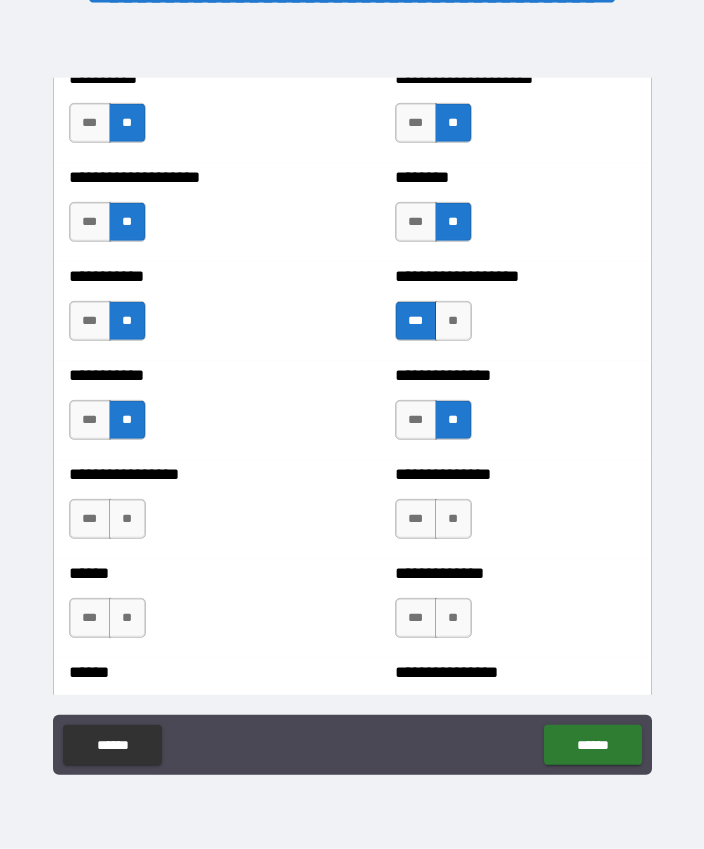 scroll, scrollTop: 2723, scrollLeft: 0, axis: vertical 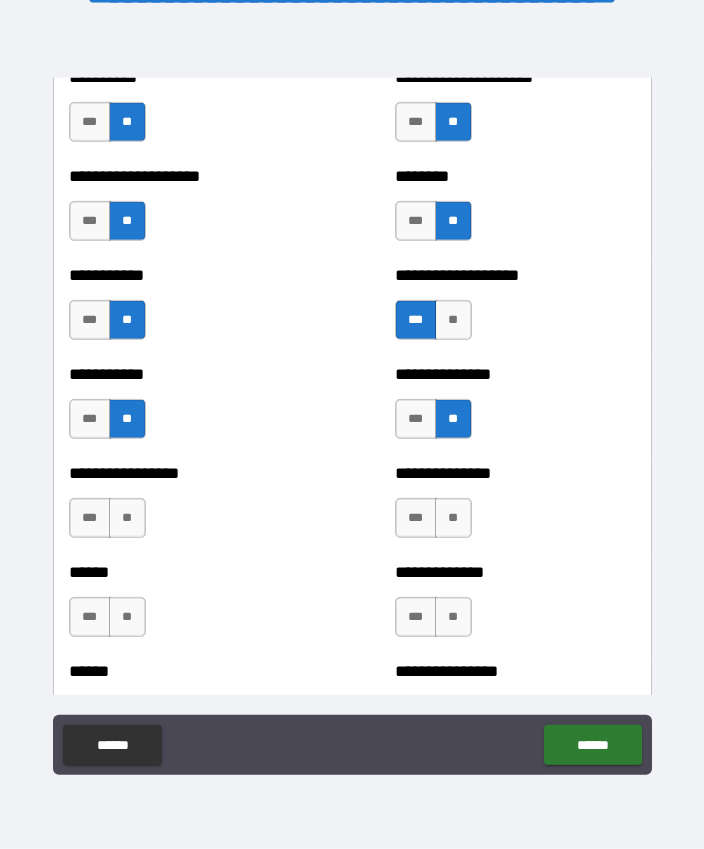 click on "**" at bounding box center [127, 518] 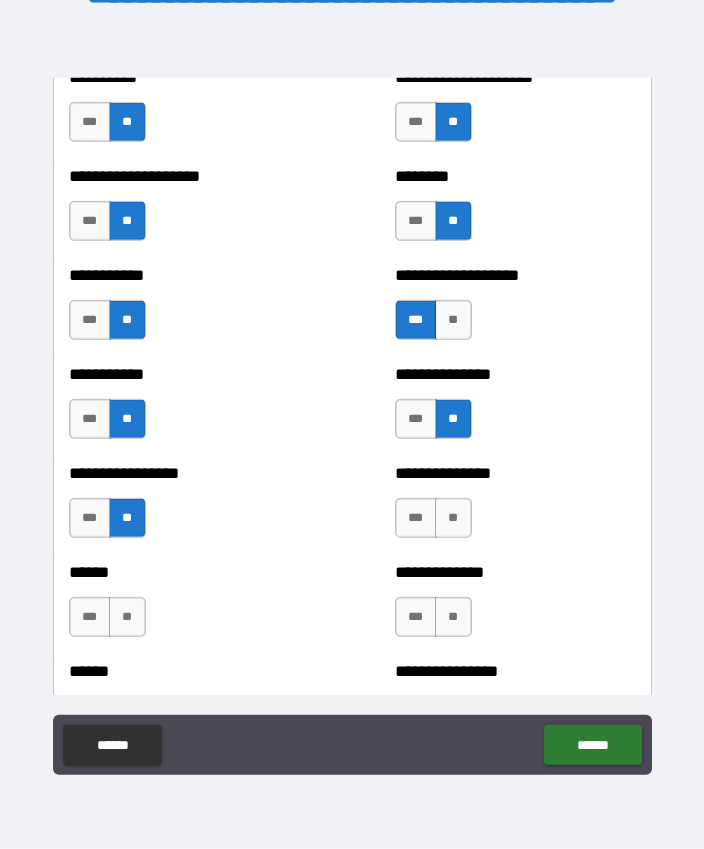 click on "**" at bounding box center [453, 518] 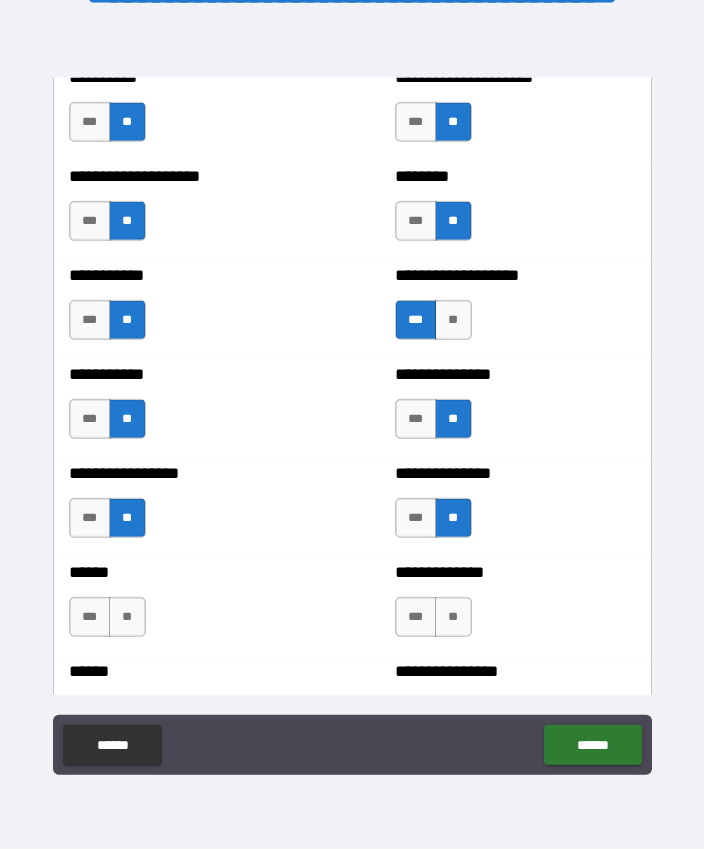 click on "**" at bounding box center (127, 617) 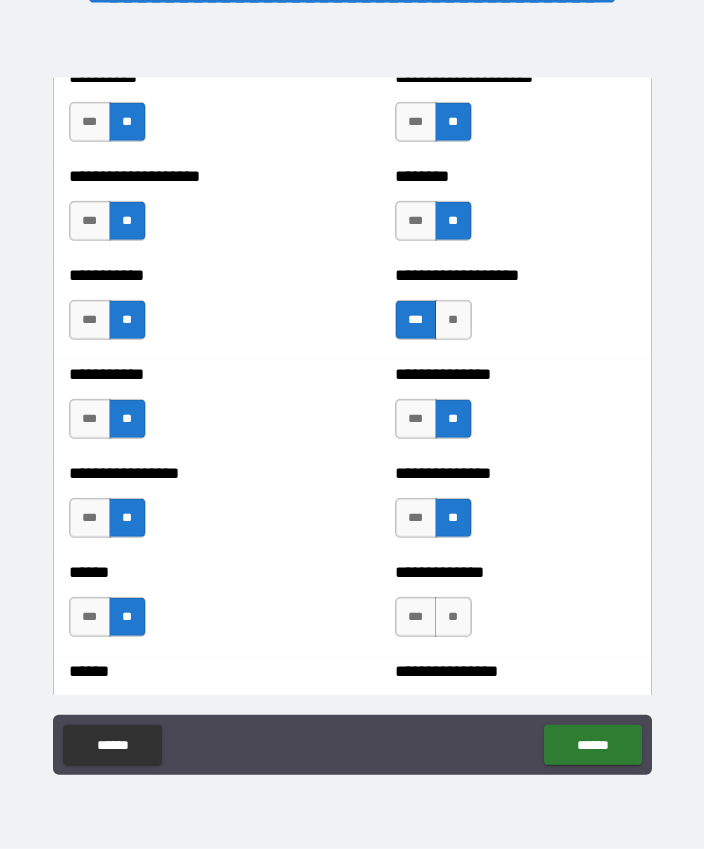 click on "**" at bounding box center (453, 617) 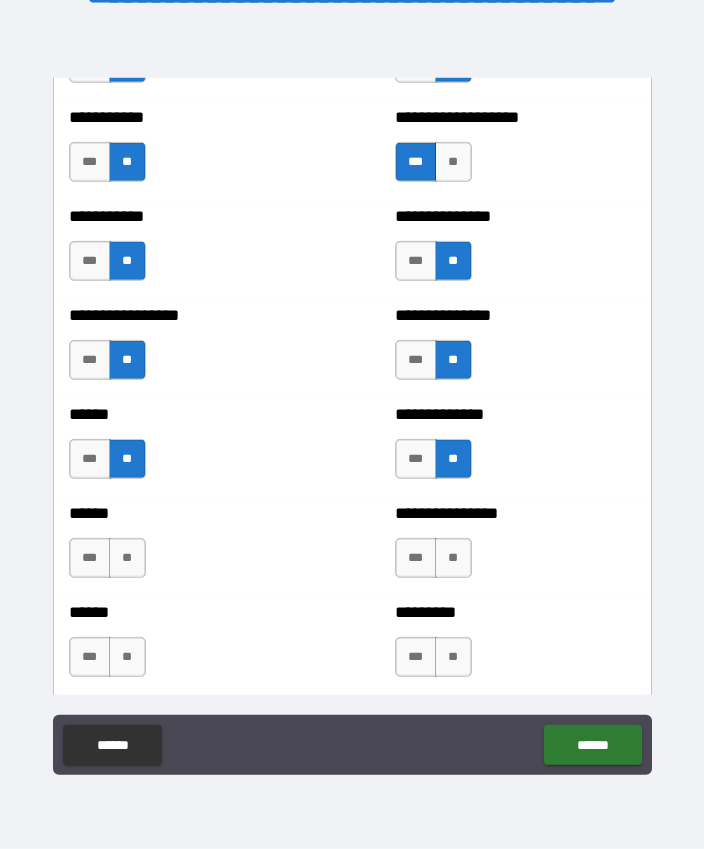 scroll, scrollTop: 2879, scrollLeft: 0, axis: vertical 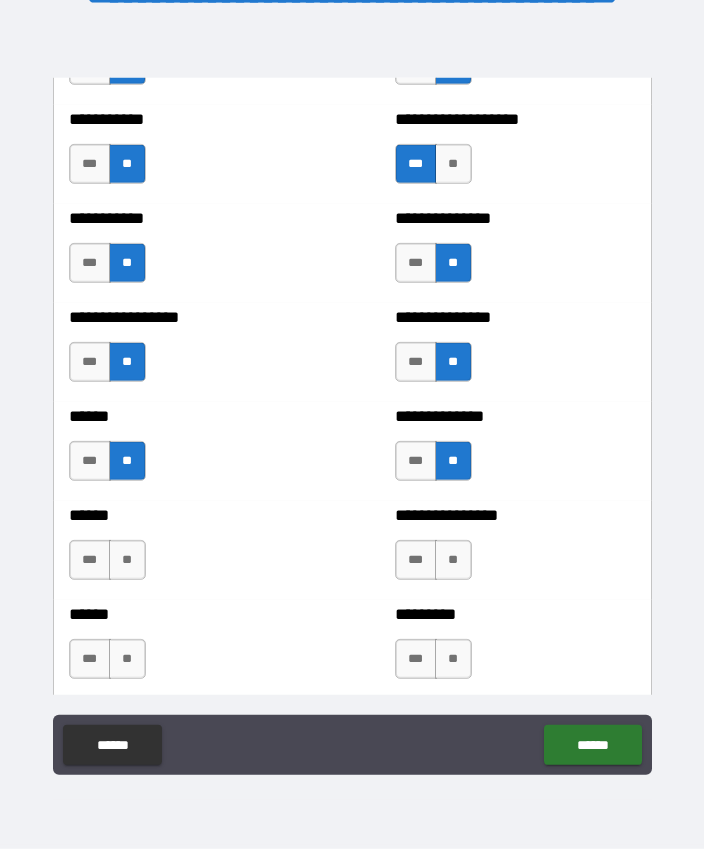 click on "**" at bounding box center [127, 560] 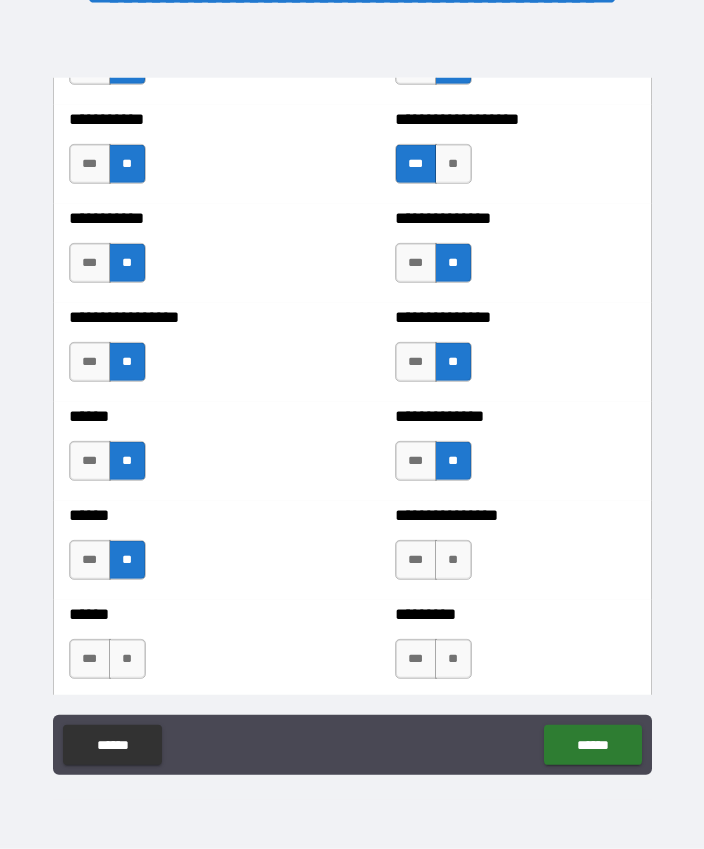 click on "**" at bounding box center (453, 560) 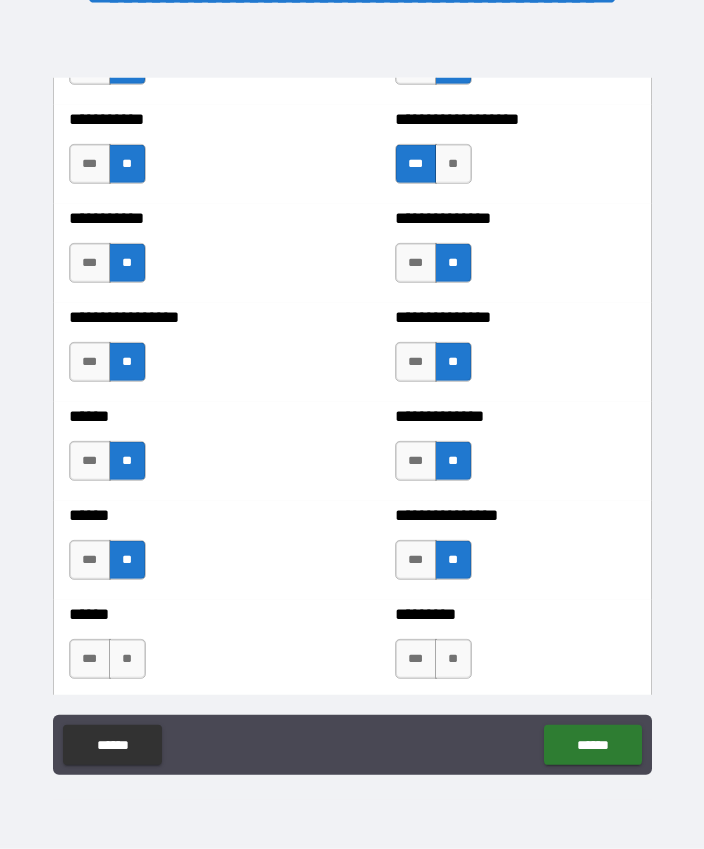 click on "**" at bounding box center [127, 659] 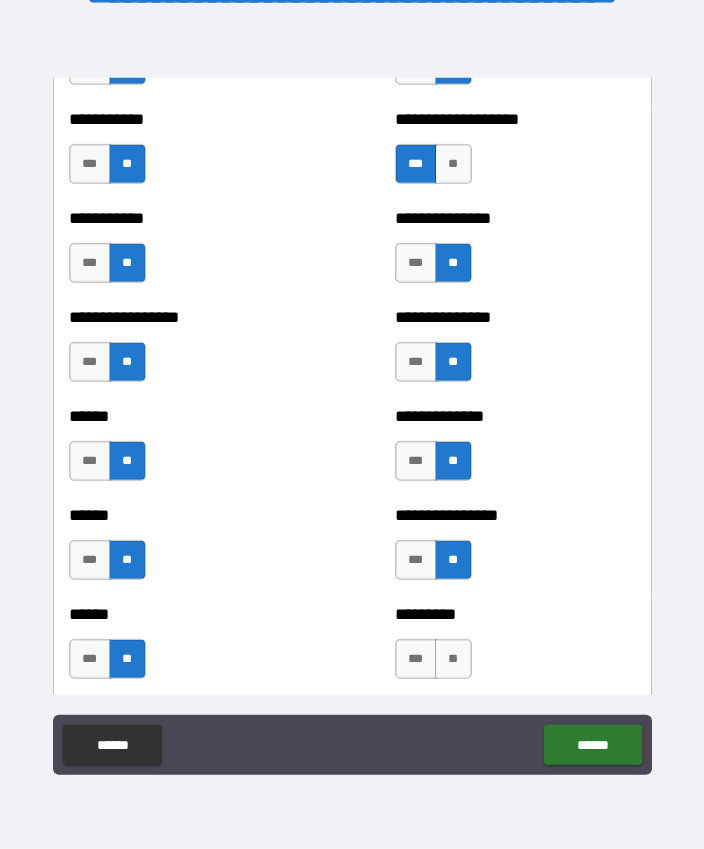 click on "**" at bounding box center [453, 659] 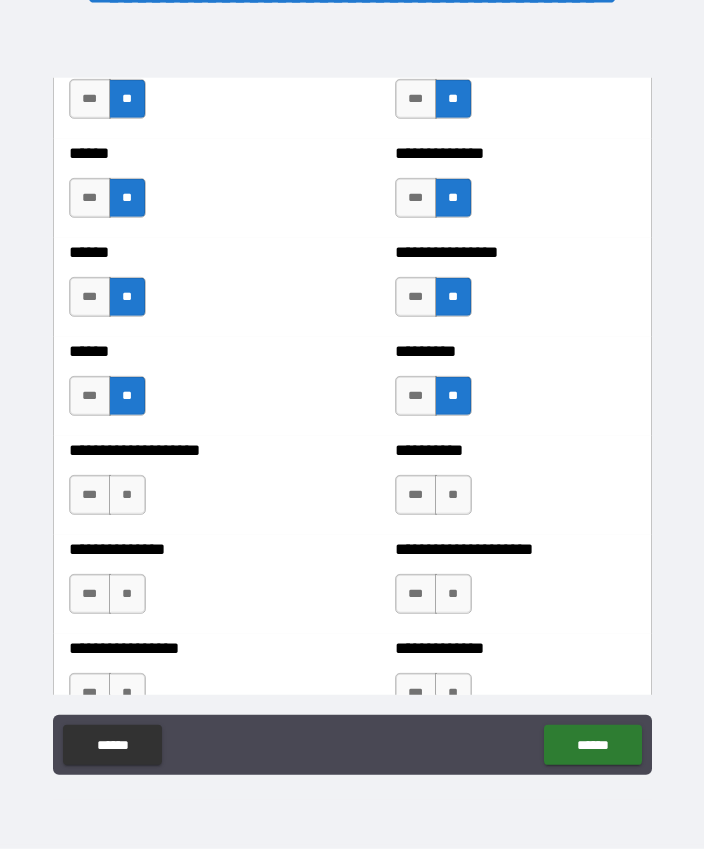 scroll, scrollTop: 3141, scrollLeft: 0, axis: vertical 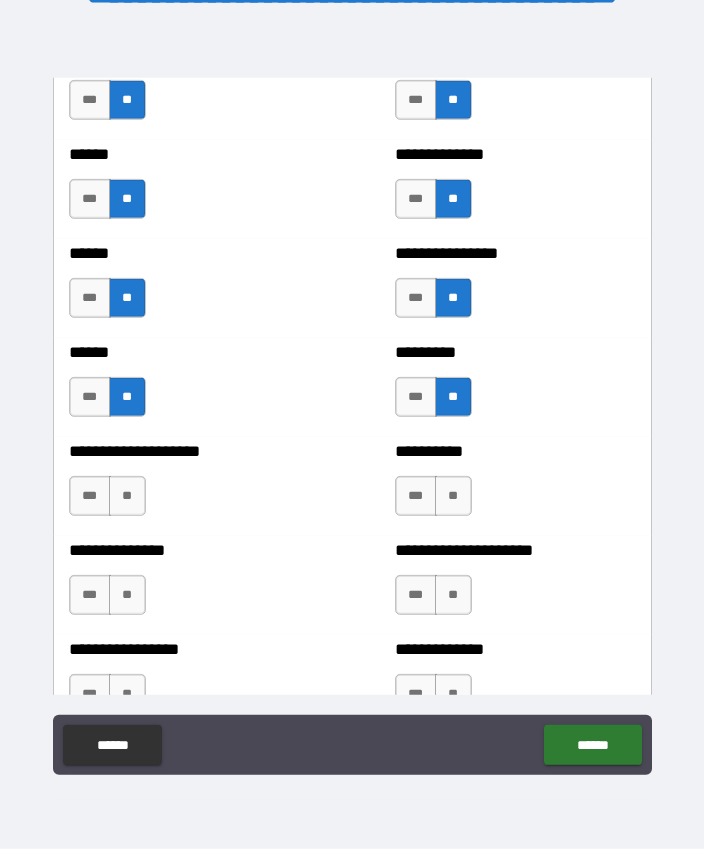 click on "**" at bounding box center (127, 496) 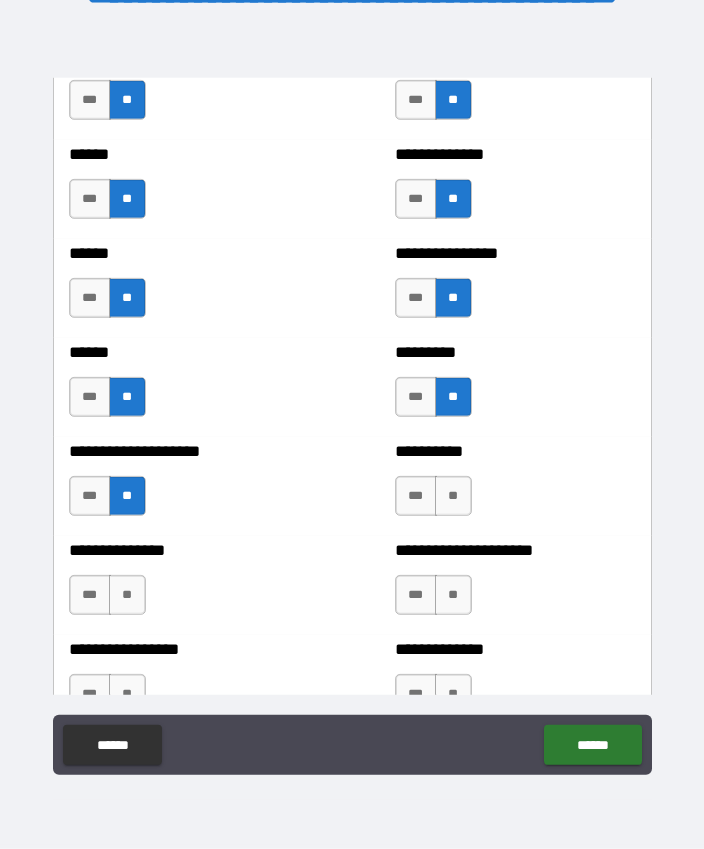 click on "**" at bounding box center (453, 496) 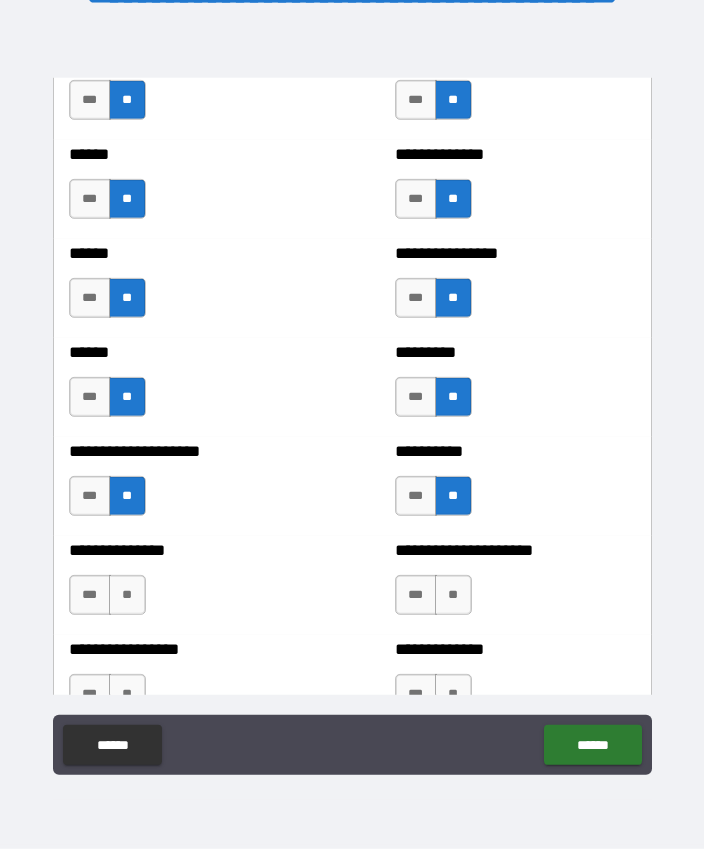 click on "**" at bounding box center (127, 595) 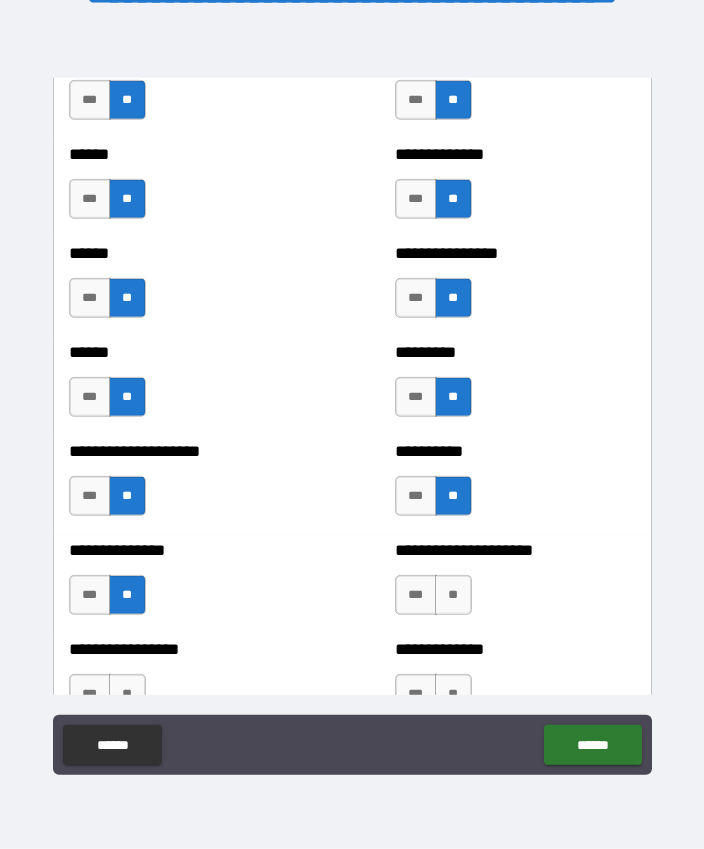 click on "**" at bounding box center (453, 595) 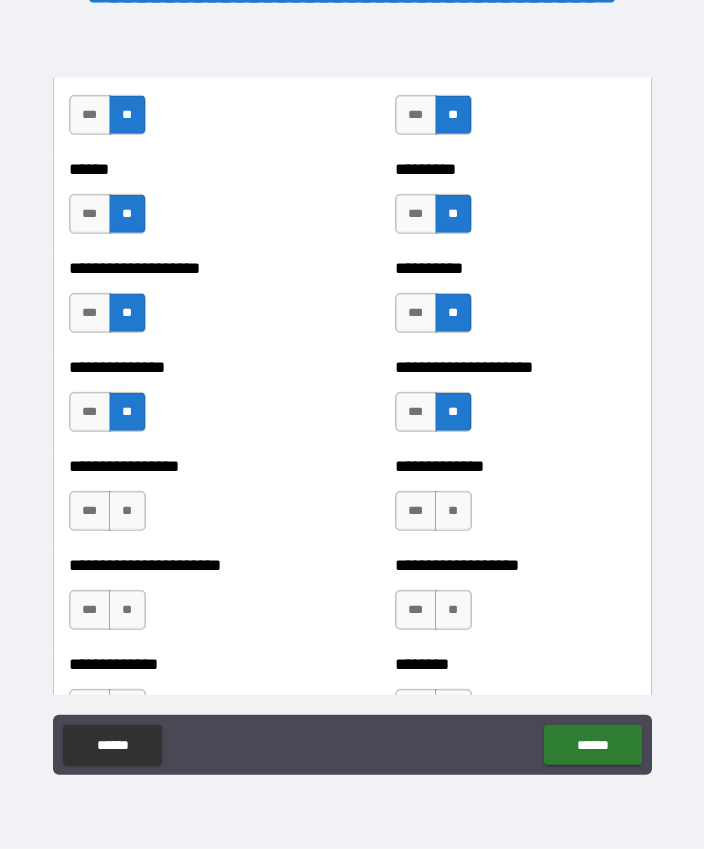 scroll, scrollTop: 3323, scrollLeft: 0, axis: vertical 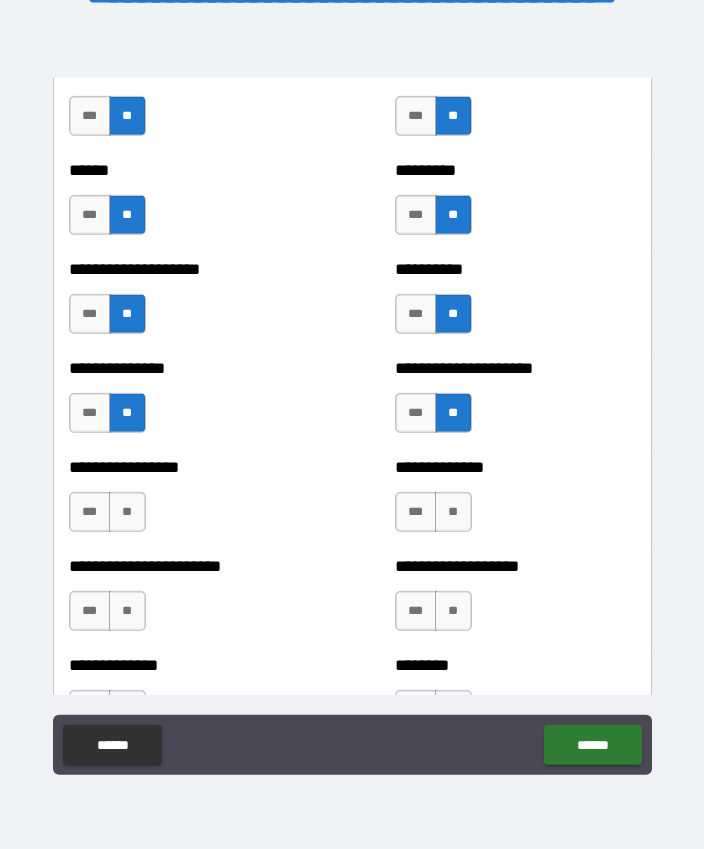 click on "**" at bounding box center [127, 512] 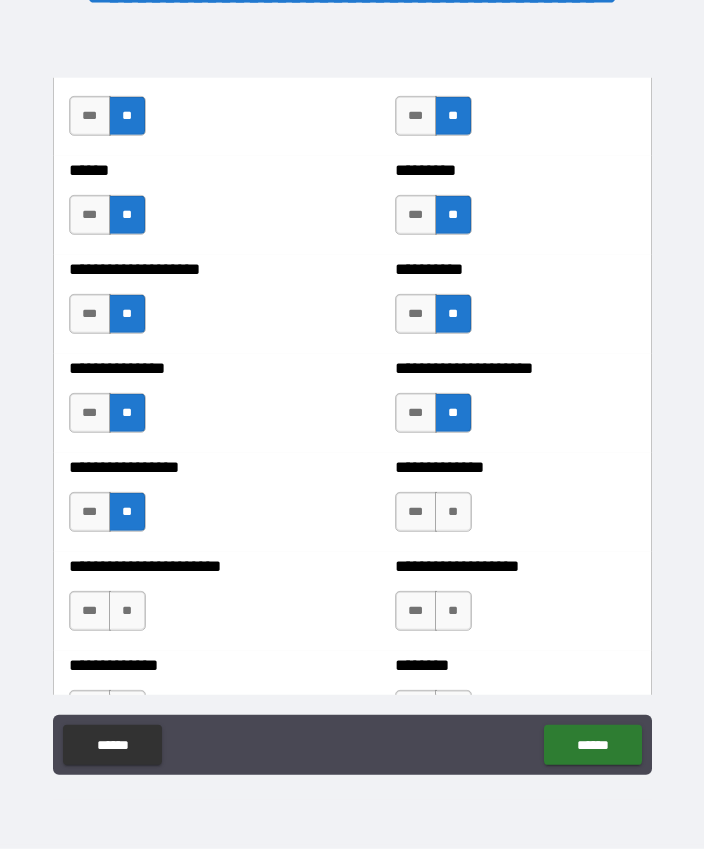 click on "**" at bounding box center [127, 611] 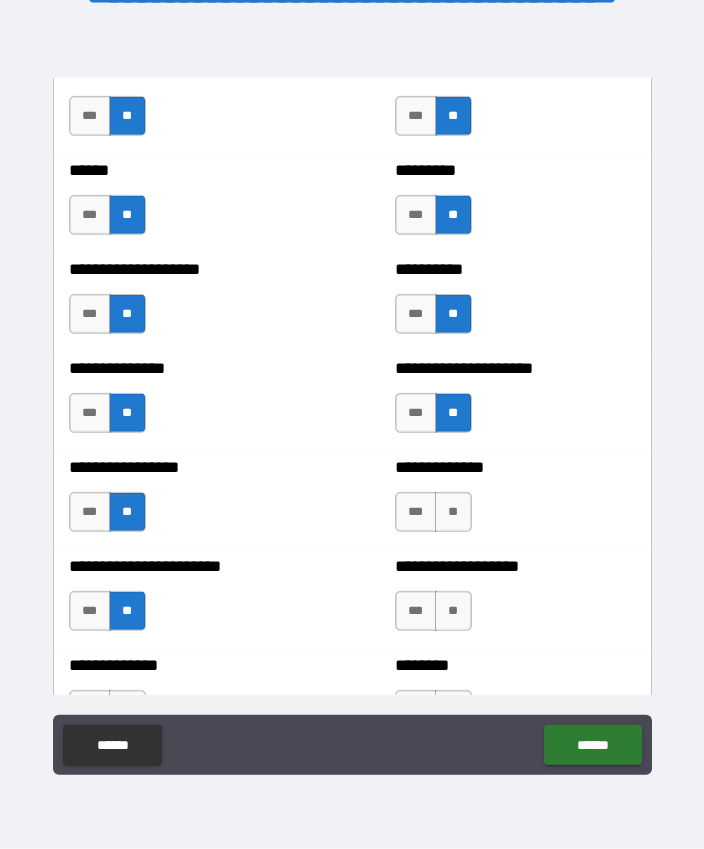 click on "**" at bounding box center (453, 512) 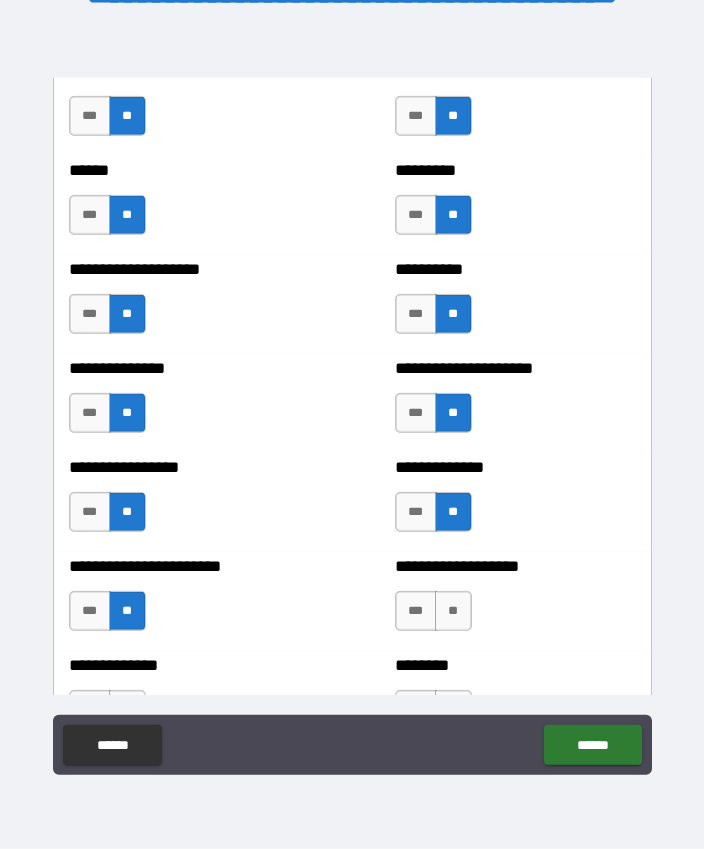 click on "**" at bounding box center [453, 611] 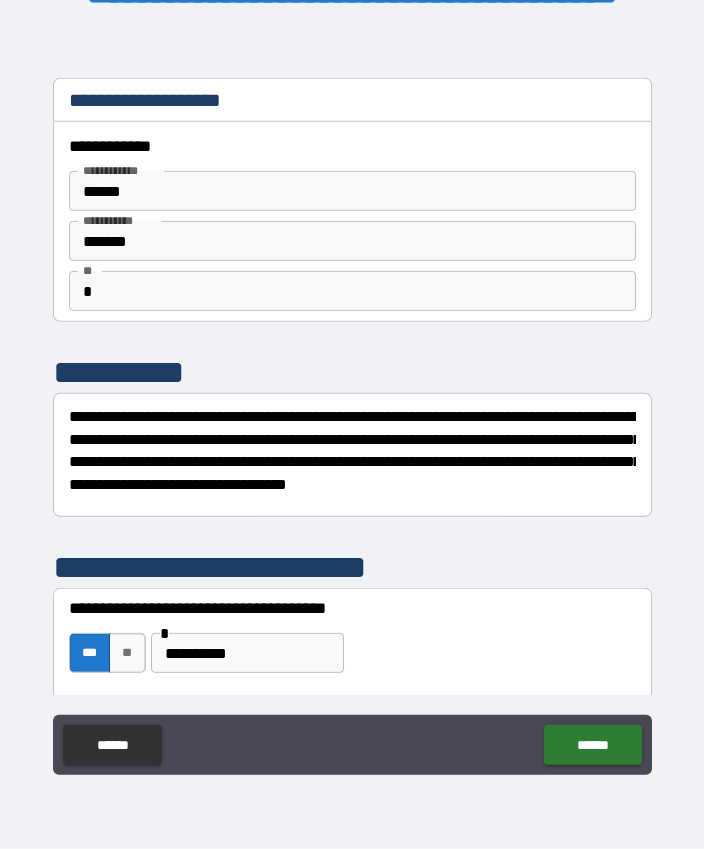 scroll, scrollTop: 0, scrollLeft: 0, axis: both 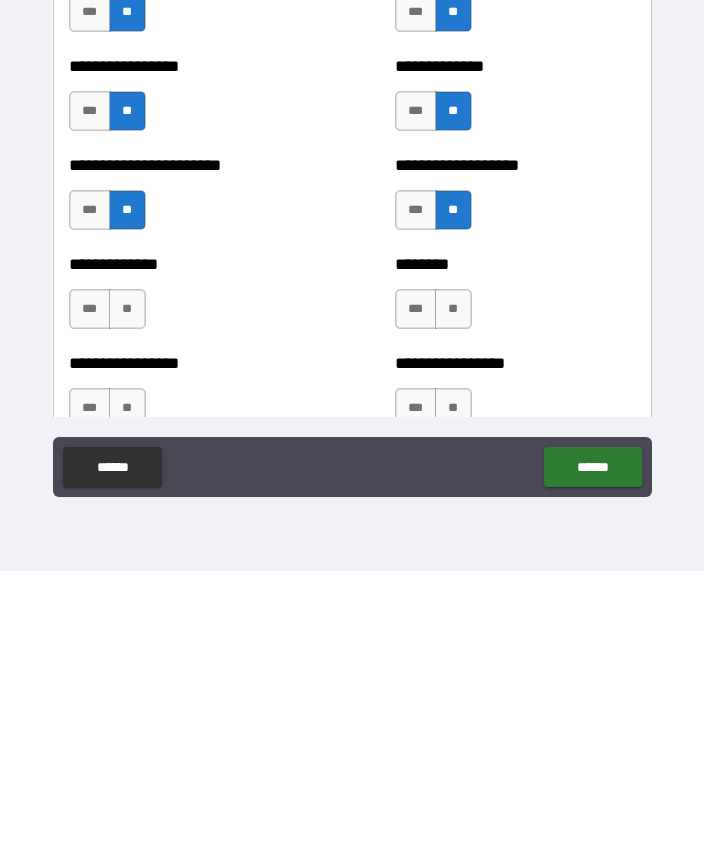 click on "**" at bounding box center (127, 587) 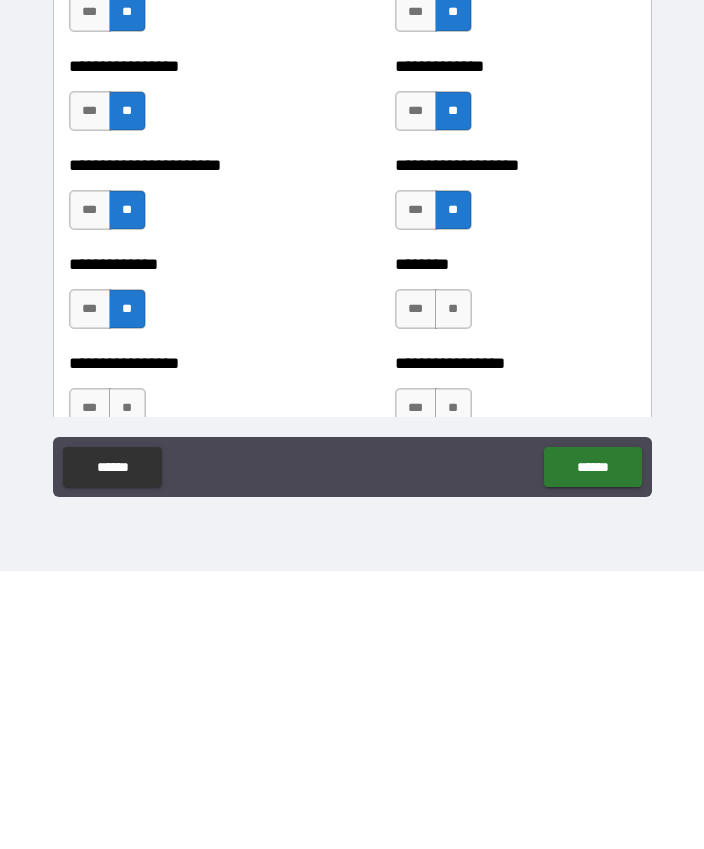 scroll, scrollTop: 55, scrollLeft: 0, axis: vertical 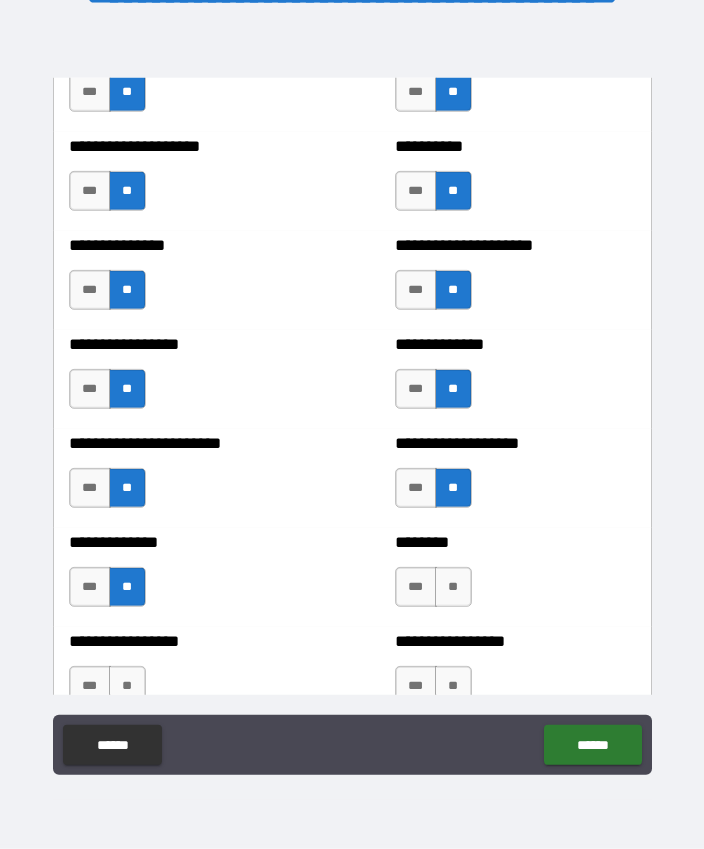 click on "**" at bounding box center (453, 587) 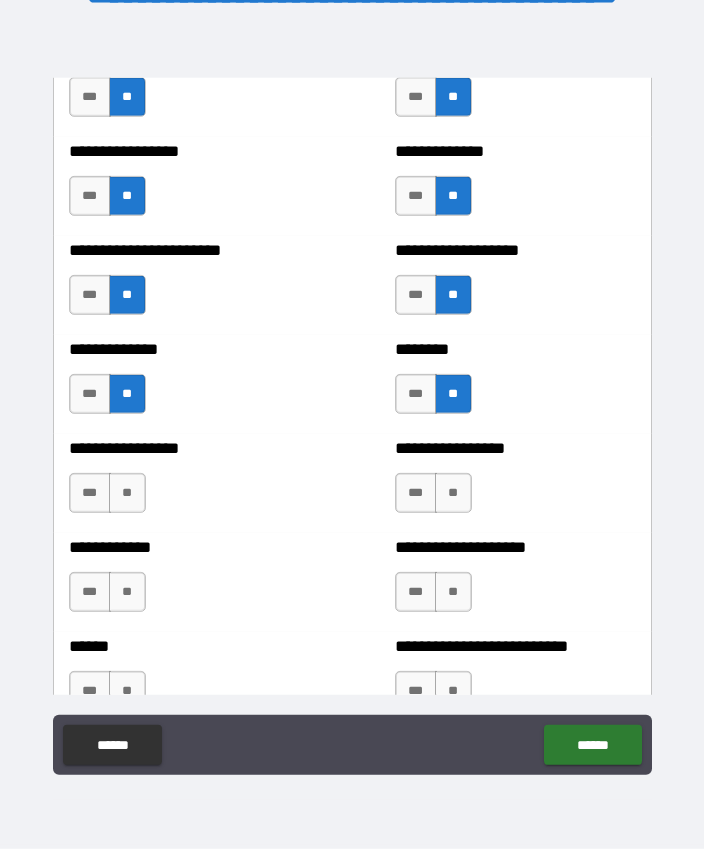 scroll, scrollTop: 3640, scrollLeft: 0, axis: vertical 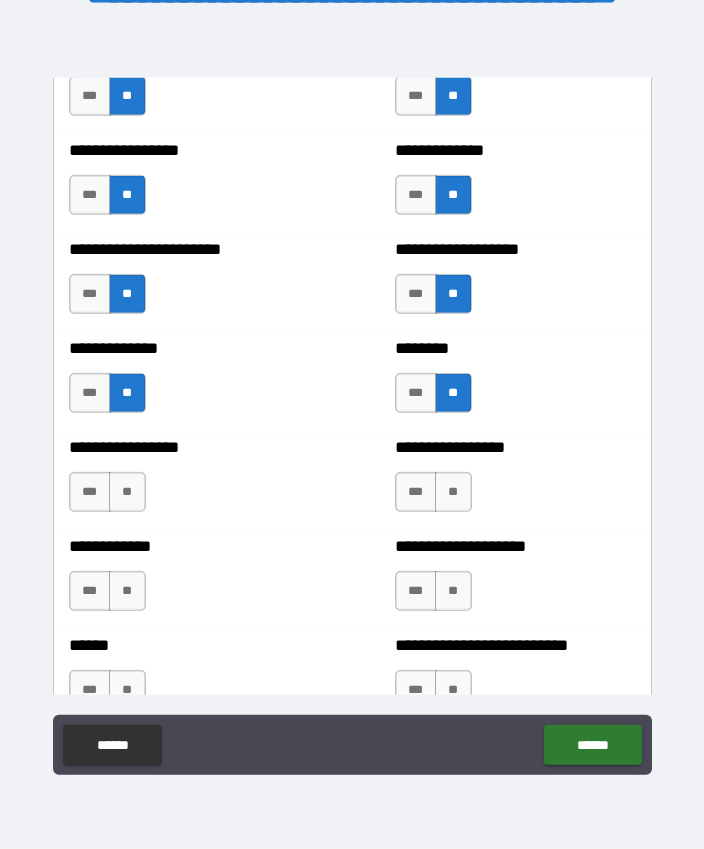 click on "**" at bounding box center (127, 492) 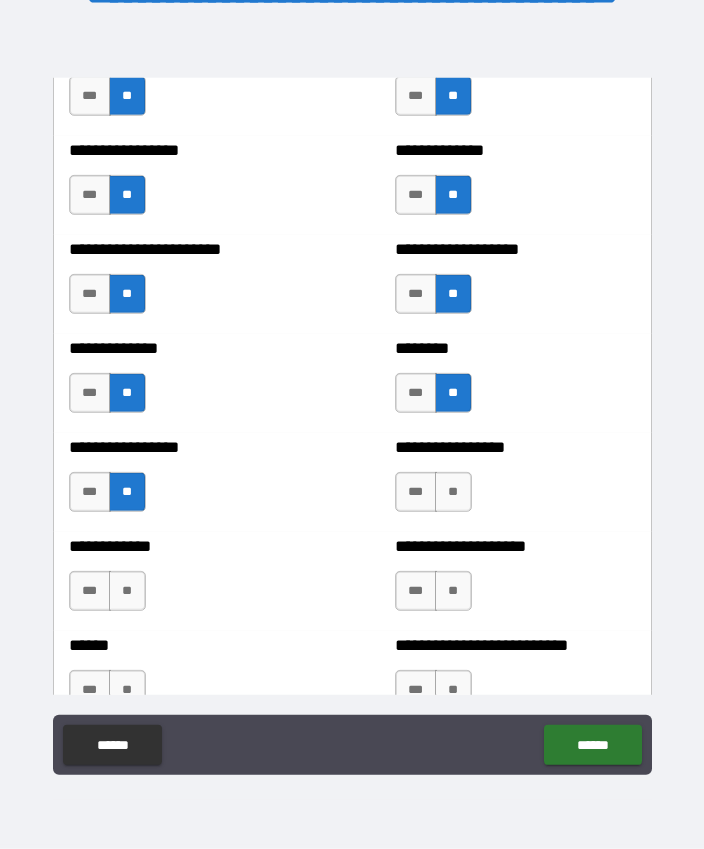 click on "**" at bounding box center [453, 492] 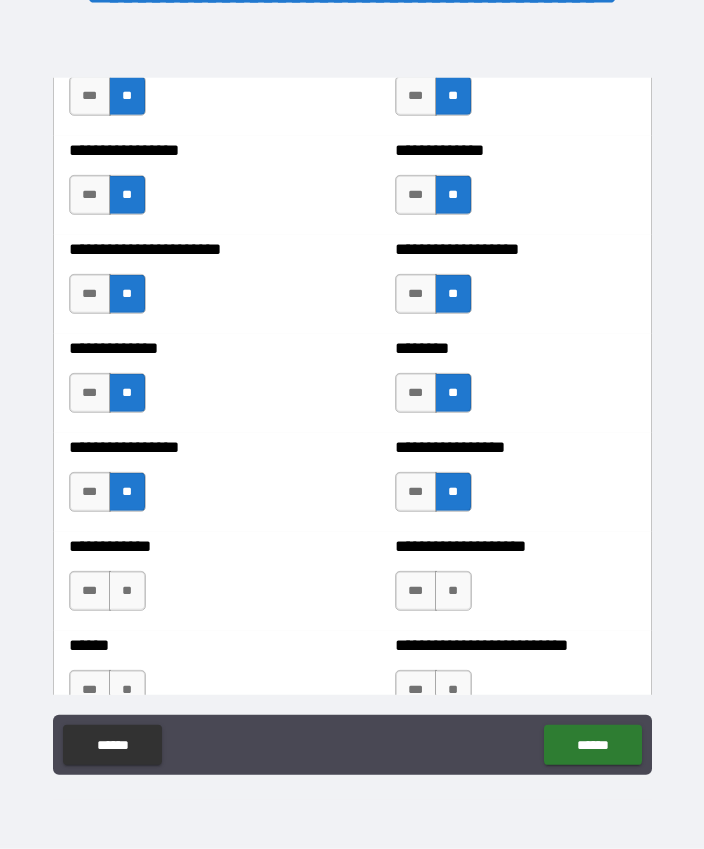click on "**" at bounding box center [127, 591] 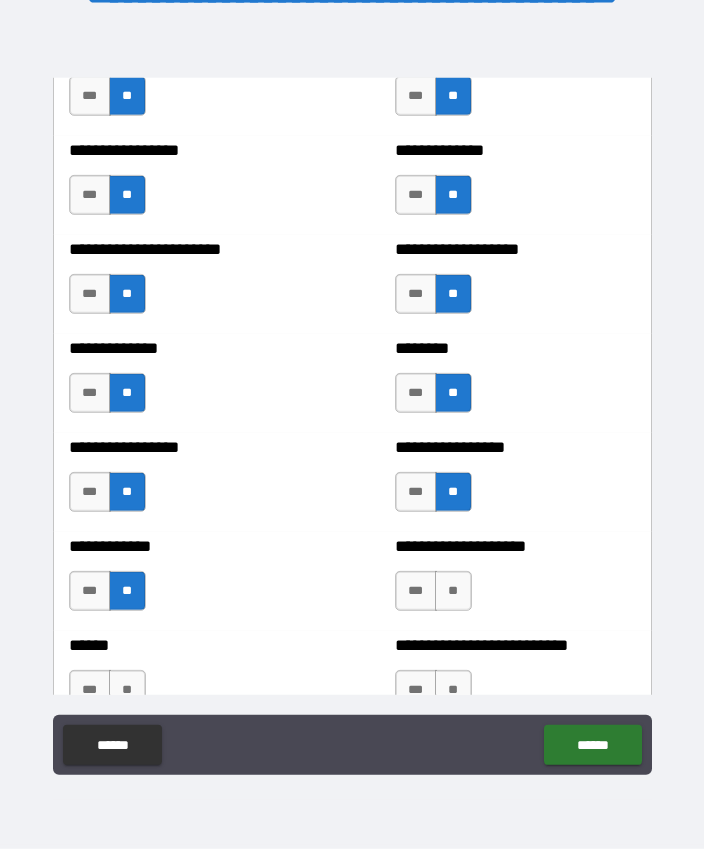 click on "**" at bounding box center (453, 591) 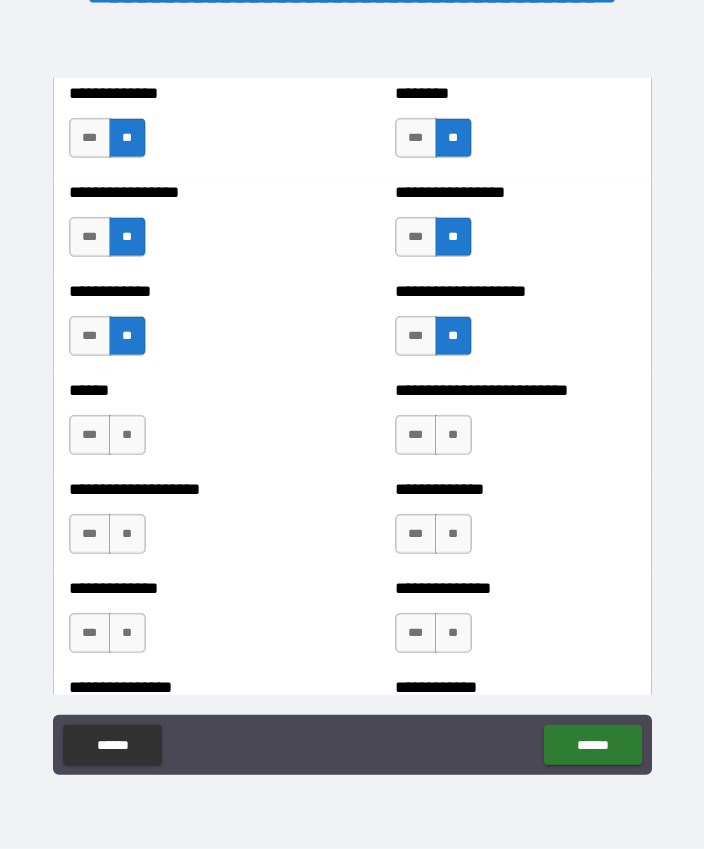 scroll, scrollTop: 3896, scrollLeft: 0, axis: vertical 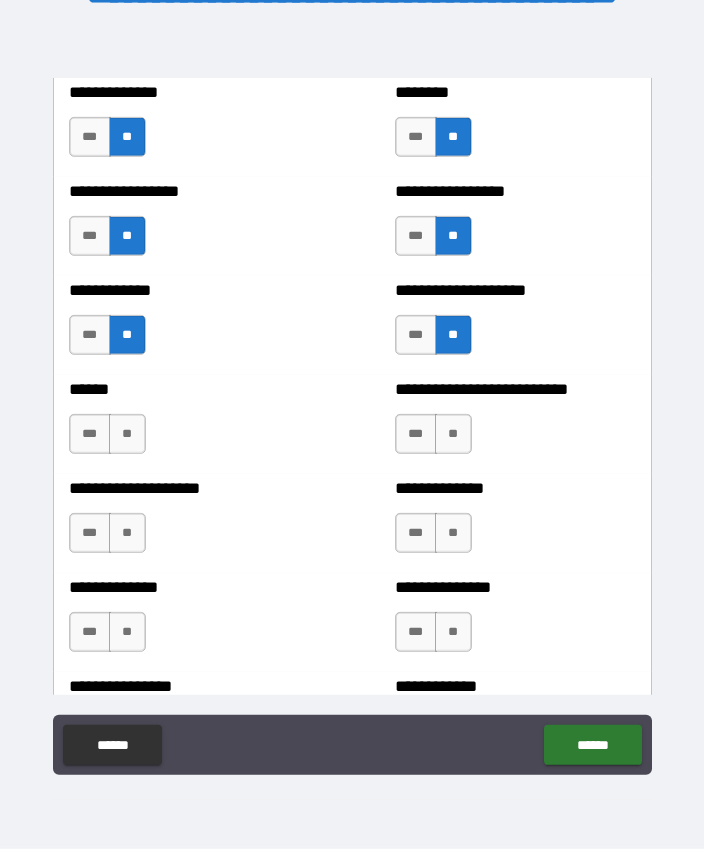 click on "**" at bounding box center (127, 434) 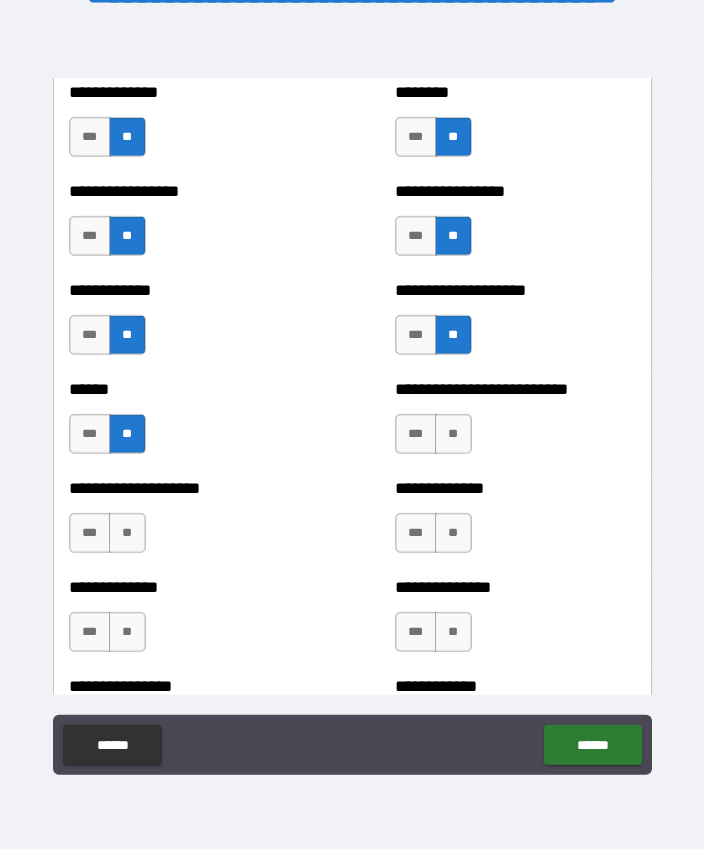 click on "**" at bounding box center (453, 434) 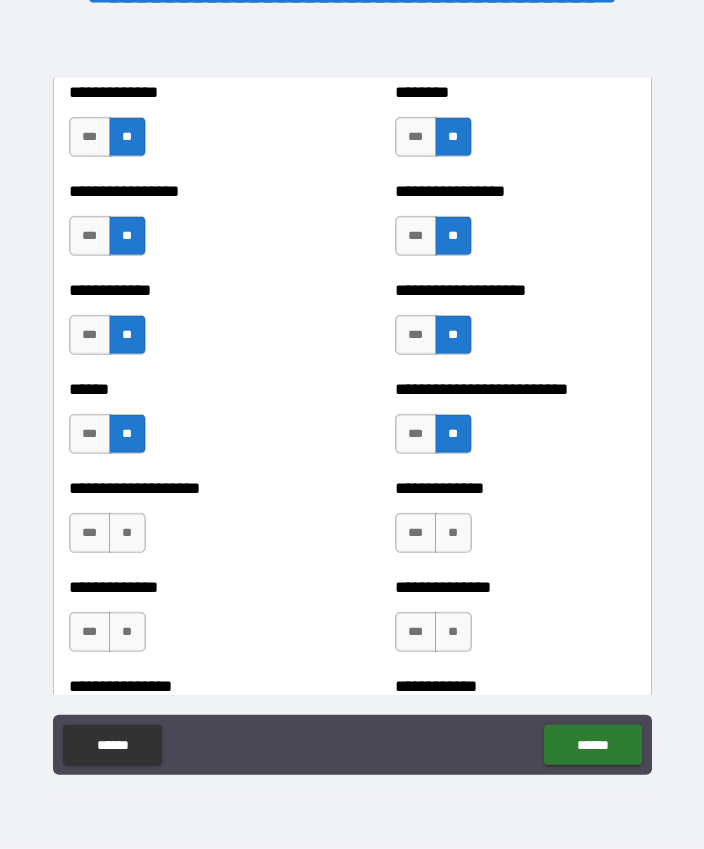 click on "**" at bounding box center [127, 533] 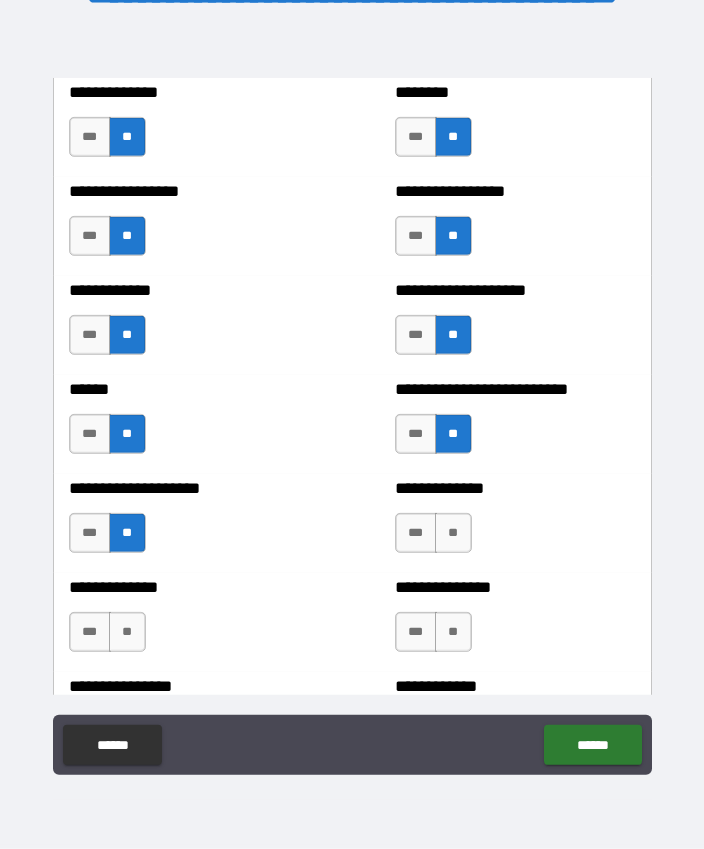 click on "**" at bounding box center (453, 533) 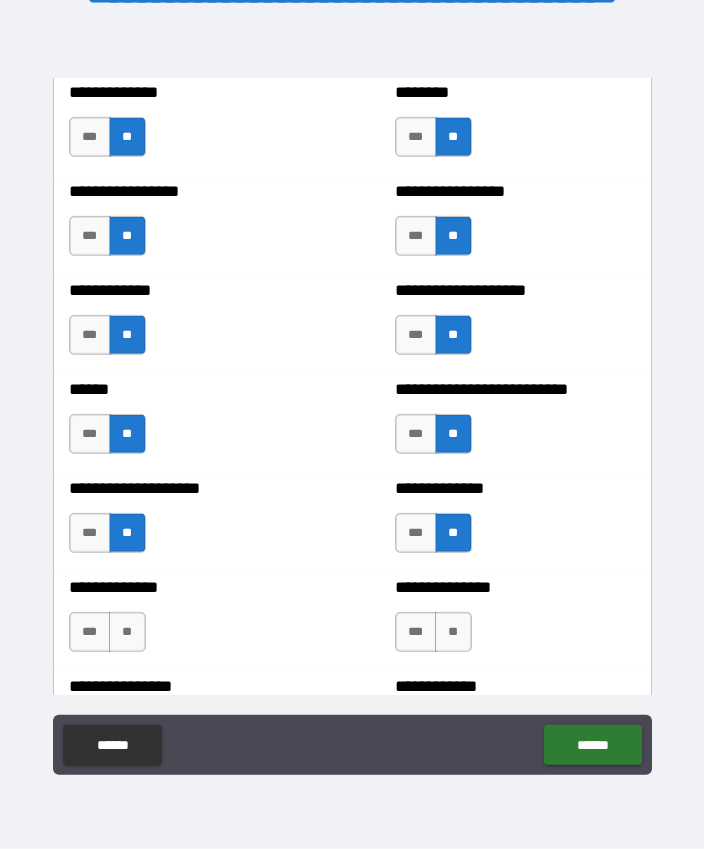 click on "**" at bounding box center [453, 632] 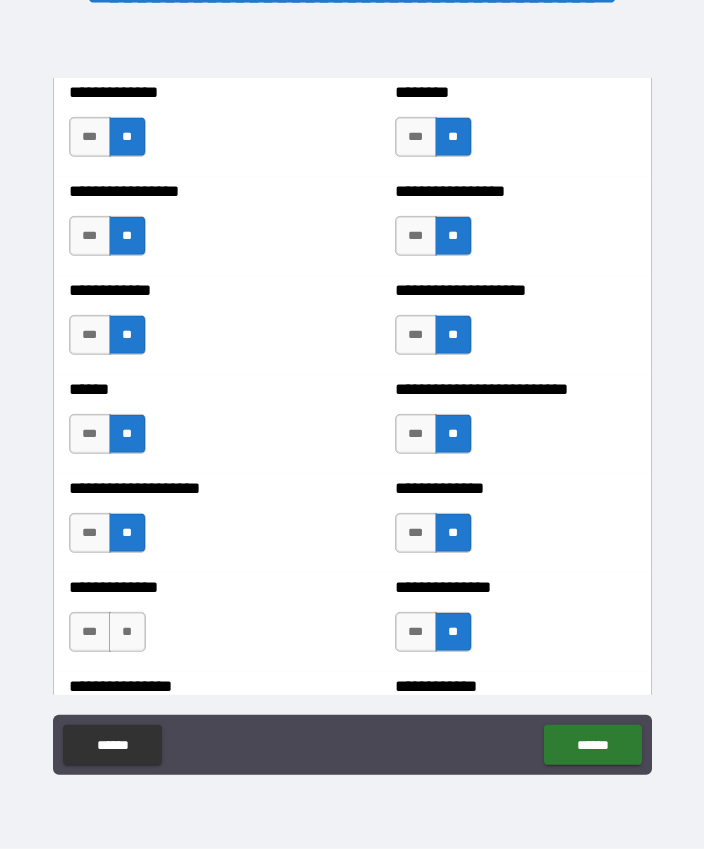 click on "**" at bounding box center [127, 632] 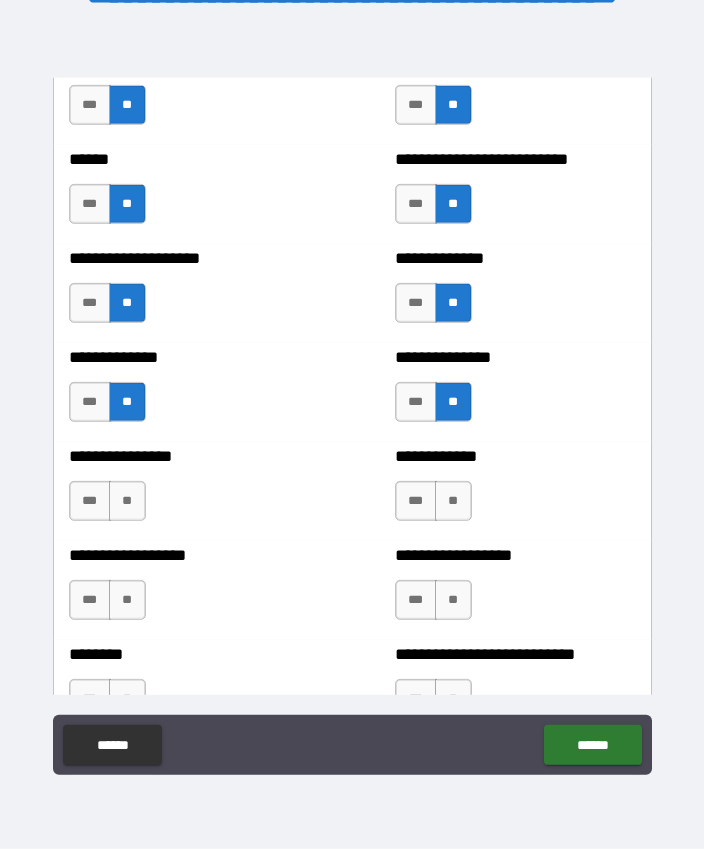 scroll, scrollTop: 4136, scrollLeft: 0, axis: vertical 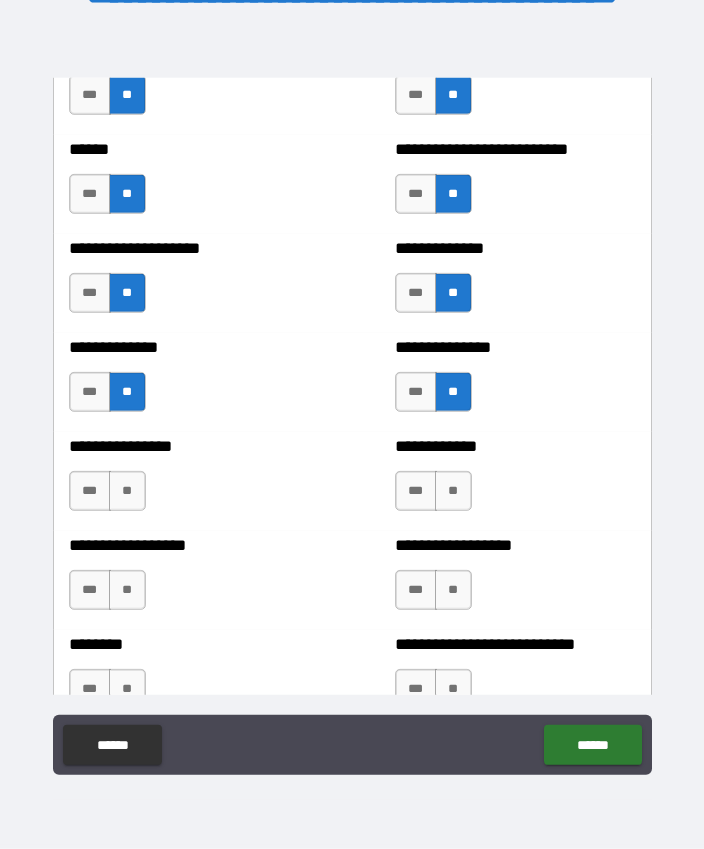 click on "**" at bounding box center (127, 491) 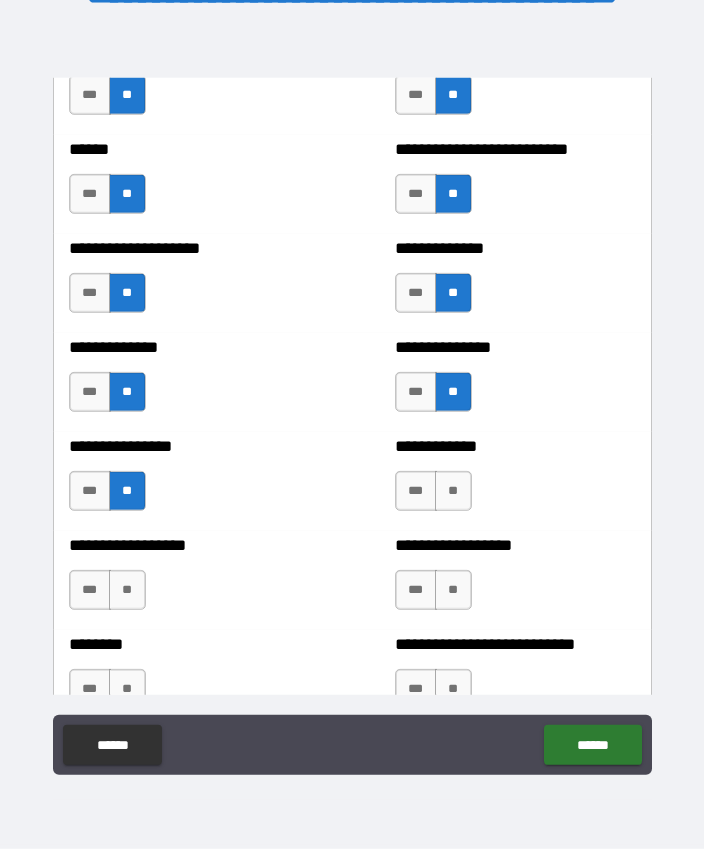 click on "**" at bounding box center (127, 590) 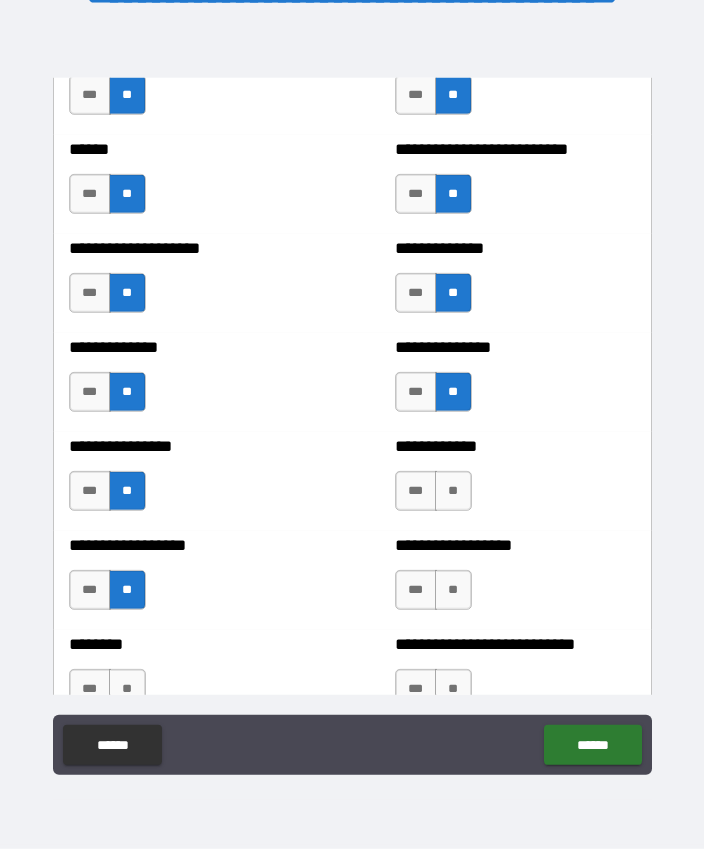 click on "**" at bounding box center (453, 590) 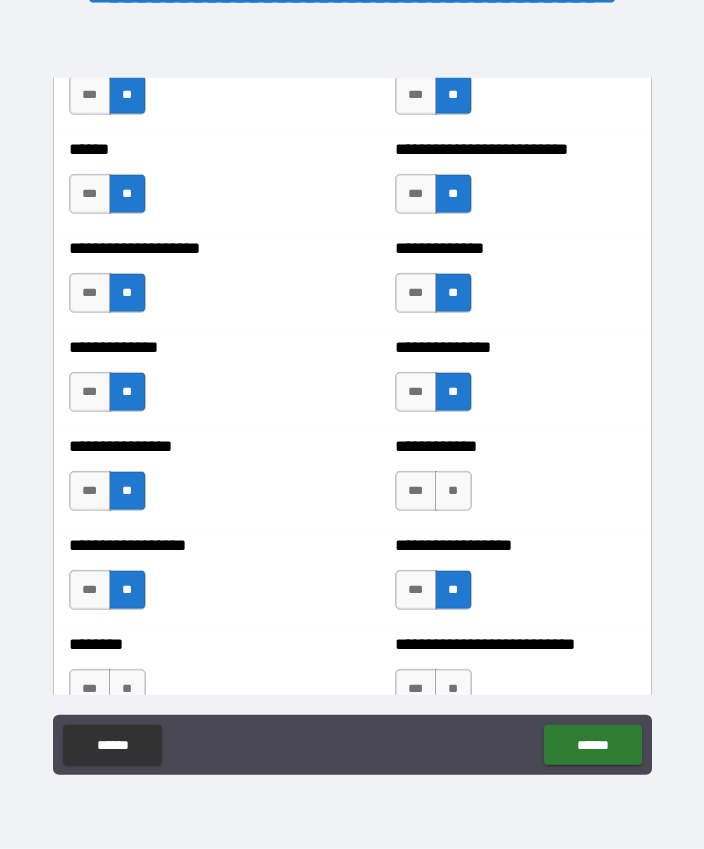 click on "**" at bounding box center [453, 491] 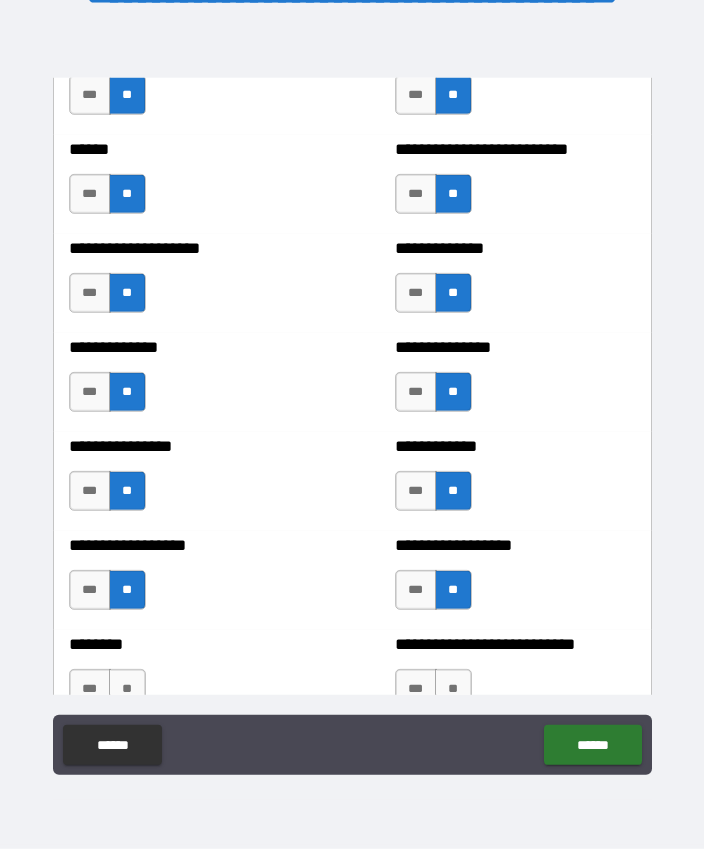 click on "**" at bounding box center (453, 689) 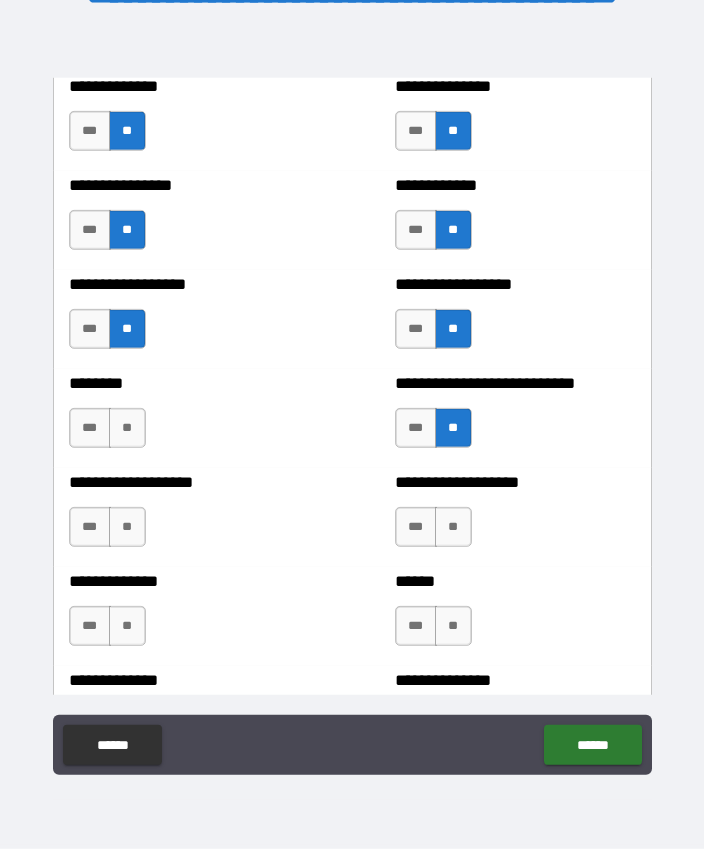 scroll, scrollTop: 4398, scrollLeft: 0, axis: vertical 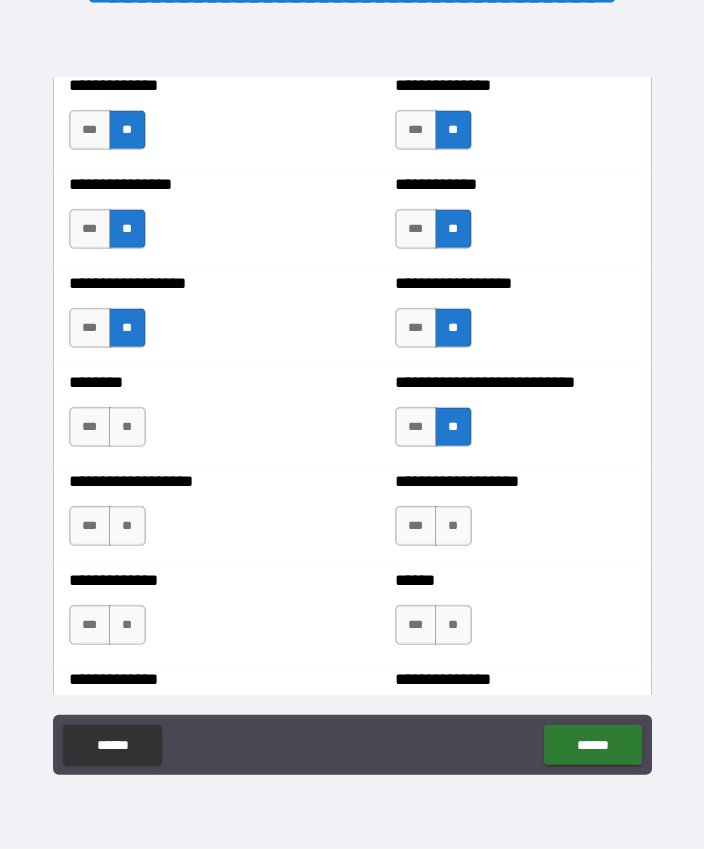click on "**" at bounding box center (127, 427) 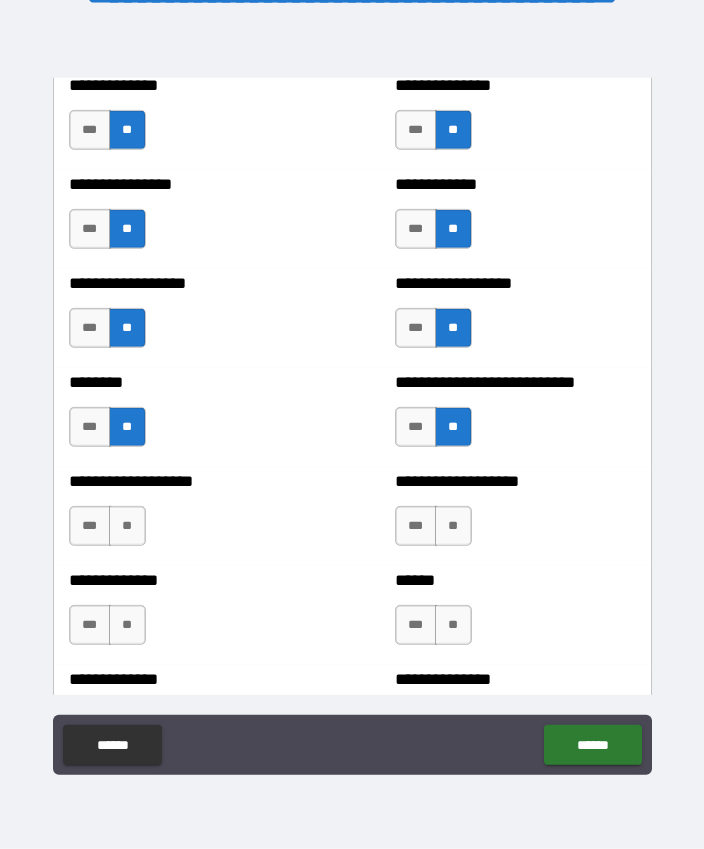 click on "**" at bounding box center (127, 526) 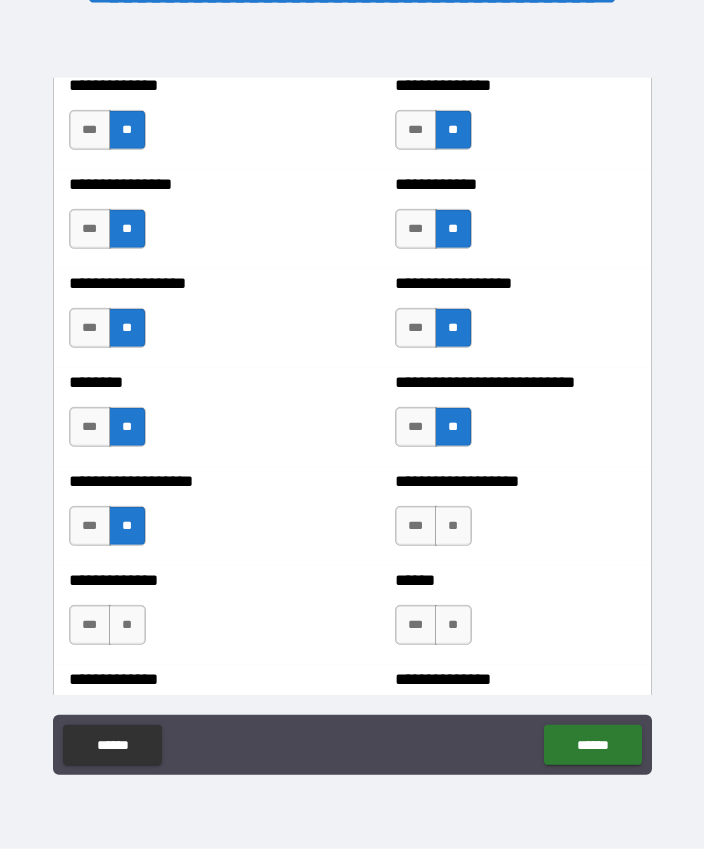 click on "**" at bounding box center (127, 625) 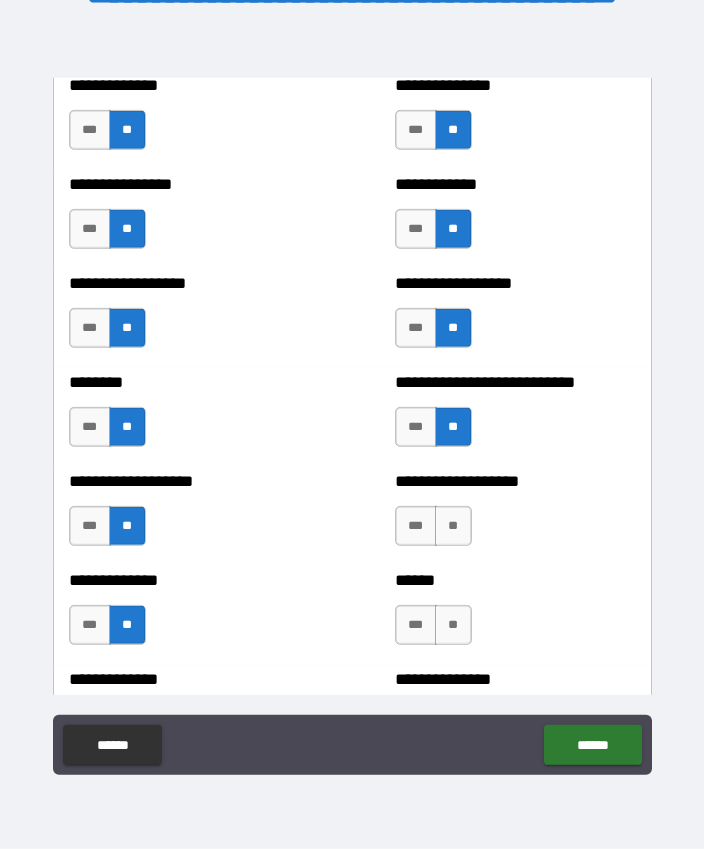 click on "**" at bounding box center [453, 526] 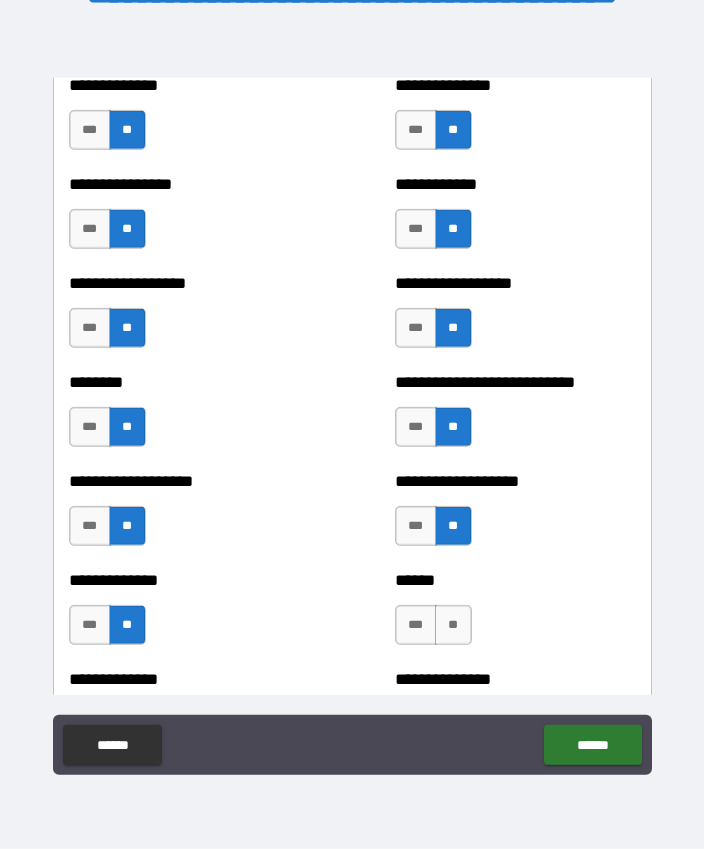 click on "***" at bounding box center (416, 526) 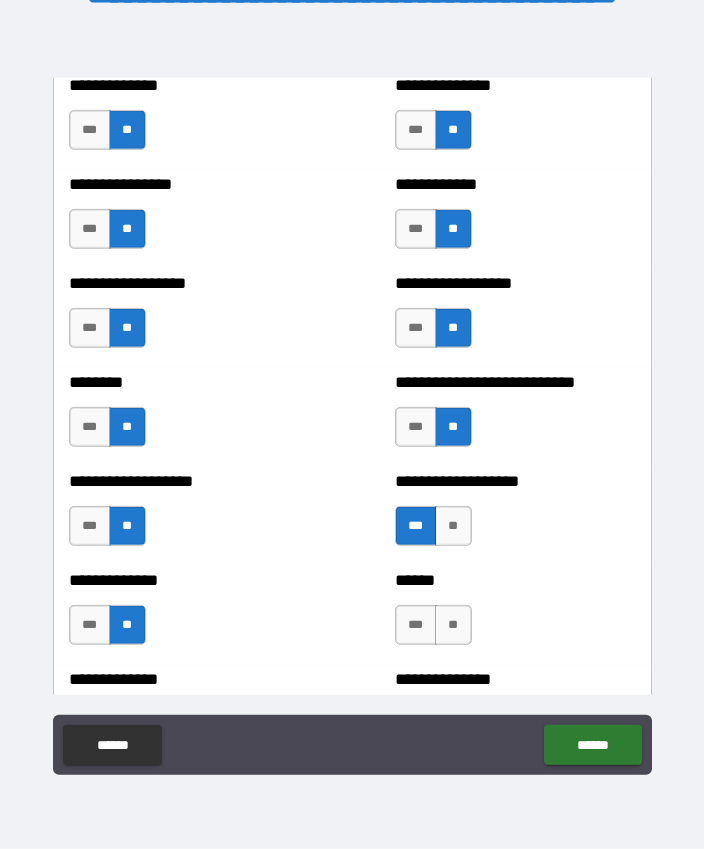 click on "**" at bounding box center (453, 625) 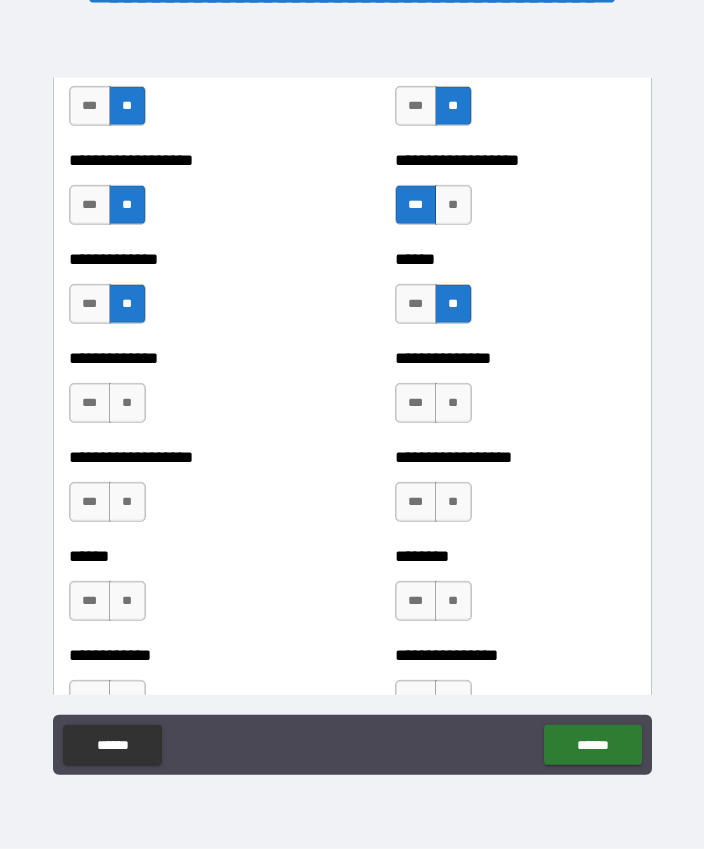 scroll, scrollTop: 4722, scrollLeft: 0, axis: vertical 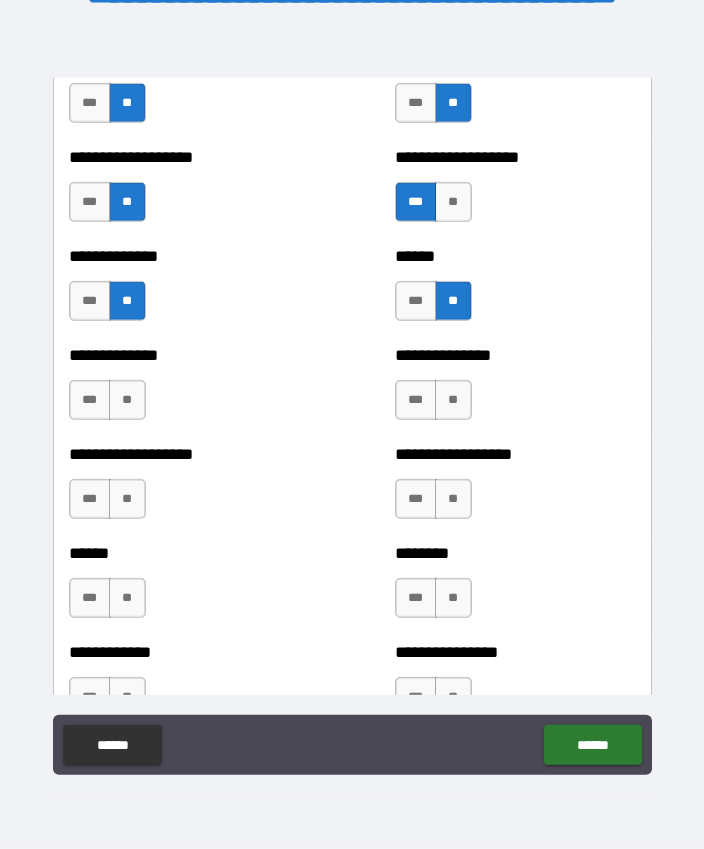 click on "**" at bounding box center (127, 400) 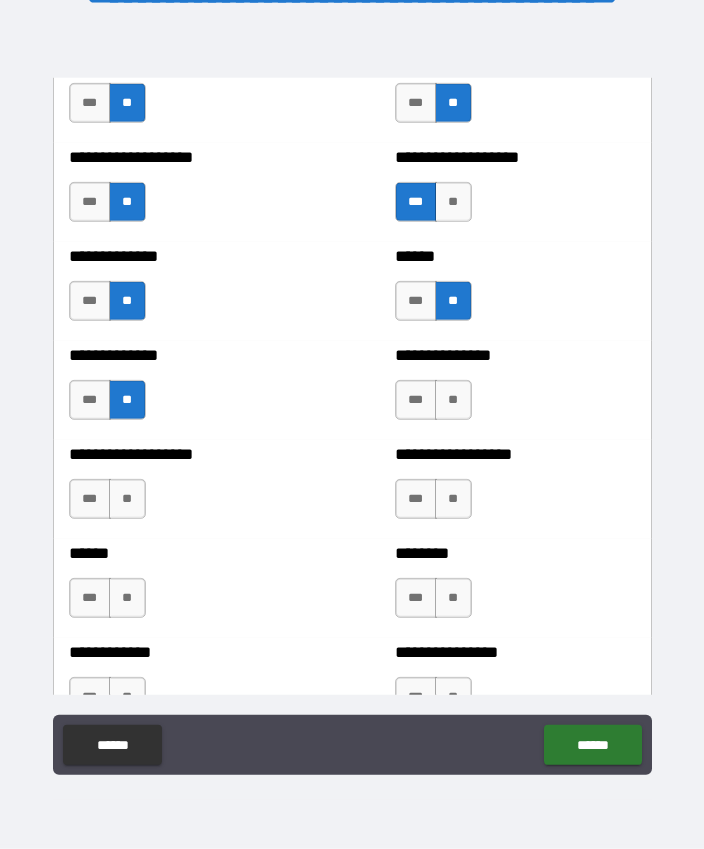 click on "**" at bounding box center (127, 499) 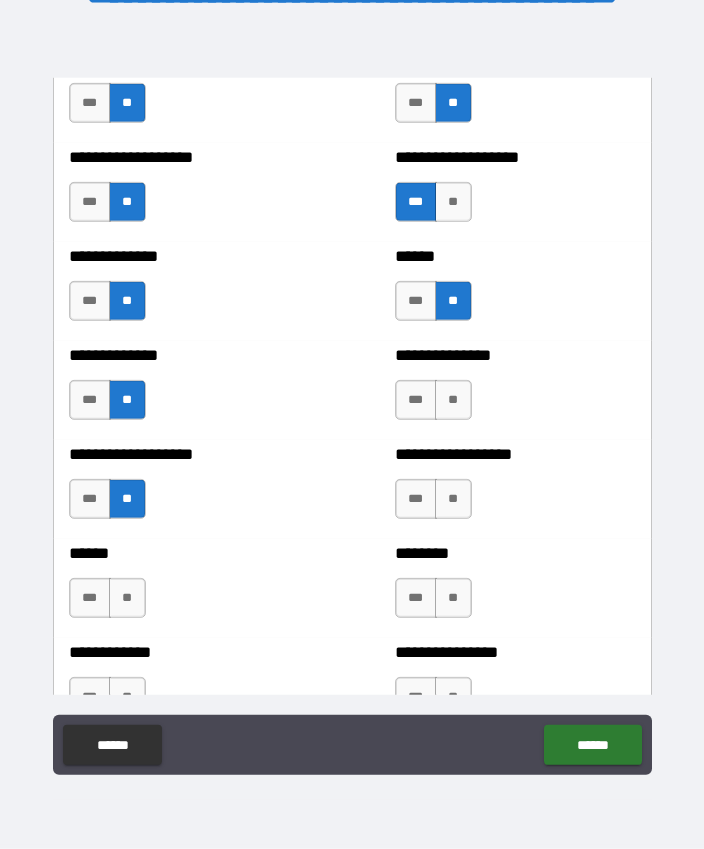click on "**" at bounding box center [453, 499] 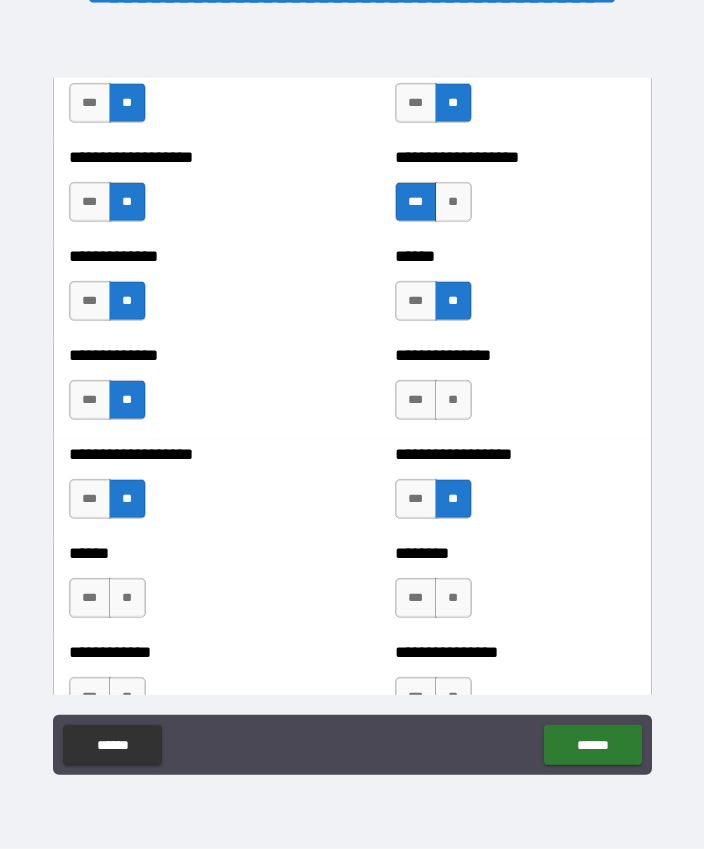 click on "**" at bounding box center [453, 400] 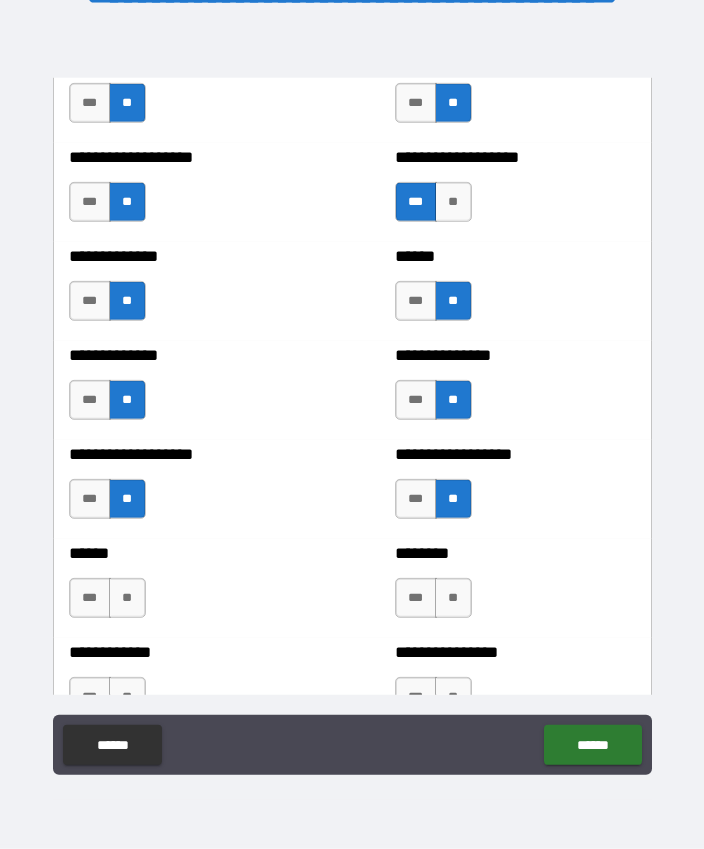 click on "**" at bounding box center [453, 598] 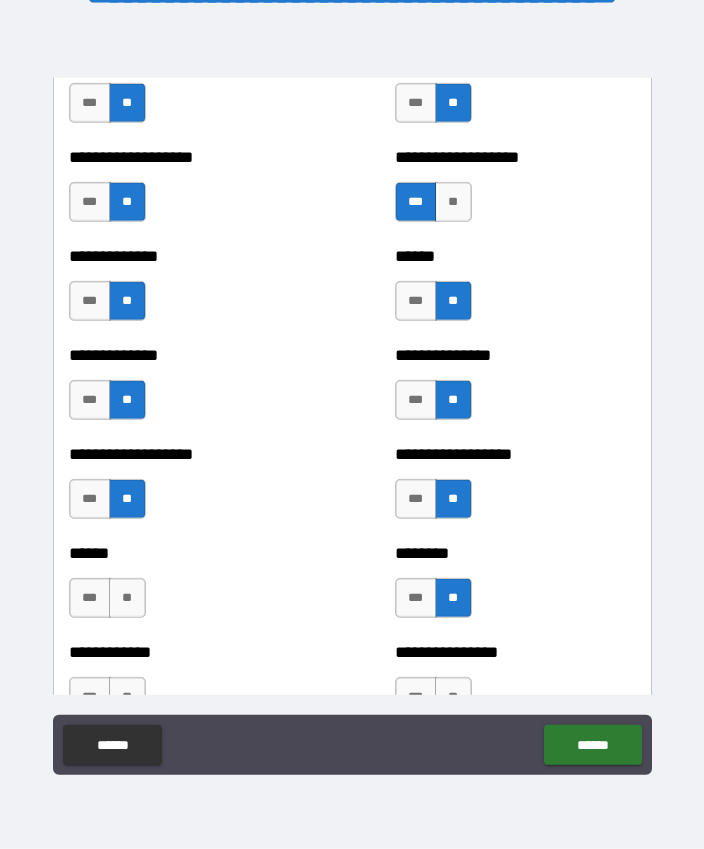 click on "**" at bounding box center [127, 598] 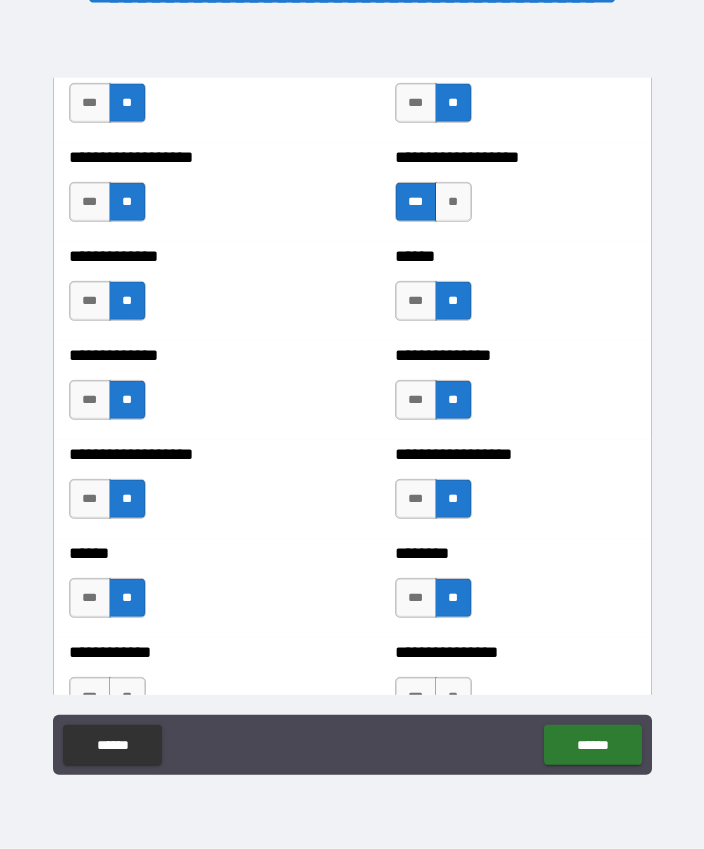 click on "**" at bounding box center (127, 697) 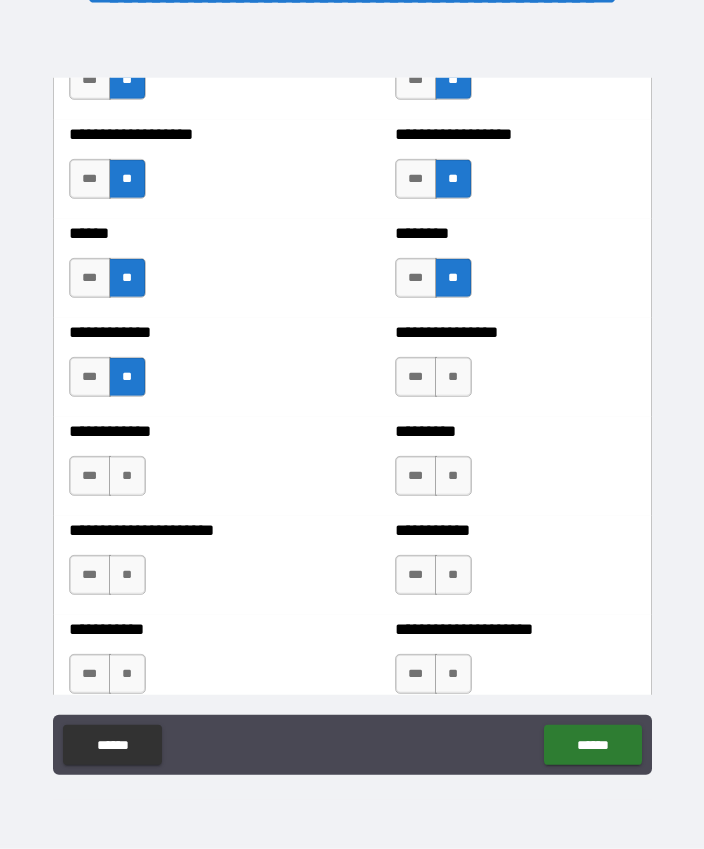 scroll, scrollTop: 5037, scrollLeft: 0, axis: vertical 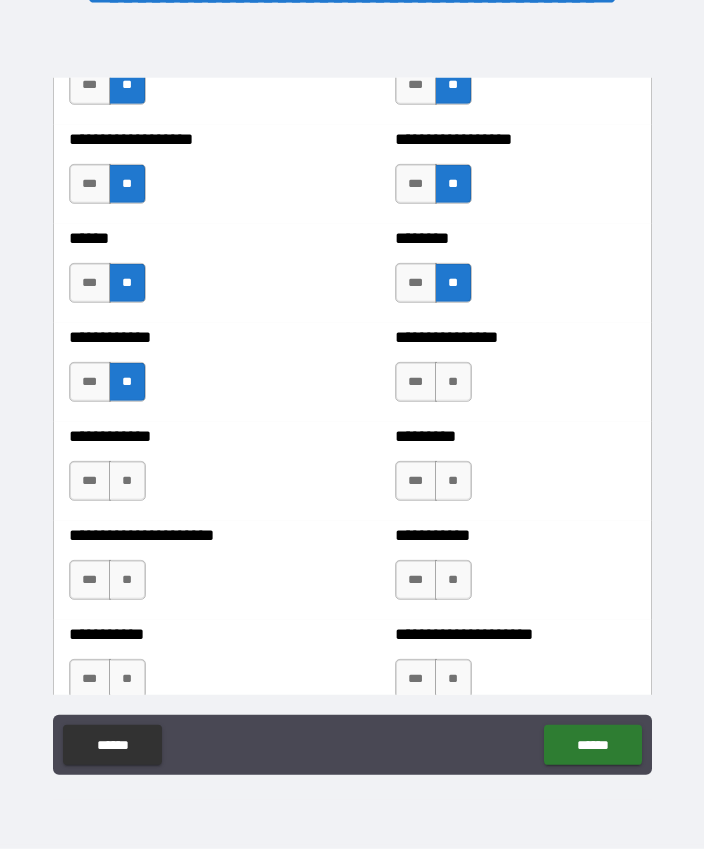 click on "**" at bounding box center (453, 382) 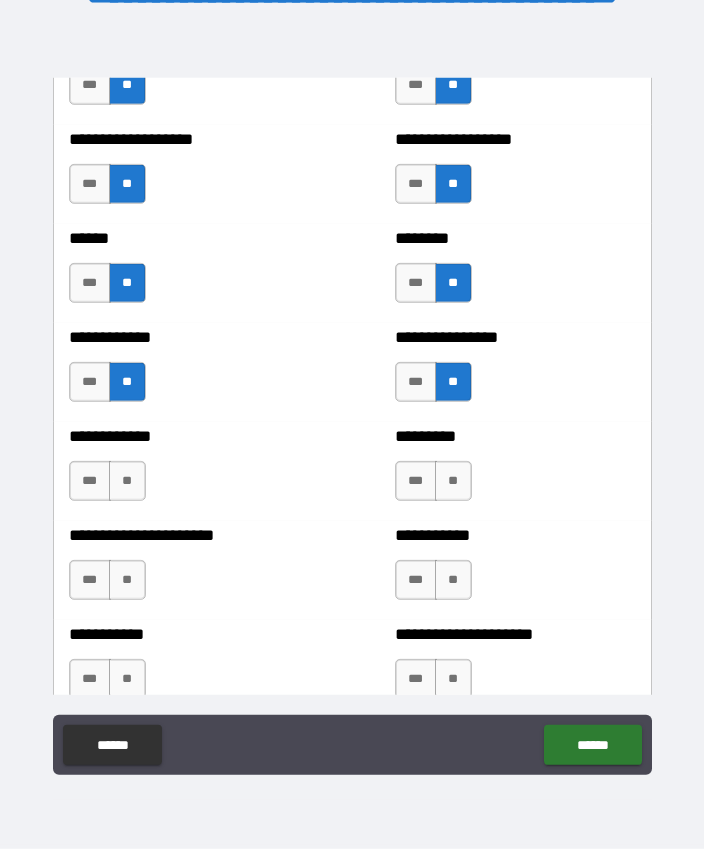 click on "**" at bounding box center (453, 481) 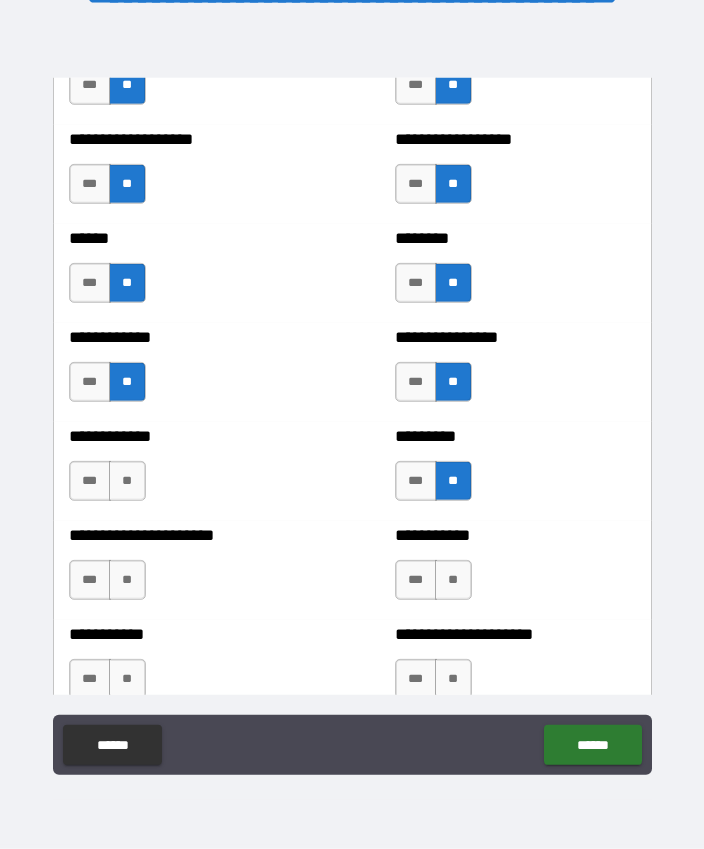 click on "**" at bounding box center (127, 481) 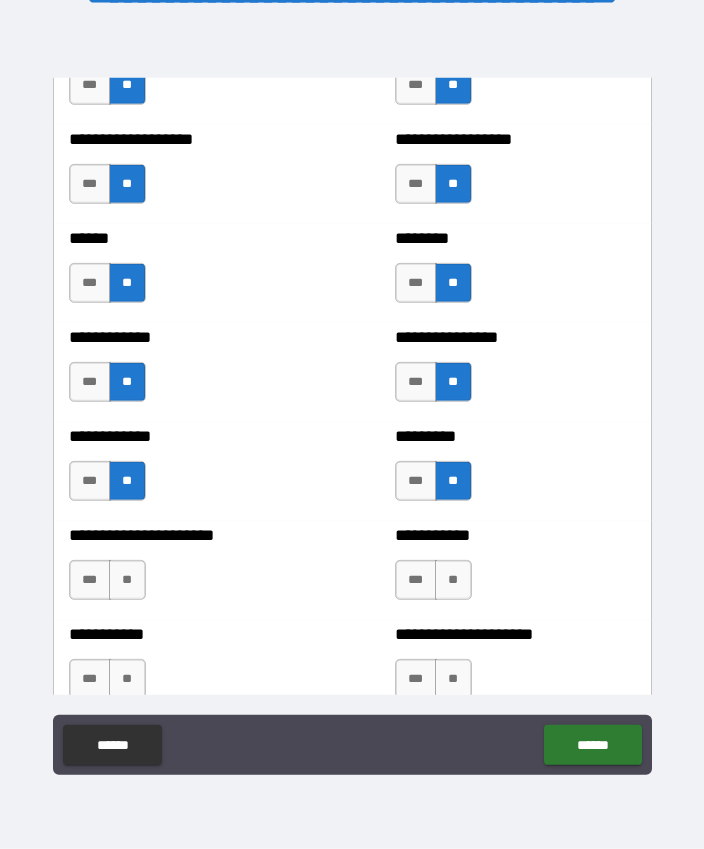 click on "**" at bounding box center [127, 580] 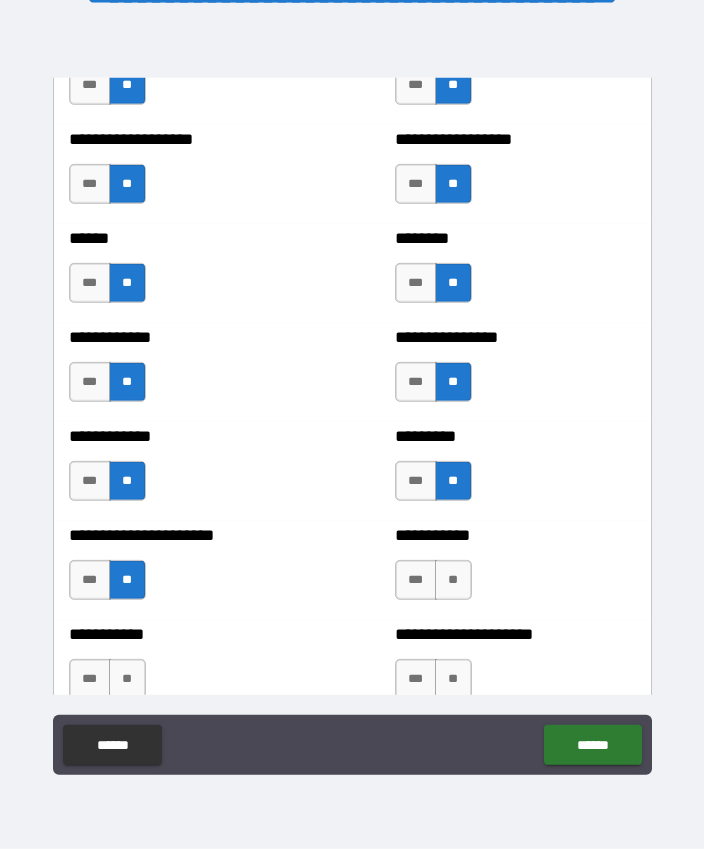 click on "**" at bounding box center (453, 580) 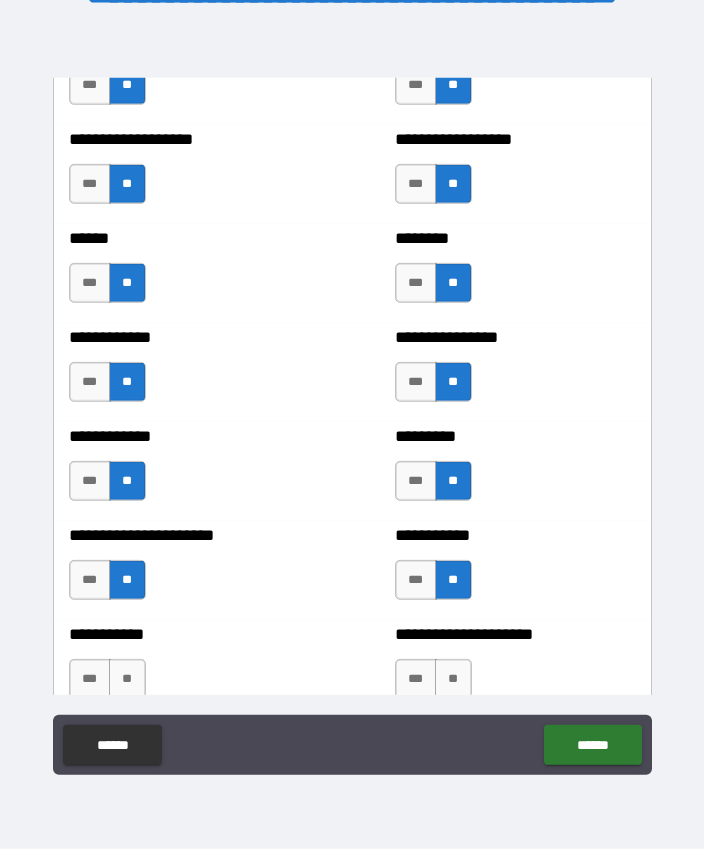 click on "**" at bounding box center (453, 679) 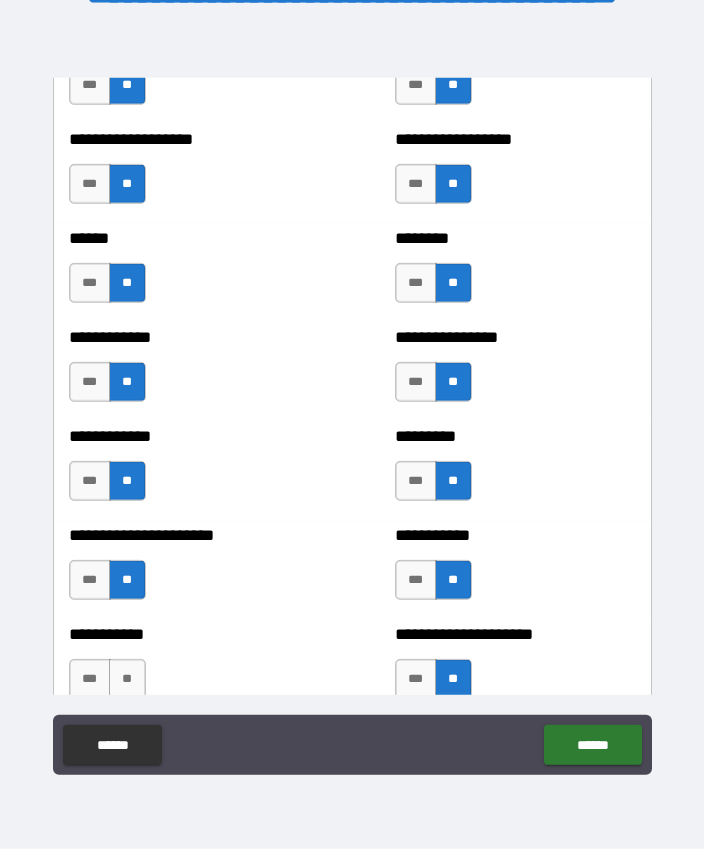 click on "**" at bounding box center (127, 679) 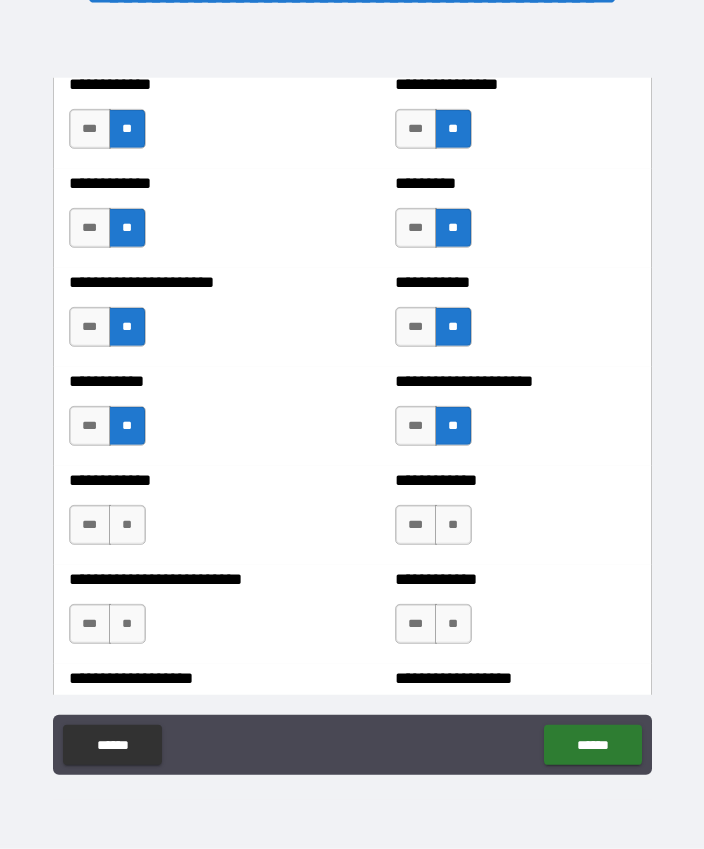 scroll, scrollTop: 5356, scrollLeft: 0, axis: vertical 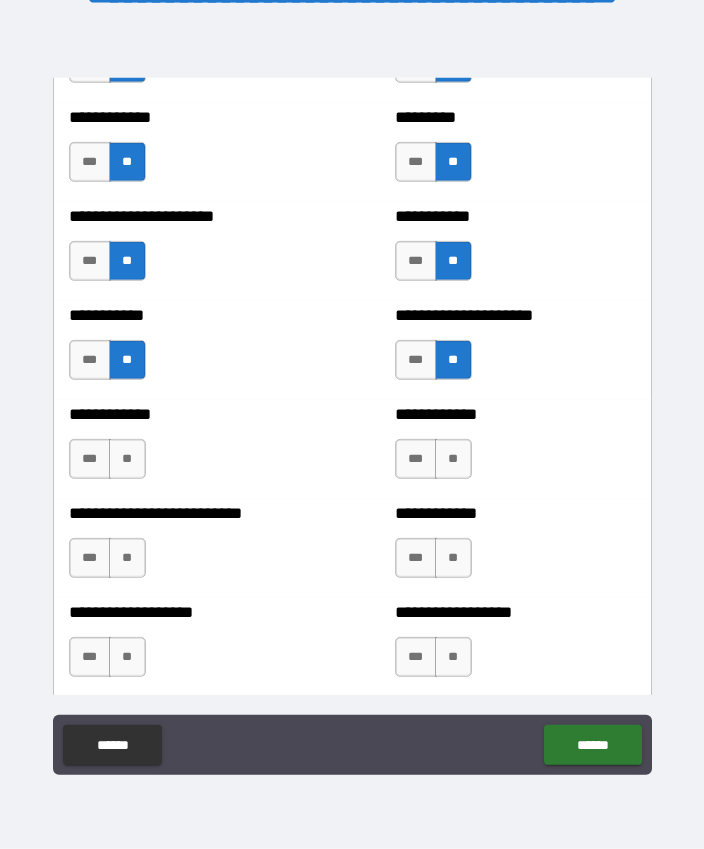 click on "**" at bounding box center [127, 459] 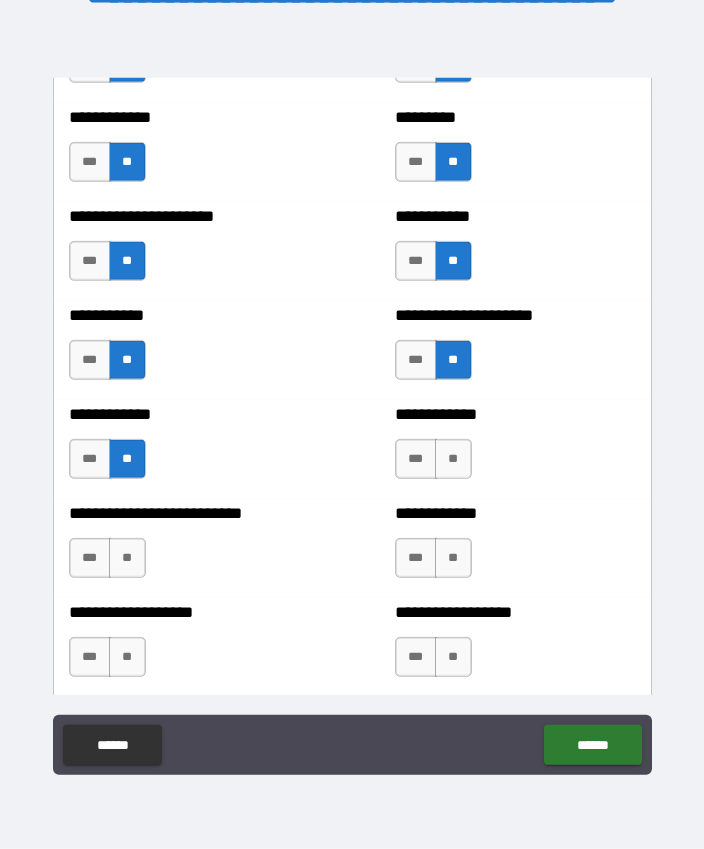 click on "**" at bounding box center (453, 459) 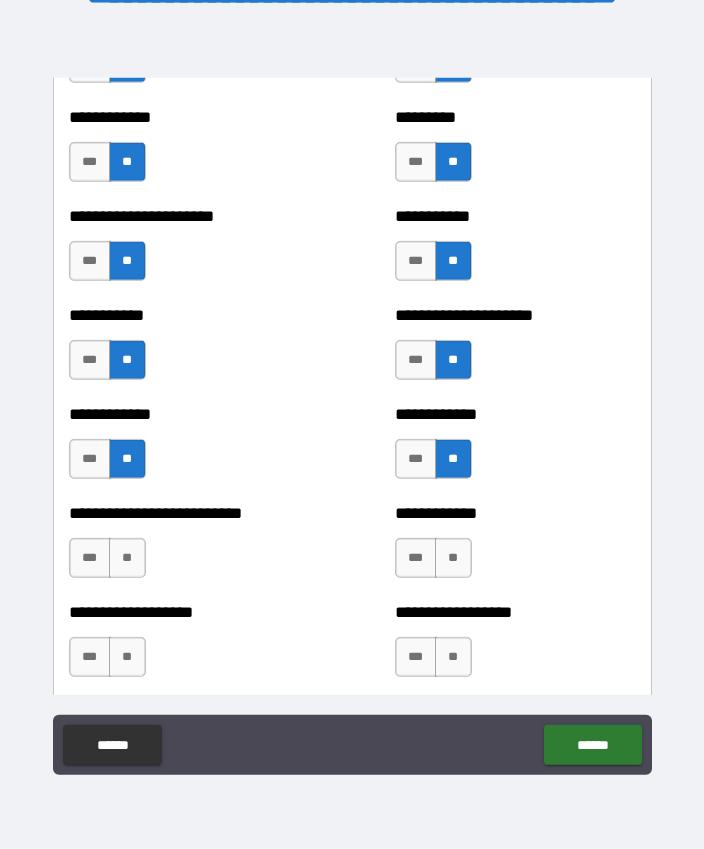 click on "**" at bounding box center [453, 558] 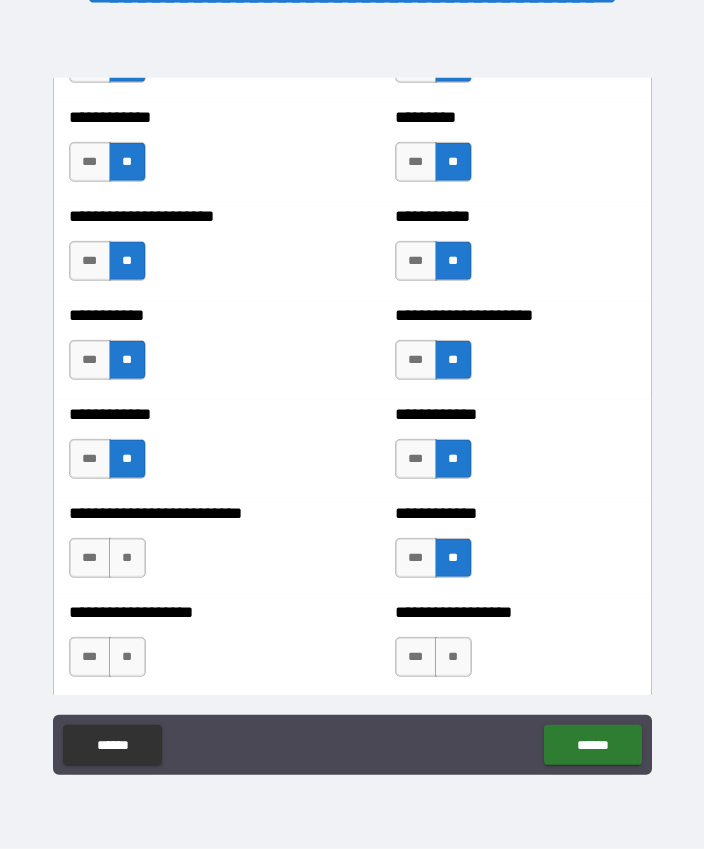 click on "**" at bounding box center (127, 558) 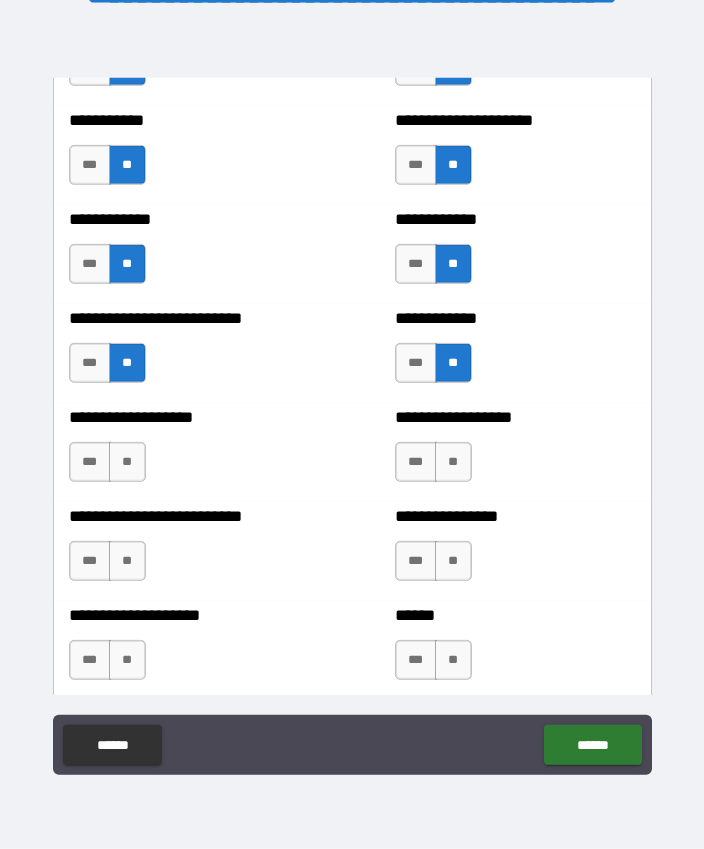 scroll, scrollTop: 5574, scrollLeft: 0, axis: vertical 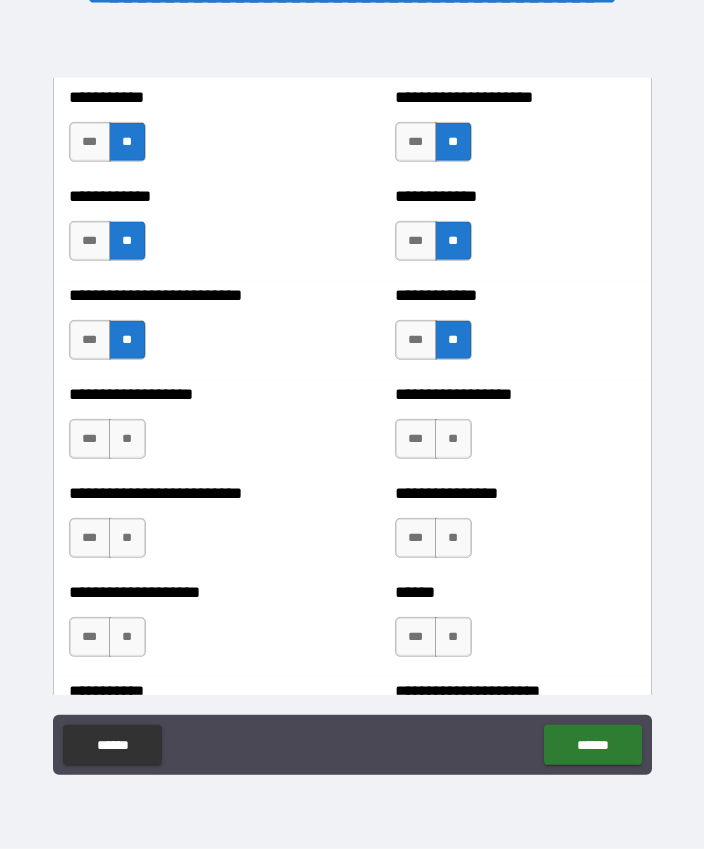 click on "**" at bounding box center [127, 439] 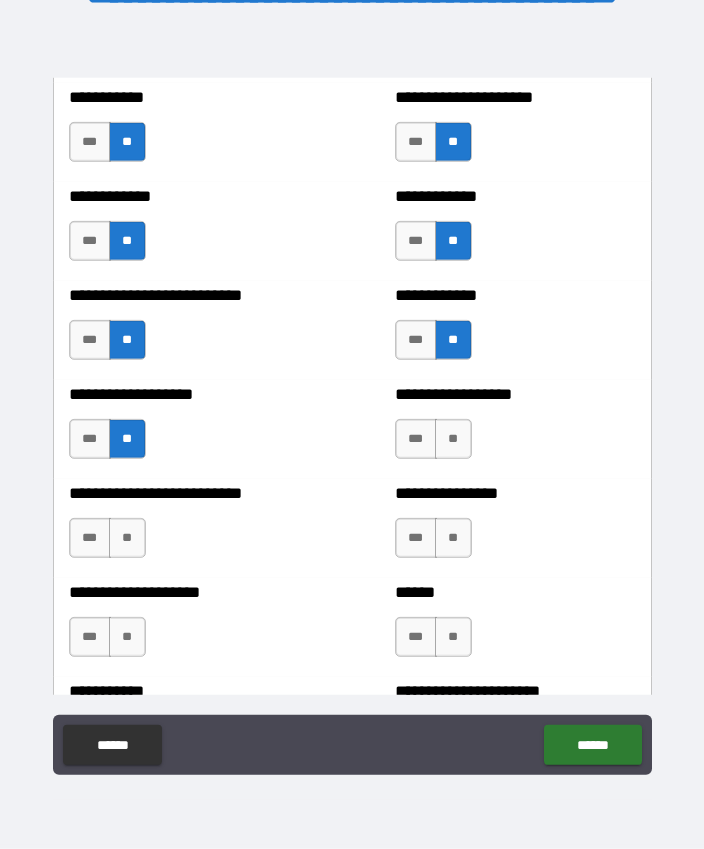 click on "**" at bounding box center (453, 439) 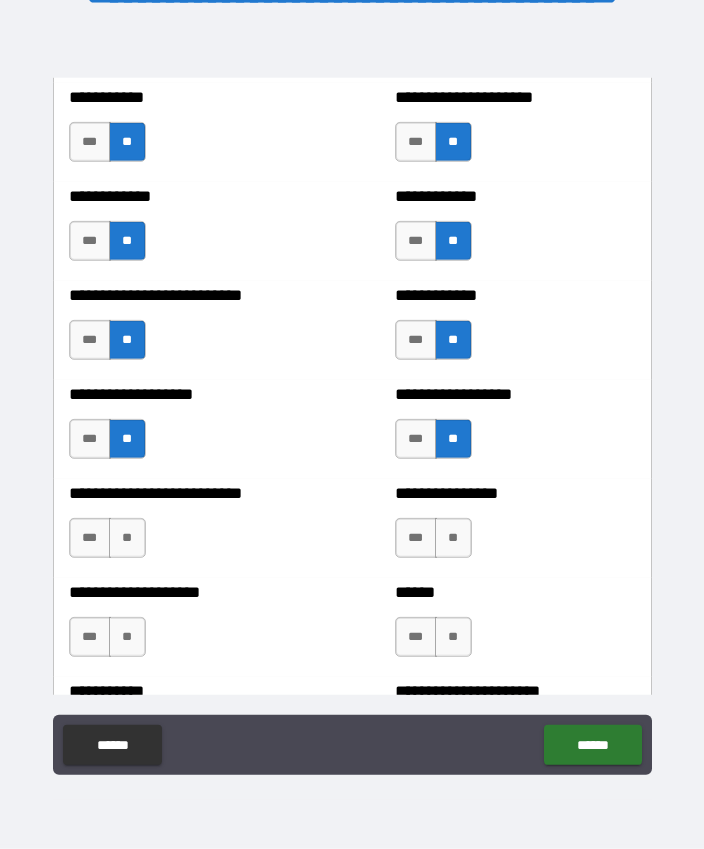 click on "**" at bounding box center (127, 538) 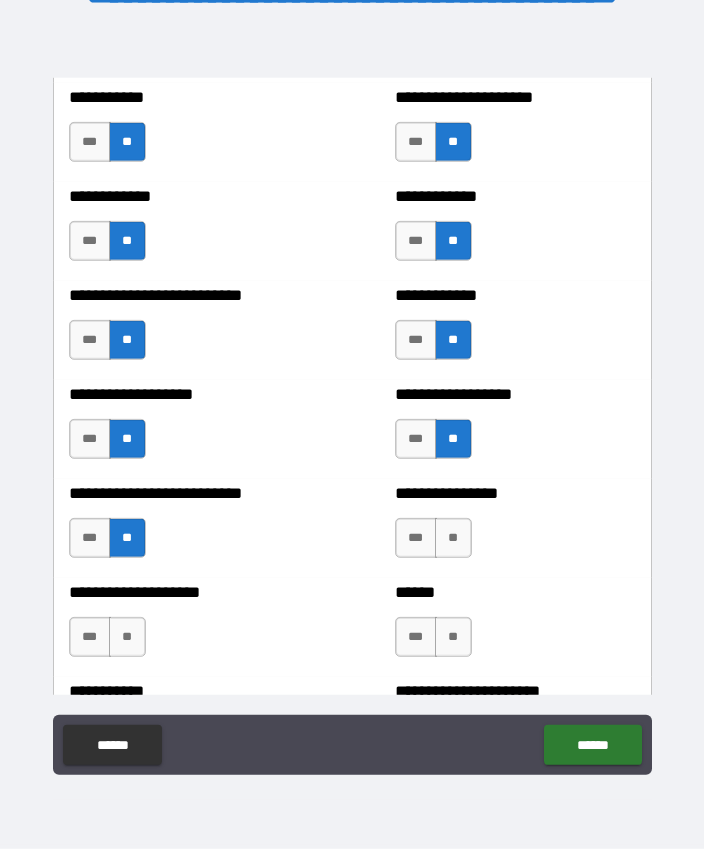 click on "**" at bounding box center [453, 538] 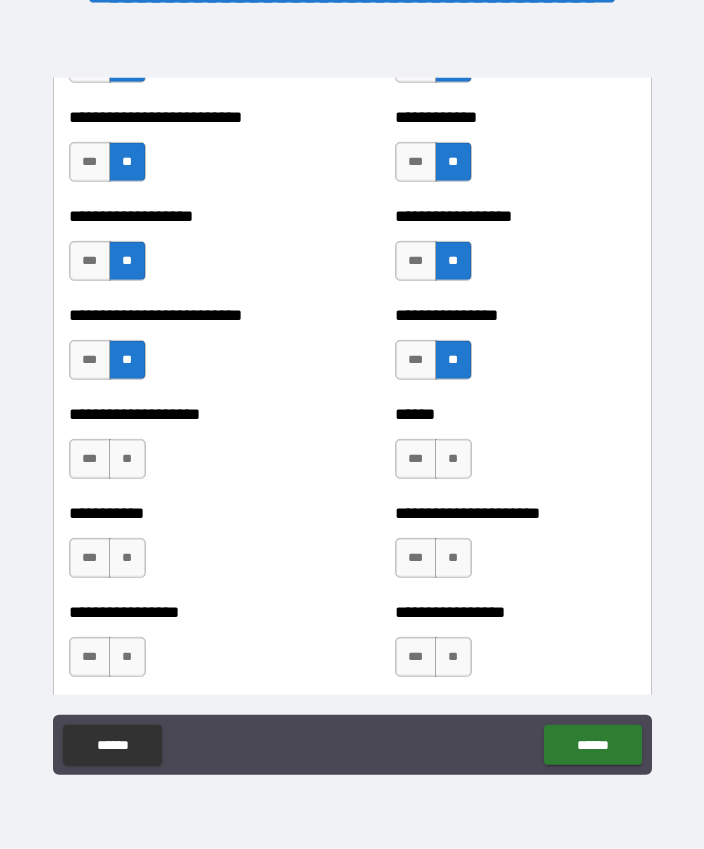 scroll, scrollTop: 5753, scrollLeft: 0, axis: vertical 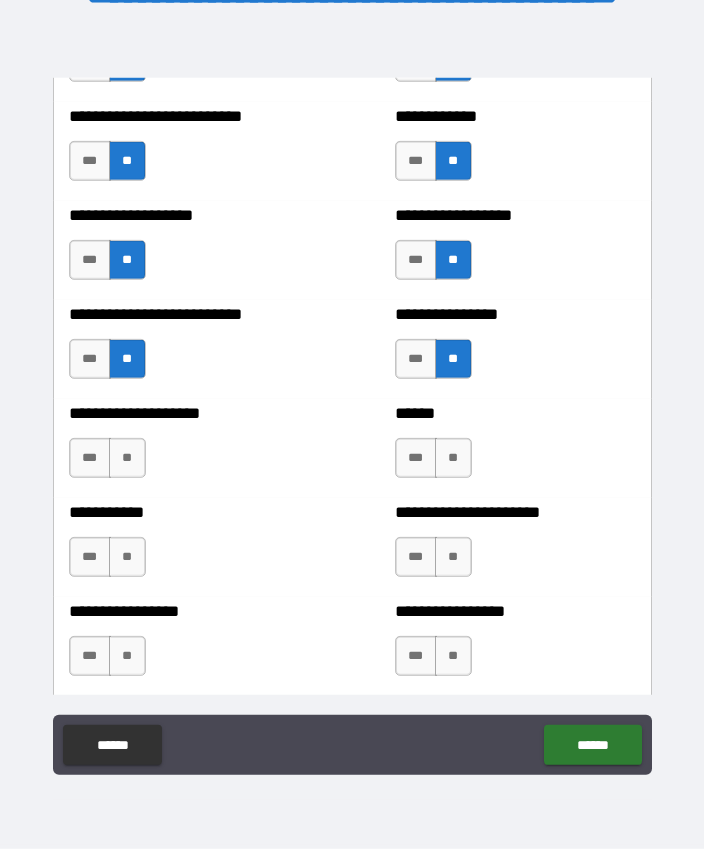 click on "**" at bounding box center [127, 458] 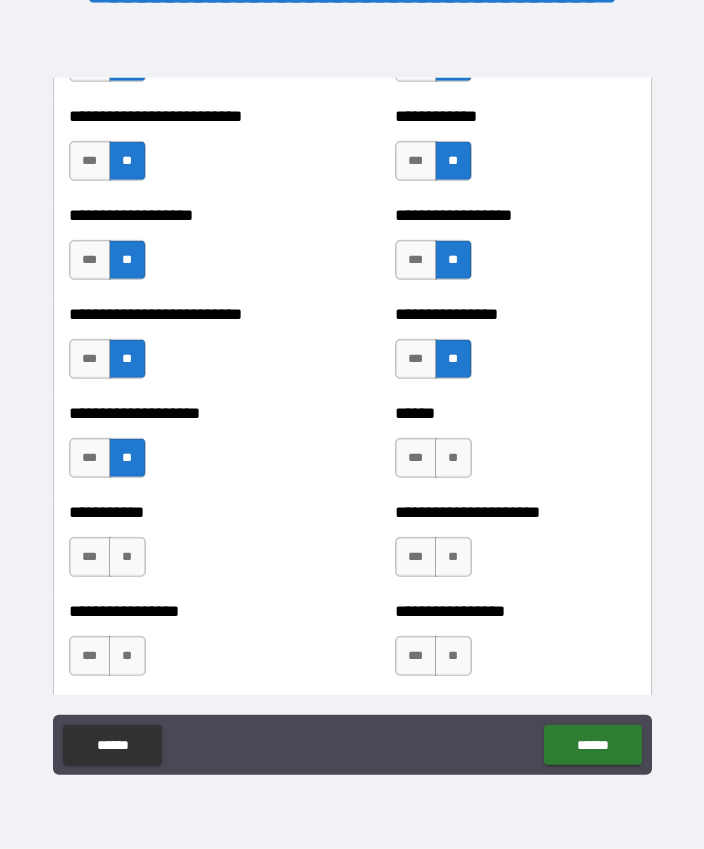 click on "**" at bounding box center [453, 458] 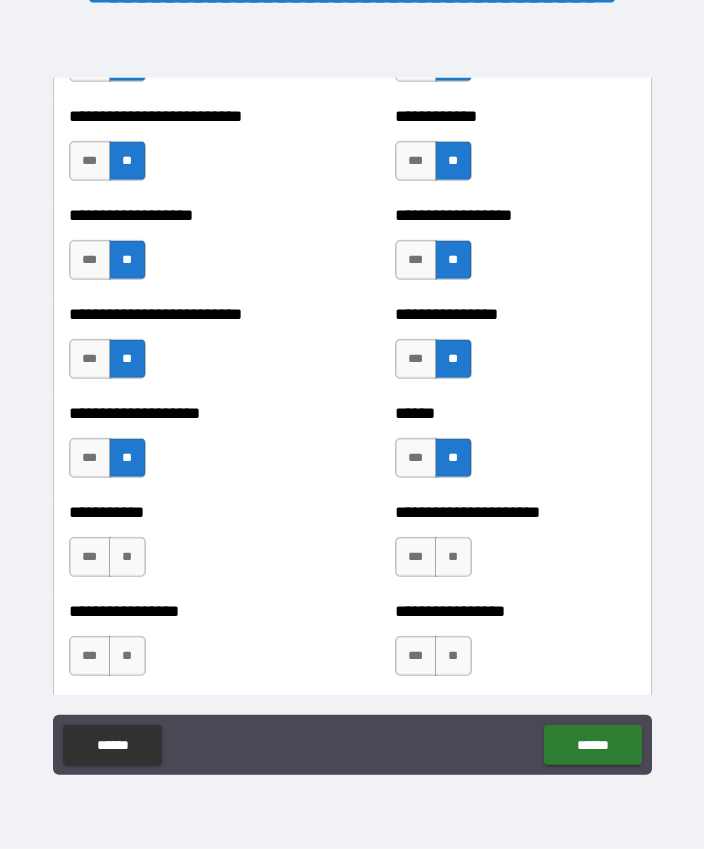 click on "**" at bounding box center [453, 557] 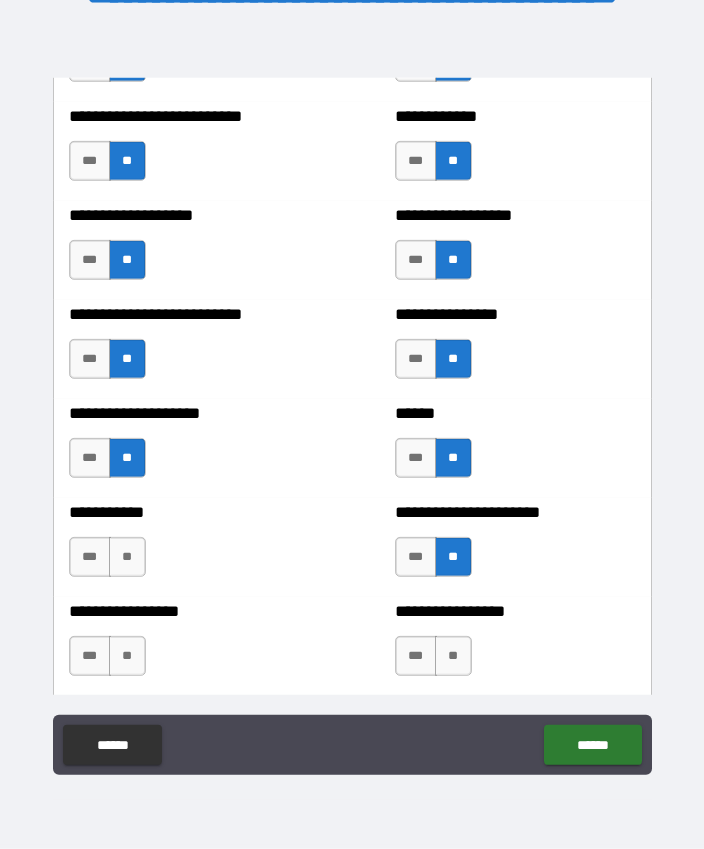 click on "**" at bounding box center [127, 557] 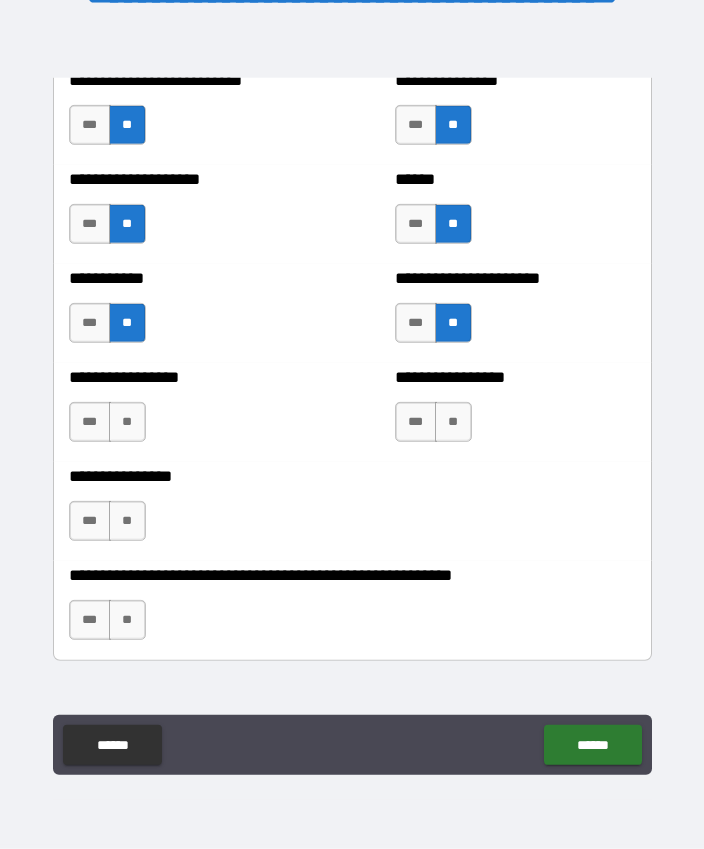 scroll, scrollTop: 5989, scrollLeft: 0, axis: vertical 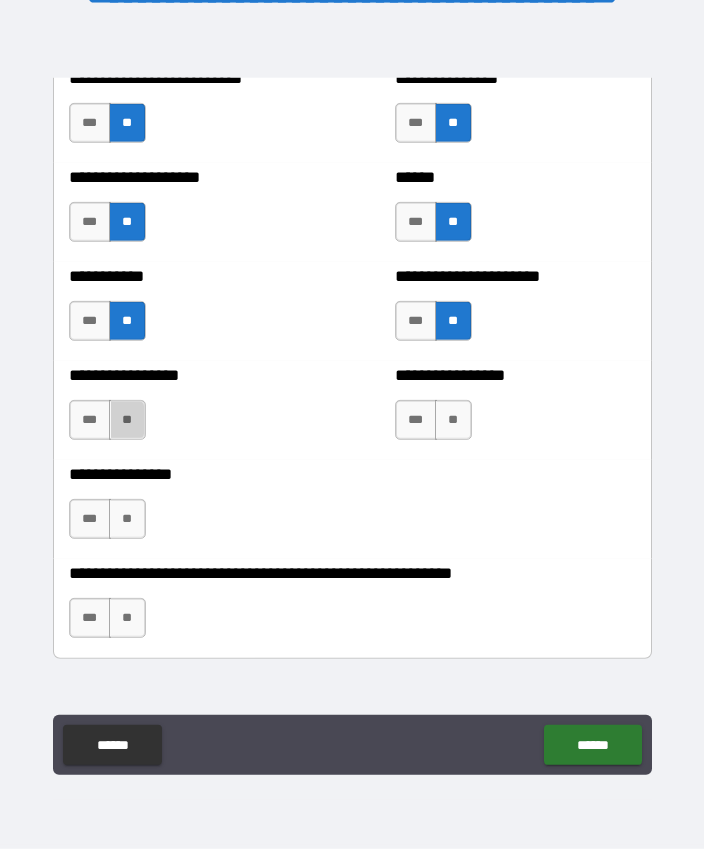 click on "**" at bounding box center (127, 420) 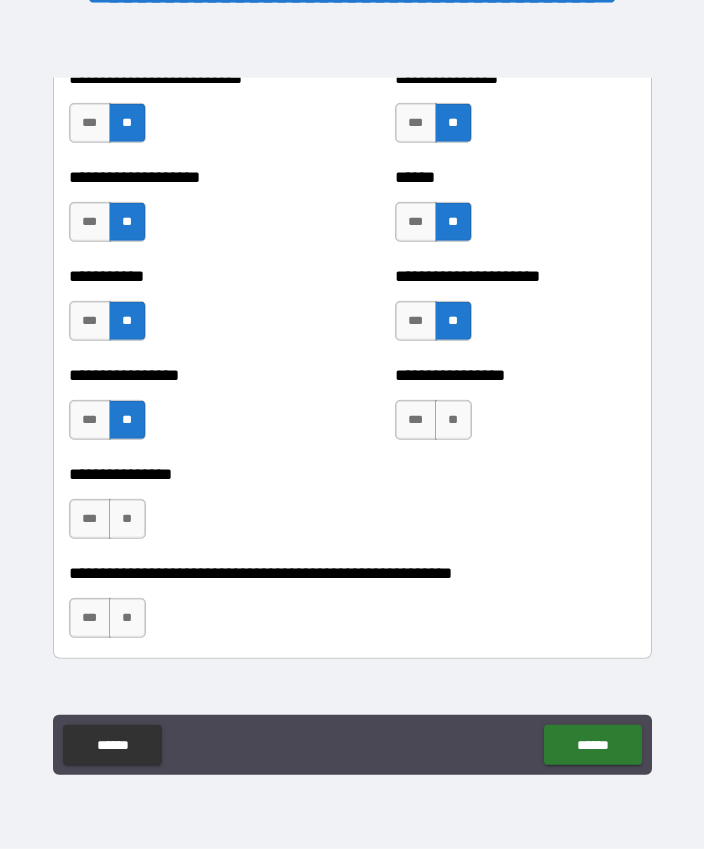 click on "**" at bounding box center [453, 420] 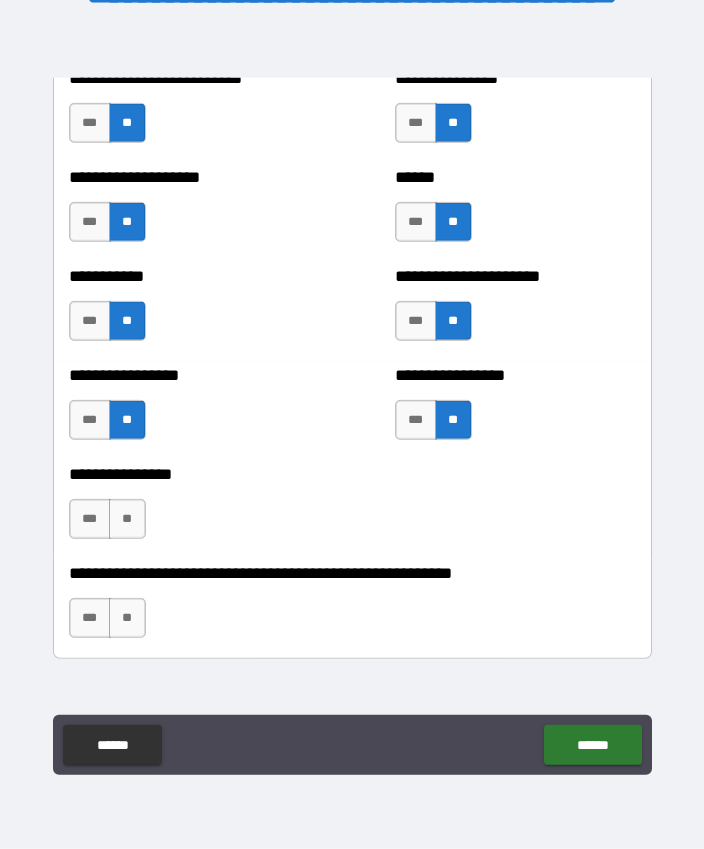 click on "**" at bounding box center [127, 519] 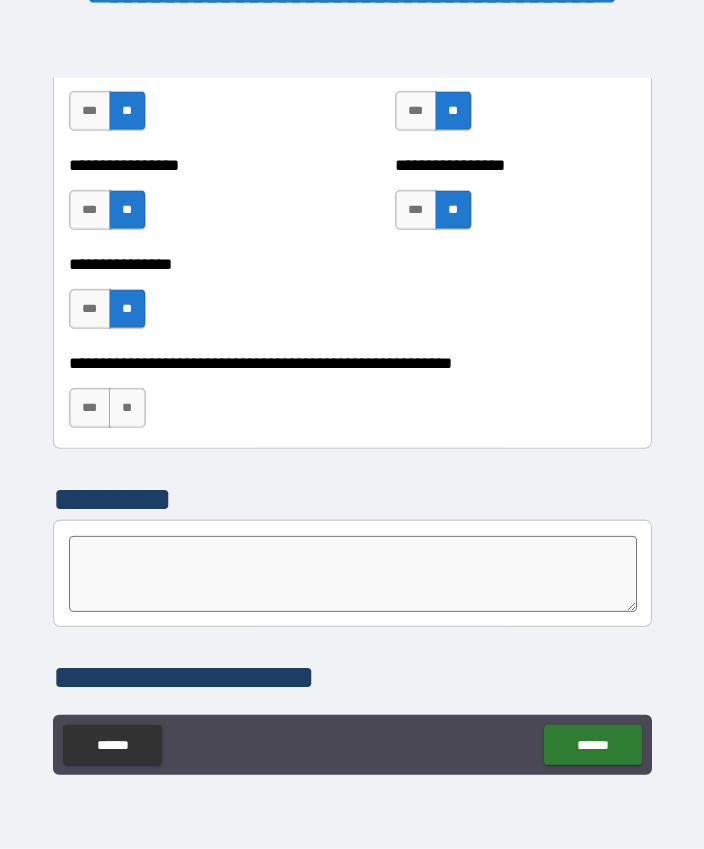 scroll, scrollTop: 6197, scrollLeft: 0, axis: vertical 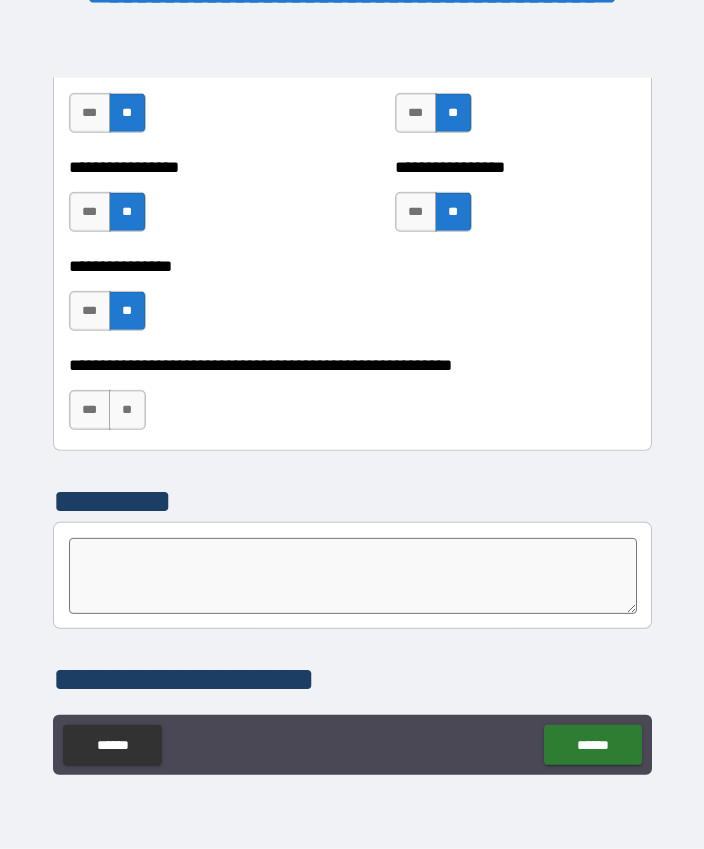 click on "***" at bounding box center [90, 410] 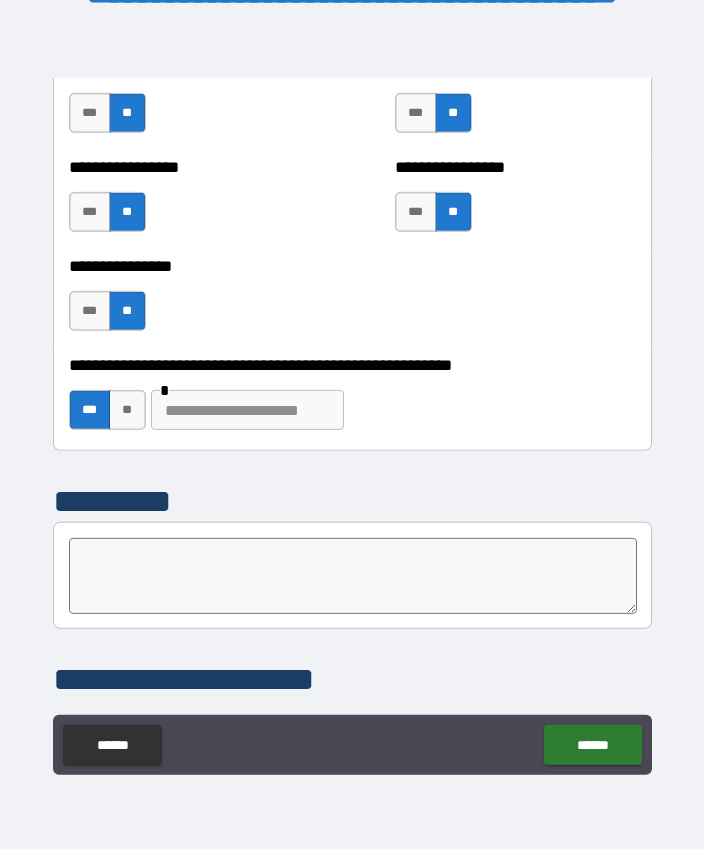 click at bounding box center (247, 410) 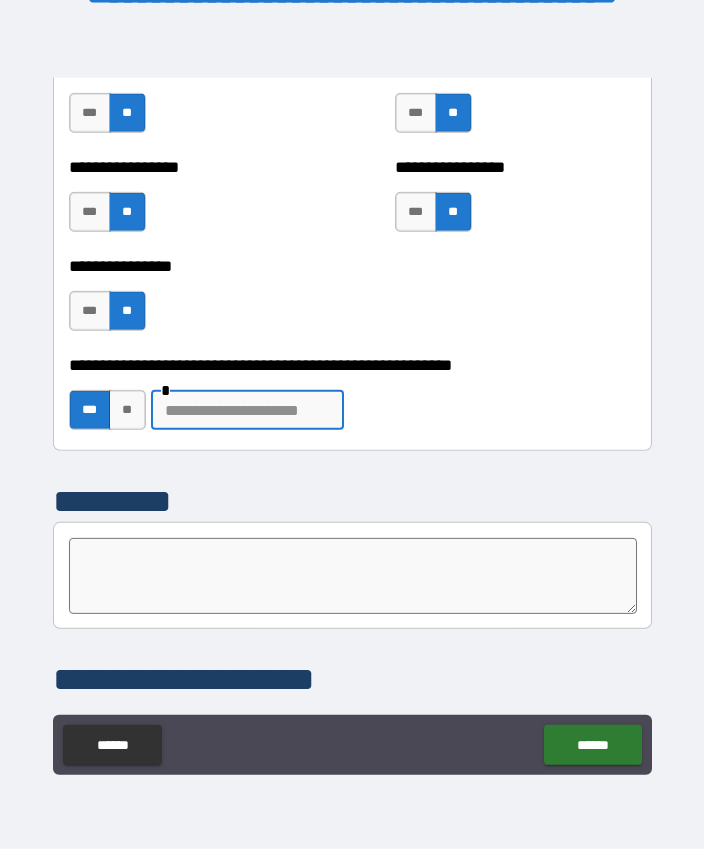scroll, scrollTop: 55, scrollLeft: 0, axis: vertical 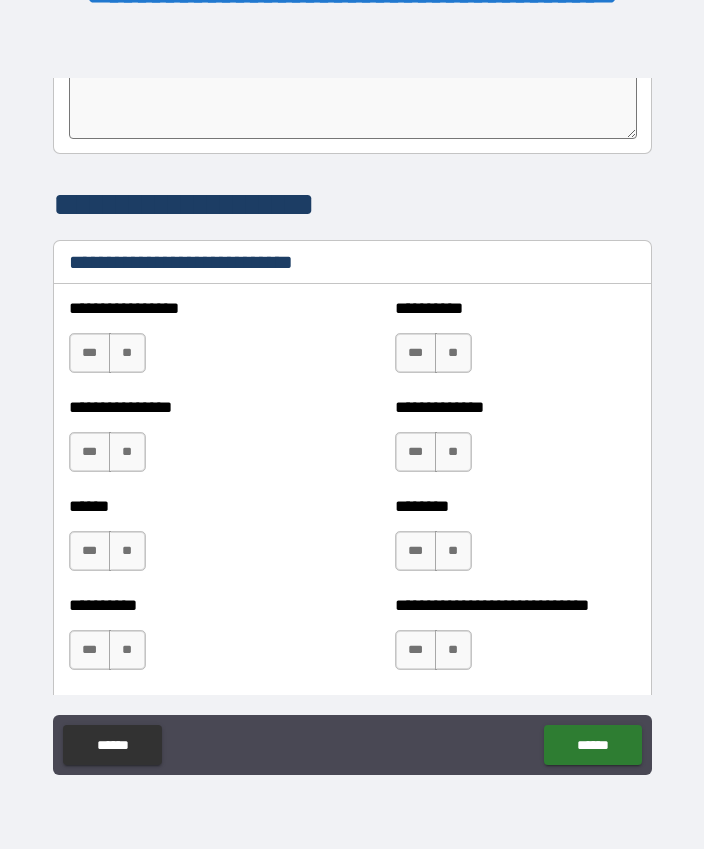 click on "**" at bounding box center (127, 353) 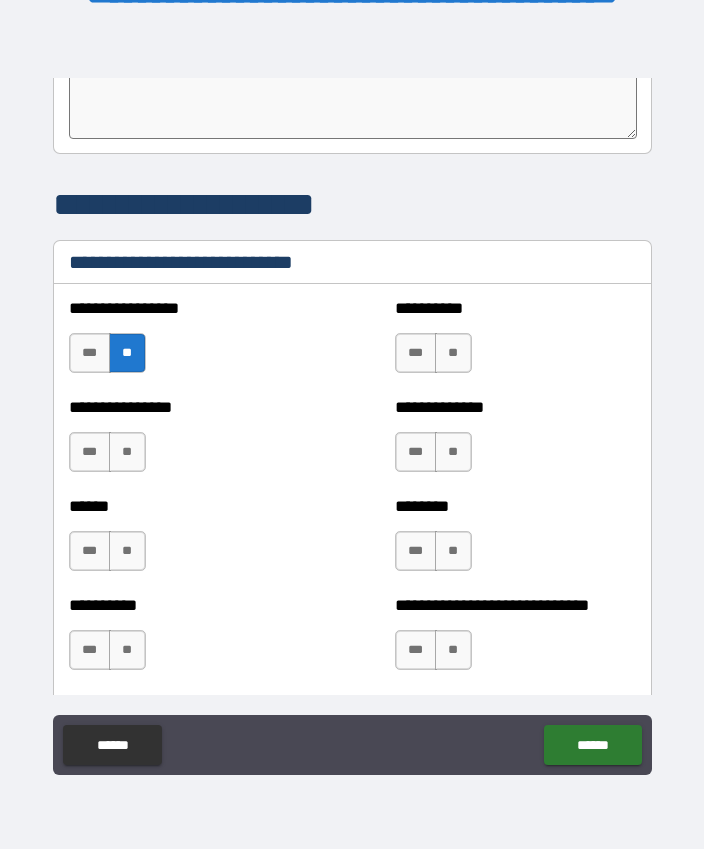 scroll, scrollTop: 55, scrollLeft: 0, axis: vertical 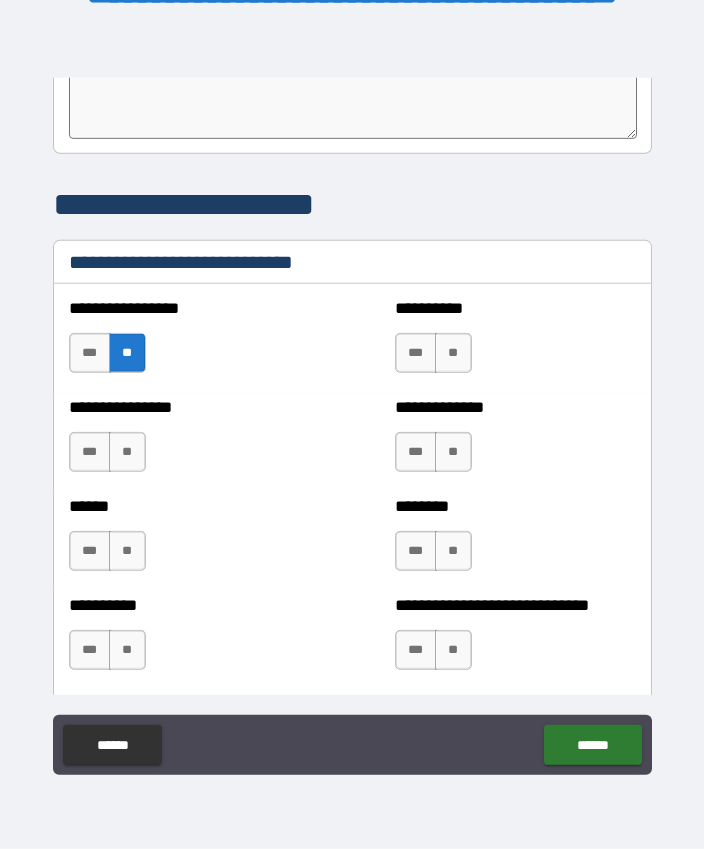 click on "**" at bounding box center [453, 353] 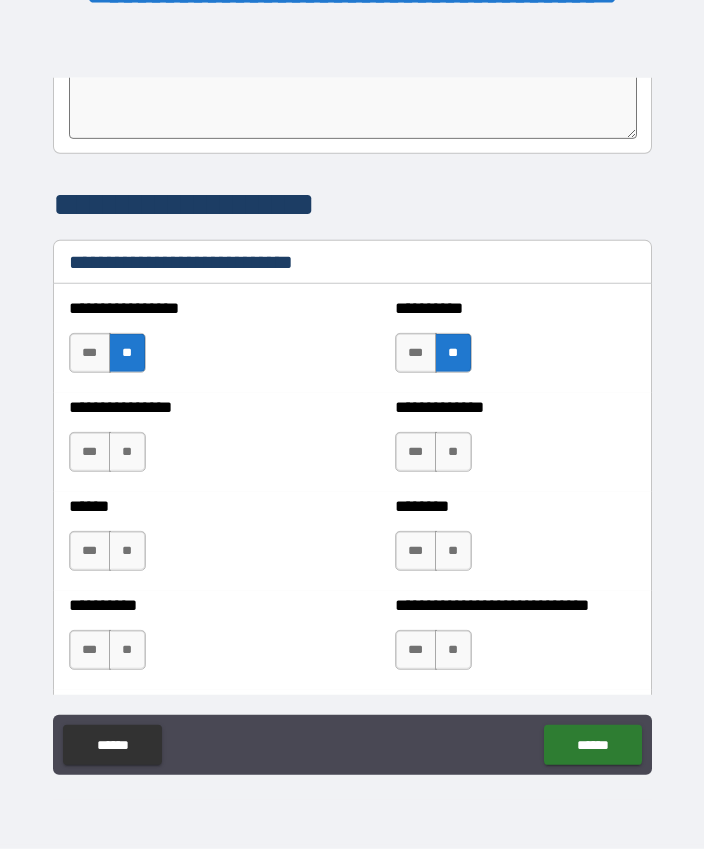 click on "***" at bounding box center [416, 452] 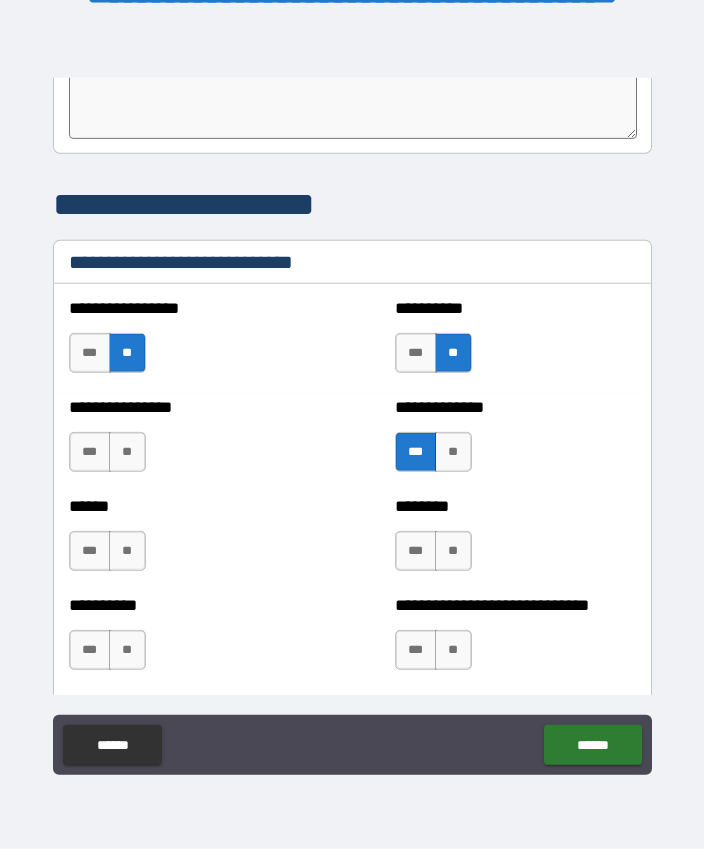 click on "**" at bounding box center (127, 452) 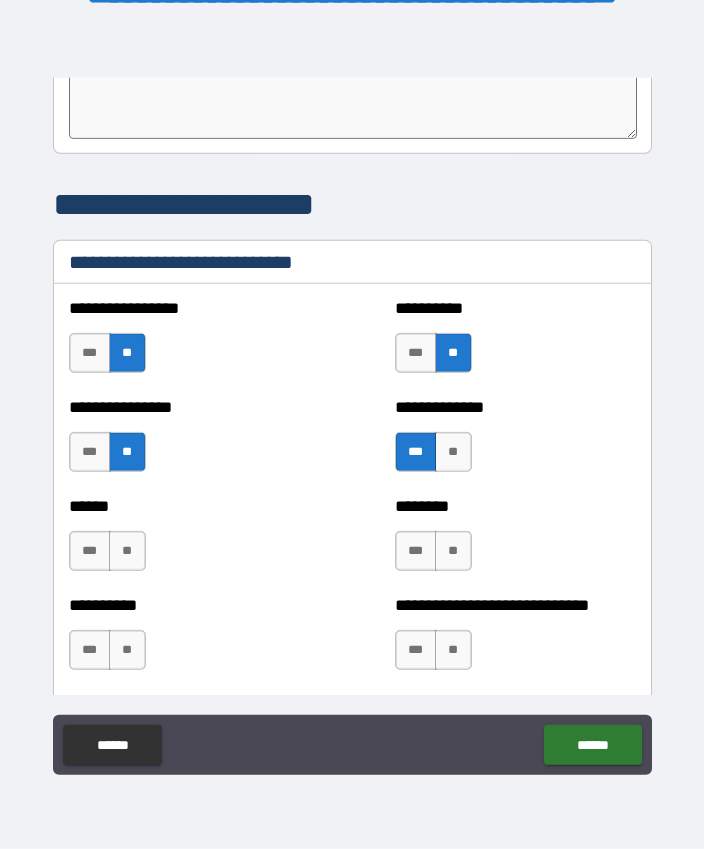 click on "***" at bounding box center (90, 551) 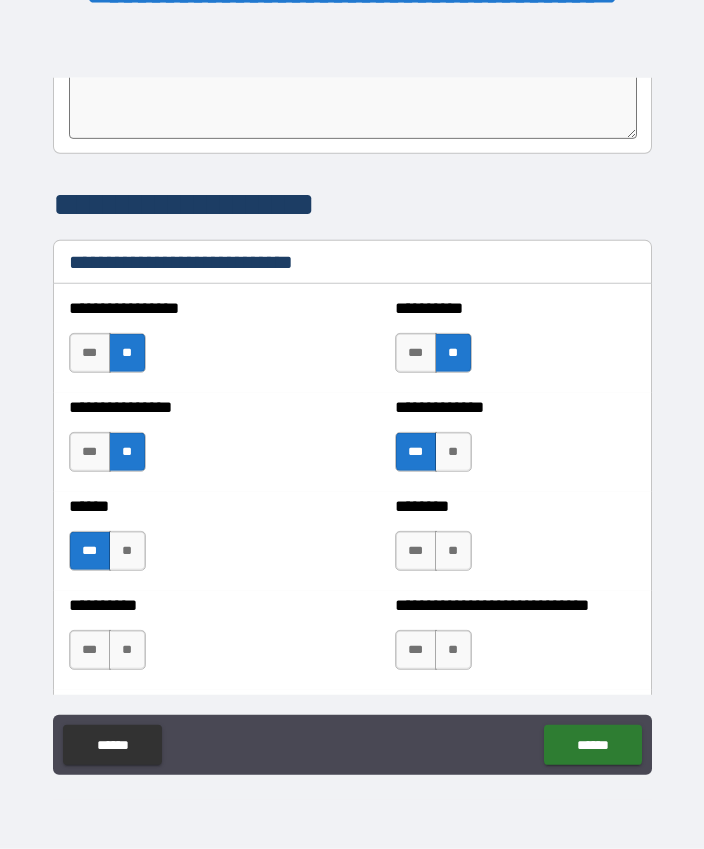 click on "**" at bounding box center [453, 551] 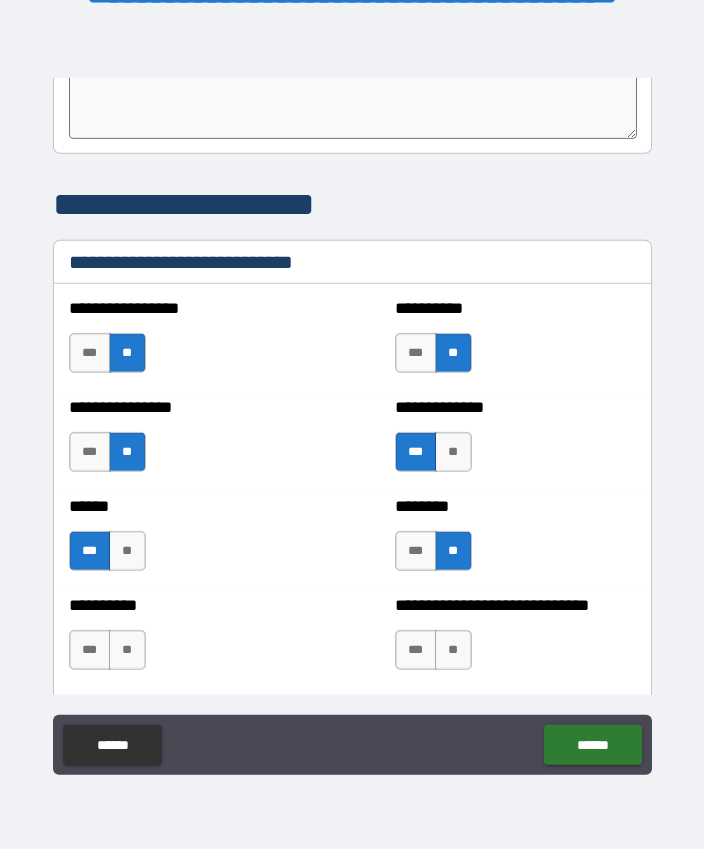 click on "**" at bounding box center (127, 650) 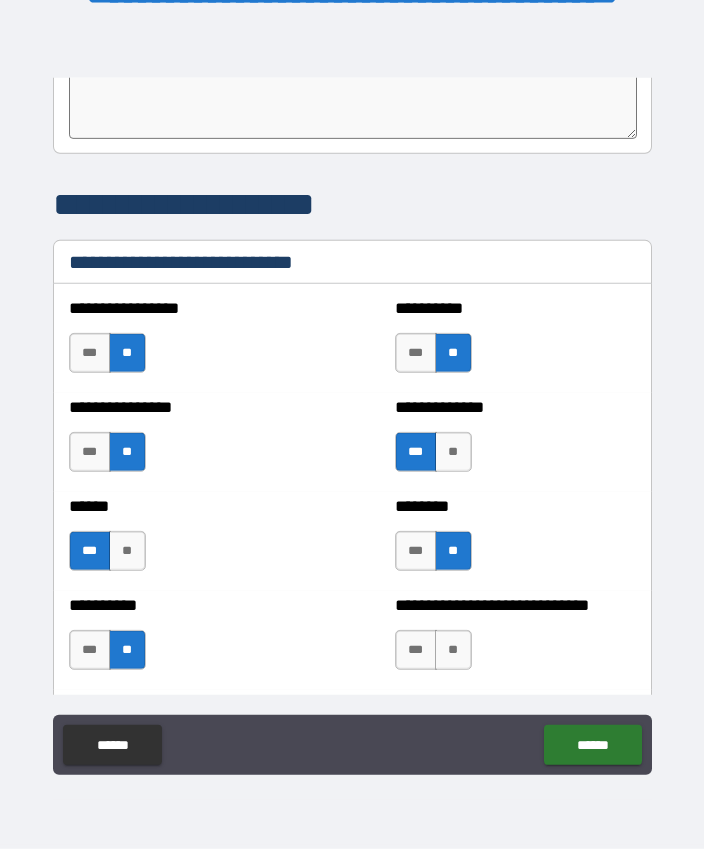 click on "**" at bounding box center [453, 650] 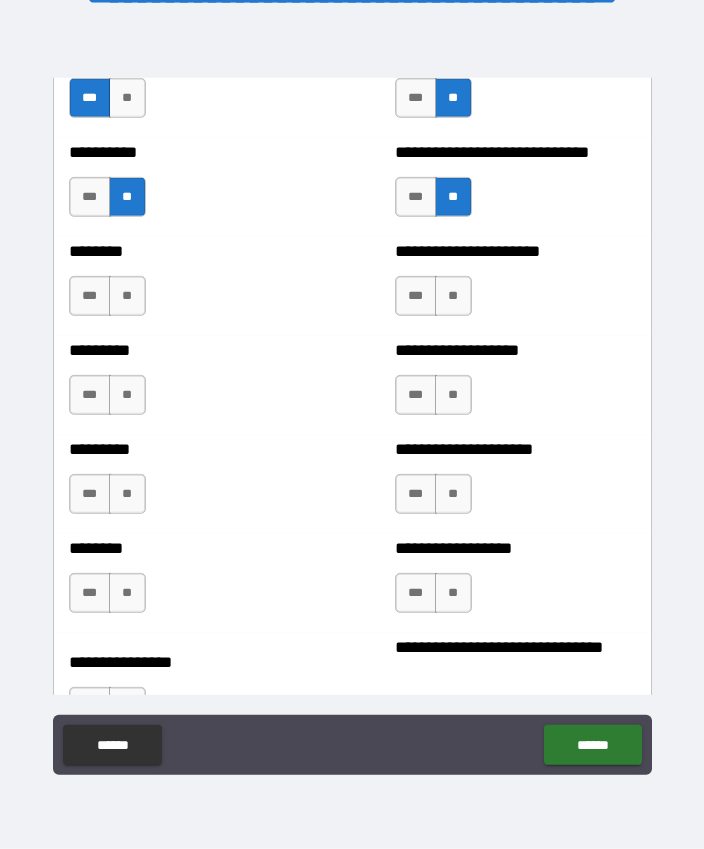 scroll, scrollTop: 7126, scrollLeft: 0, axis: vertical 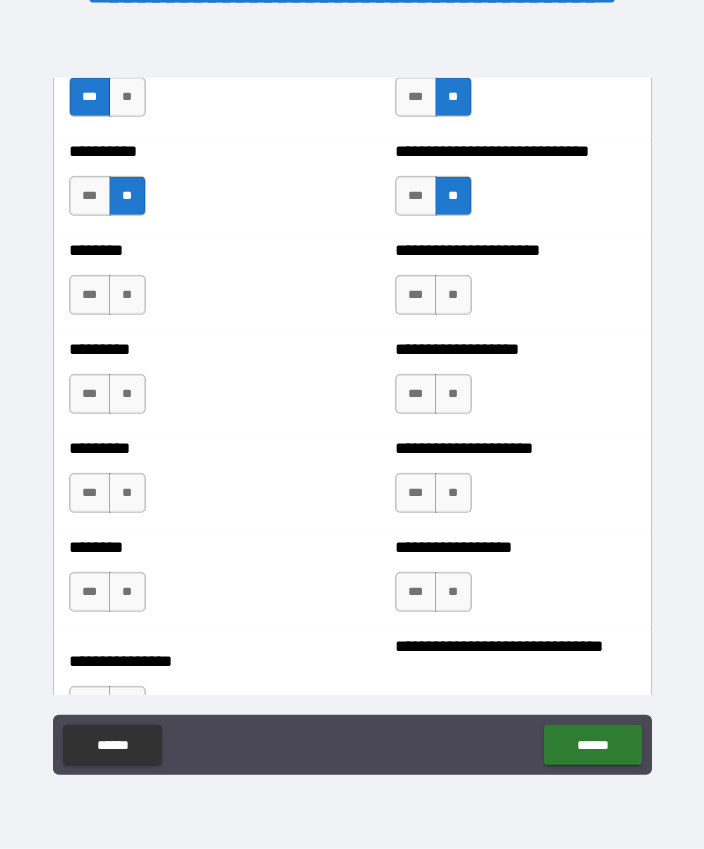 click on "***" at bounding box center [416, 295] 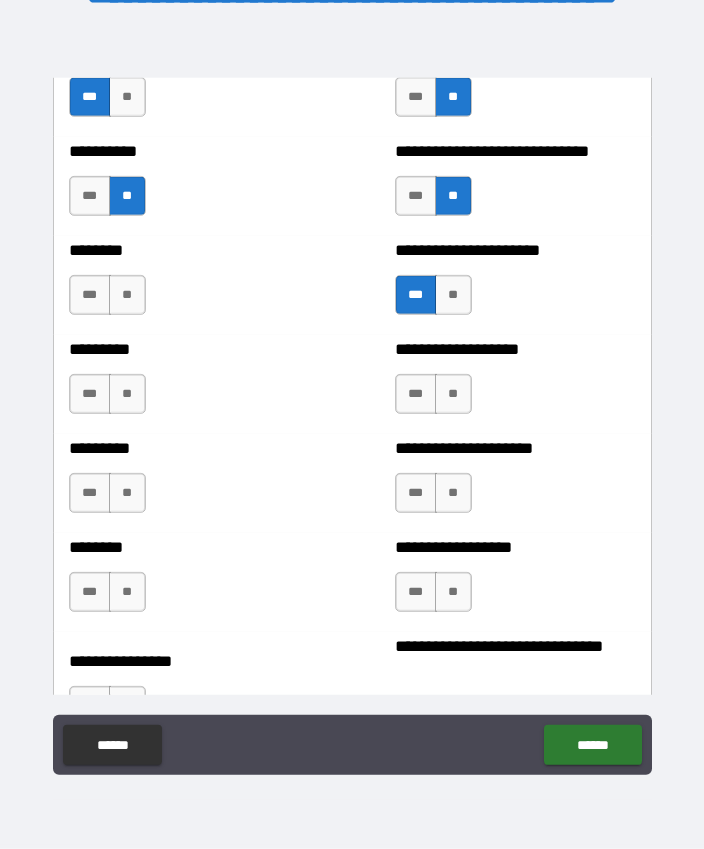 click on "**" at bounding box center (127, 295) 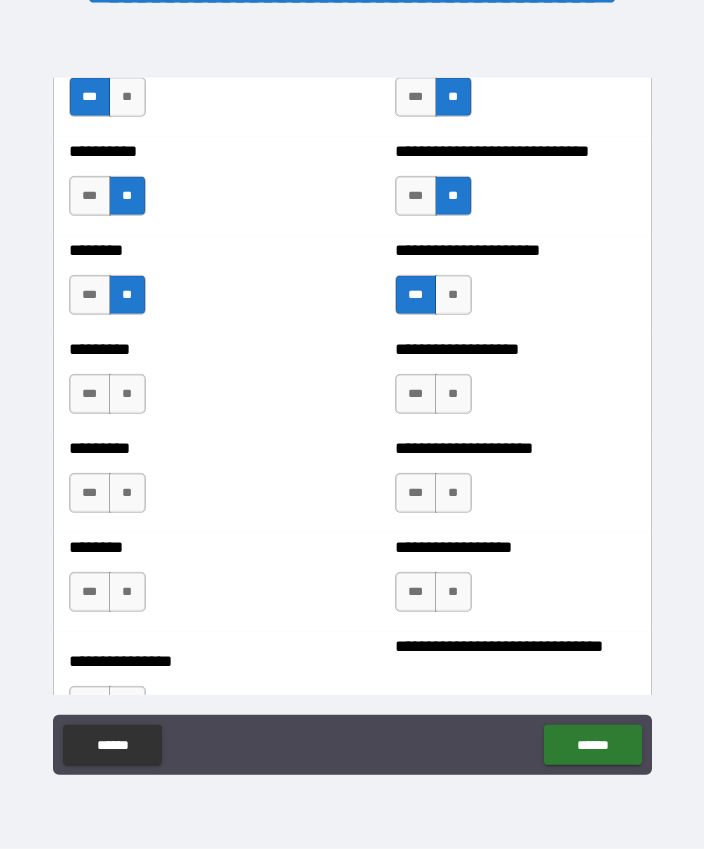 click on "**" at bounding box center [453, 394] 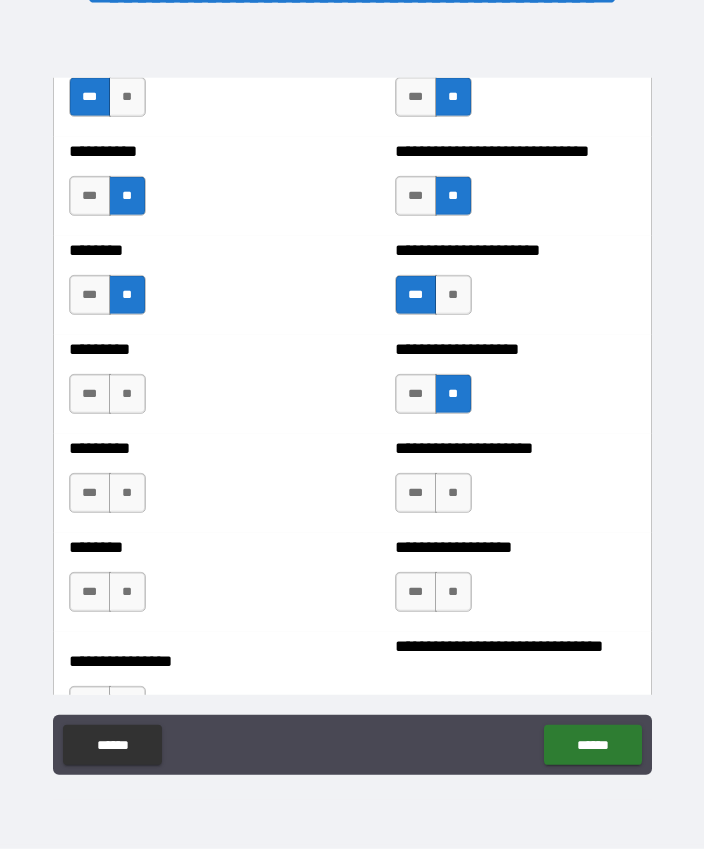 click on "**" at bounding box center [453, 493] 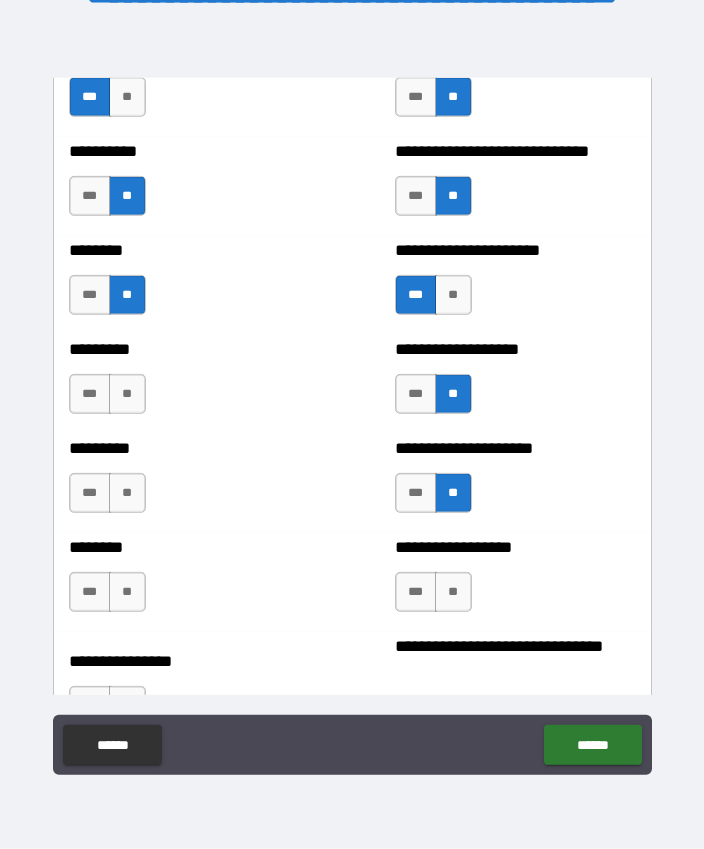 click on "**" at bounding box center [127, 394] 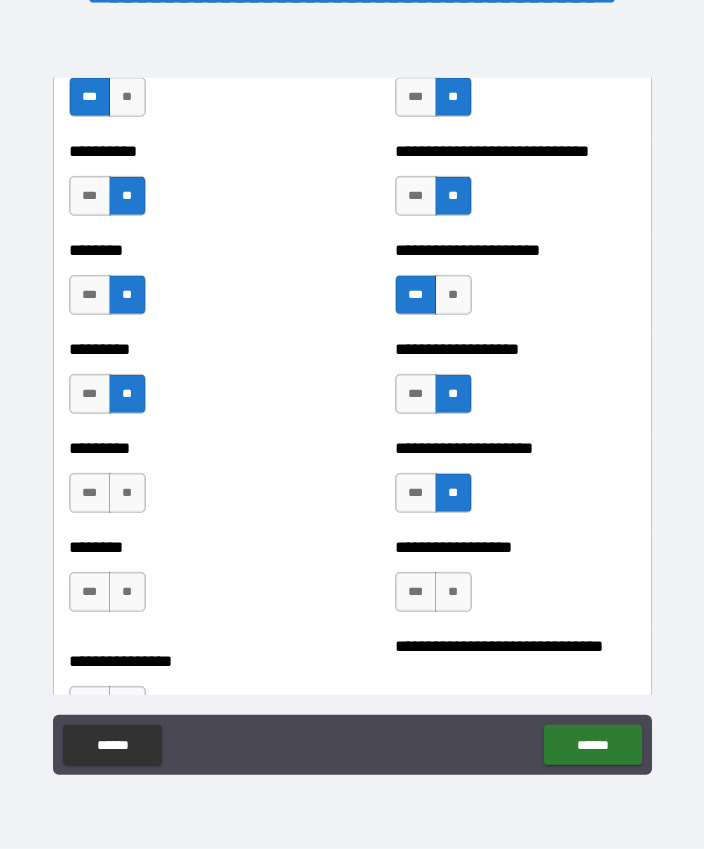 click on "***" at bounding box center [90, 493] 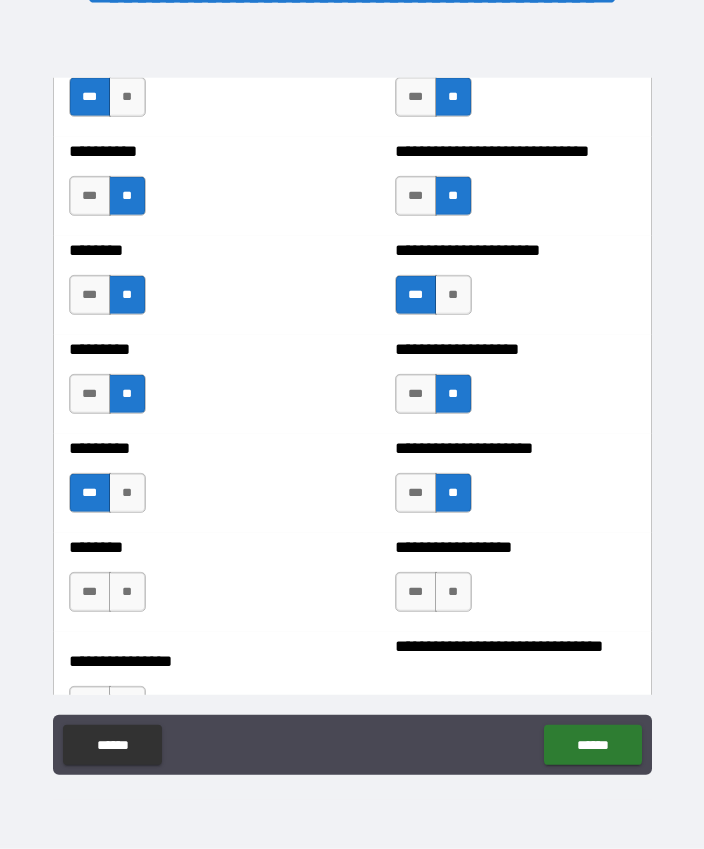 click on "**" at bounding box center [127, 592] 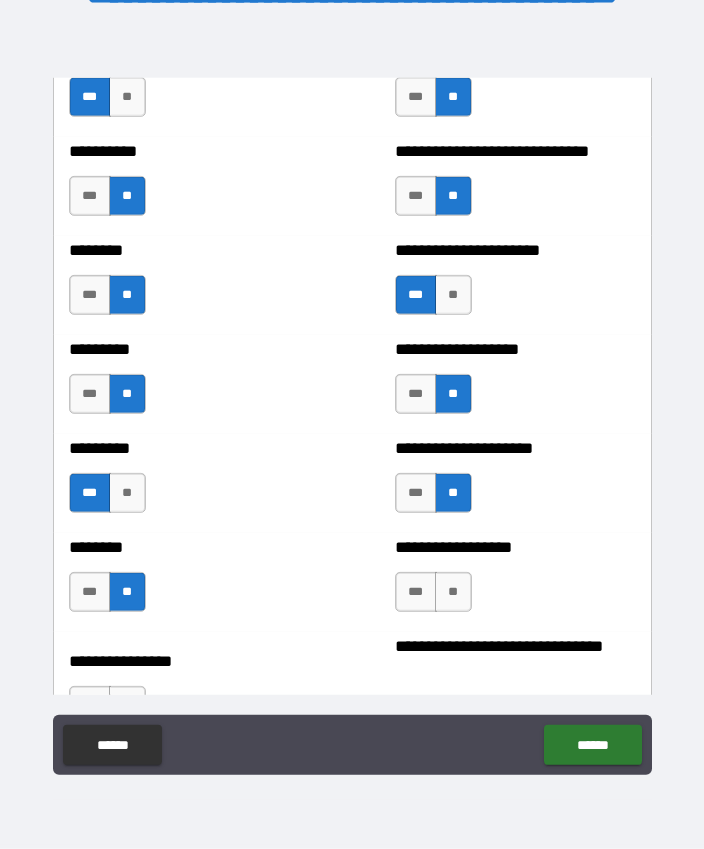 click on "**" at bounding box center (453, 592) 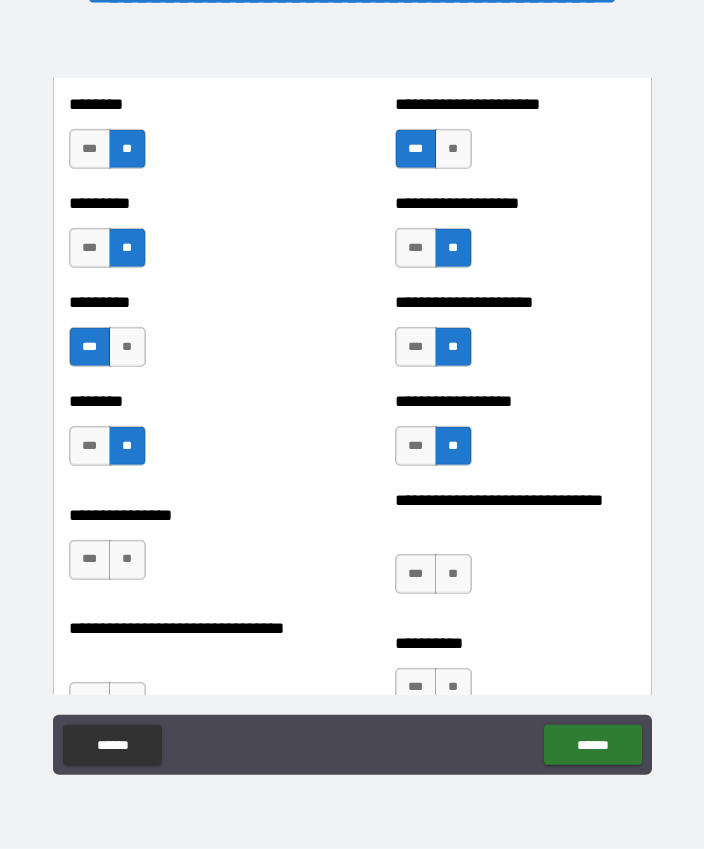 scroll, scrollTop: 7337, scrollLeft: 0, axis: vertical 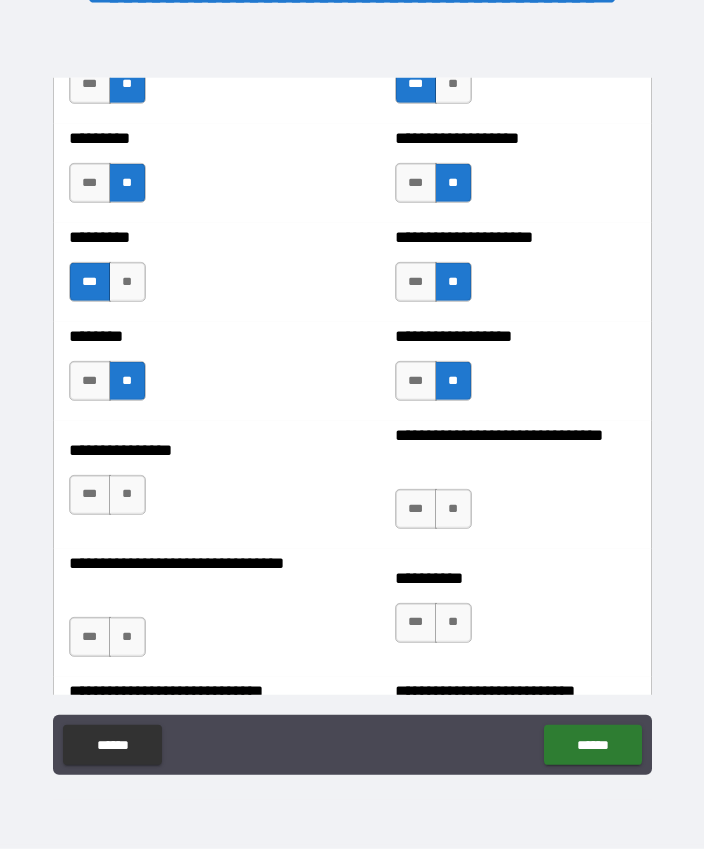 click on "**" at bounding box center (453, 509) 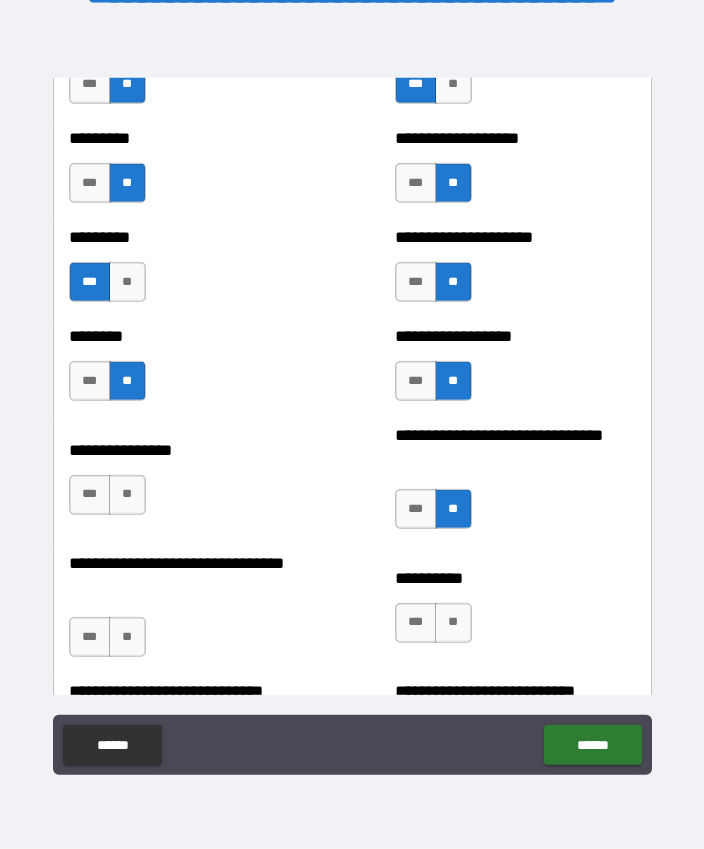 click on "**" at bounding box center (127, 495) 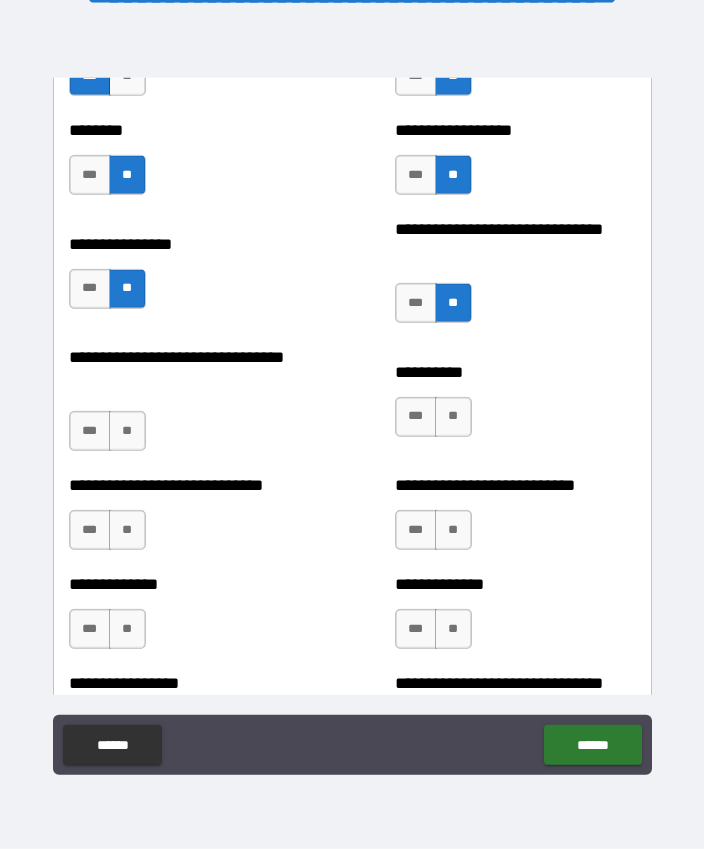 scroll, scrollTop: 7541, scrollLeft: 0, axis: vertical 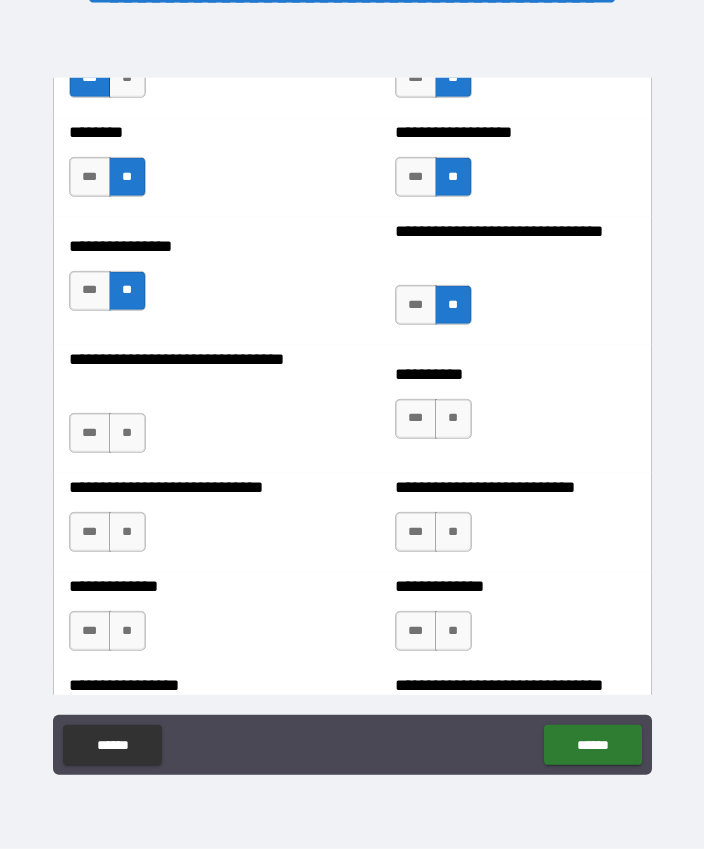 click on "**" at bounding box center (127, 433) 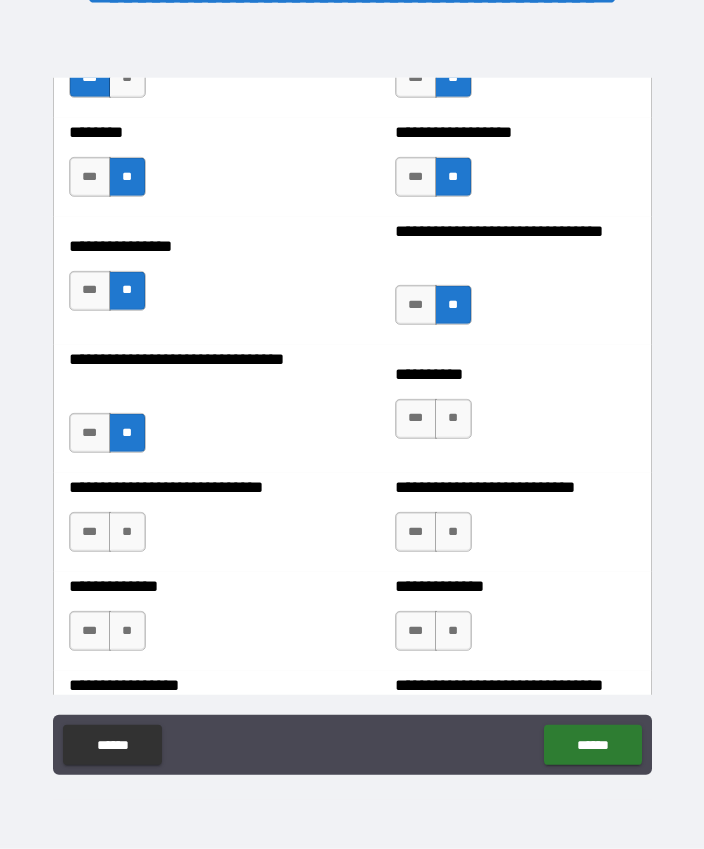 click on "**" at bounding box center (453, 419) 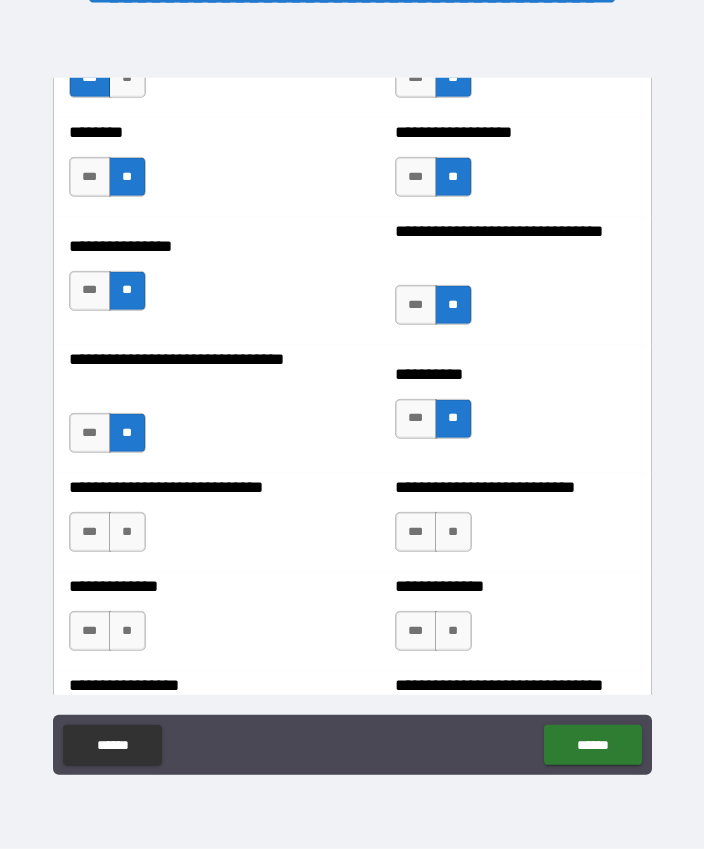 click on "**" at bounding box center [453, 532] 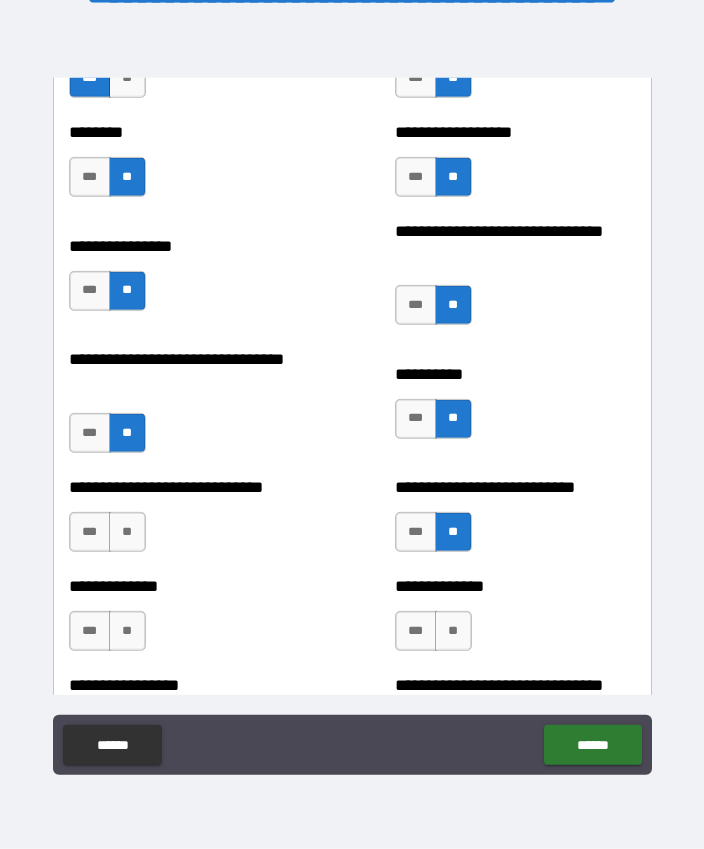 click on "**" at bounding box center (127, 532) 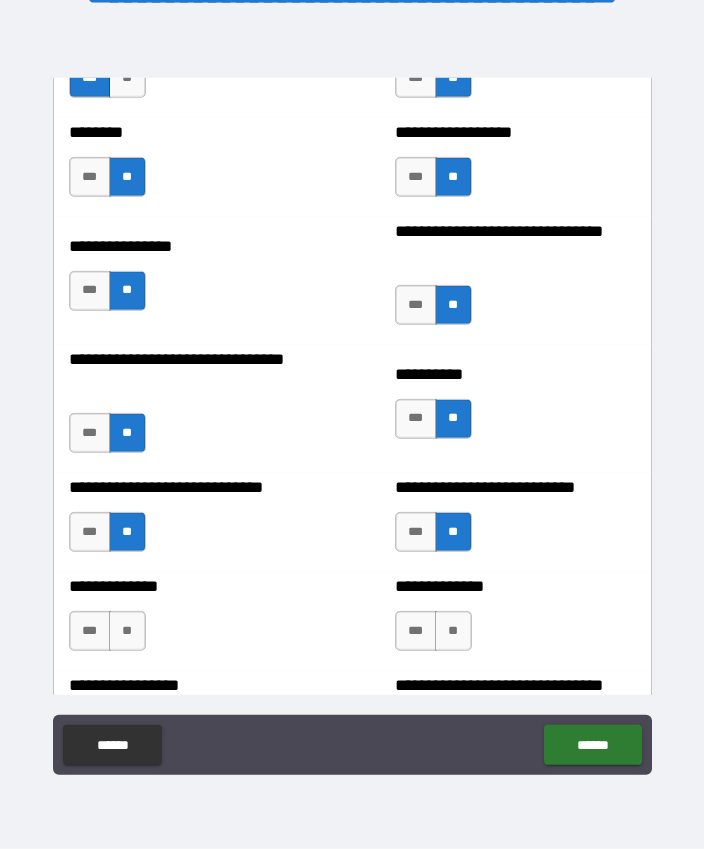 click on "***" at bounding box center (90, 532) 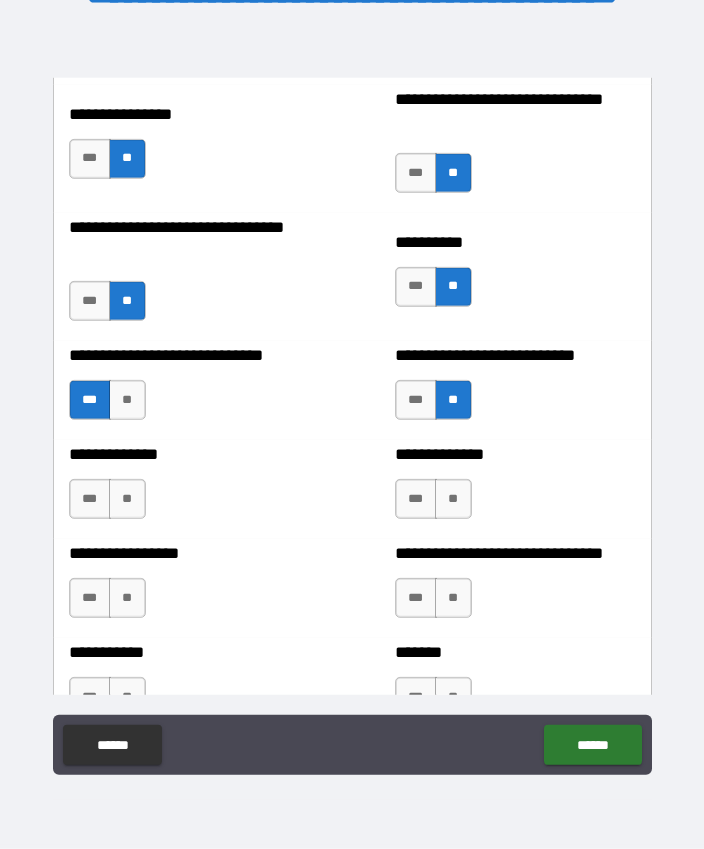 scroll, scrollTop: 7675, scrollLeft: 0, axis: vertical 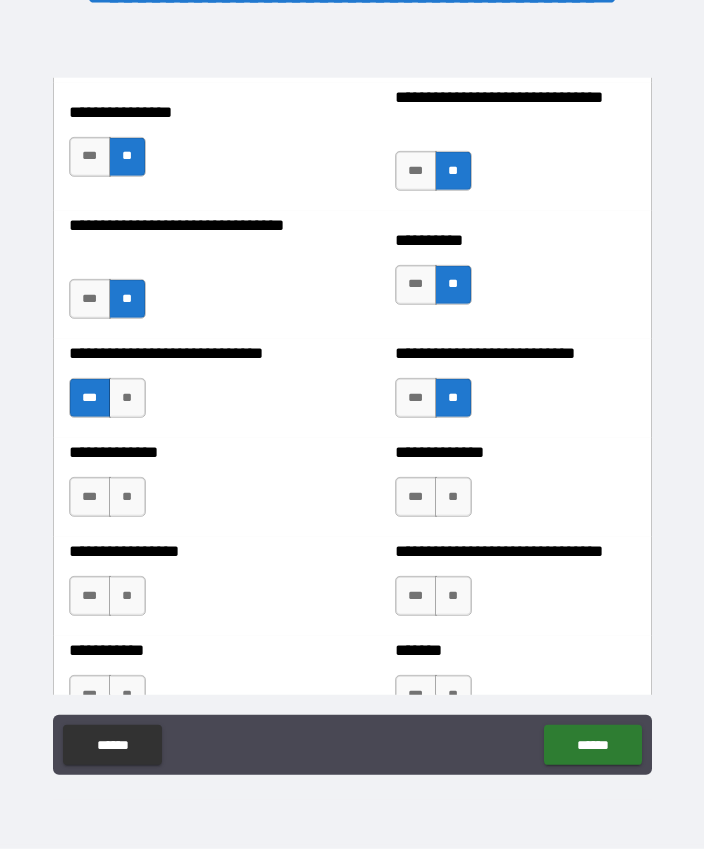 click on "**" at bounding box center [127, 398] 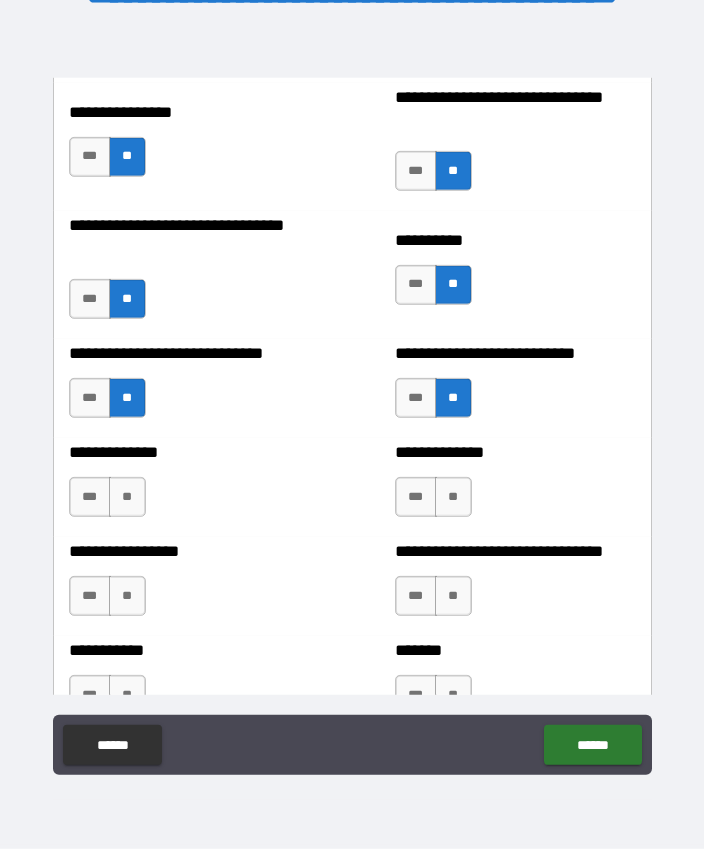 click on "**" at bounding box center (127, 497) 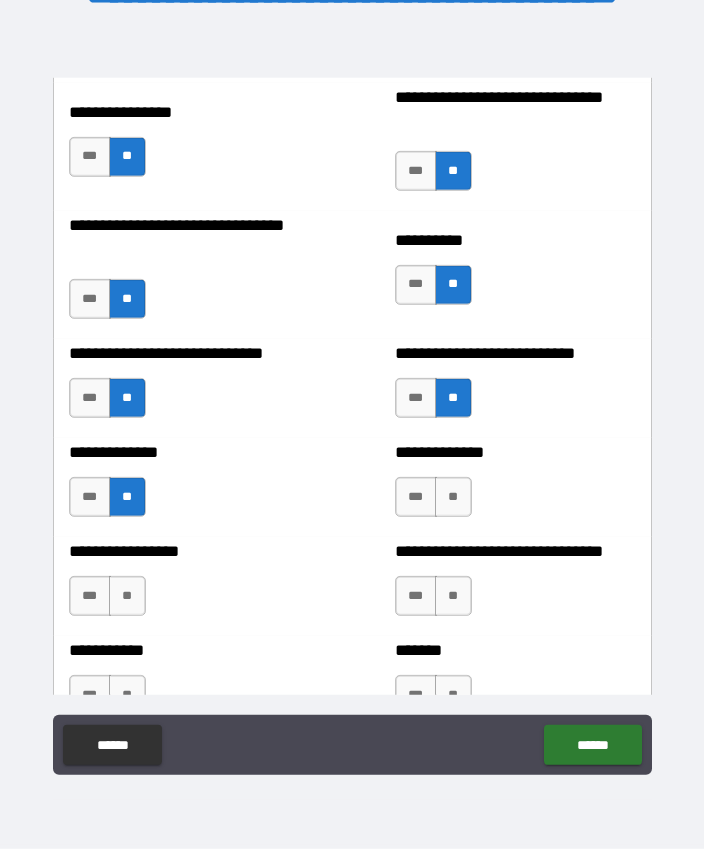 click on "**" at bounding box center [453, 497] 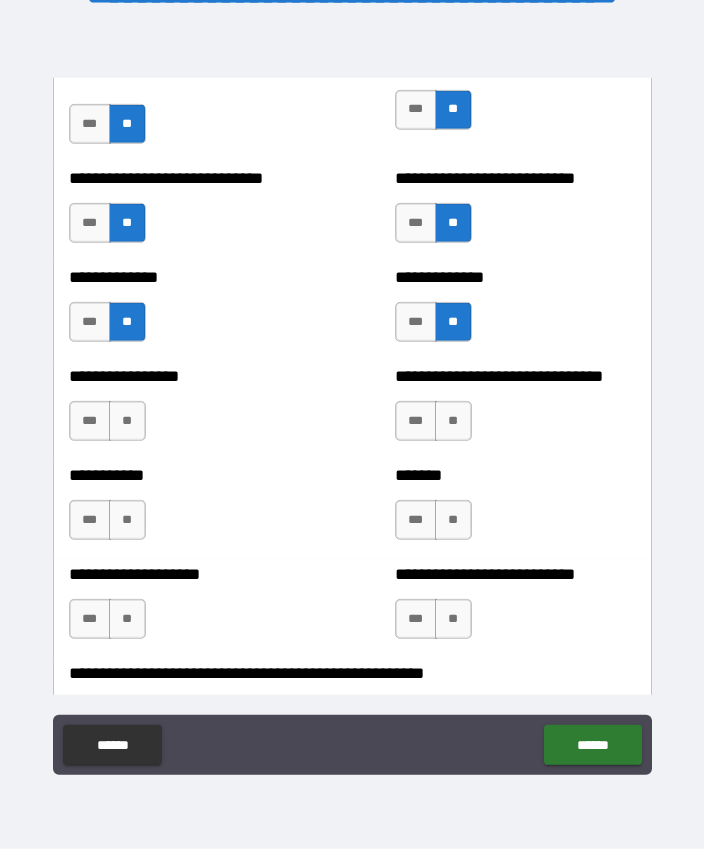 scroll, scrollTop: 7852, scrollLeft: 0, axis: vertical 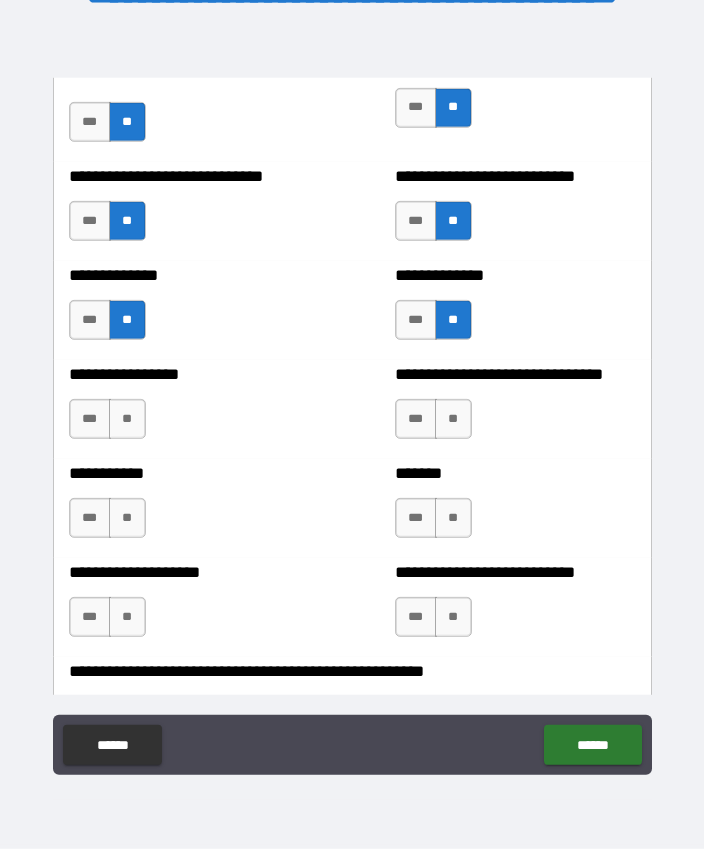 click on "**" at bounding box center (127, 419) 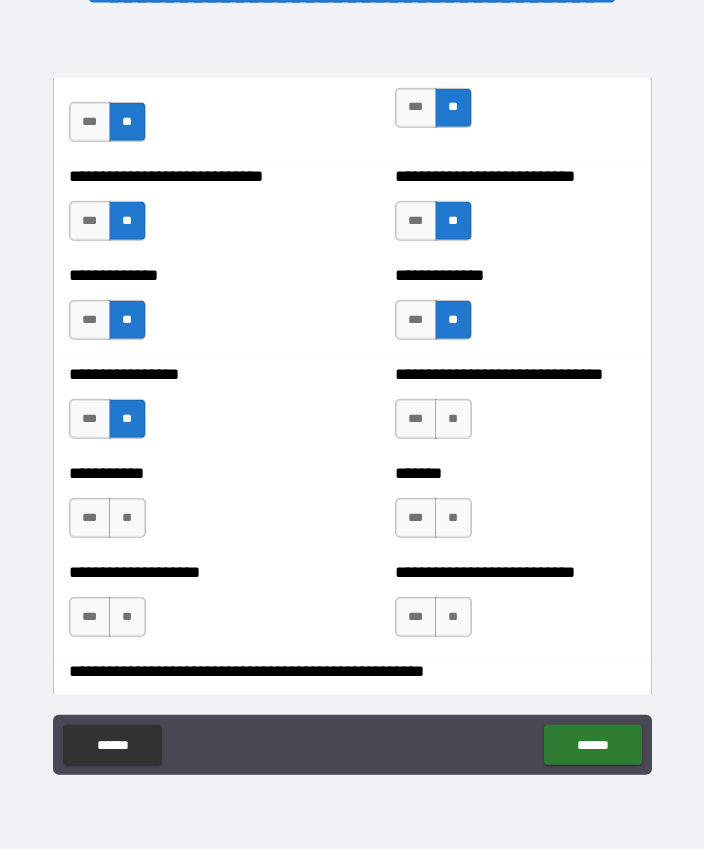 click on "**" at bounding box center (453, 419) 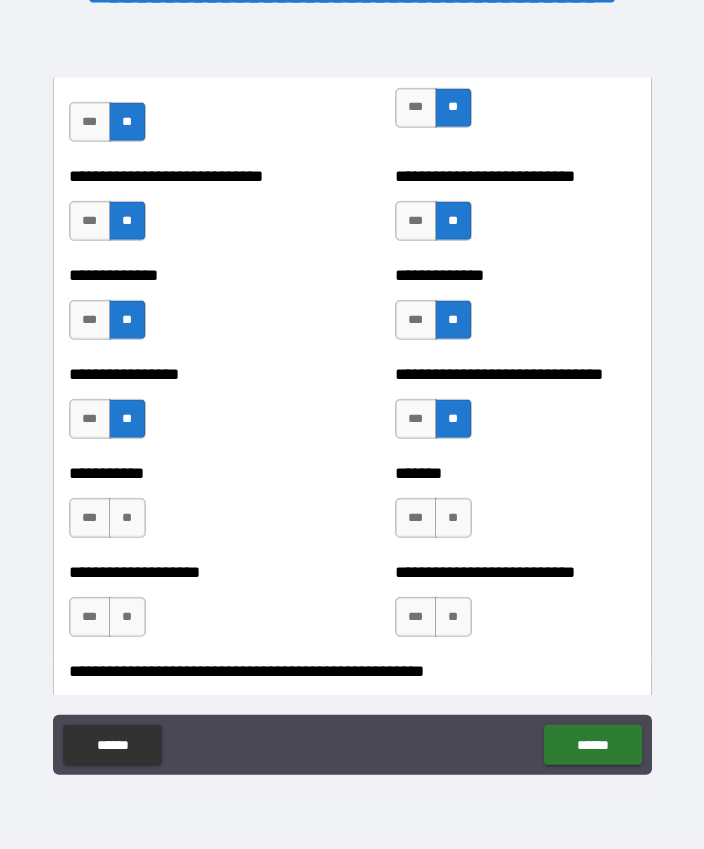 click on "**" at bounding box center (453, 518) 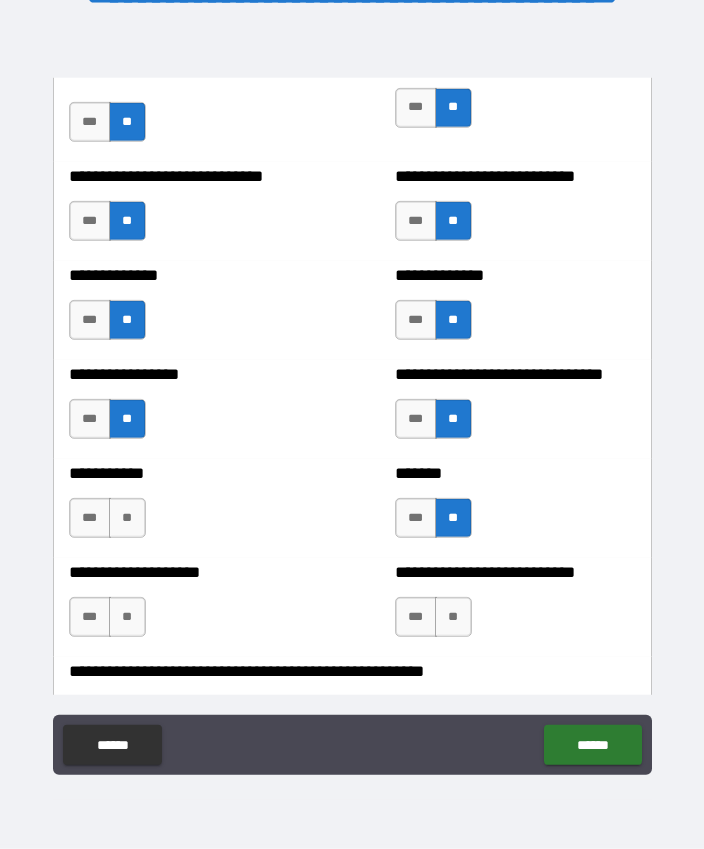 click on "**" at bounding box center [127, 518] 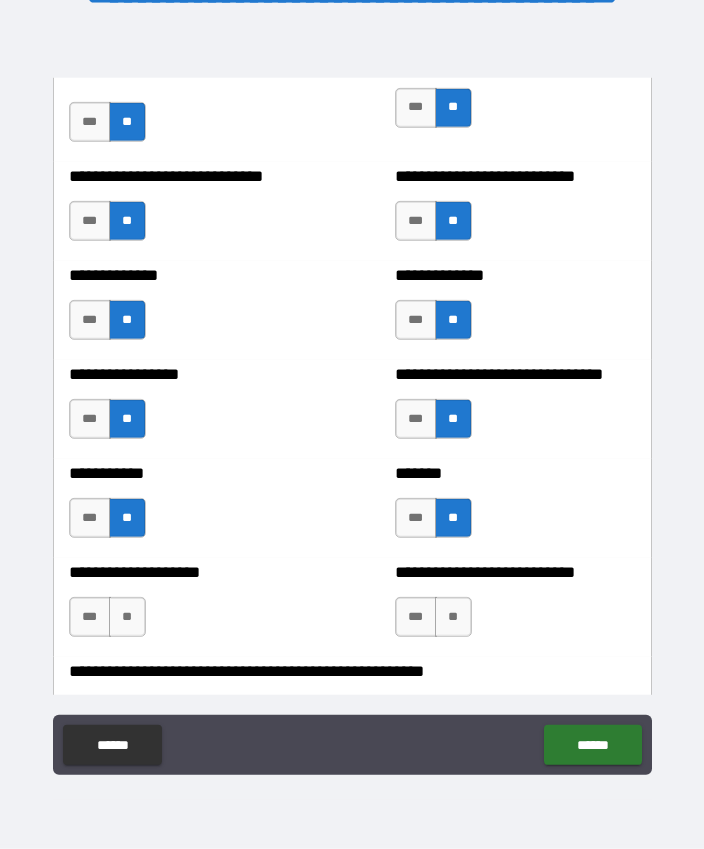 click on "***" at bounding box center (416, 518) 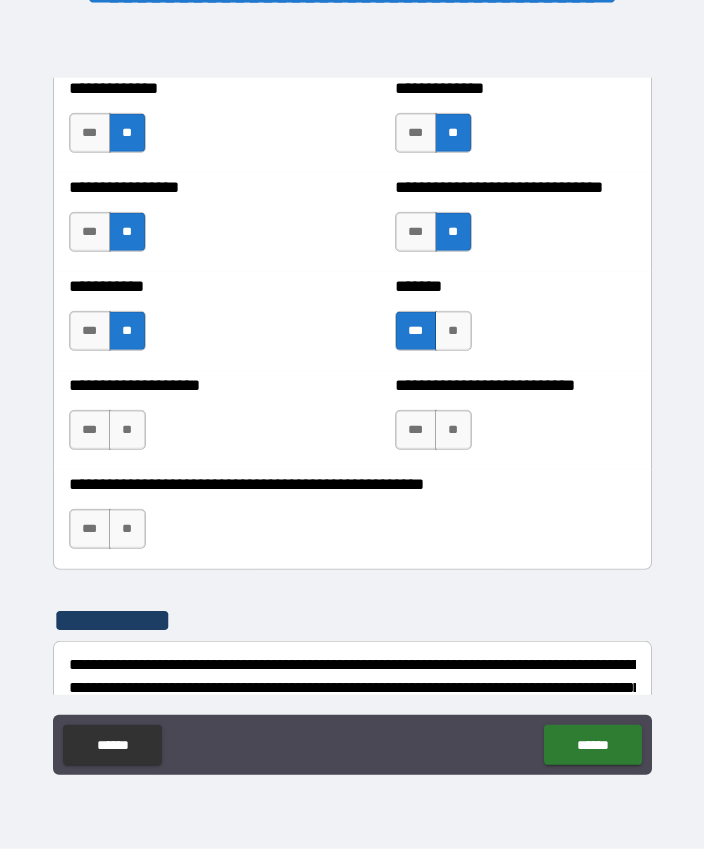 scroll, scrollTop: 8040, scrollLeft: 0, axis: vertical 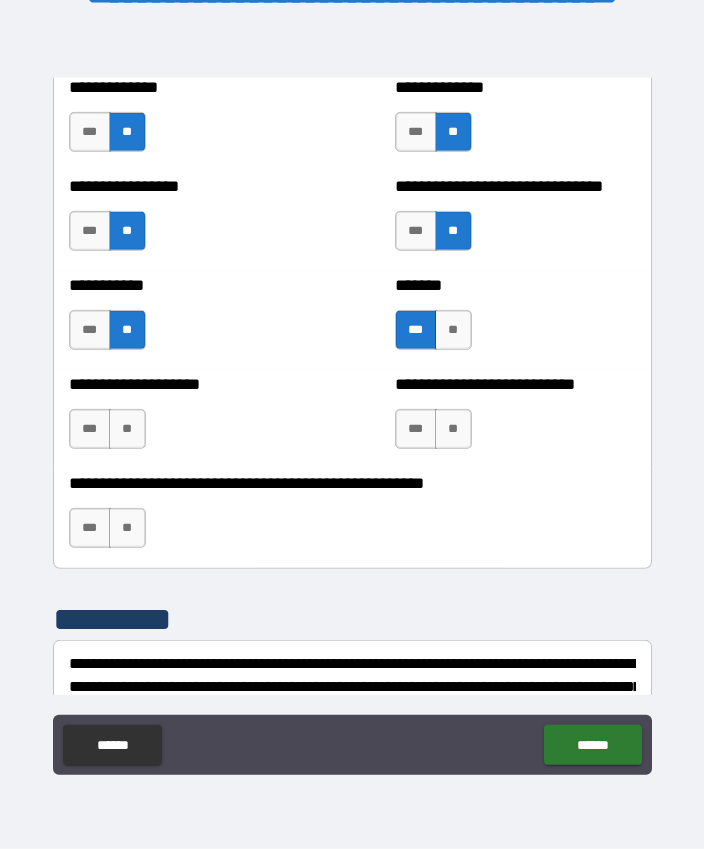 click on "**" at bounding box center (453, 429) 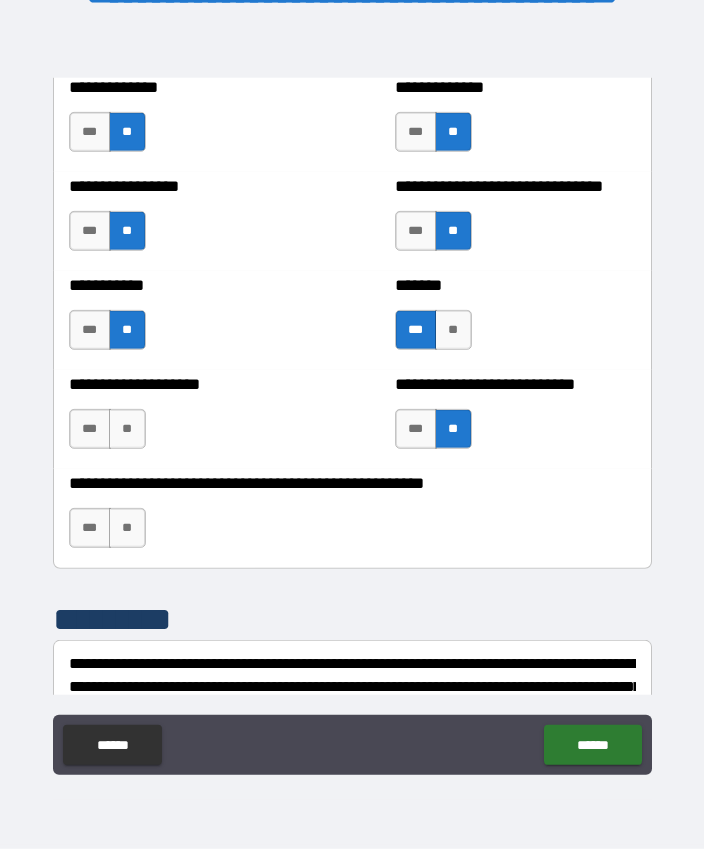 click on "**" at bounding box center (127, 429) 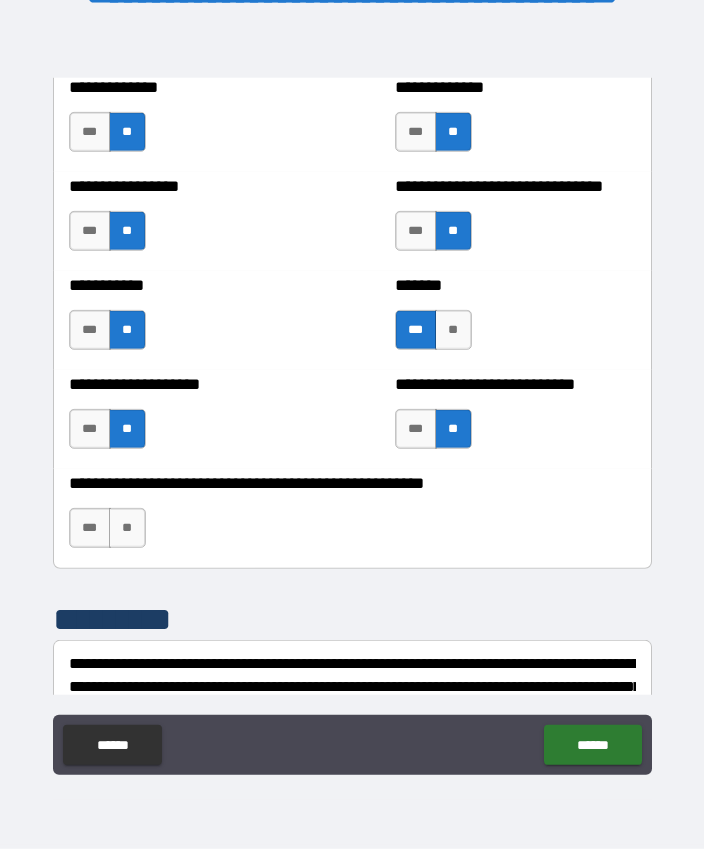 click on "**" at bounding box center (127, 528) 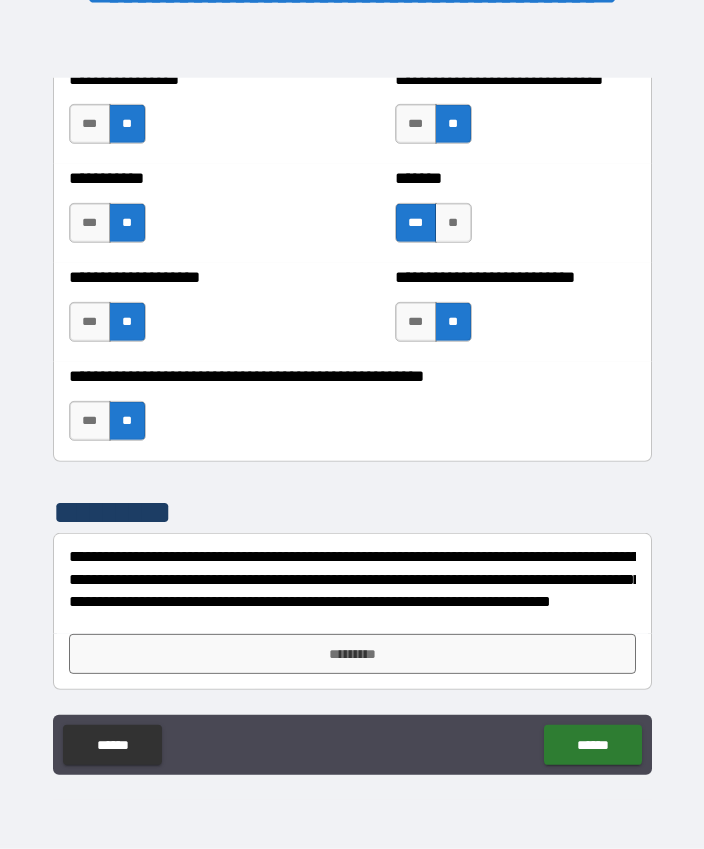 scroll, scrollTop: 8147, scrollLeft: 0, axis: vertical 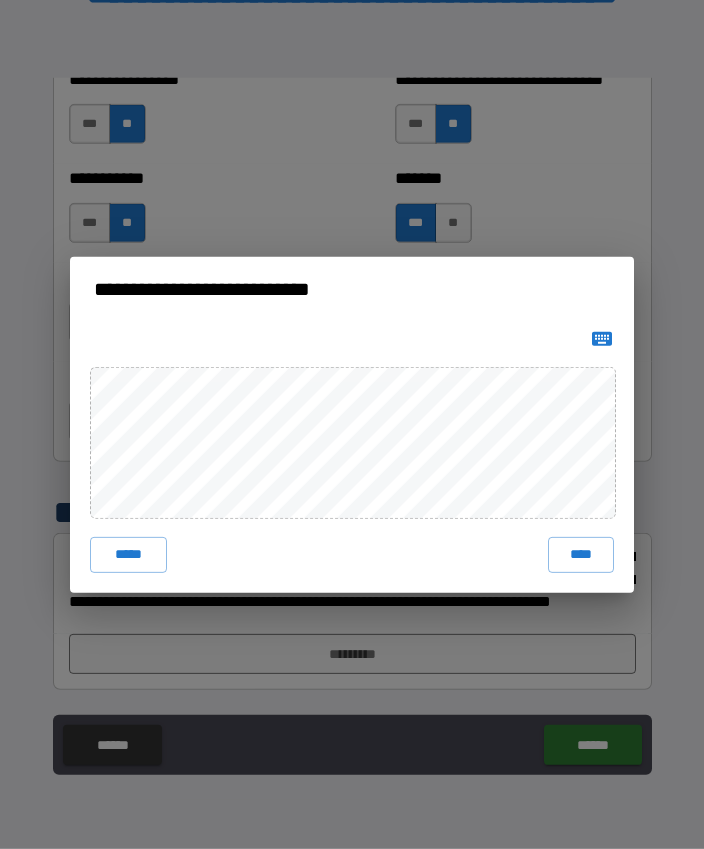 click on "****" at bounding box center [581, 555] 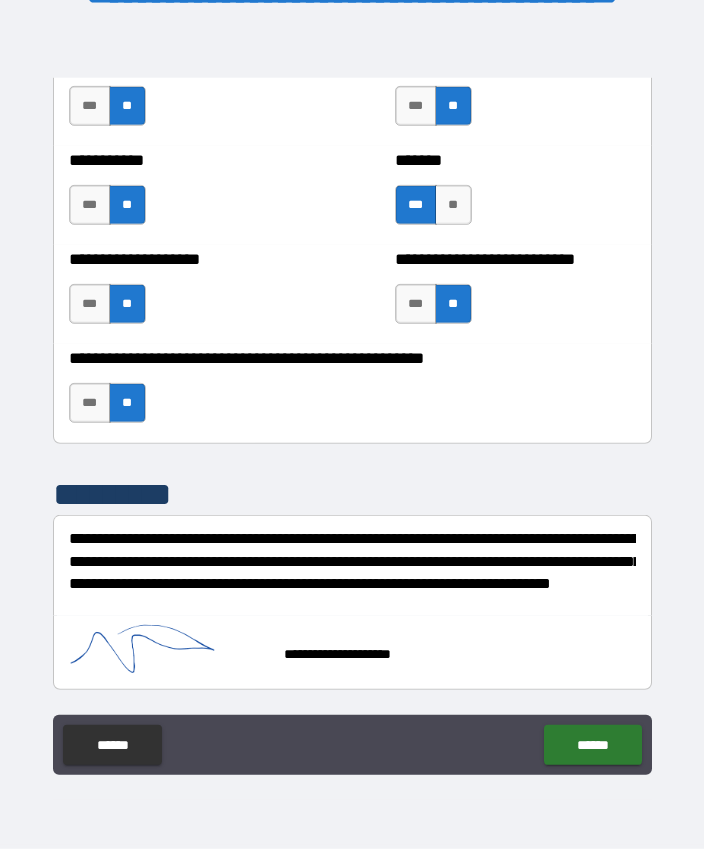 scroll, scrollTop: 8165, scrollLeft: 0, axis: vertical 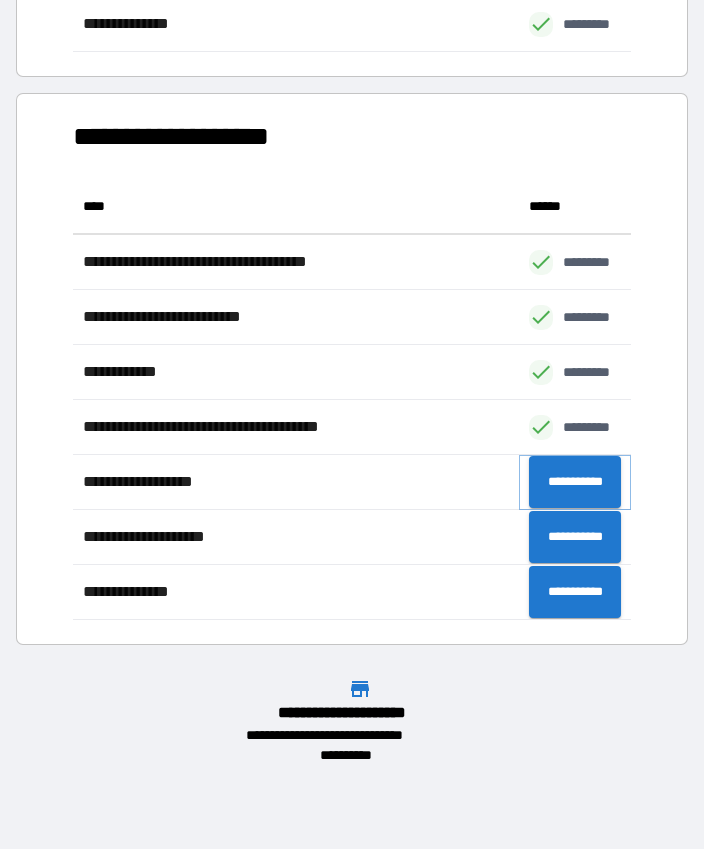 click on "**********" at bounding box center (575, 482) 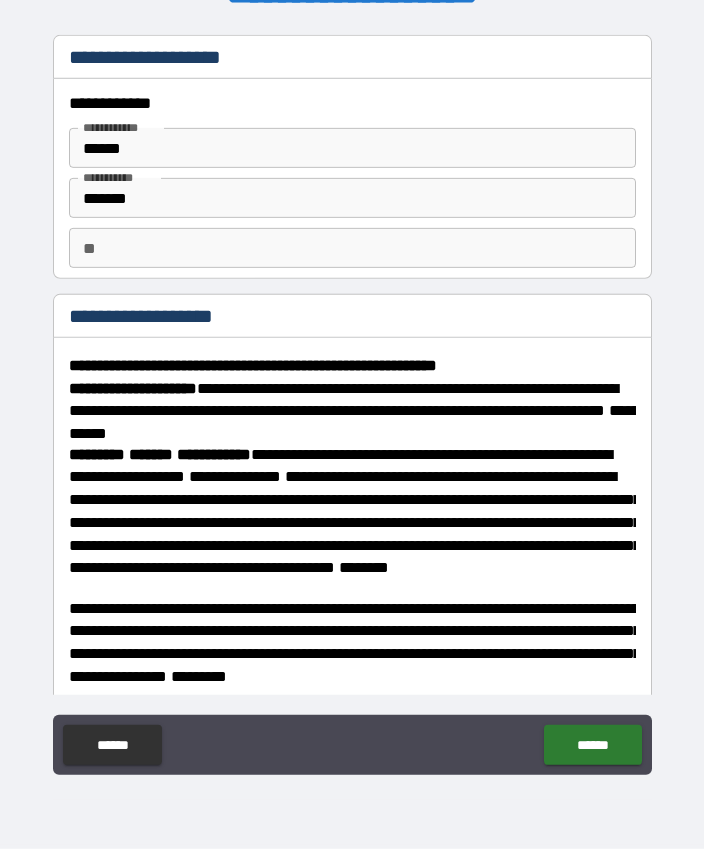 click on "** **" at bounding box center (352, 248) 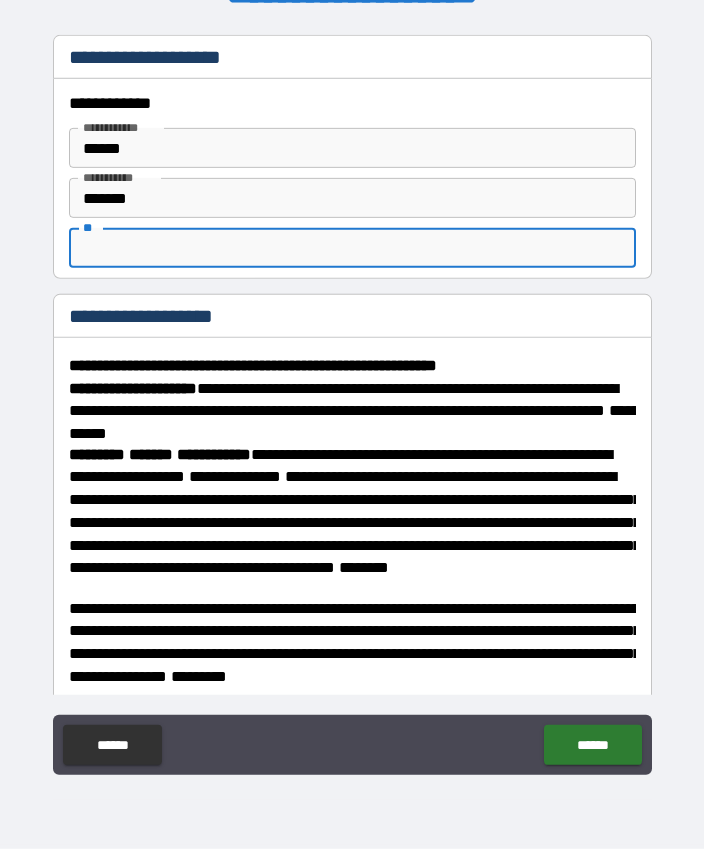 scroll, scrollTop: 55, scrollLeft: 0, axis: vertical 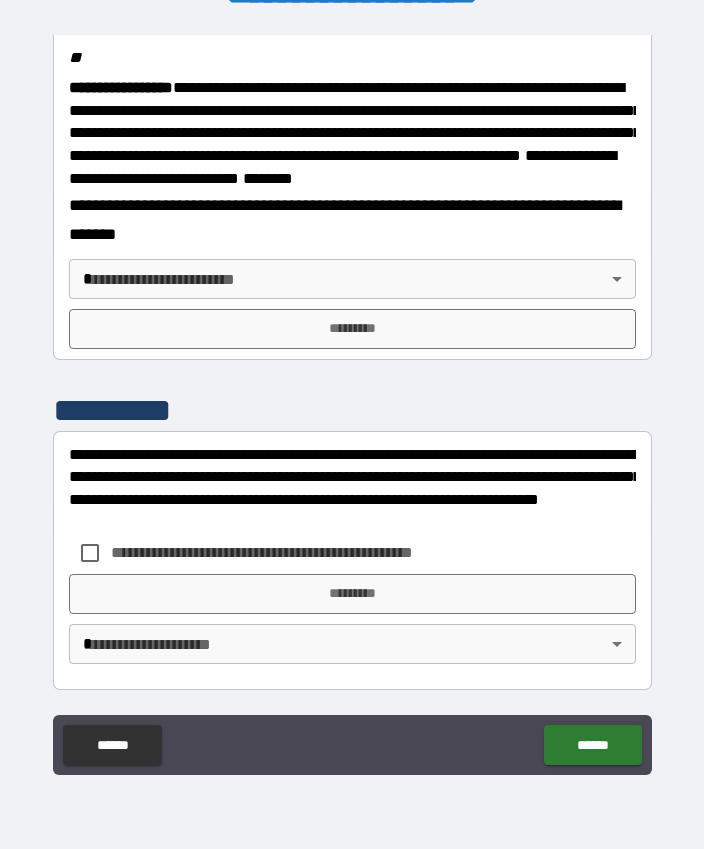 click on "**********" at bounding box center (352, 397) 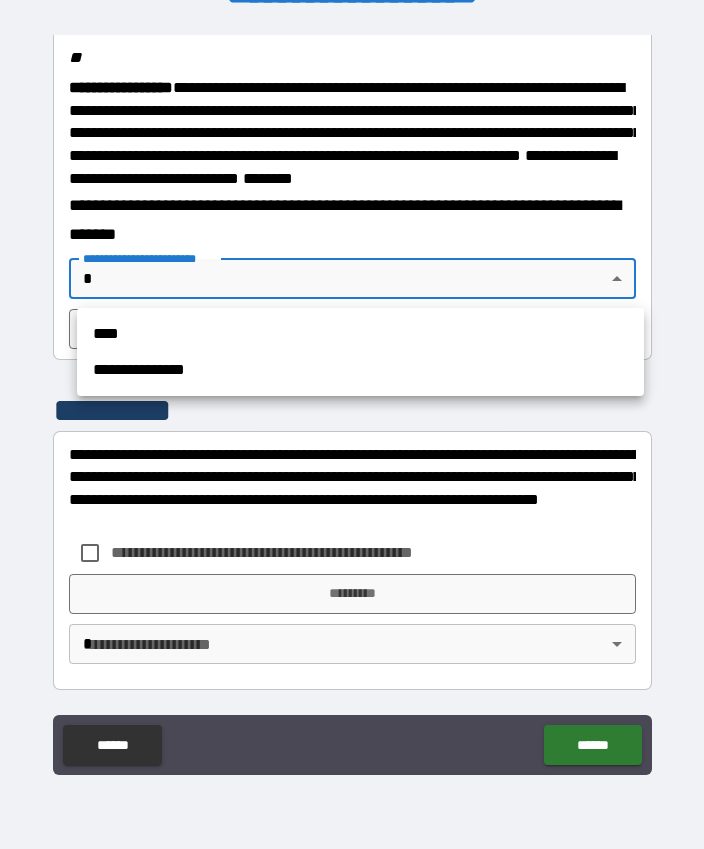 scroll, scrollTop: 55, scrollLeft: 0, axis: vertical 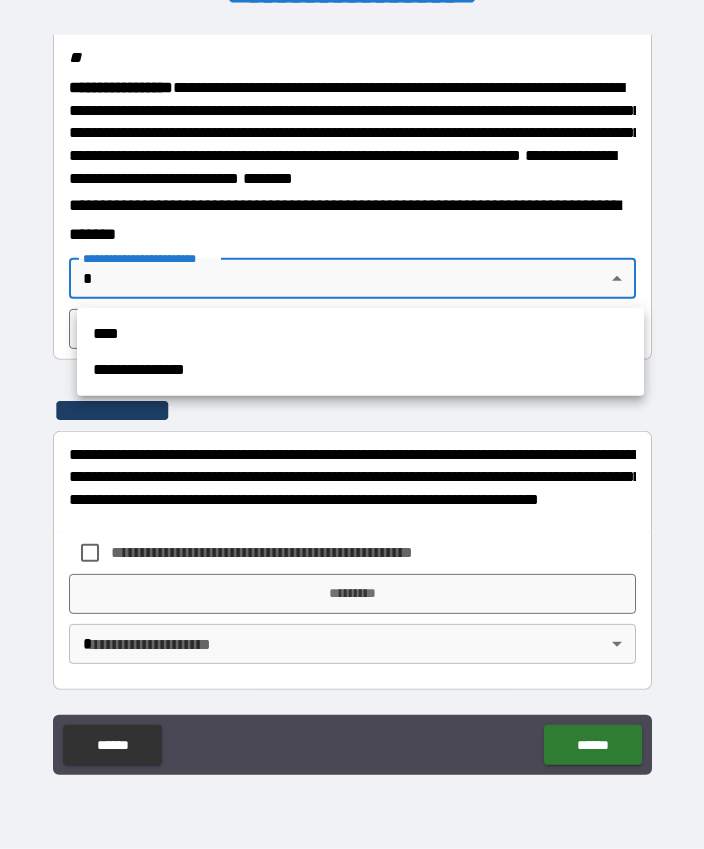 click on "**********" at bounding box center [360, 370] 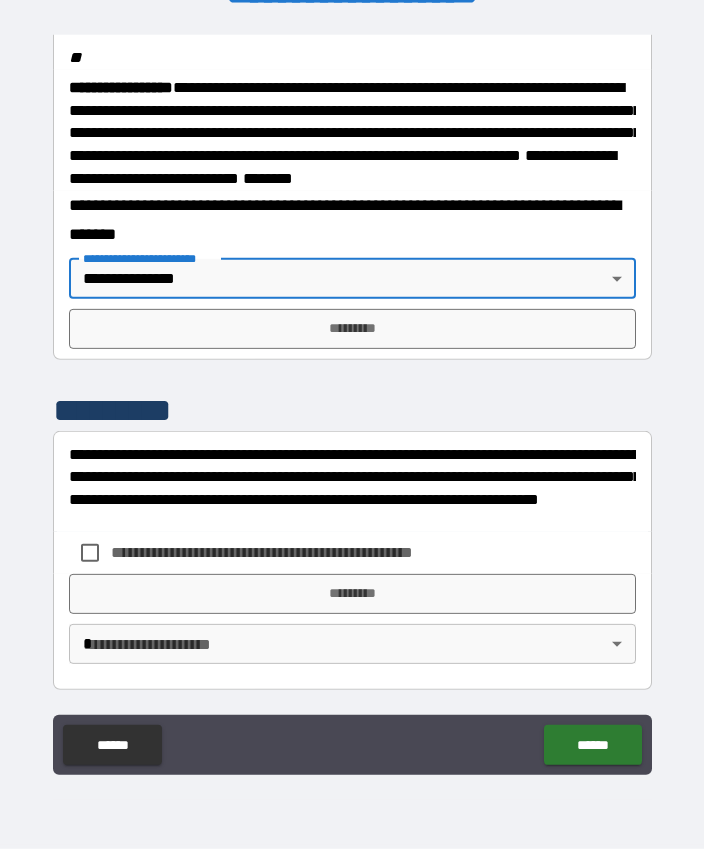 click on "*********" at bounding box center (352, 329) 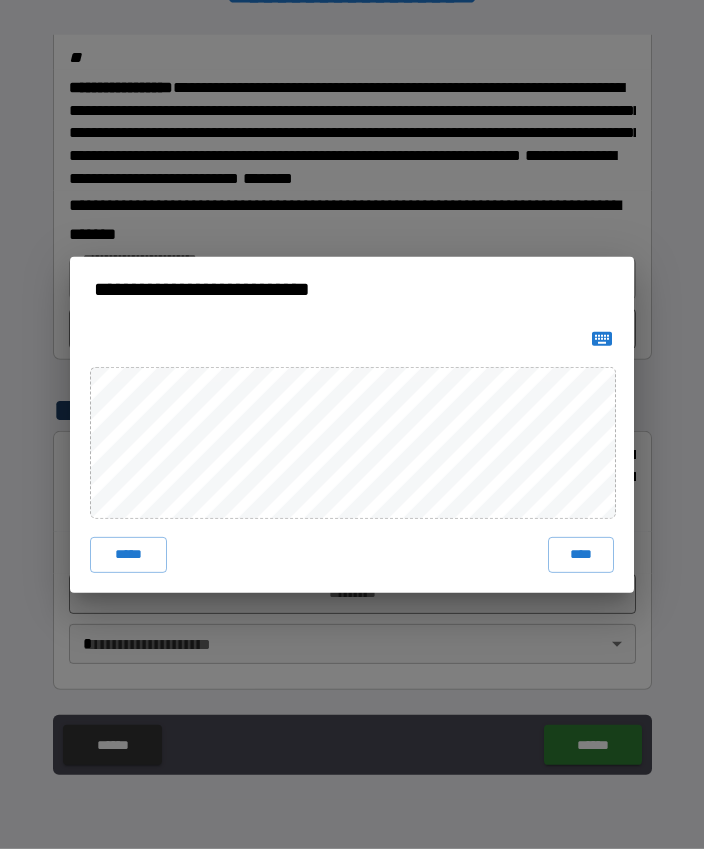click on "****" at bounding box center (581, 555) 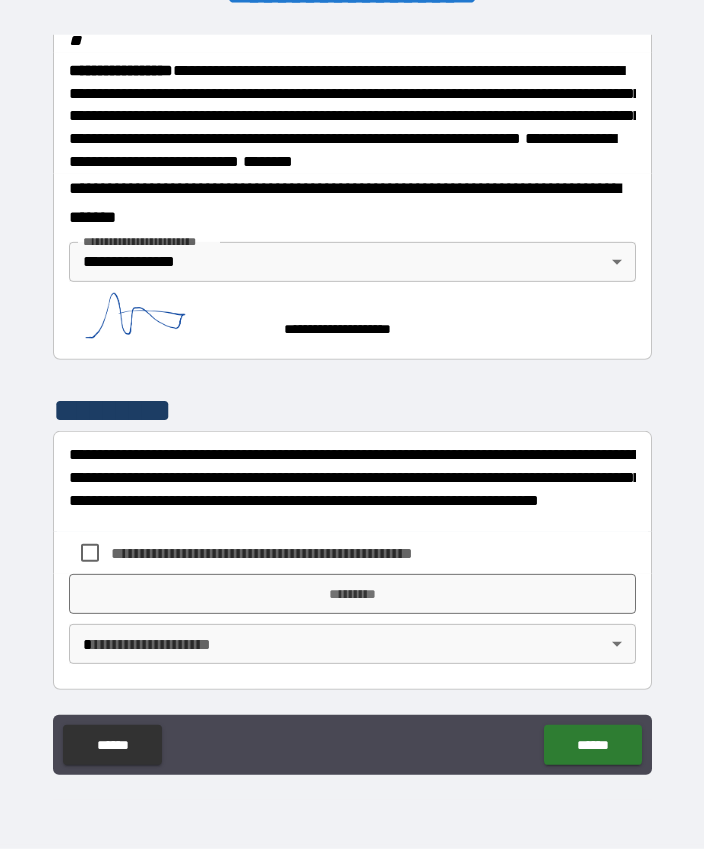 scroll, scrollTop: 2584, scrollLeft: 0, axis: vertical 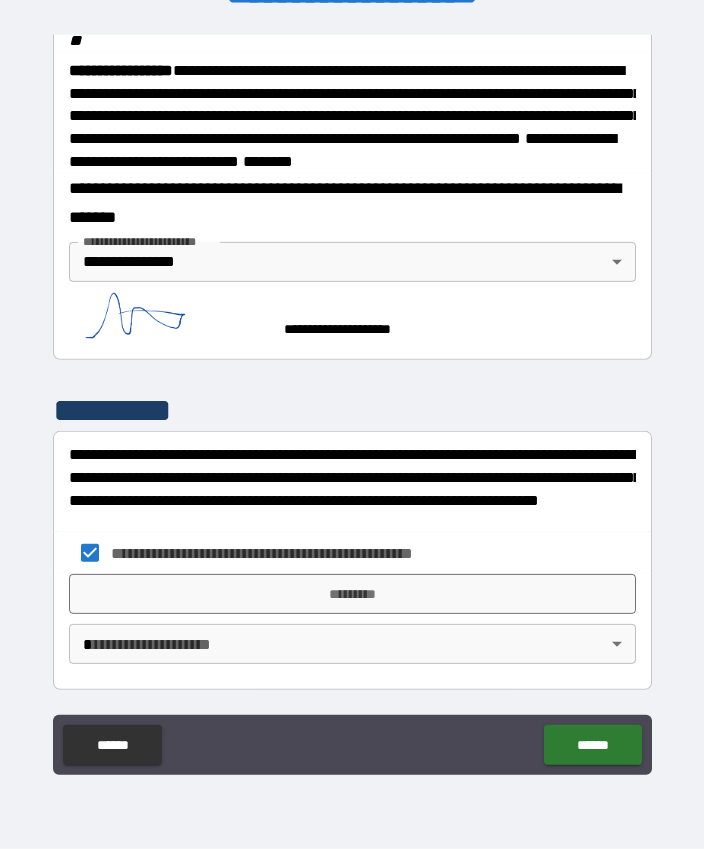 click on "**********" at bounding box center [352, 397] 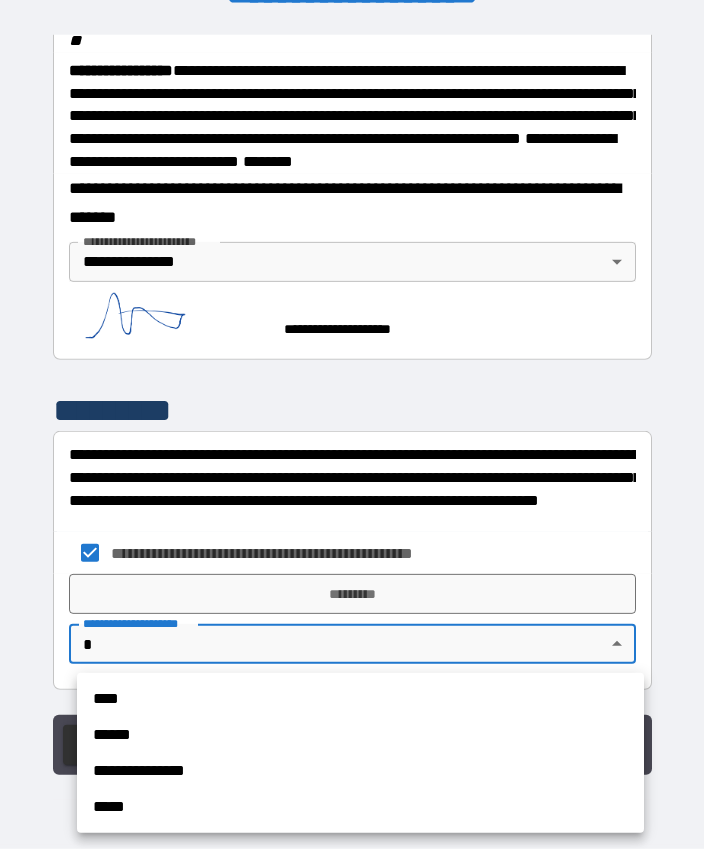 click on "**********" at bounding box center (360, 771) 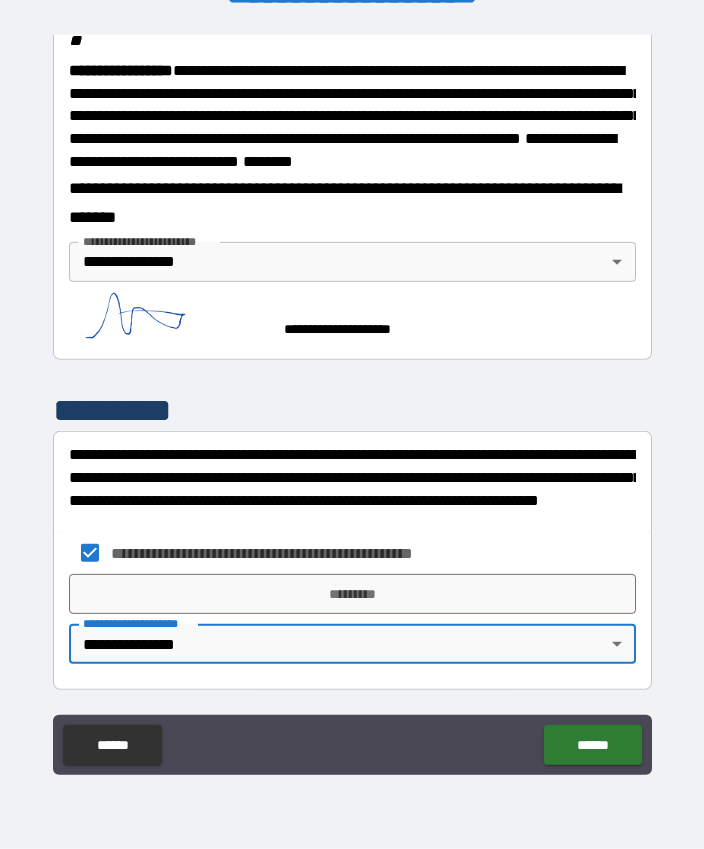 click on "*********" at bounding box center (352, 594) 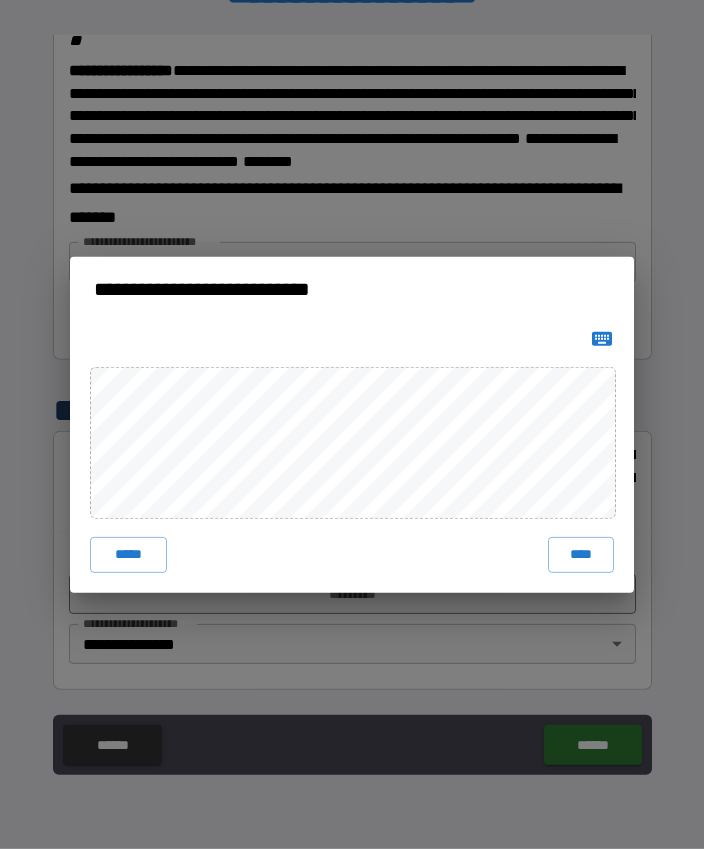 click on "****" at bounding box center [581, 555] 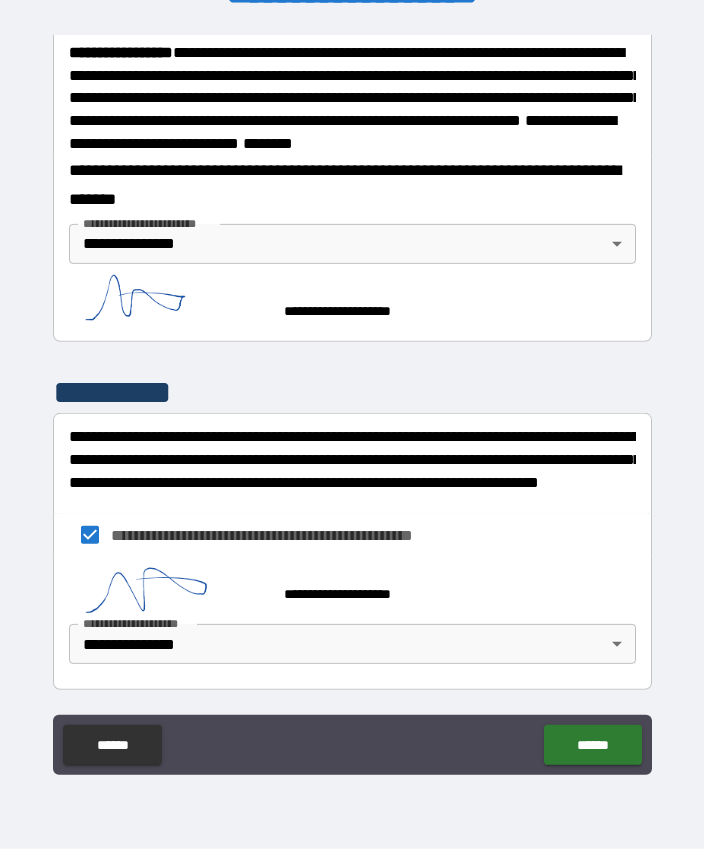 scroll, scrollTop: 2602, scrollLeft: 0, axis: vertical 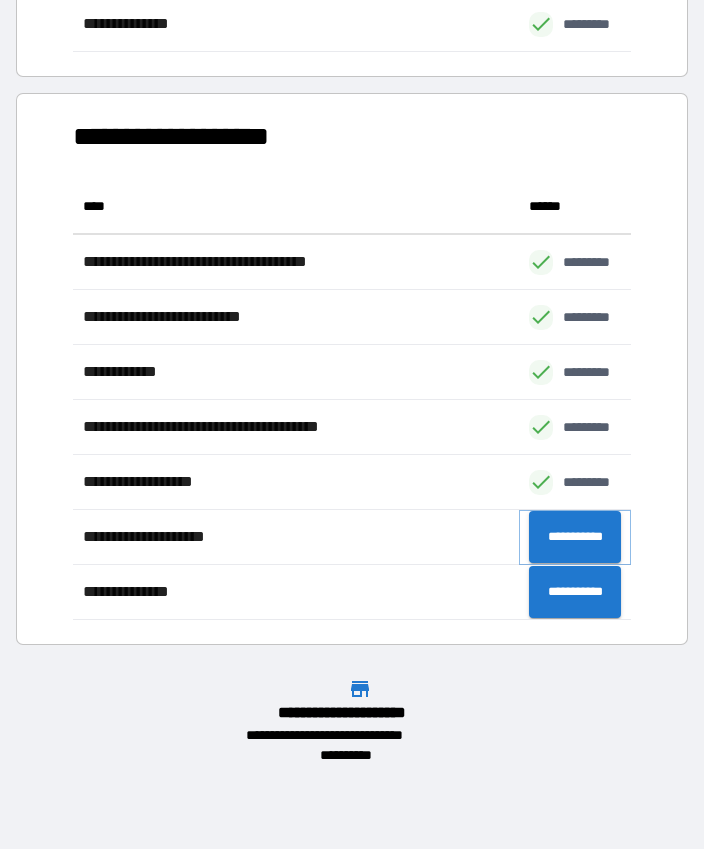 click on "**********" at bounding box center (575, 537) 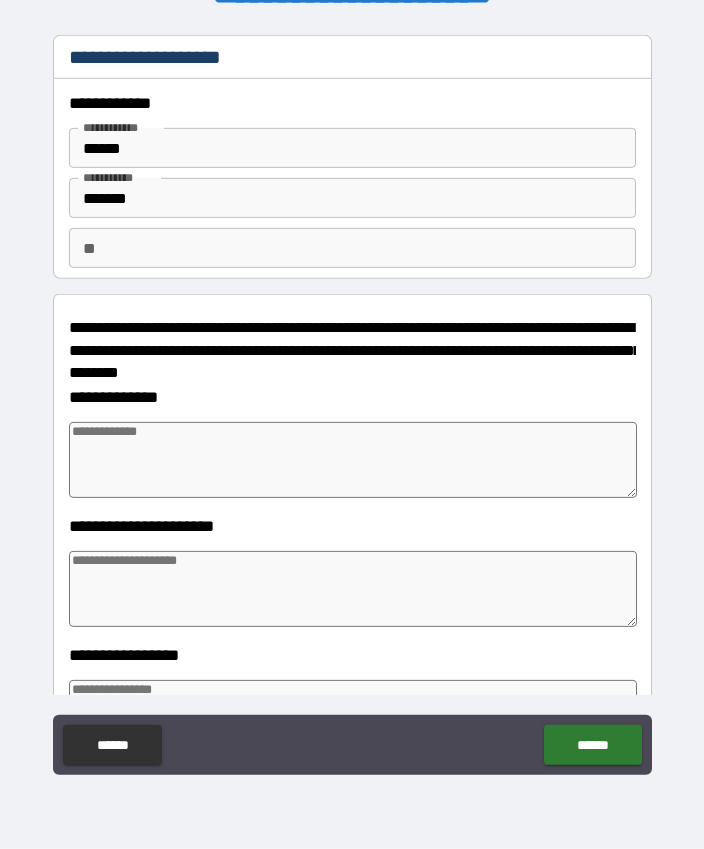 click at bounding box center [353, 460] 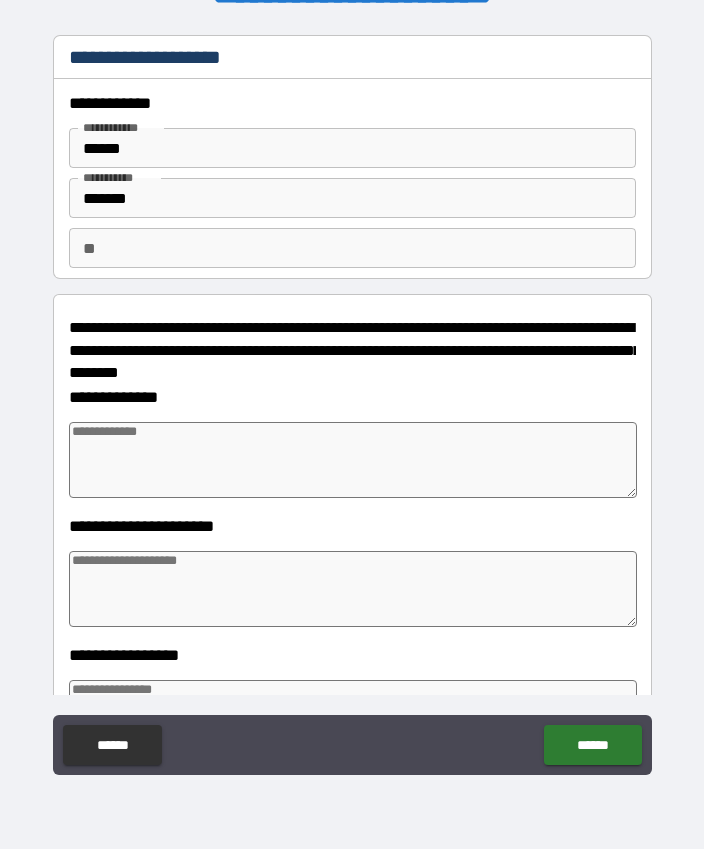 click on "** **" at bounding box center [352, 248] 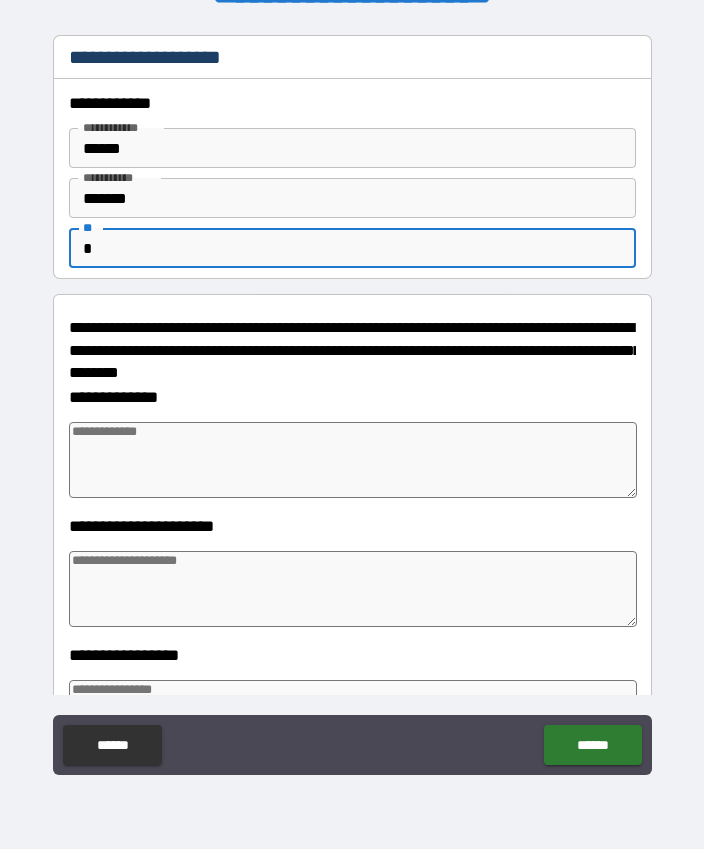 click at bounding box center [353, 460] 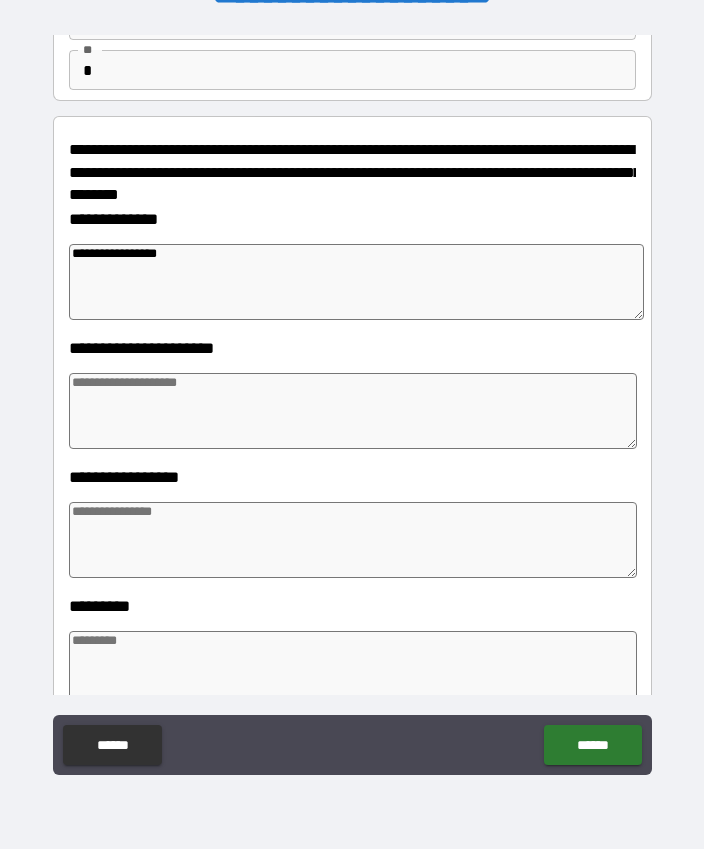 scroll, scrollTop: 190, scrollLeft: 0, axis: vertical 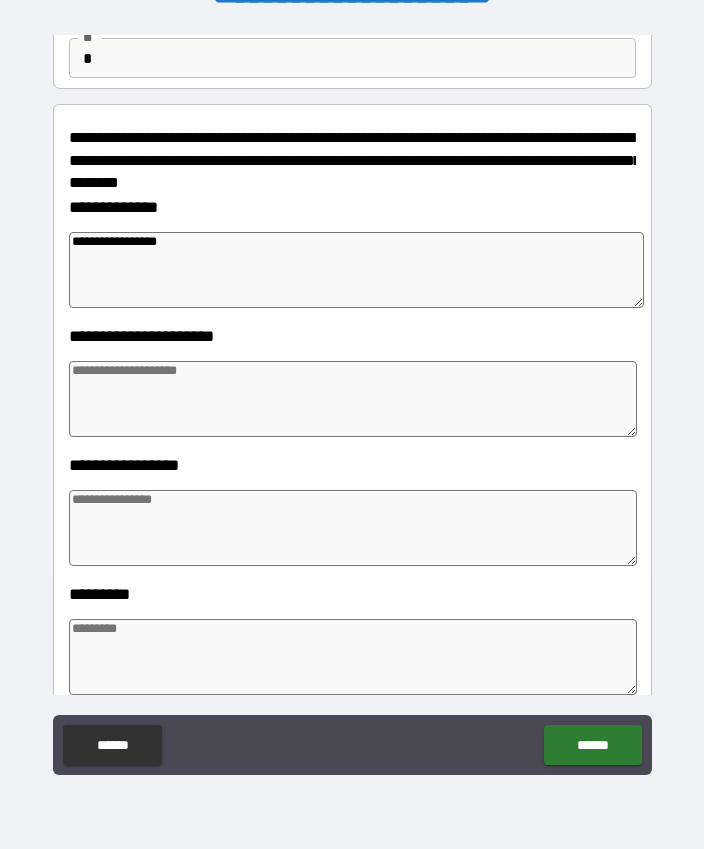 click at bounding box center (353, 399) 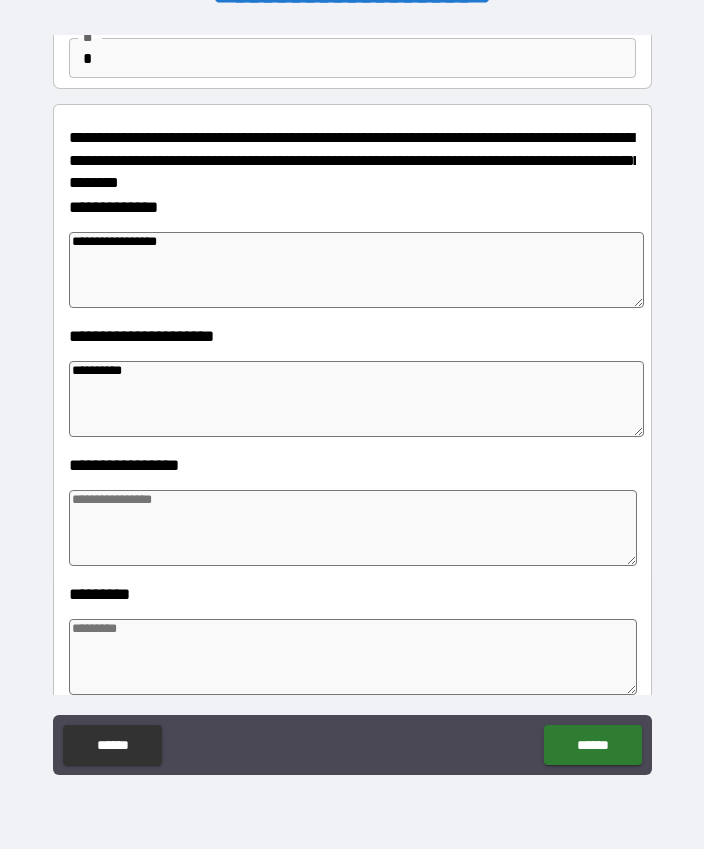 click at bounding box center [353, 528] 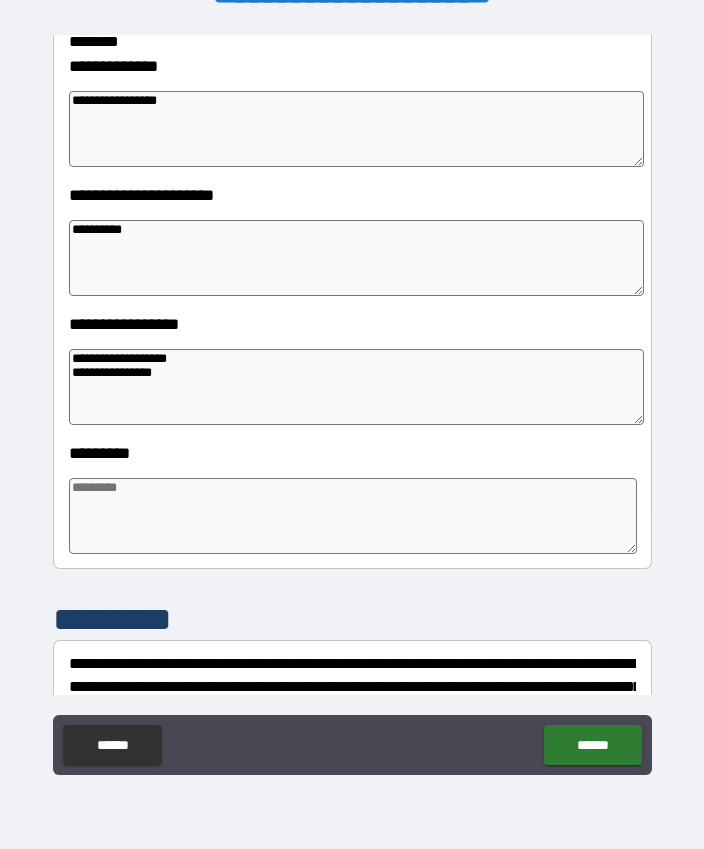 scroll, scrollTop: 337, scrollLeft: 0, axis: vertical 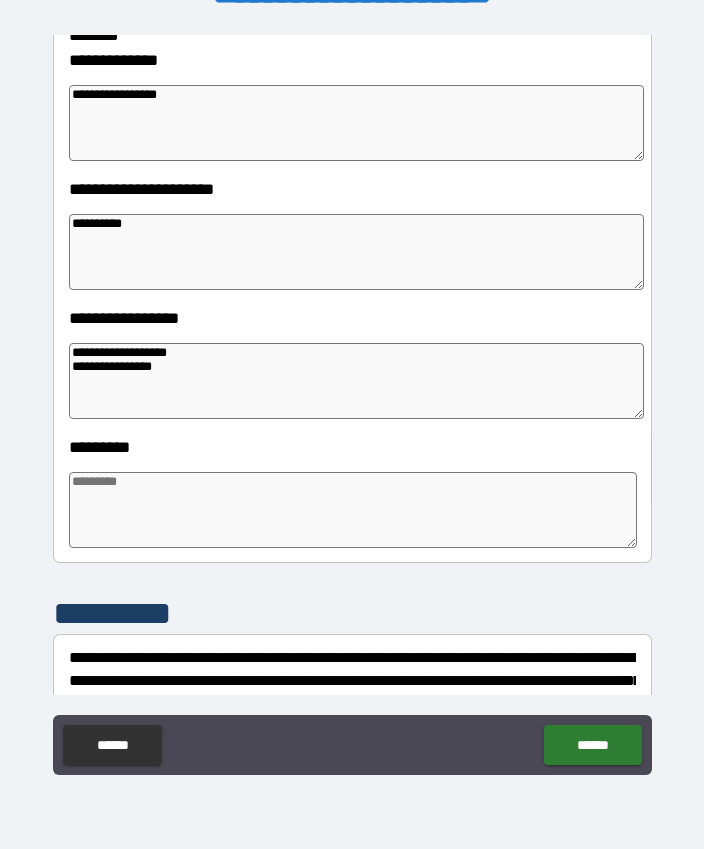 click at bounding box center (353, 510) 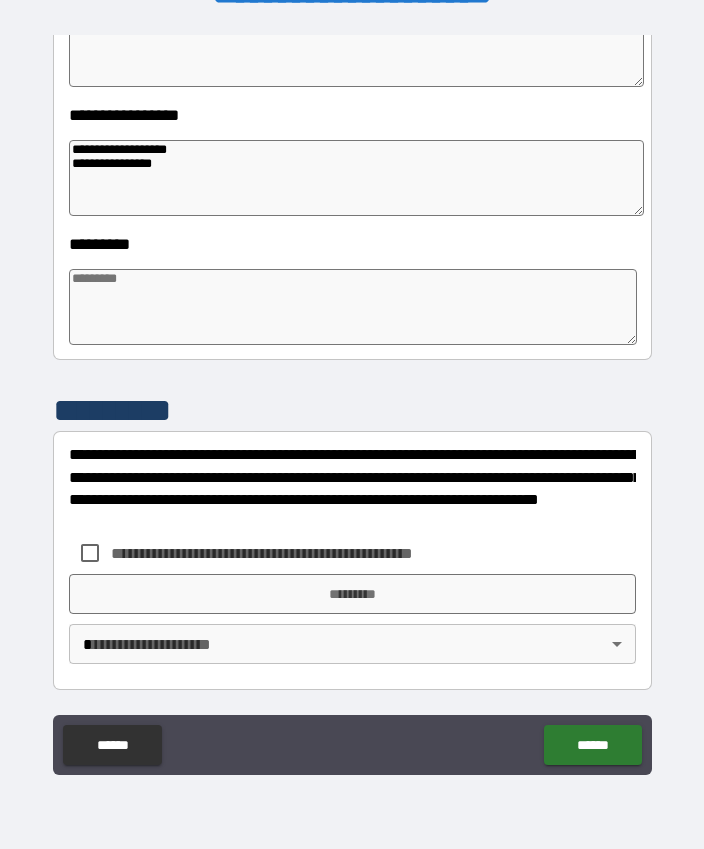scroll, scrollTop: 540, scrollLeft: 0, axis: vertical 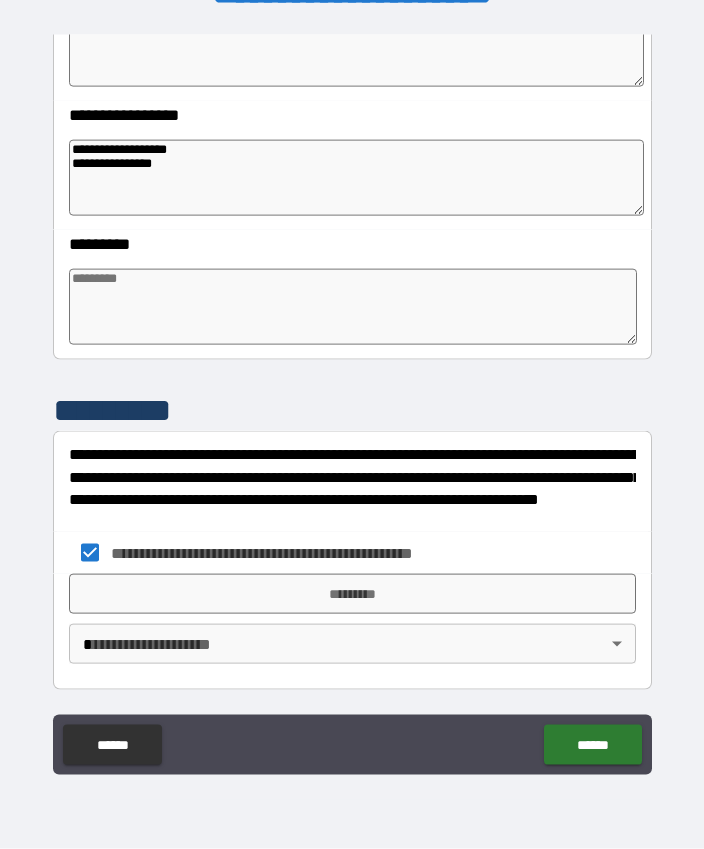 click on "**********" at bounding box center [352, 397] 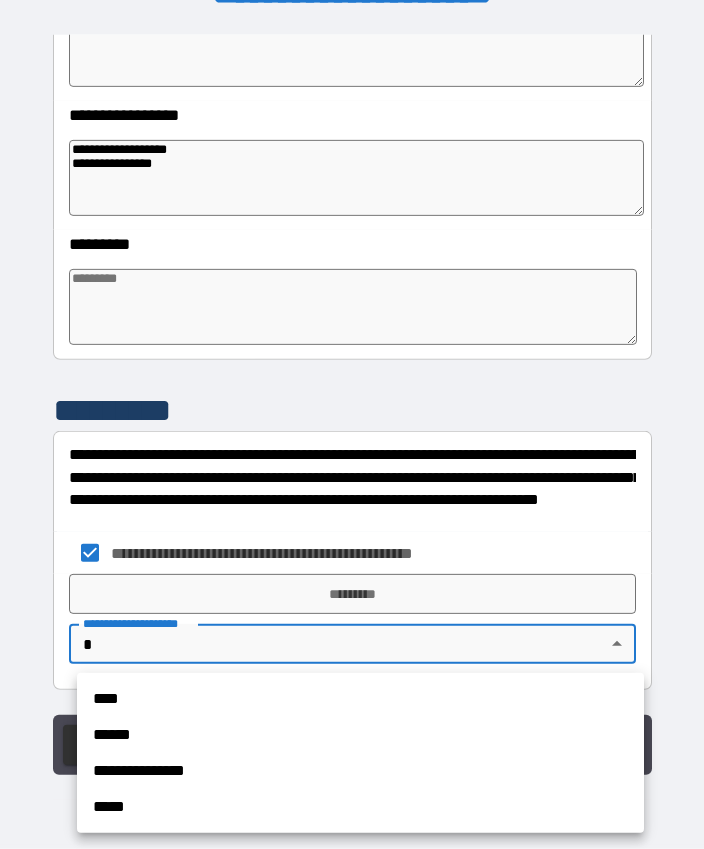 click on "**********" at bounding box center [360, 771] 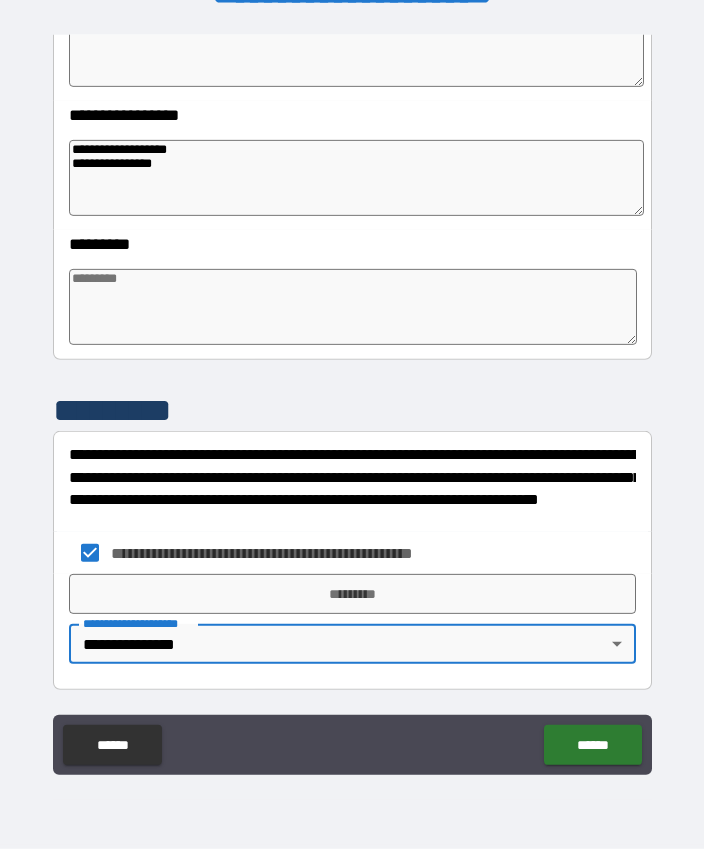 click on "*********" at bounding box center (352, 594) 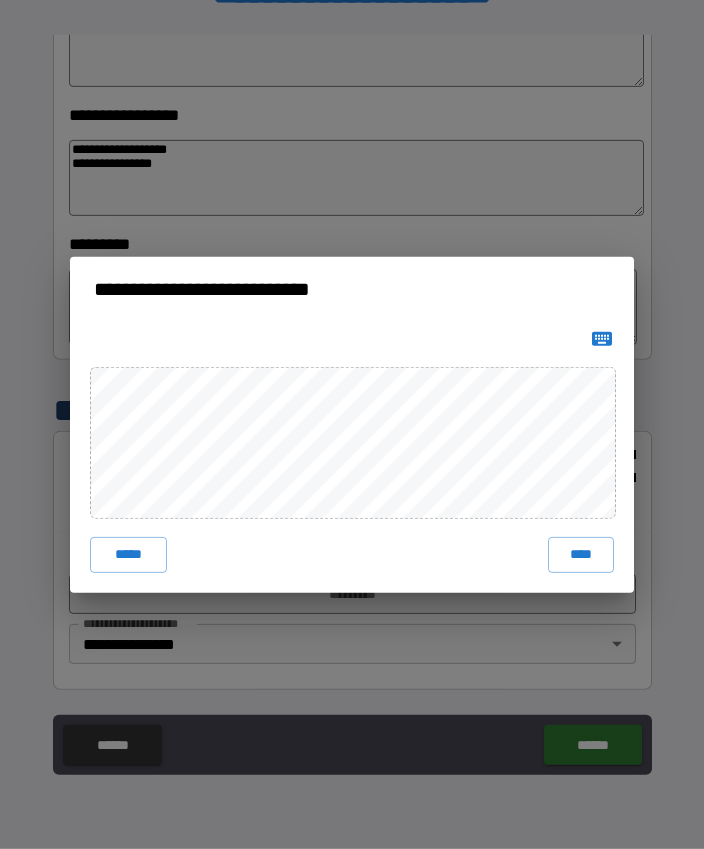 click on "****" at bounding box center [581, 555] 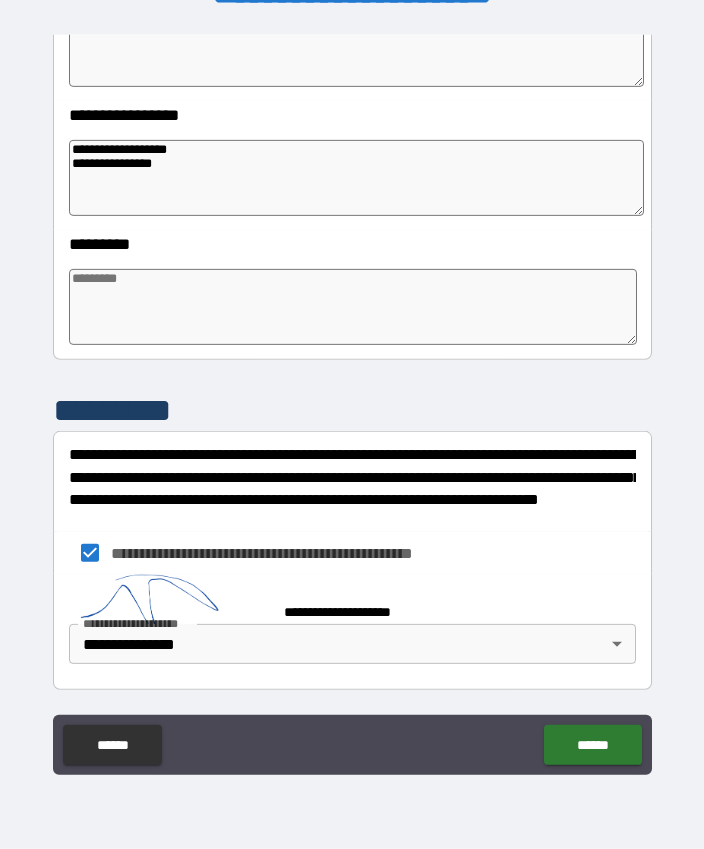 scroll, scrollTop: 530, scrollLeft: 0, axis: vertical 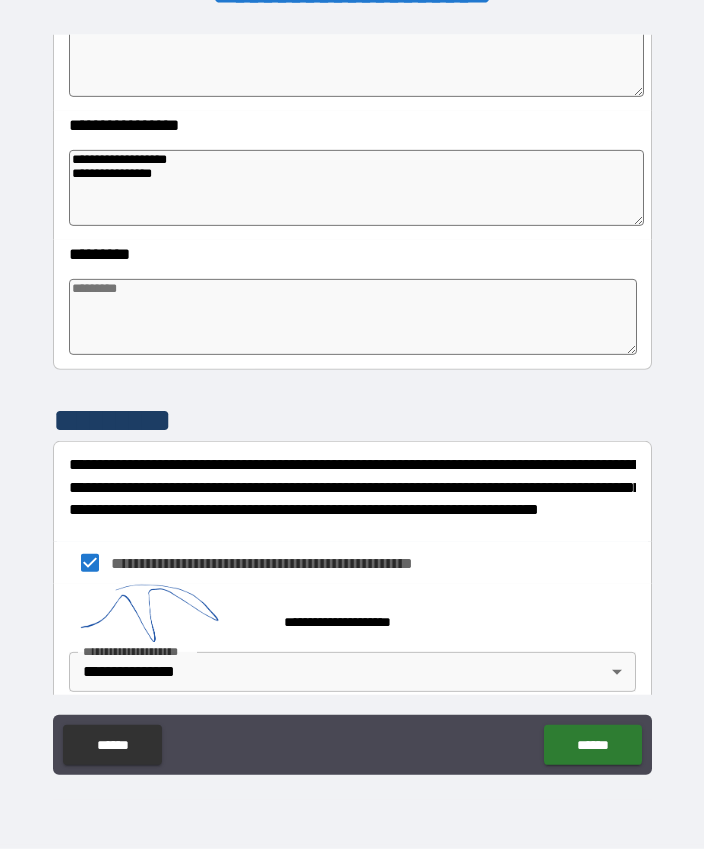 click on "******" at bounding box center [592, 745] 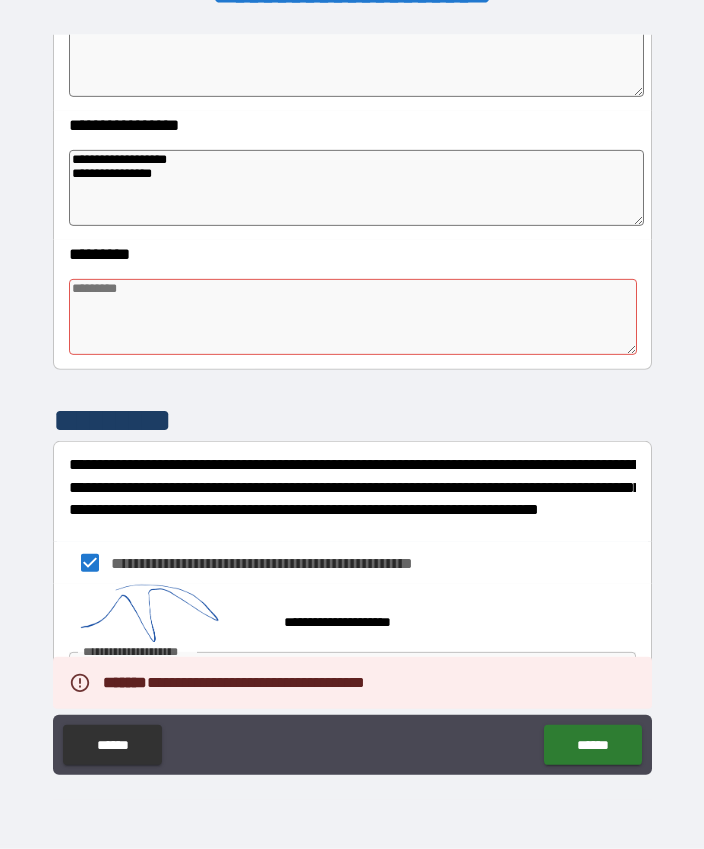 click on "******" at bounding box center [592, 745] 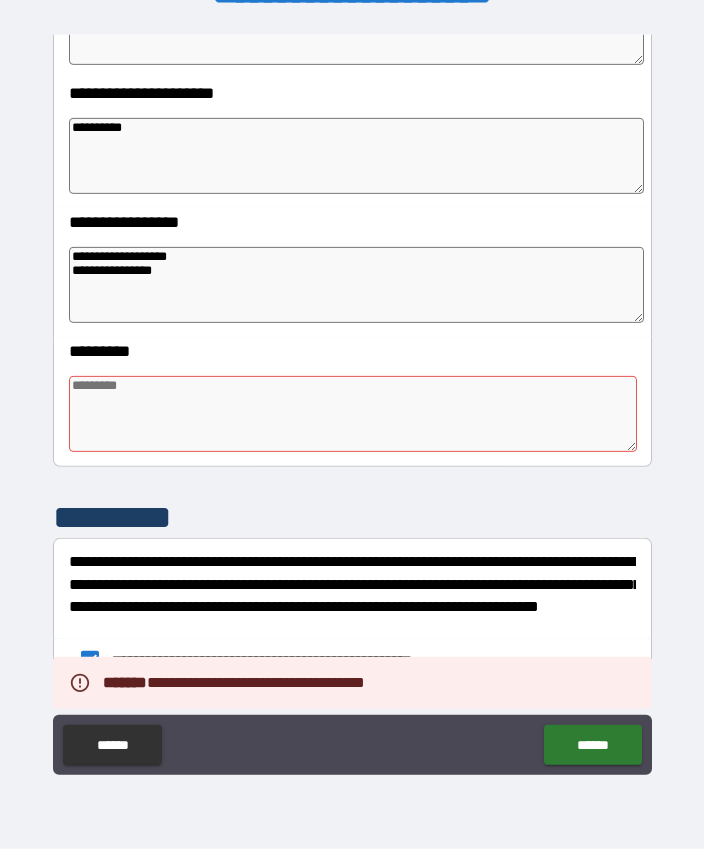 scroll, scrollTop: 440, scrollLeft: 0, axis: vertical 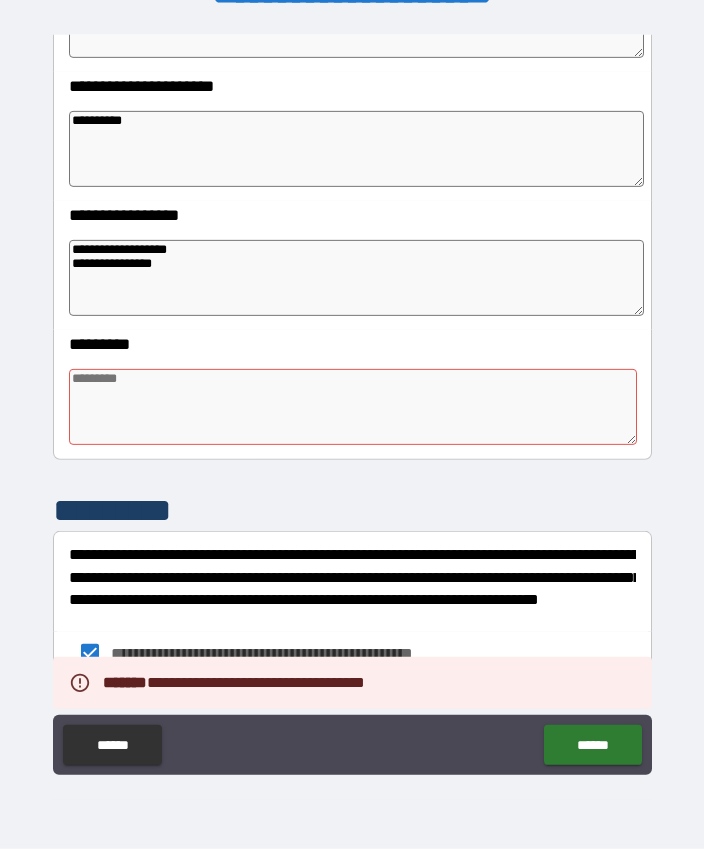 click at bounding box center (353, 407) 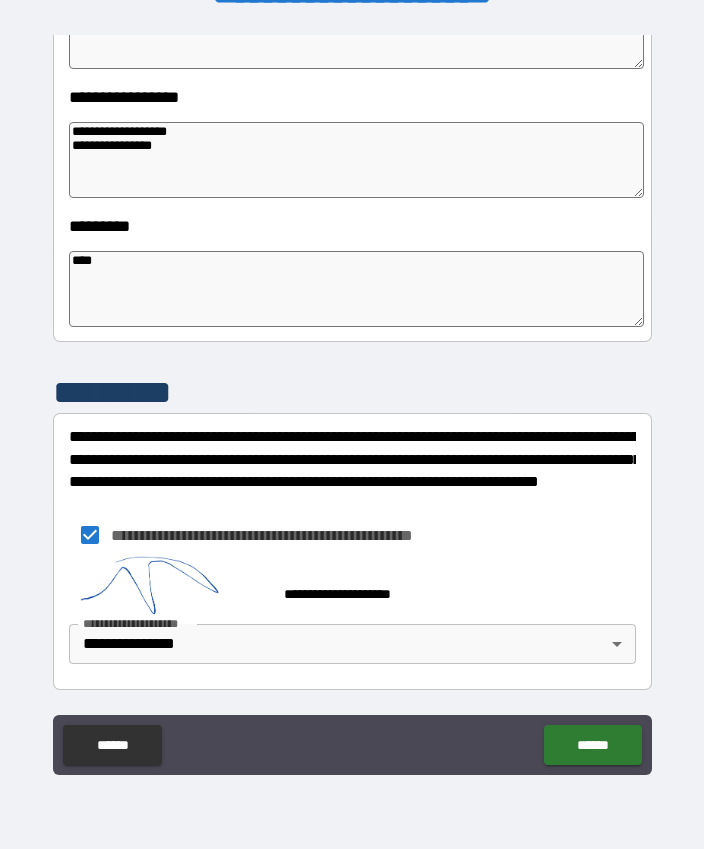 scroll, scrollTop: 558, scrollLeft: 0, axis: vertical 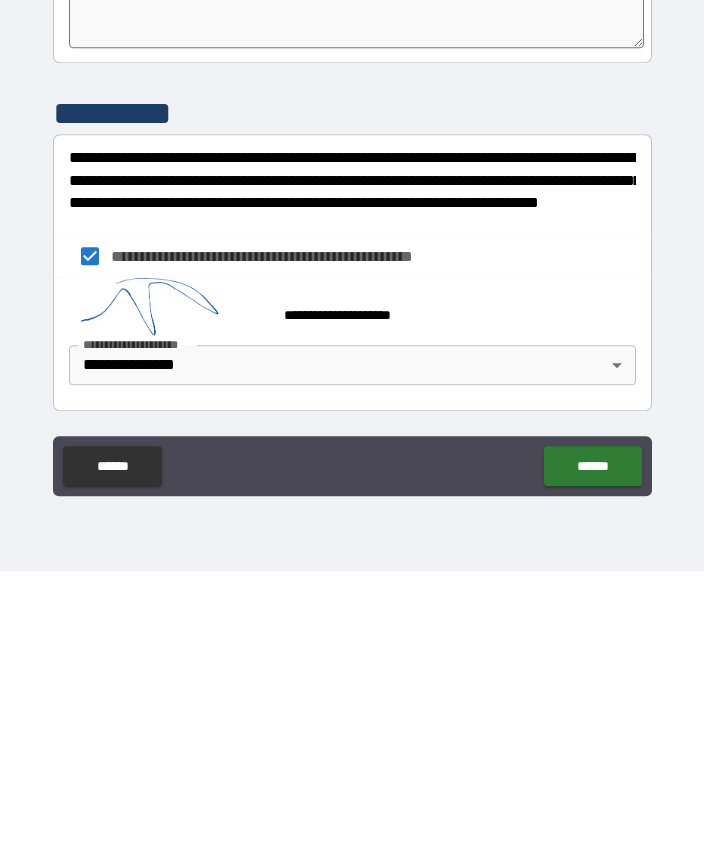 click on "******" at bounding box center (592, 744) 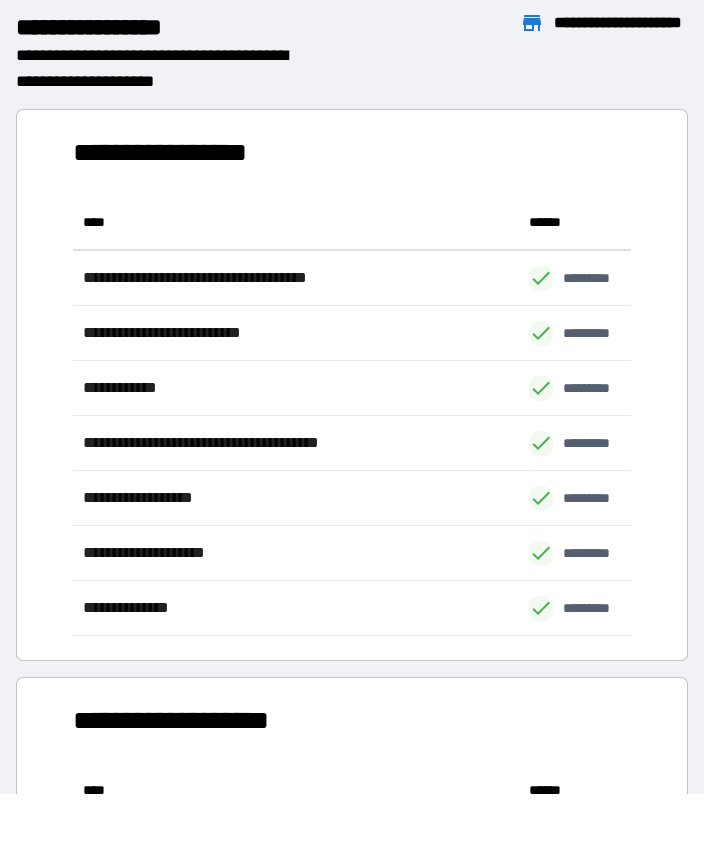 scroll, scrollTop: 441, scrollLeft: 559, axis: both 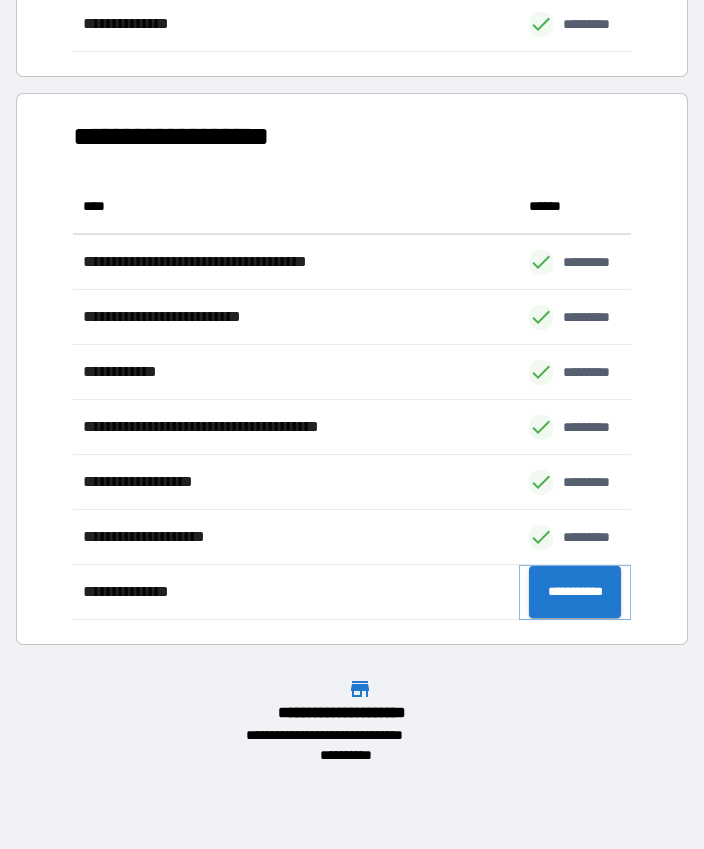 click on "**********" at bounding box center (575, 592) 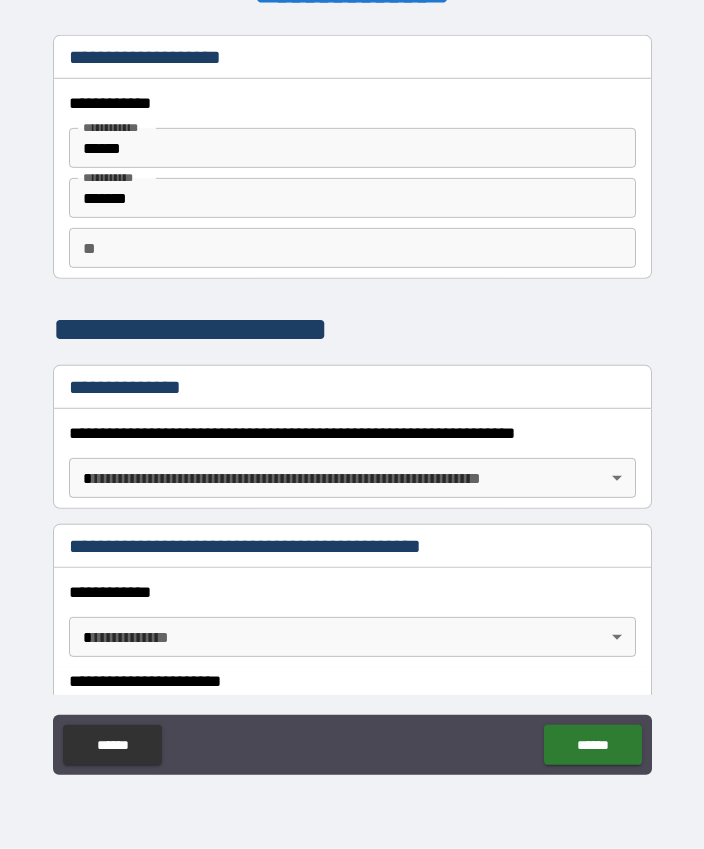 click on "**" at bounding box center [352, 248] 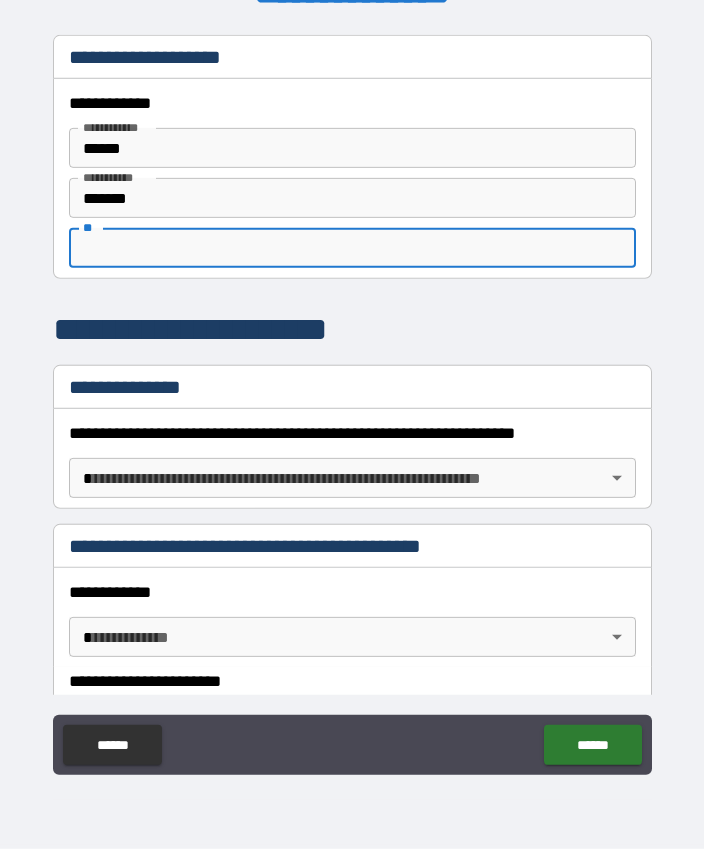 scroll, scrollTop: 55, scrollLeft: 0, axis: vertical 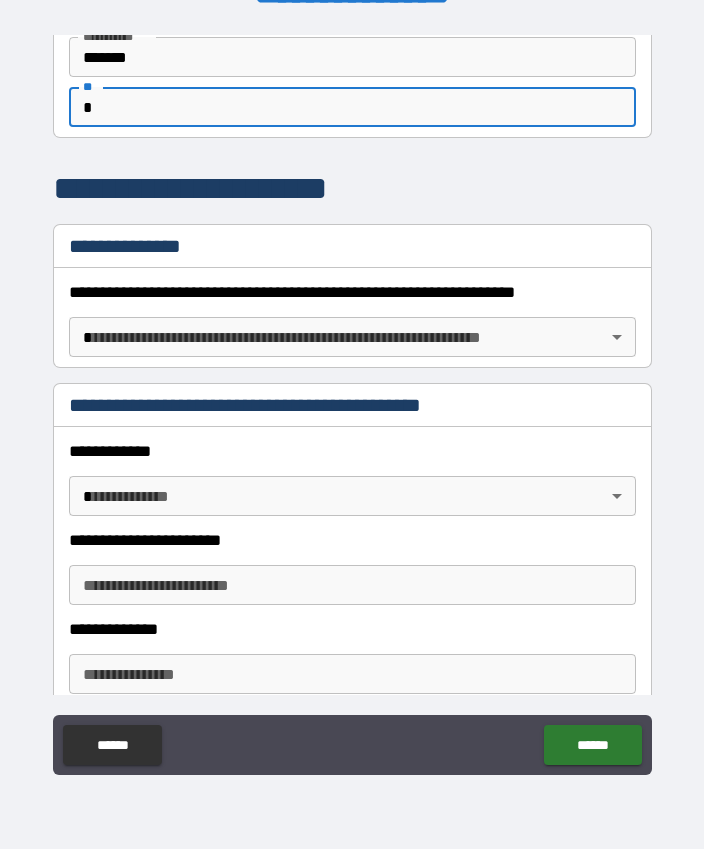 click on "**********" at bounding box center (352, 397) 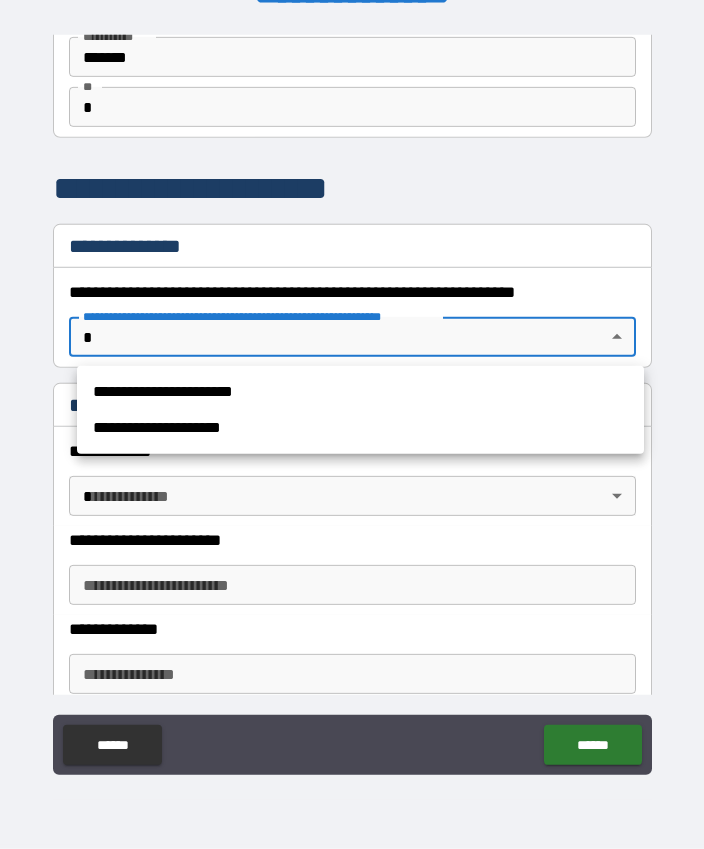 click on "**********" at bounding box center (360, 392) 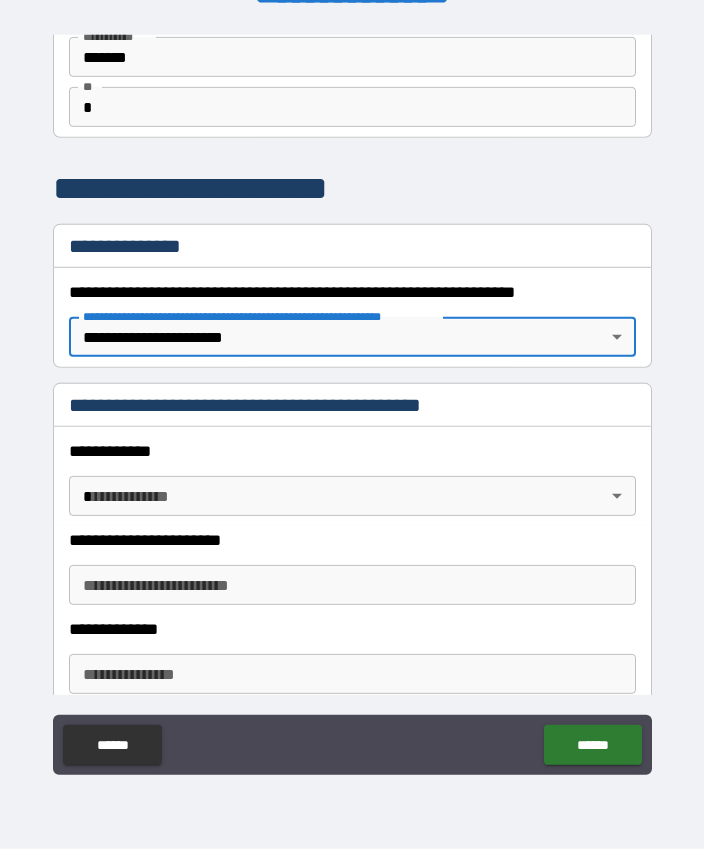 click on "**********" at bounding box center [352, 397] 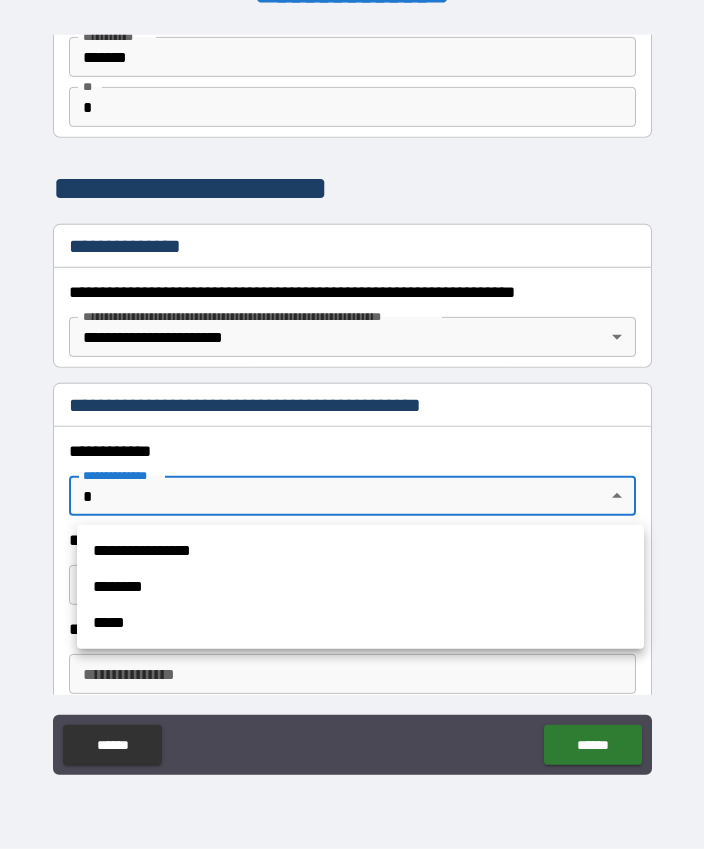 click on "**********" at bounding box center (360, 551) 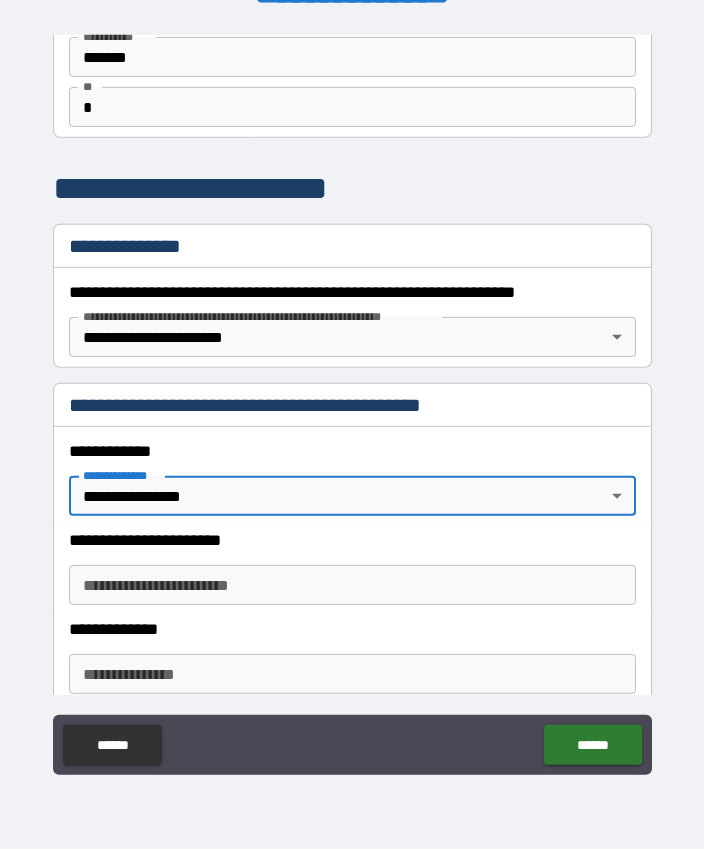 click on "**********" at bounding box center [352, 585] 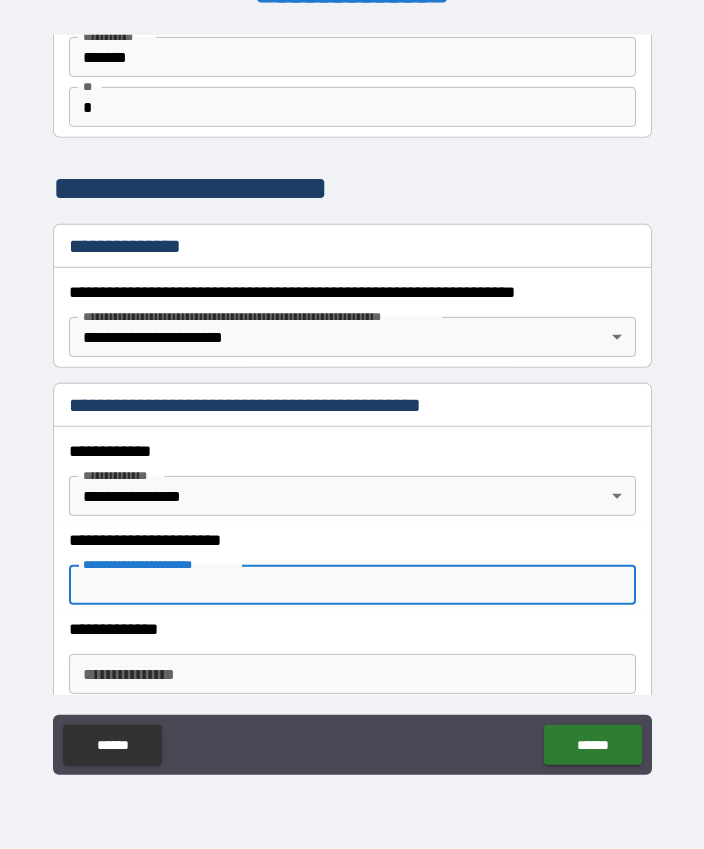 scroll, scrollTop: 55, scrollLeft: 0, axis: vertical 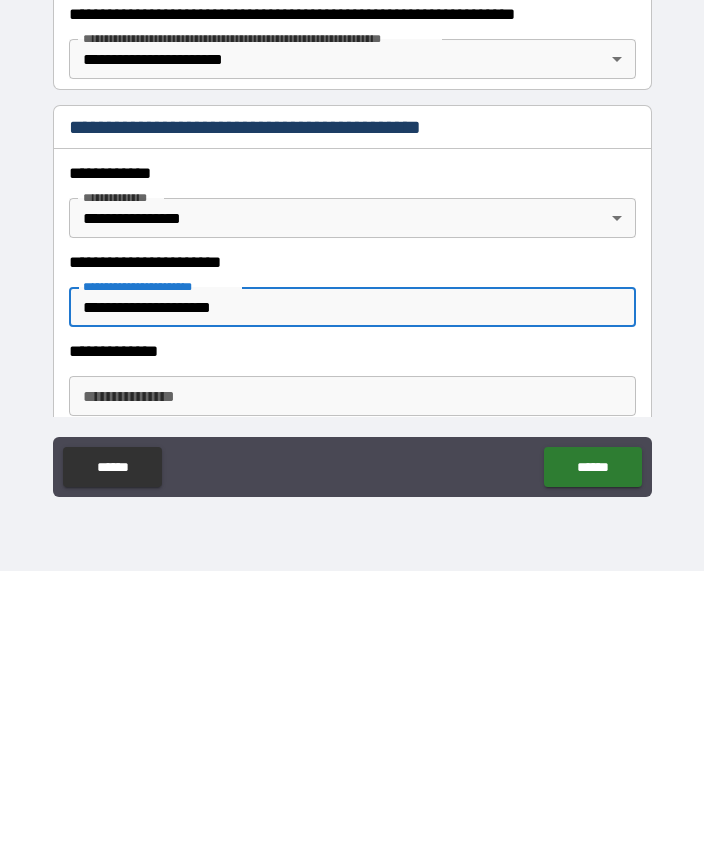 click on "**********" at bounding box center (352, 674) 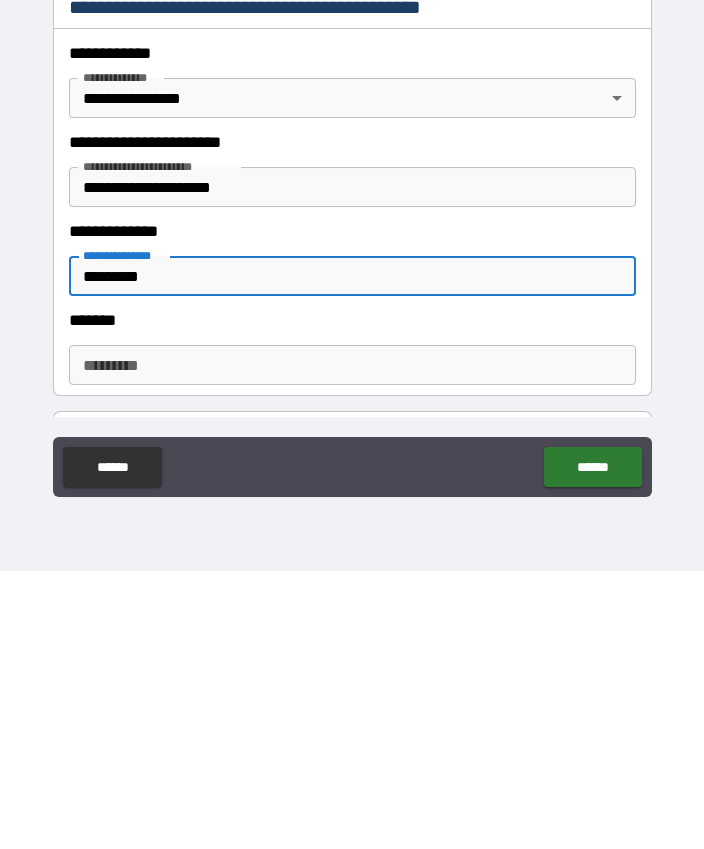 scroll, scrollTop: 312, scrollLeft: 0, axis: vertical 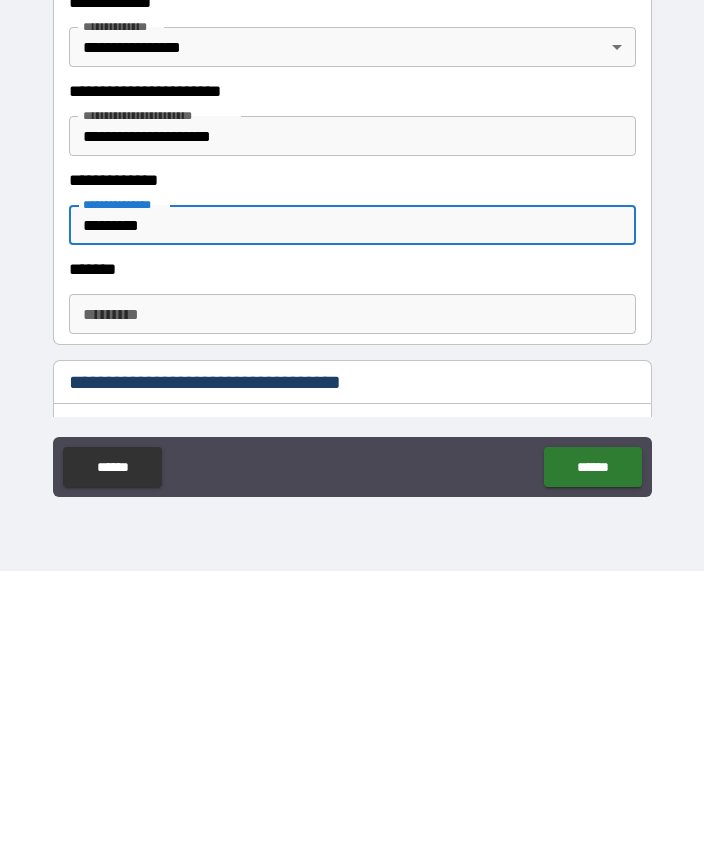 click on "*******   * *******   *" at bounding box center [352, 592] 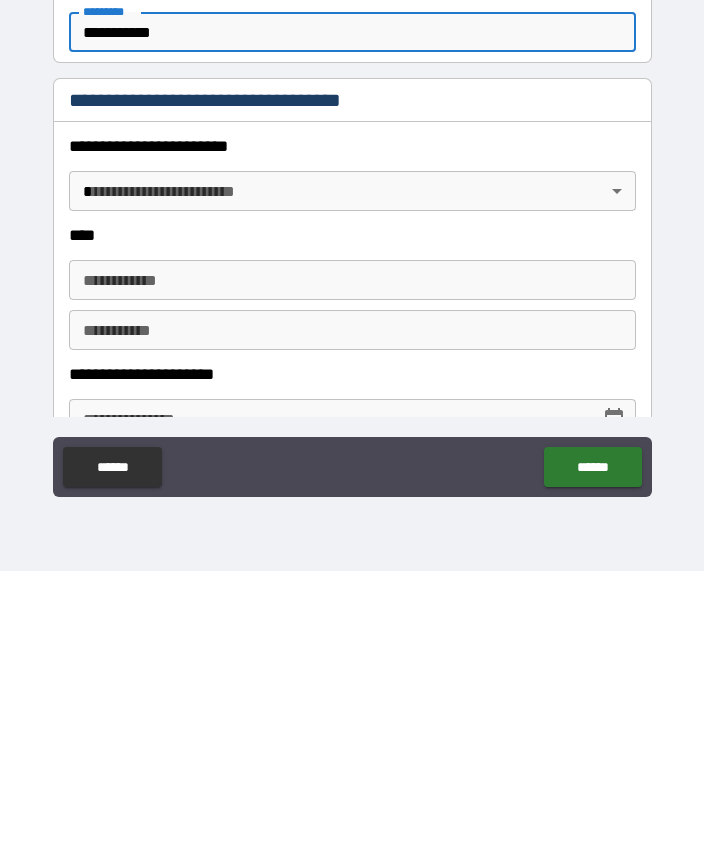 scroll, scrollTop: 597, scrollLeft: 0, axis: vertical 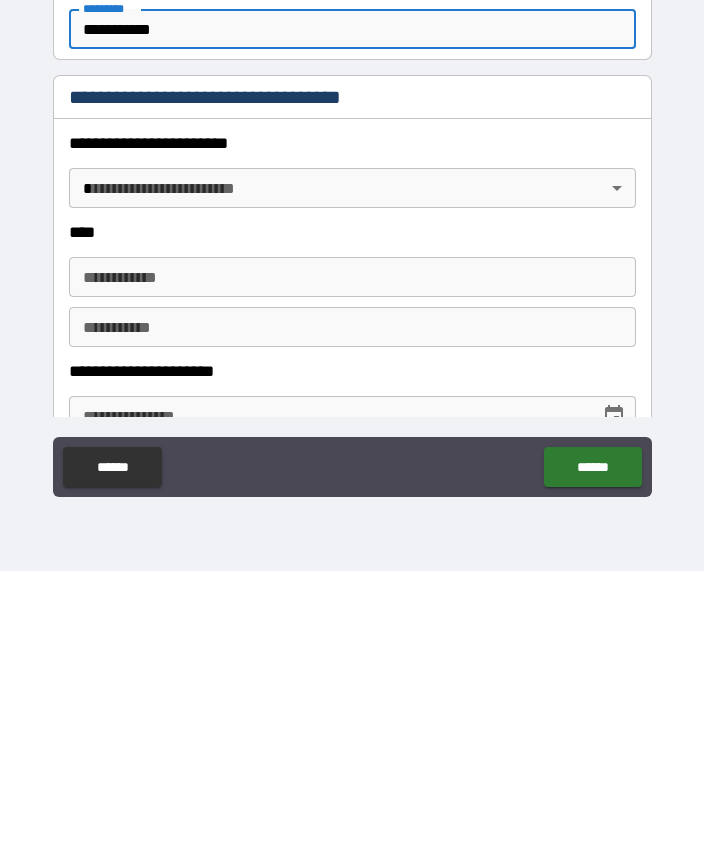 click on "**********" at bounding box center [352, 397] 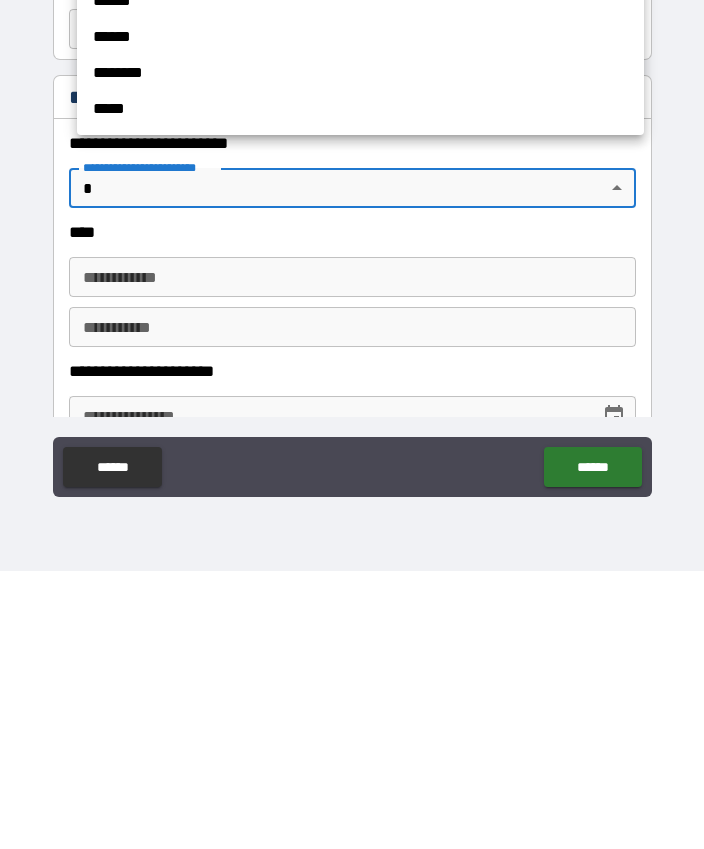 scroll, scrollTop: 55, scrollLeft: 0, axis: vertical 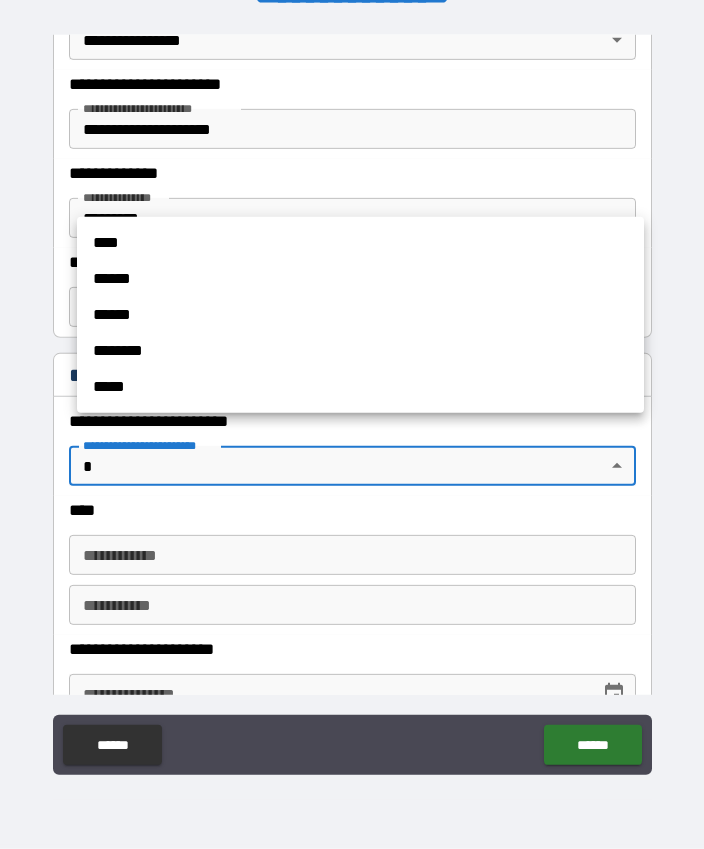 click on "******" at bounding box center [360, 279] 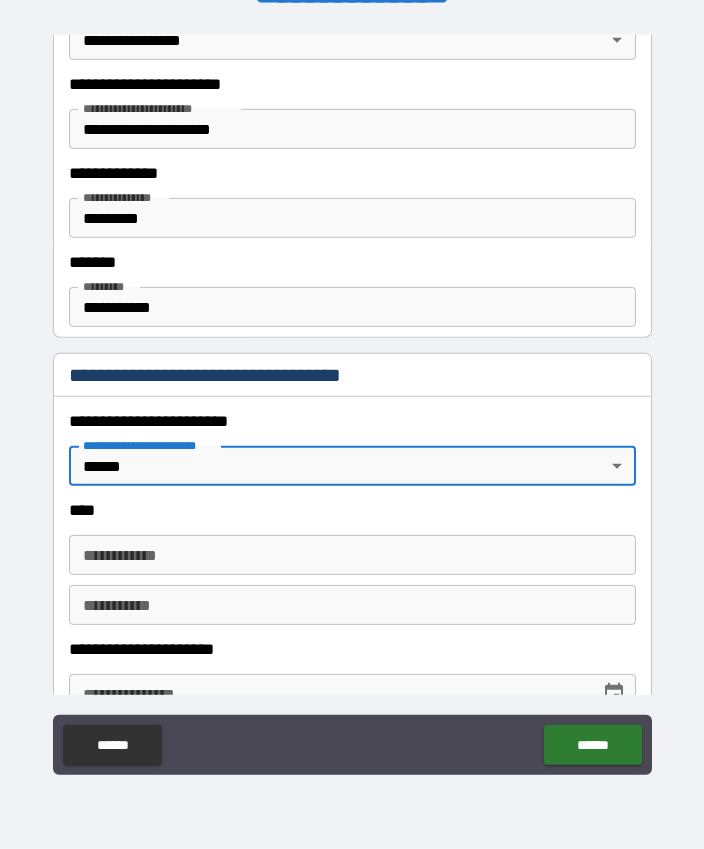 click on "**********" at bounding box center [352, 555] 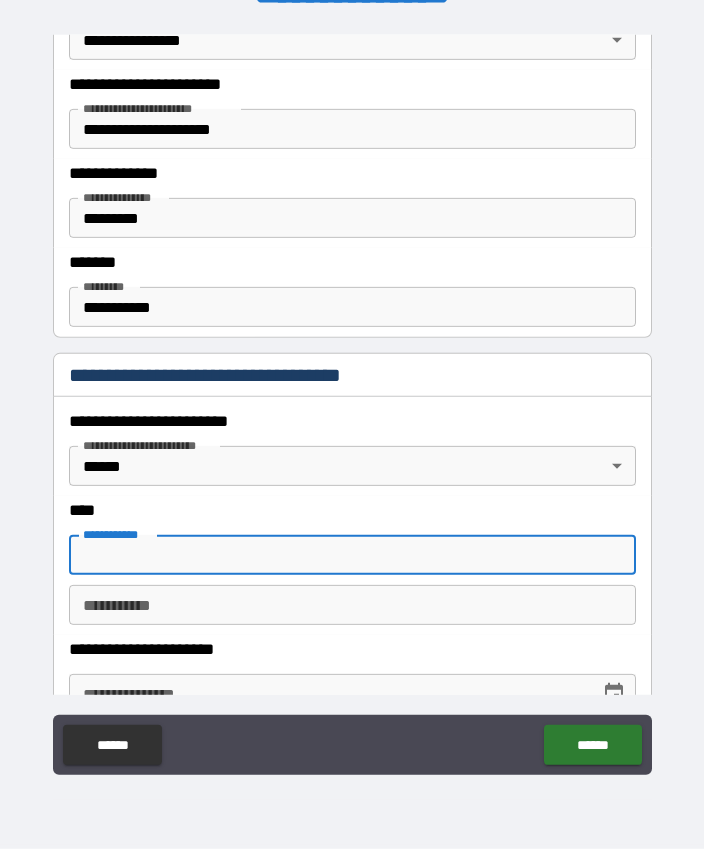 scroll, scrollTop: 55, scrollLeft: 0, axis: vertical 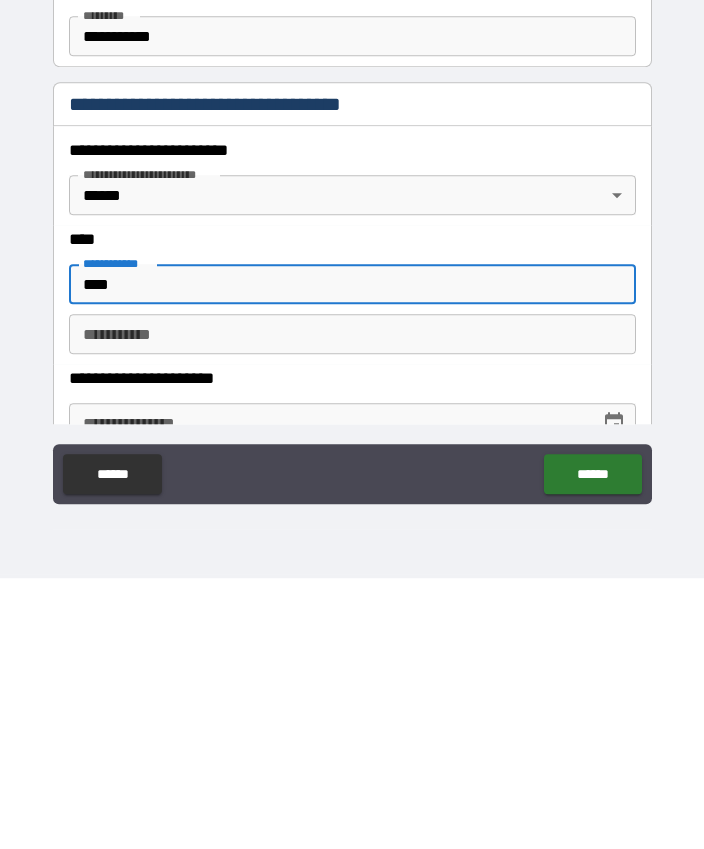 click on "*********   * *********   *" at bounding box center (352, 605) 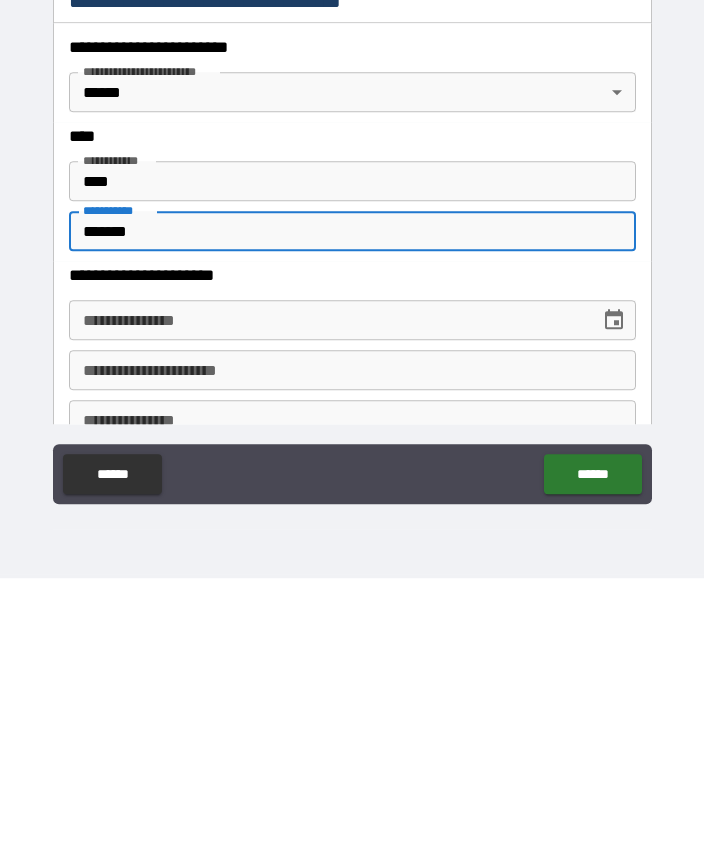 scroll, scrollTop: 708, scrollLeft: 0, axis: vertical 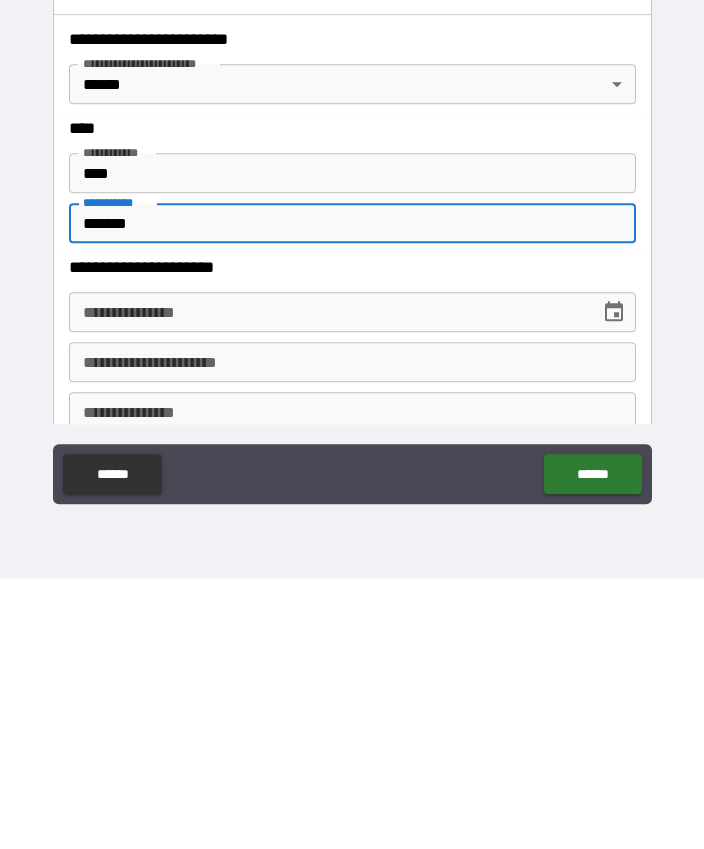 click on "**********" at bounding box center (352, 583) 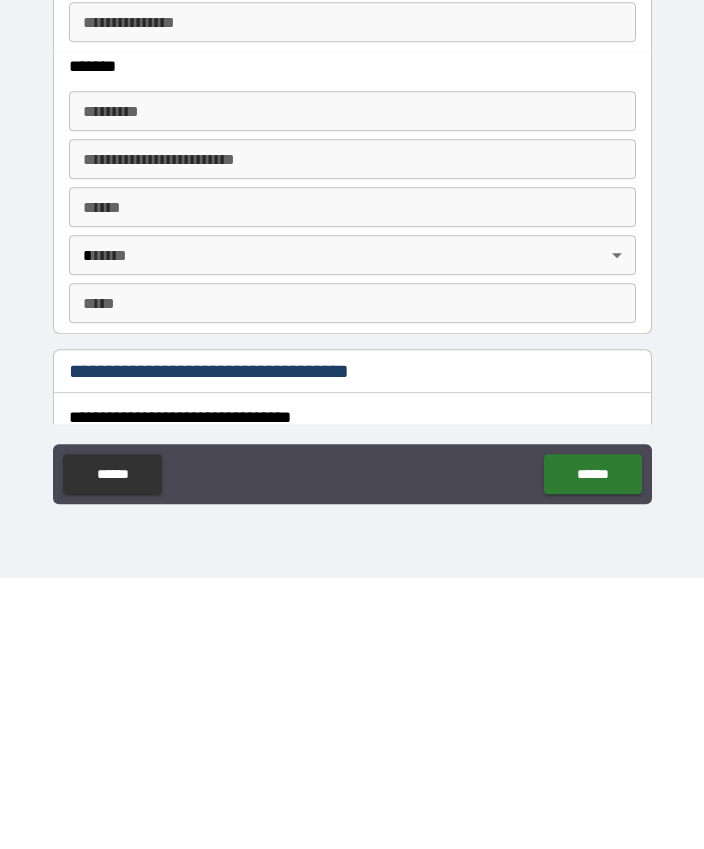 scroll, scrollTop: 1101, scrollLeft: 0, axis: vertical 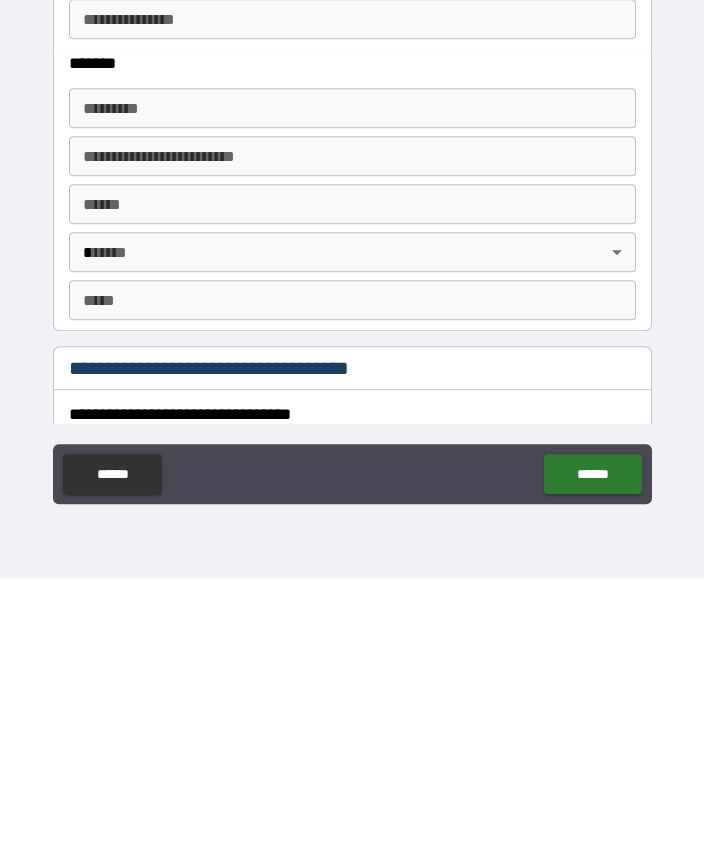 click on "*******   * *******   *" at bounding box center [352, 379] 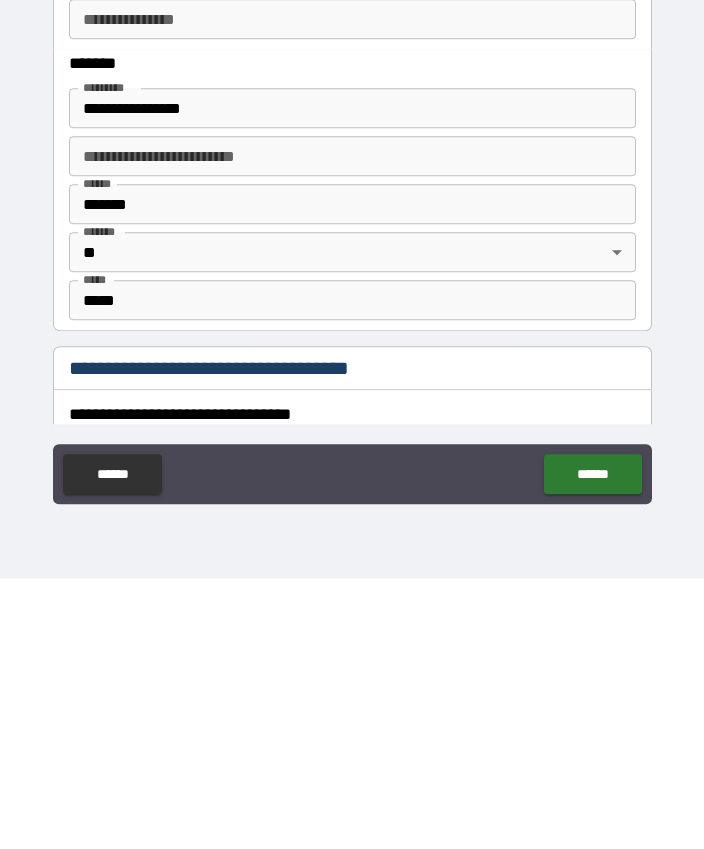 scroll, scrollTop: 55, scrollLeft: 0, axis: vertical 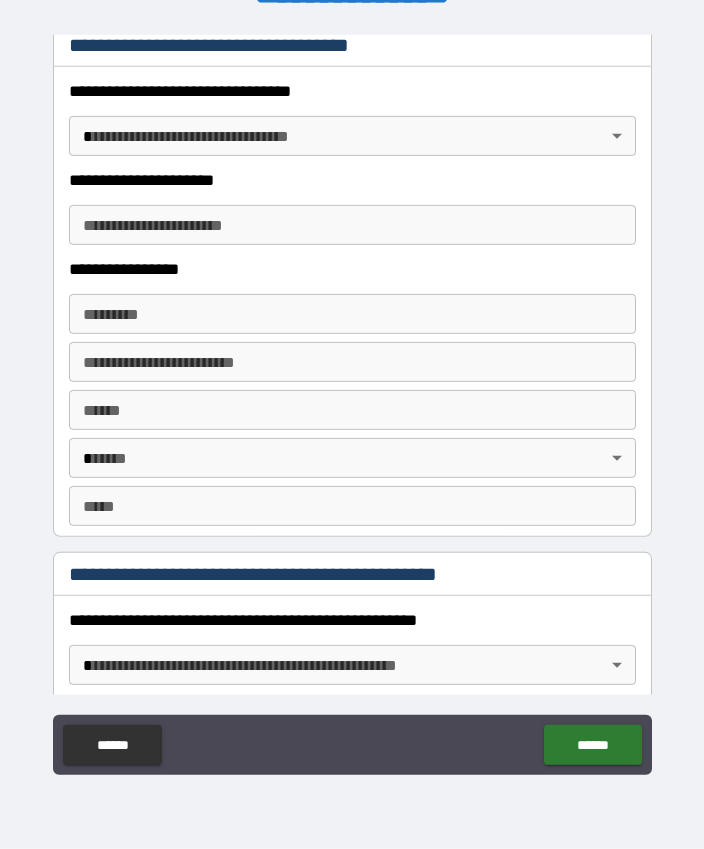 click on "**********" at bounding box center [352, 397] 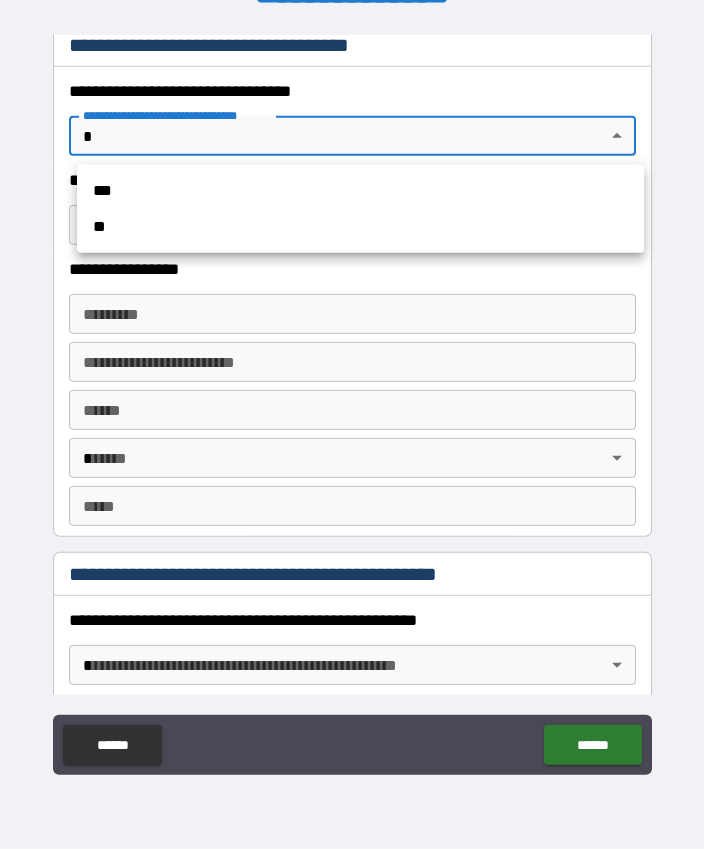 click on "***" at bounding box center [360, 191] 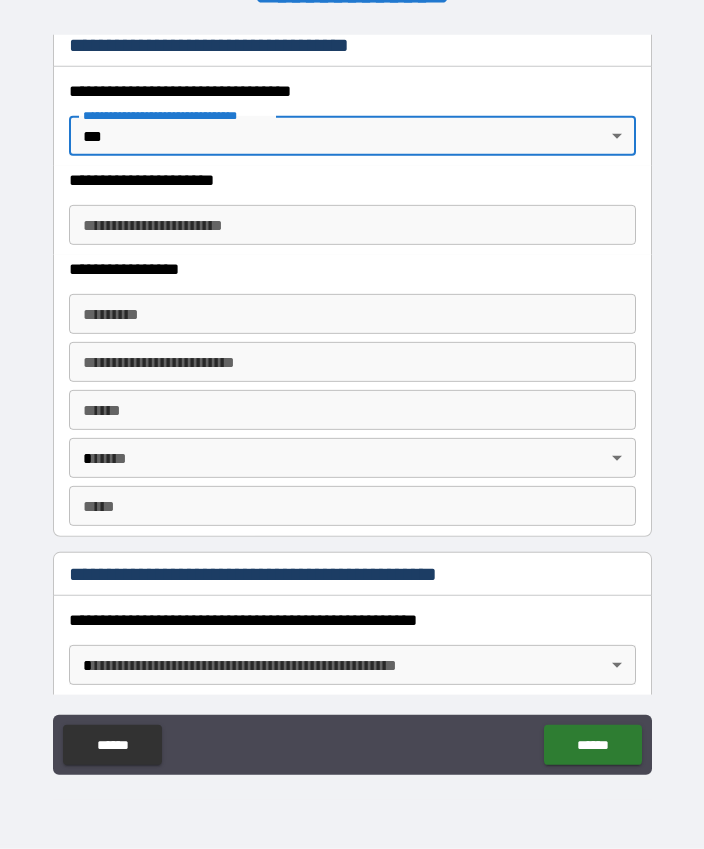 click on "**********" at bounding box center (352, 225) 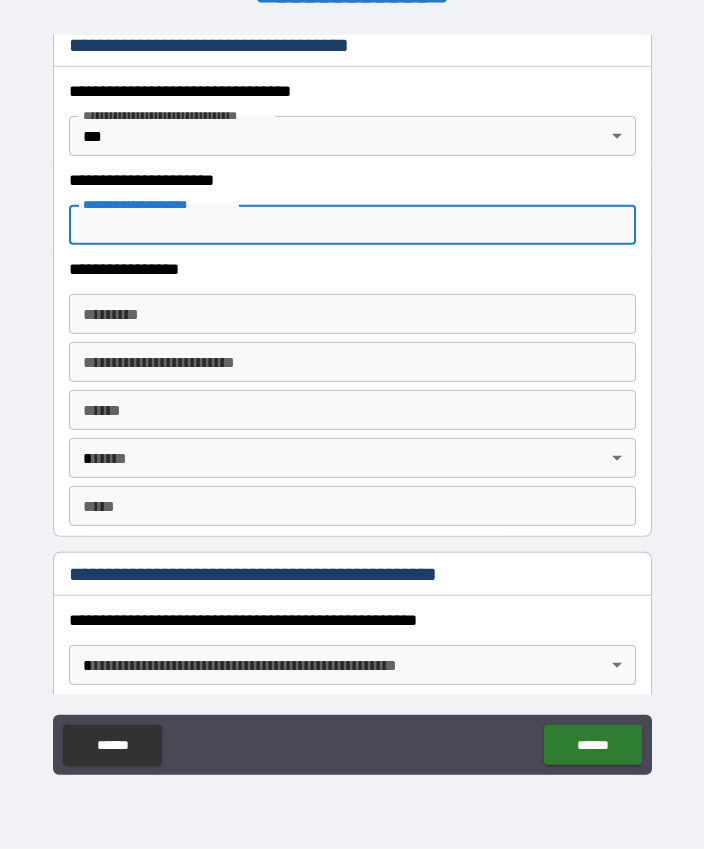 scroll, scrollTop: 55, scrollLeft: 0, axis: vertical 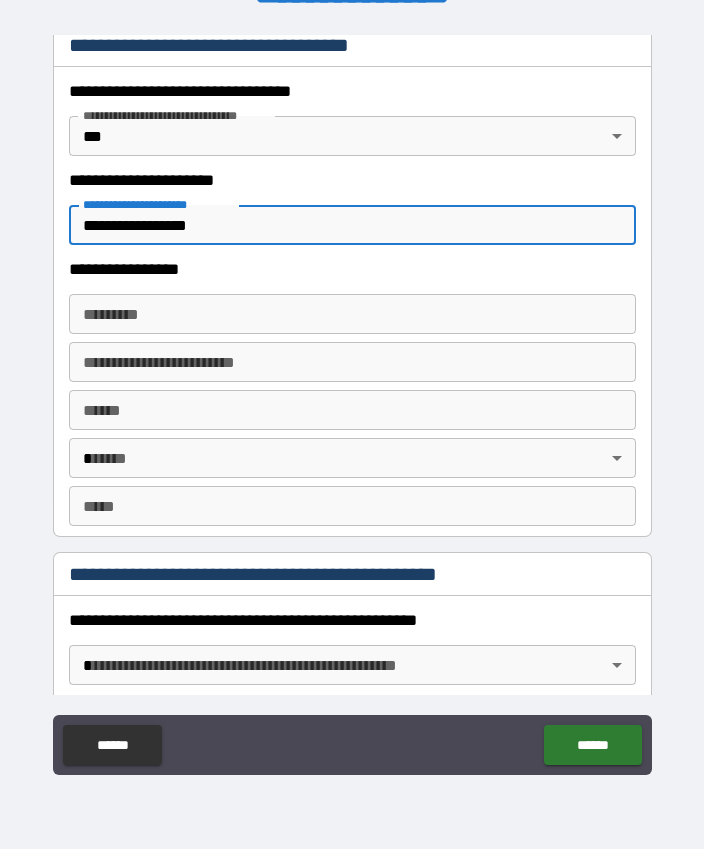 click on "**********" at bounding box center [352, 225] 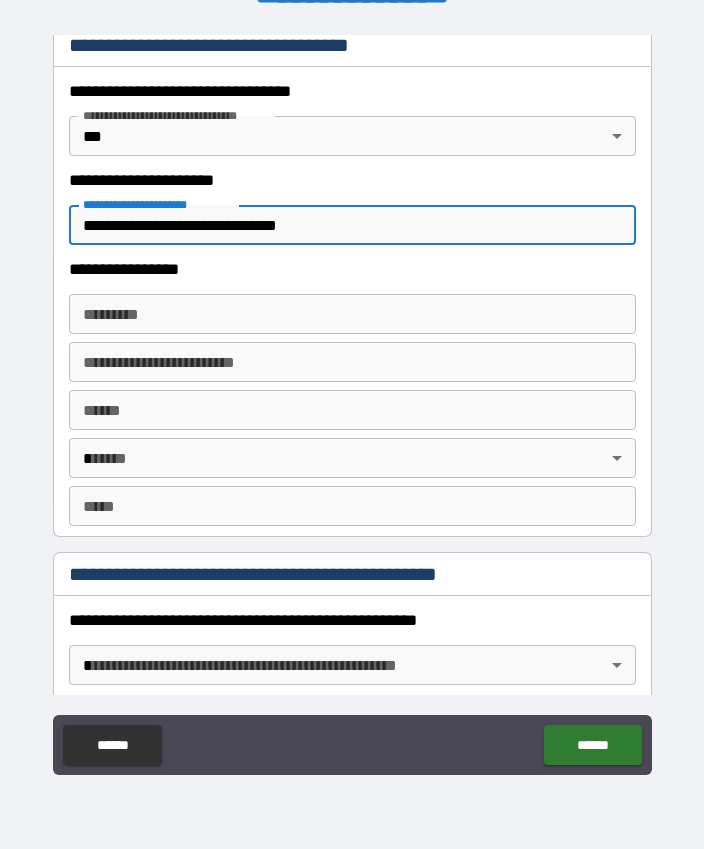 click on "*******   * *******   *" at bounding box center (352, 314) 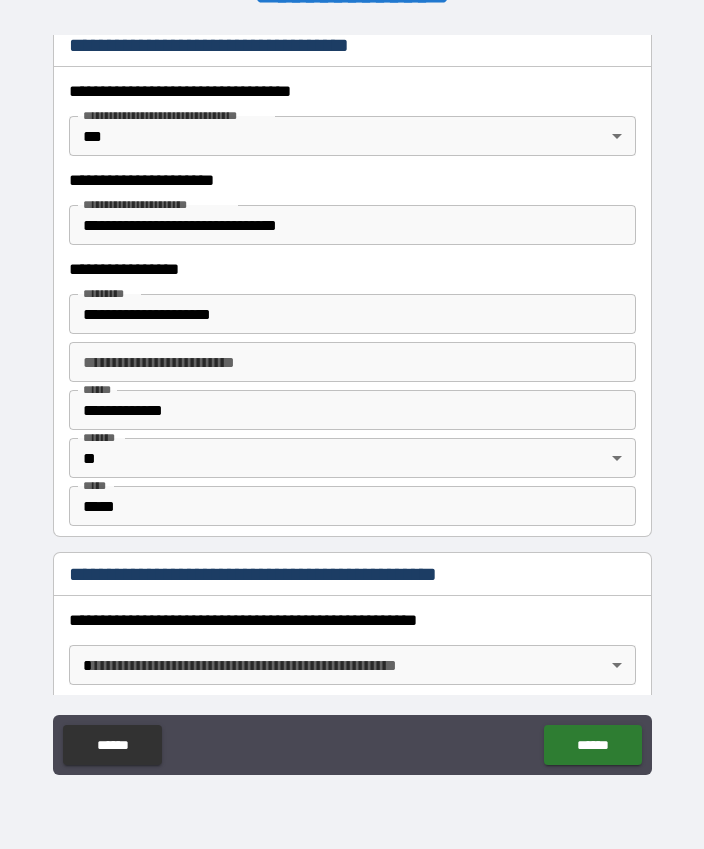 scroll, scrollTop: 55, scrollLeft: 0, axis: vertical 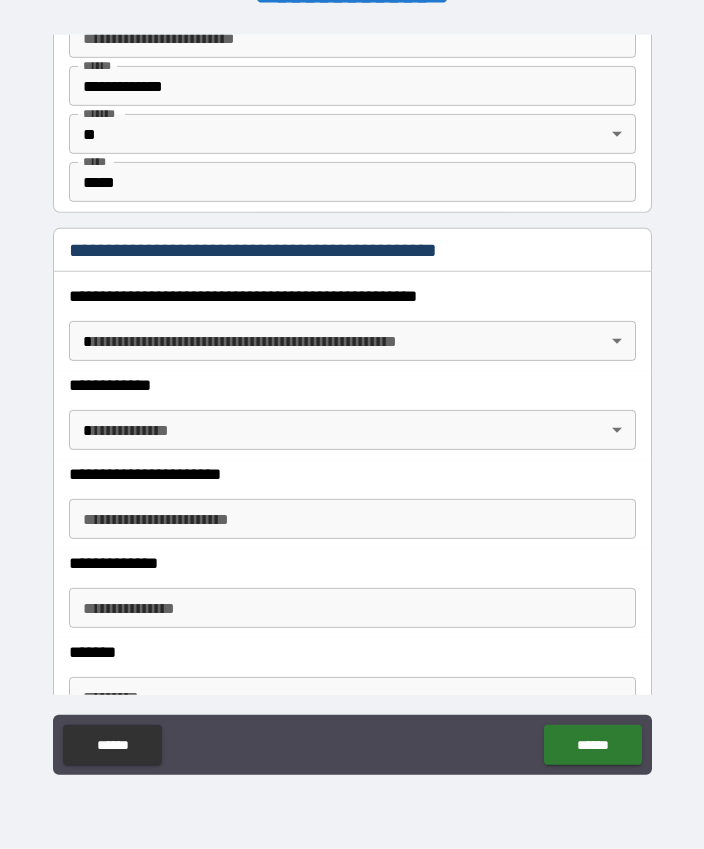 click on "**********" at bounding box center (352, 397) 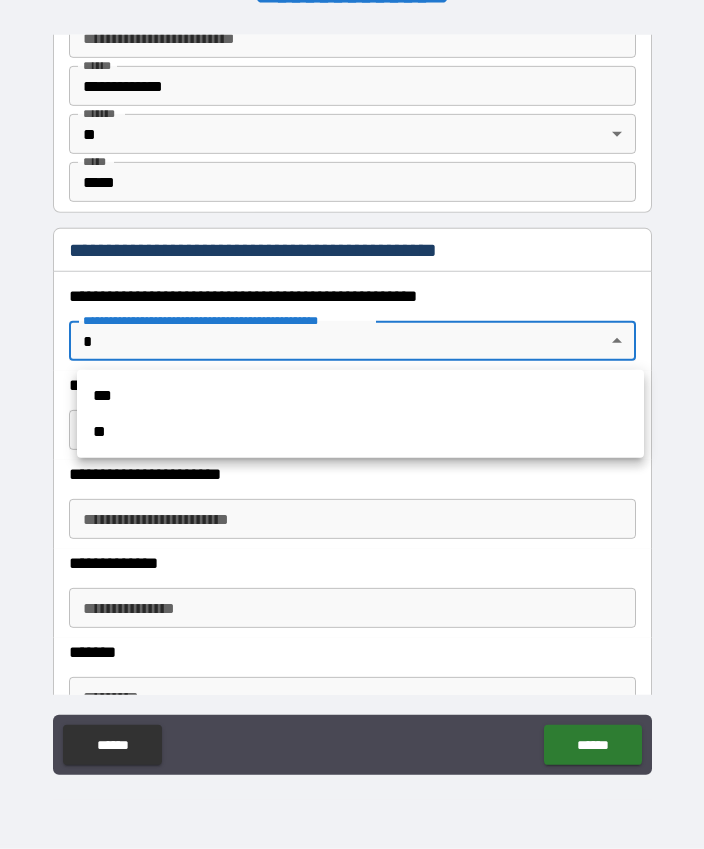 click on "**" at bounding box center [360, 432] 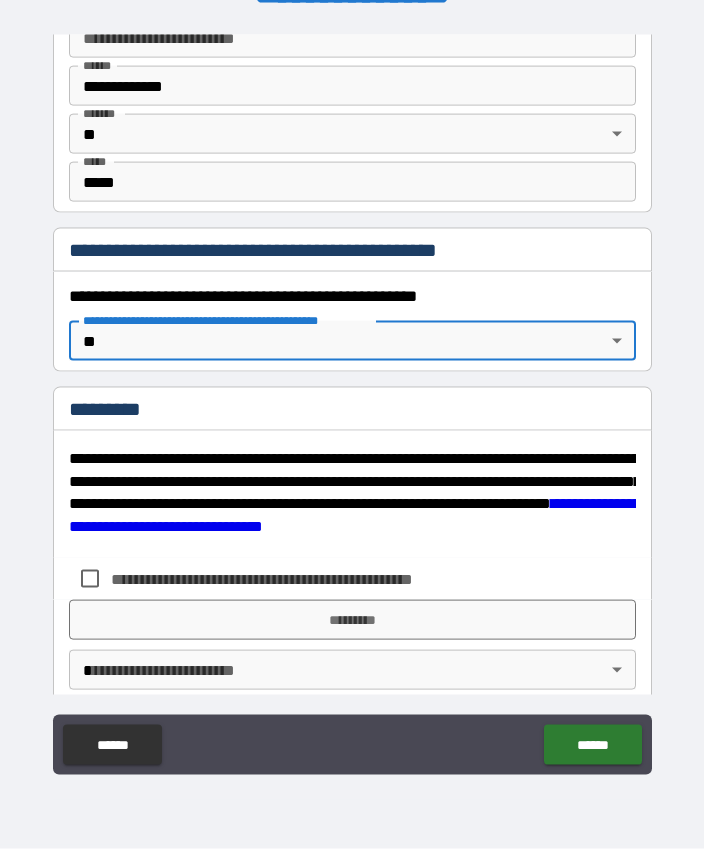 scroll, scrollTop: 55, scrollLeft: 0, axis: vertical 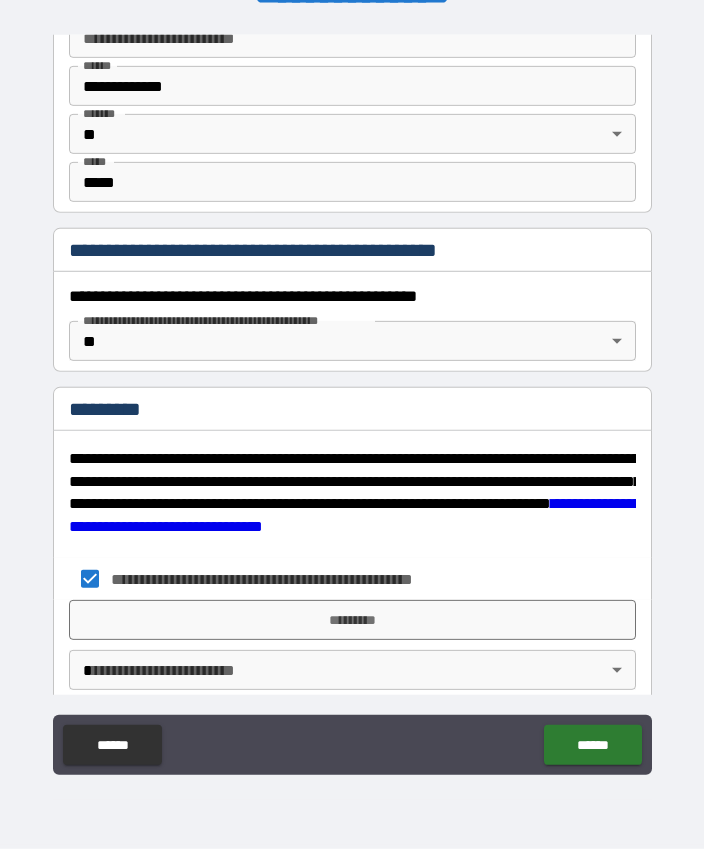 click on "**********" at bounding box center (352, 397) 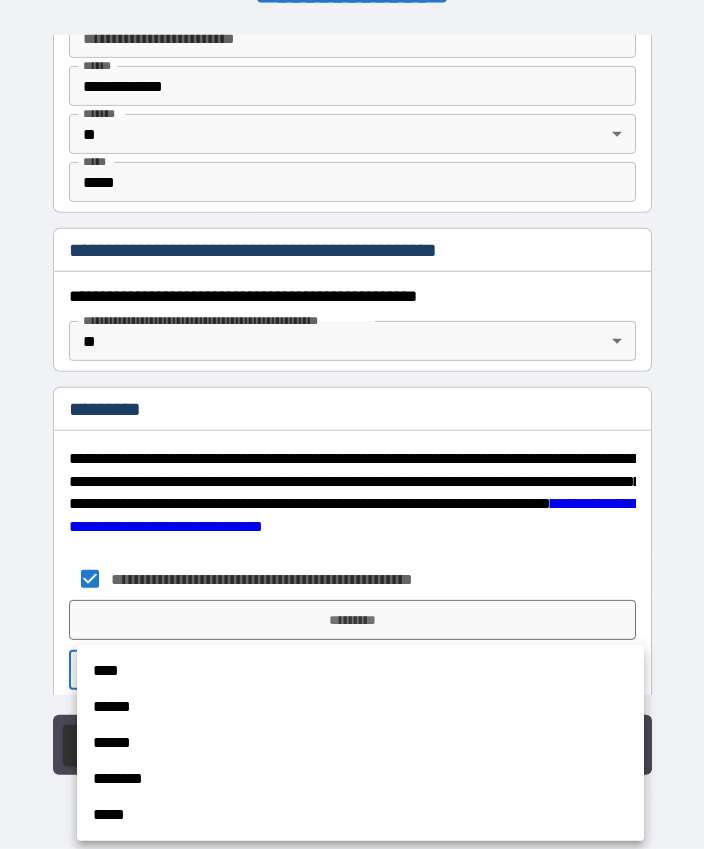 click on "******" at bounding box center (360, 707) 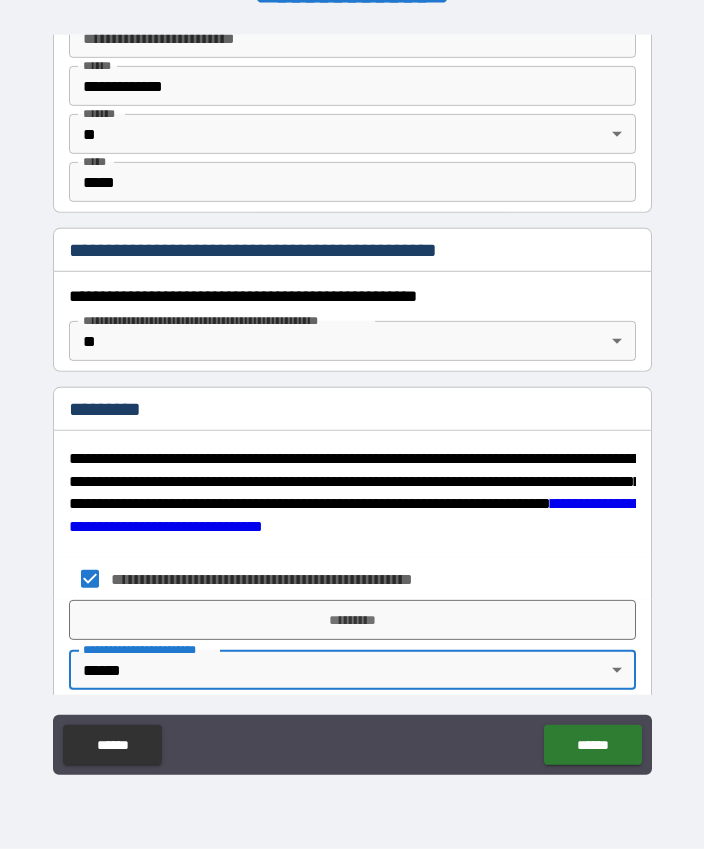 click on "*********" at bounding box center (352, 620) 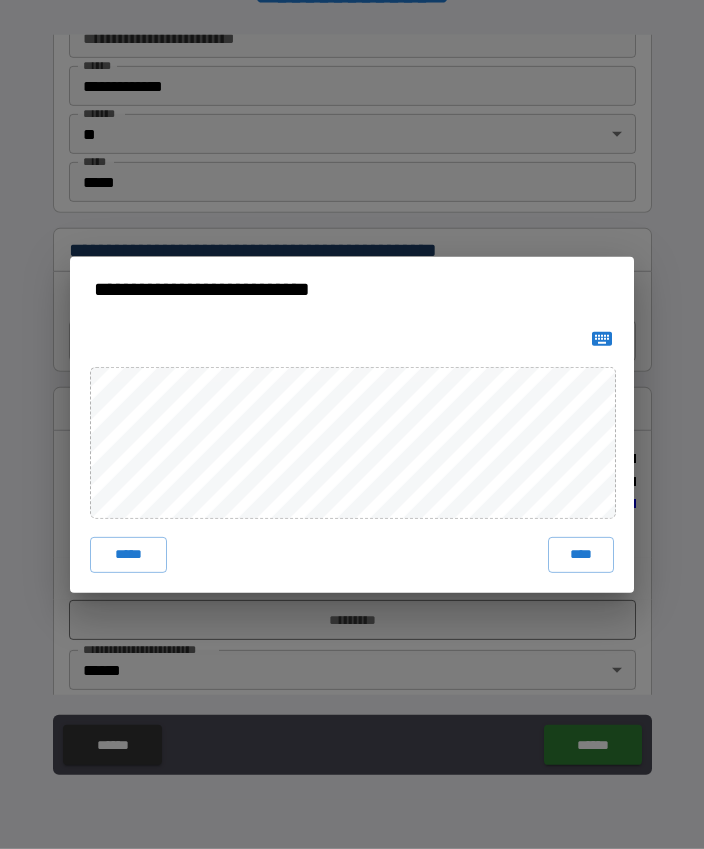 click on "****" at bounding box center (581, 555) 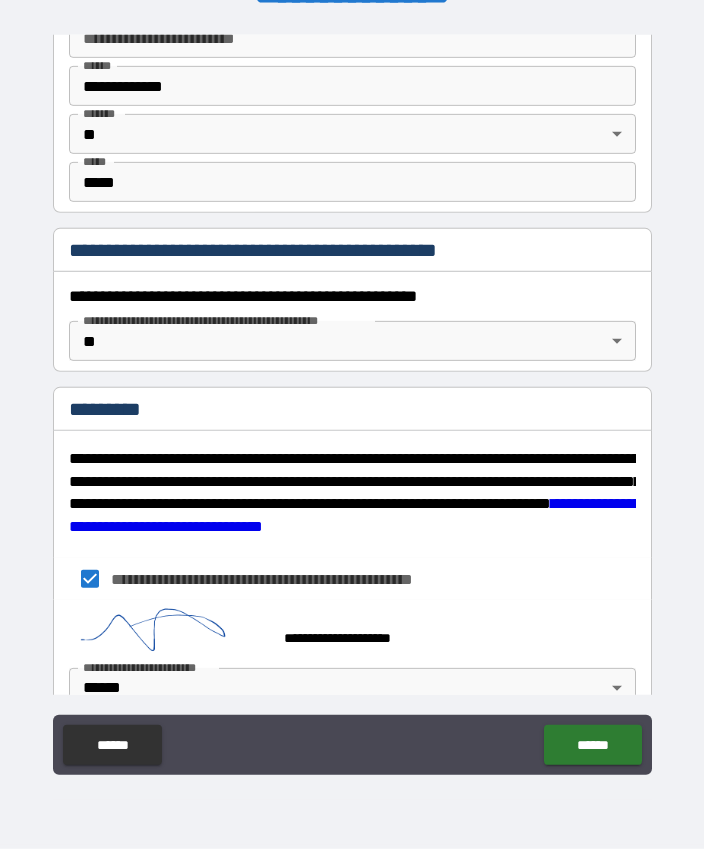 click on "******" at bounding box center (592, 745) 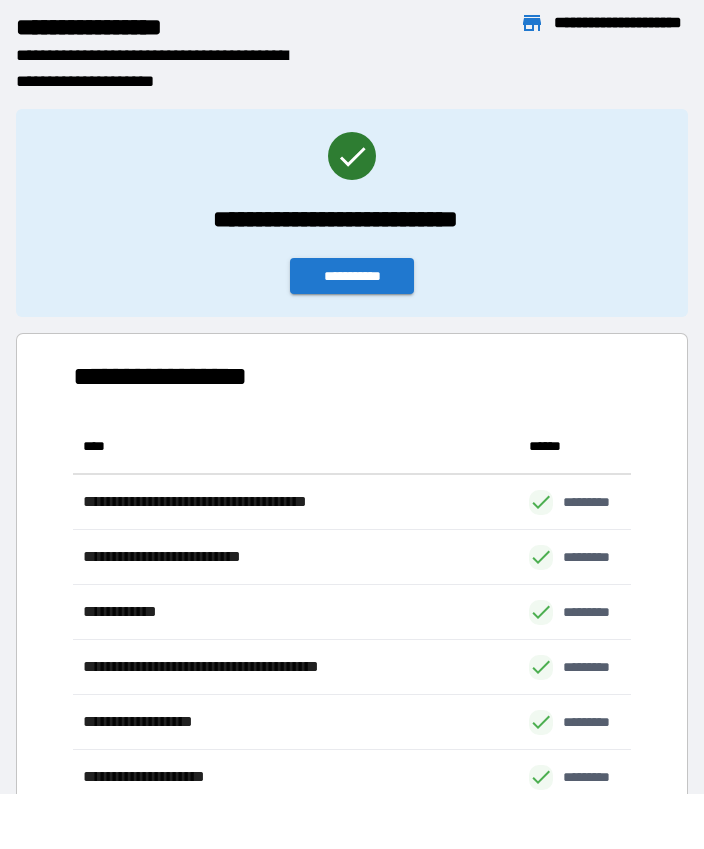 scroll, scrollTop: 1, scrollLeft: 1, axis: both 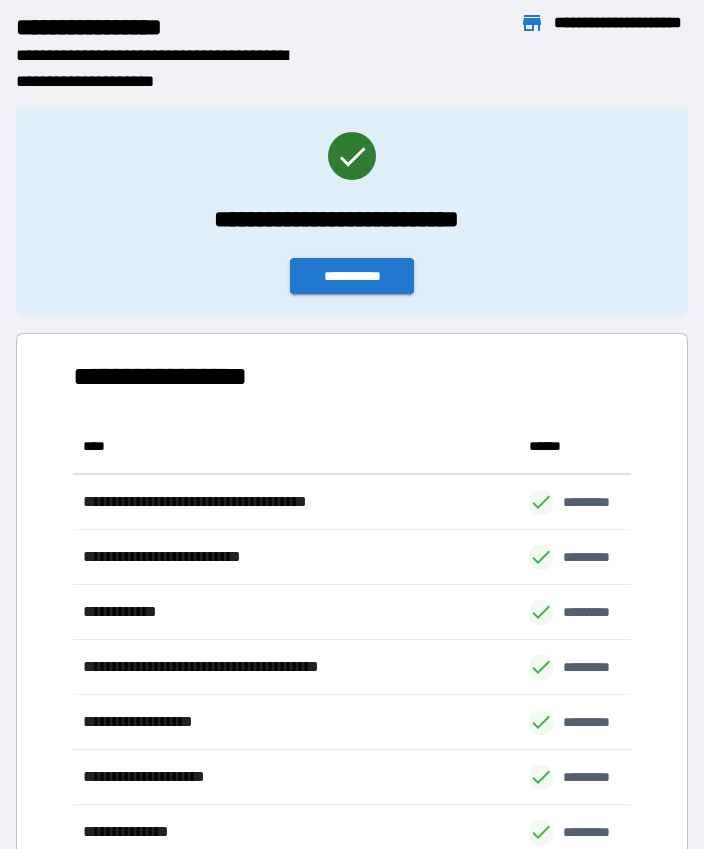 click on "**********" at bounding box center [352, 276] 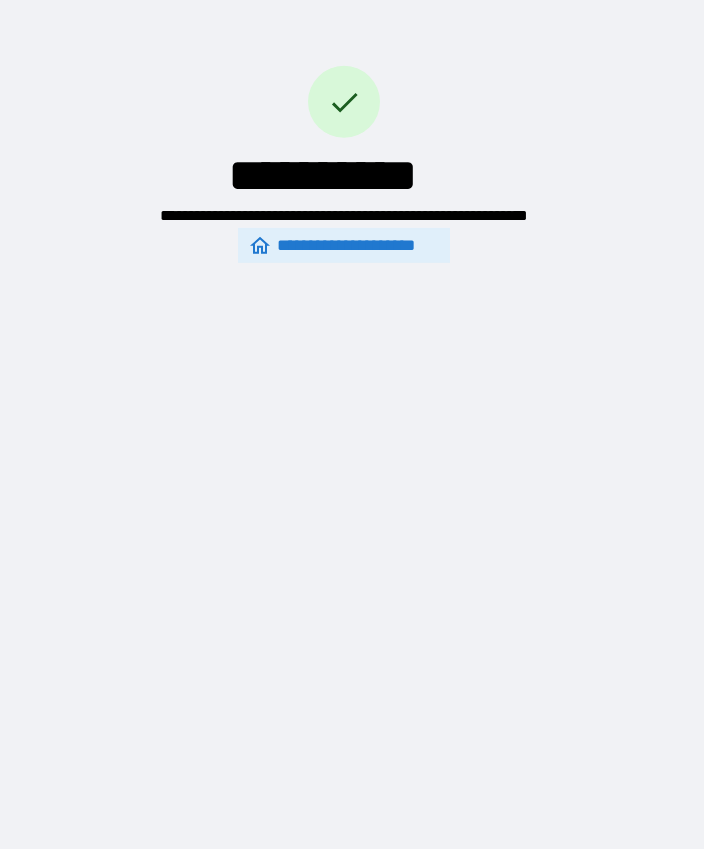 click on "**********" at bounding box center (344, 245) 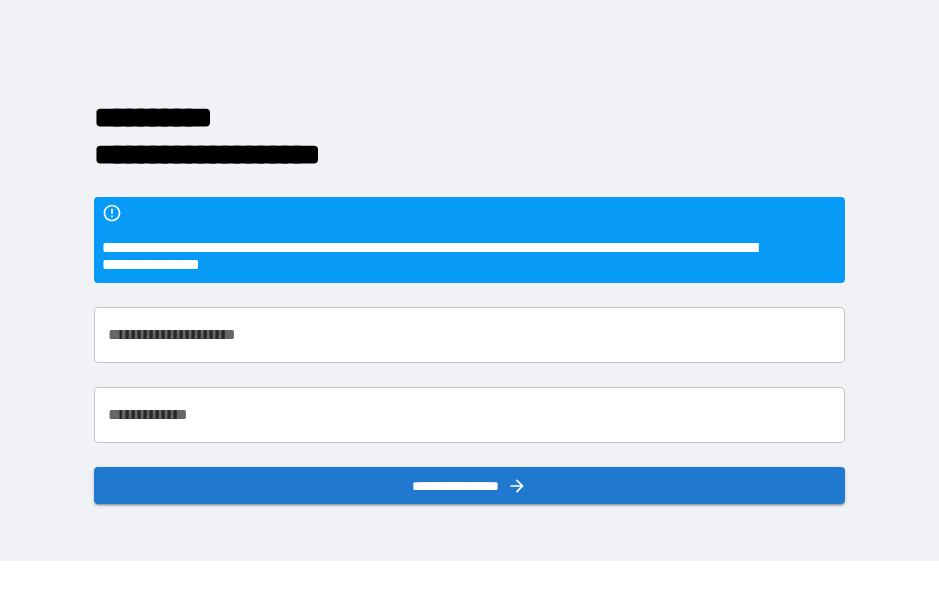scroll, scrollTop: 54, scrollLeft: 0, axis: vertical 